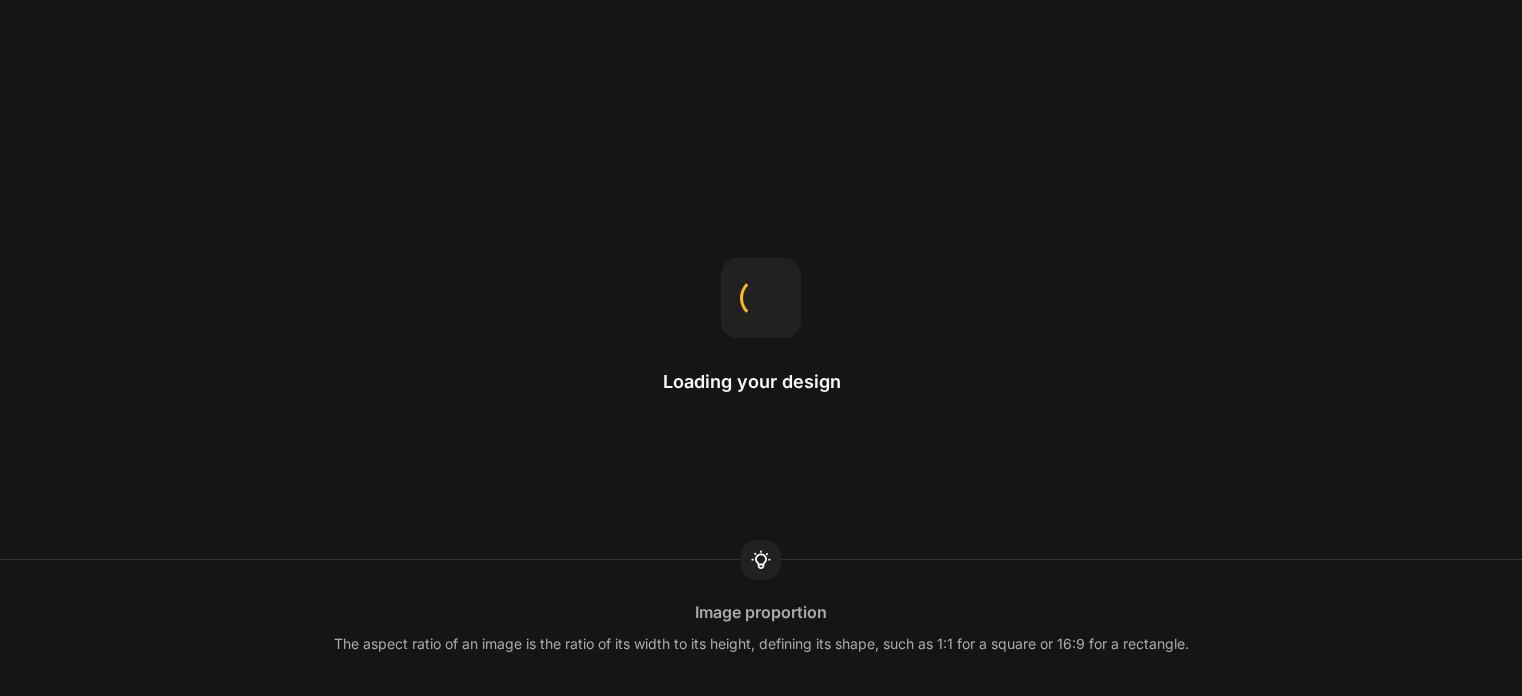 scroll, scrollTop: 0, scrollLeft: 0, axis: both 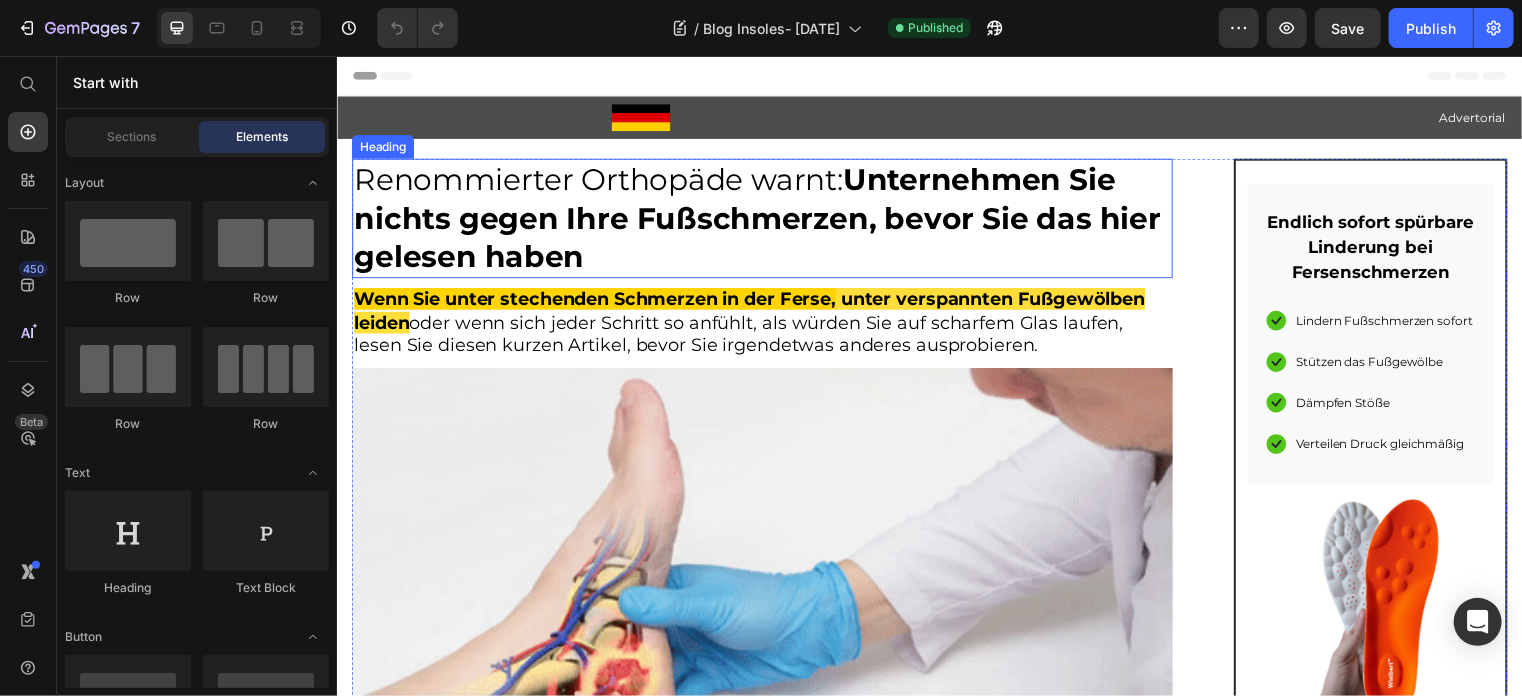 click on "Renommierter Orthopäde warnt:  Unternehmen Sie nichts gegen Ihre Fußschmerzen, bevor Sie das hier gelesen haben" at bounding box center [766, 219] 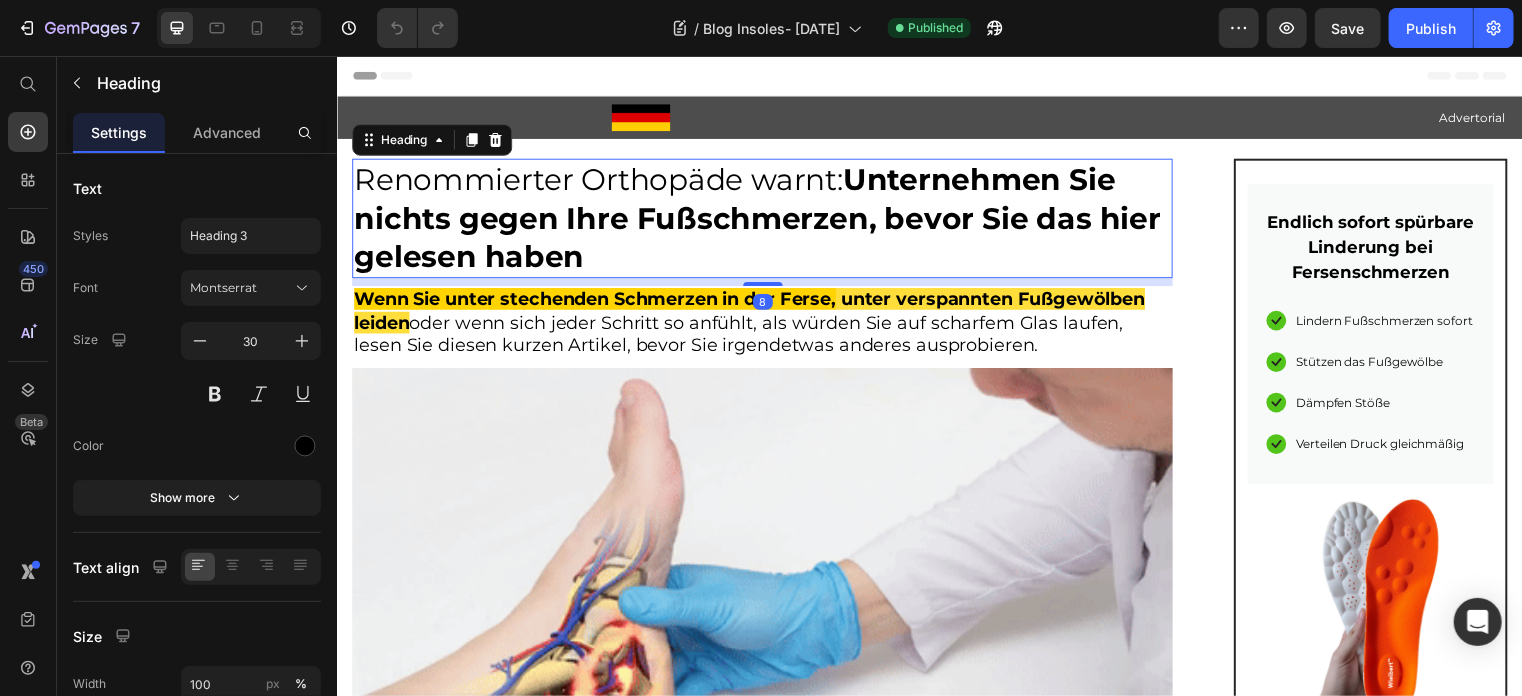 click on "Renommierter Orthopäde warnt:  Unternehmen Sie nichts gegen Ihre Fußschmerzen, bevor Sie das hier gelesen haben" at bounding box center (766, 219) 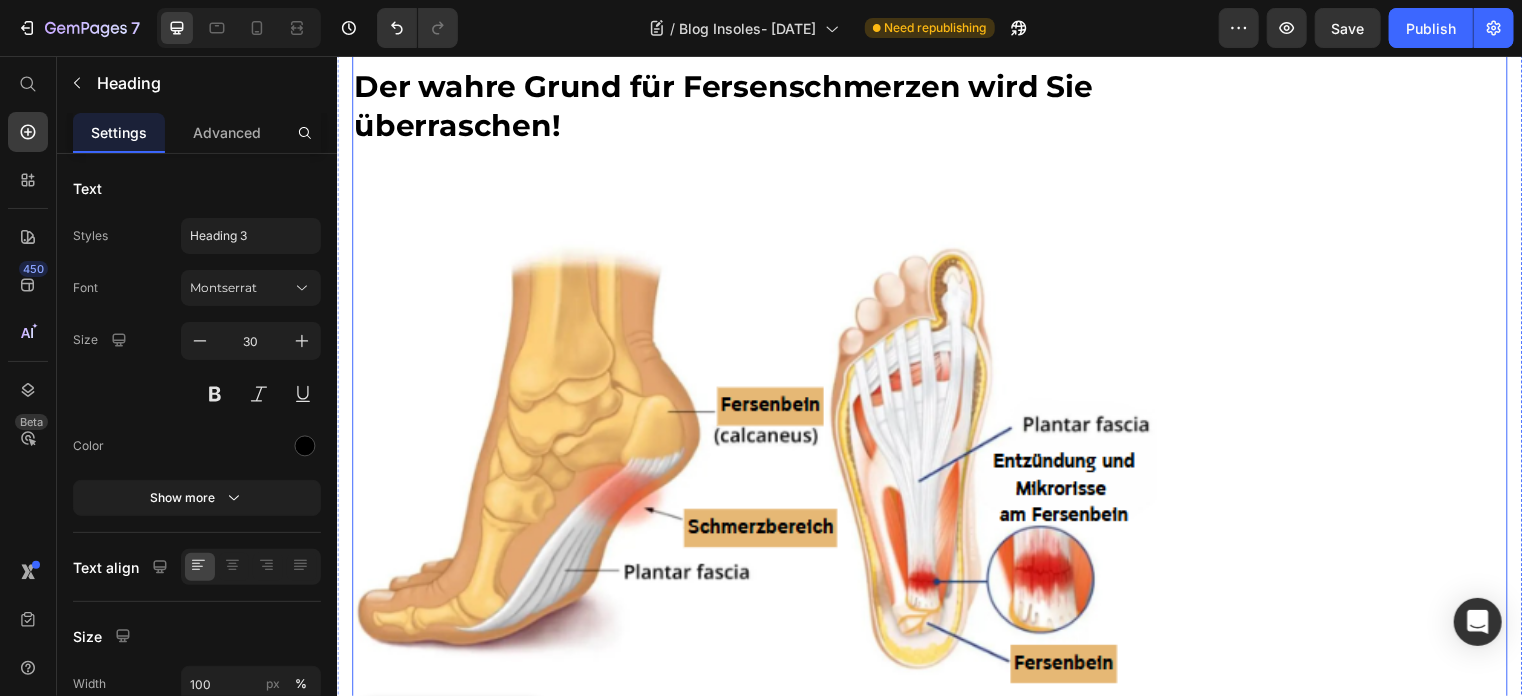 scroll, scrollTop: 1600, scrollLeft: 0, axis: vertical 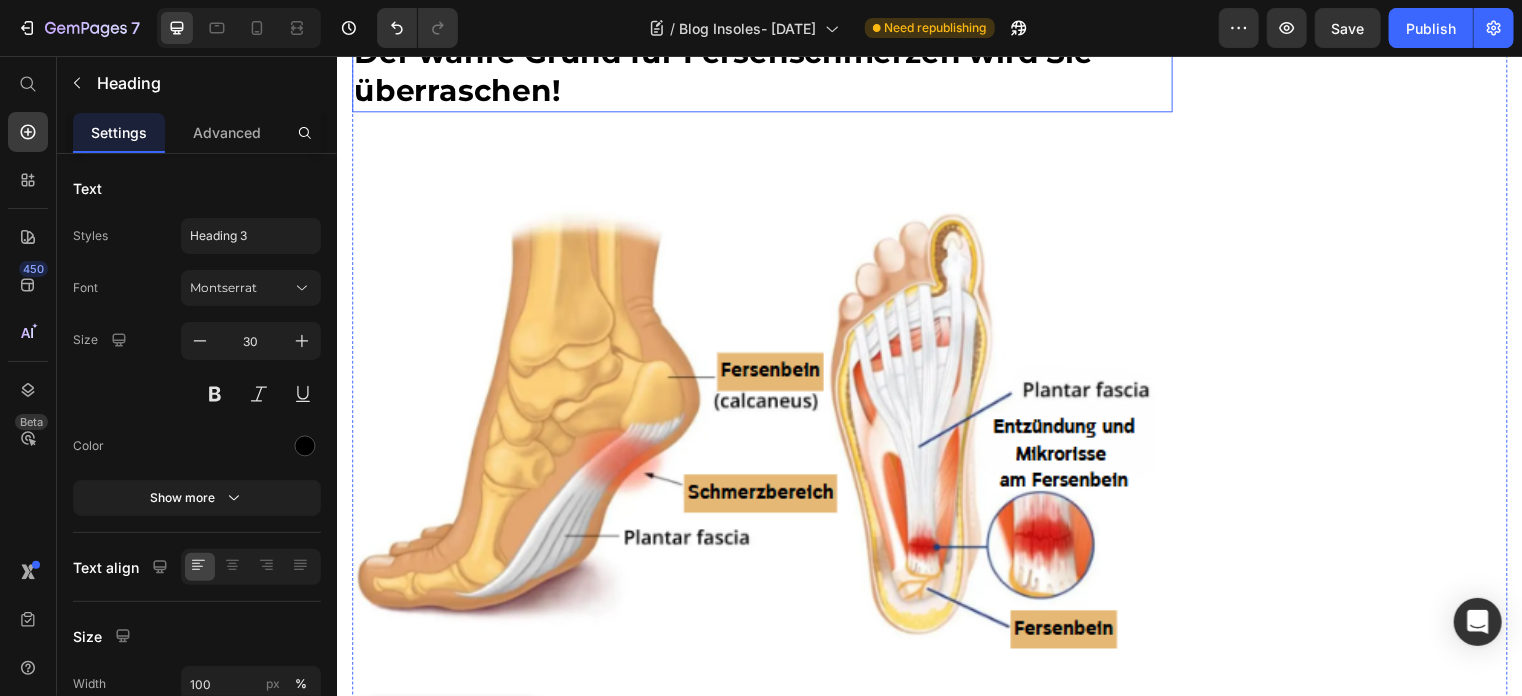 click on "Der wahre Grund für Fersenschmerzen wird Sie überraschen!" at bounding box center [727, 71] 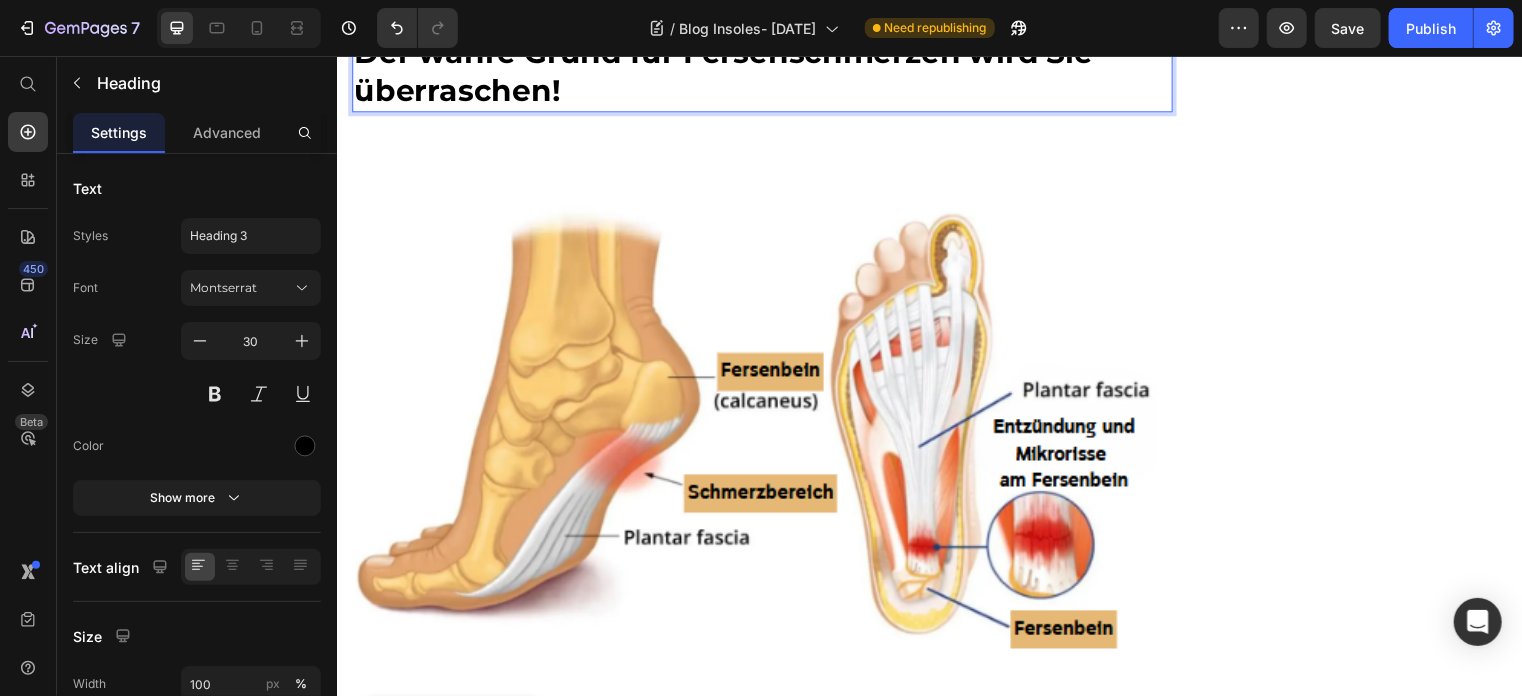click on "Der wahre Grund für Fersenschmerzen wird Sie überraschen!" at bounding box center (727, 71) 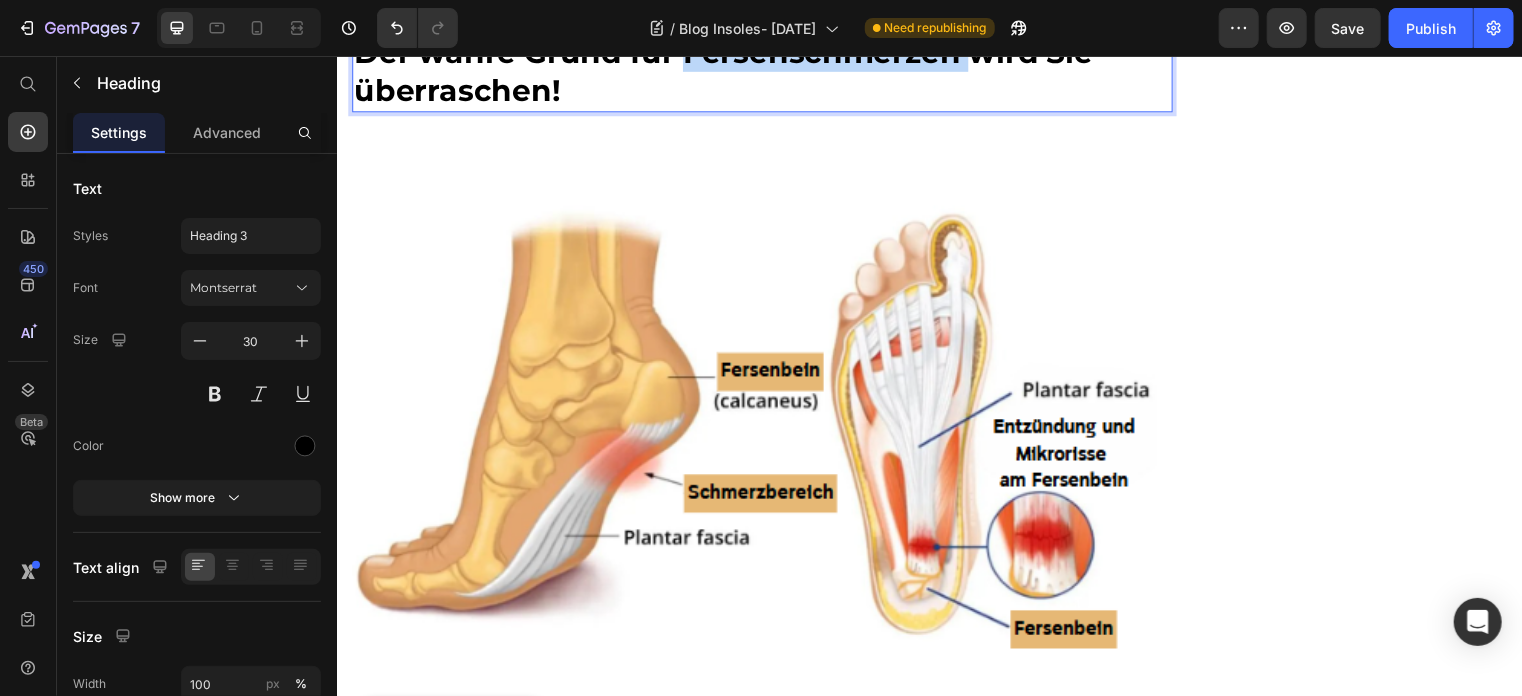 click on "Der wahre Grund für Fersenschmerzen wird Sie überraschen!" at bounding box center [727, 71] 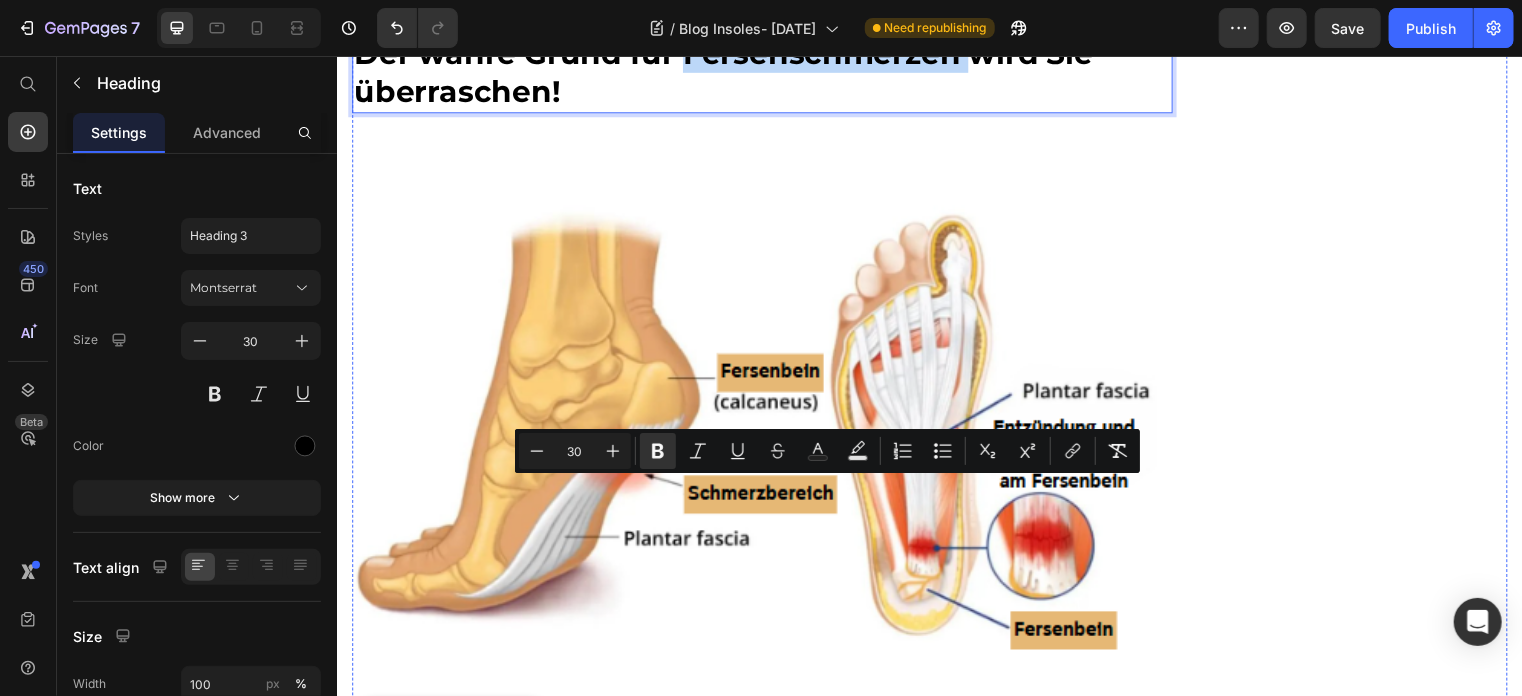 scroll, scrollTop: 1600, scrollLeft: 0, axis: vertical 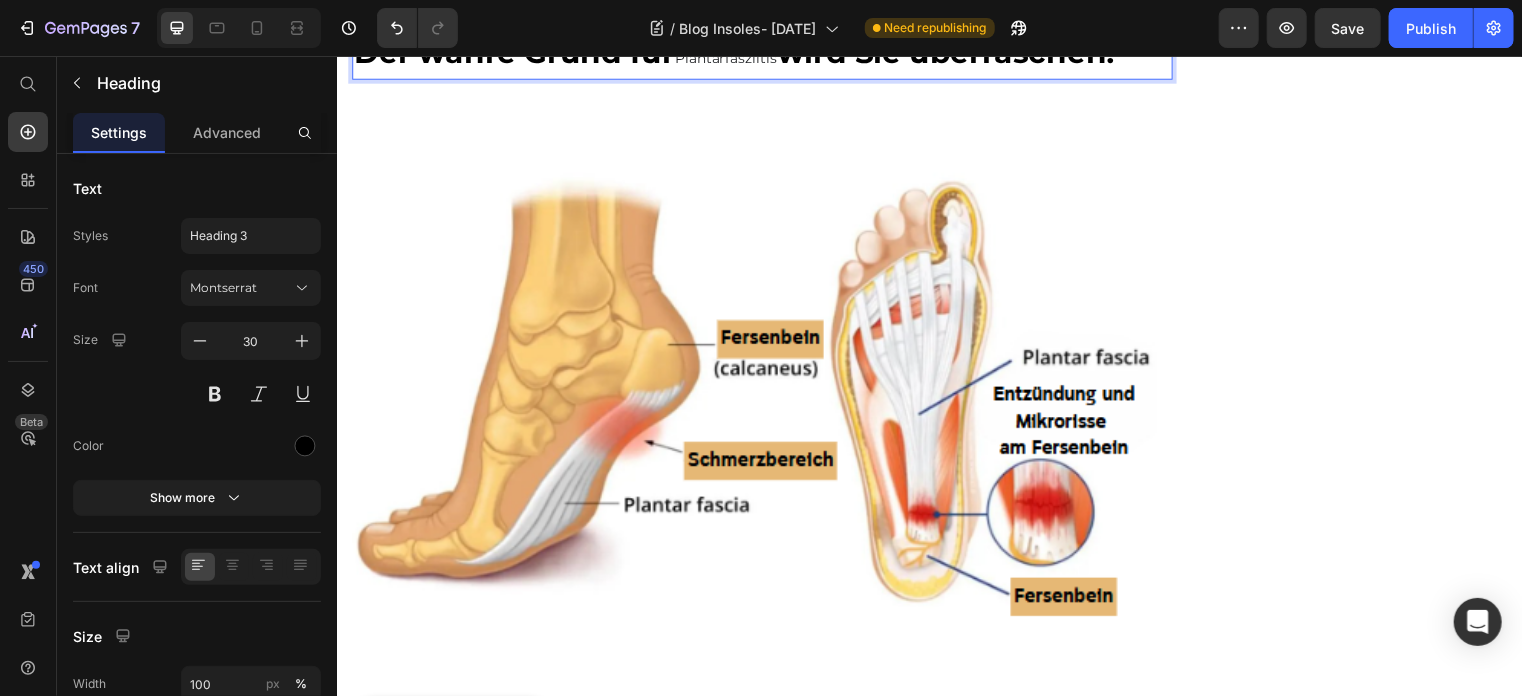 click on "Plantarfasziitis" at bounding box center (729, 57) 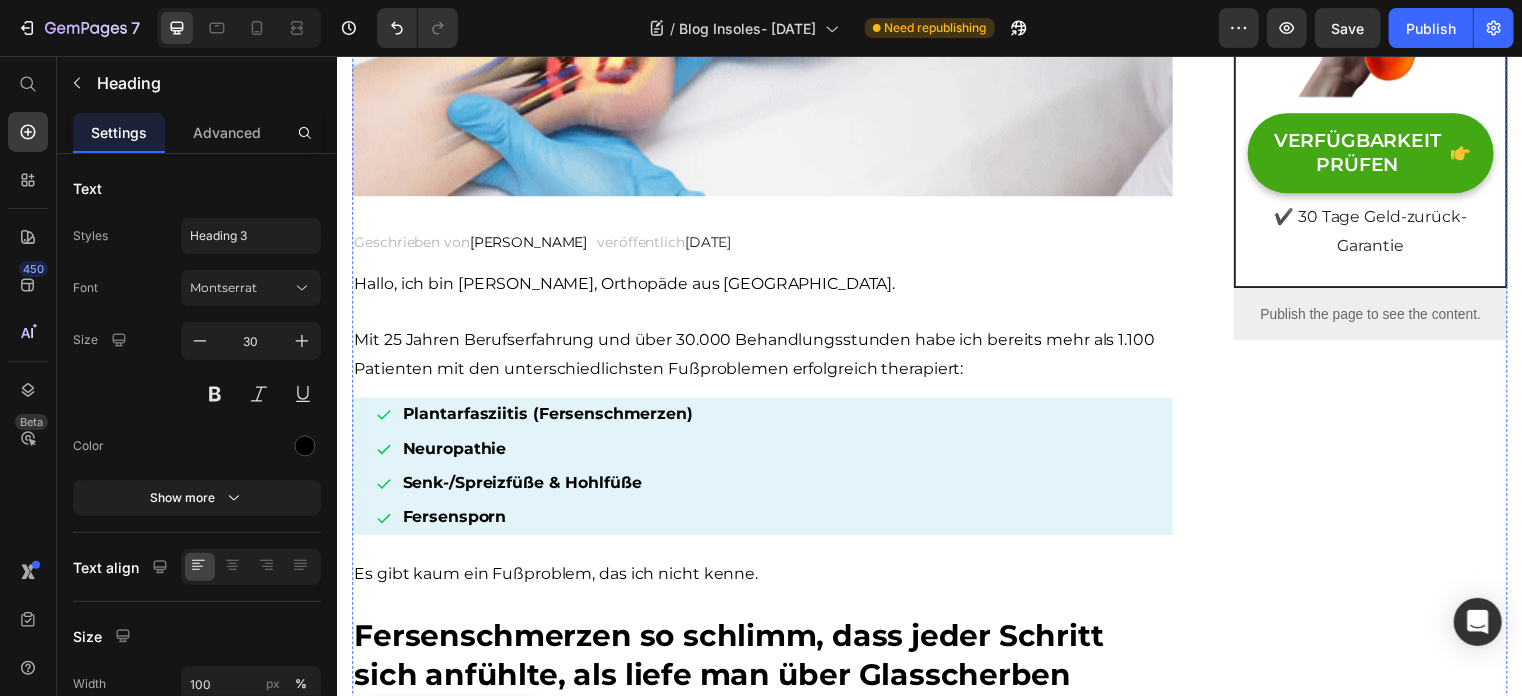 scroll, scrollTop: 900, scrollLeft: 0, axis: vertical 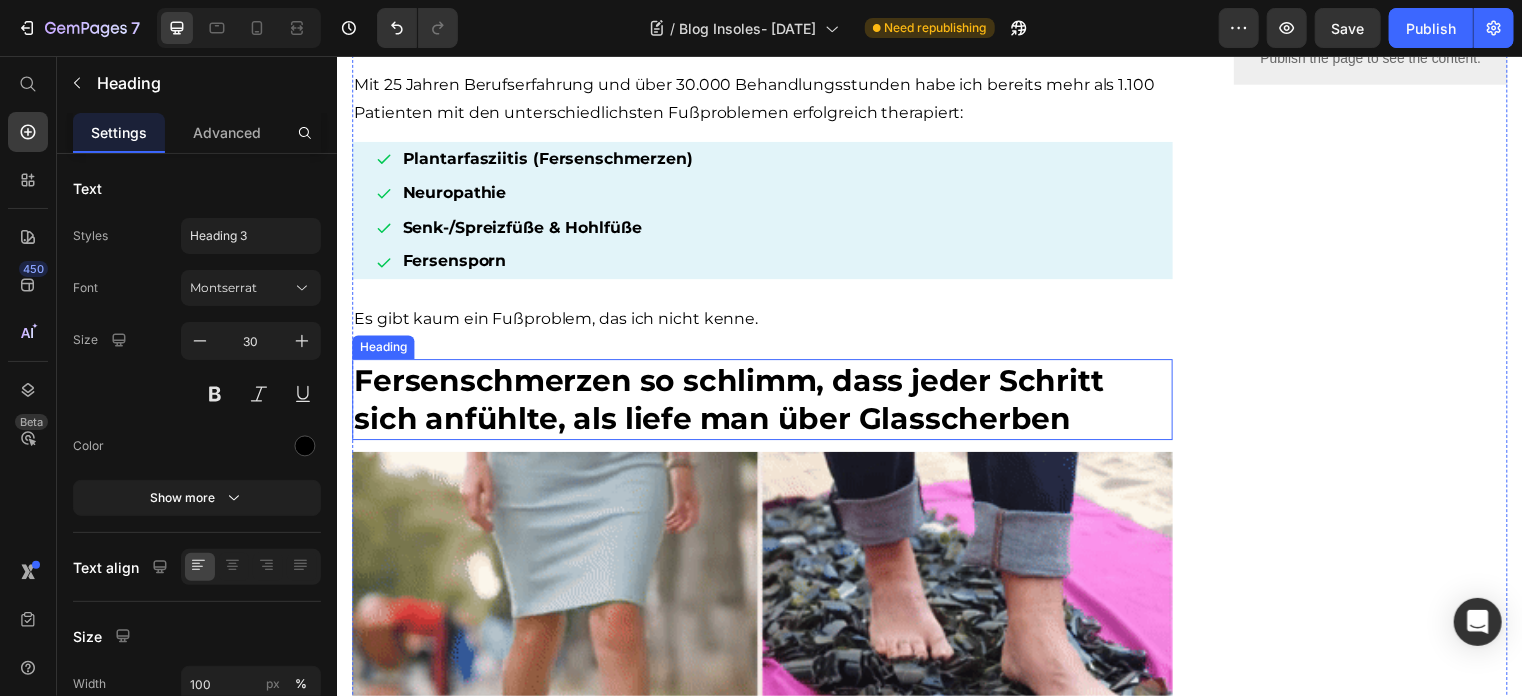 click on "Fersenschmerzen so schlimm, dass jeder Schritt sich anfühlte, als liefe man über Glasscherben" at bounding box center (732, 403) 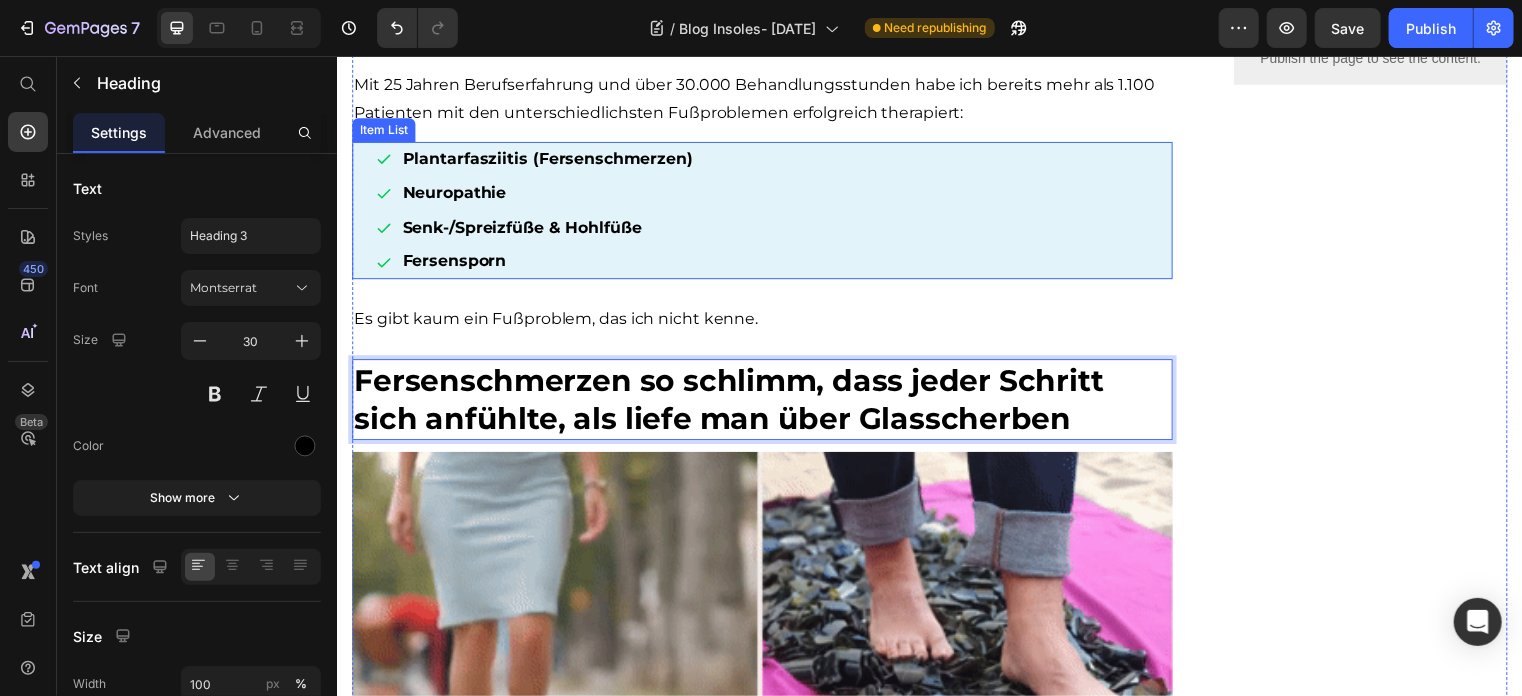 click on "Plantarfasziitis (Fersenschmerzen)" at bounding box center [549, 159] 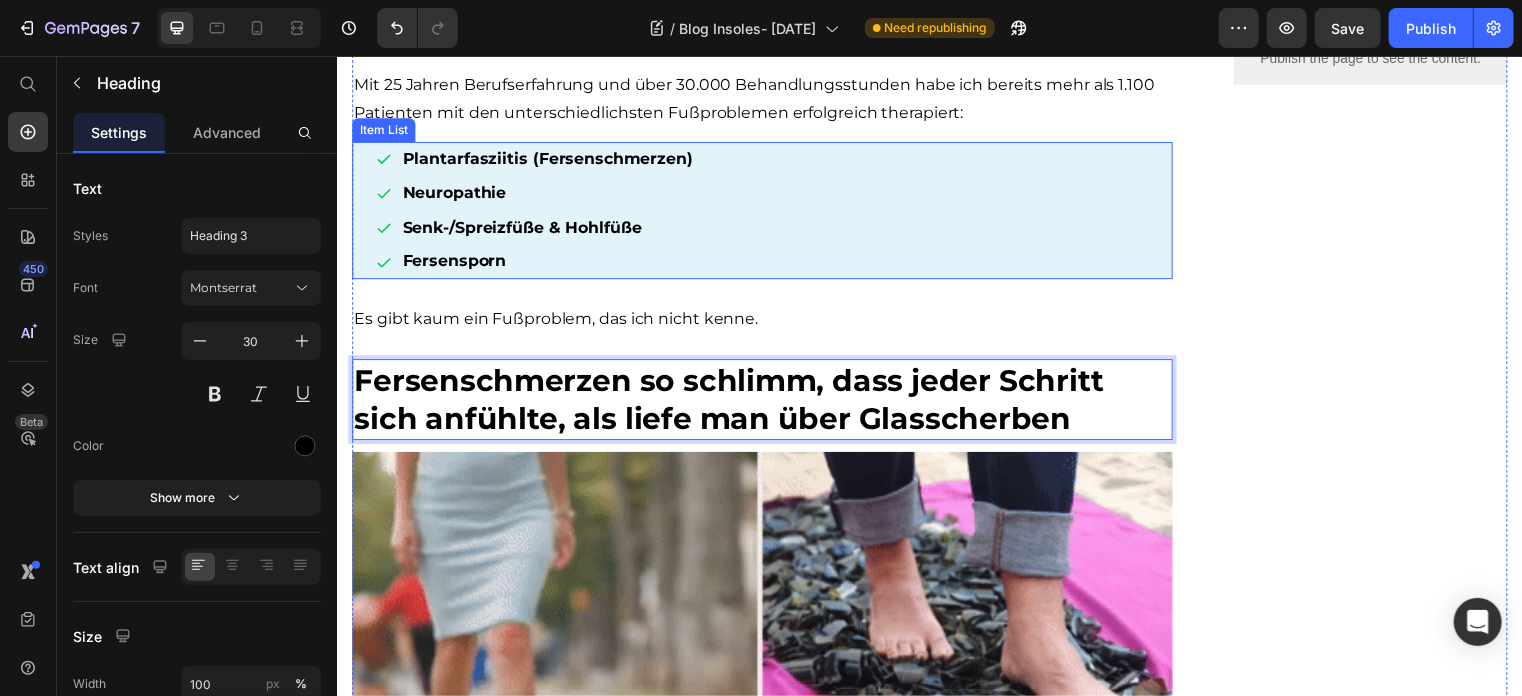 click on "Plantarfasziitis (Fersenschmerzen)" at bounding box center (549, 159) 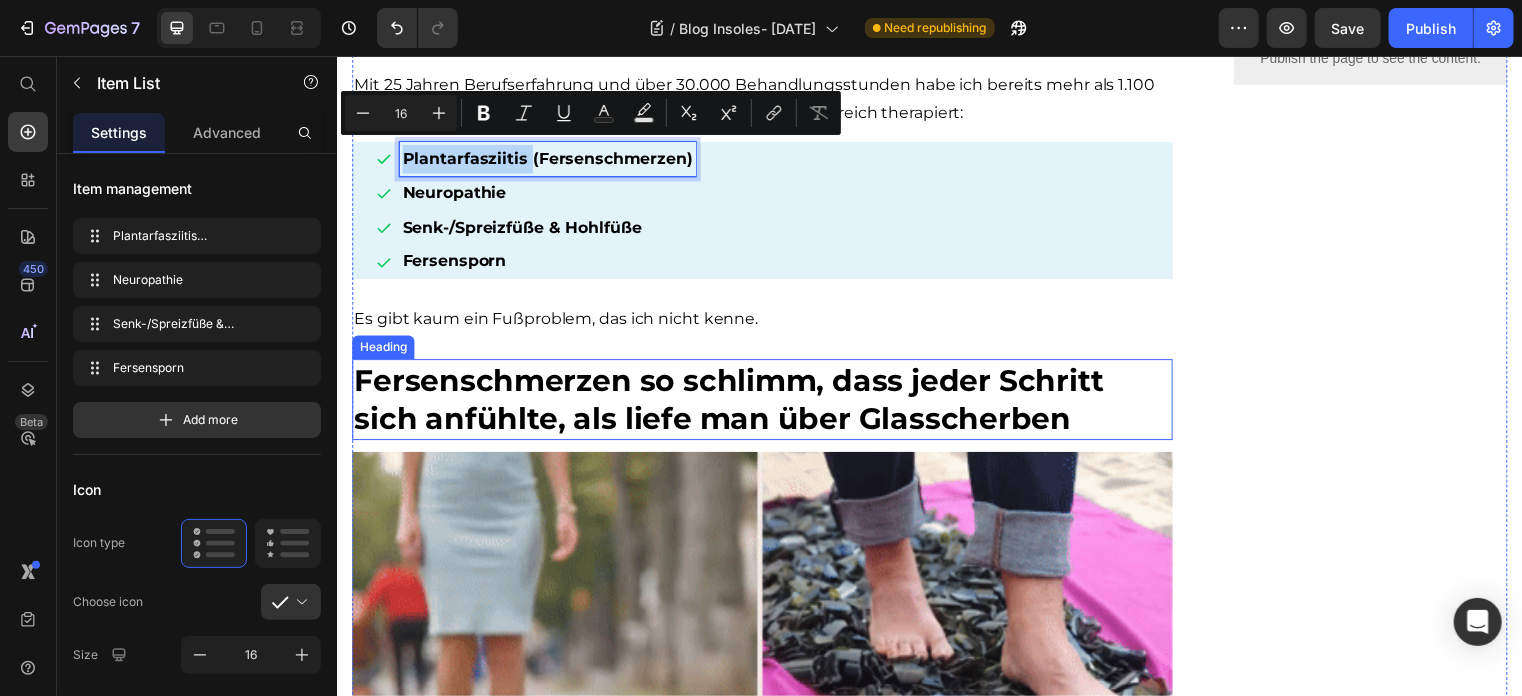 click on "Fersenschmerzen so schlimm, dass jeder Schritt sich anfühlte, als liefe man über Glasscherben" at bounding box center (732, 403) 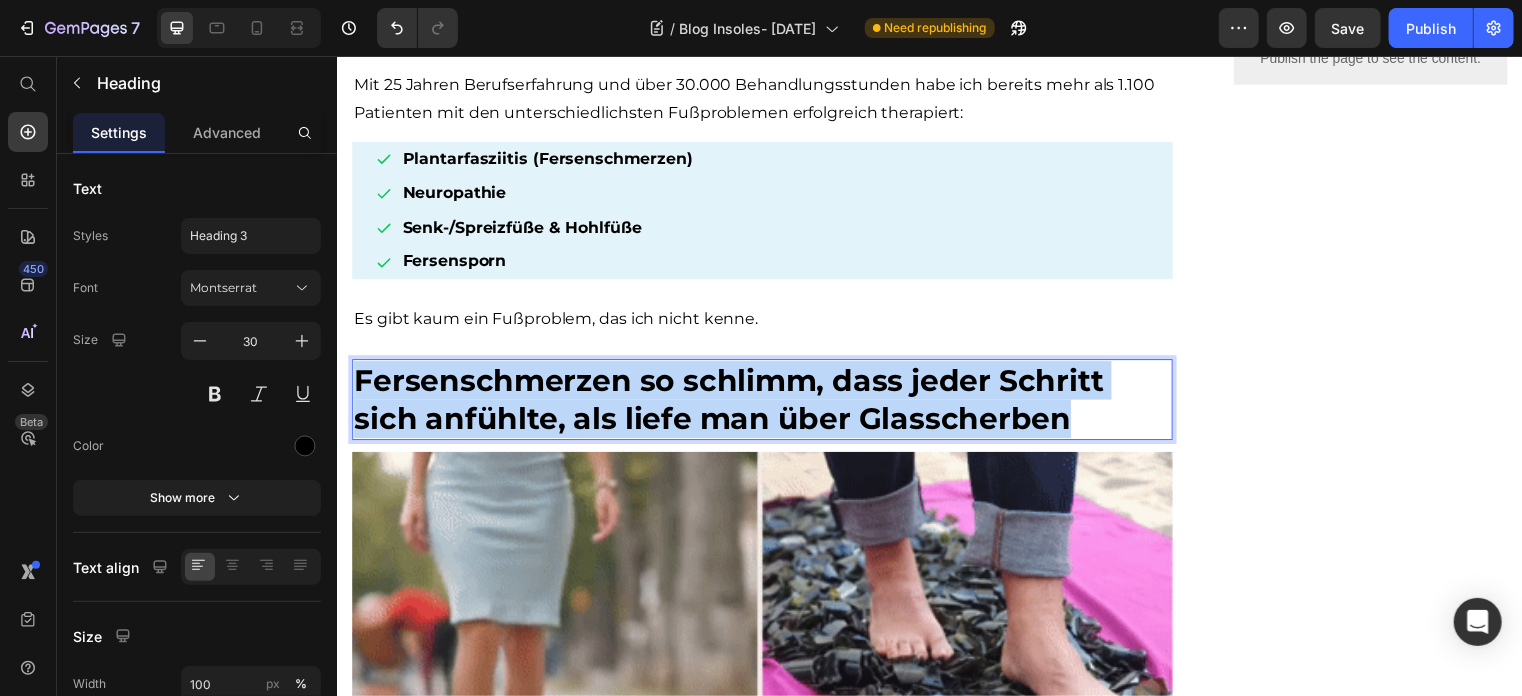 click on "Fersenschmerzen so schlimm, dass jeder Schritt sich anfühlte, als liefe man über Glasscherben" at bounding box center [732, 403] 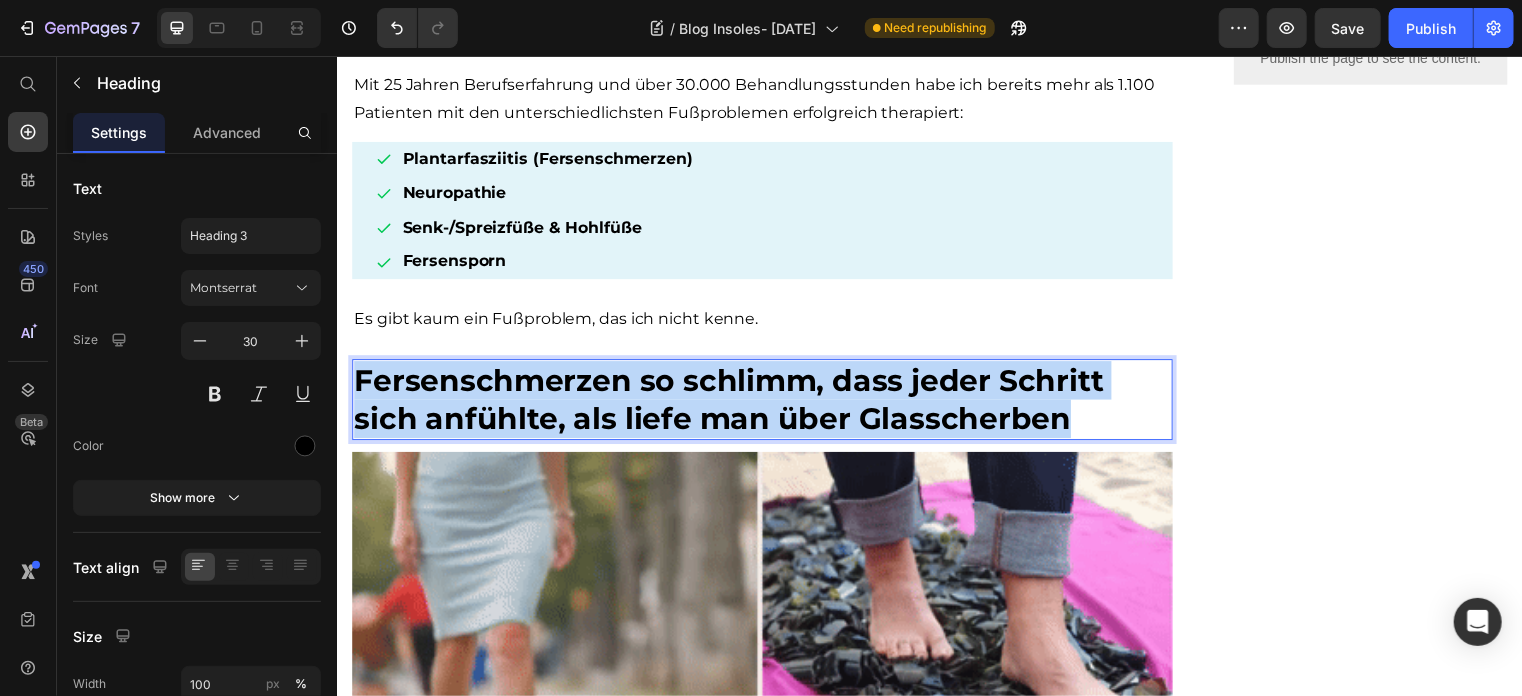 click on "Fersenschmerzen so schlimm, dass jeder Schritt sich anfühlte, als liefe man über Glasscherben" at bounding box center [732, 403] 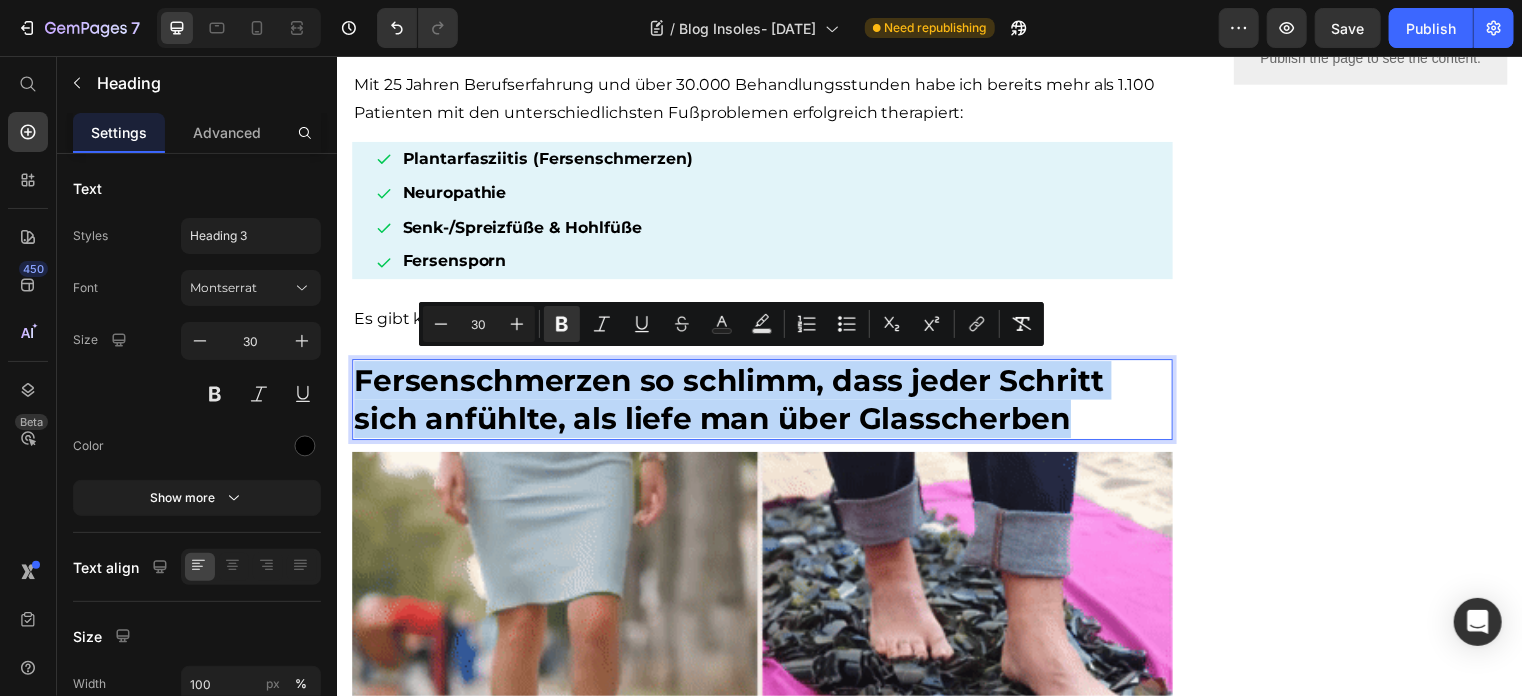 click on "Fersenschmerzen so schlimm, dass jeder Schritt sich anfühlte, als liefe man über Glasscherben" at bounding box center [732, 403] 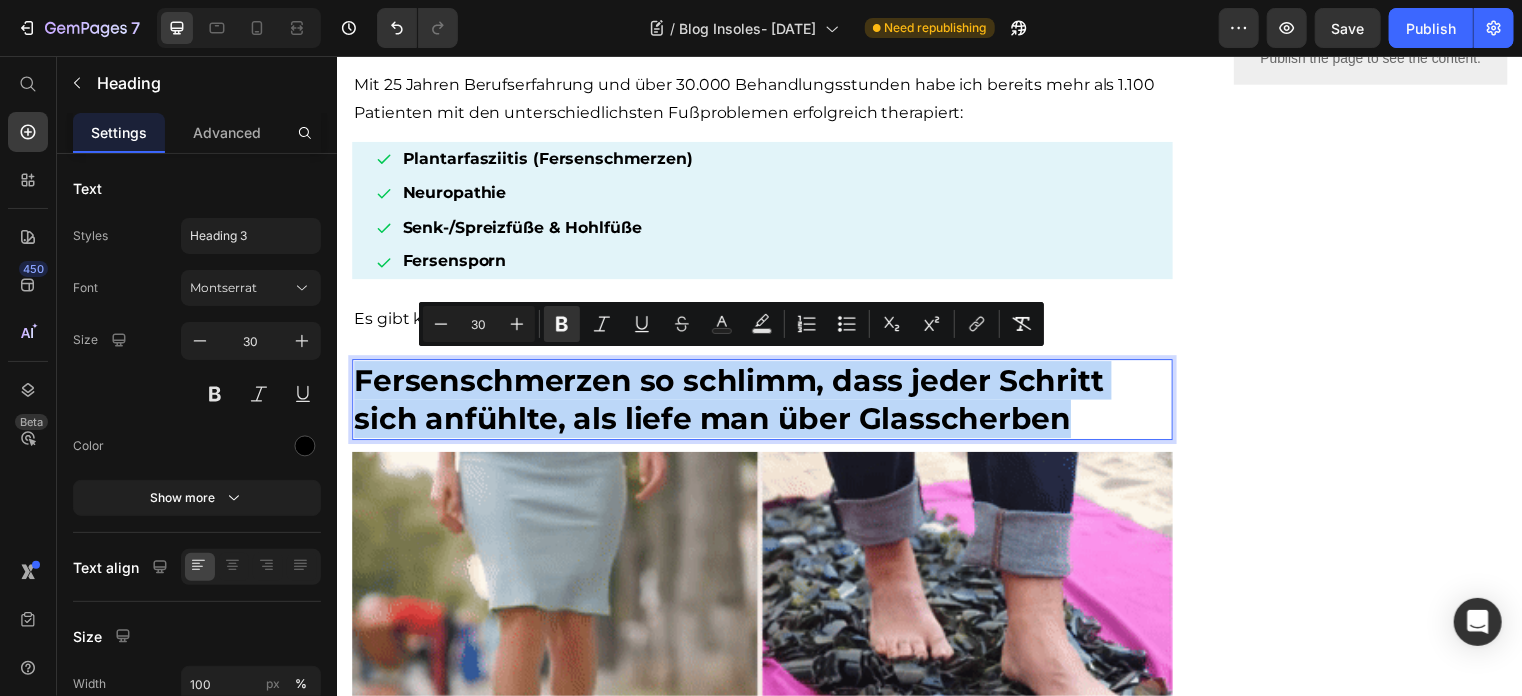 click on "Fersenschmerzen so schlimm, dass jeder Schritt sich anfühlte, als liefe man über Glasscherben" at bounding box center [732, 403] 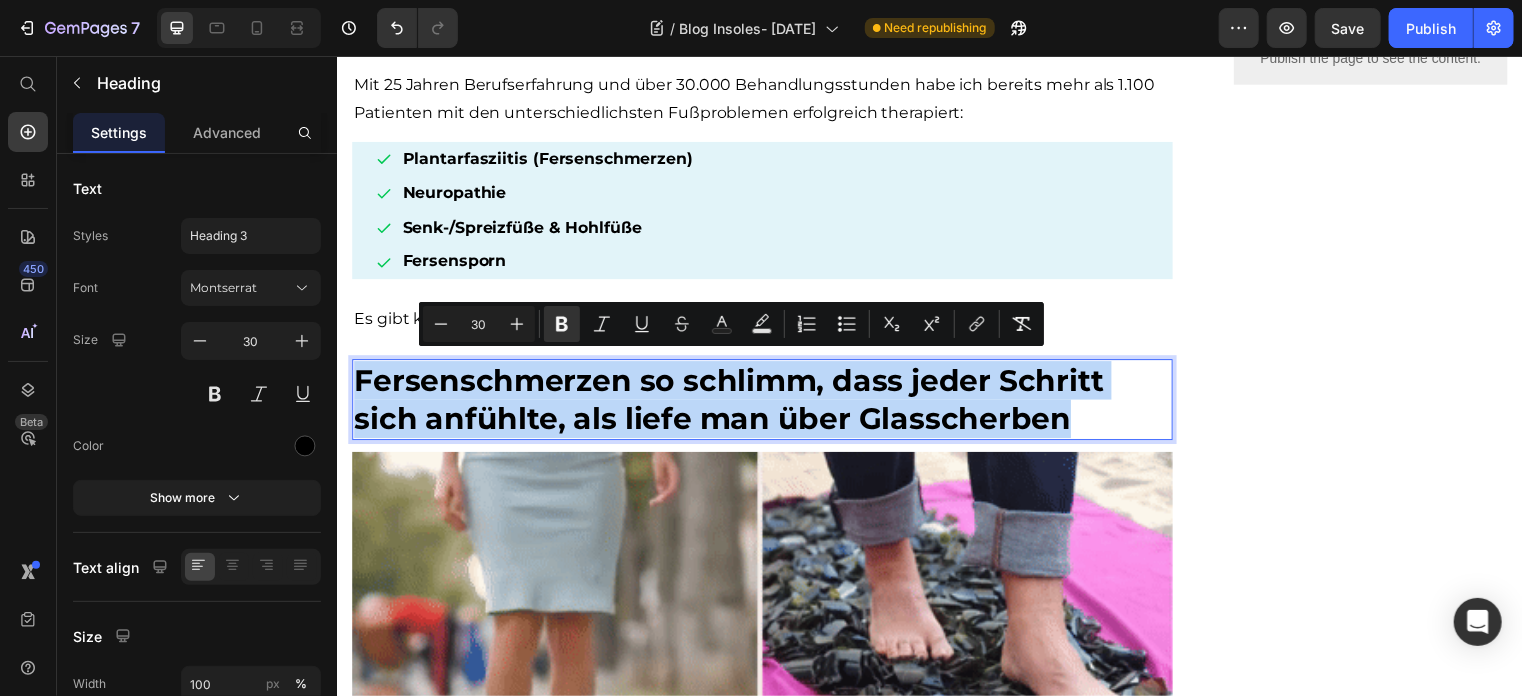click on "Fersenschmerzen so schlimm, dass jeder Schritt sich anfühlte, als liefe man über Glasscherben" at bounding box center [732, 403] 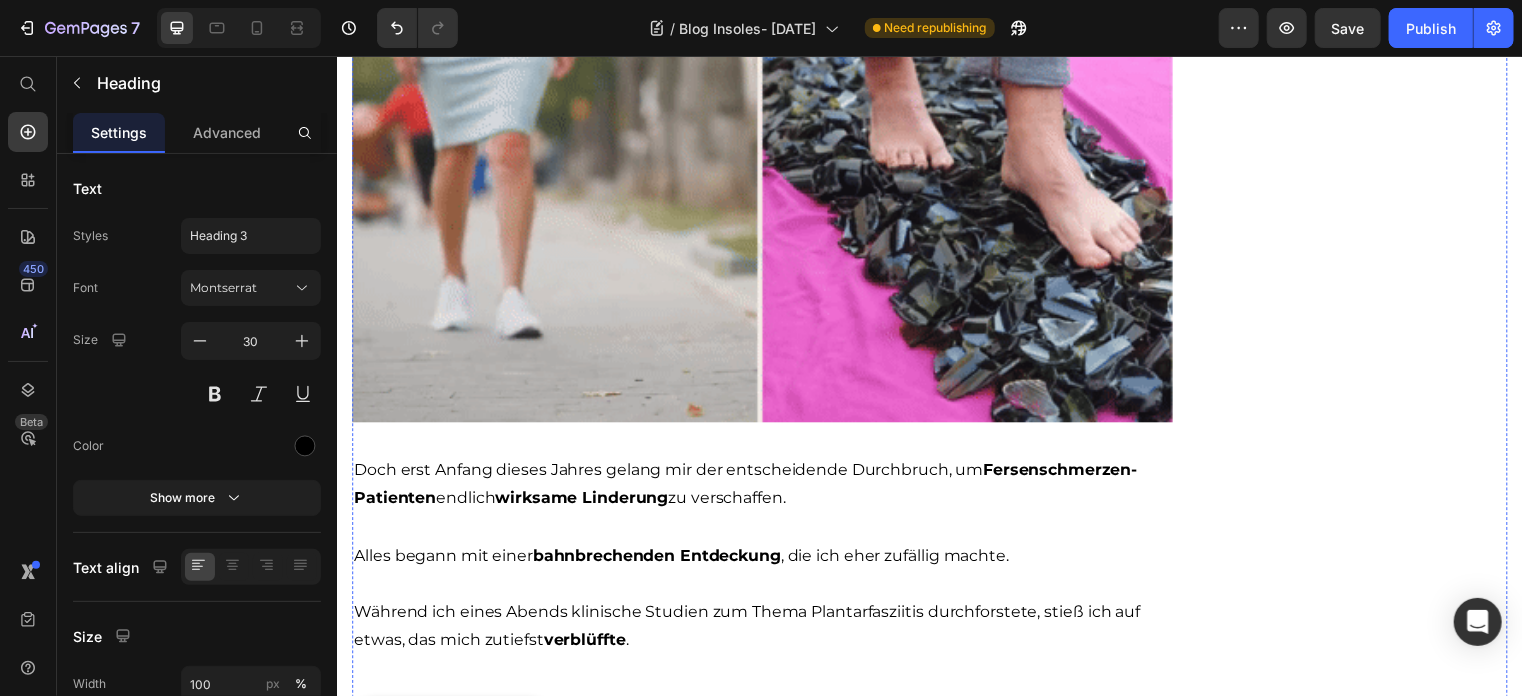 scroll, scrollTop: 1400, scrollLeft: 0, axis: vertical 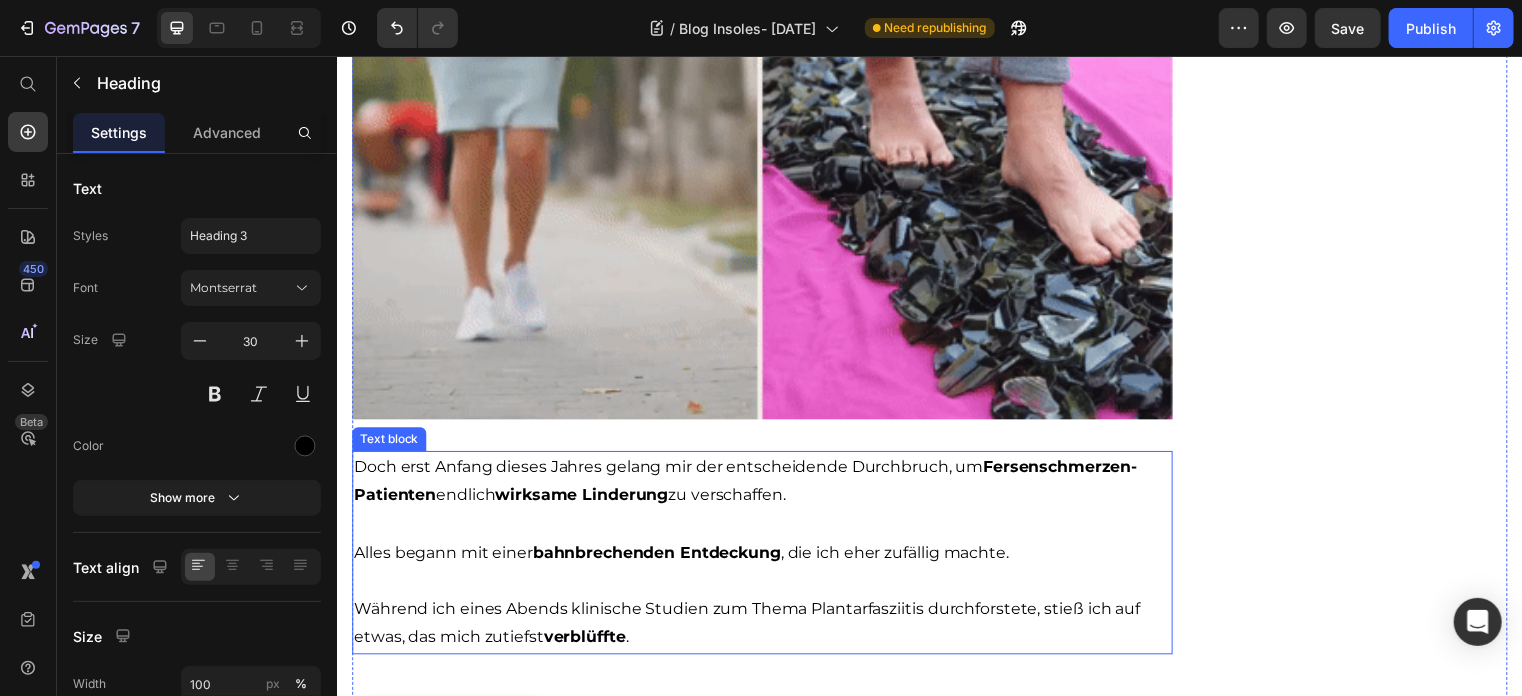 click on "Fersenschmerzen-Patienten" at bounding box center [749, 485] 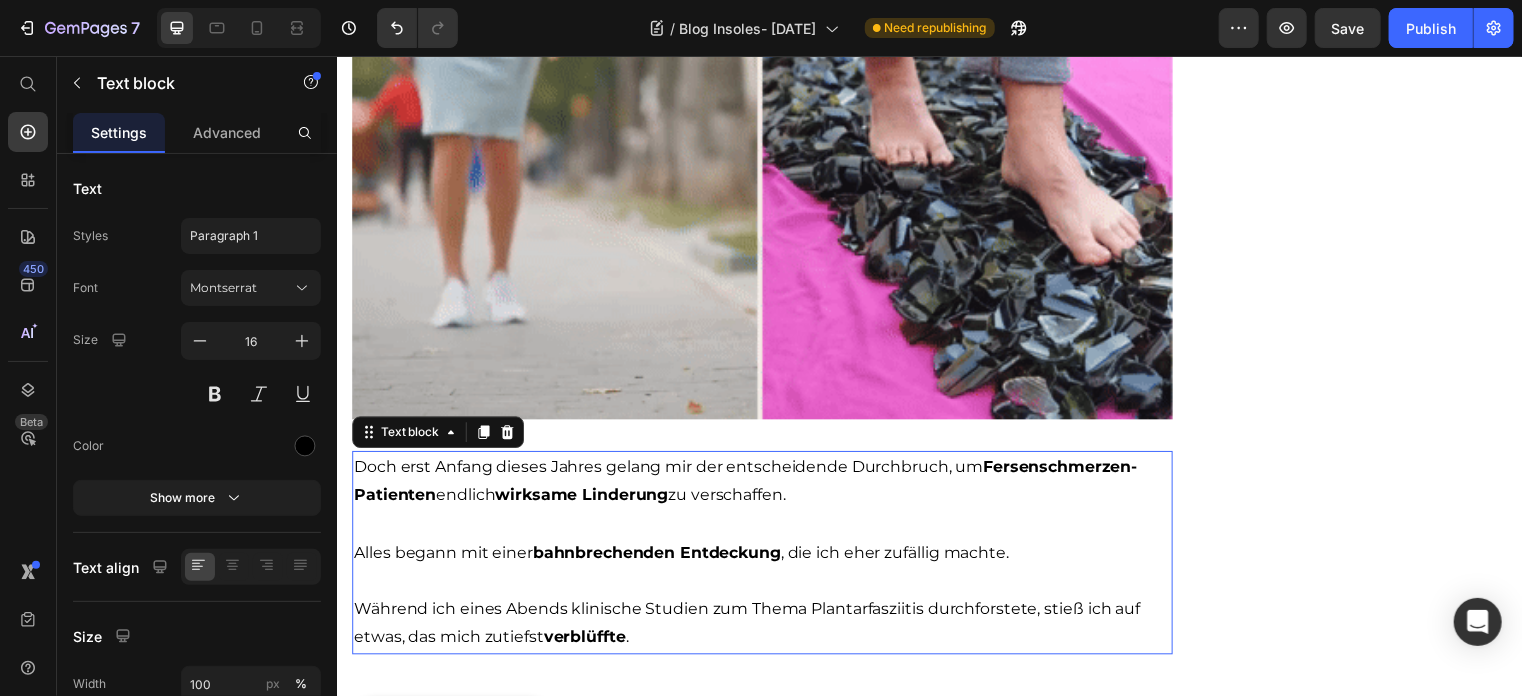click on "Fersenschmerzen-Patienten" at bounding box center (749, 485) 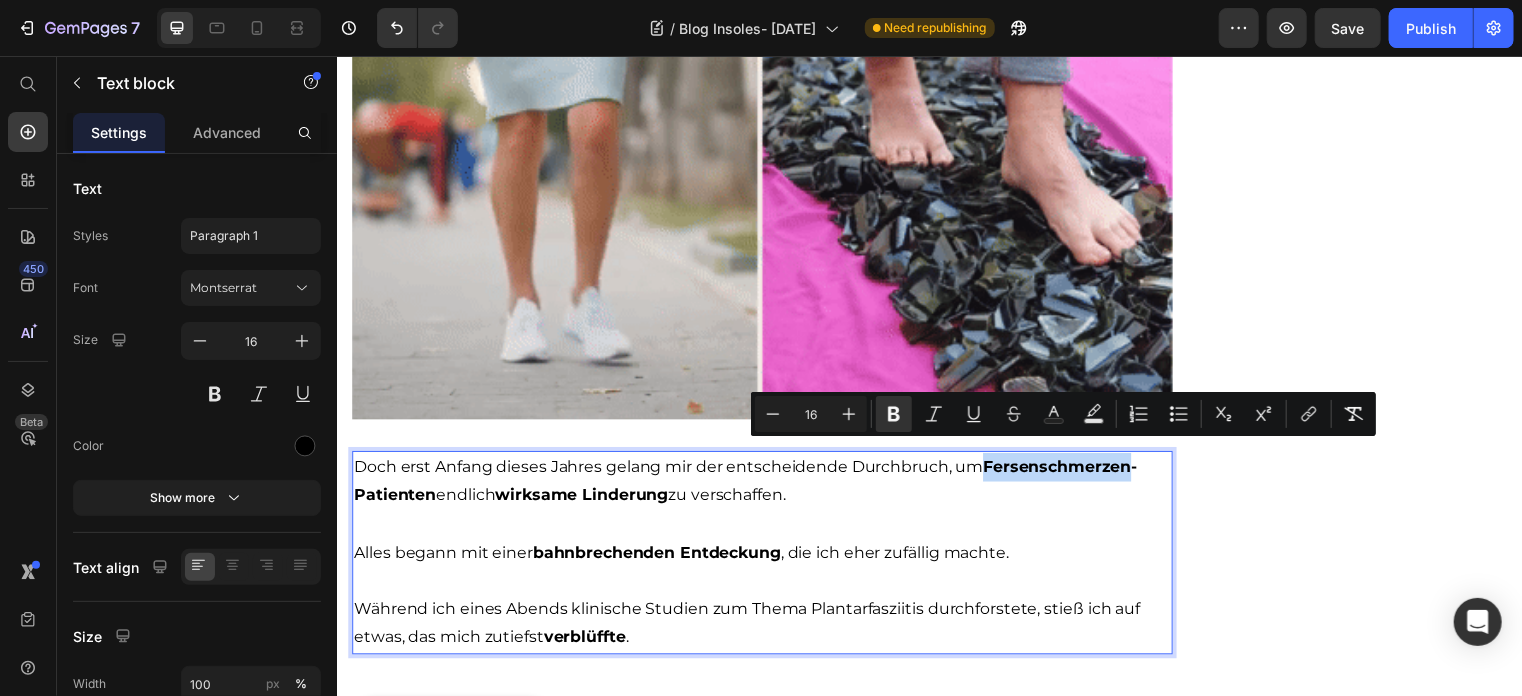 type on "14" 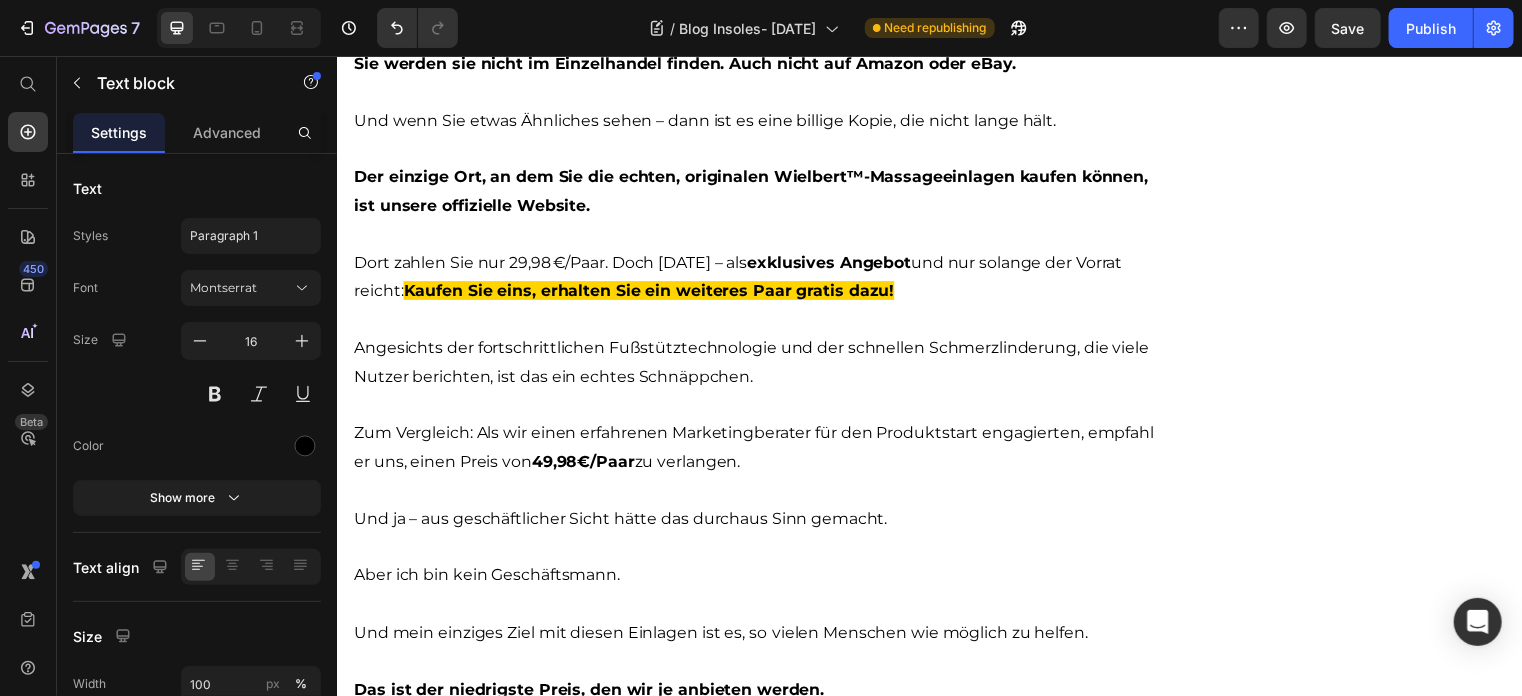 scroll, scrollTop: 9600, scrollLeft: 0, axis: vertical 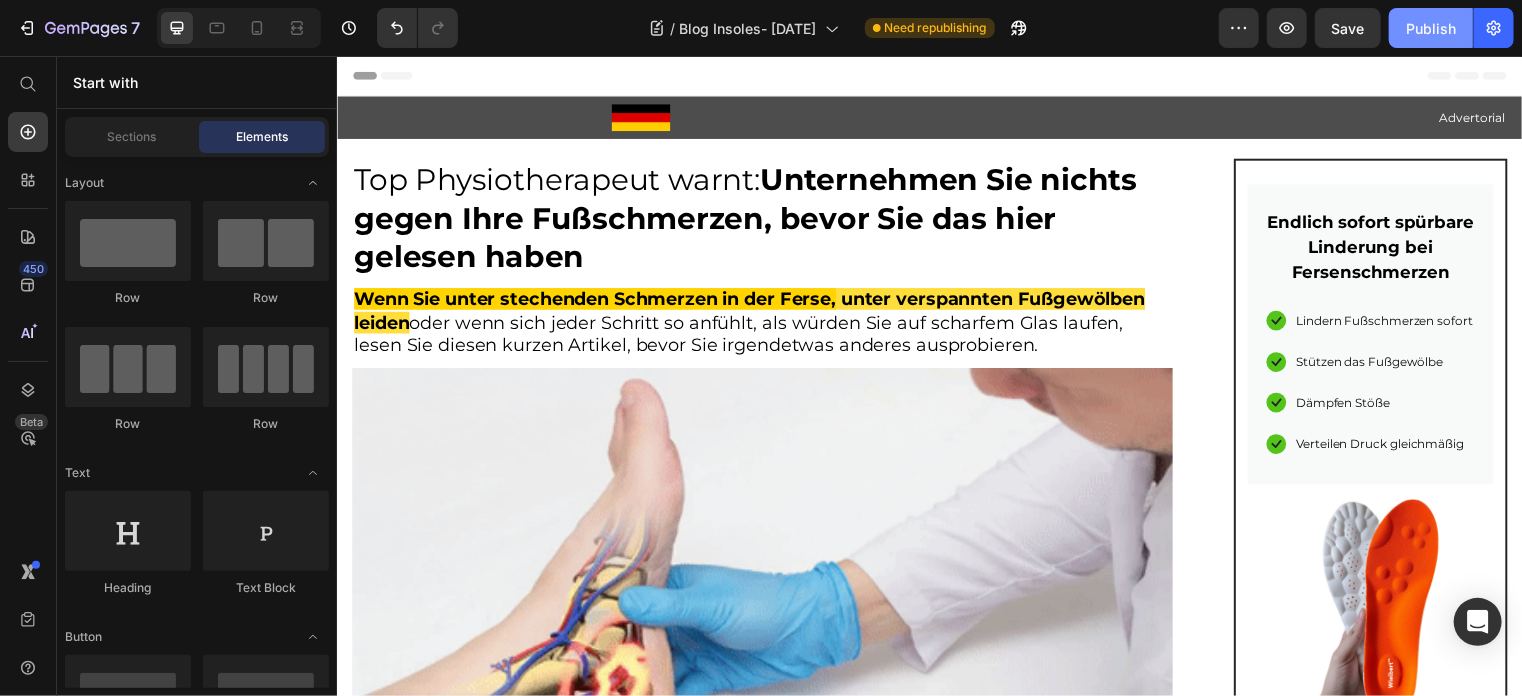 click on "Publish" at bounding box center [1431, 28] 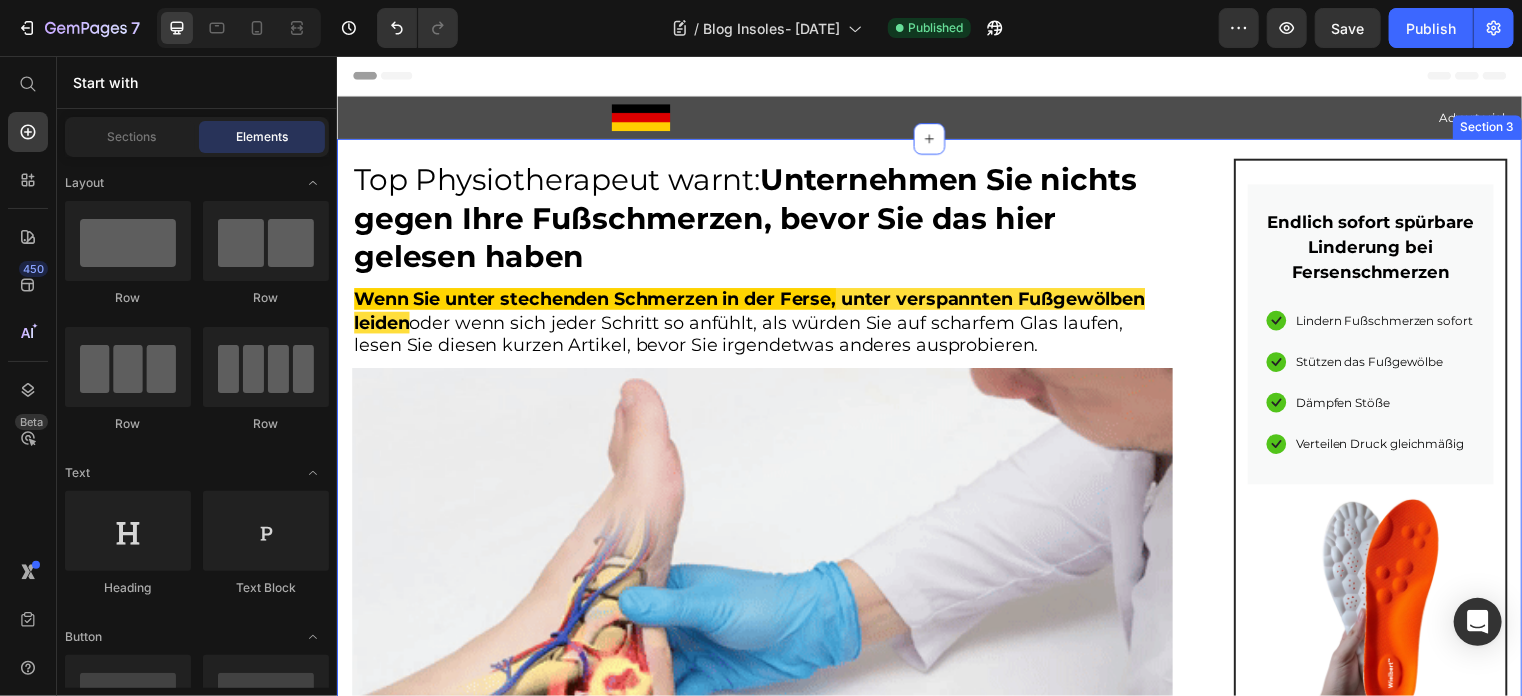 type 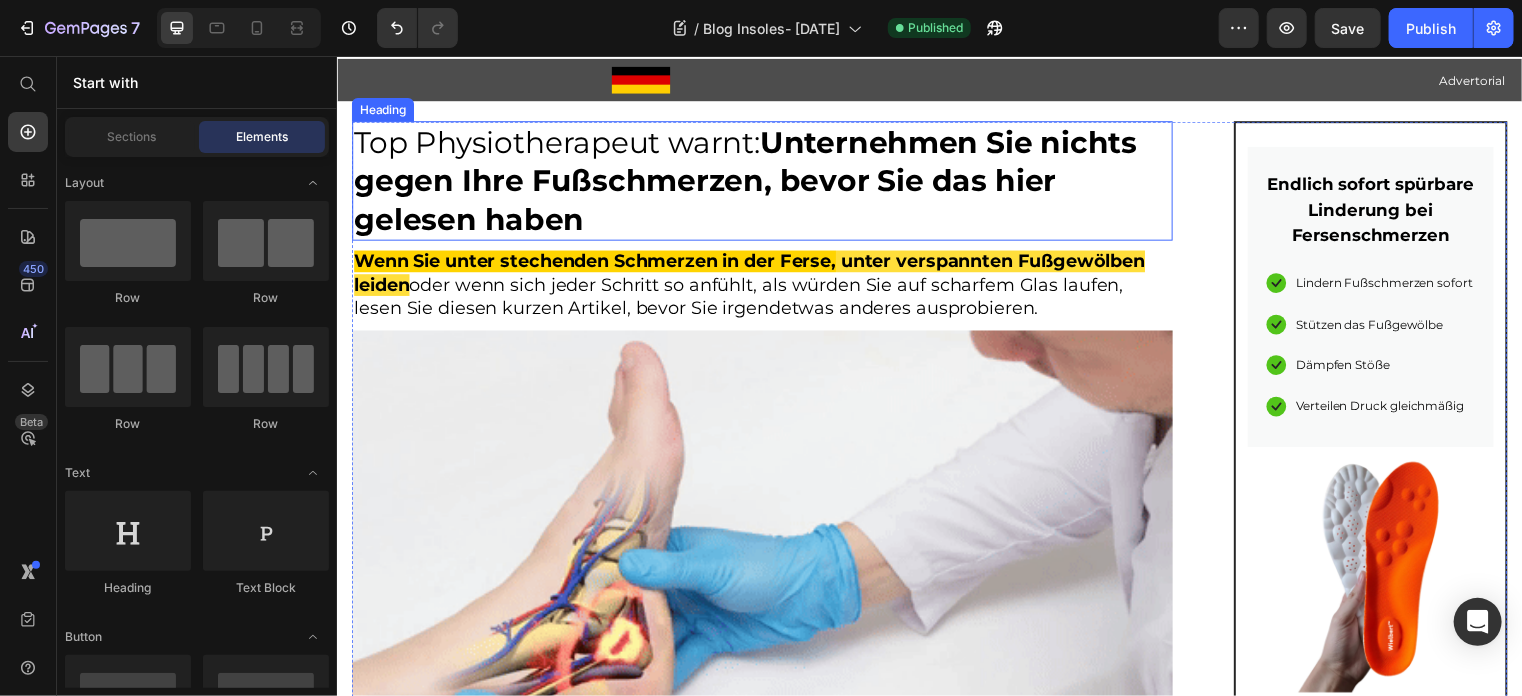 scroll, scrollTop: 100, scrollLeft: 0, axis: vertical 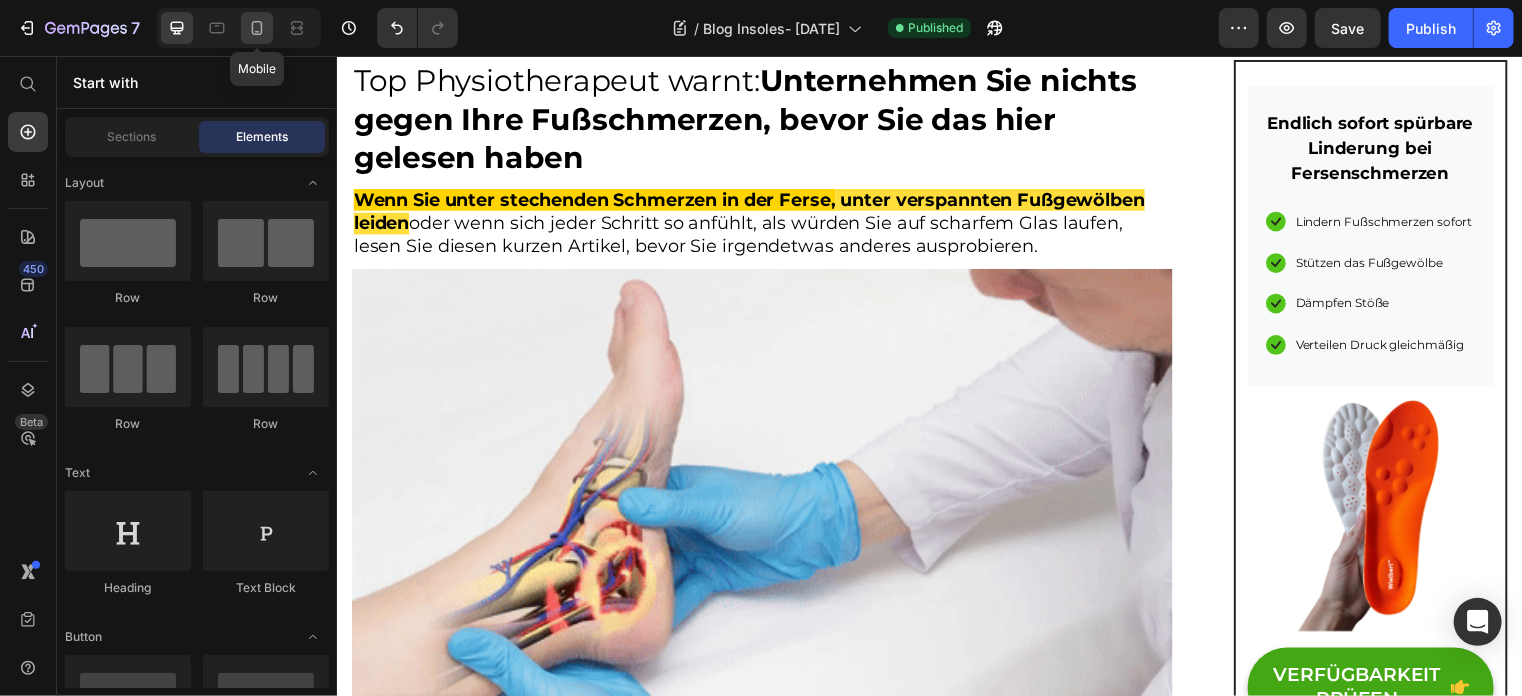 click 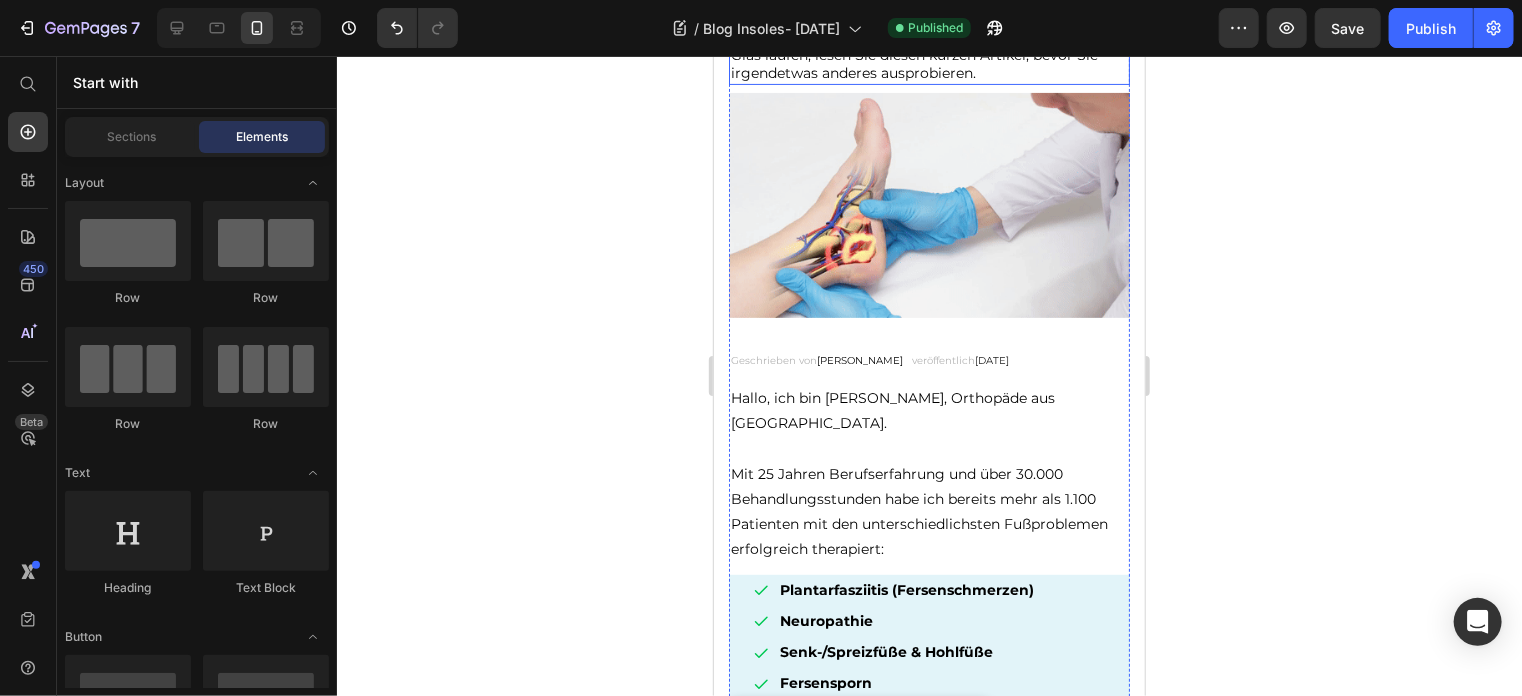 scroll, scrollTop: 298, scrollLeft: 0, axis: vertical 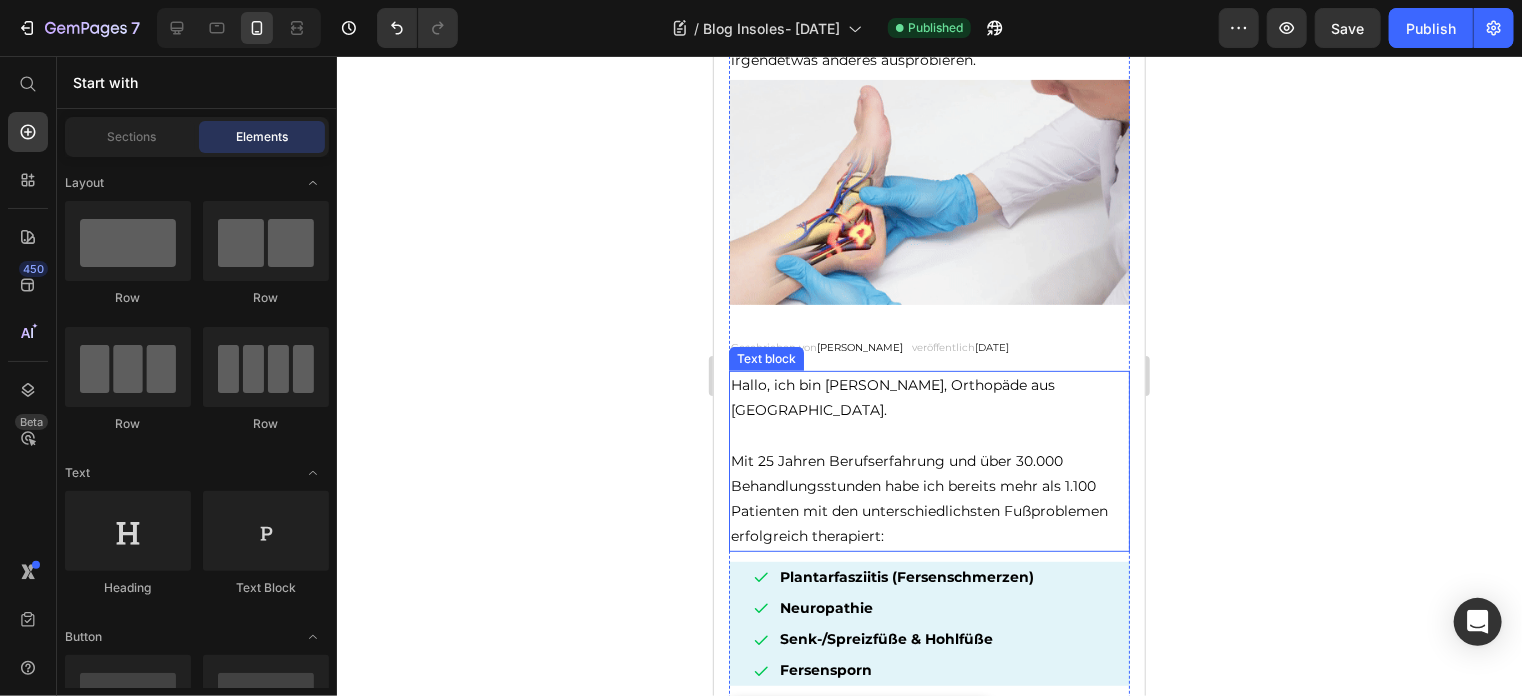 click on "Hallo, ich bin [PERSON_NAME], Orthopäde aus [GEOGRAPHIC_DATA]." at bounding box center [928, 397] 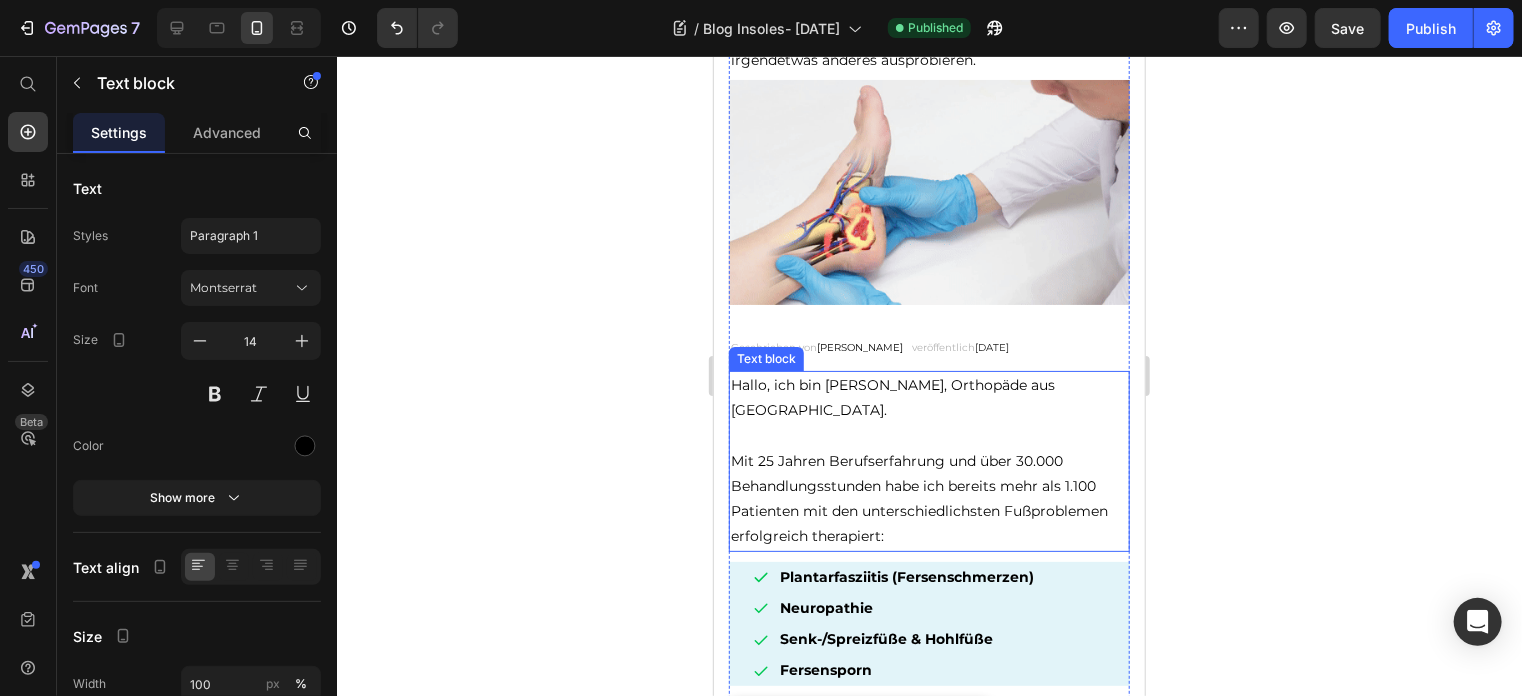 click on "Hallo, ich bin [PERSON_NAME], Orthopäde aus [GEOGRAPHIC_DATA]." at bounding box center (928, 397) 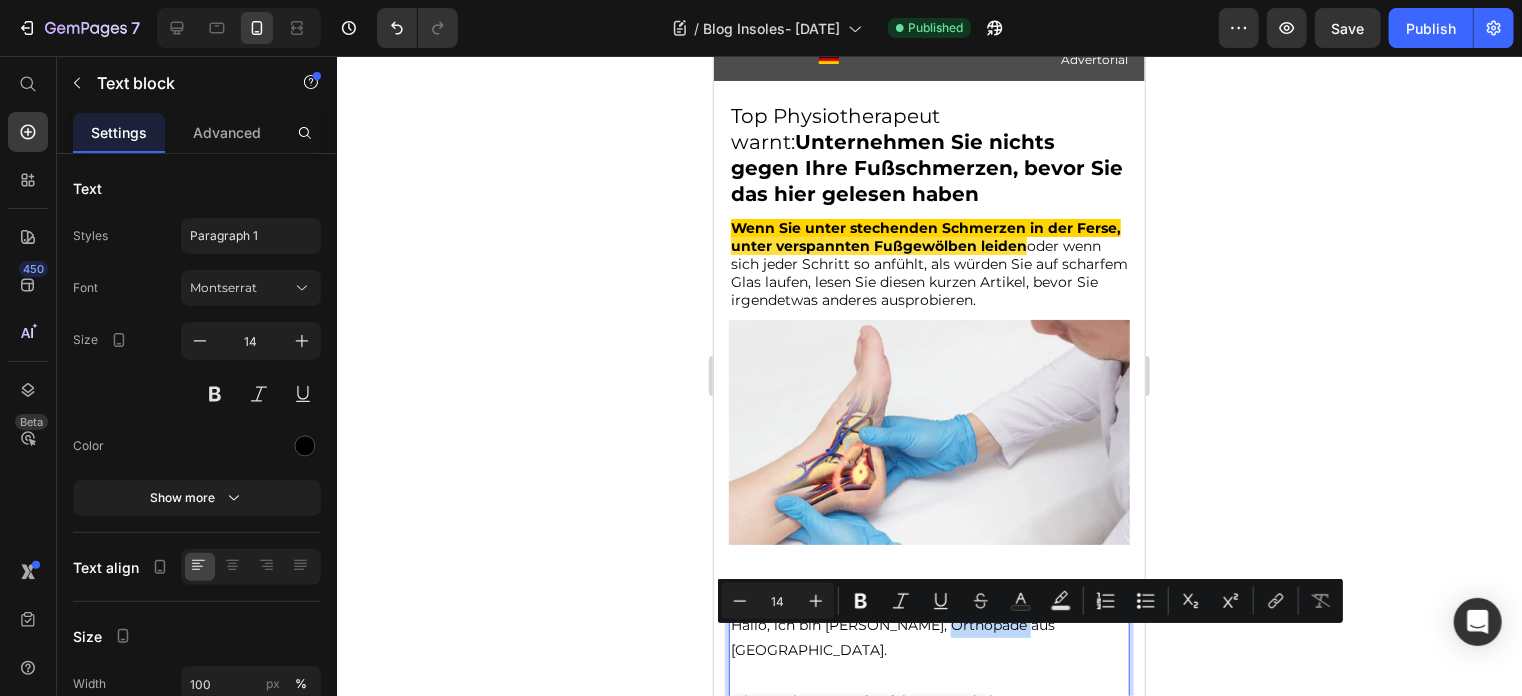 scroll, scrollTop: 0, scrollLeft: 0, axis: both 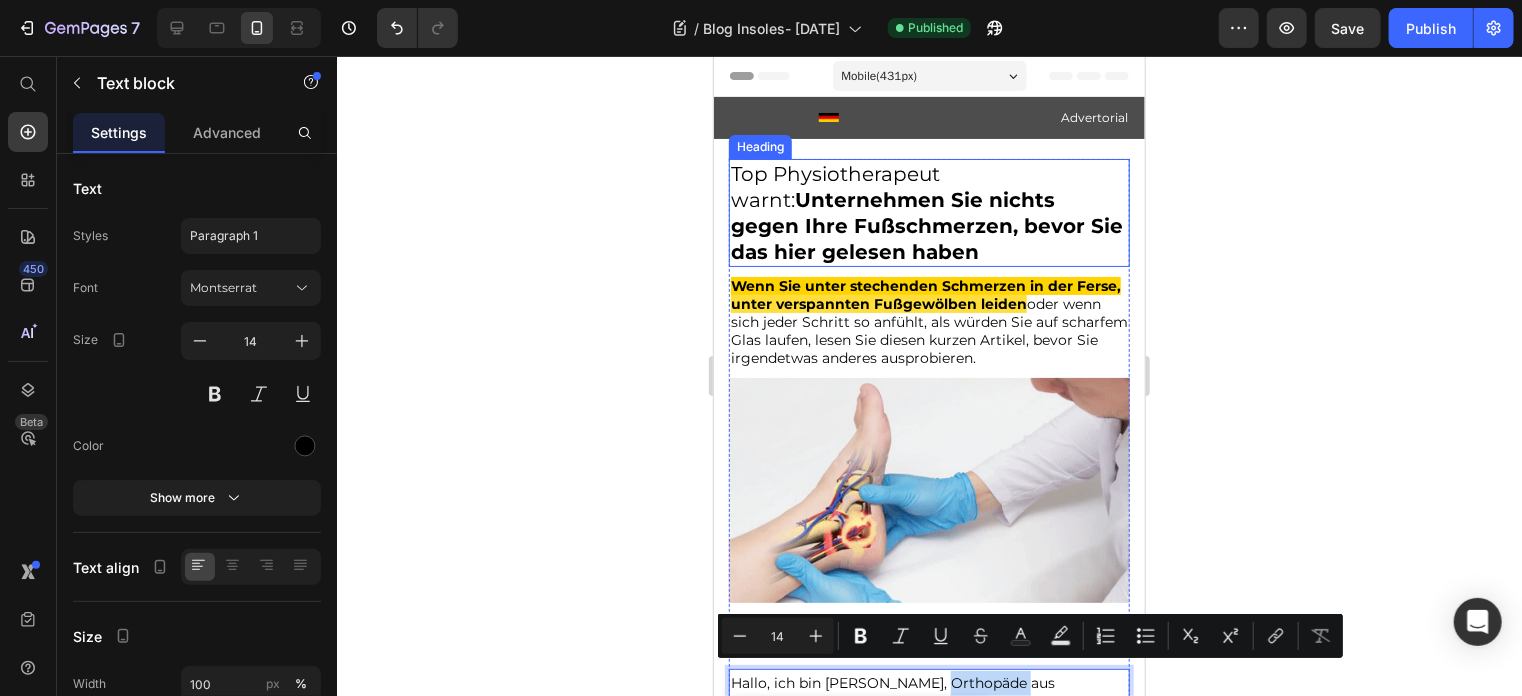 click on "Top Physiotherapeut warnt:  Unternehmen Sie nichts gegen Ihre Fußschmerzen, bevor Sie das hier gelesen haben" at bounding box center (928, 212) 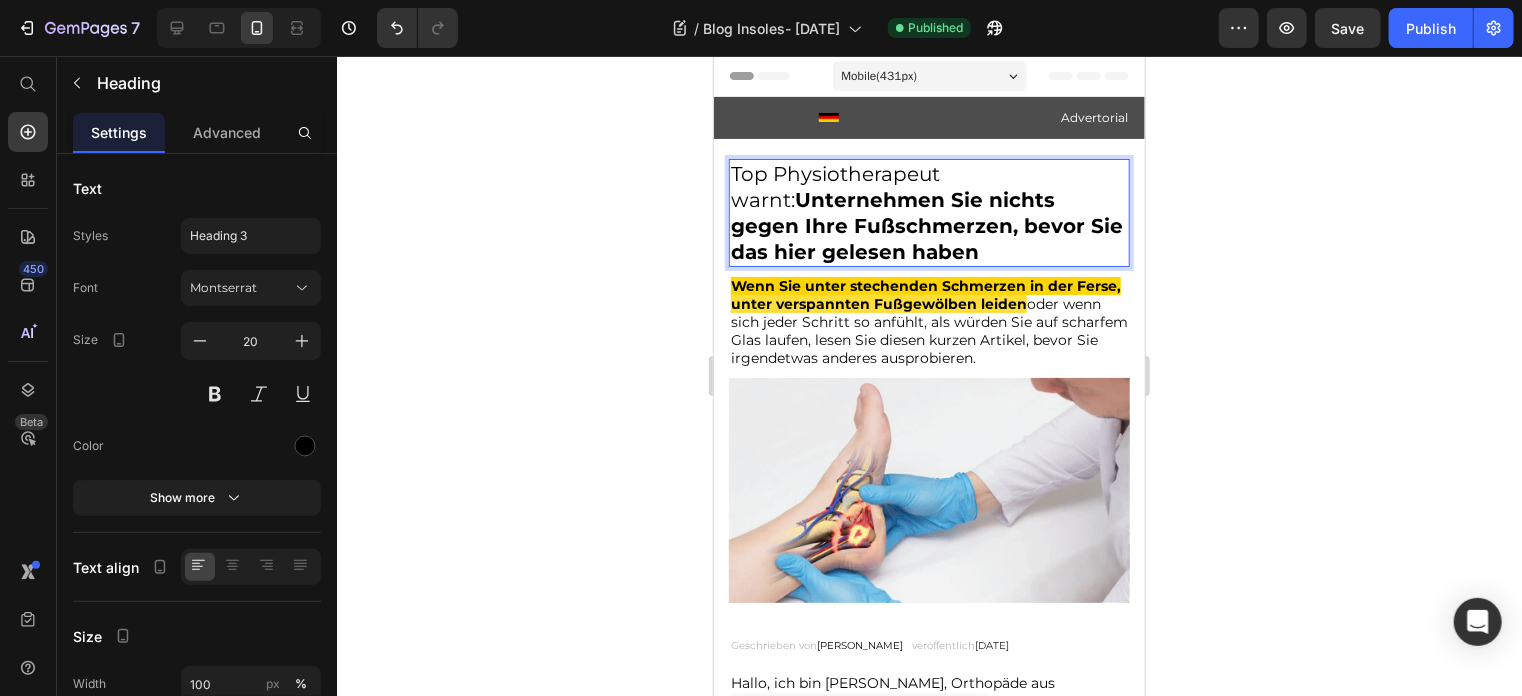 click on "Top Physiotherapeut warnt:  Unternehmen Sie nichts gegen Ihre Fußschmerzen, bevor Sie das hier gelesen haben" at bounding box center (928, 212) 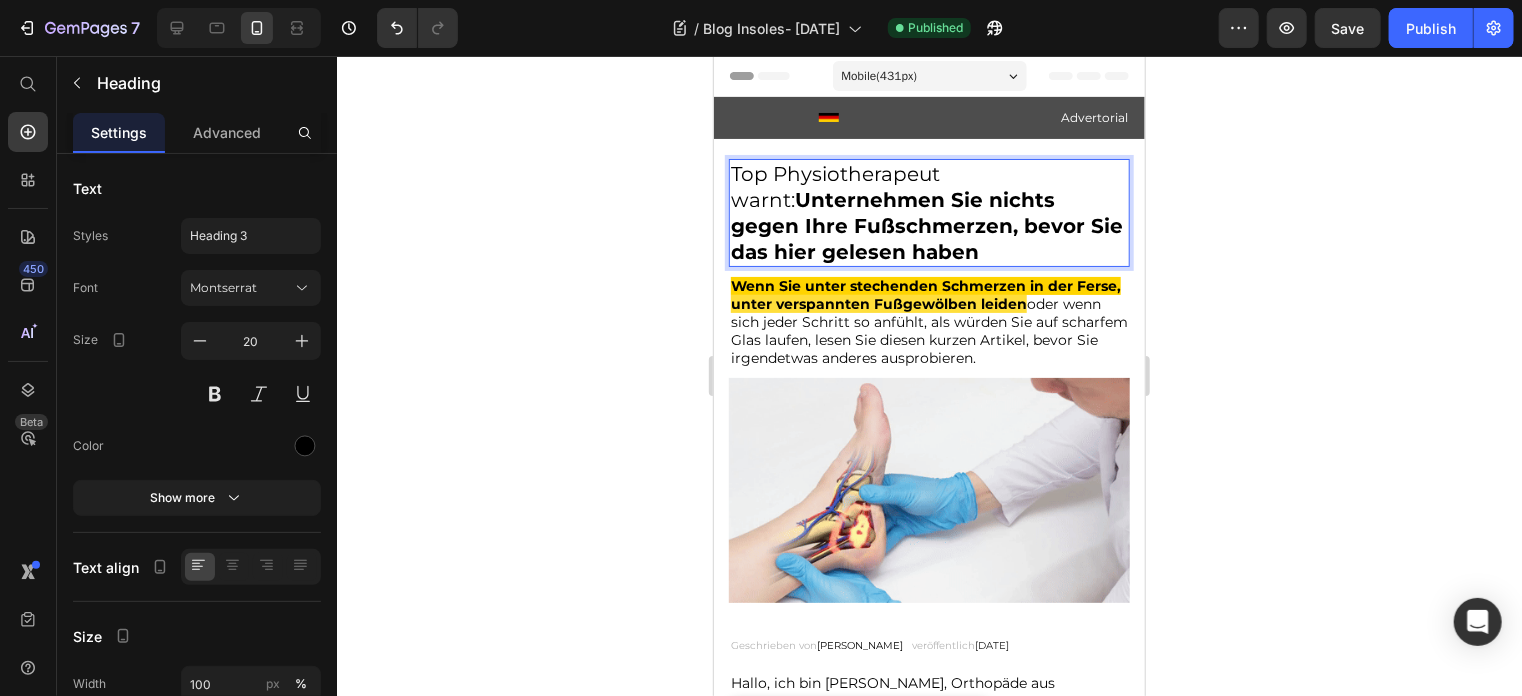 click on "Top Physiotherapeut warnt:  Unternehmen Sie nichts gegen Ihre Fußschmerzen, bevor Sie das hier gelesen haben" at bounding box center [928, 212] 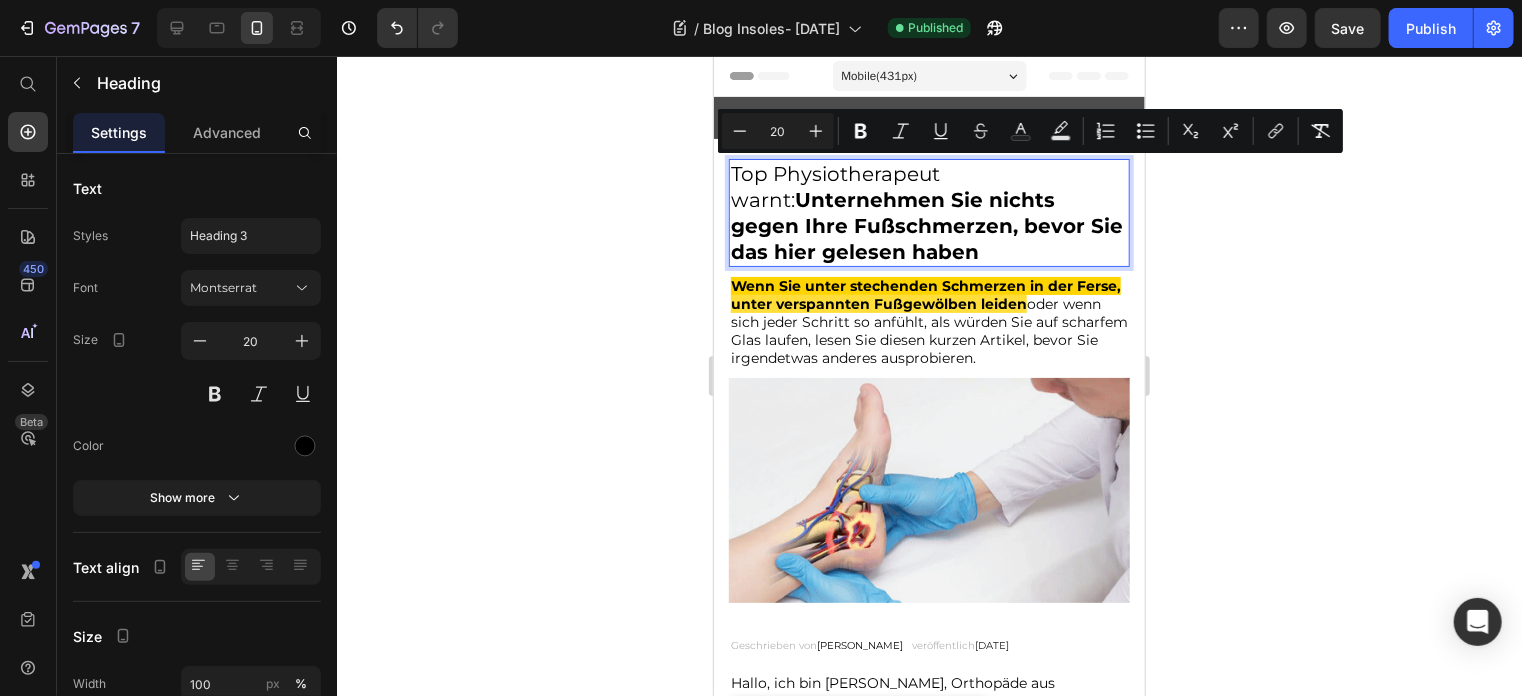 click on "Top Physiotherapeut warnt:  Unternehmen Sie nichts gegen Ihre Fußschmerzen, bevor Sie das hier gelesen haben" at bounding box center [928, 212] 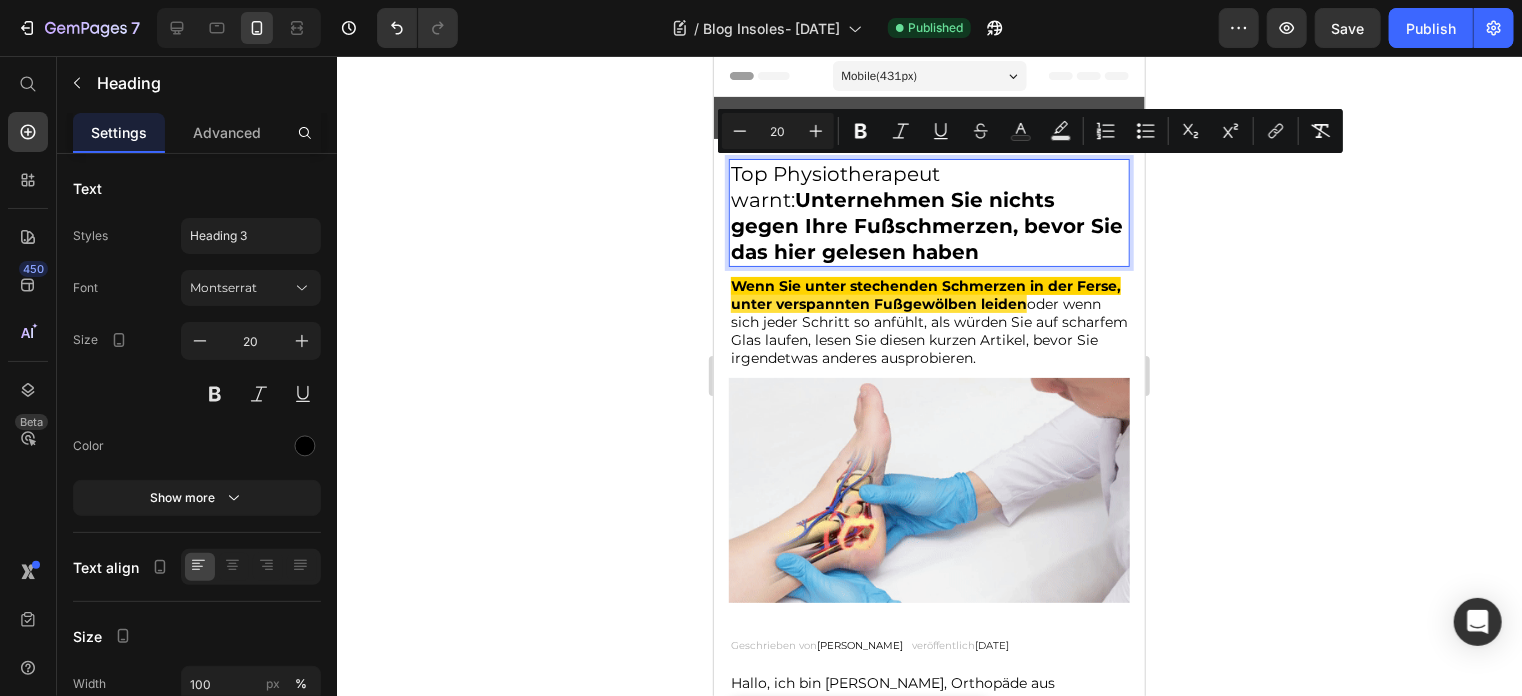 click on "Top Physiotherapeut warnt:  Unternehmen Sie nichts gegen Ihre Fußschmerzen, bevor Sie das hier gelesen haben" at bounding box center (928, 212) 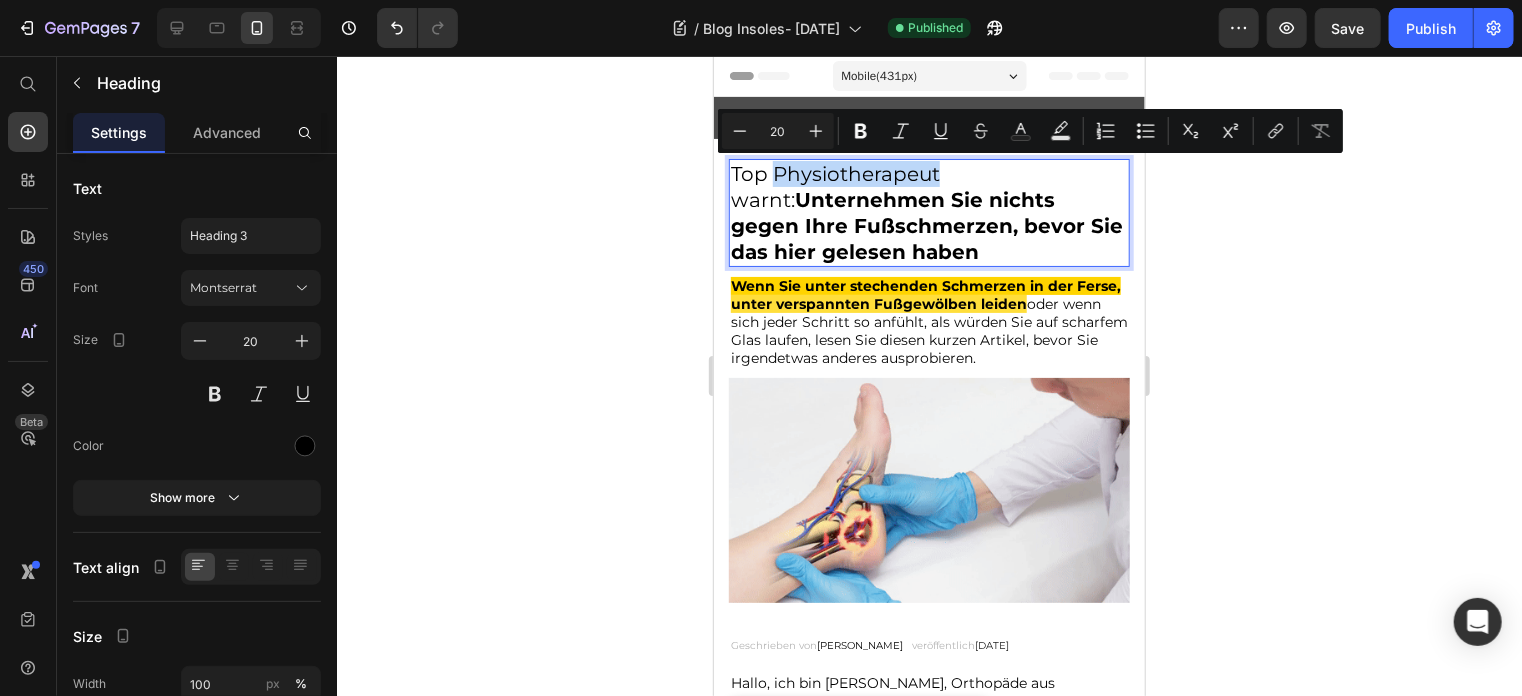 drag, startPoint x: 774, startPoint y: 174, endPoint x: 934, endPoint y: 178, distance: 160.04999 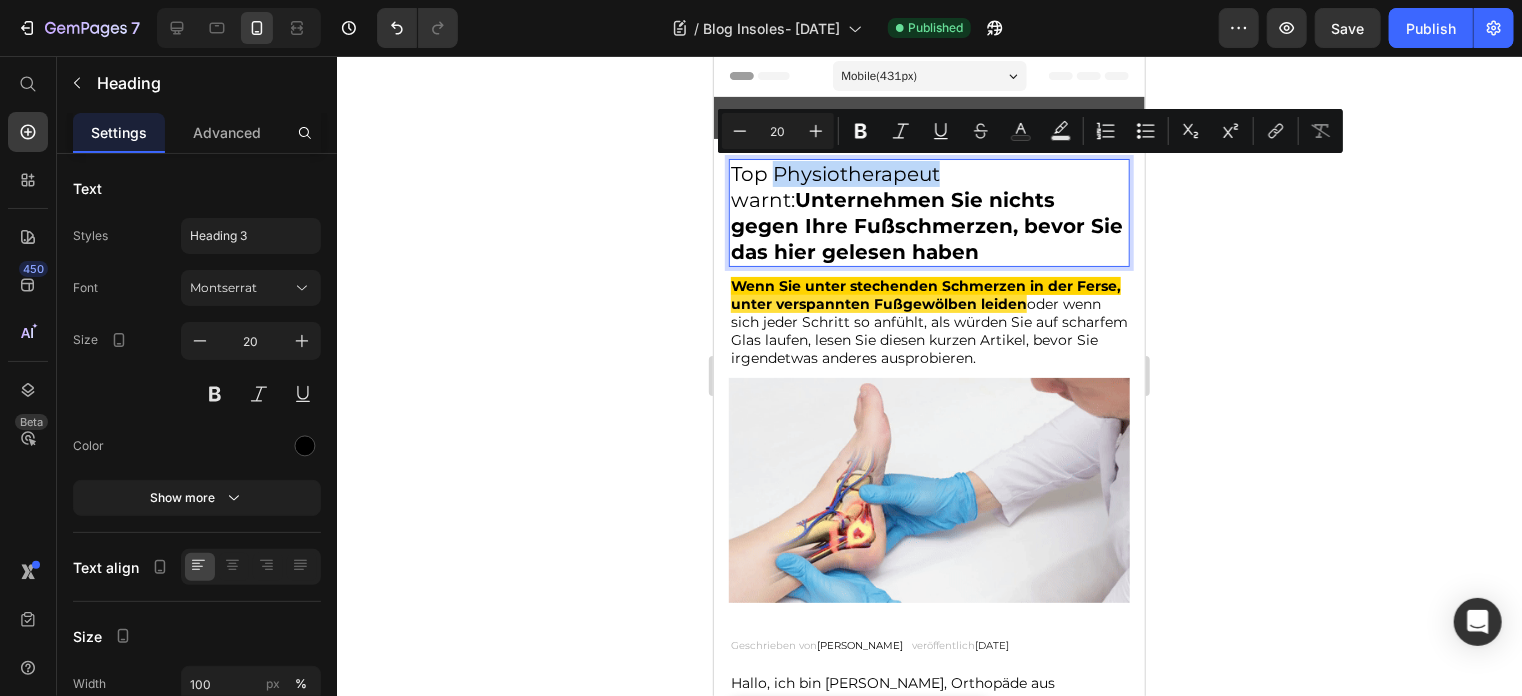 click on "Top Physiotherapeut warnt:  Unternehmen Sie nichts gegen Ihre Fußschmerzen, bevor Sie das hier gelesen haben" at bounding box center [928, 212] 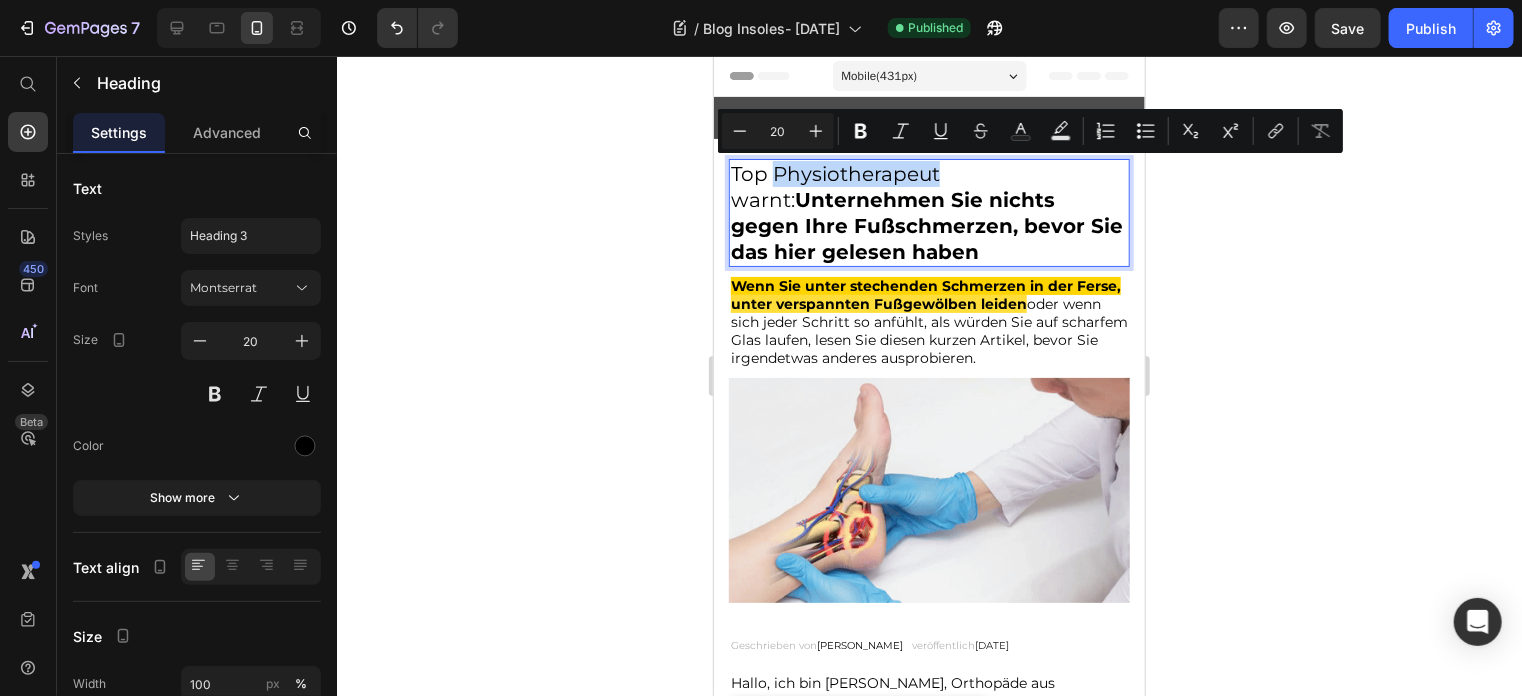 copy on "Physiotherapeut" 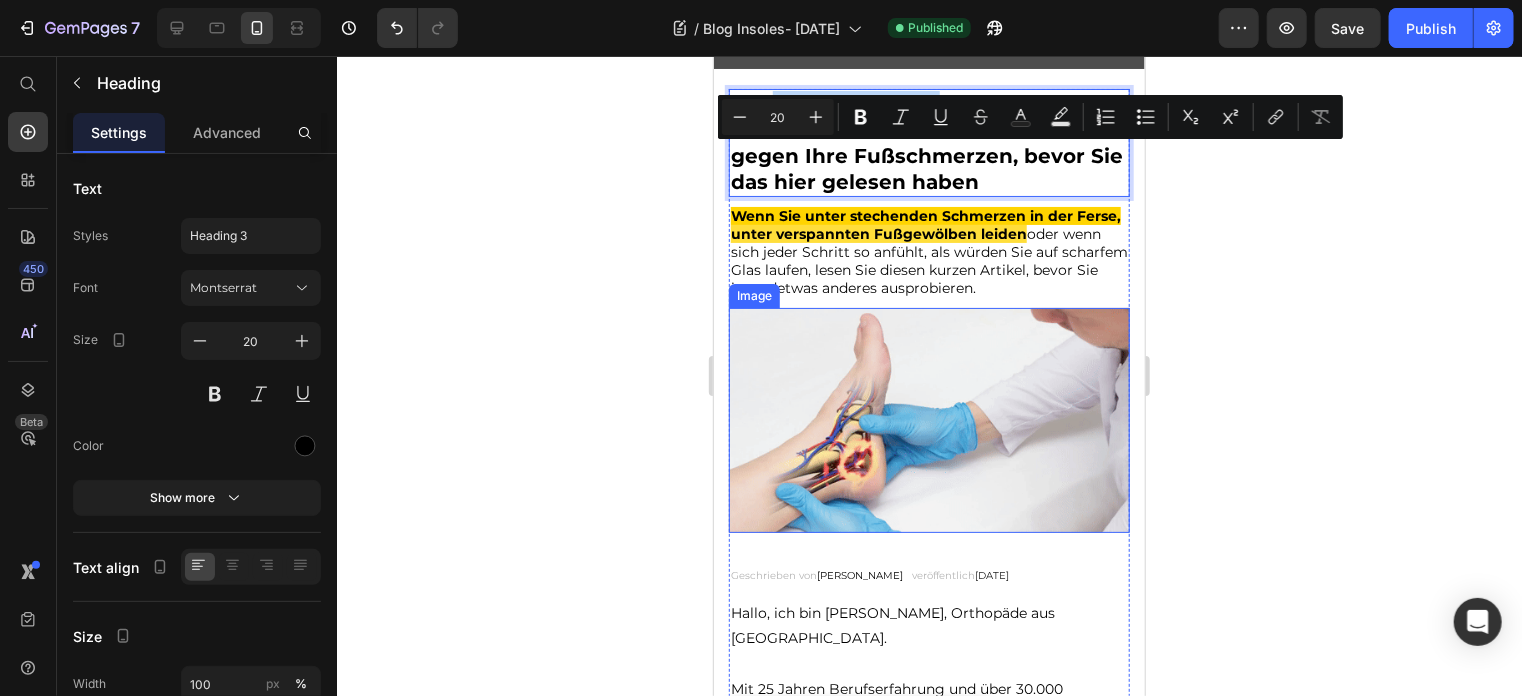 scroll, scrollTop: 200, scrollLeft: 0, axis: vertical 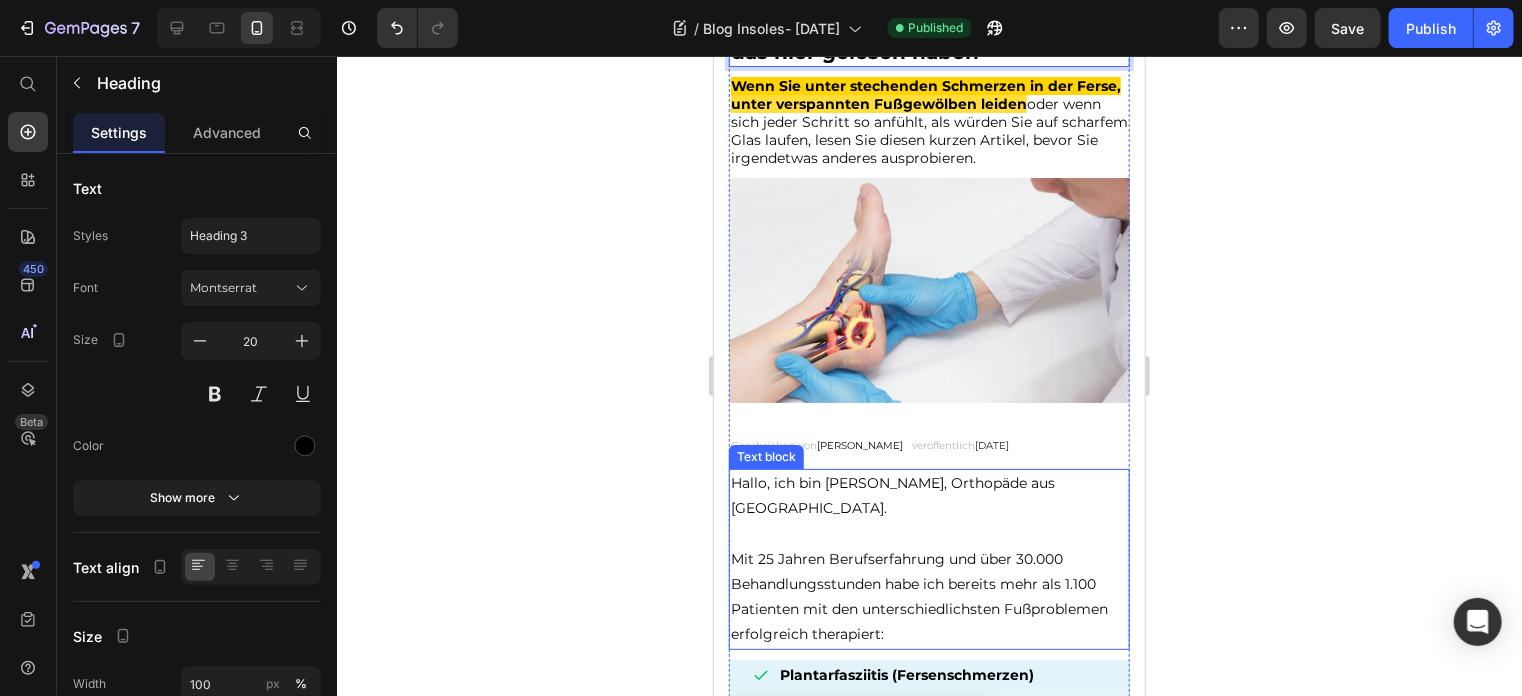 click on "Hallo, ich bin [PERSON_NAME], Orthopäde aus [GEOGRAPHIC_DATA]." at bounding box center (928, 495) 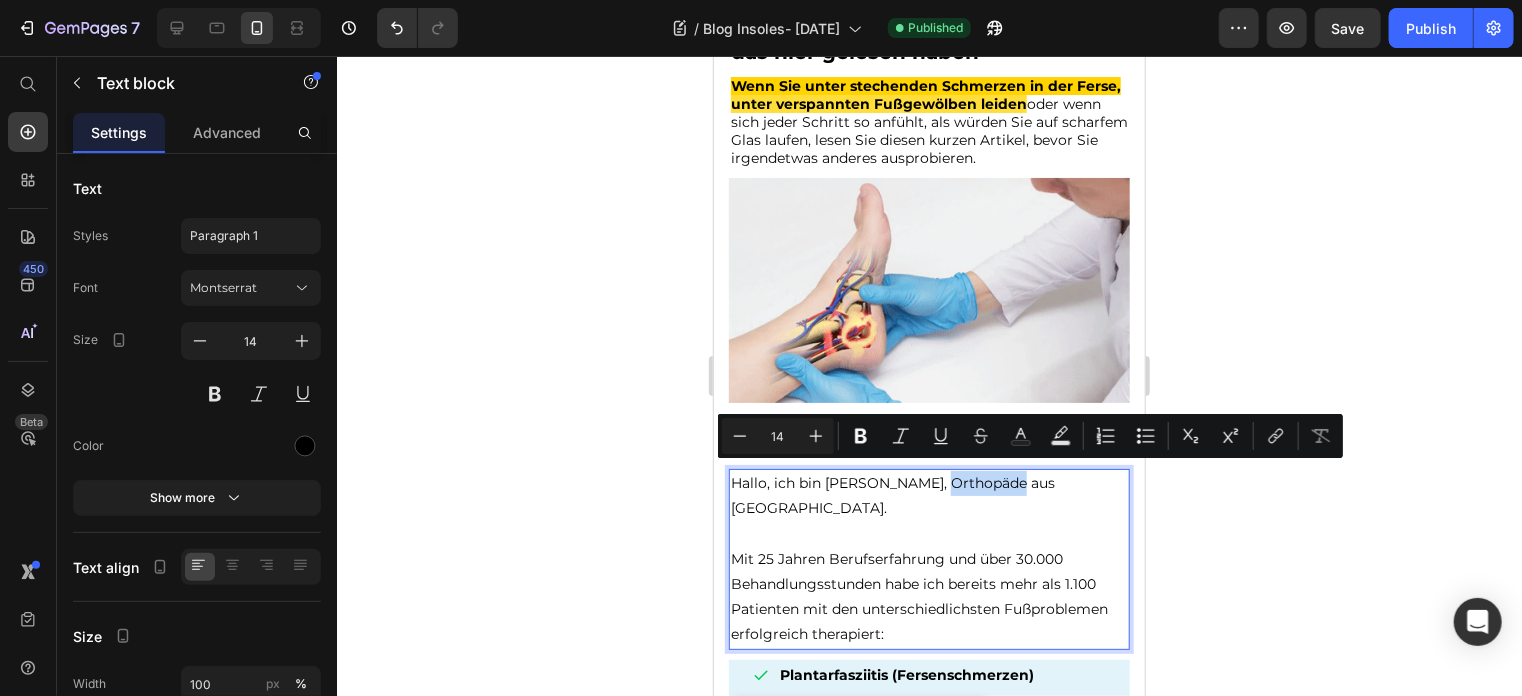 drag, startPoint x: 932, startPoint y: 476, endPoint x: 1003, endPoint y: 483, distance: 71.34424 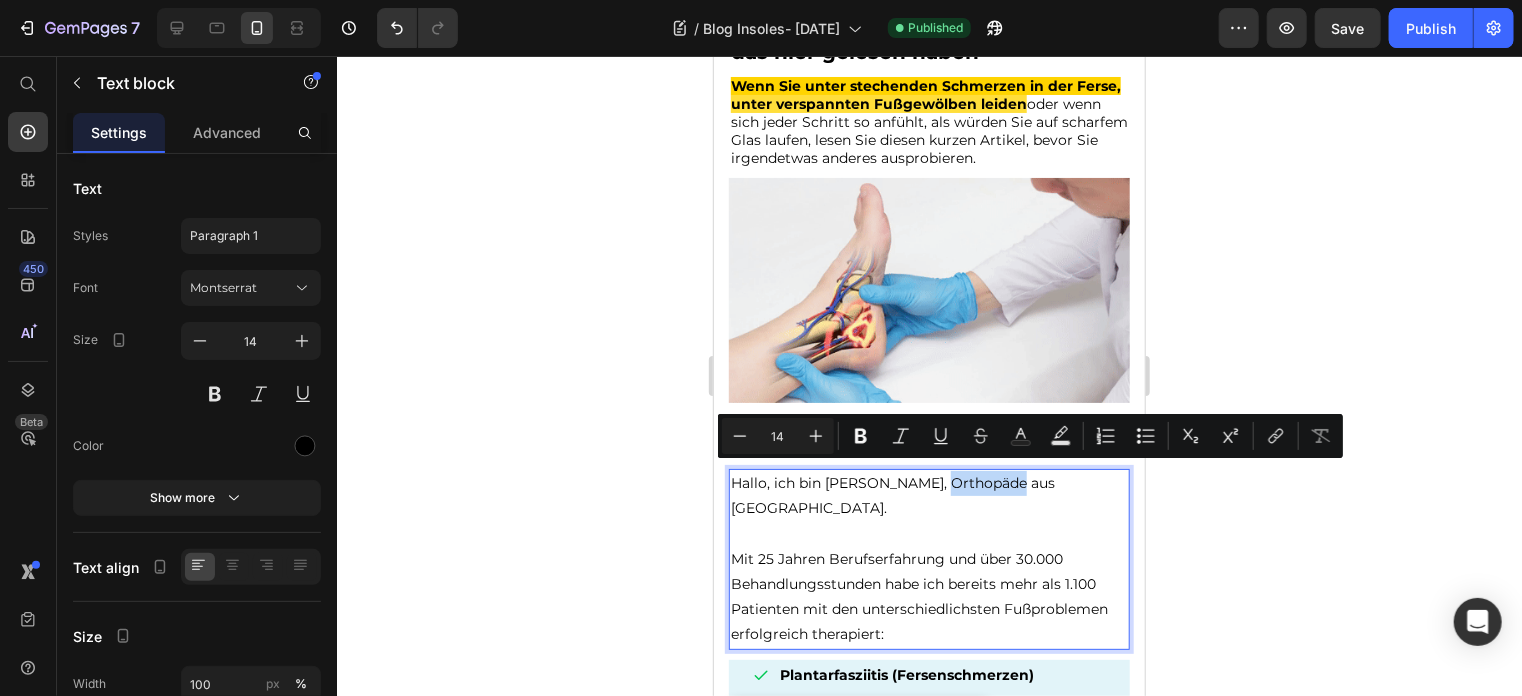 click on "Hallo, ich bin [PERSON_NAME], Orthopäde aus [GEOGRAPHIC_DATA]." at bounding box center [928, 495] 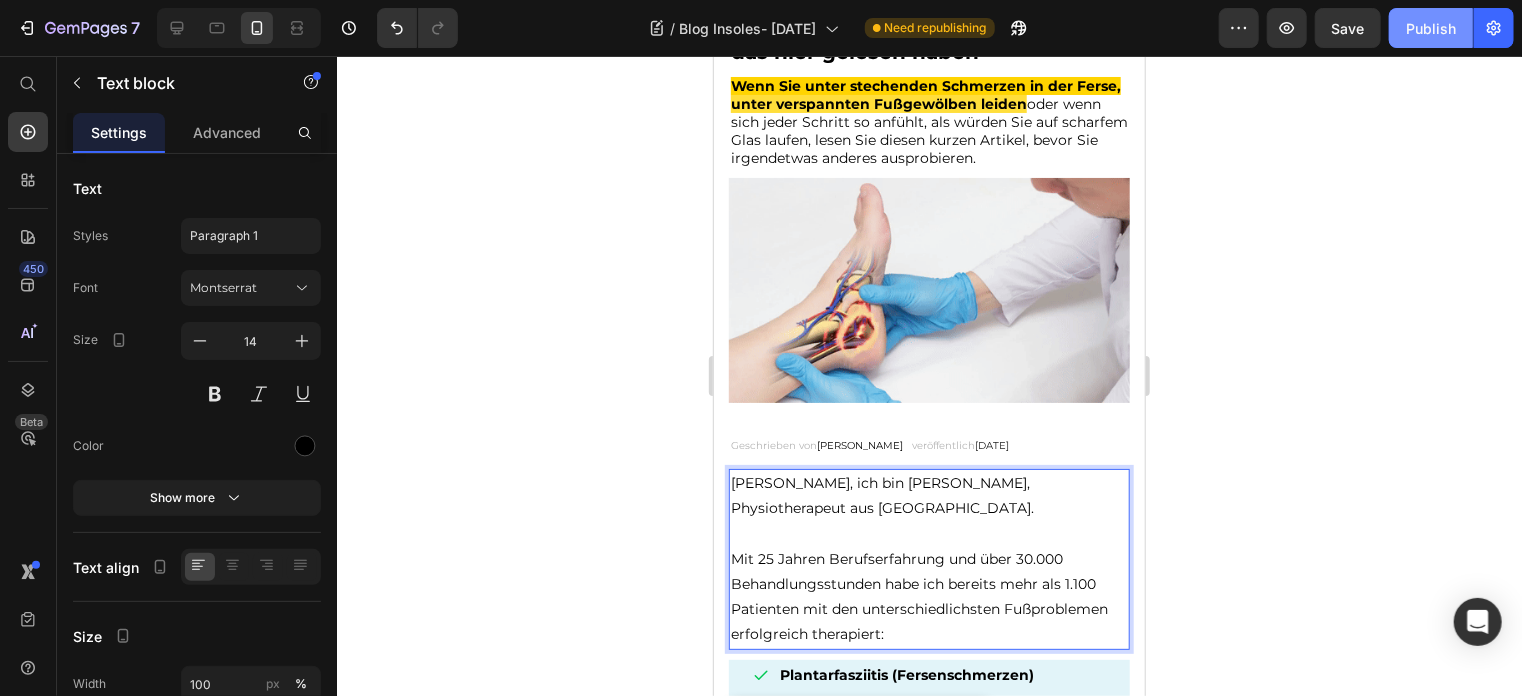 click on "Publish" at bounding box center [1431, 28] 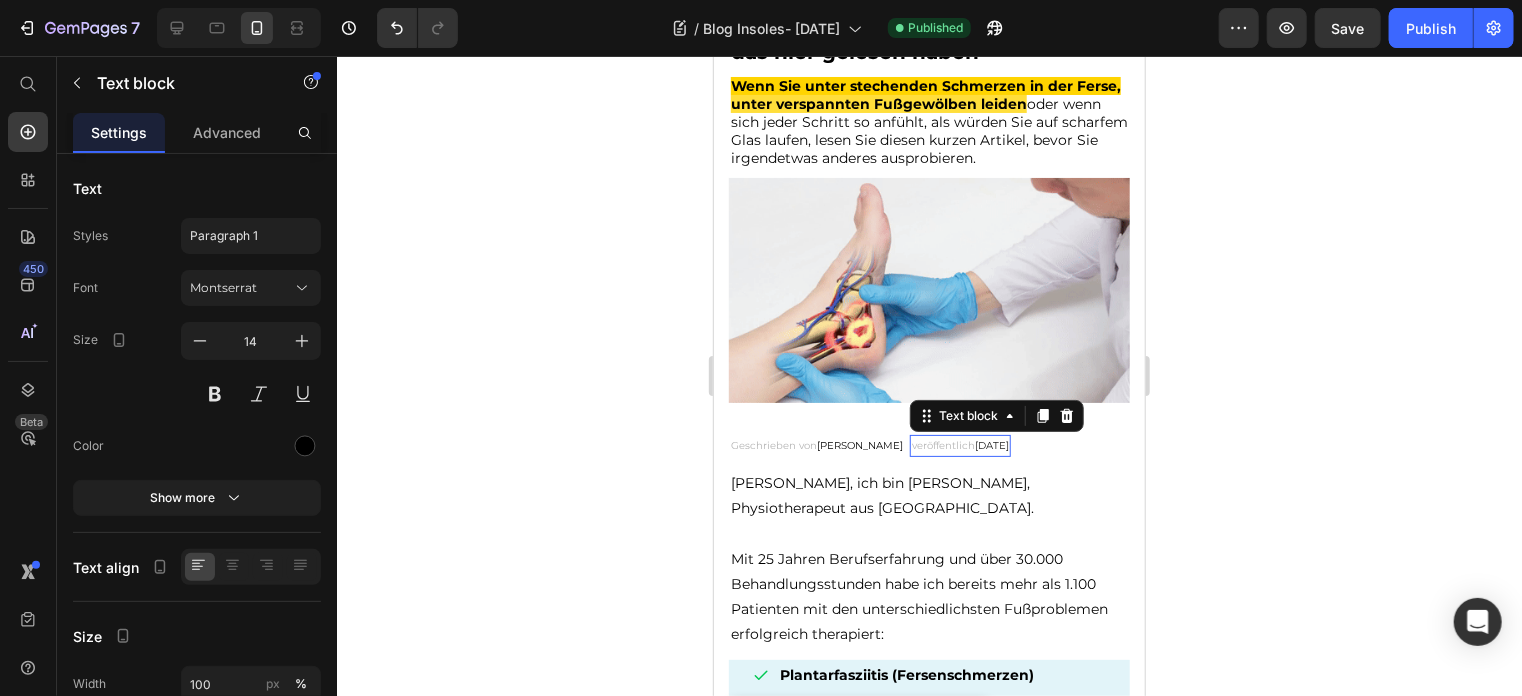 click on "veröffentlich  [DATE]" at bounding box center [959, 445] 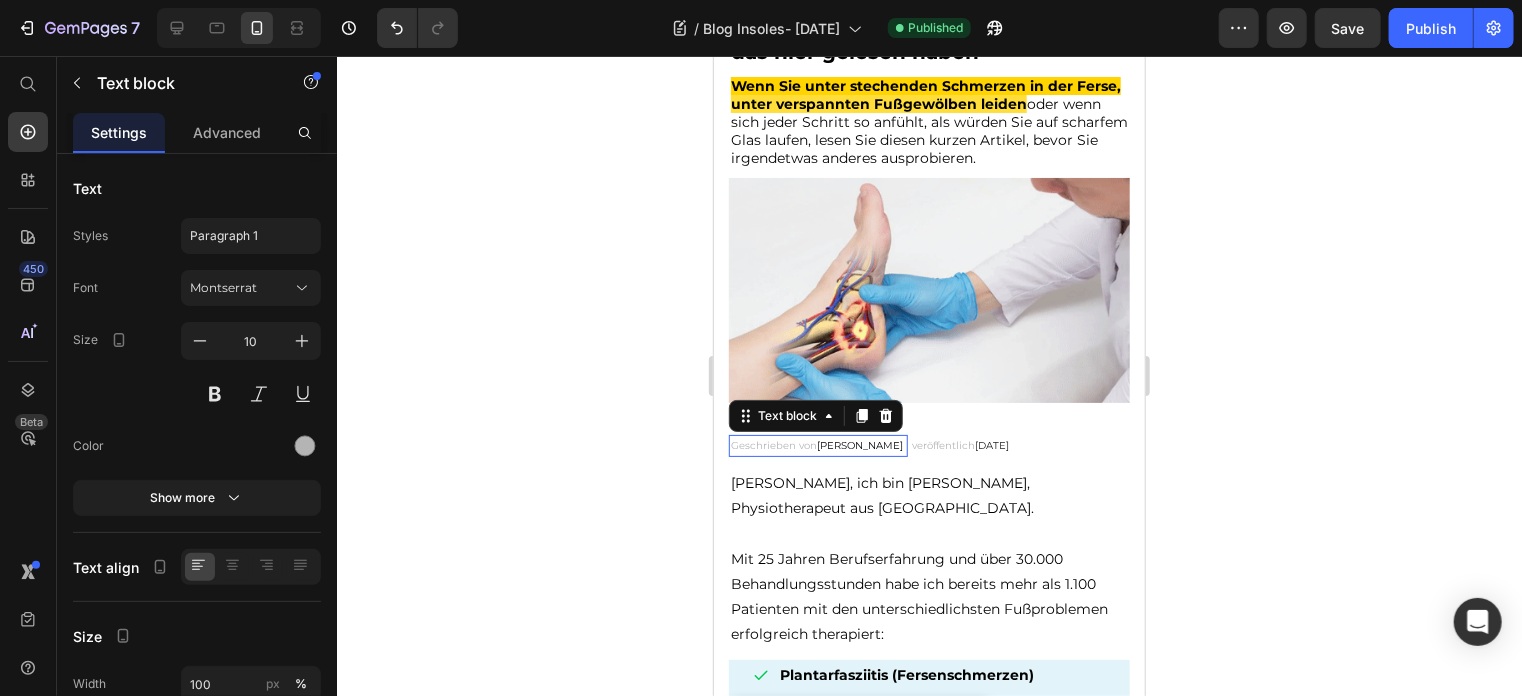 click on "[PERSON_NAME]" at bounding box center (859, 444) 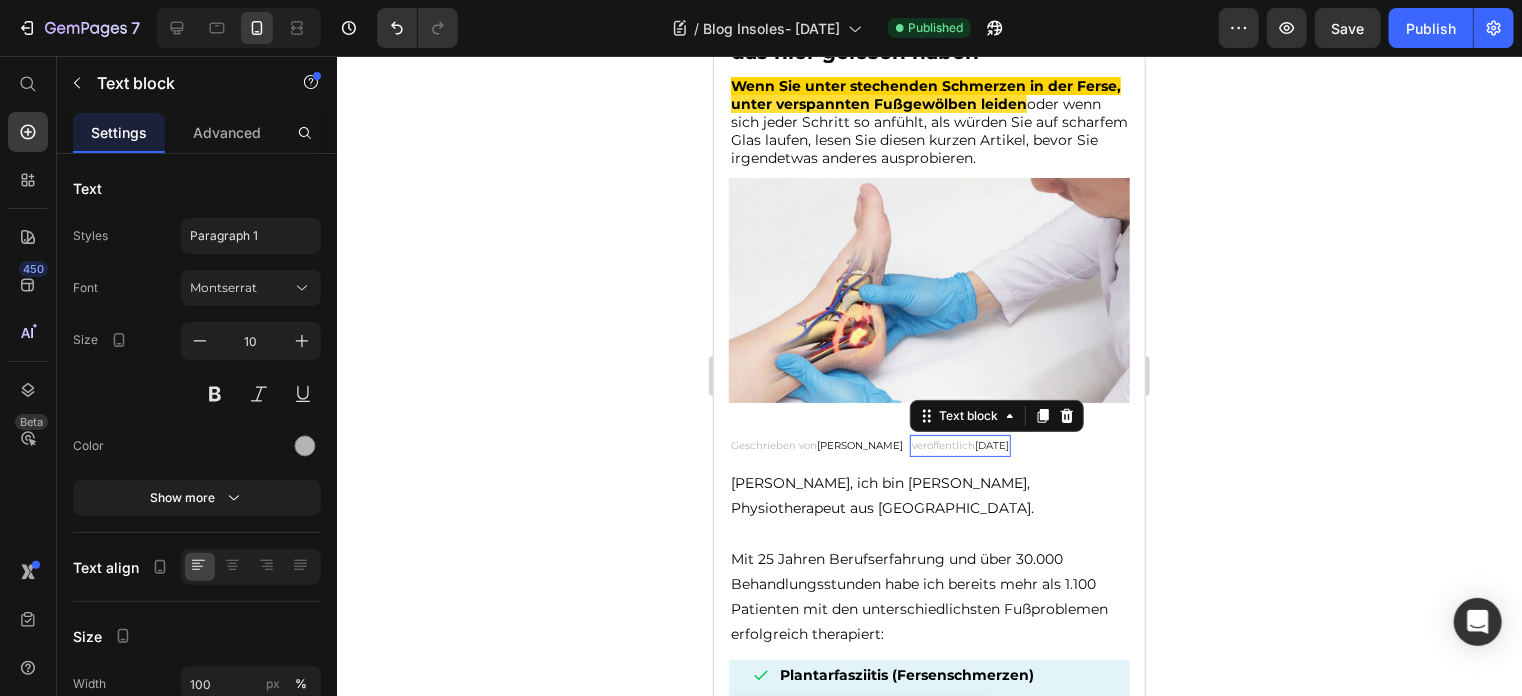 click on "veröffentlich  [DATE]" at bounding box center (959, 445) 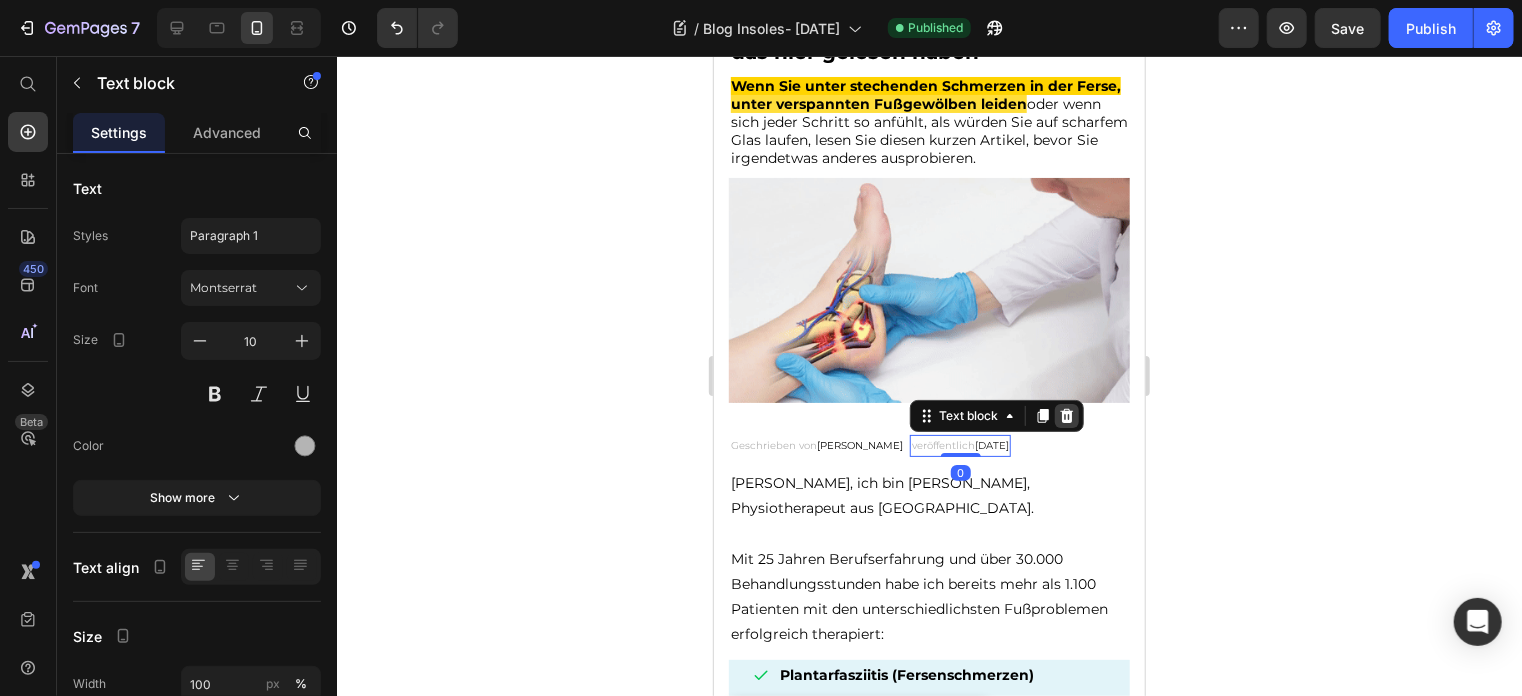 click 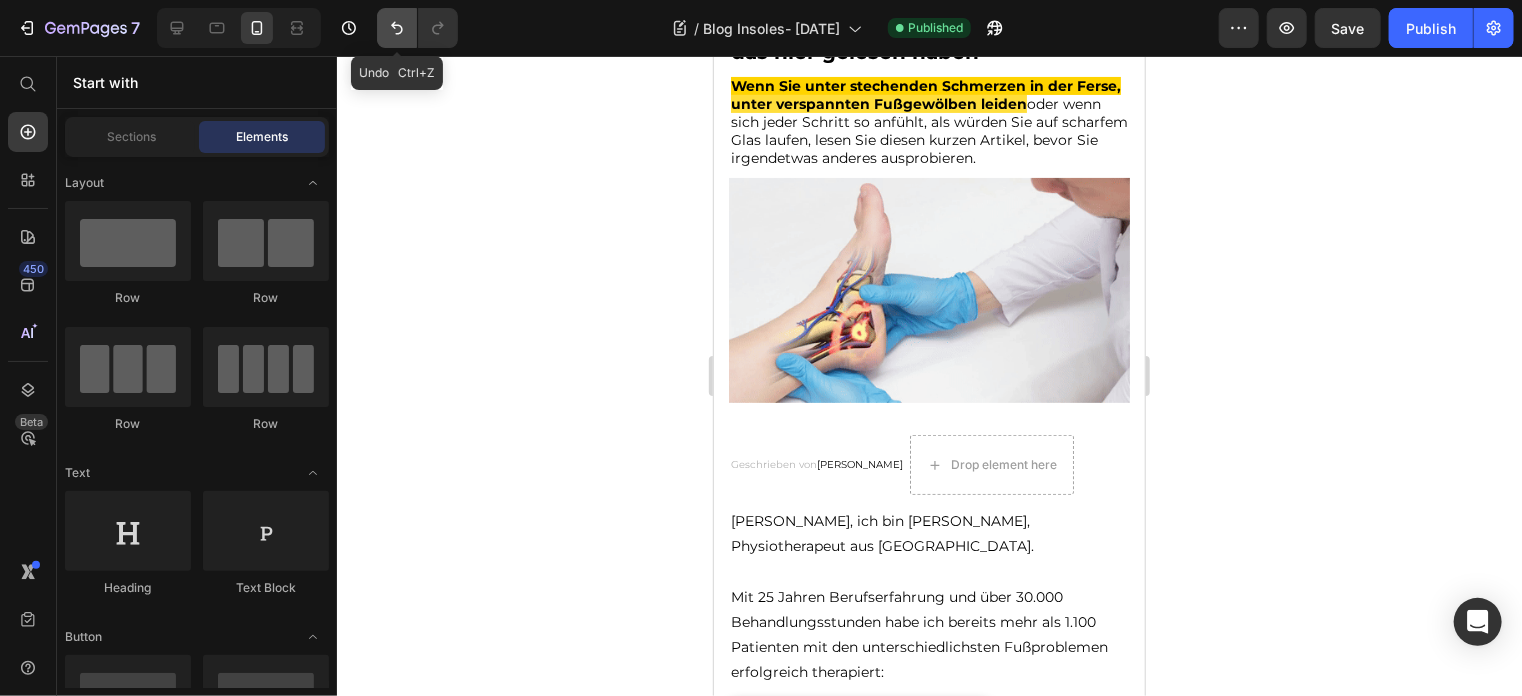 click 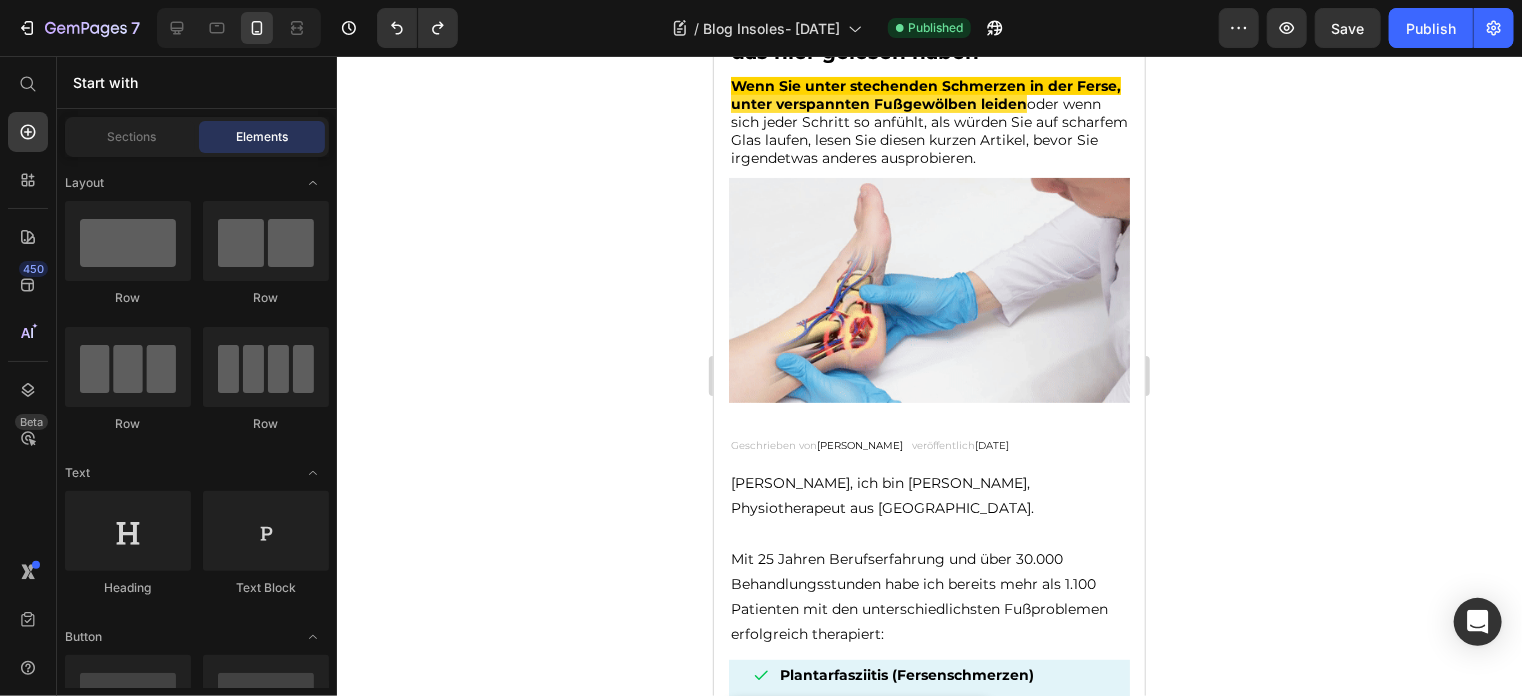 type 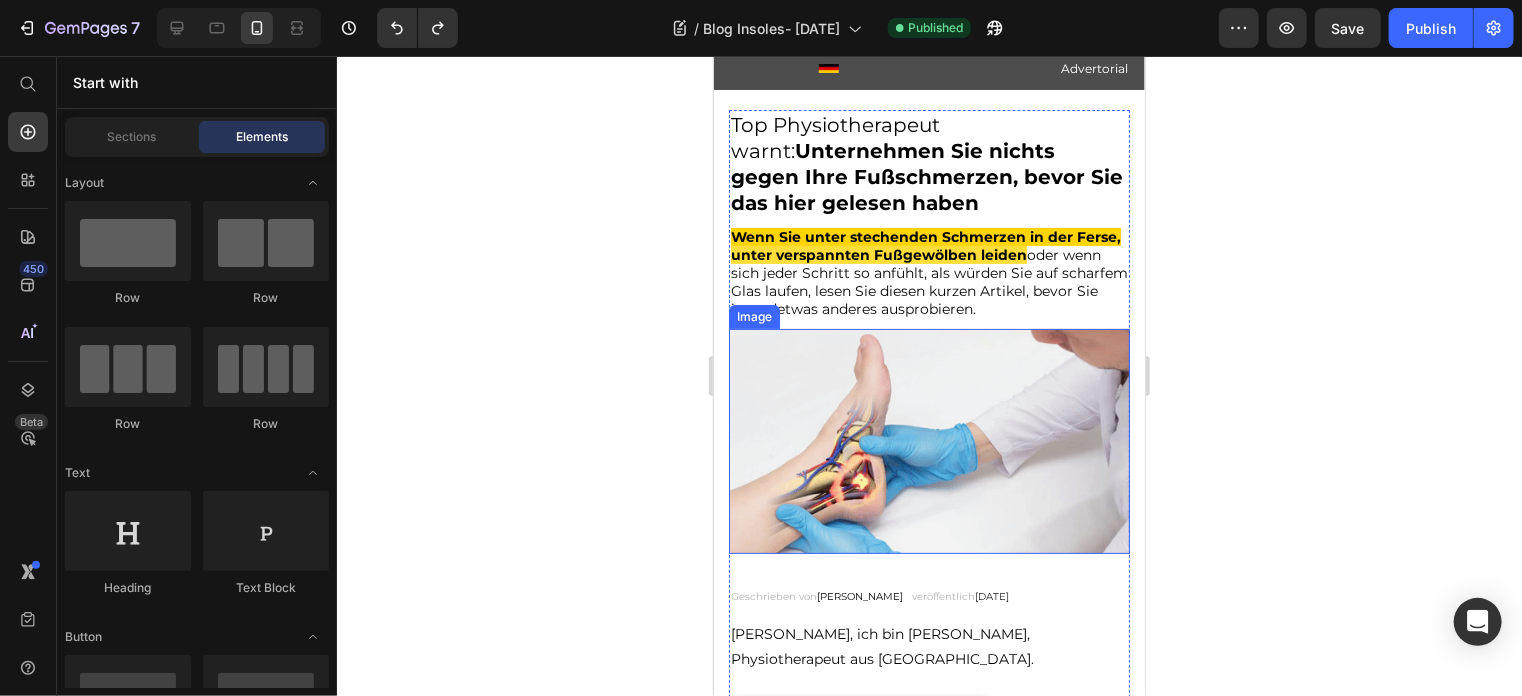 scroll, scrollTop: 0, scrollLeft: 0, axis: both 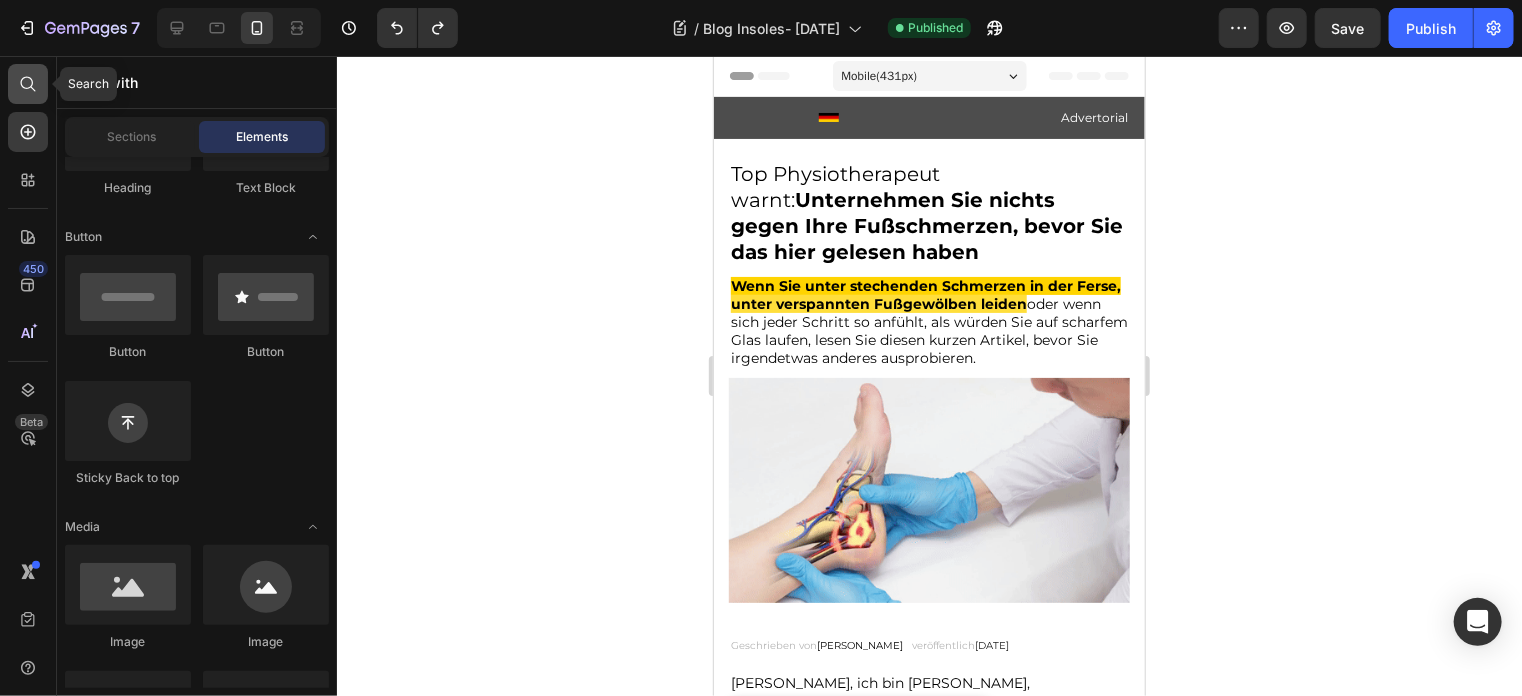 click 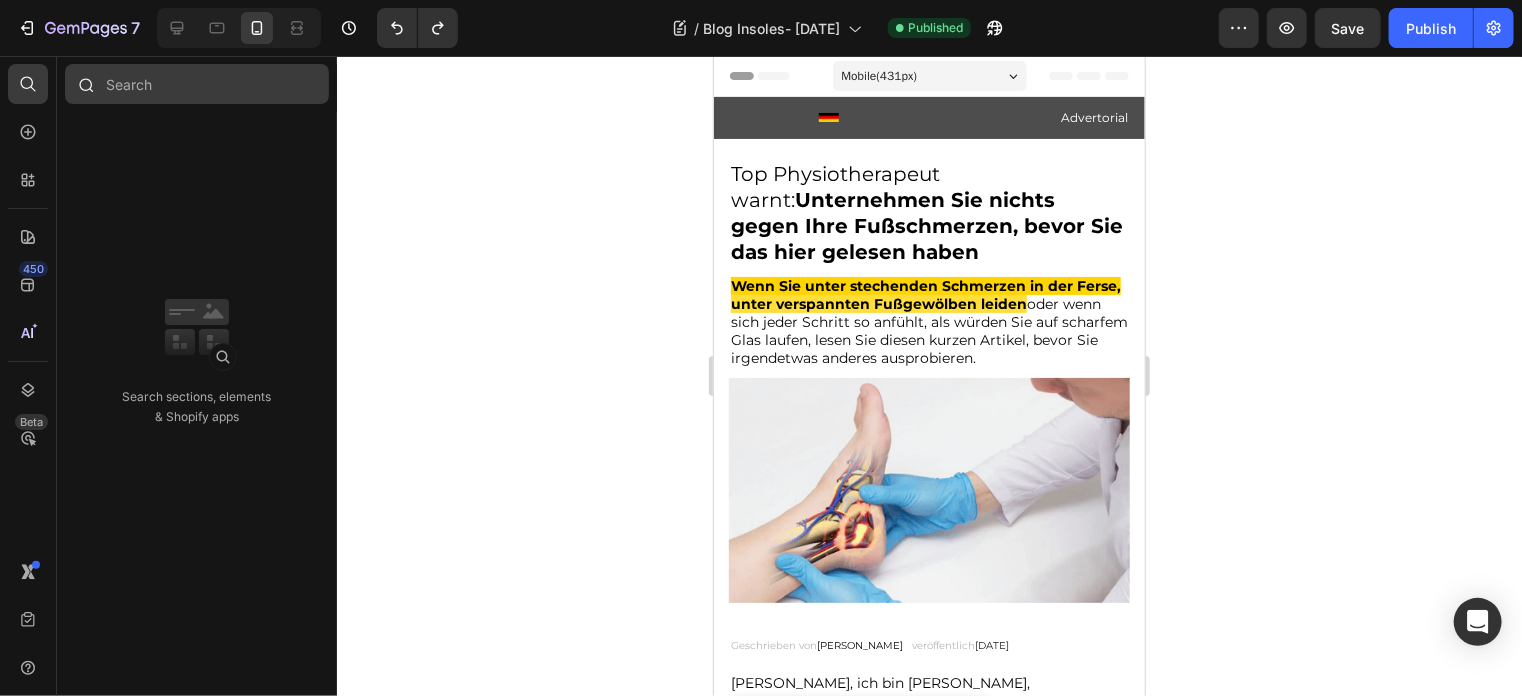 click at bounding box center (197, 84) 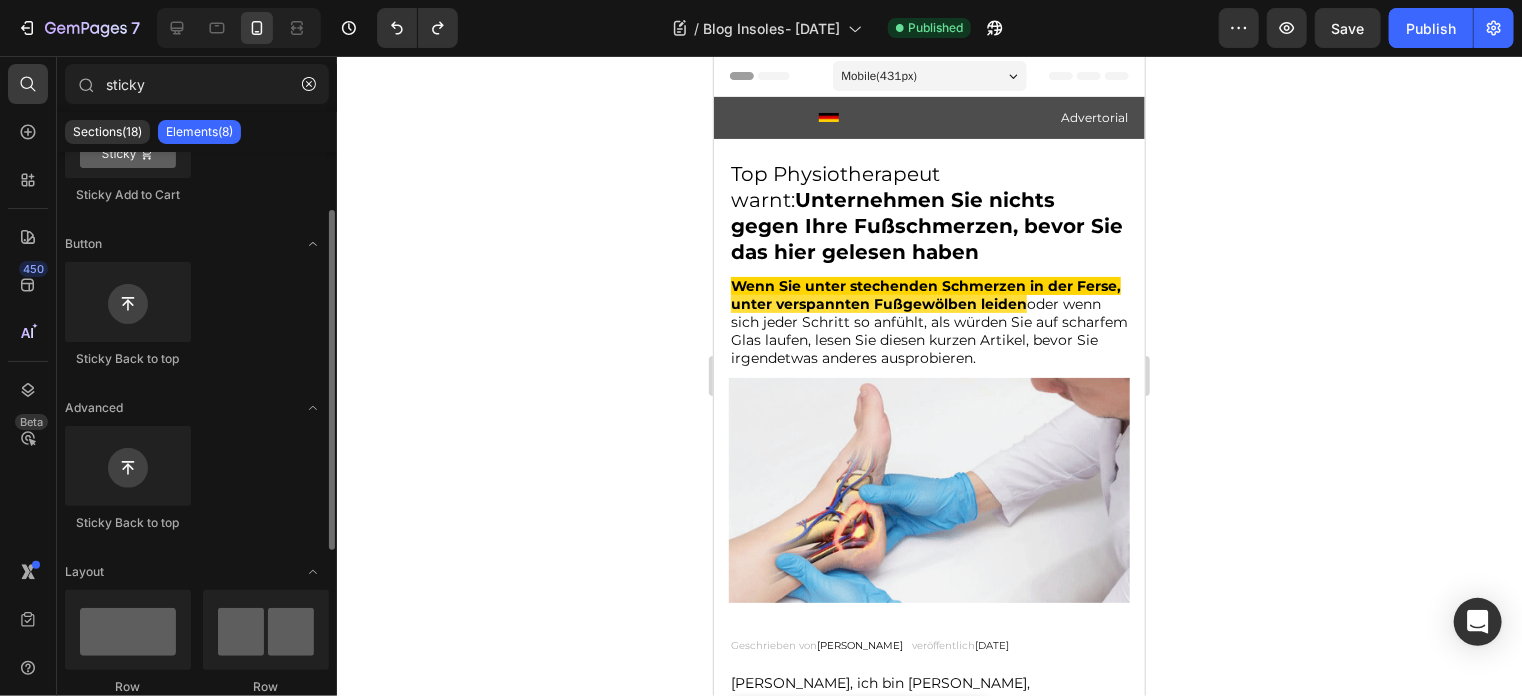 scroll, scrollTop: 0, scrollLeft: 0, axis: both 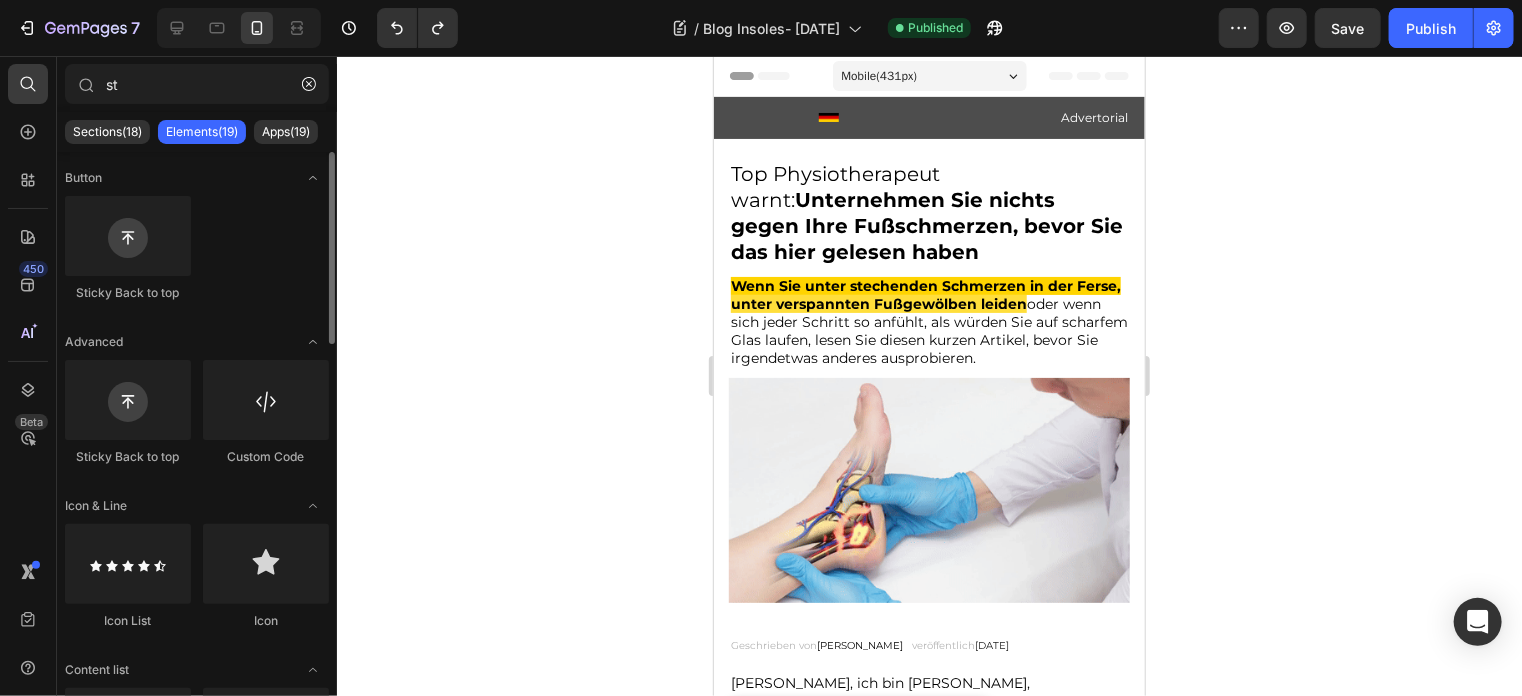 type on "s" 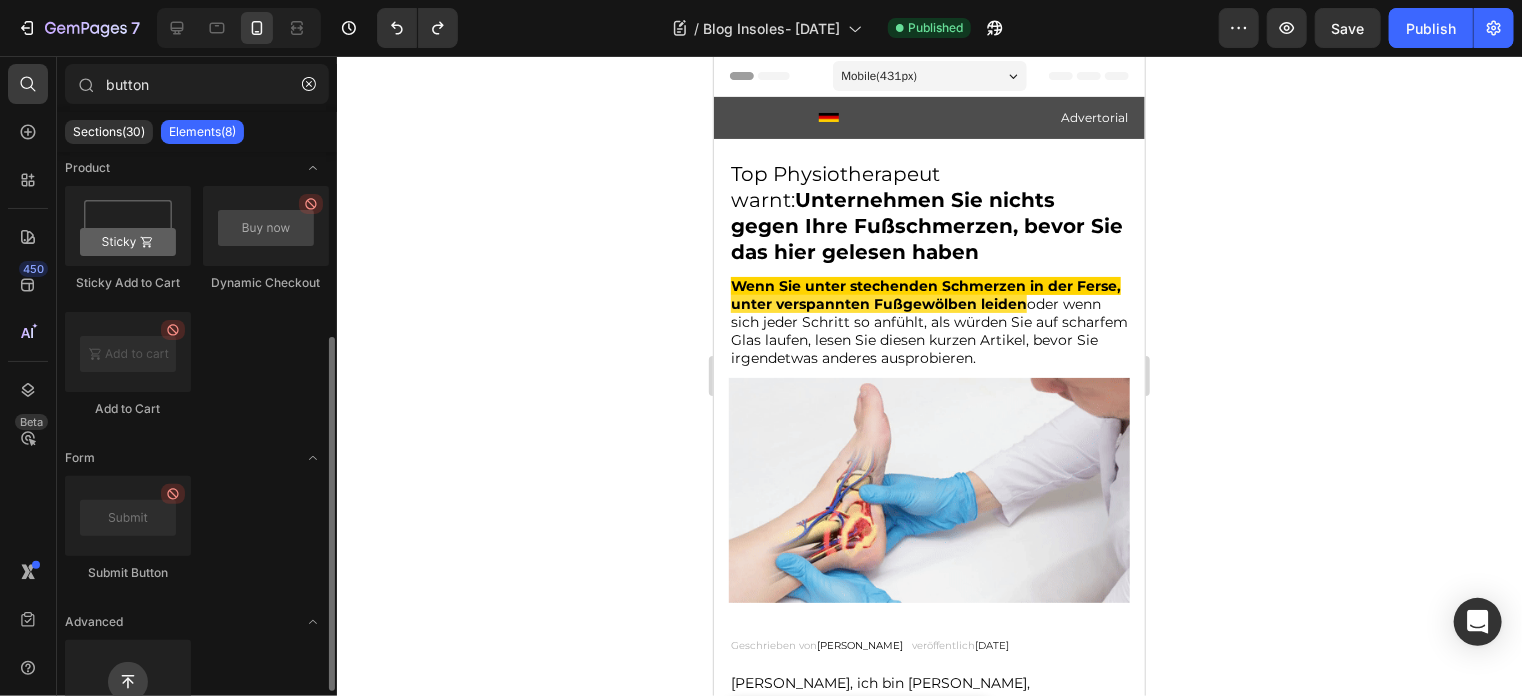 scroll, scrollTop: 360, scrollLeft: 0, axis: vertical 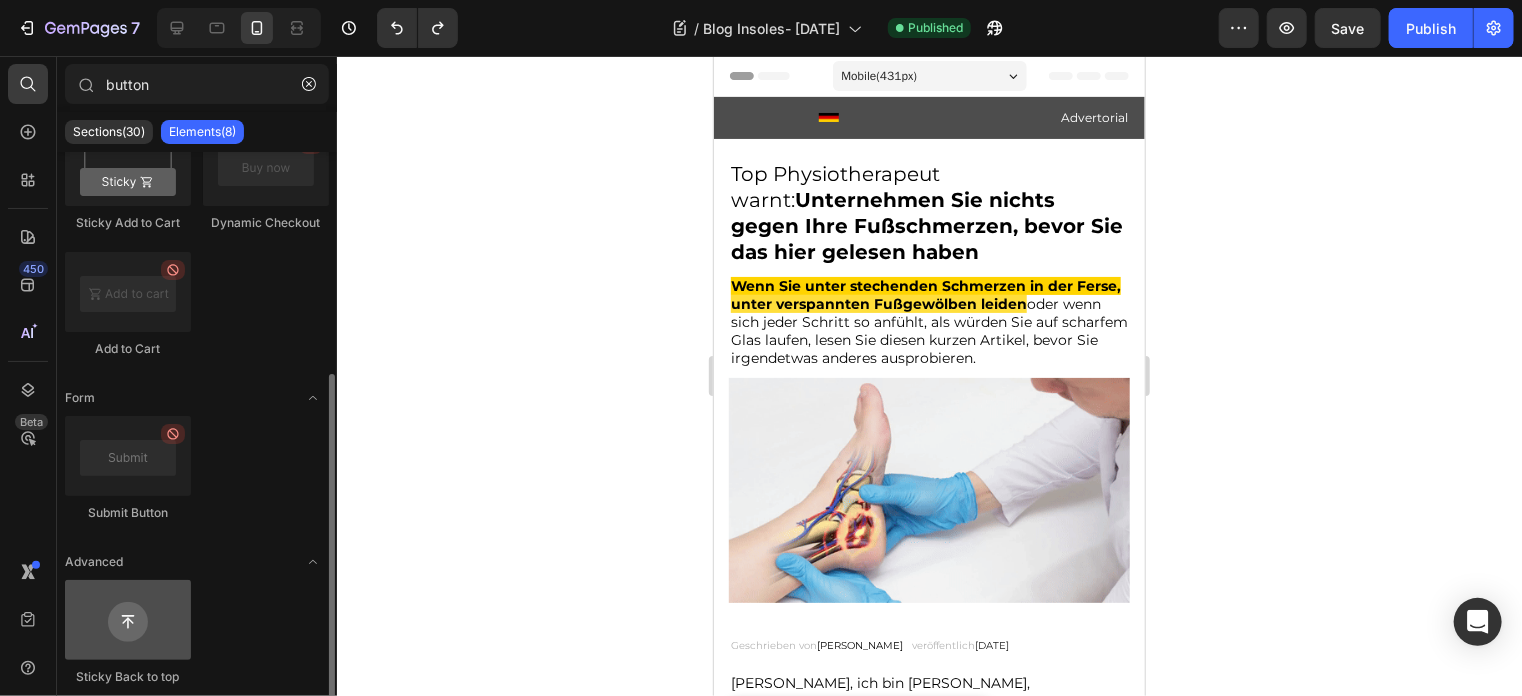 type on "button" 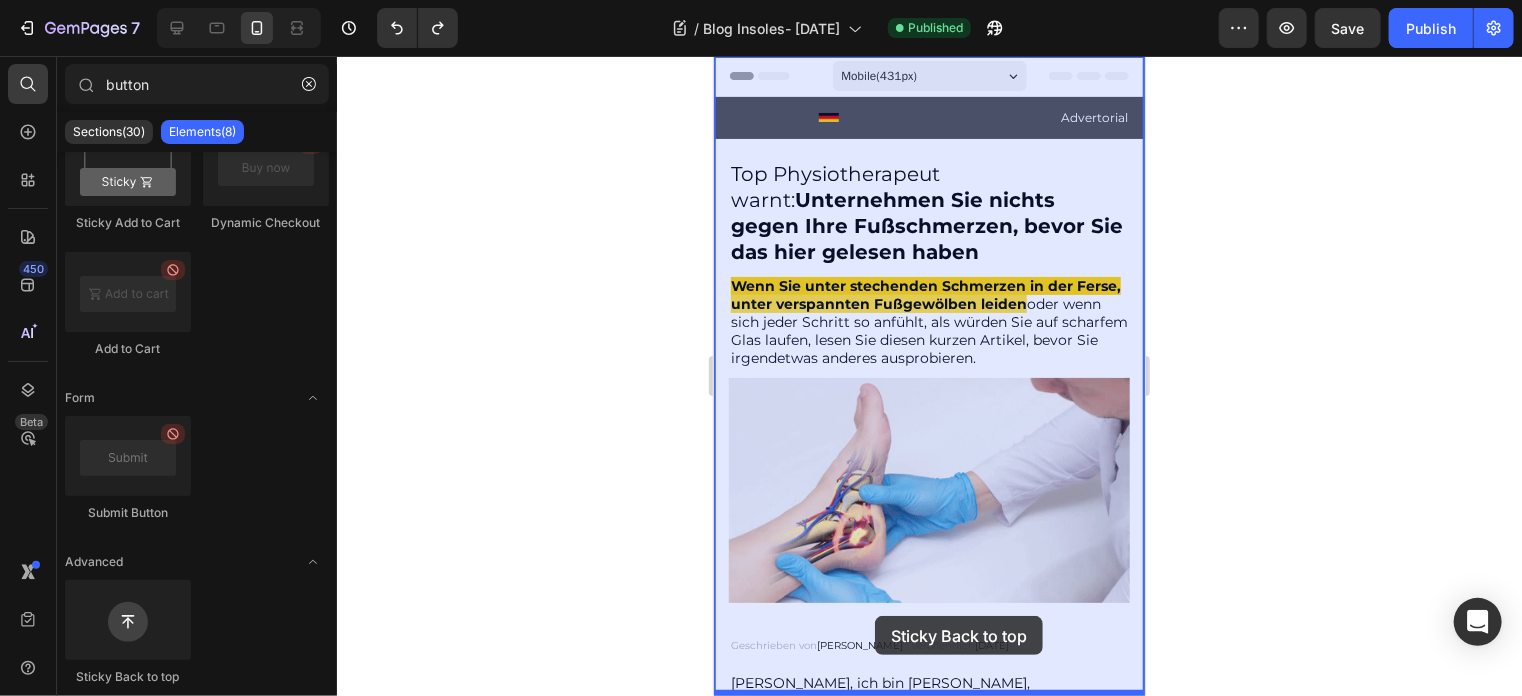 drag, startPoint x: 865, startPoint y: 686, endPoint x: 874, endPoint y: 615, distance: 71.568146 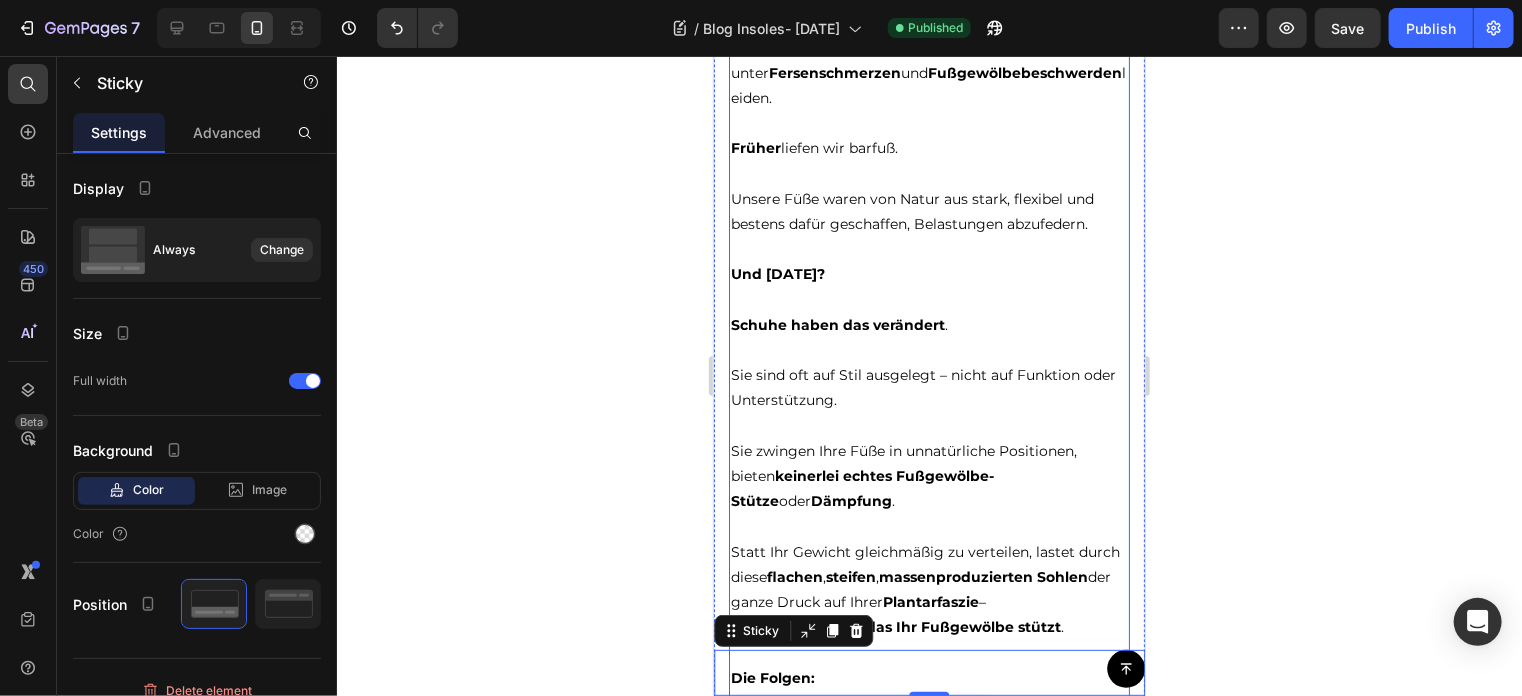 scroll, scrollTop: 2200, scrollLeft: 0, axis: vertical 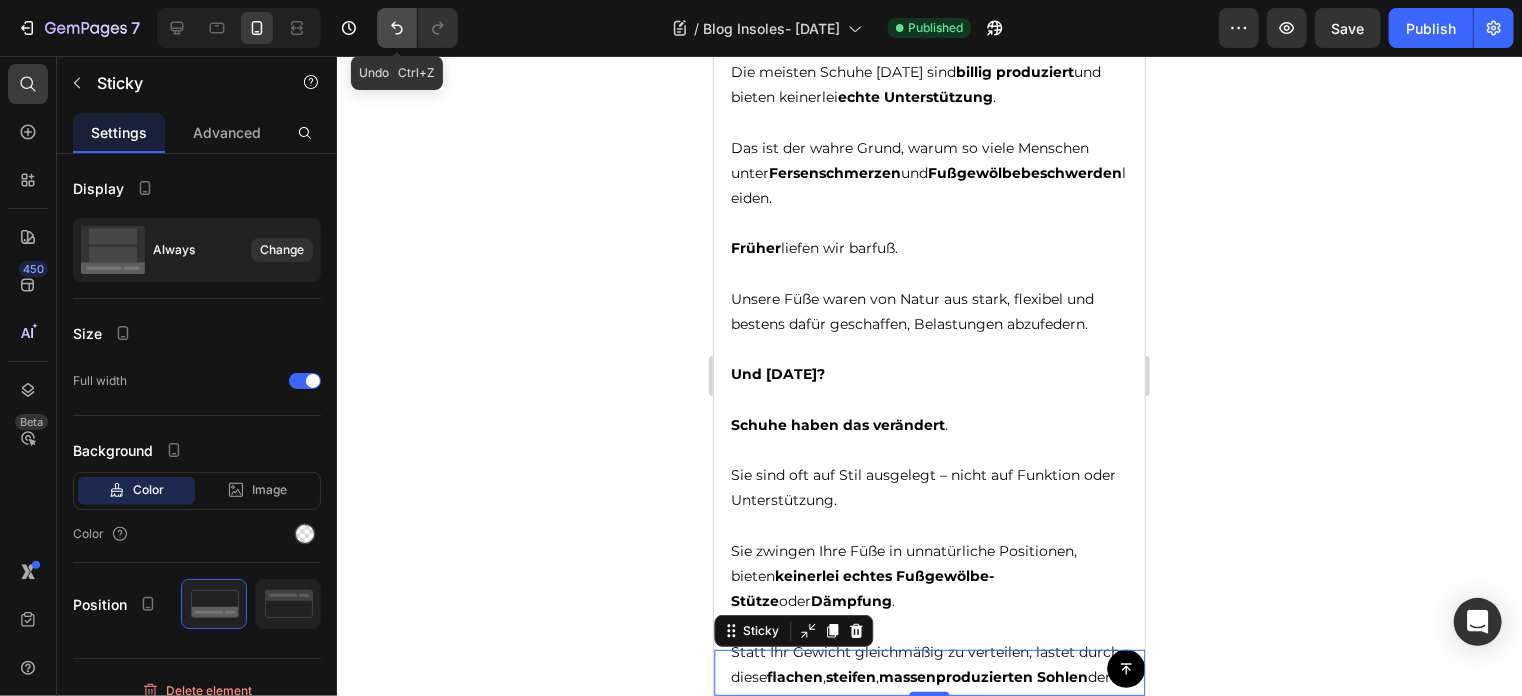 click 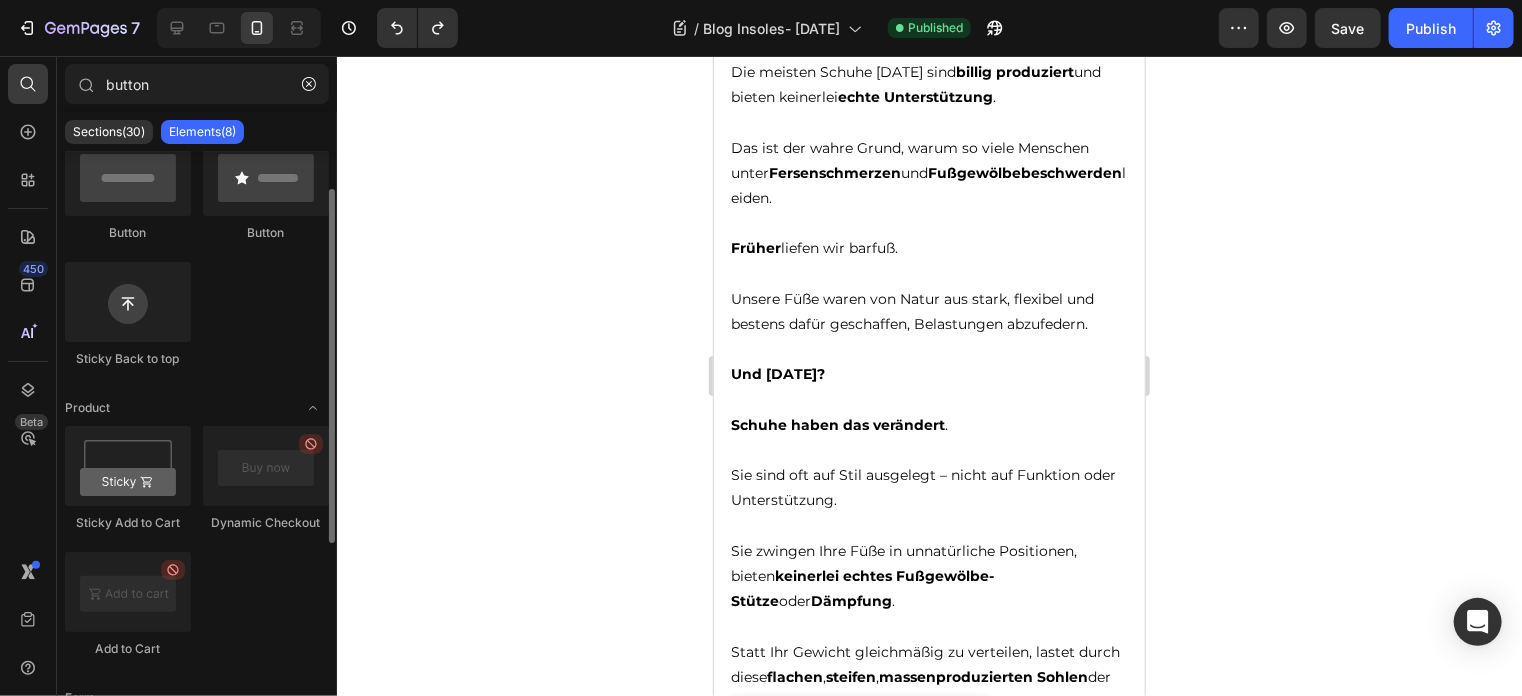 scroll, scrollTop: 0, scrollLeft: 0, axis: both 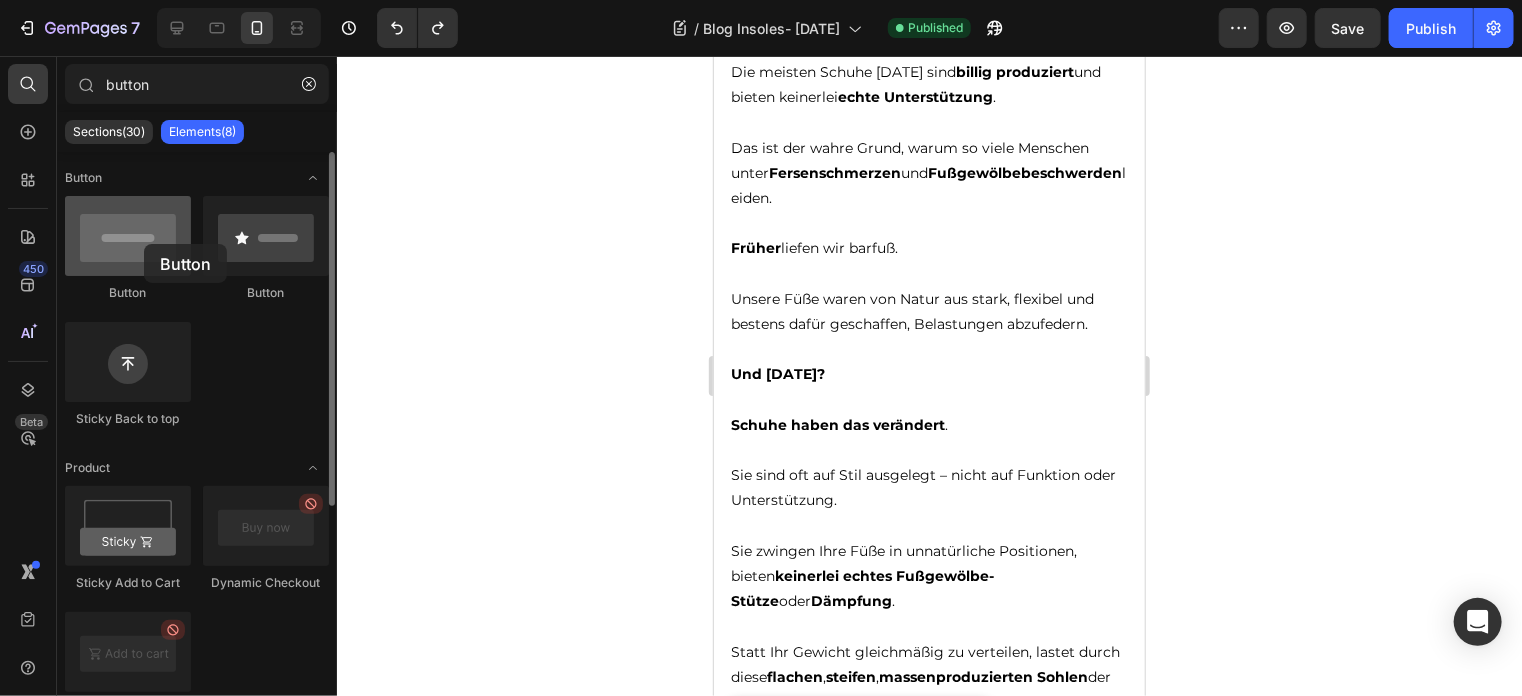 drag, startPoint x: 132, startPoint y: 240, endPoint x: 144, endPoint y: 244, distance: 12.649111 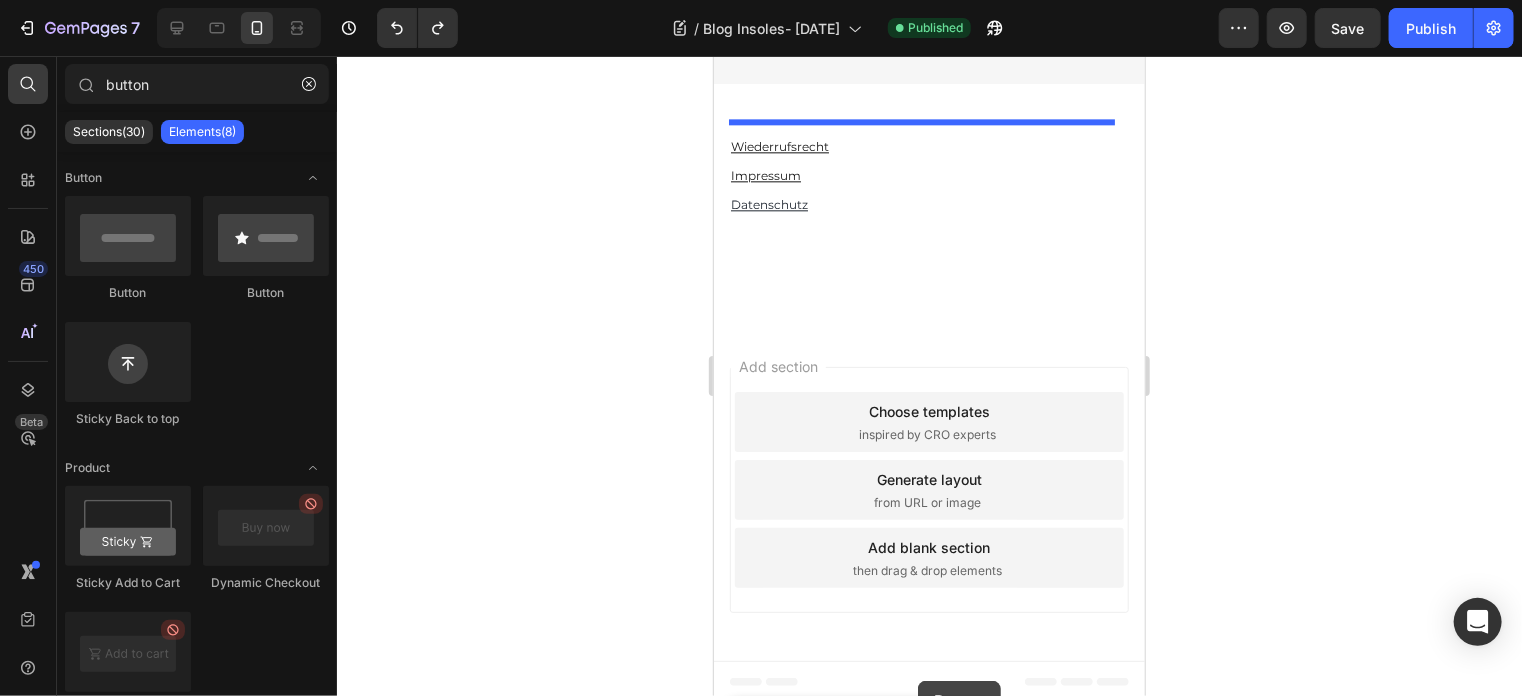 scroll, scrollTop: 17729, scrollLeft: 0, axis: vertical 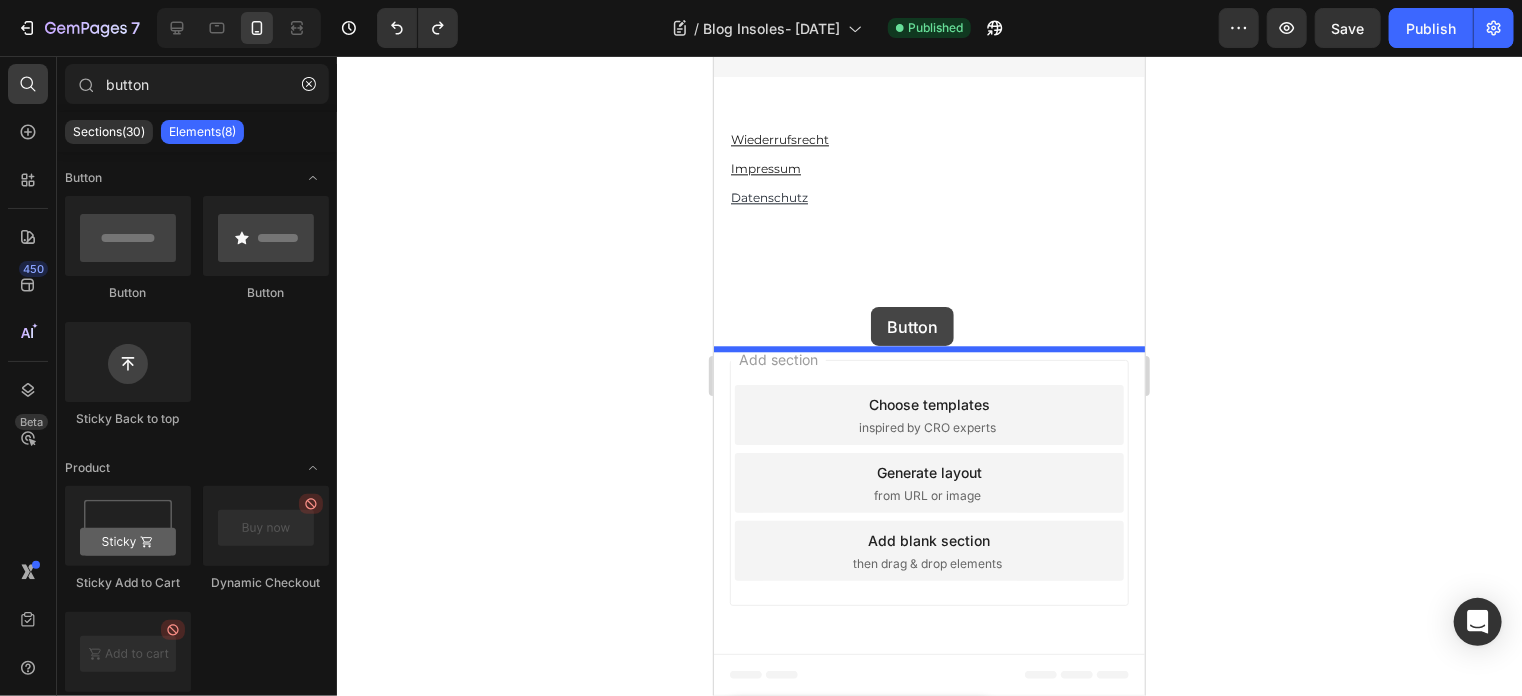 drag, startPoint x: 982, startPoint y: 298, endPoint x: 870, endPoint y: 306, distance: 112.28535 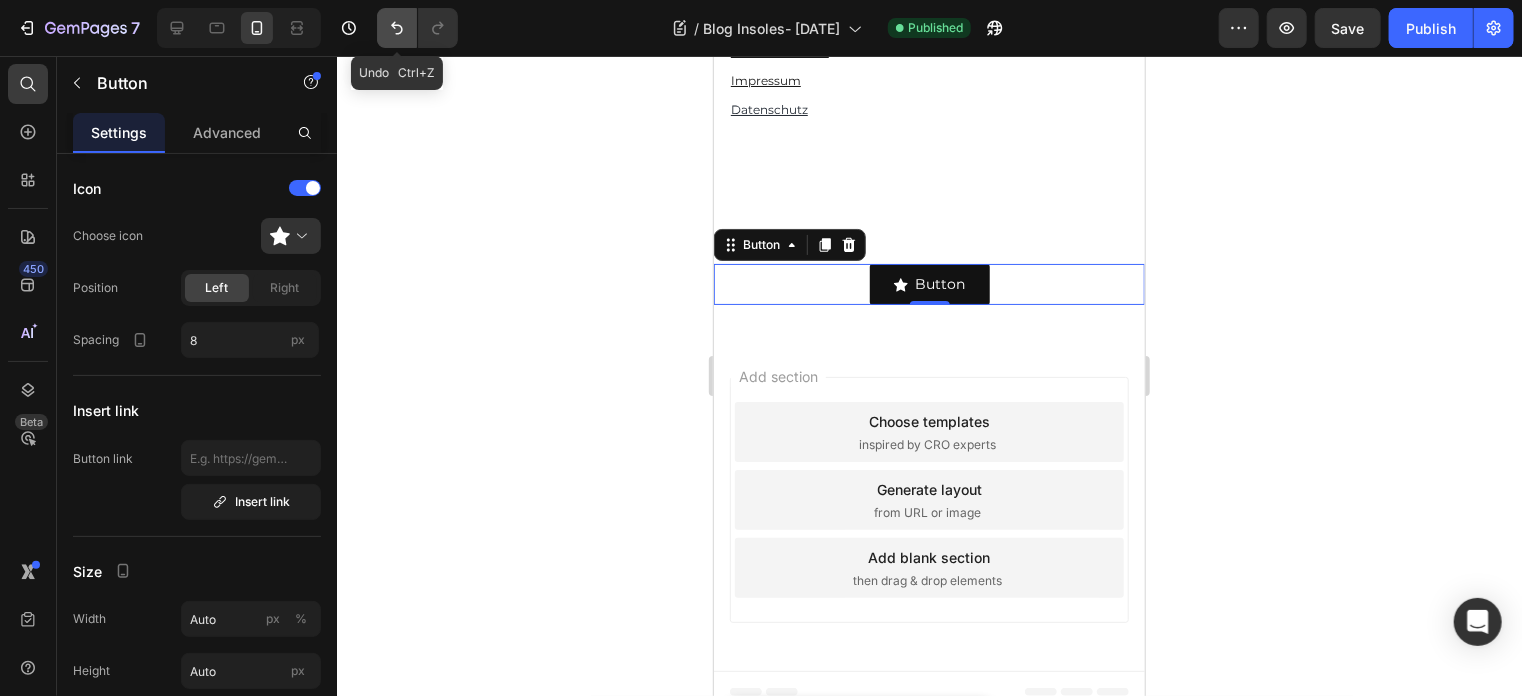 click 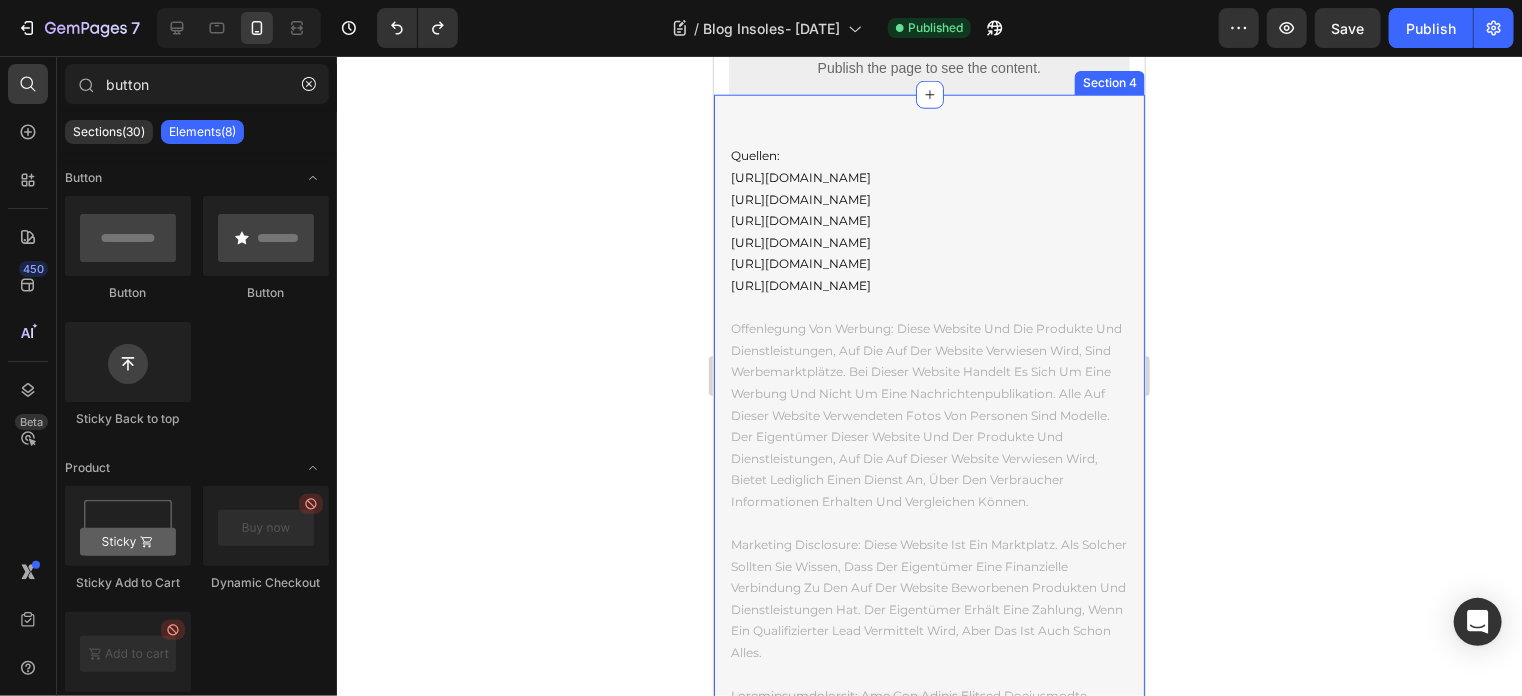 scroll, scrollTop: 16129, scrollLeft: 0, axis: vertical 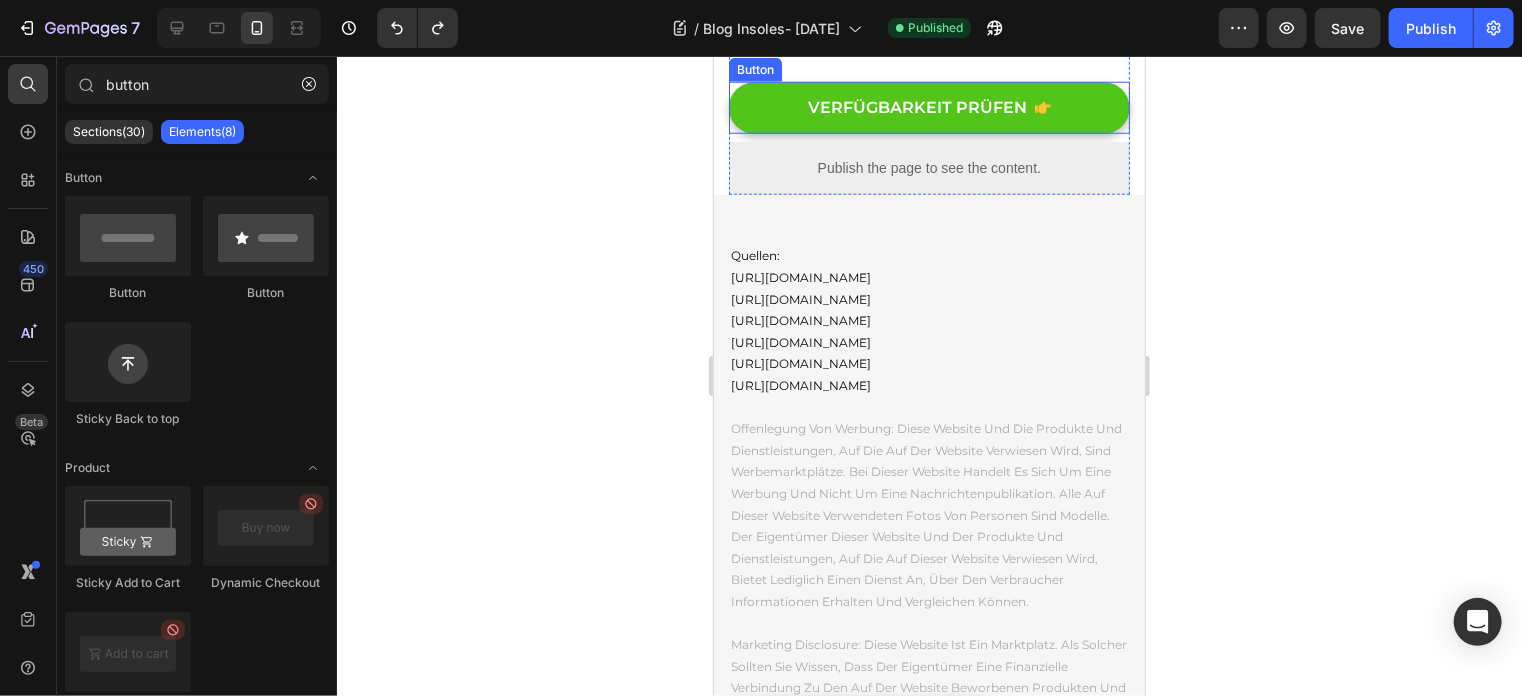 click on "VERFÜGBARKEIT PRÜFEN" at bounding box center [928, 107] 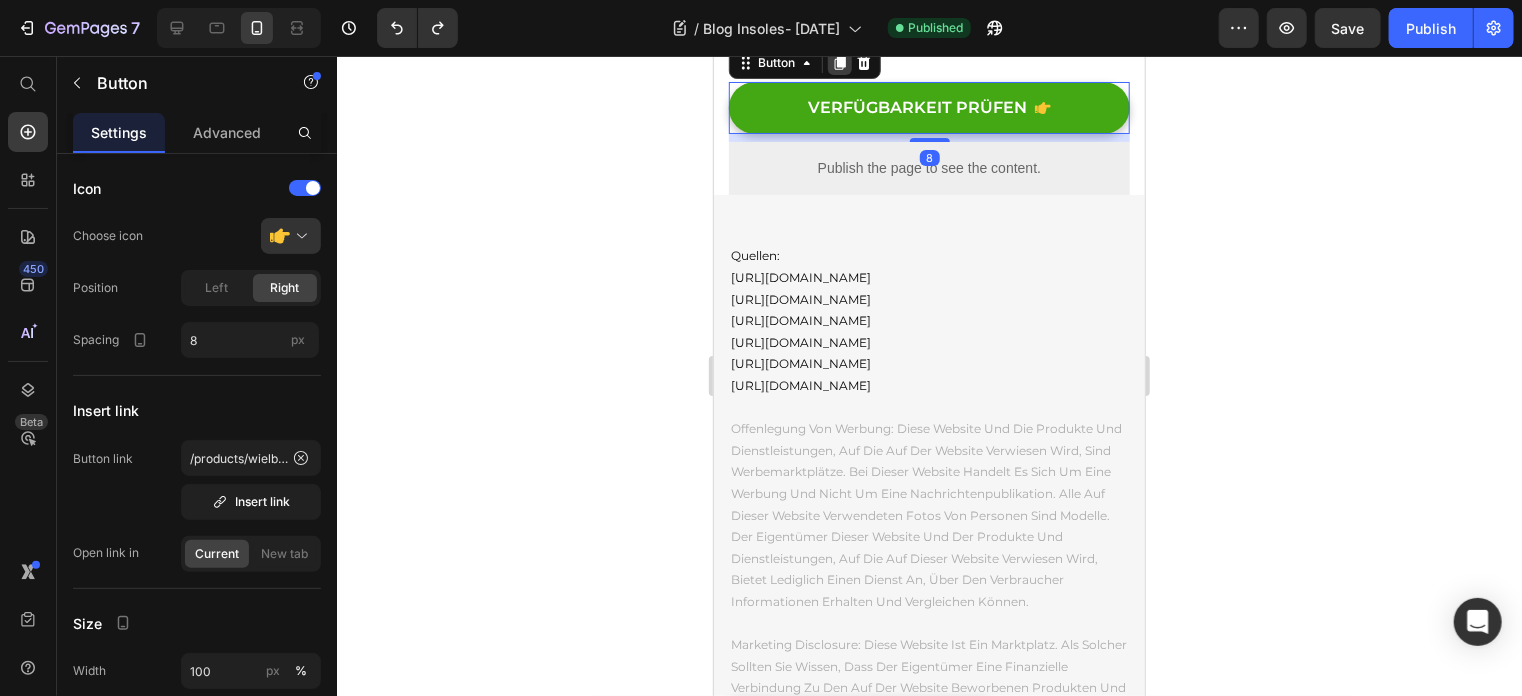 click 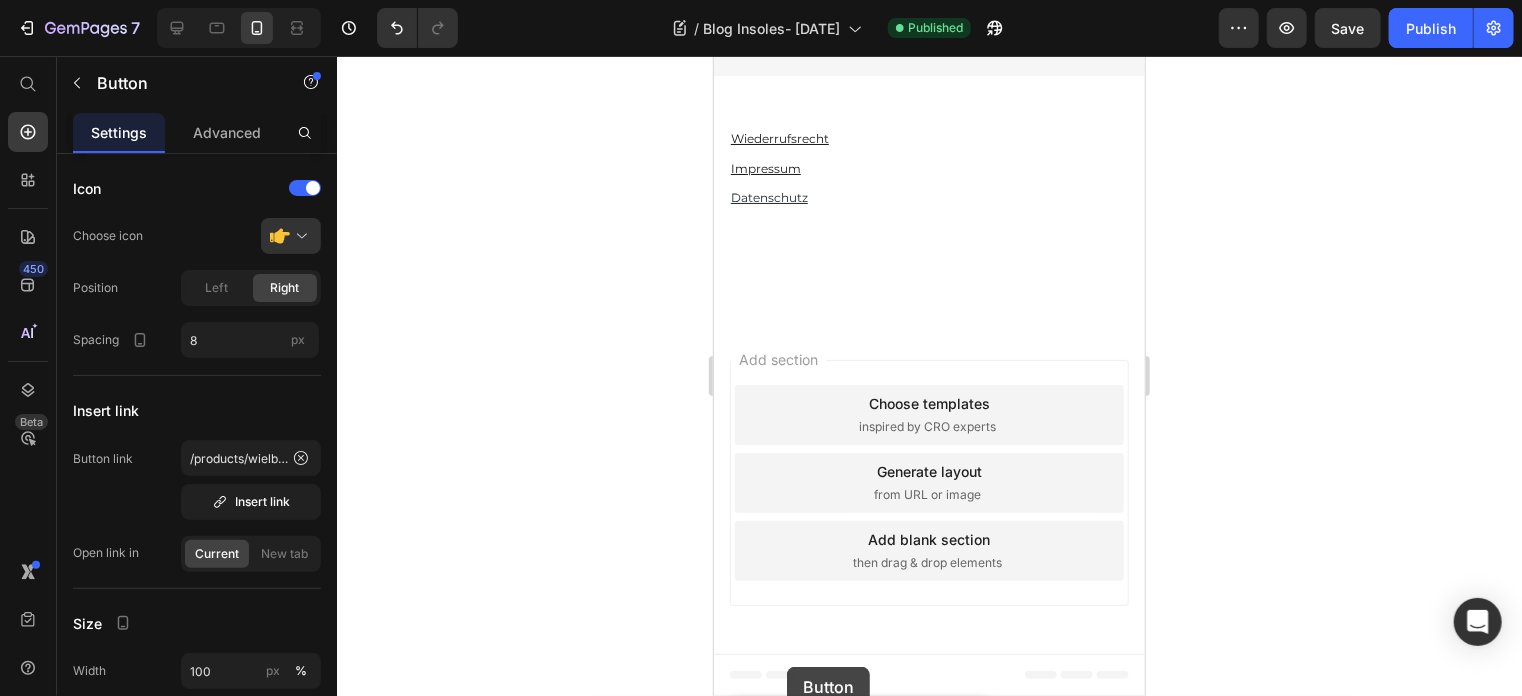 scroll, scrollTop: 17790, scrollLeft: 0, axis: vertical 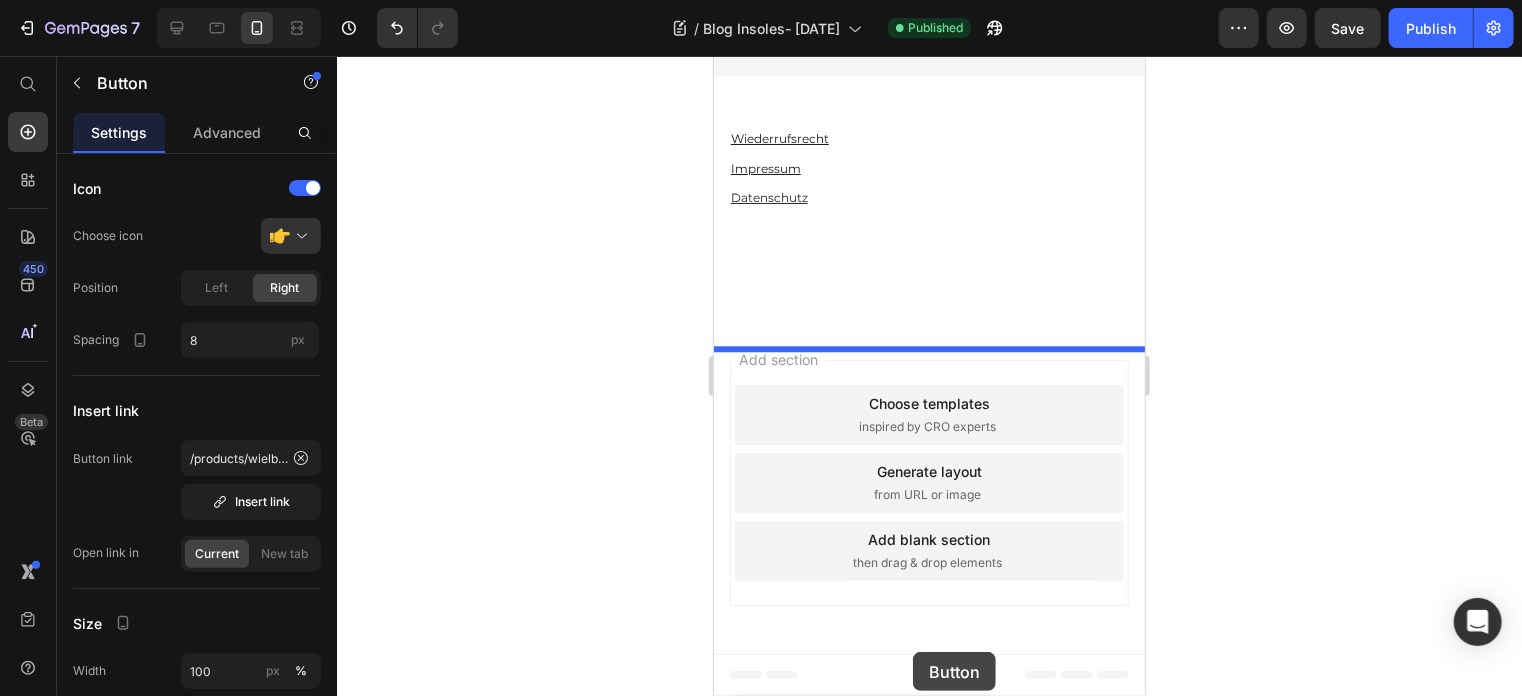 drag, startPoint x: 753, startPoint y: 340, endPoint x: 912, endPoint y: 651, distance: 349.28784 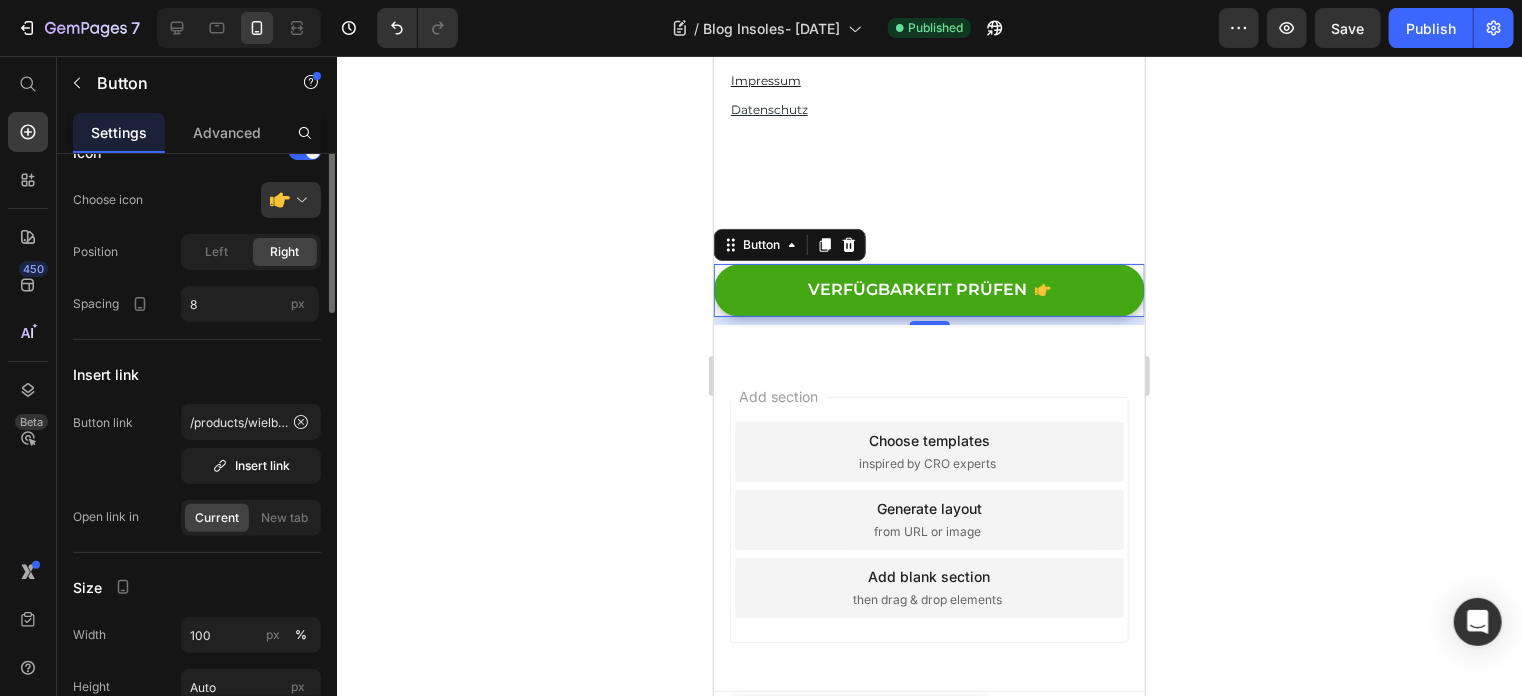 scroll, scrollTop: 0, scrollLeft: 0, axis: both 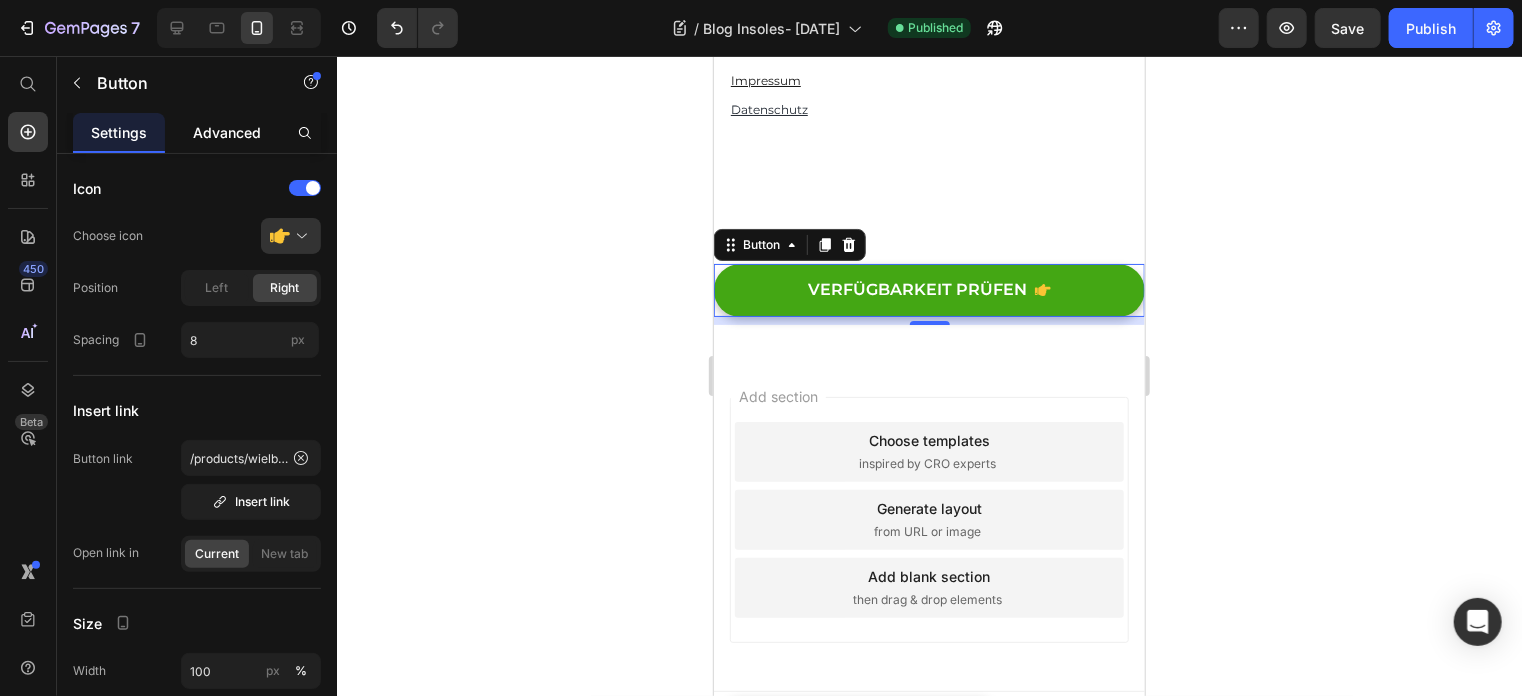 click on "Advanced" at bounding box center (227, 132) 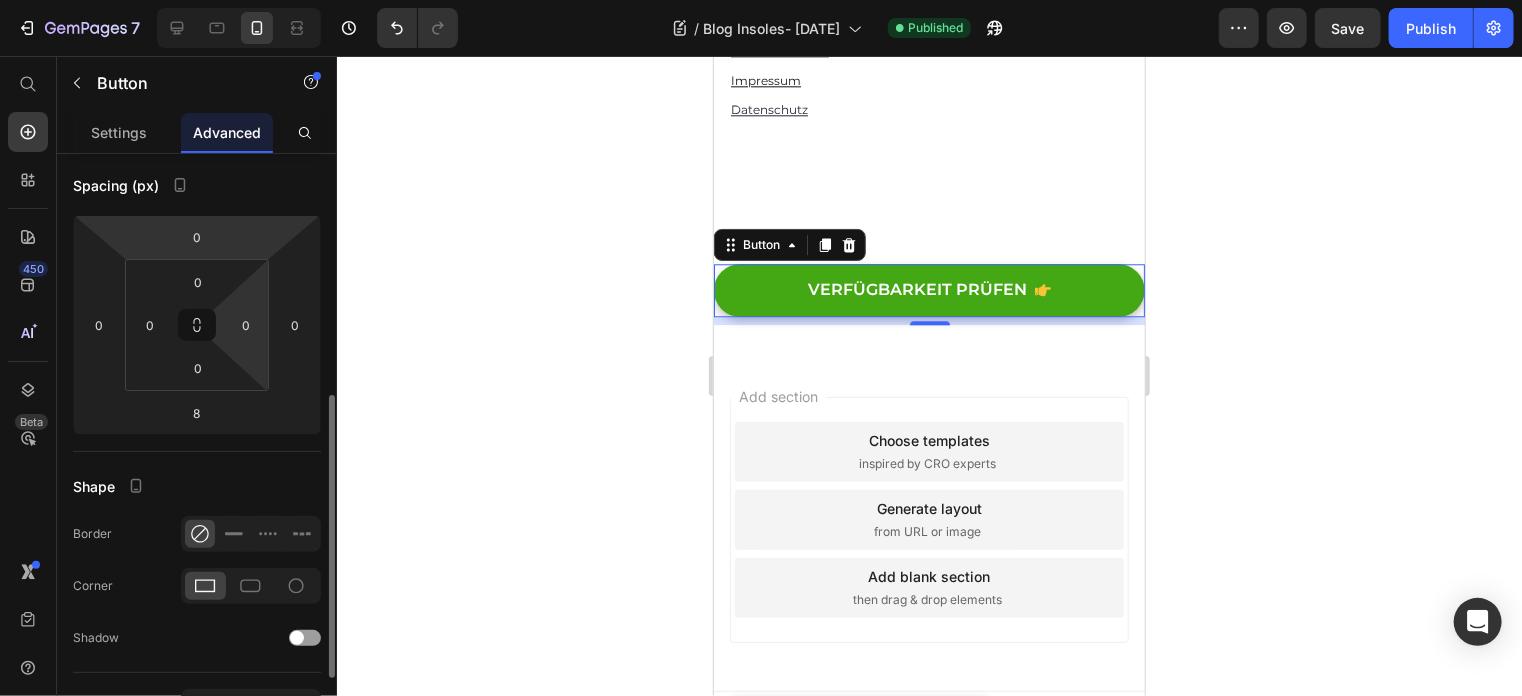scroll, scrollTop: 500, scrollLeft: 0, axis: vertical 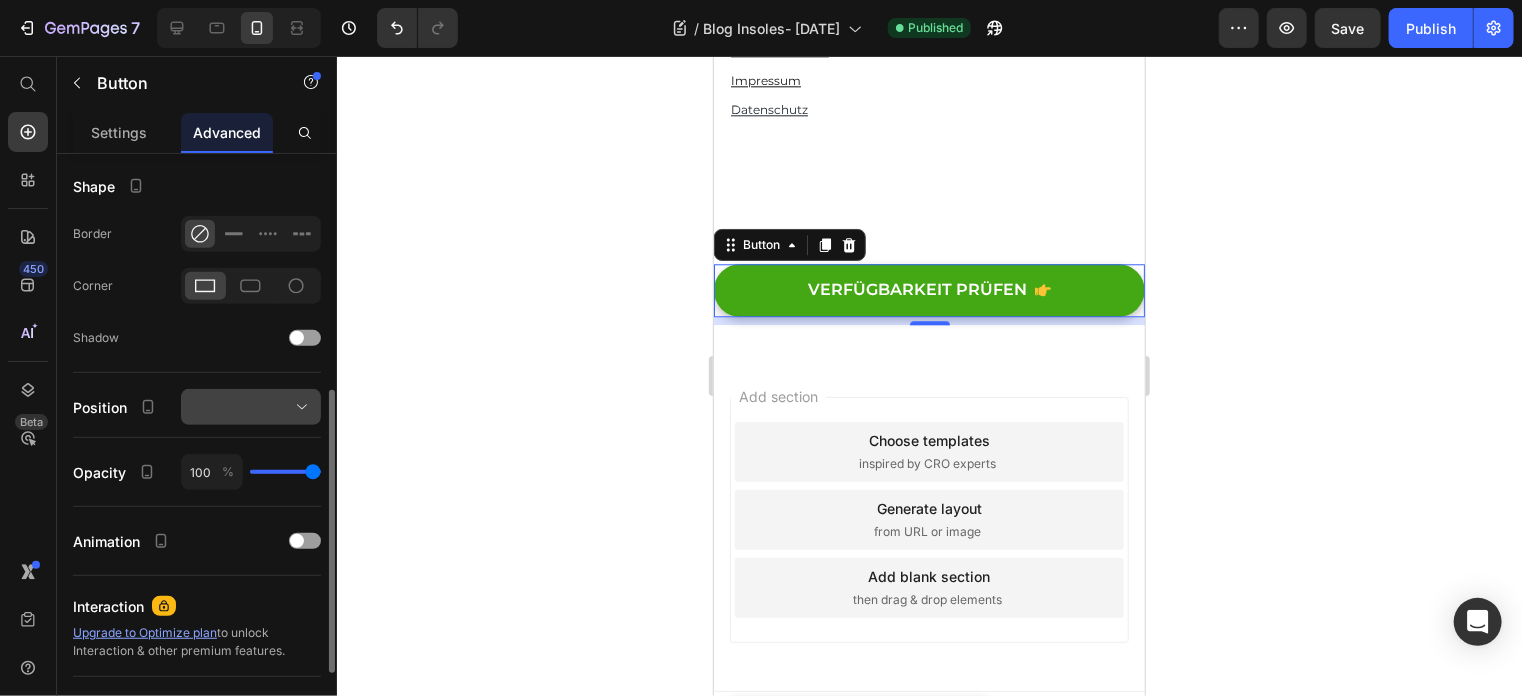 click 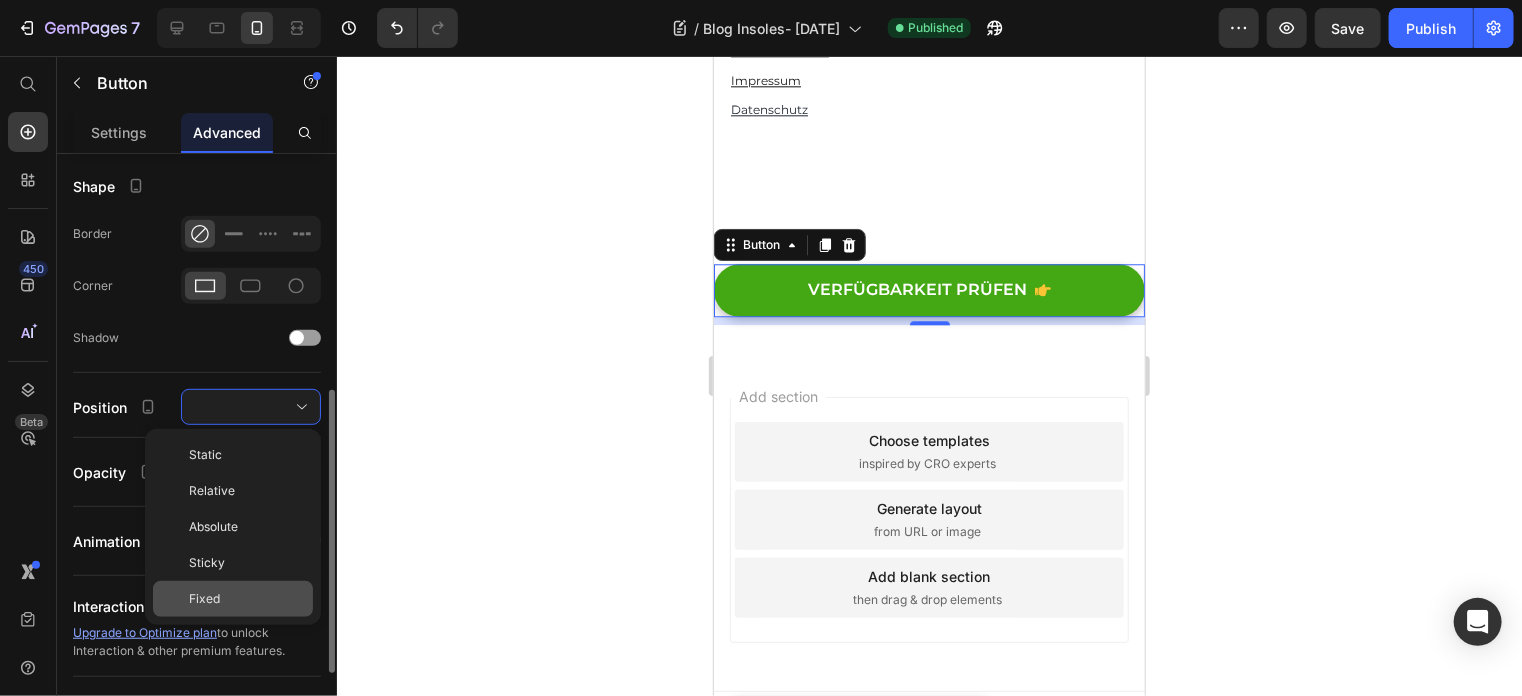 click on "Fixed" at bounding box center [204, 599] 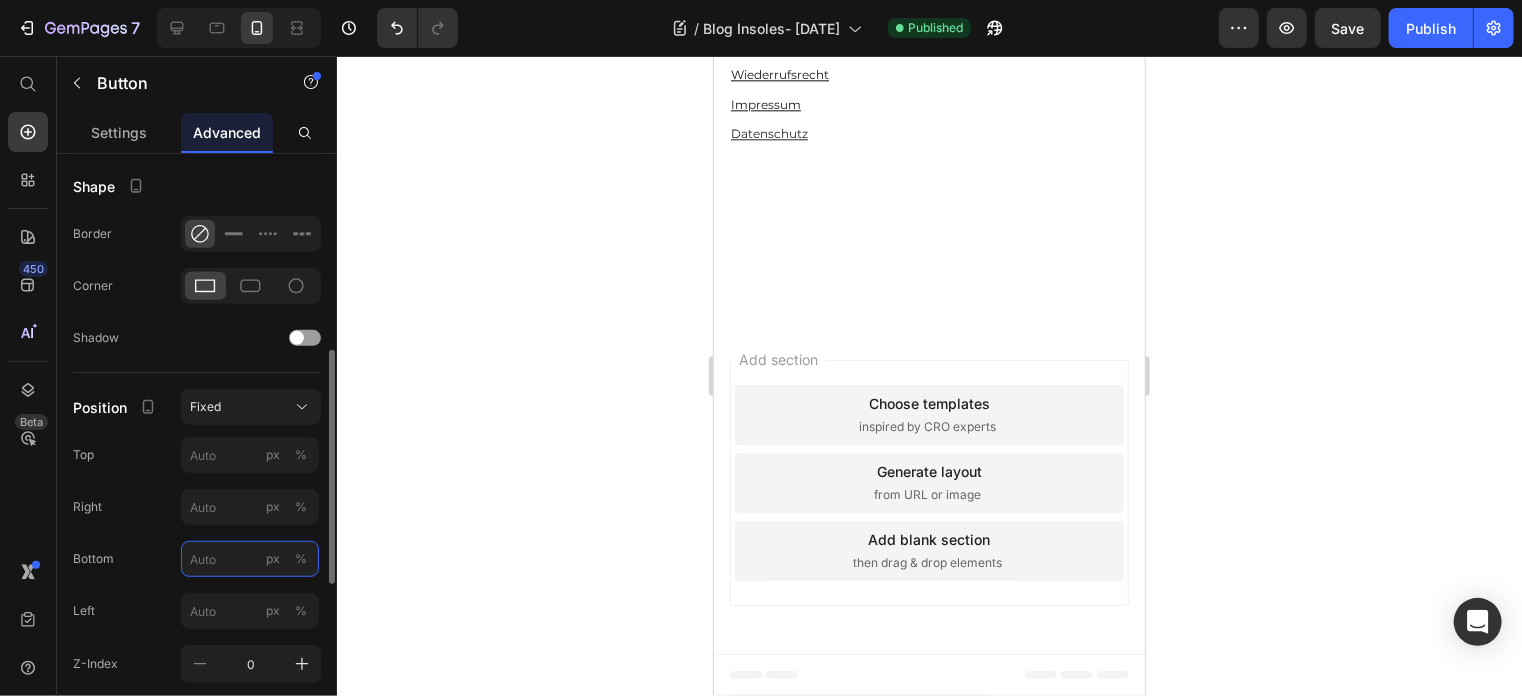 click on "px %" at bounding box center (250, 559) 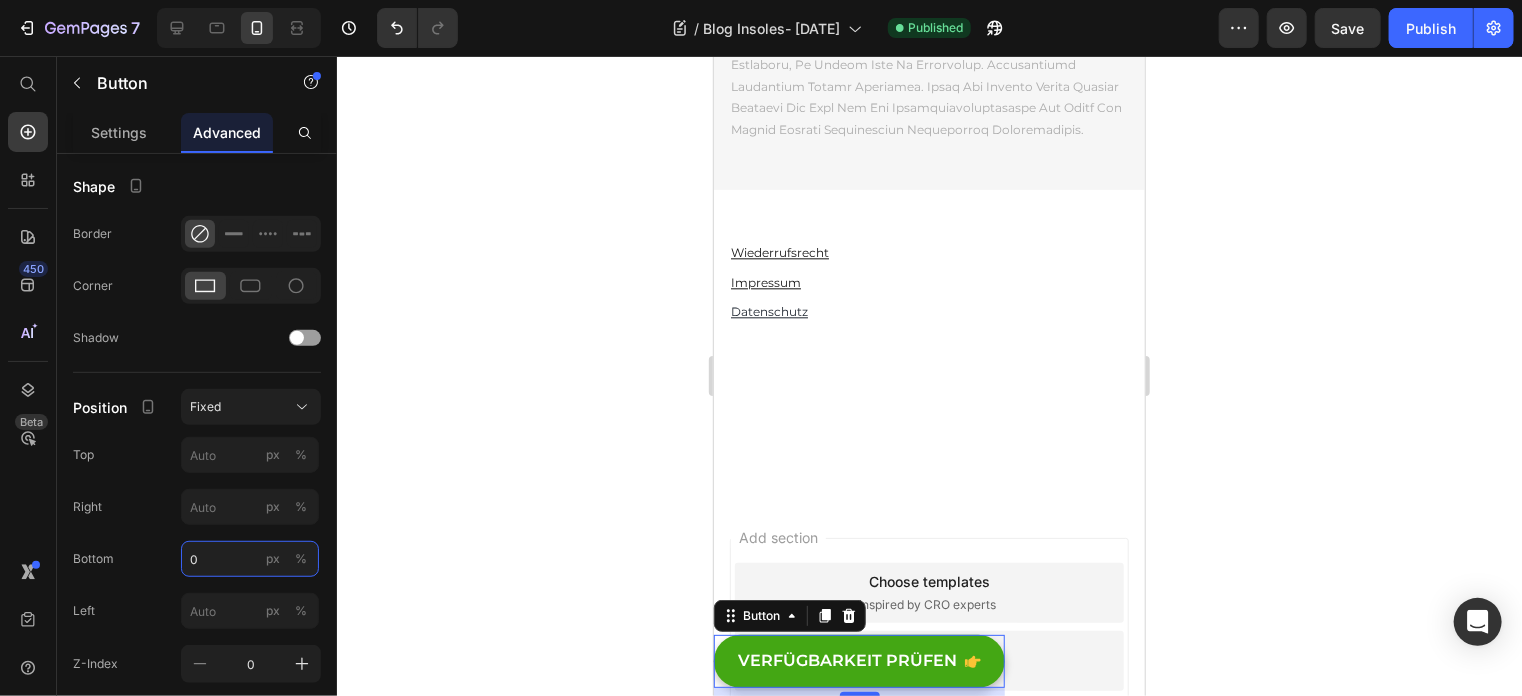 scroll, scrollTop: 17654, scrollLeft: 0, axis: vertical 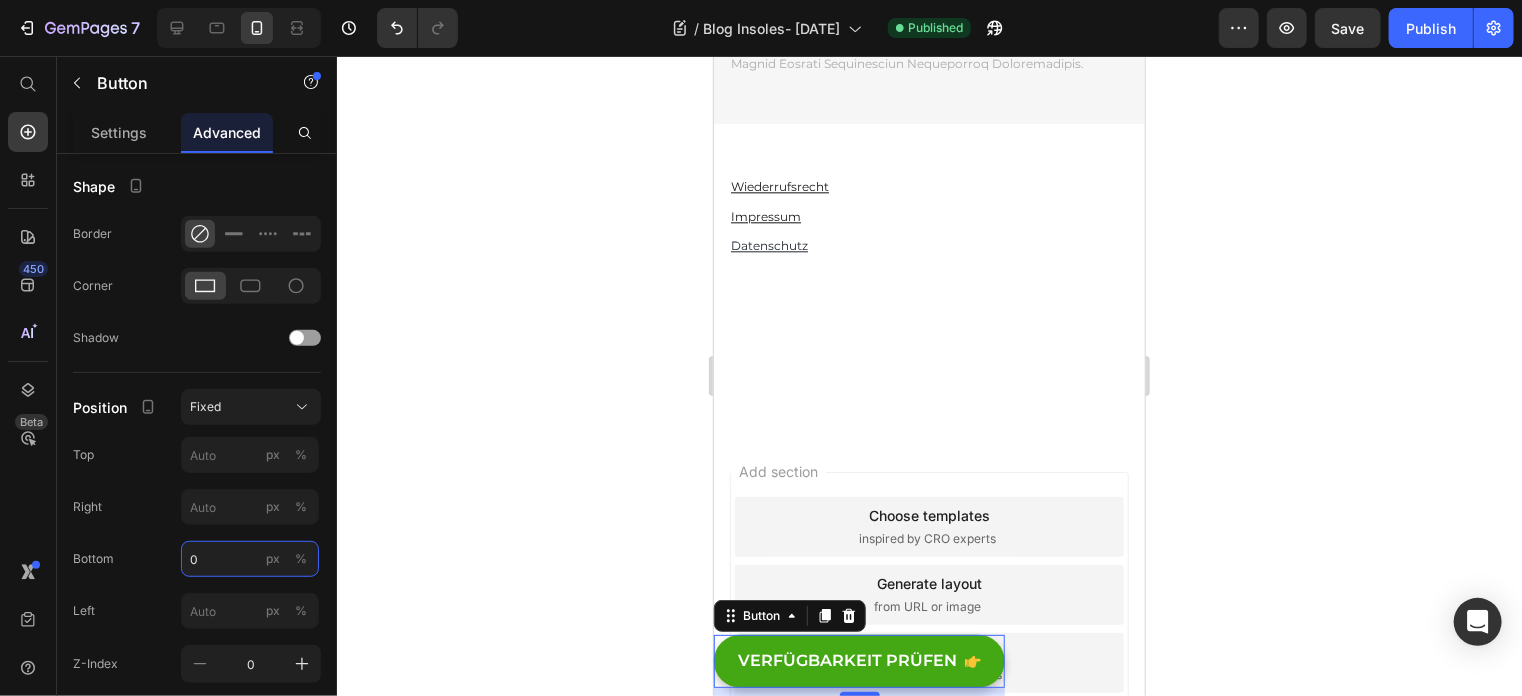 type on "0" 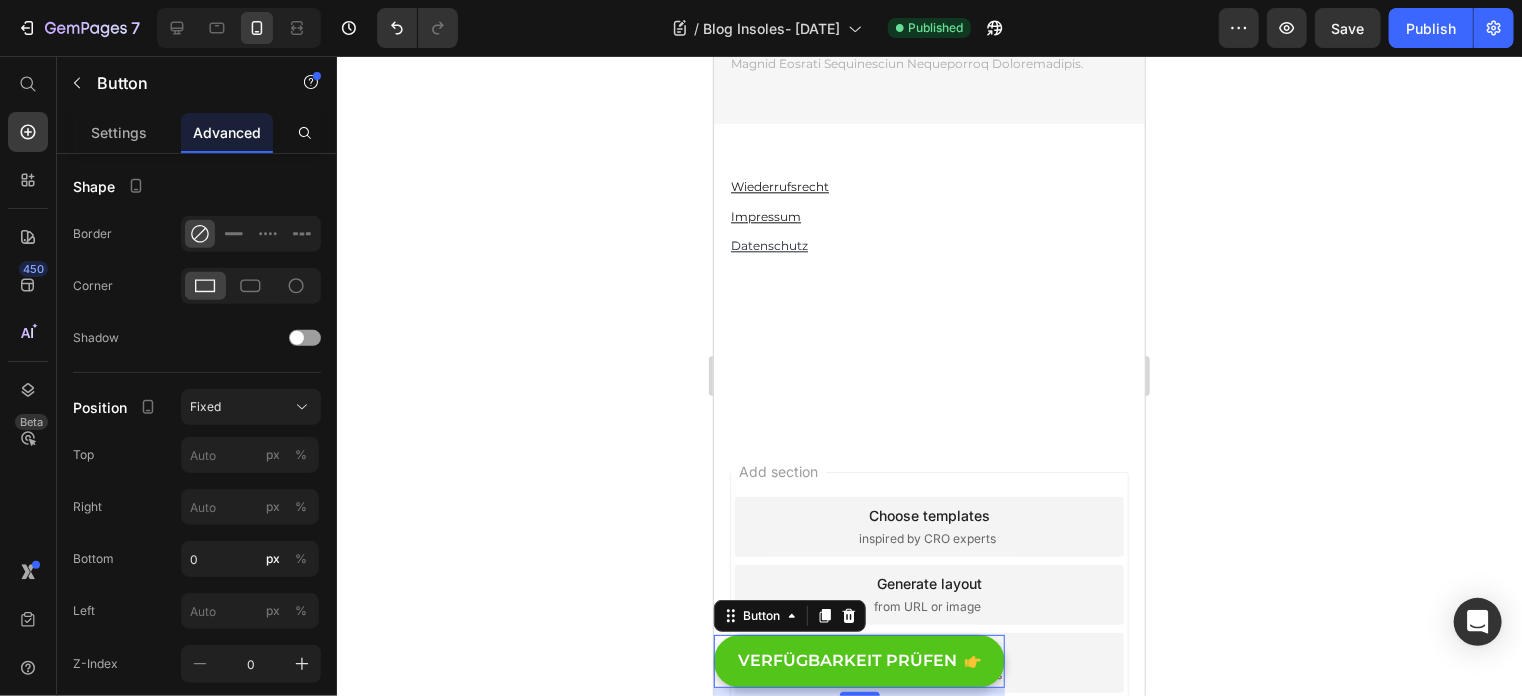 click on "VERFÜGBARKEIT PRÜFEN" at bounding box center (858, 660) 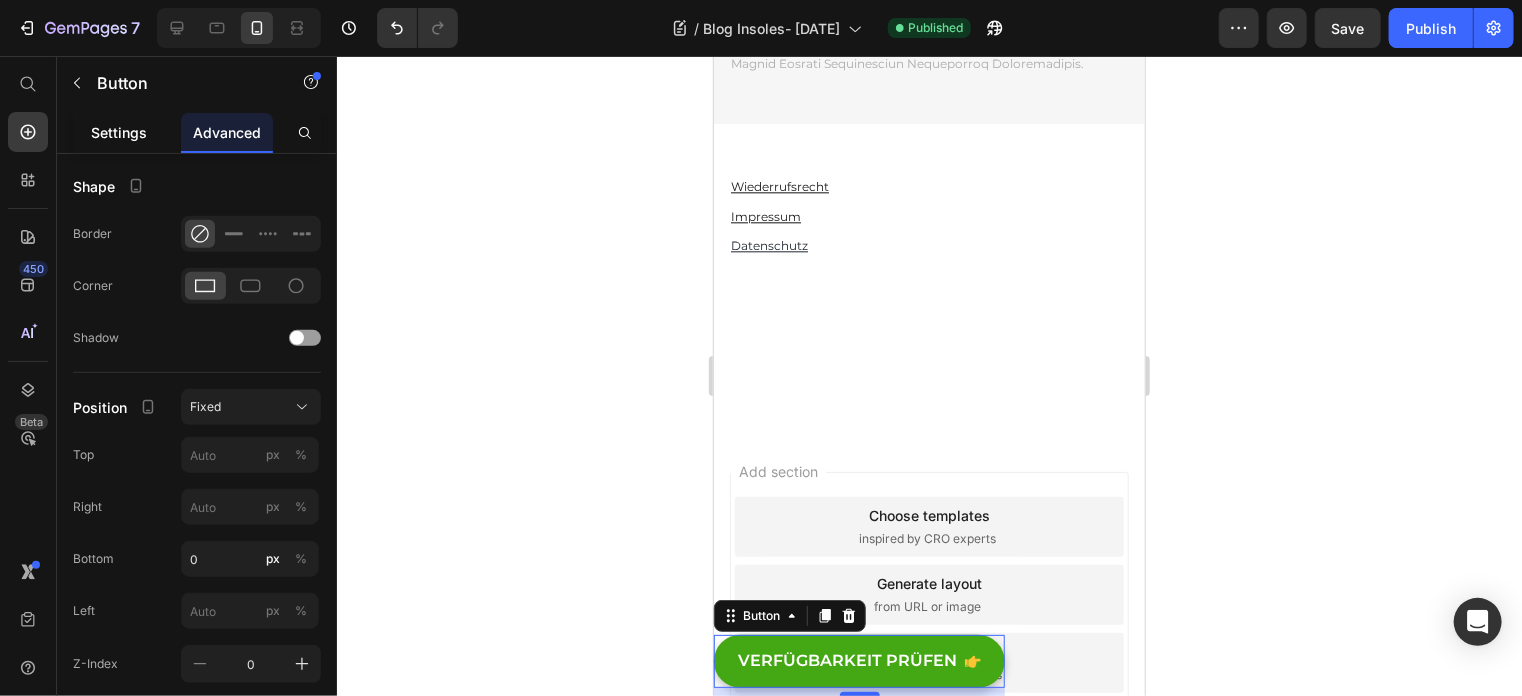 click on "Settings" at bounding box center (119, 132) 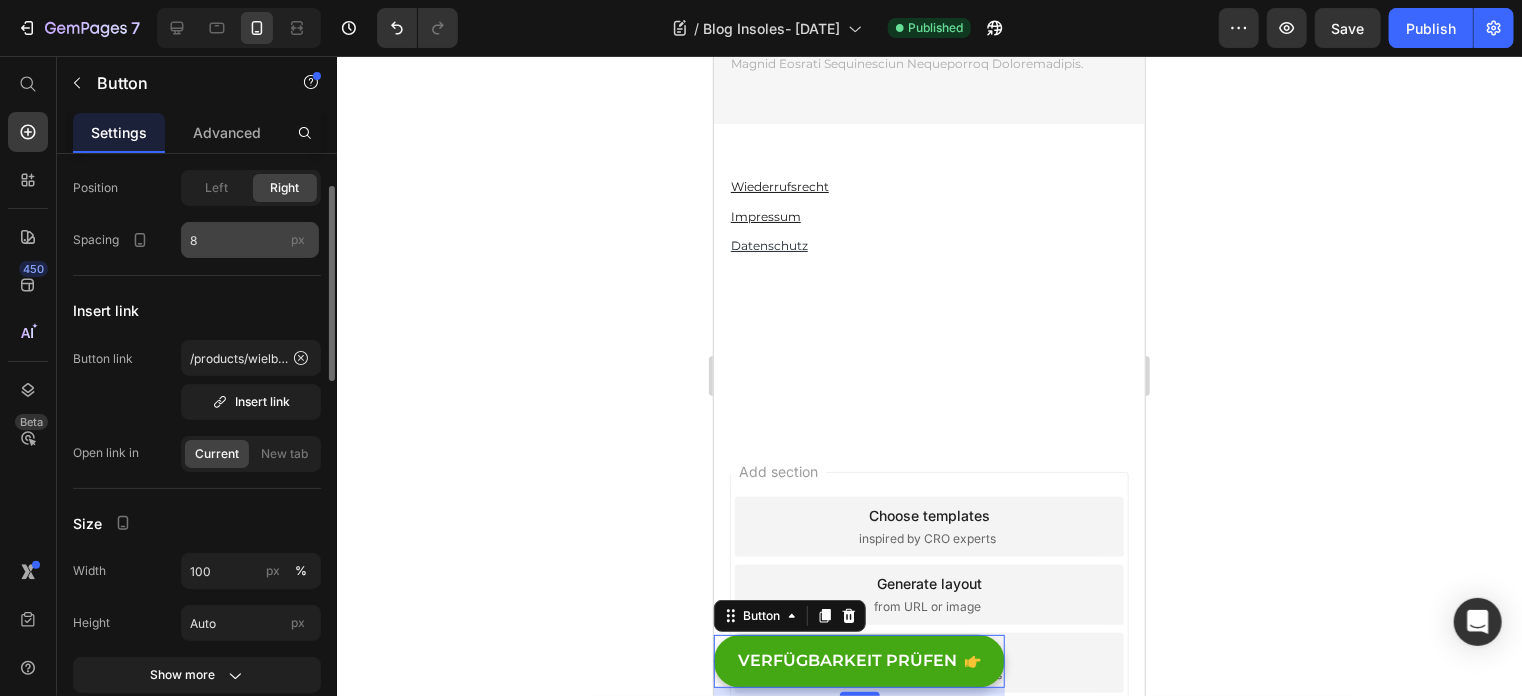 scroll, scrollTop: 0, scrollLeft: 0, axis: both 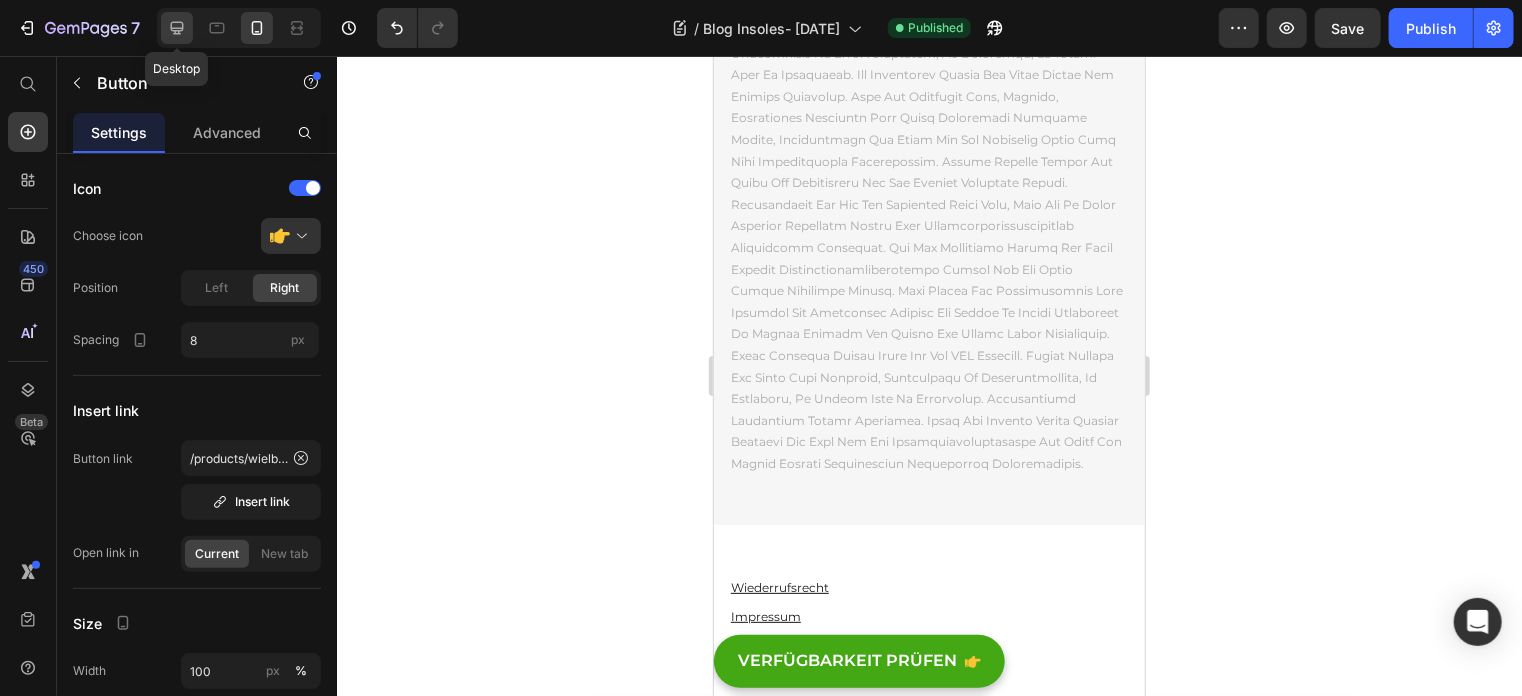 click 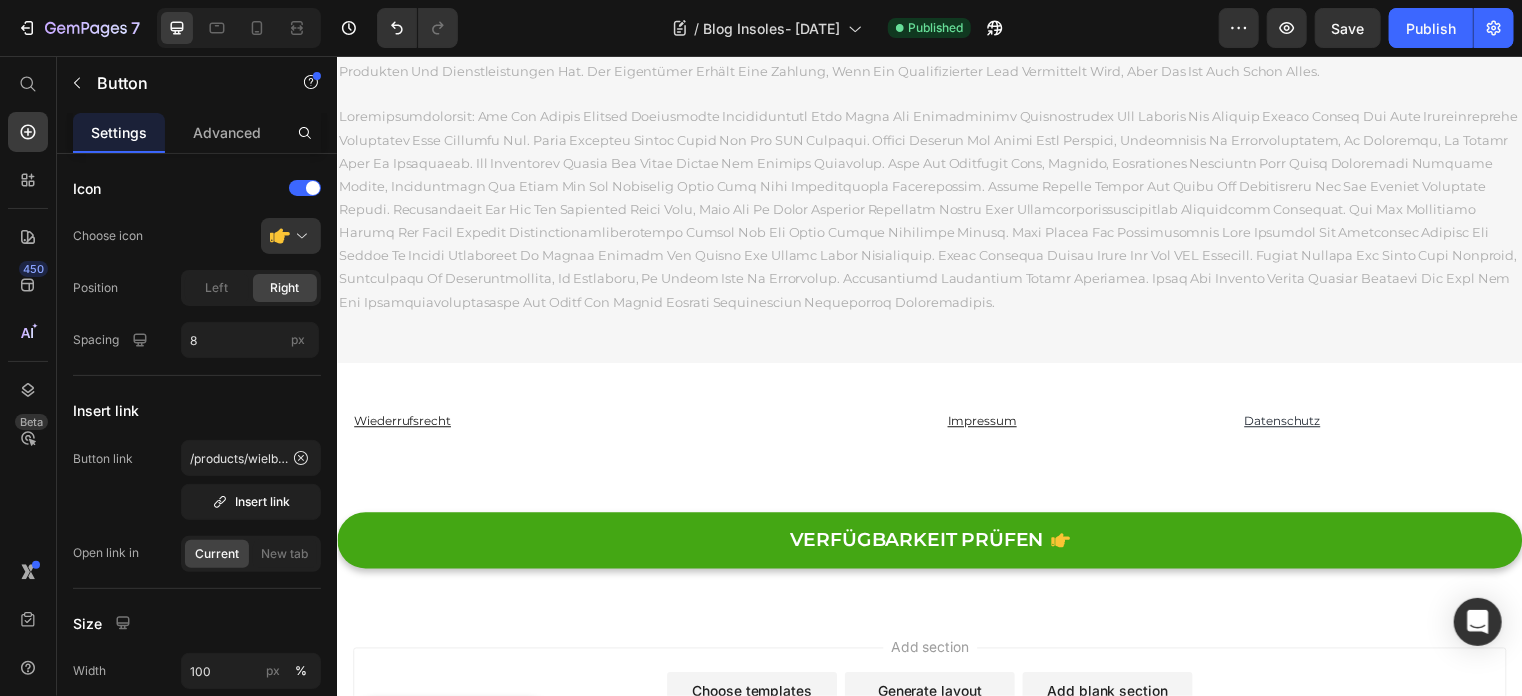scroll, scrollTop: 17984, scrollLeft: 0, axis: vertical 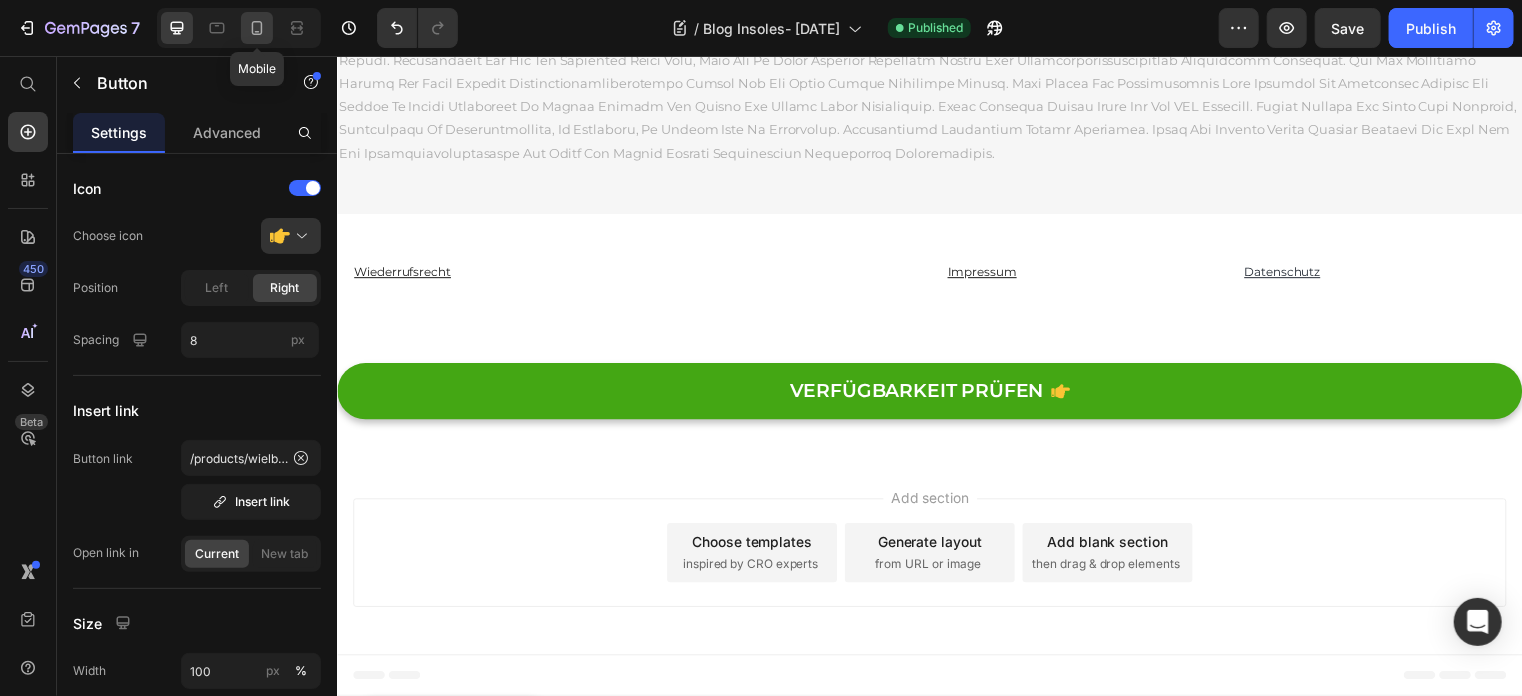 click 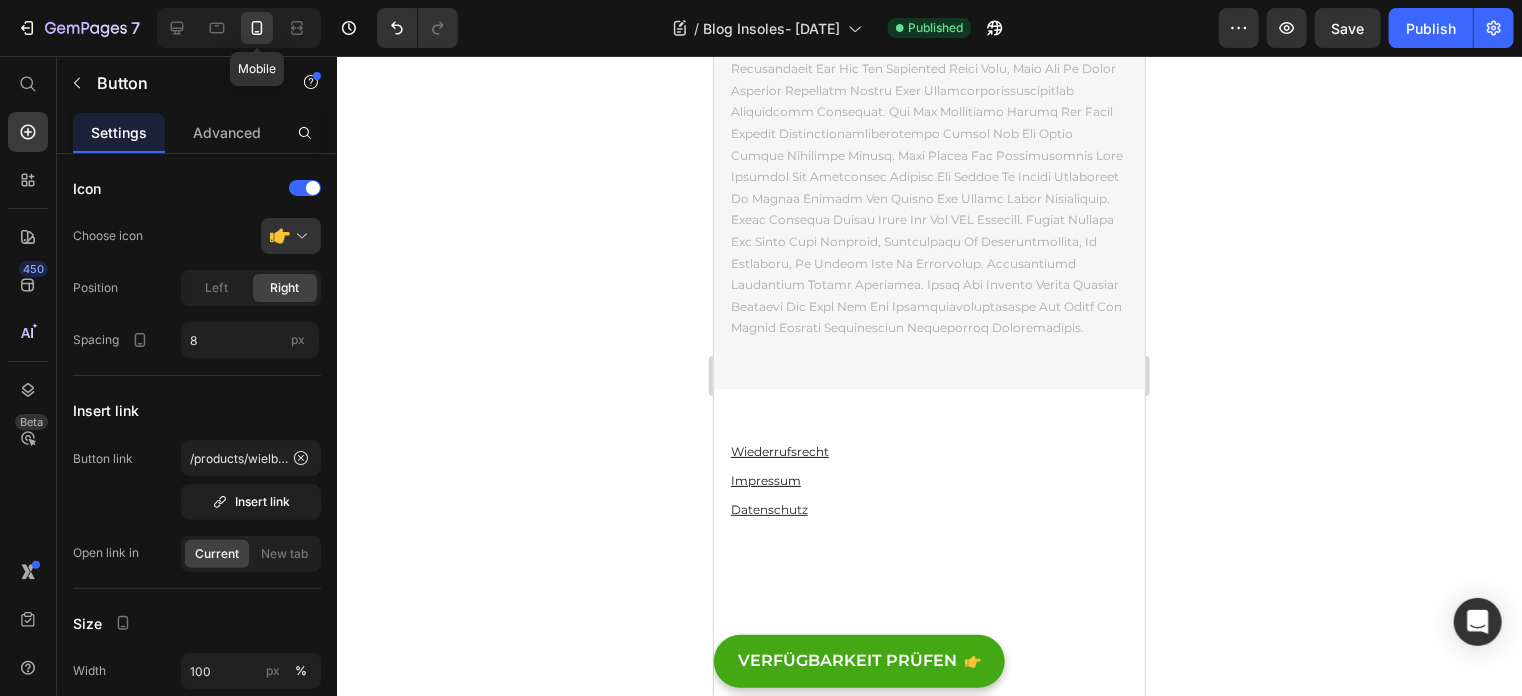 scroll, scrollTop: 18516, scrollLeft: 0, axis: vertical 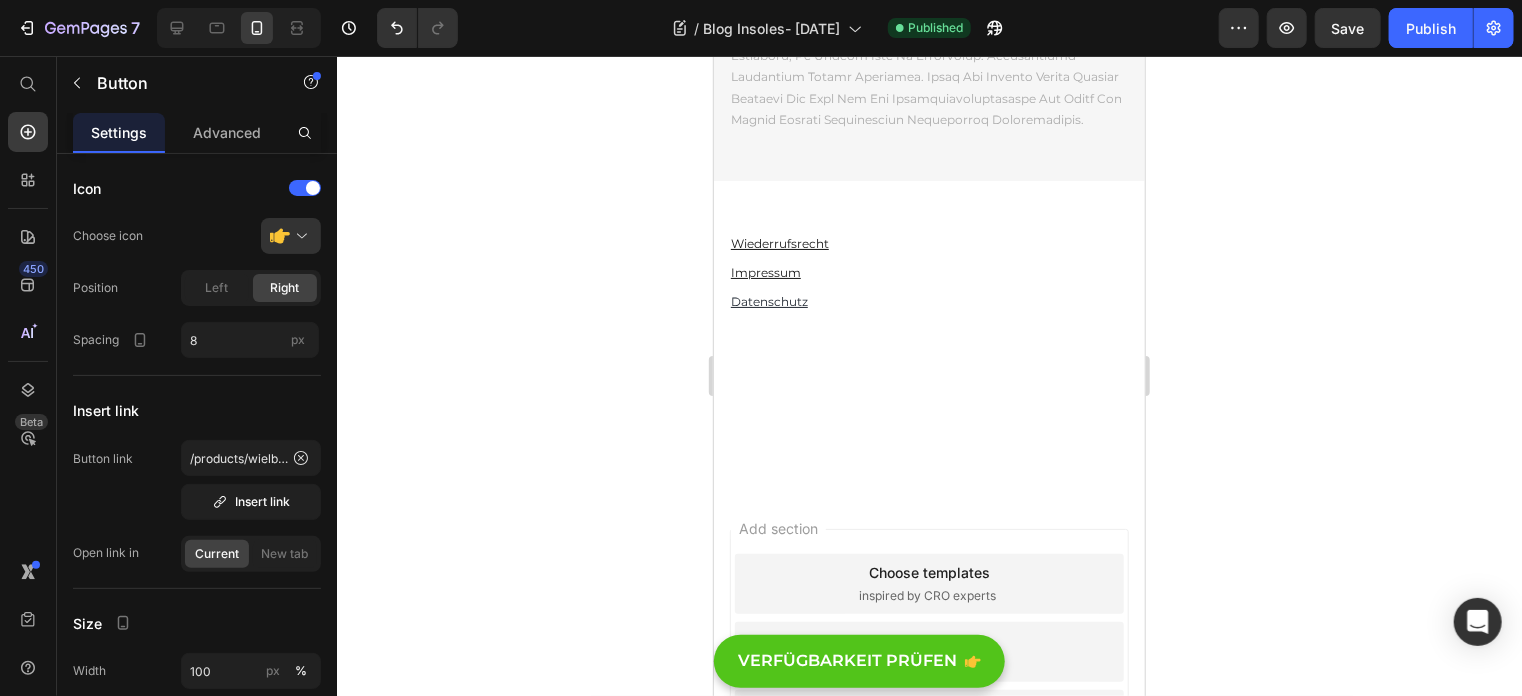 click on "VERFÜGBARKEIT PRÜFEN" at bounding box center [858, 660] 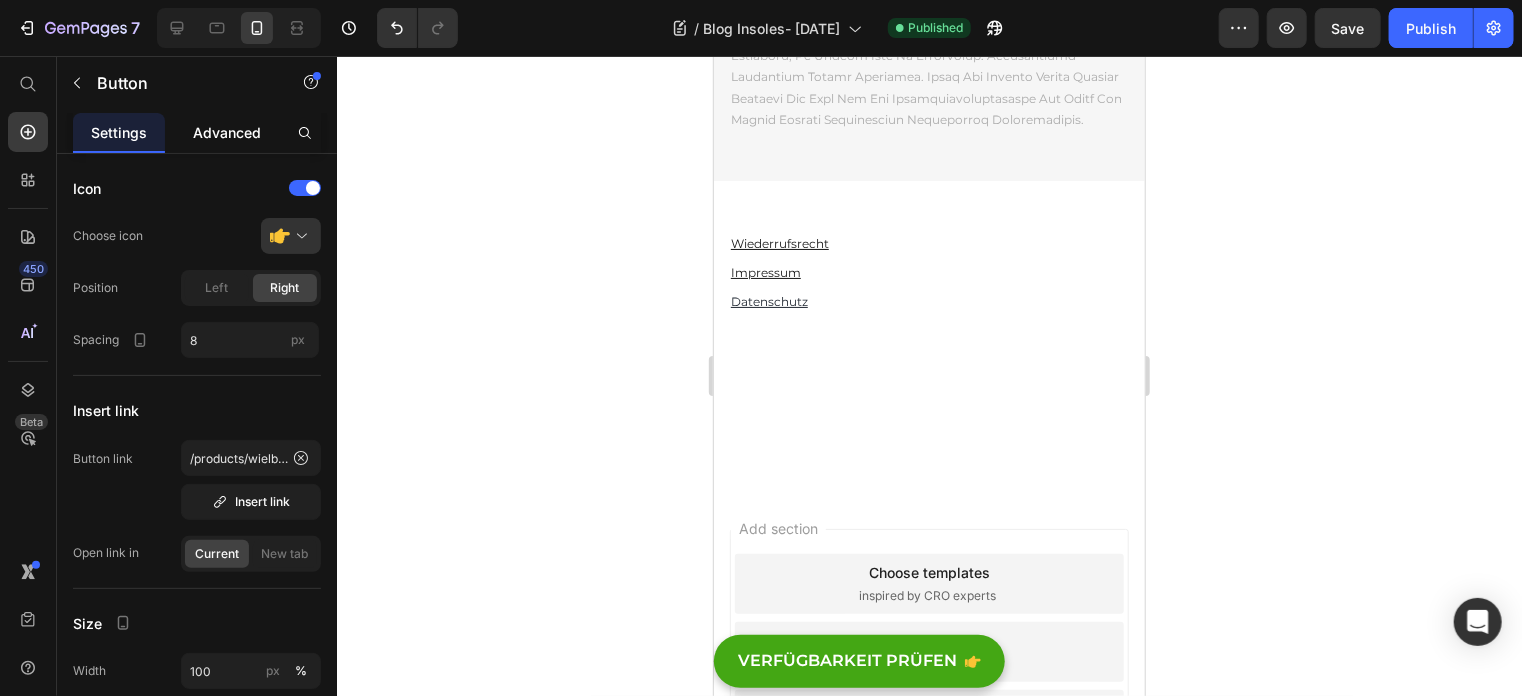 click on "Advanced" at bounding box center [227, 132] 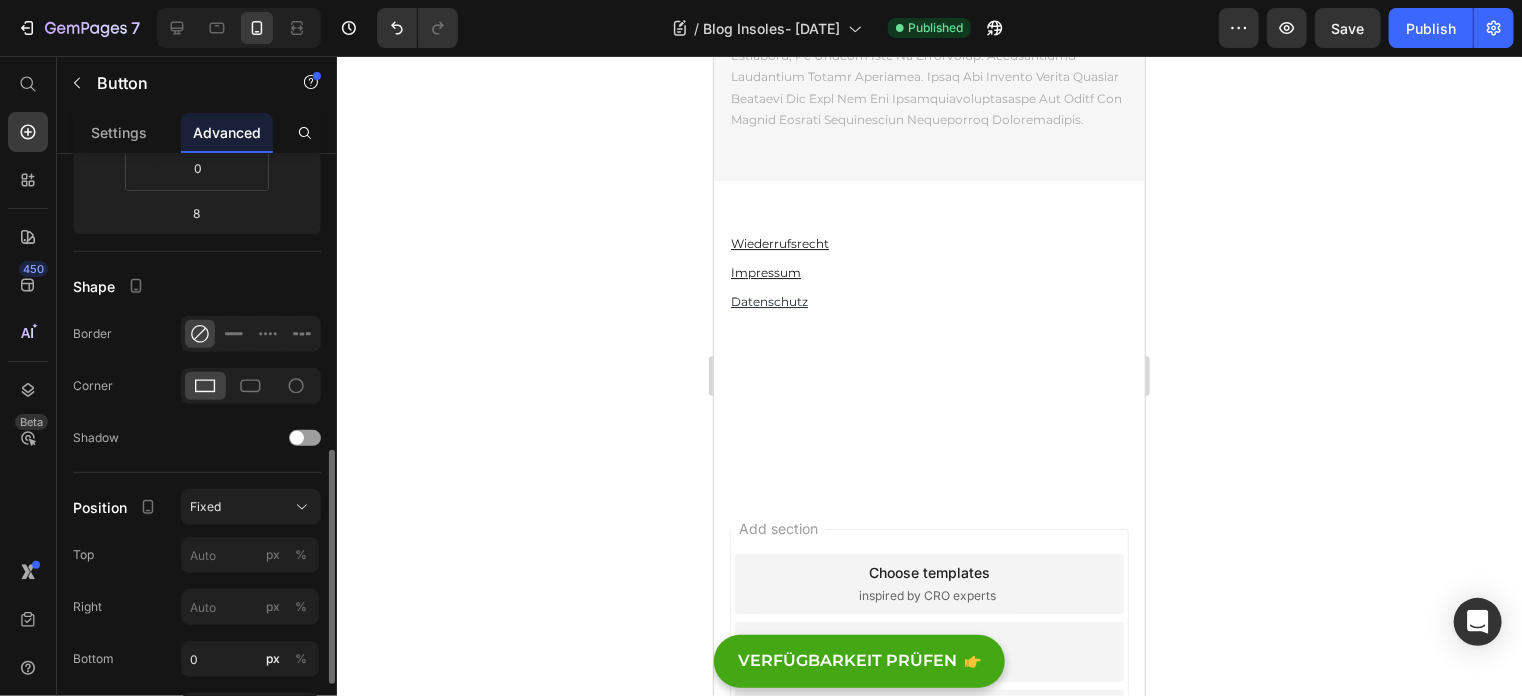 scroll, scrollTop: 600, scrollLeft: 0, axis: vertical 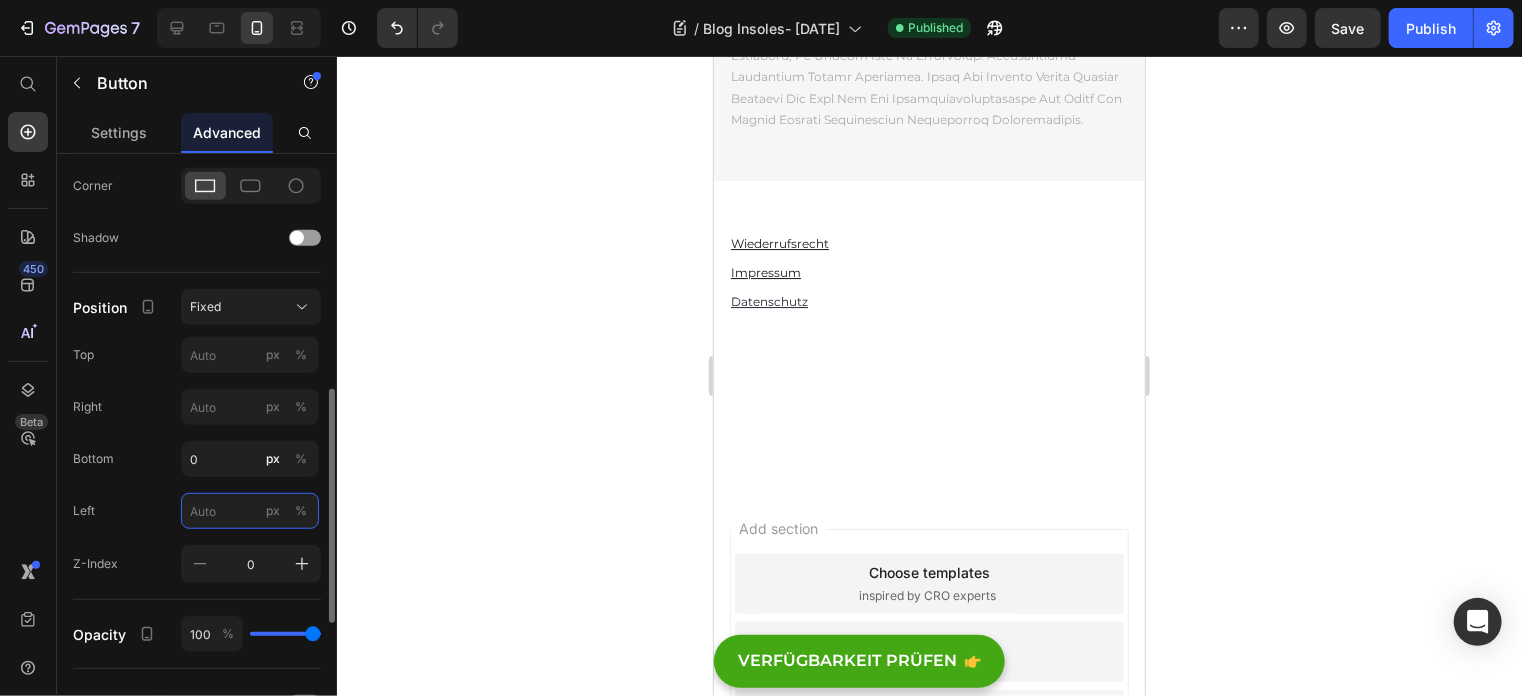 click on "px %" at bounding box center (250, 511) 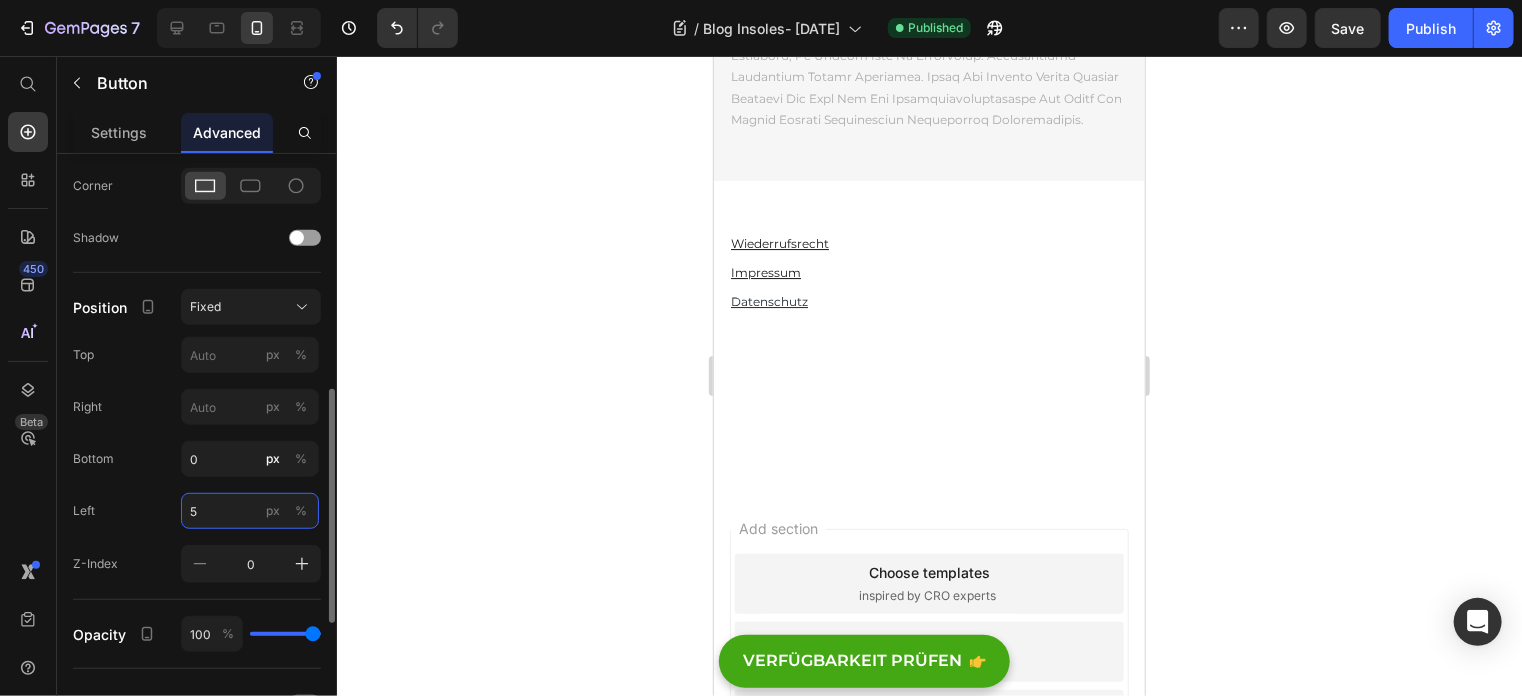type on "50" 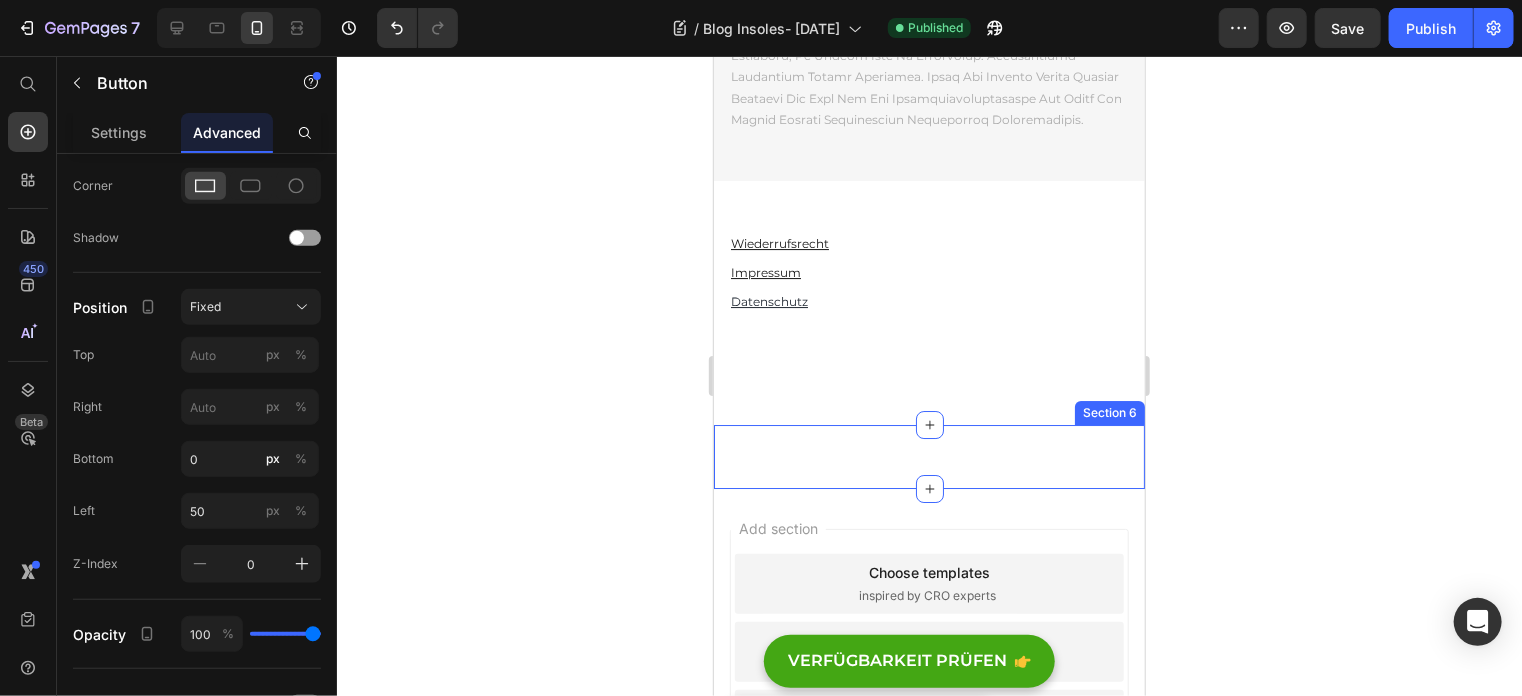 click on "VERFÜGBARKEIT PRÜFEN Button Section 6" at bounding box center [928, 456] 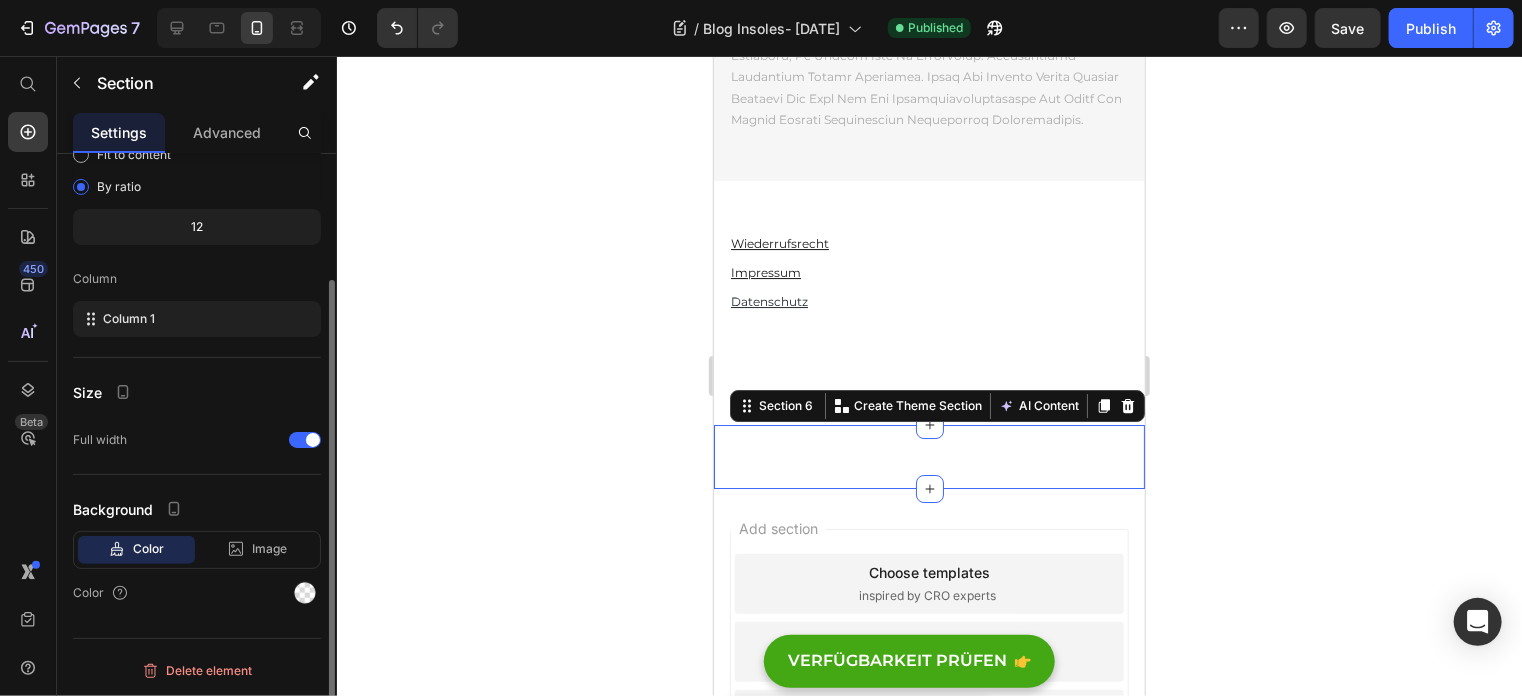 scroll, scrollTop: 0, scrollLeft: 0, axis: both 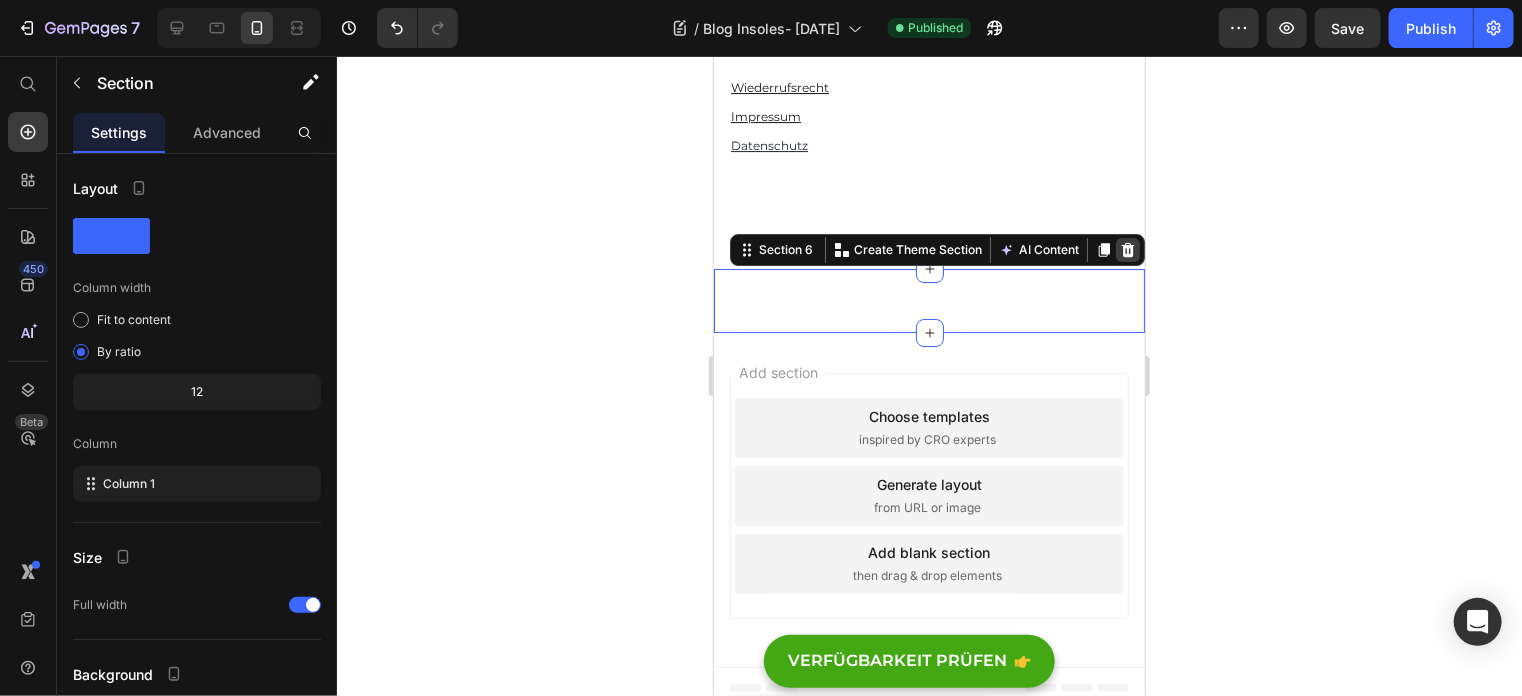 click 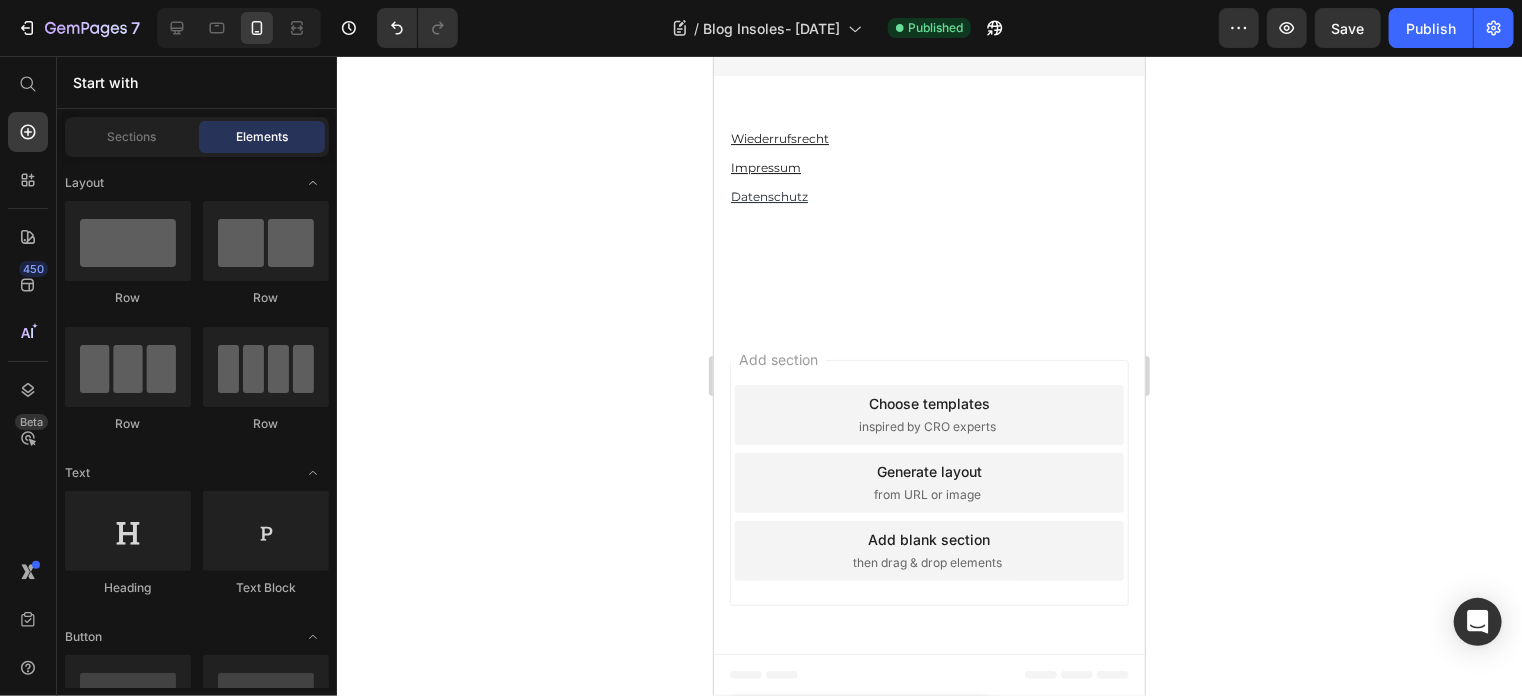 click on "Mobile  ( 431 px) iPhone 13 Mini iPhone 13 Pro iPhone 11 Pro Max iPhone 15 Pro Max Pixel 7 Galaxy S8+ Galaxy S20 Ultra iPad Mini iPad Air iPad Pro Header  	   VERFÜGBARKEIT PRÜFEN Button Sticky Quellen: [URL][DOMAIN_NAME] [URL][DOMAIN_NAME] [URL][DOMAIN_NAME] [URL][DOMAIN_NAME] [URL][DOMAIN_NAME] [URL][DOMAIN_NAME]     Marketing Disclosure: Diese Website Ist Ein Marktplatz. Als Solcher Sollten Sie Wissen, Dass Der Eigentümer Eine Finanzielle Verbindung Zu Den Auf Der Website Beworbenen Produkten Und Dienstleistungen Hat. Der Eigentümer Erhält Eine Zahlung, Wenn Ein Qualifizierter Lead Vermittelt Wird, Aber Das Ist Auch Schon Alles.   Text block Row Section 4 Wiederrufsrecht Text Block Impressum Text Block Datenschutz Text Block Row Row Section 5 Root Start with Sections from sidebar Add sections Add elements" at bounding box center [928, -8936] 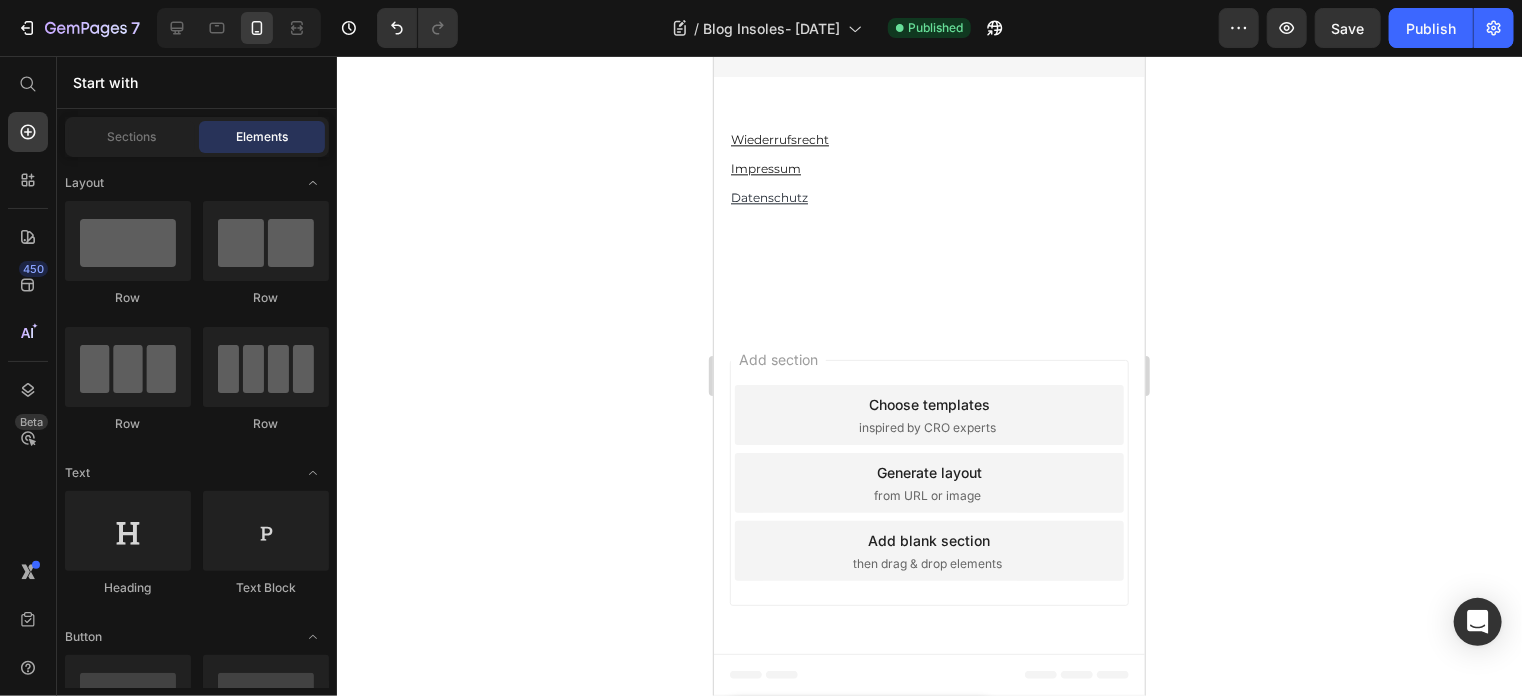 scroll, scrollTop: 17729, scrollLeft: 0, axis: vertical 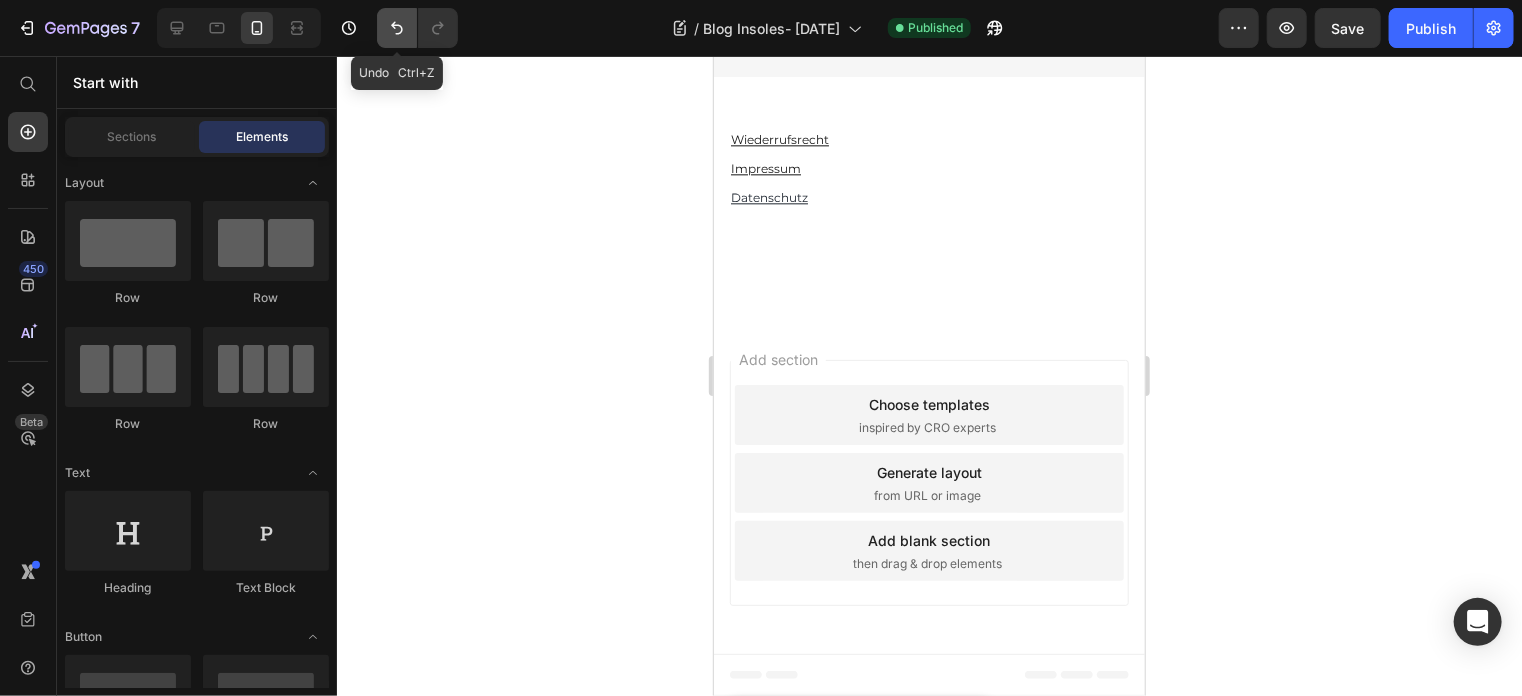 click 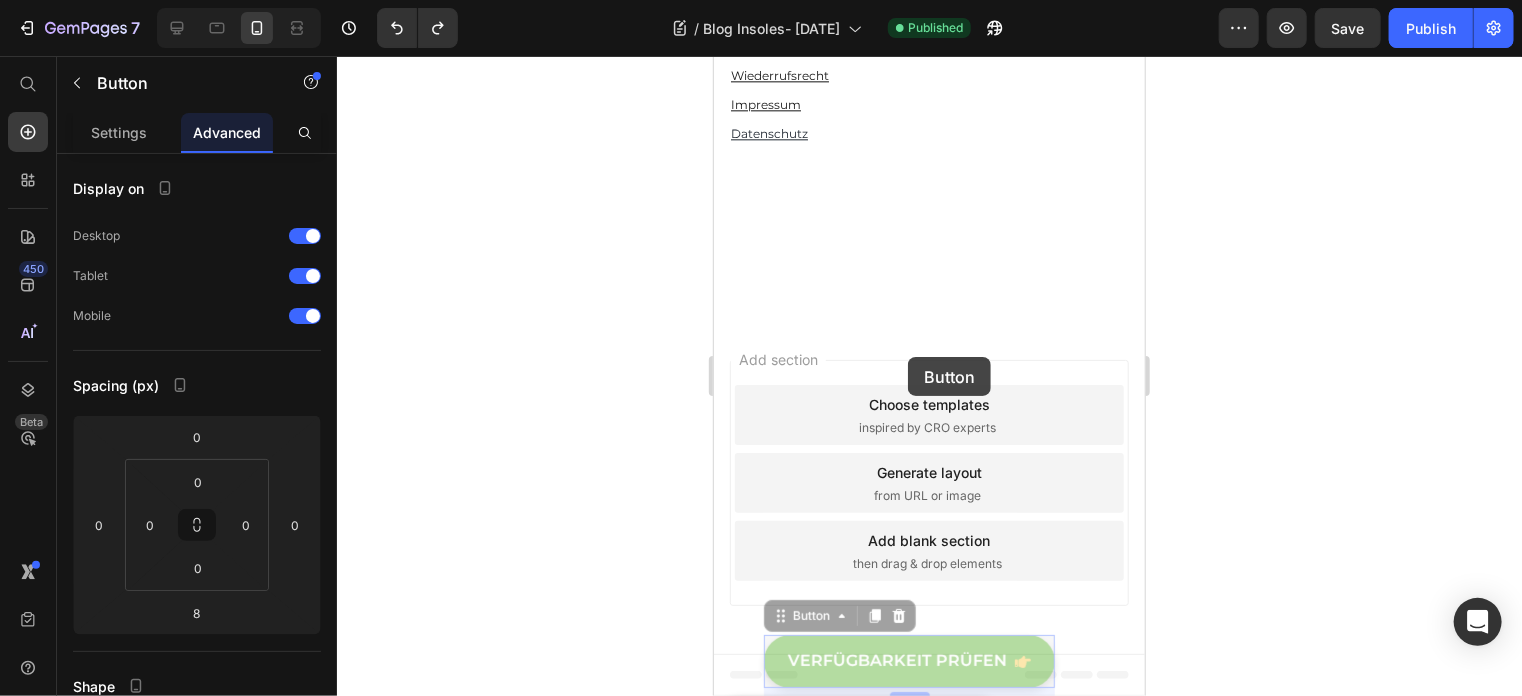 drag, startPoint x: 915, startPoint y: 649, endPoint x: 907, endPoint y: 356, distance: 293.1092 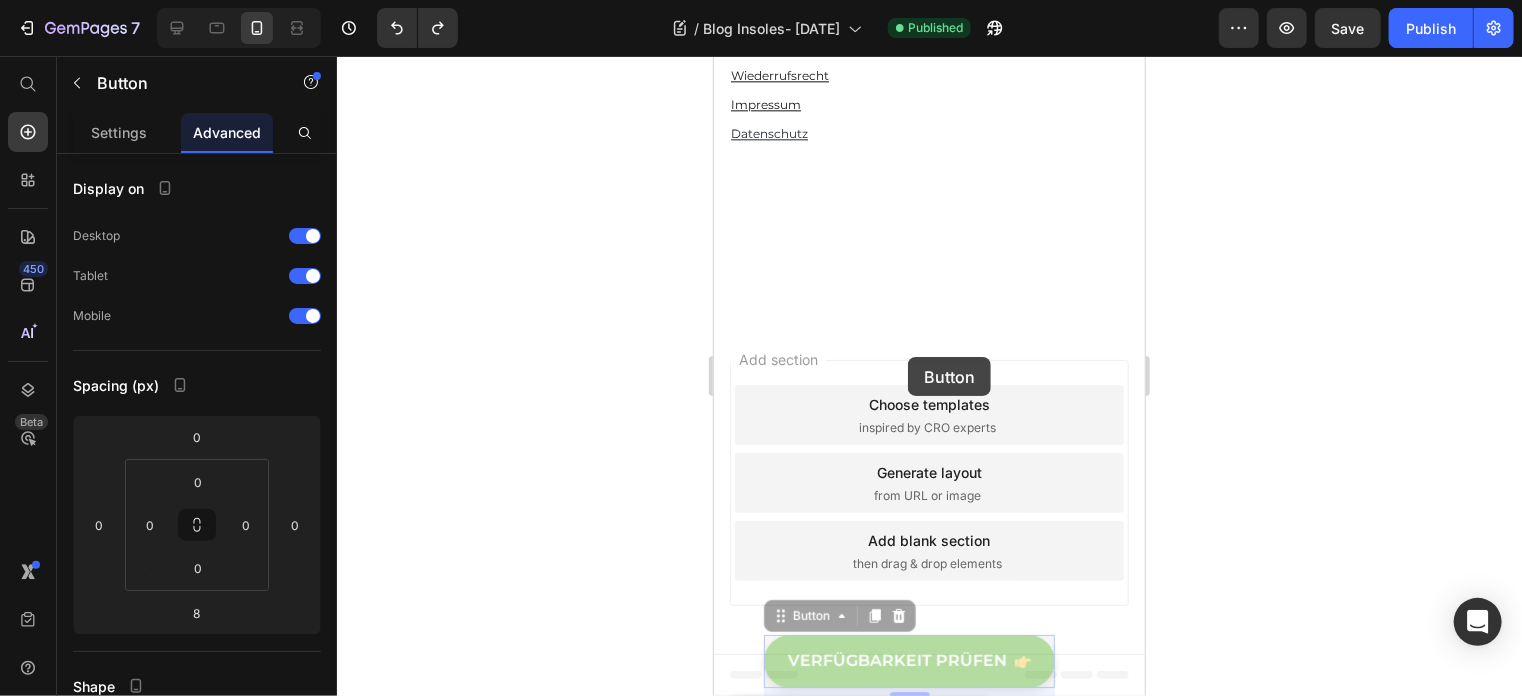 click on "Mobile  ( 431 px) iPhone 13 Mini iPhone 13 Pro iPhone 11 Pro Max iPhone 15 Pro Max Pixel 7 Galaxy S8+ Galaxy S20 Ultra iPad Mini iPad Air iPad Pro Header  	   VERFÜGBARKEIT PRÜFEN Button Sticky Quellen: [URL][DOMAIN_NAME] [URL][DOMAIN_NAME] [URL][DOMAIN_NAME] [URL][DOMAIN_NAME] [URL][DOMAIN_NAME] [URL][DOMAIN_NAME]     Marketing Disclosure: Diese Website Ist Ein Marktplatz. Als Solcher Sollten Sie Wissen, Dass Der Eigentümer Eine Finanzielle Verbindung Zu Den Auf Der Website Beworbenen Produkten Und Dienstleistungen Hat. Der Eigentümer Erhält Eine Zahlung, Wenn Ein Qualifizierter Lead Vermittelt Wird, Aber Das Ist Auch Schon Alles.   Text block Row Section 4 Wiederrufsrecht Text Block Impressum Text Block Datenschutz Text Block Row Row Section 5  	   VERFÜGBARKEIT PRÜFEN Button   8  	   VERFÜGBARKEIT PRÜFEN" at bounding box center [928, -8478] 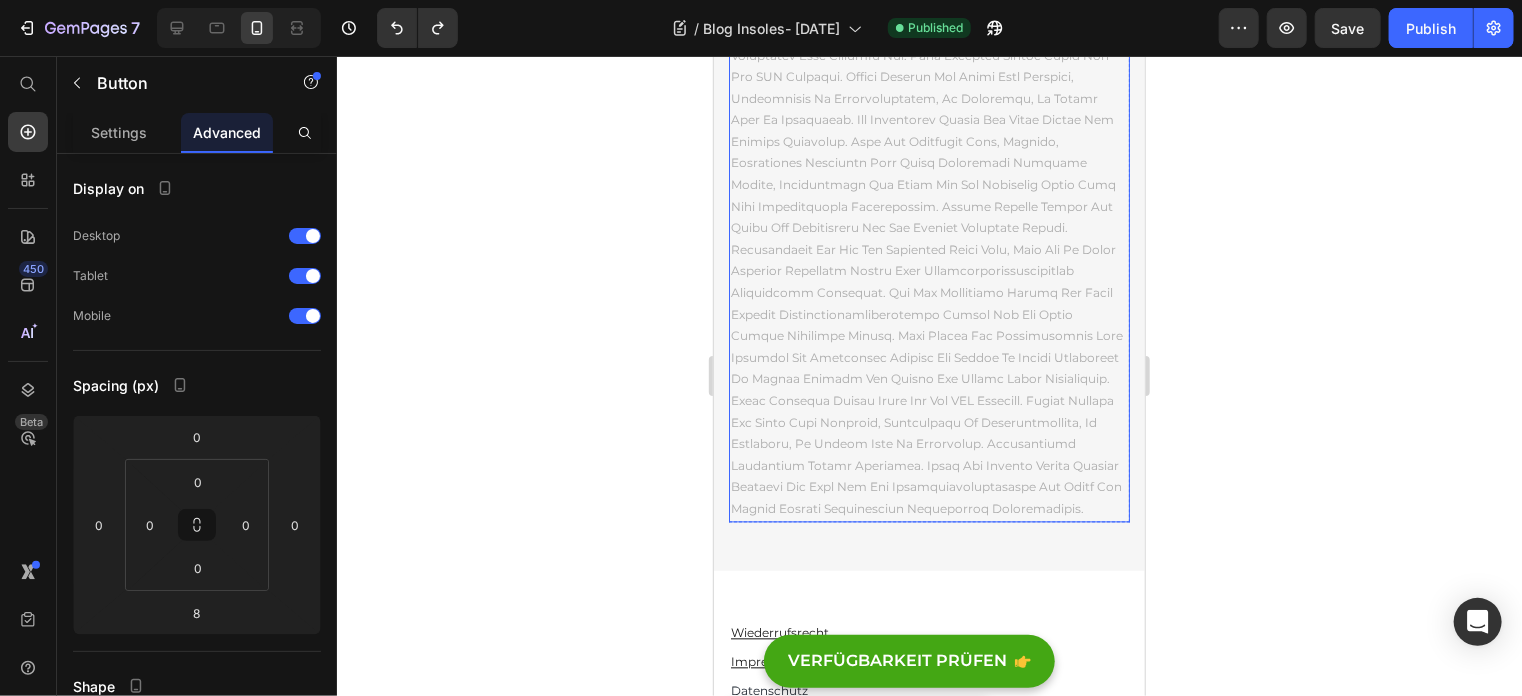 scroll, scrollTop: 17693, scrollLeft: 0, axis: vertical 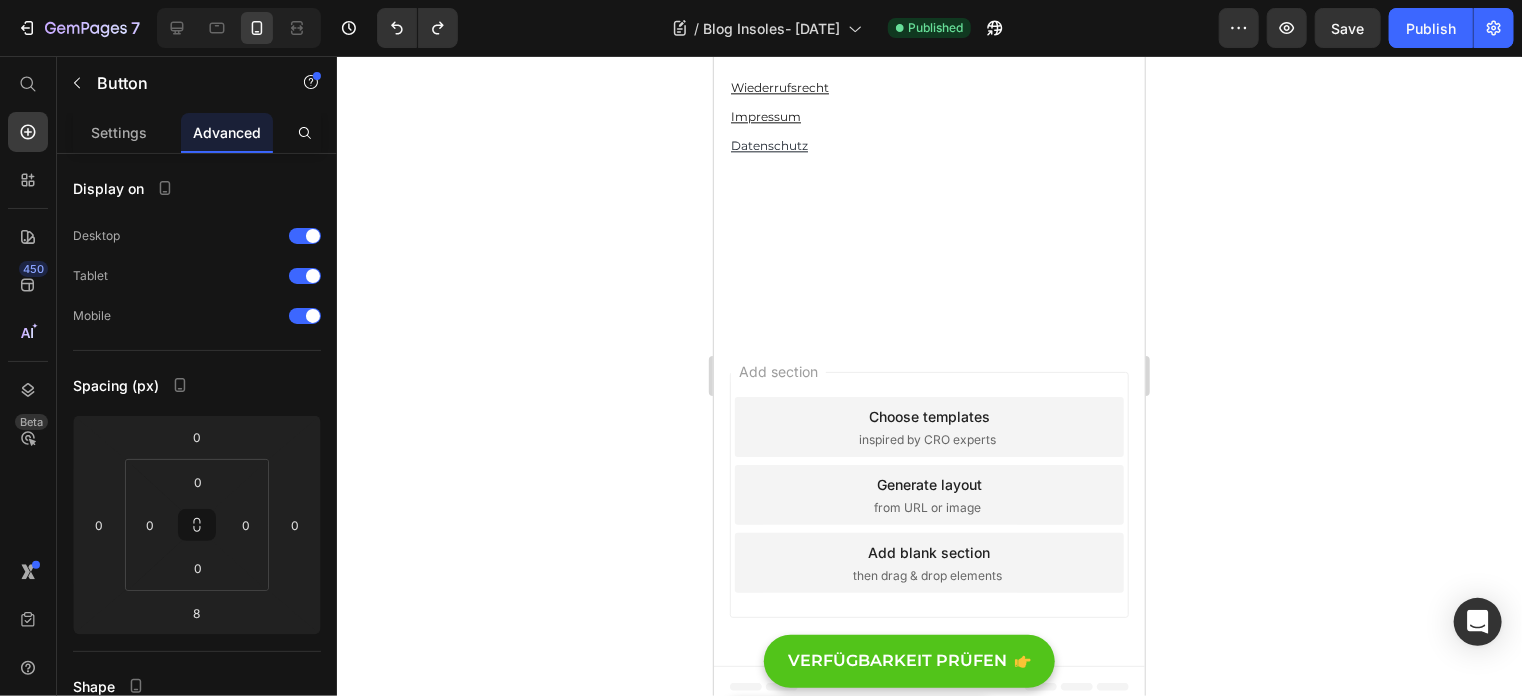 click on "VERFÜGBARKEIT PRÜFEN" at bounding box center [908, 660] 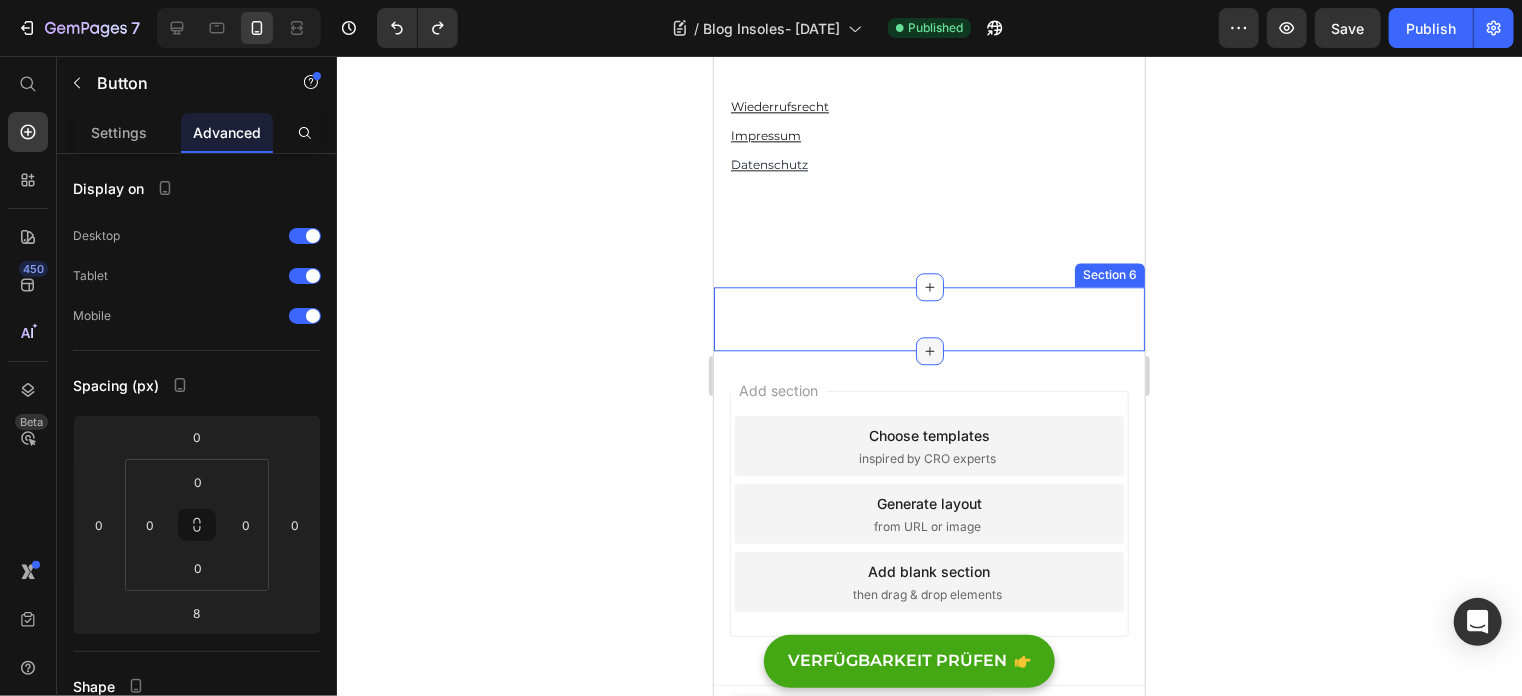 scroll, scrollTop: 17693, scrollLeft: 0, axis: vertical 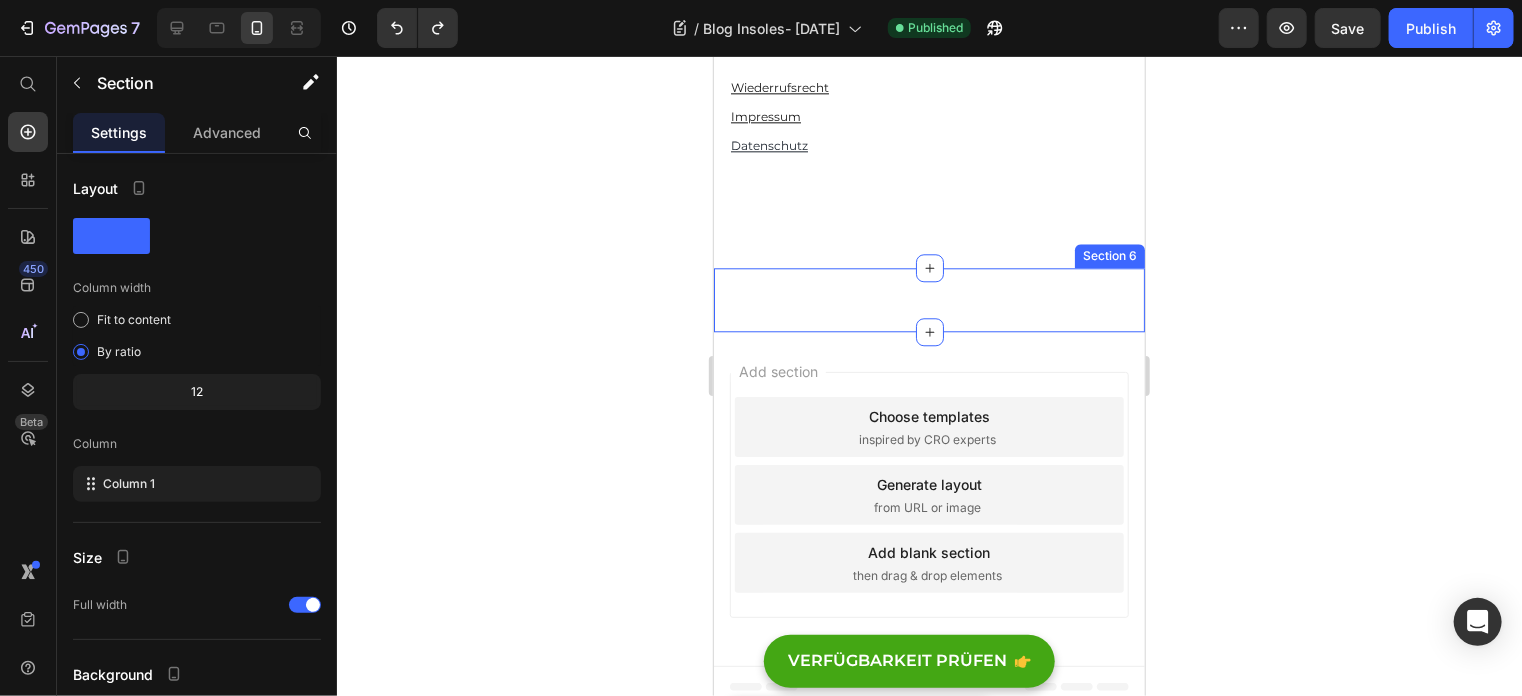 click on "VERFÜGBARKEIT PRÜFEN Button Section 6" at bounding box center [928, 299] 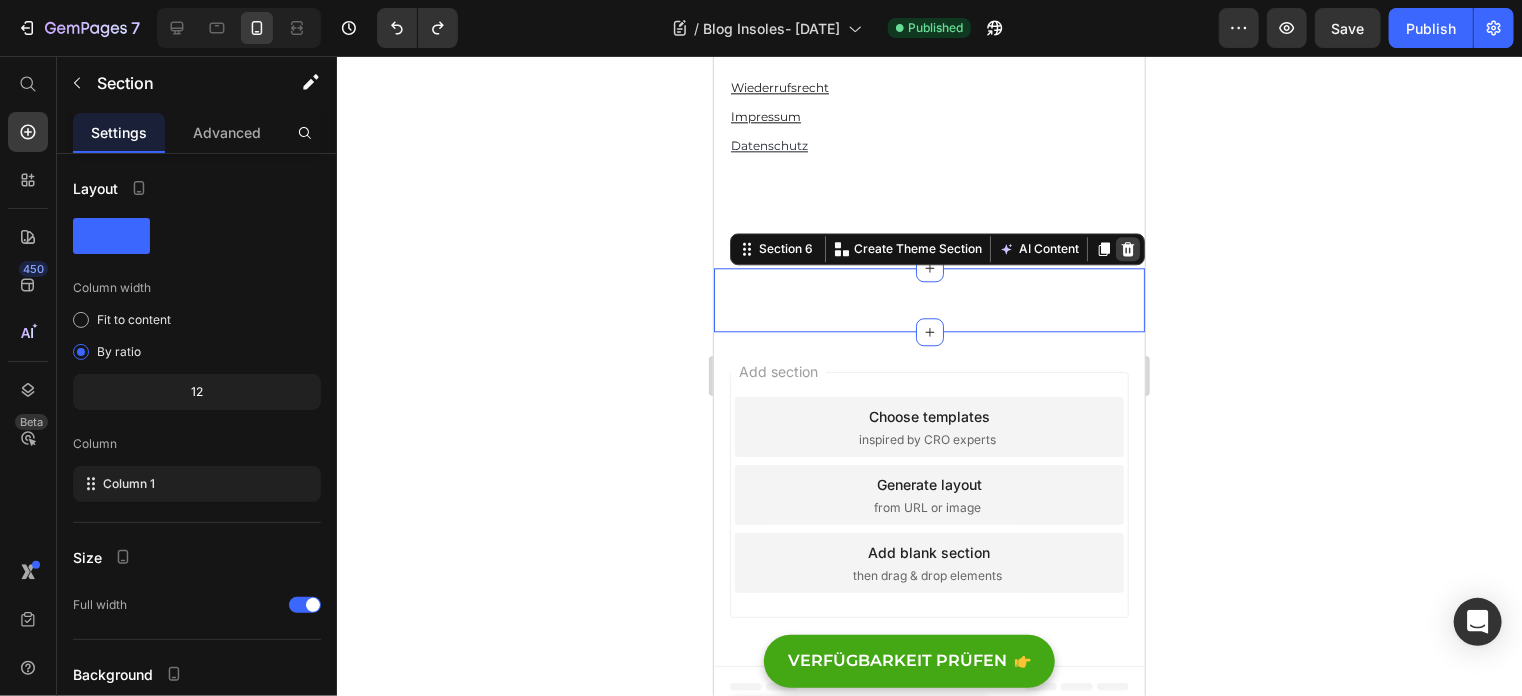 click 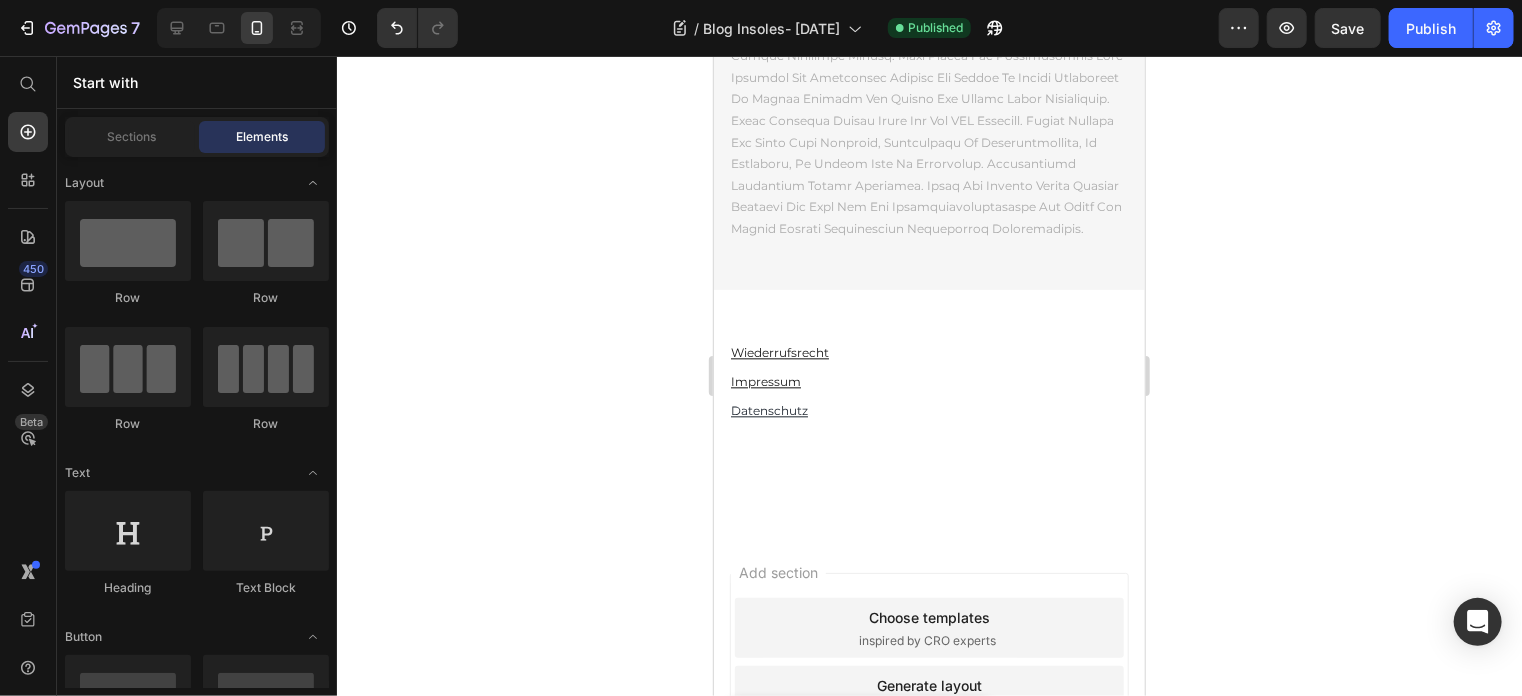 scroll, scrollTop: 17429, scrollLeft: 0, axis: vertical 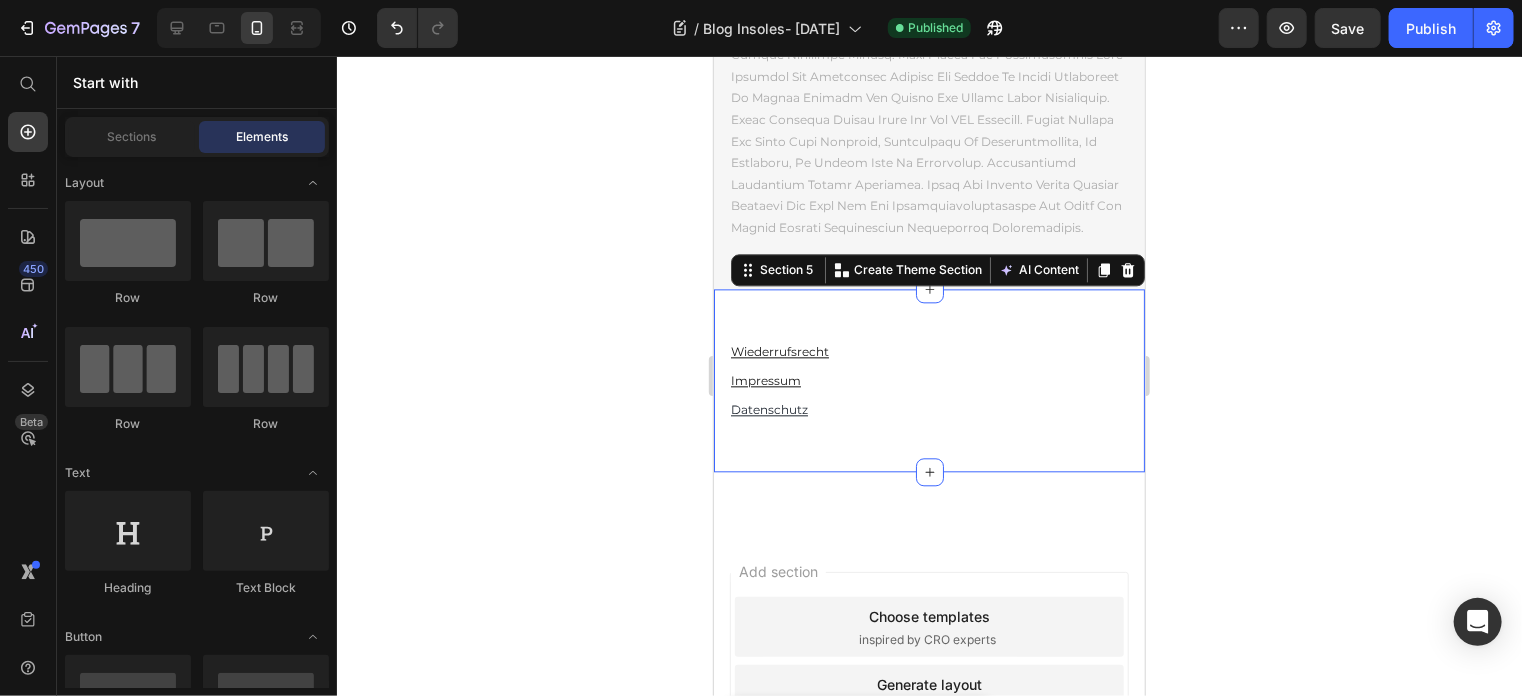click on "Wiederrufsrecht Text Block Impressum Text Block Datenschutz Text Block Row Row Section 5   You can create reusable sections Create Theme Section AI Content Write with GemAI What would you like to describe here? Tone and Voice Persuasive Product Wielbert™ Massageeinlagen Show more Generate" at bounding box center [928, 380] 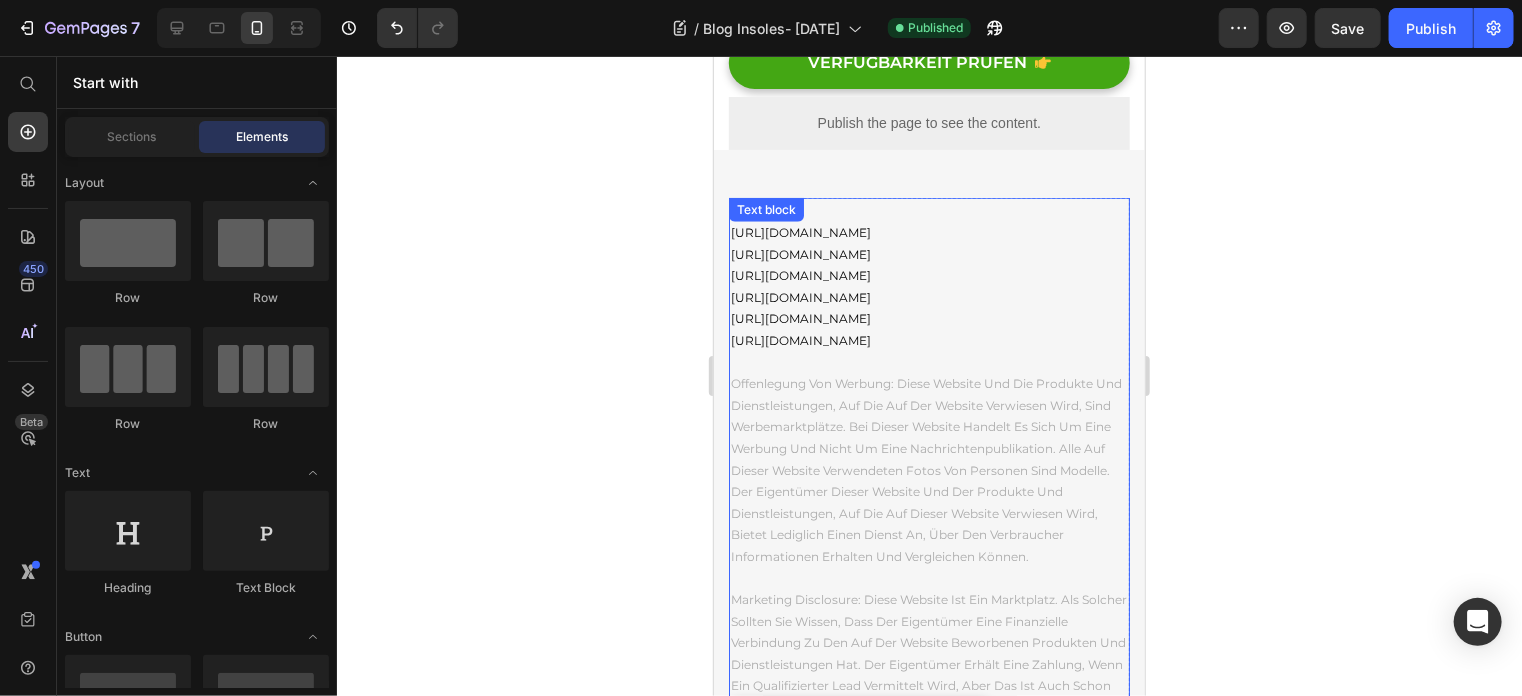 scroll, scrollTop: 16129, scrollLeft: 0, axis: vertical 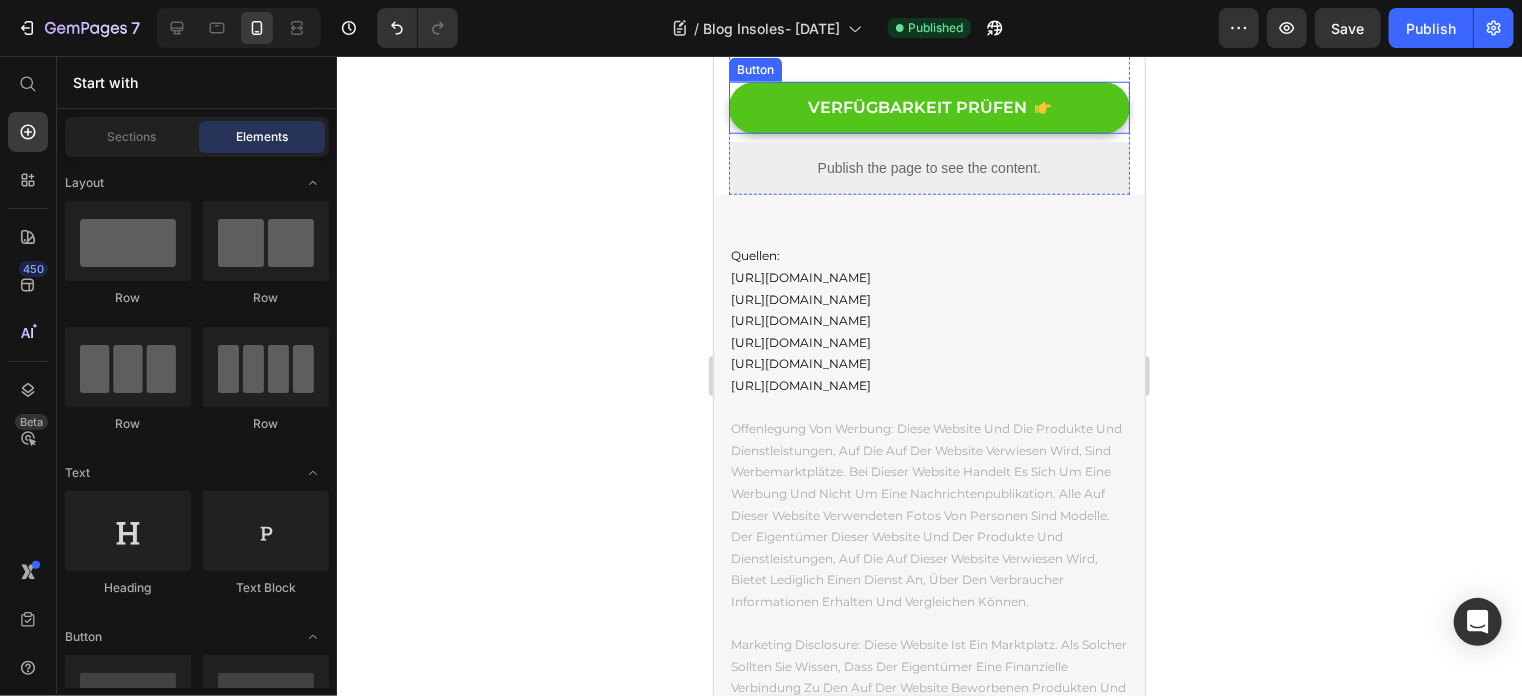 click on "VERFÜGBARKEIT PRÜFEN" at bounding box center [928, 107] 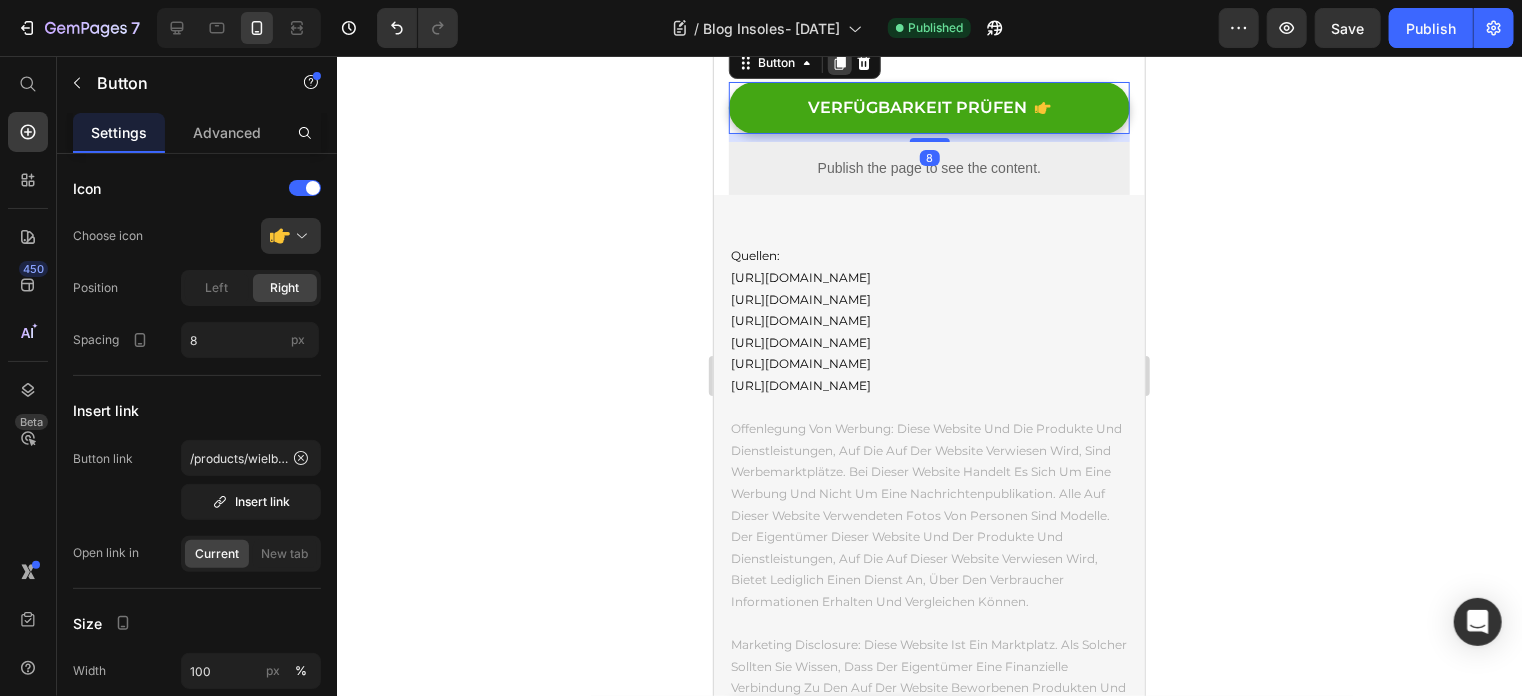 click 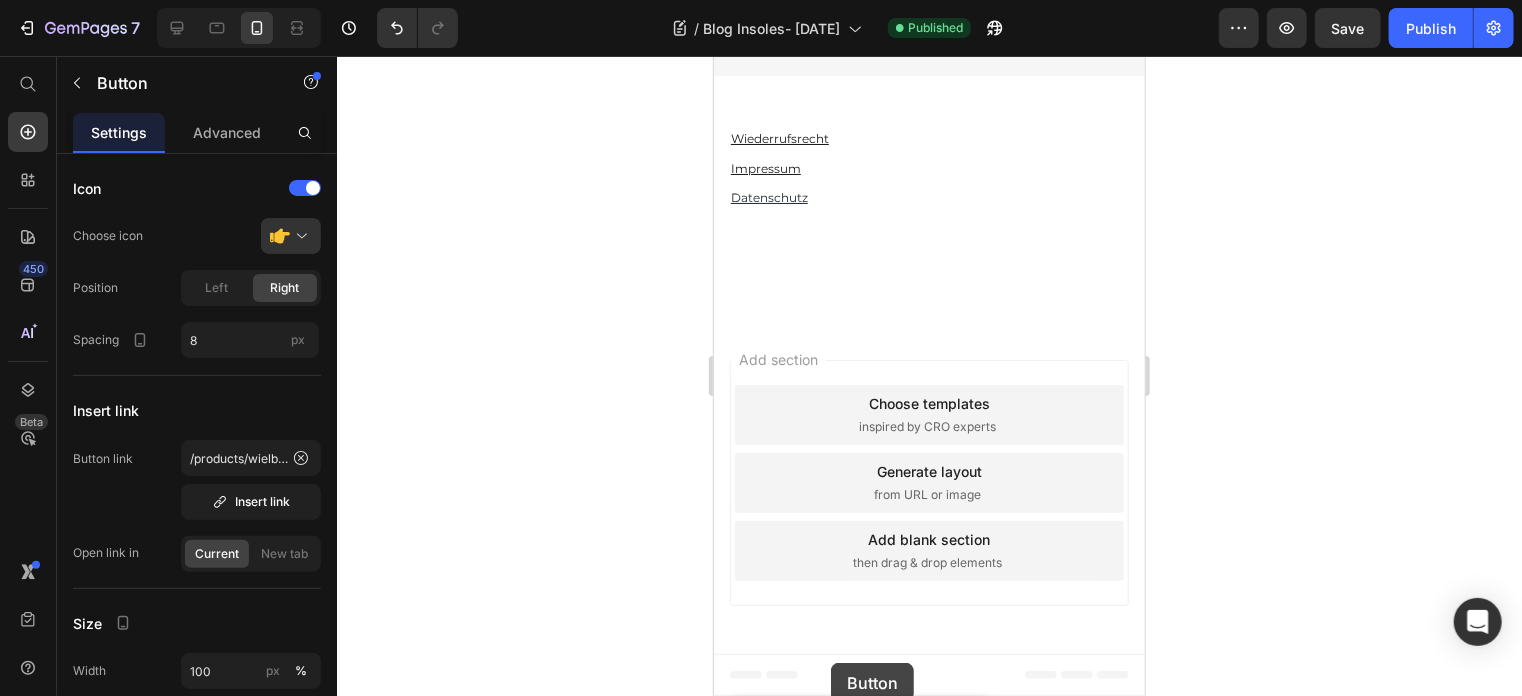 scroll, scrollTop: 17790, scrollLeft: 0, axis: vertical 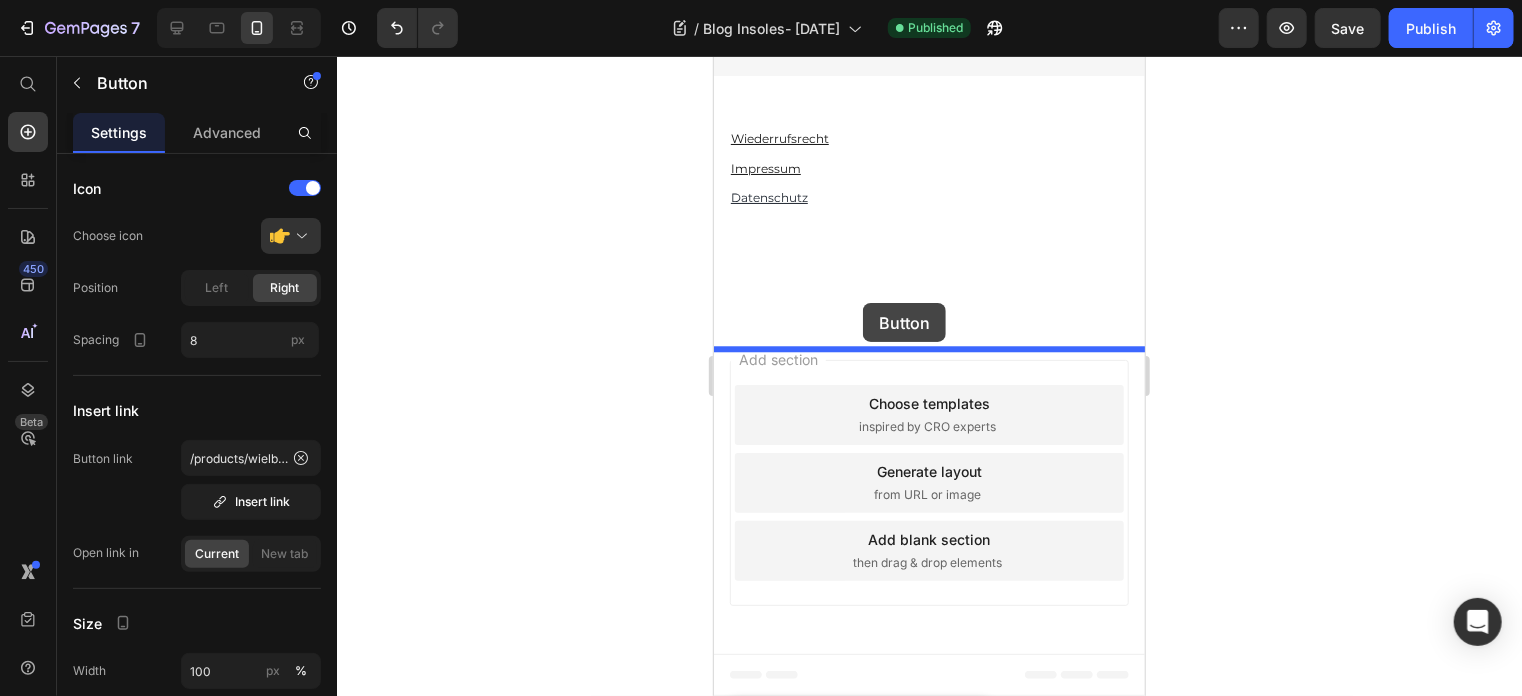drag, startPoint x: 764, startPoint y: 337, endPoint x: 862, endPoint y: 302, distance: 104.062485 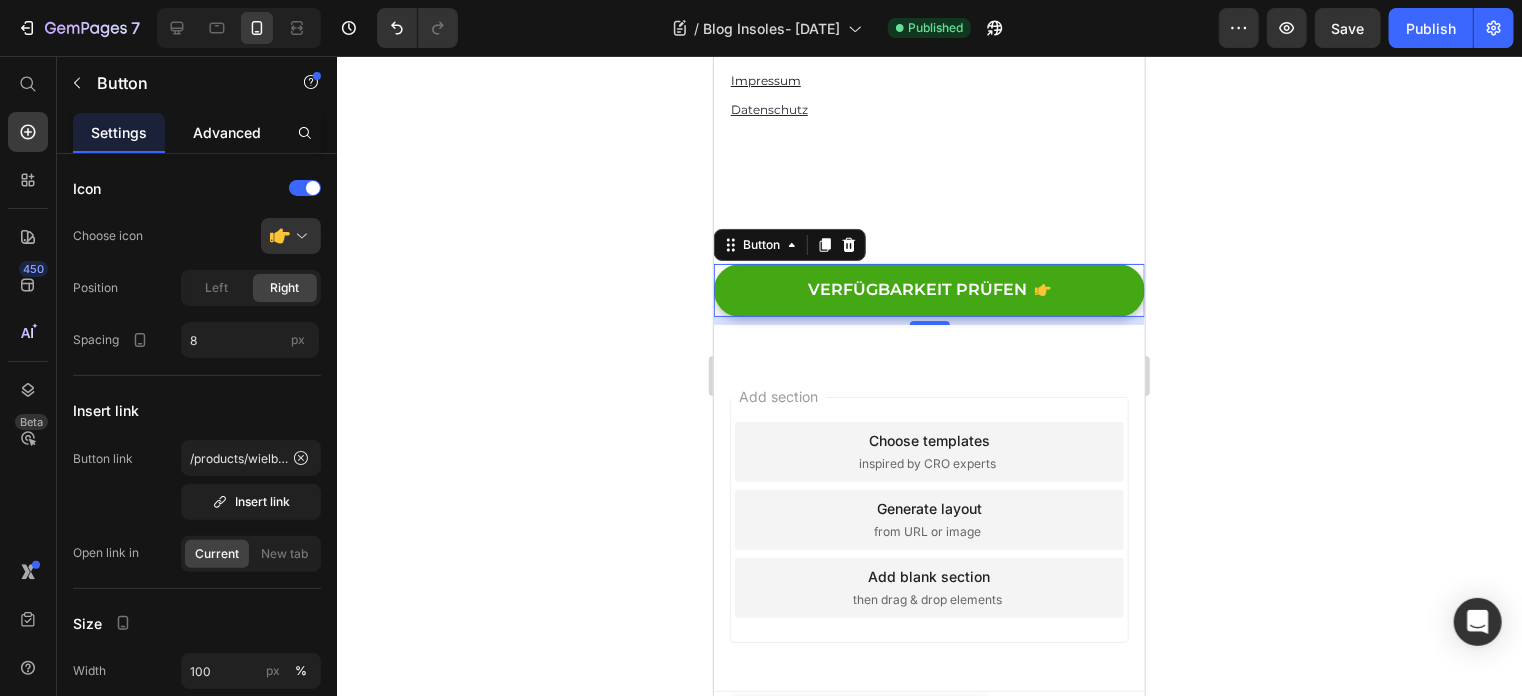 click on "Advanced" at bounding box center [227, 132] 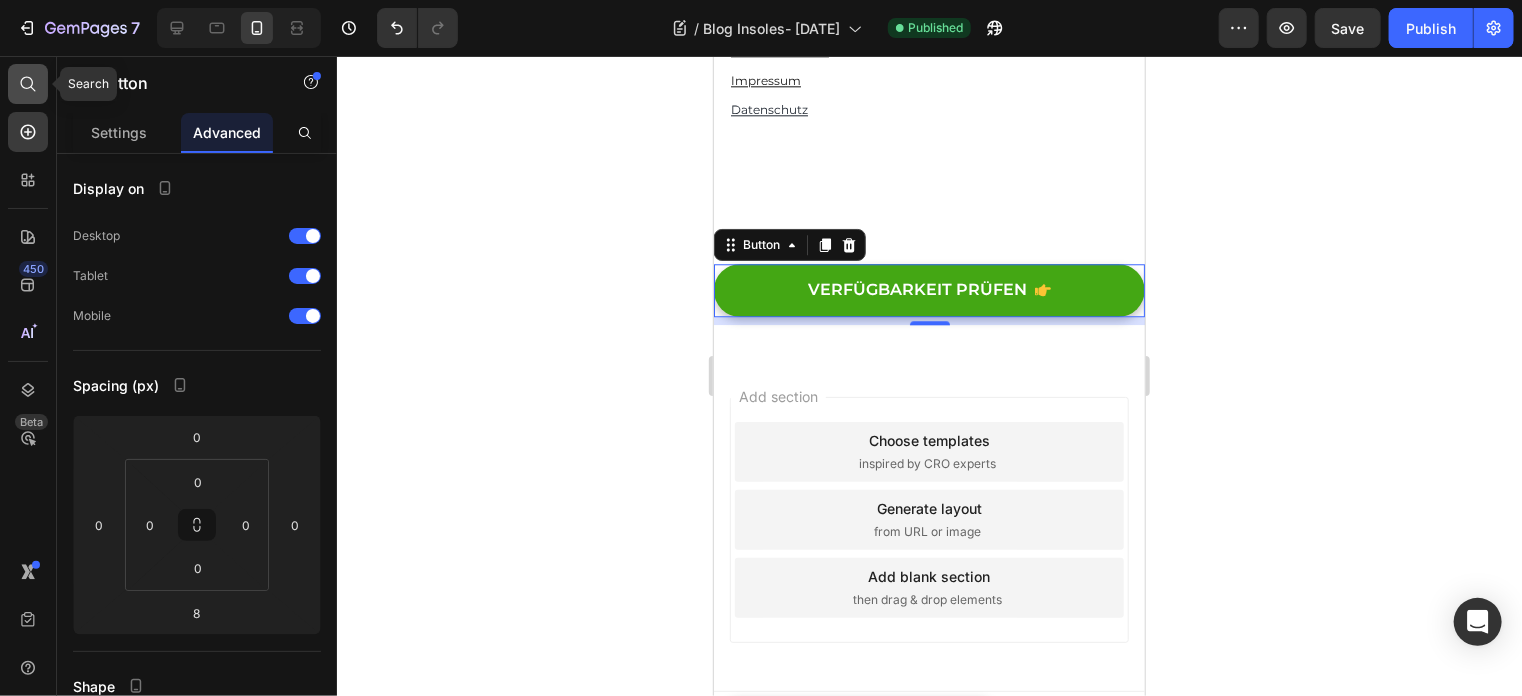click 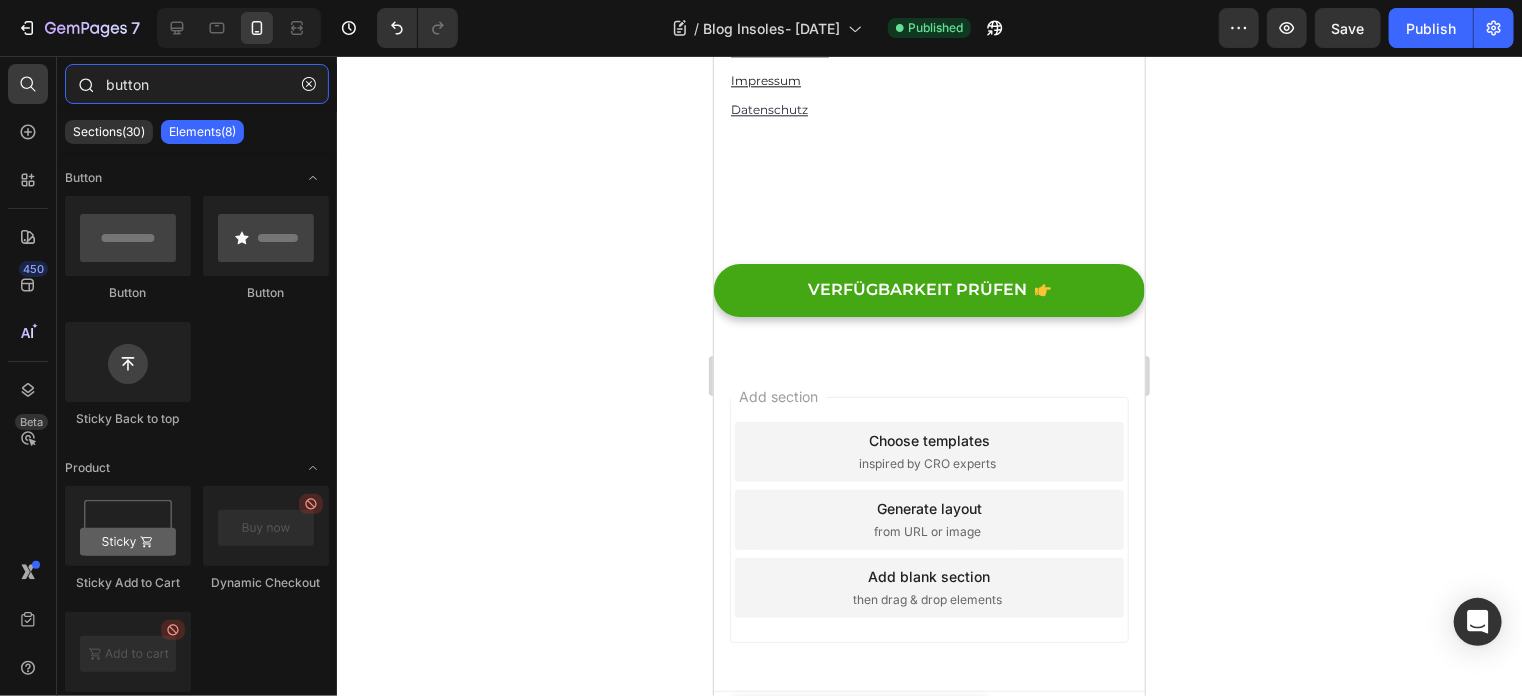 click on "button" at bounding box center (197, 84) 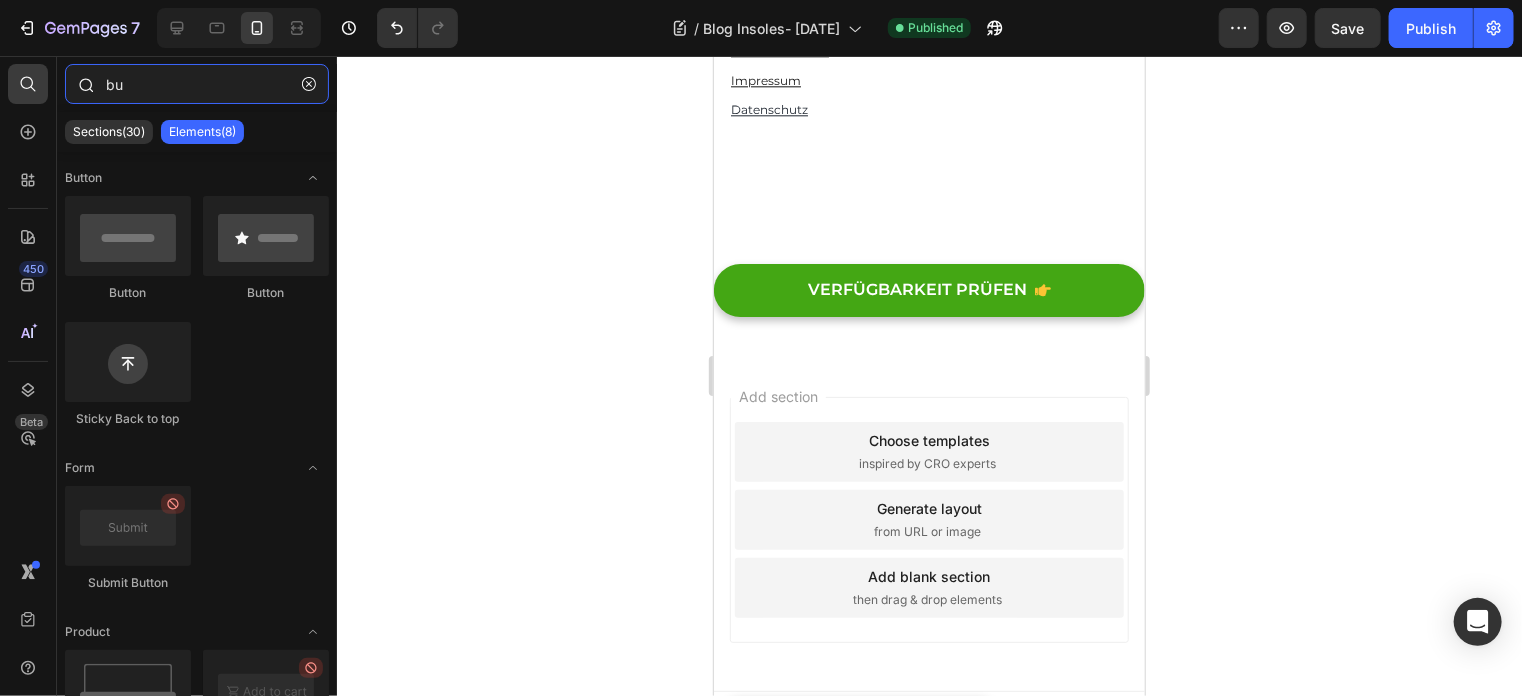 type on "b" 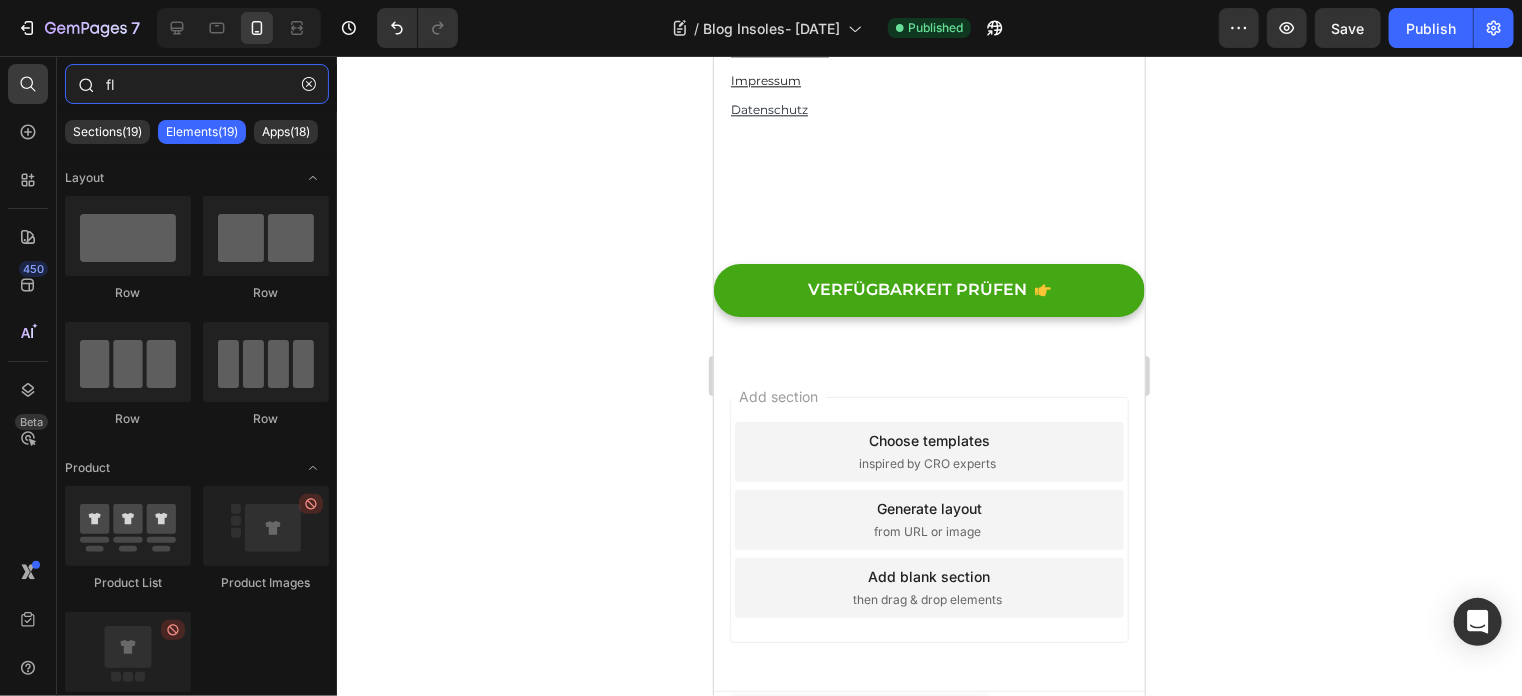 type on "f" 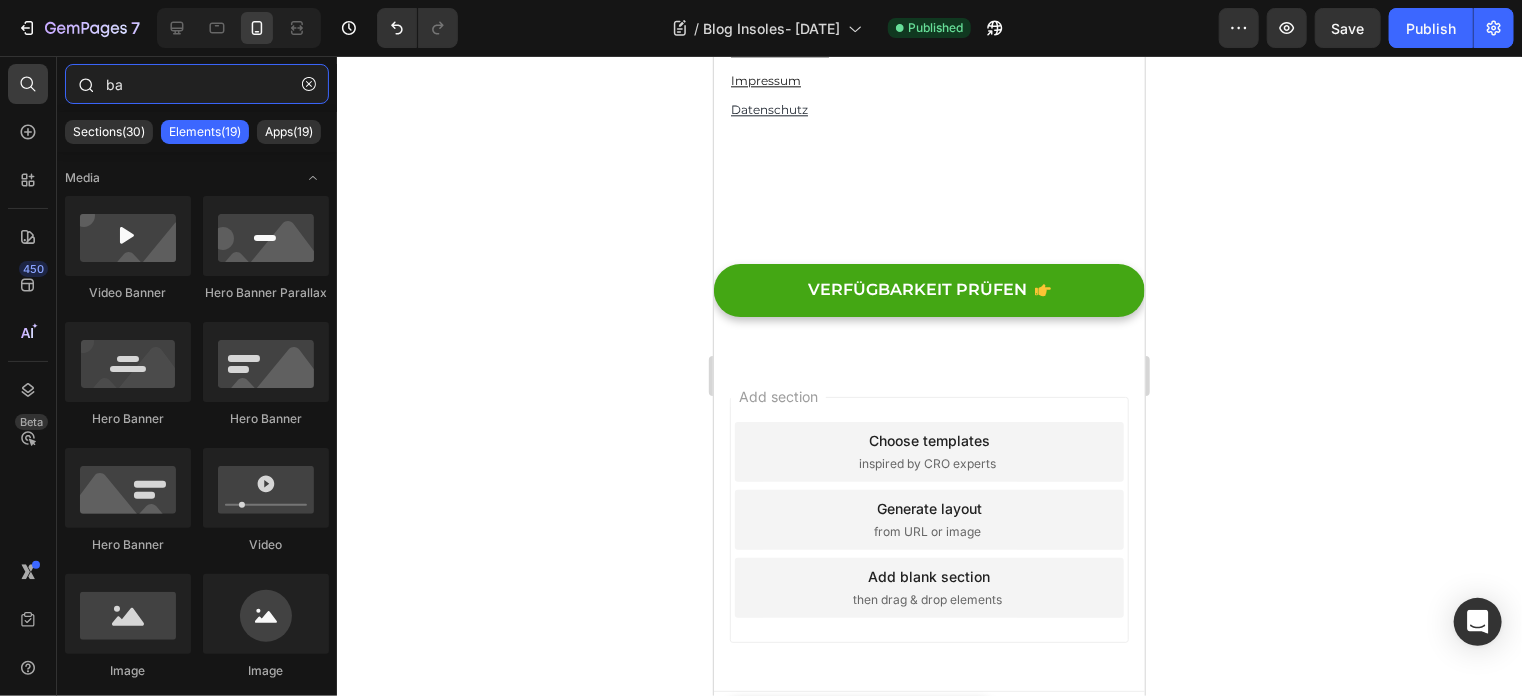 type on "b" 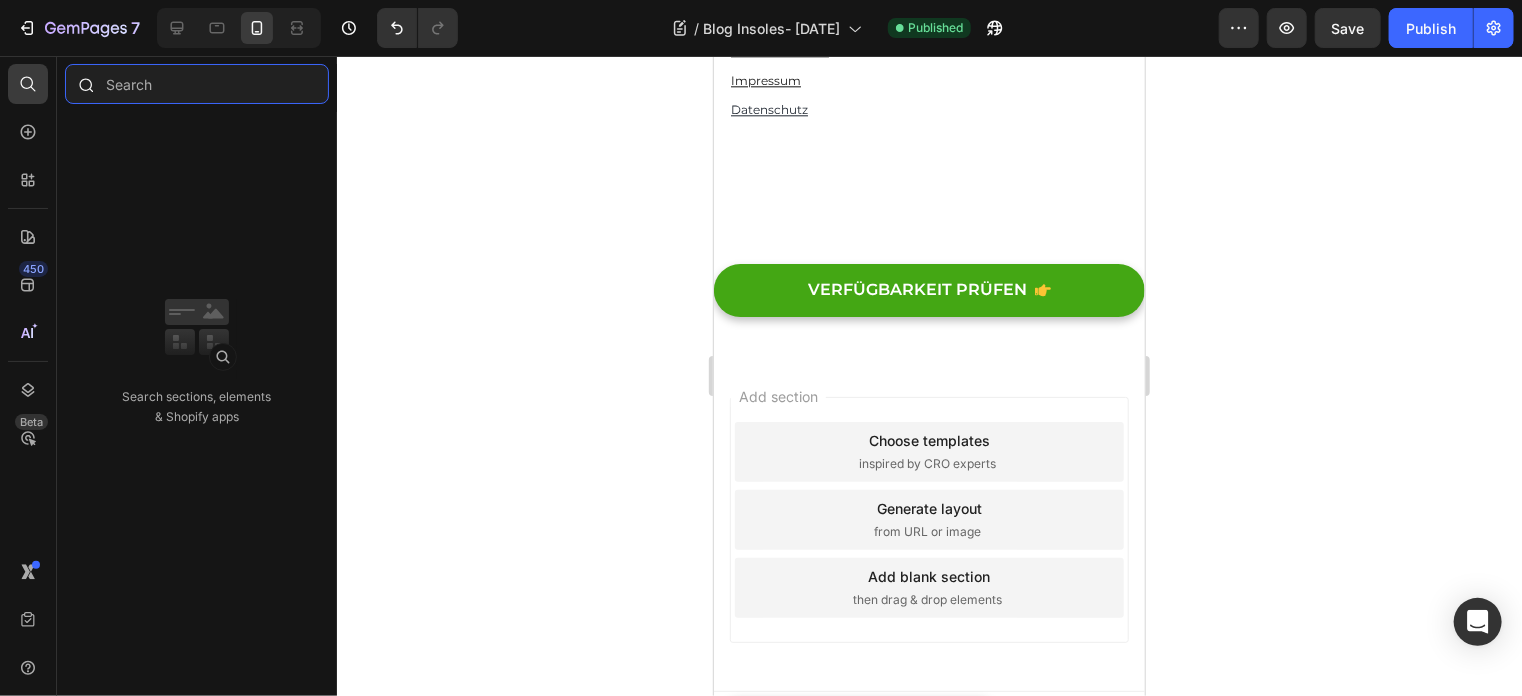 type 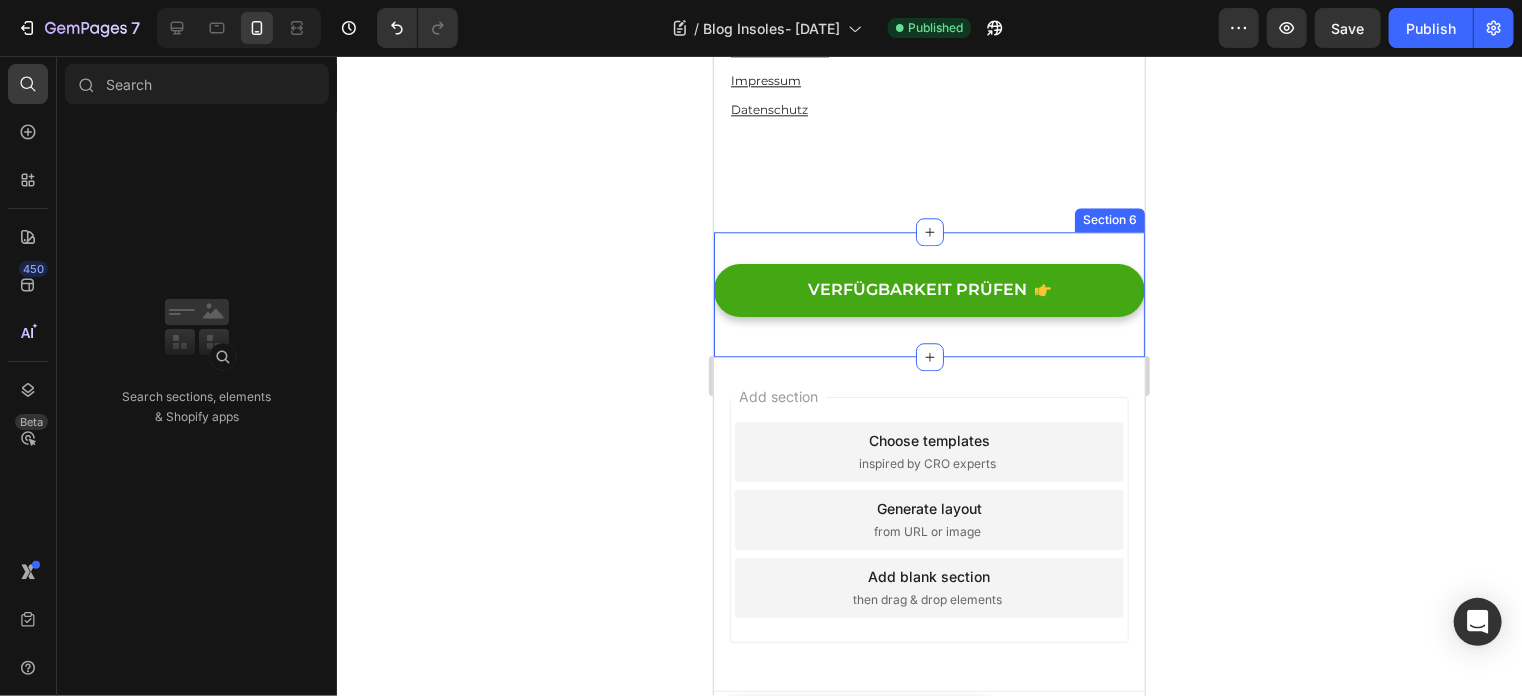 click on "VERFÜGBARKEIT PRÜFEN Button Section 6" at bounding box center [928, 293] 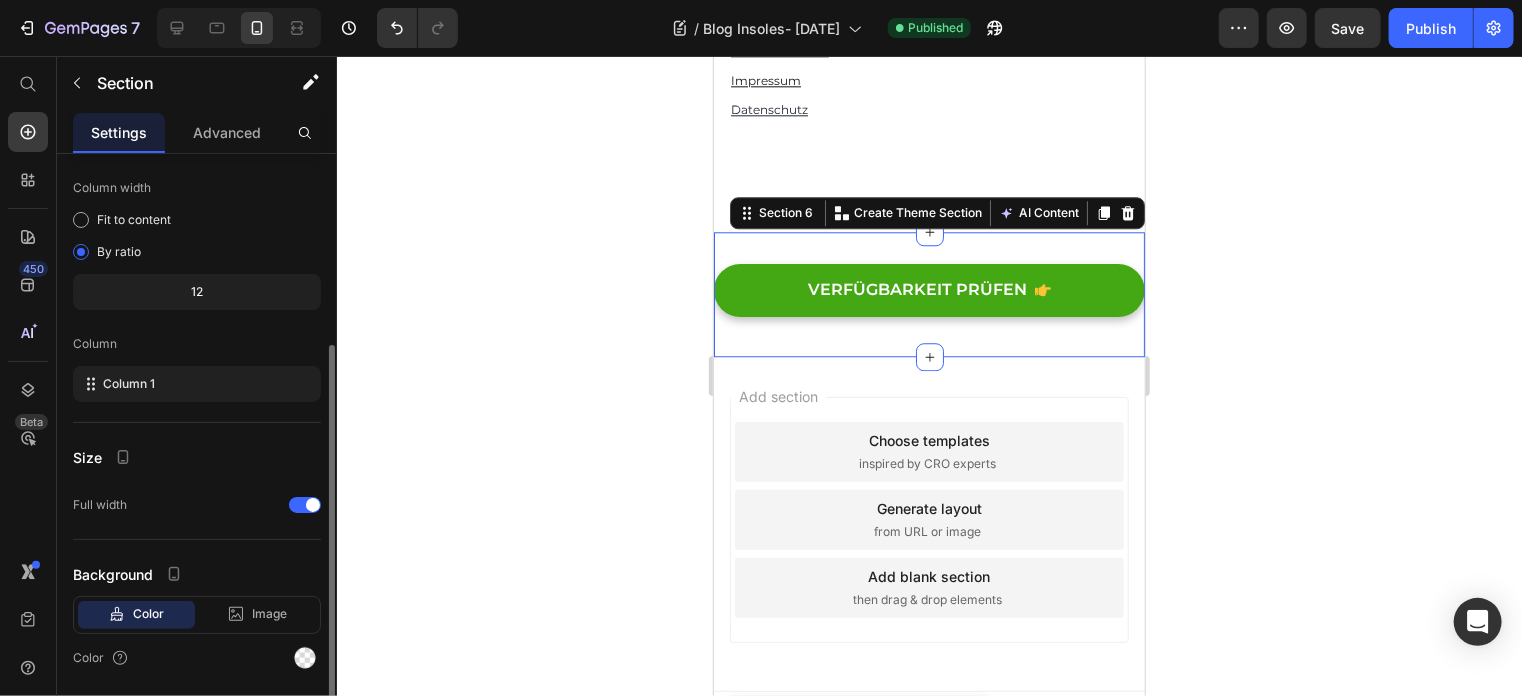 scroll, scrollTop: 163, scrollLeft: 0, axis: vertical 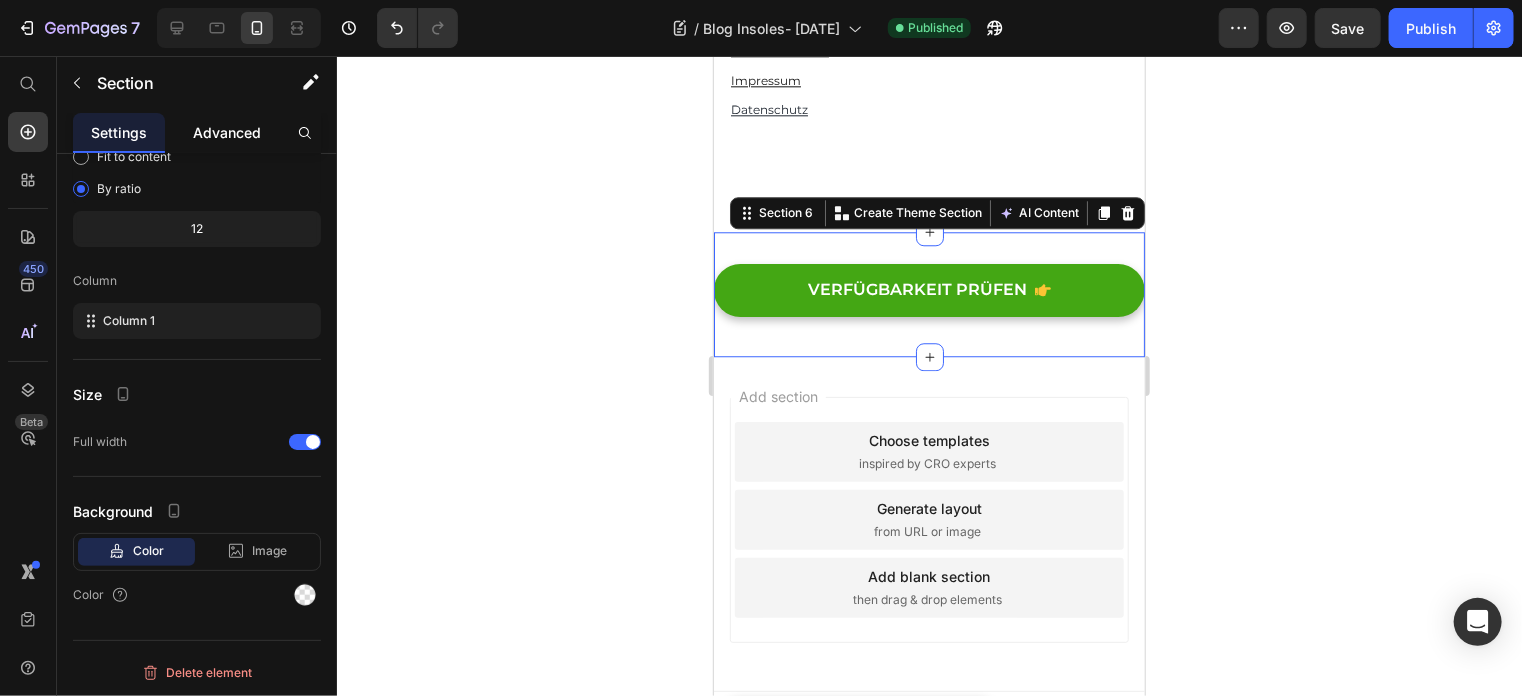 click on "Advanced" at bounding box center (227, 132) 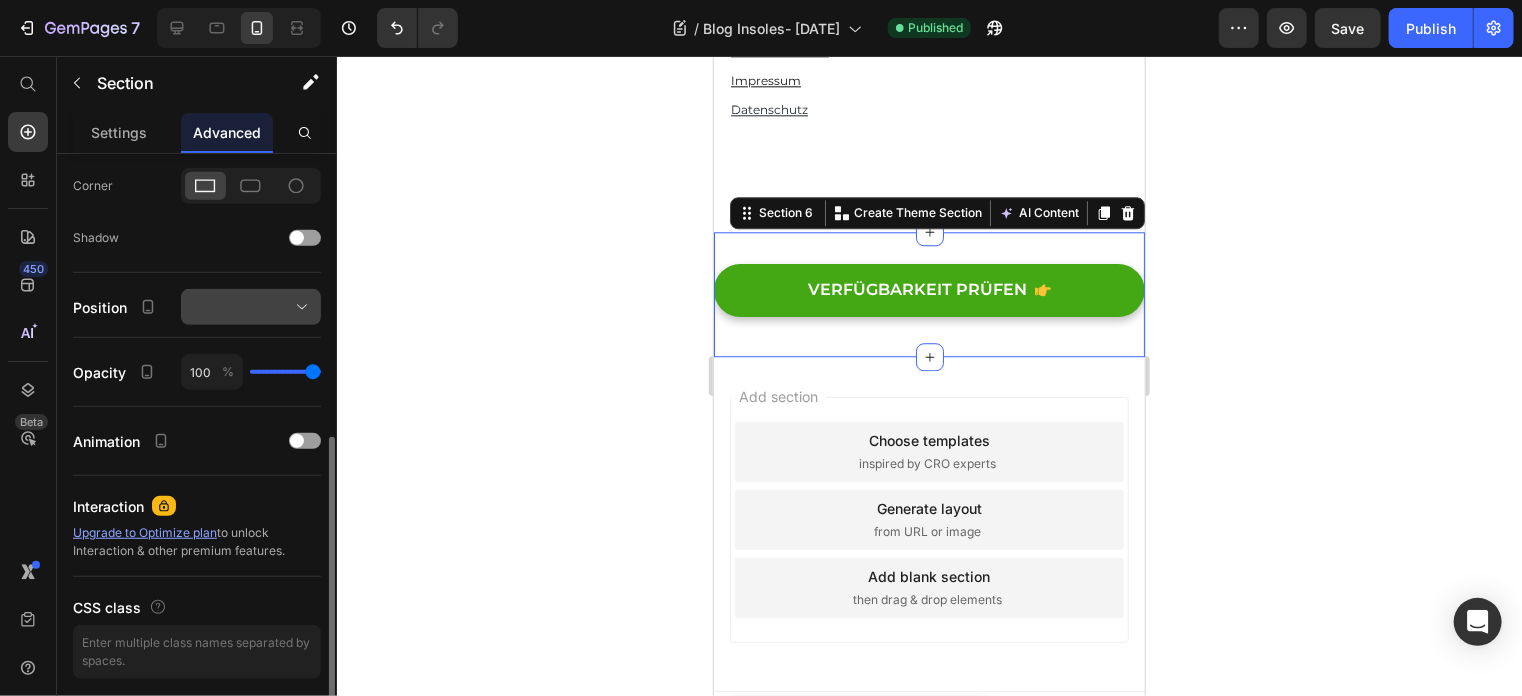 scroll, scrollTop: 668, scrollLeft: 0, axis: vertical 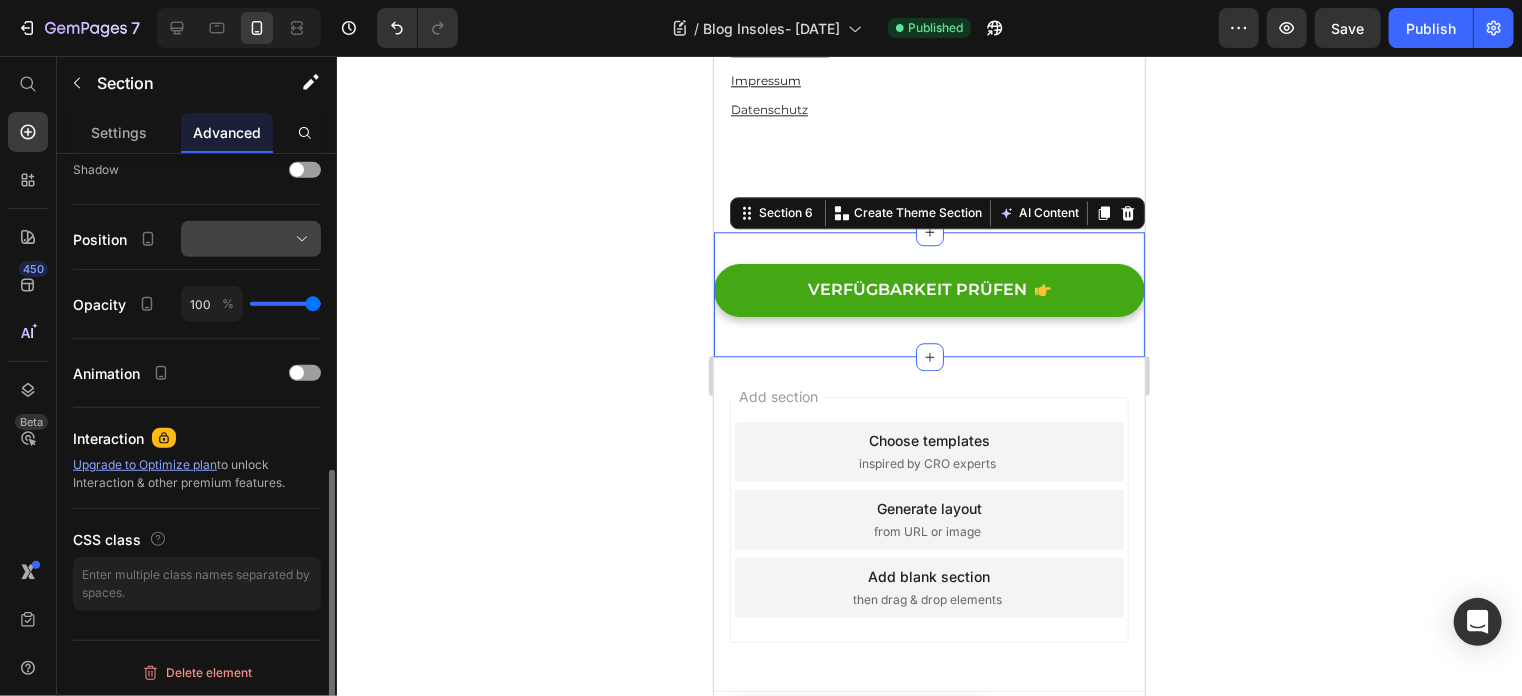 click 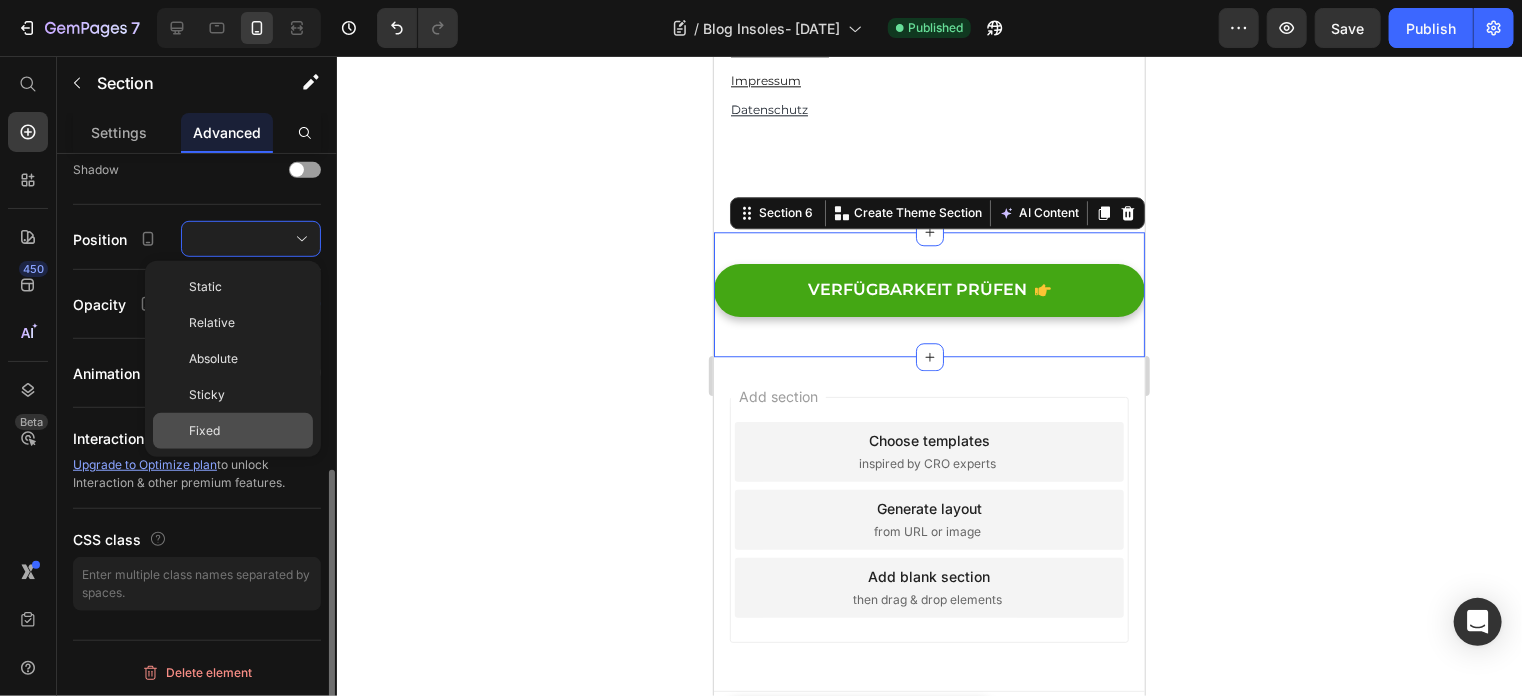 click on "Fixed" at bounding box center [247, 431] 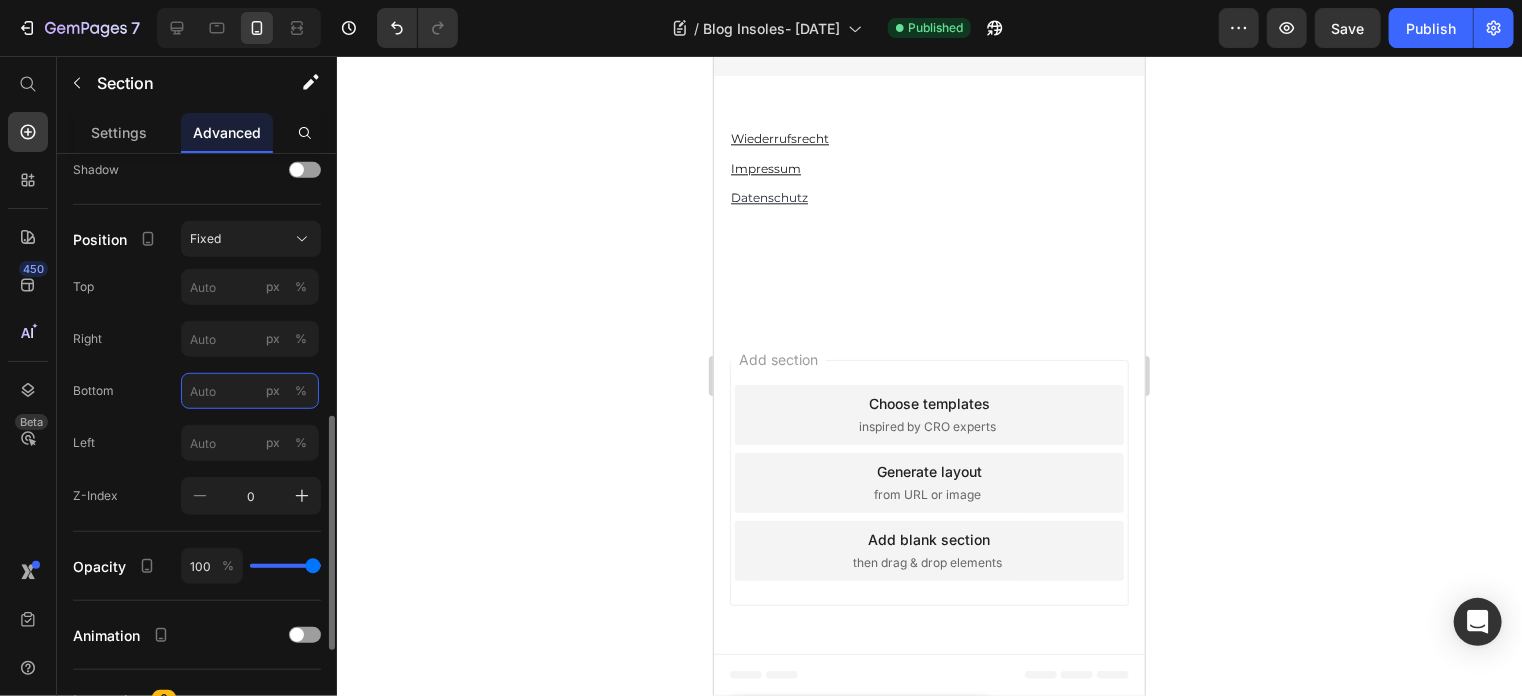 click on "px %" at bounding box center (250, 391) 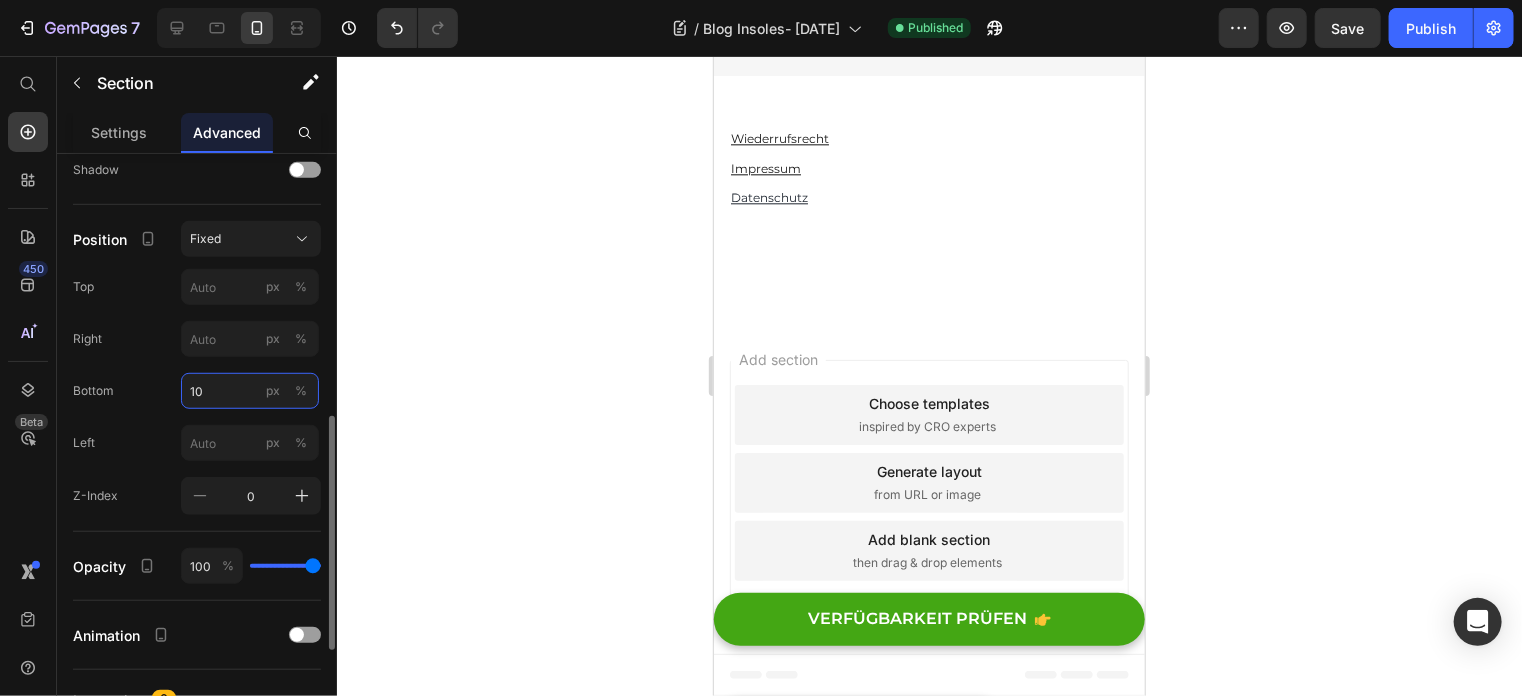 type on "1" 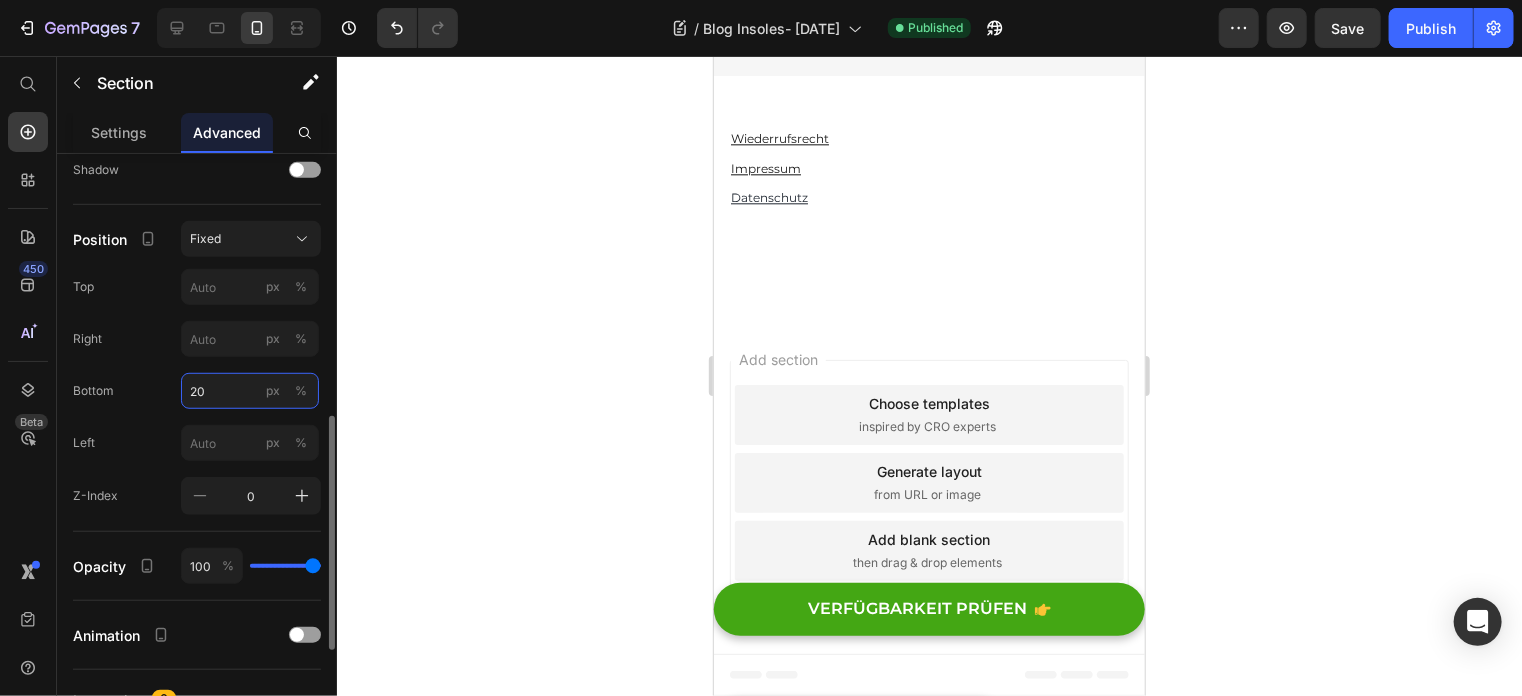 type on "2" 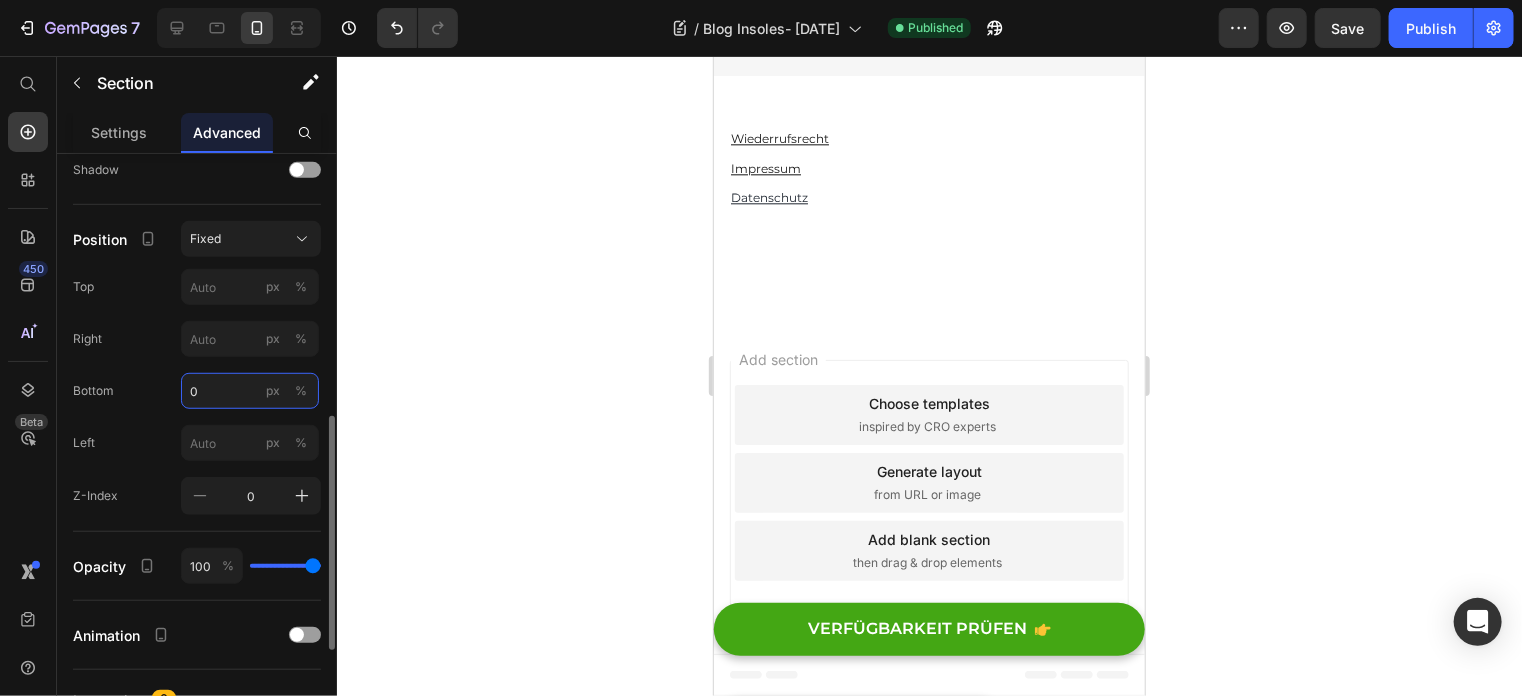 type on "0" 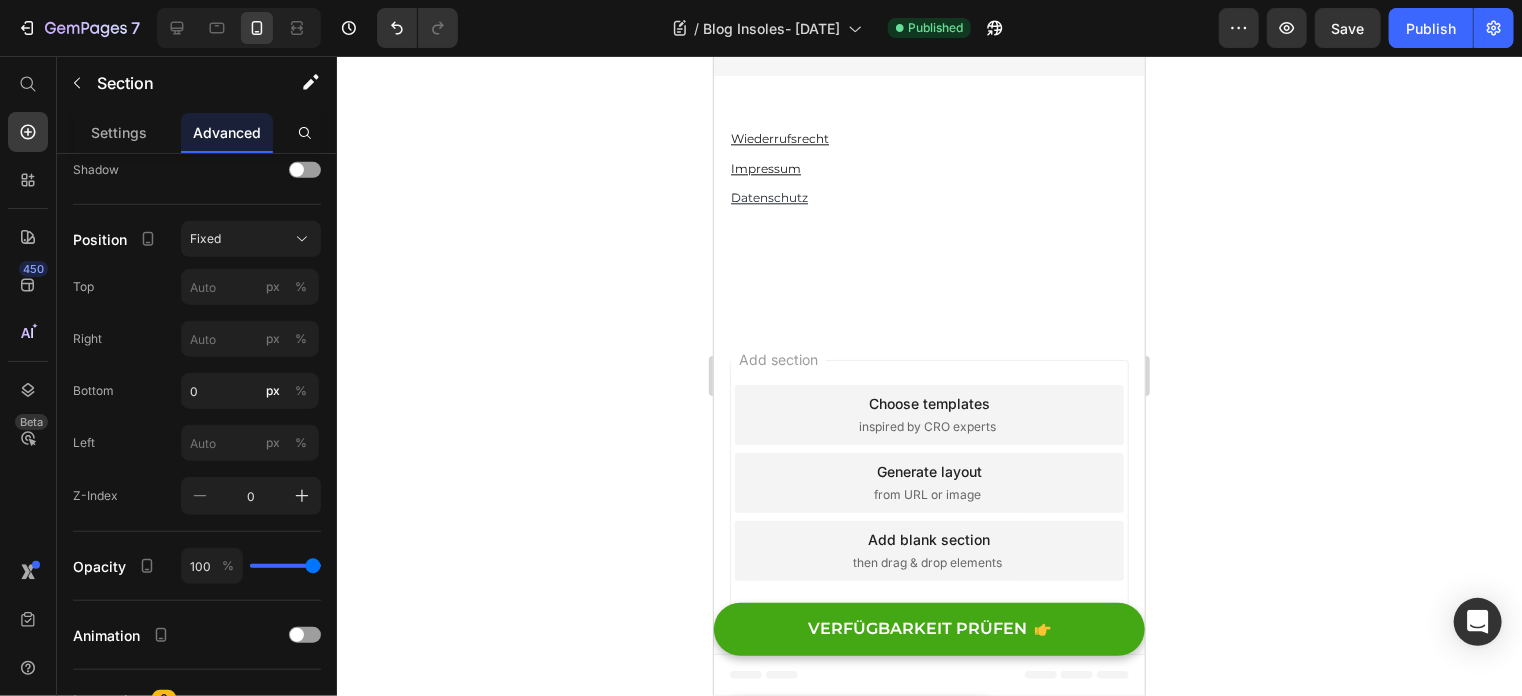click 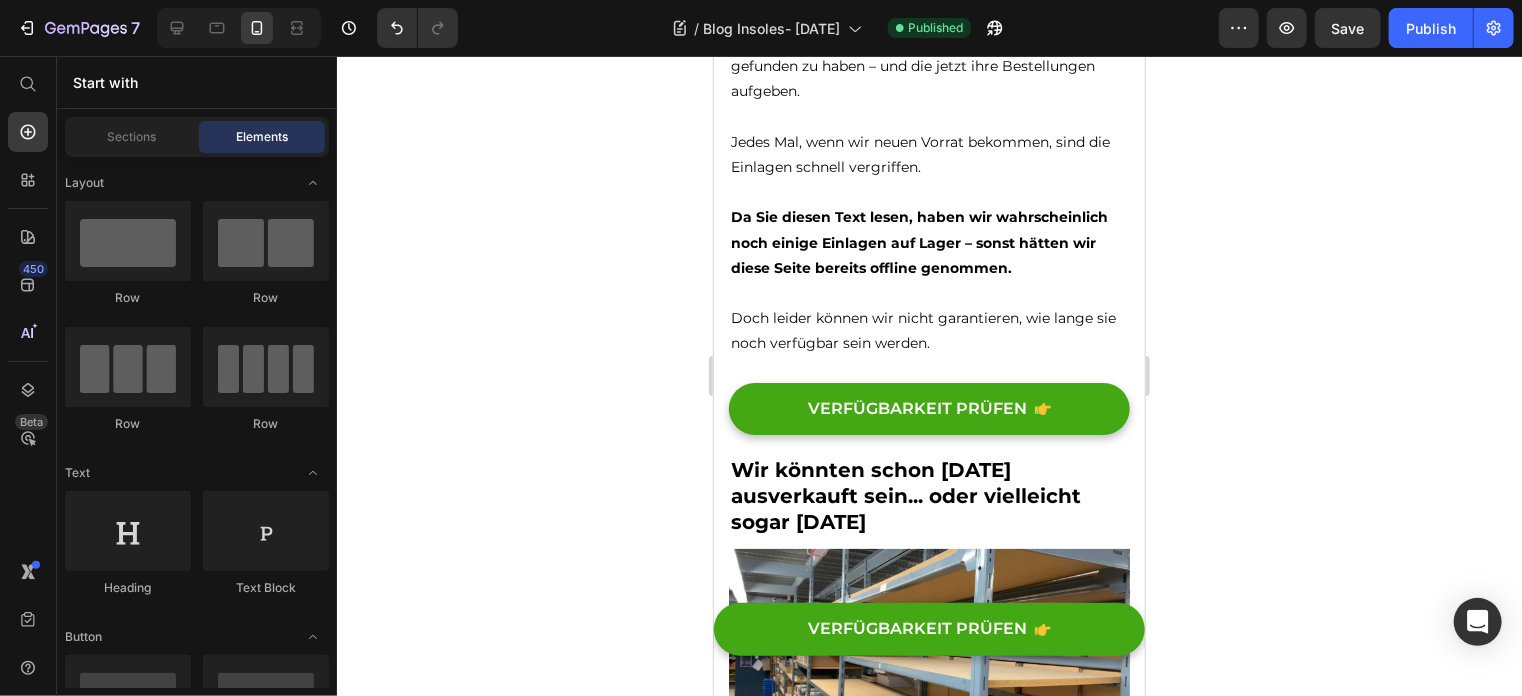 scroll, scrollTop: 11700, scrollLeft: 0, axis: vertical 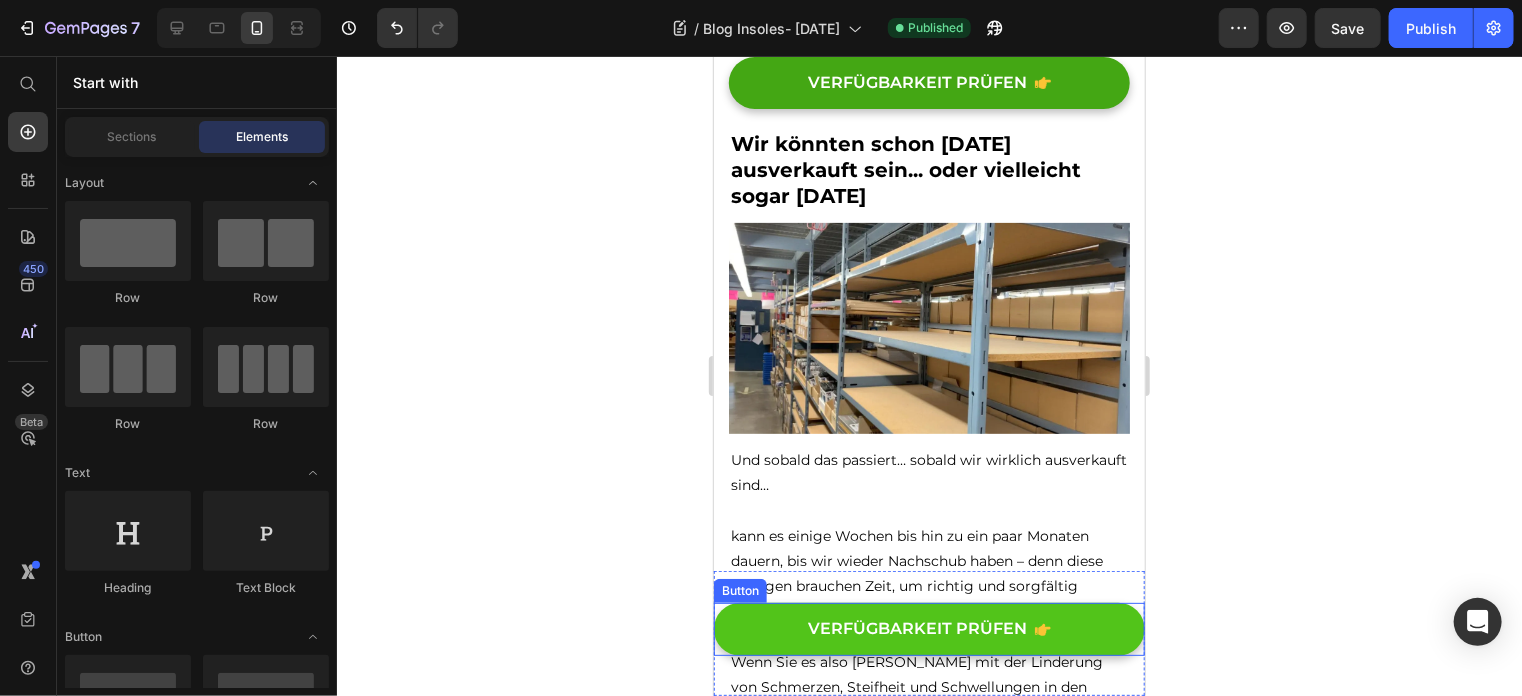 click on "VERFÜGBARKEIT PRÜFEN" at bounding box center (928, 628) 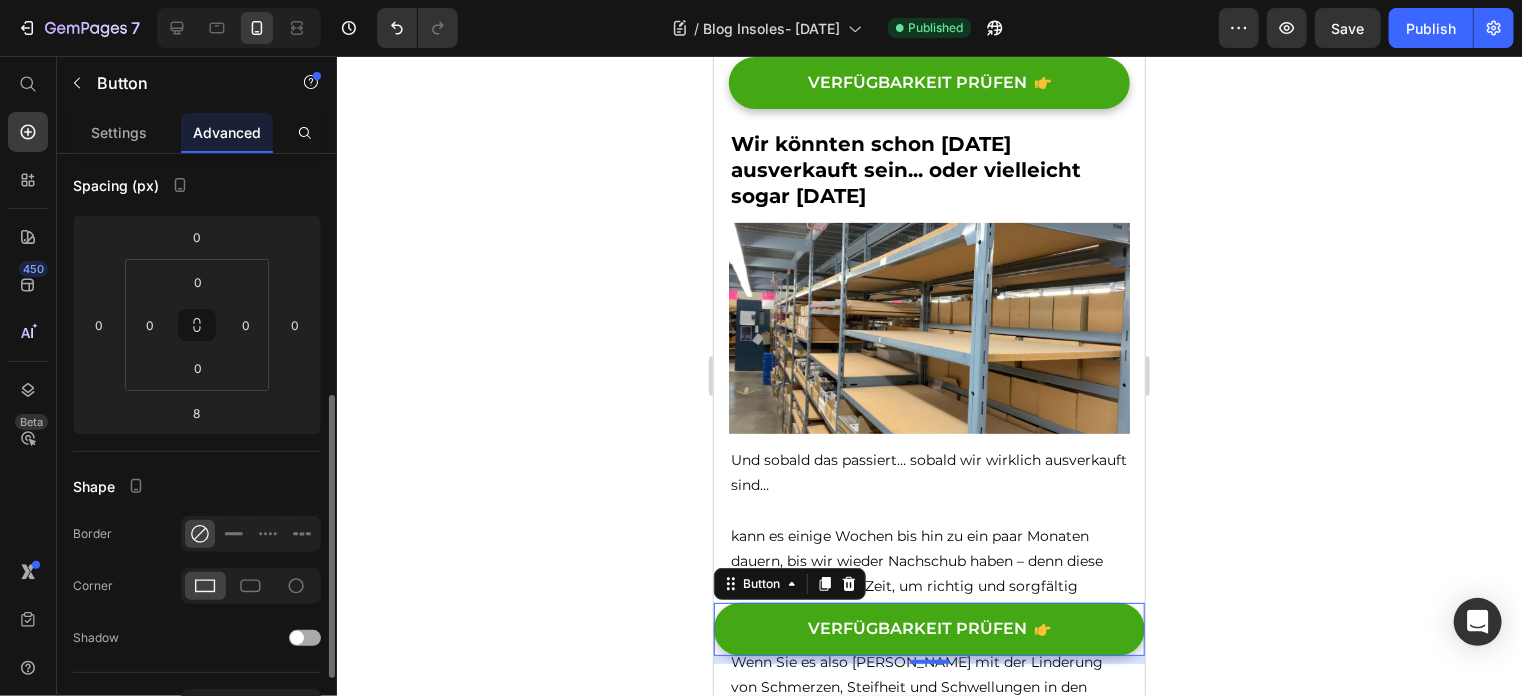 scroll, scrollTop: 400, scrollLeft: 0, axis: vertical 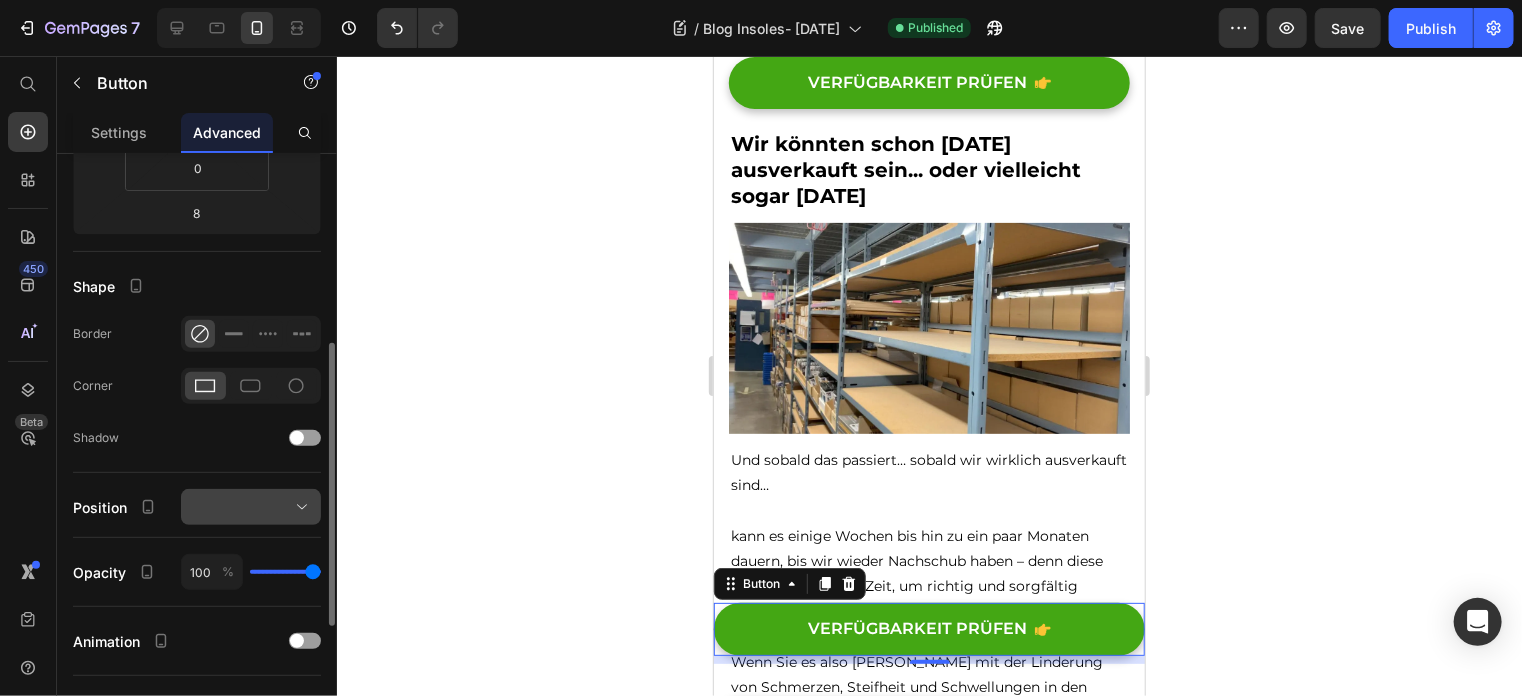 click at bounding box center [251, 507] 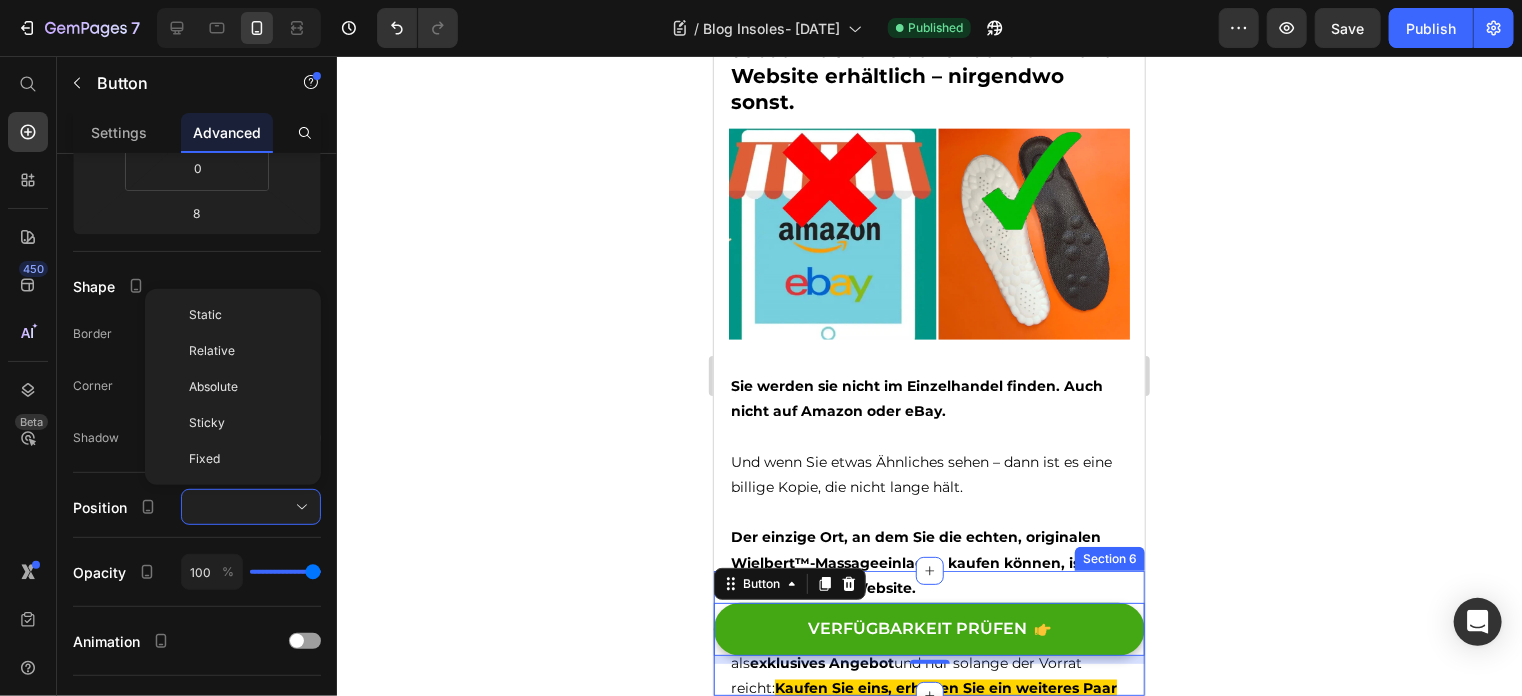 scroll, scrollTop: 12800, scrollLeft: 0, axis: vertical 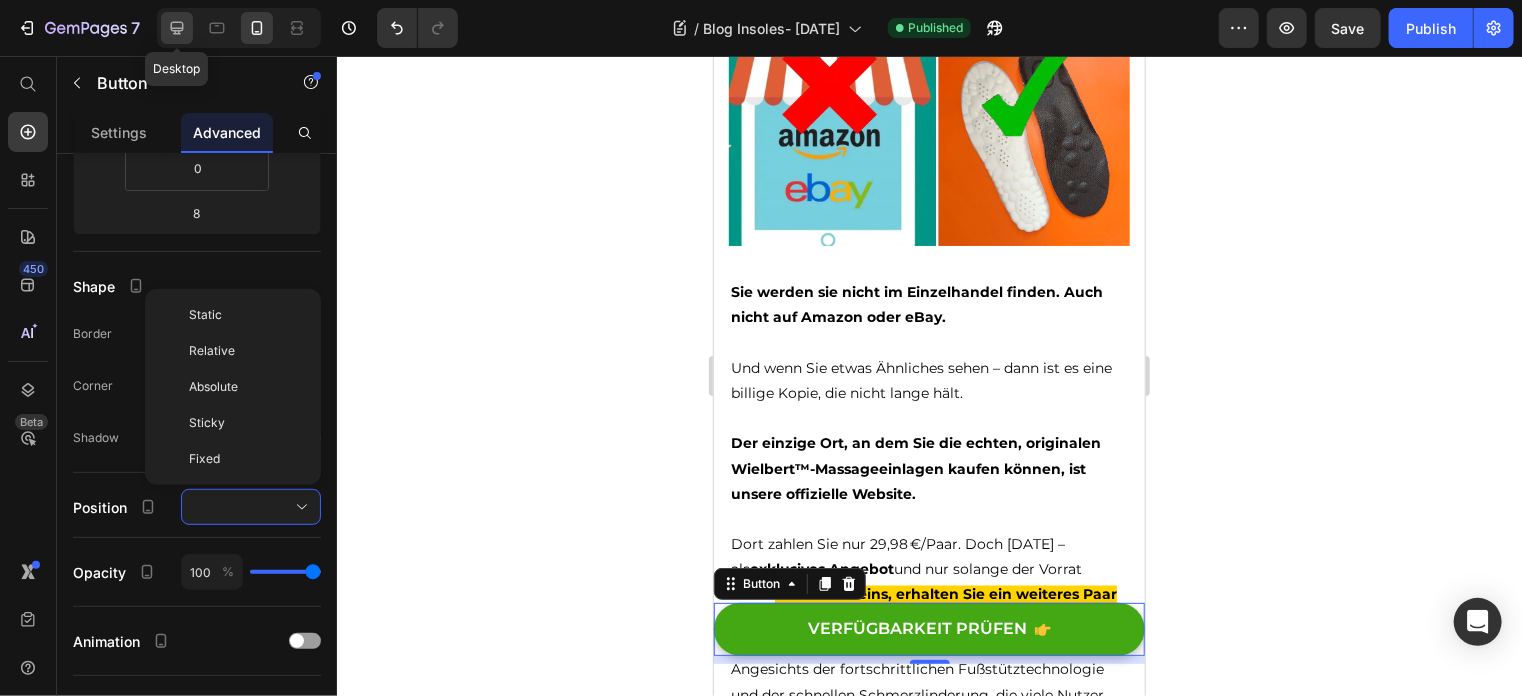 click 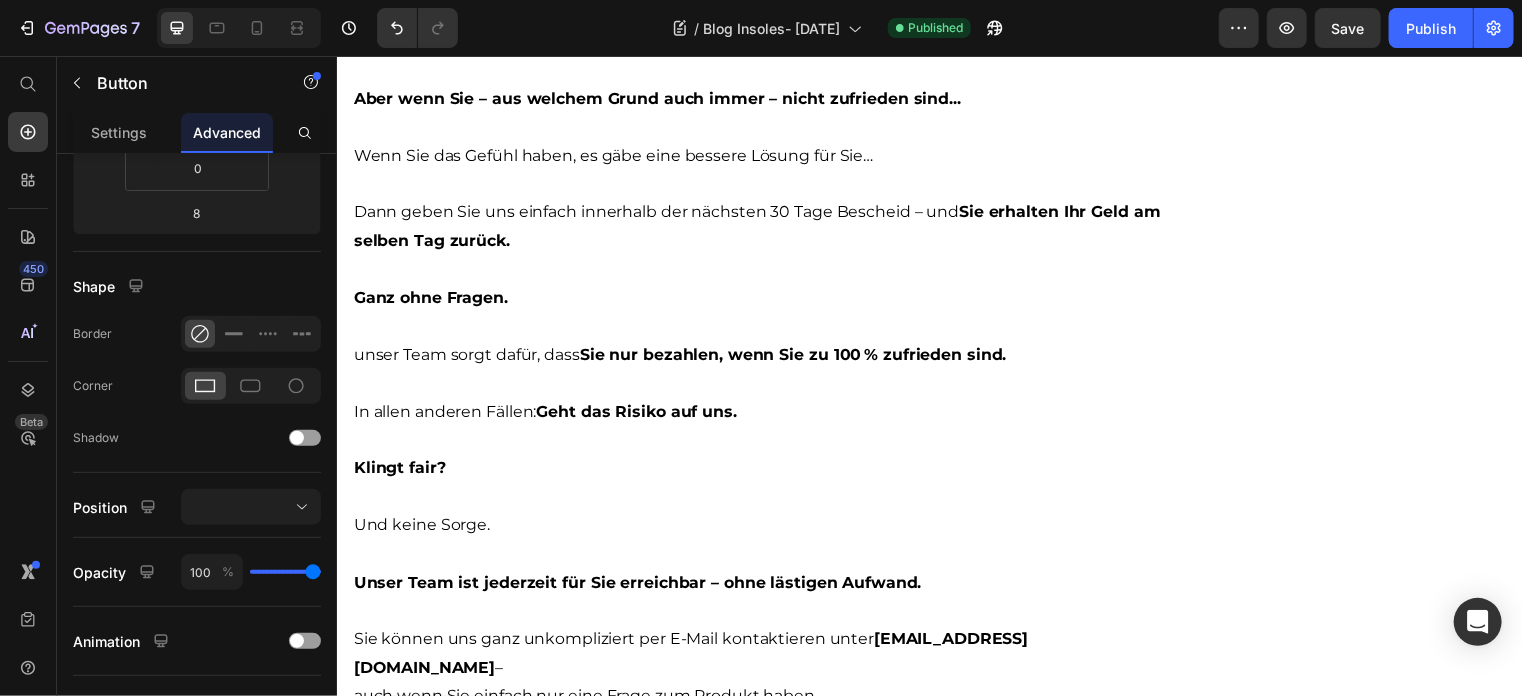 scroll, scrollTop: 16184, scrollLeft: 0, axis: vertical 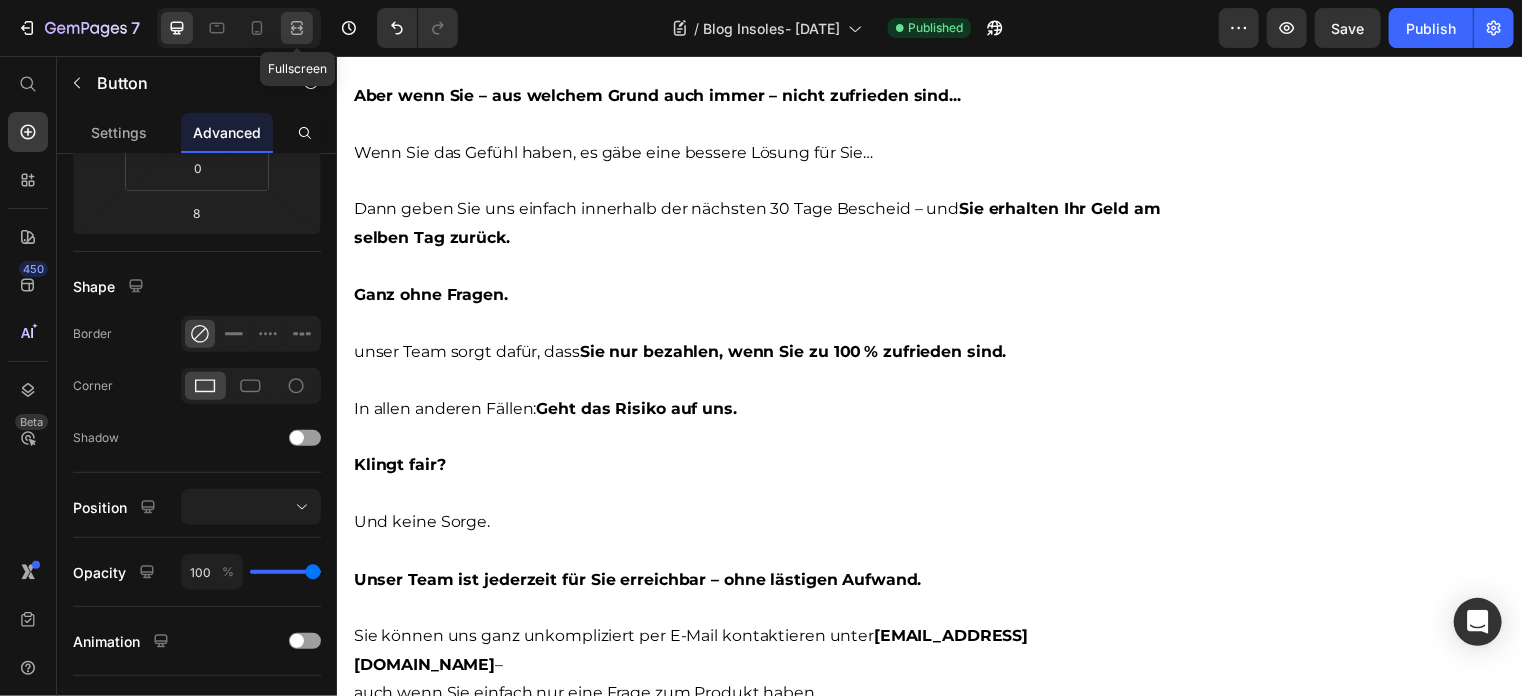 click 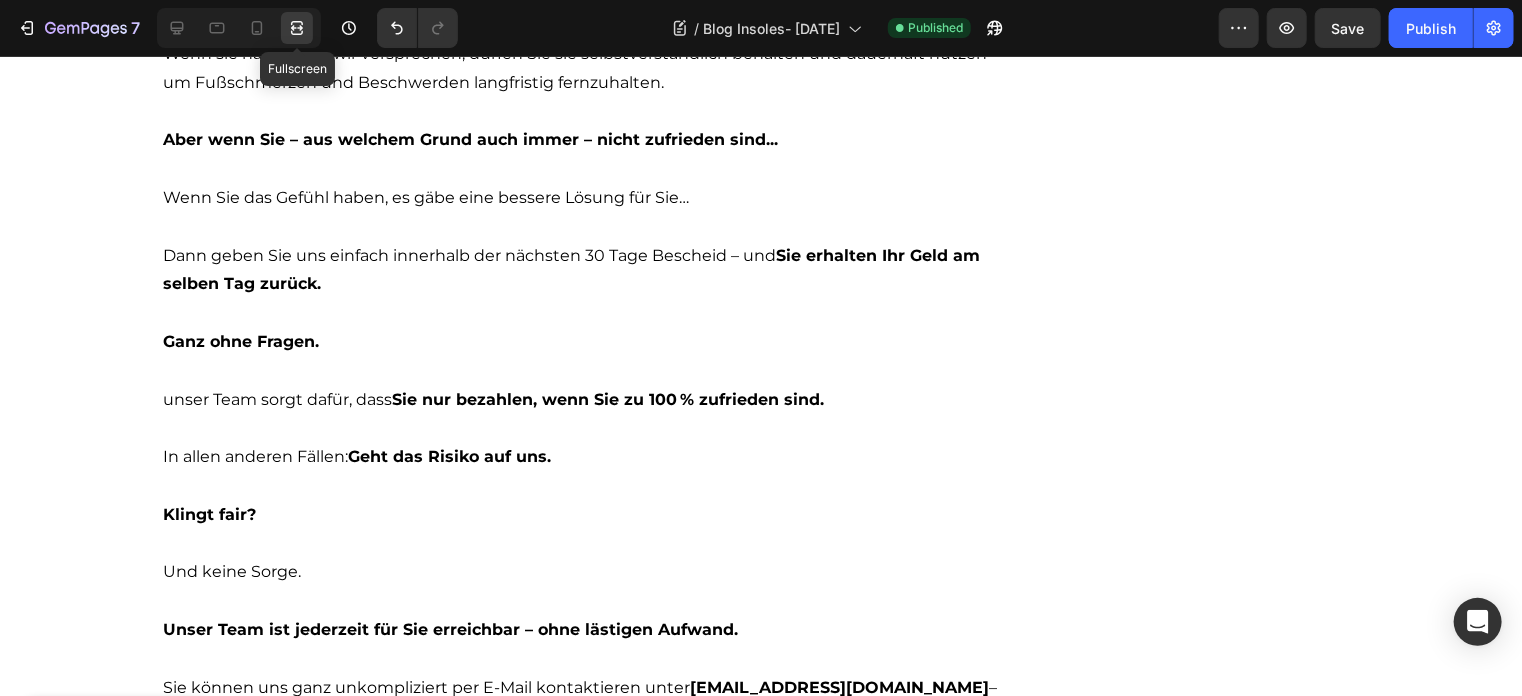 scroll, scrollTop: 16310, scrollLeft: 0, axis: vertical 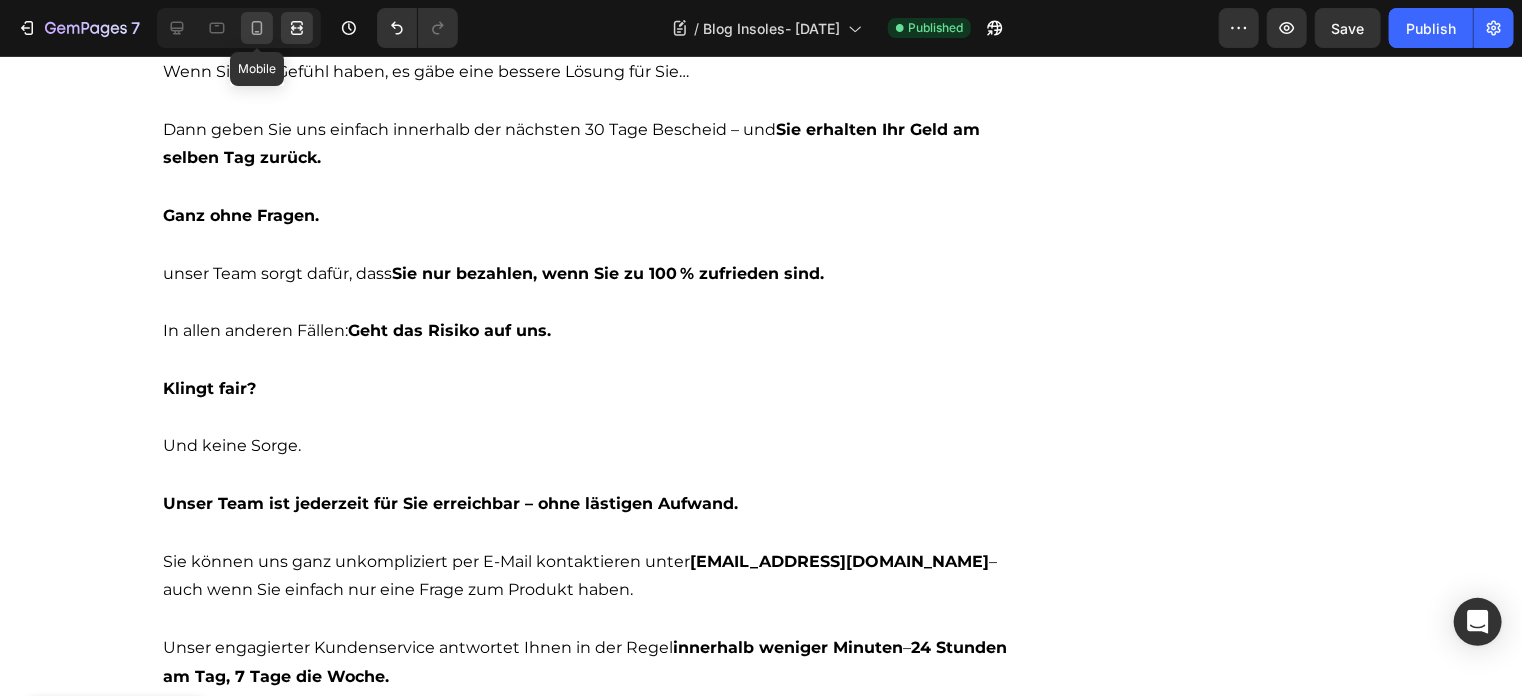 click 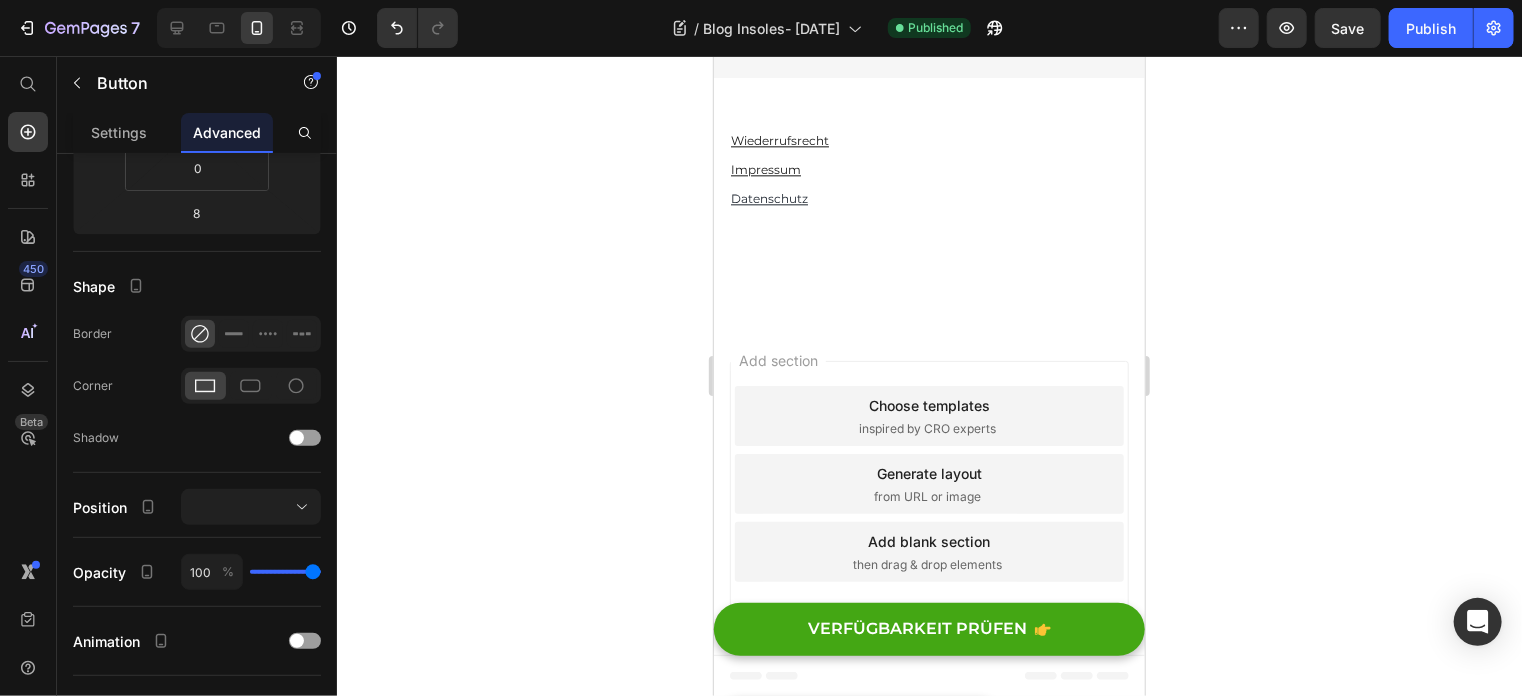 scroll, scrollTop: 17729, scrollLeft: 0, axis: vertical 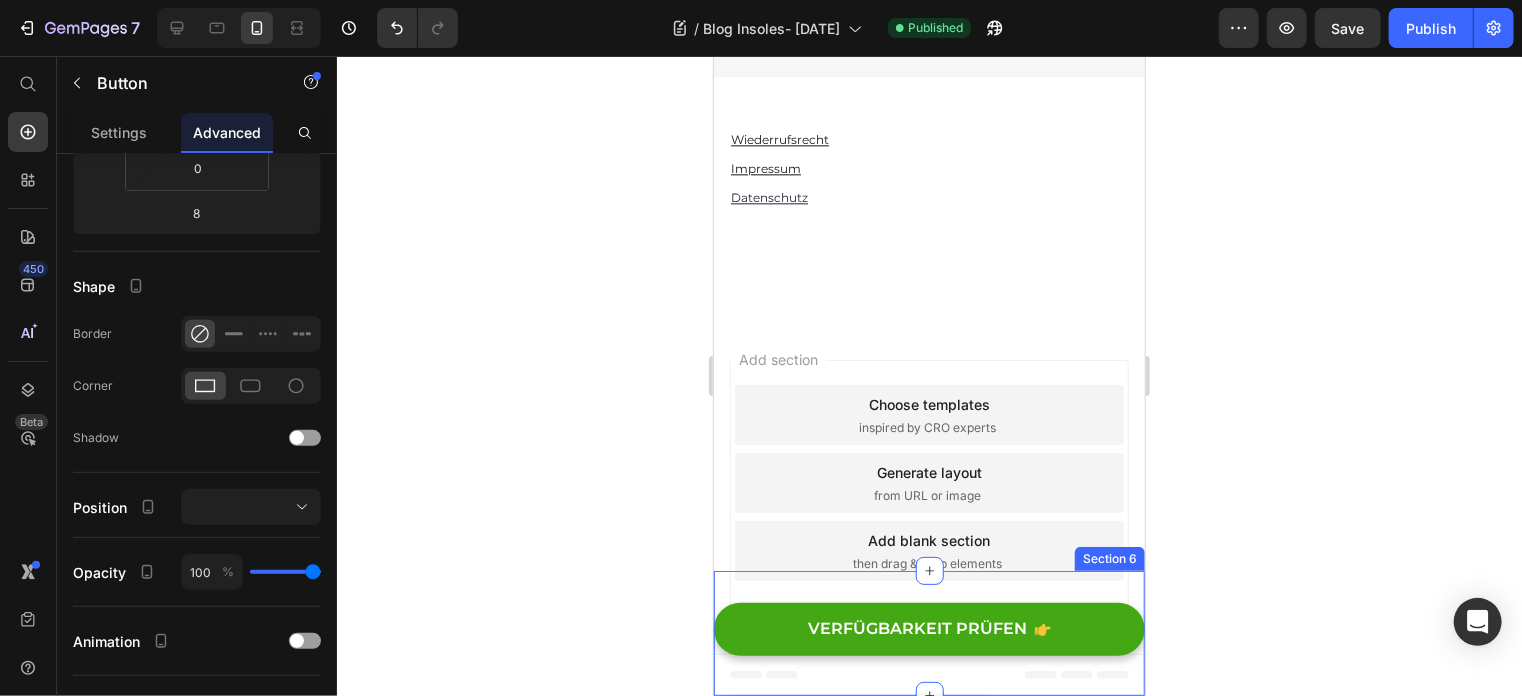 click on "VERFÜGBARKEIT PRÜFEN Button Section 6" at bounding box center (928, 632) 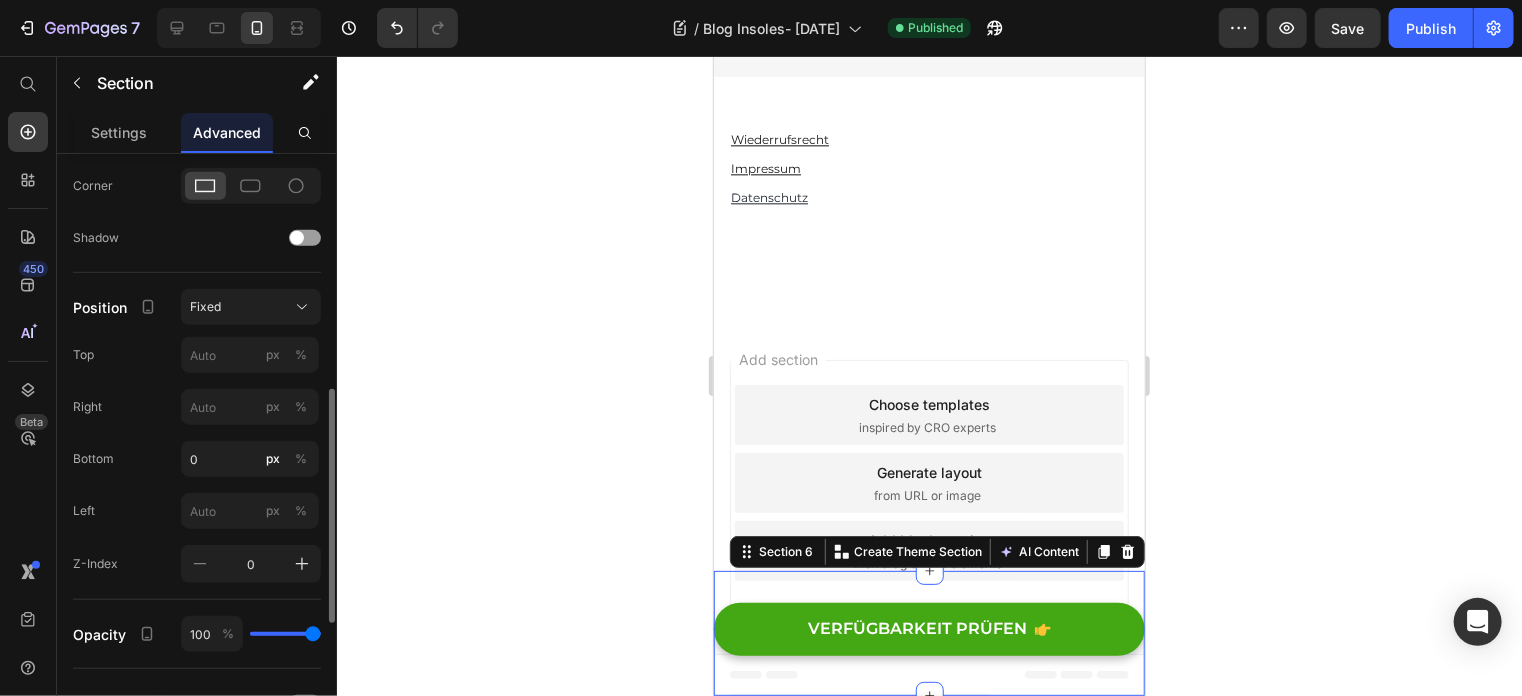 scroll, scrollTop: 700, scrollLeft: 0, axis: vertical 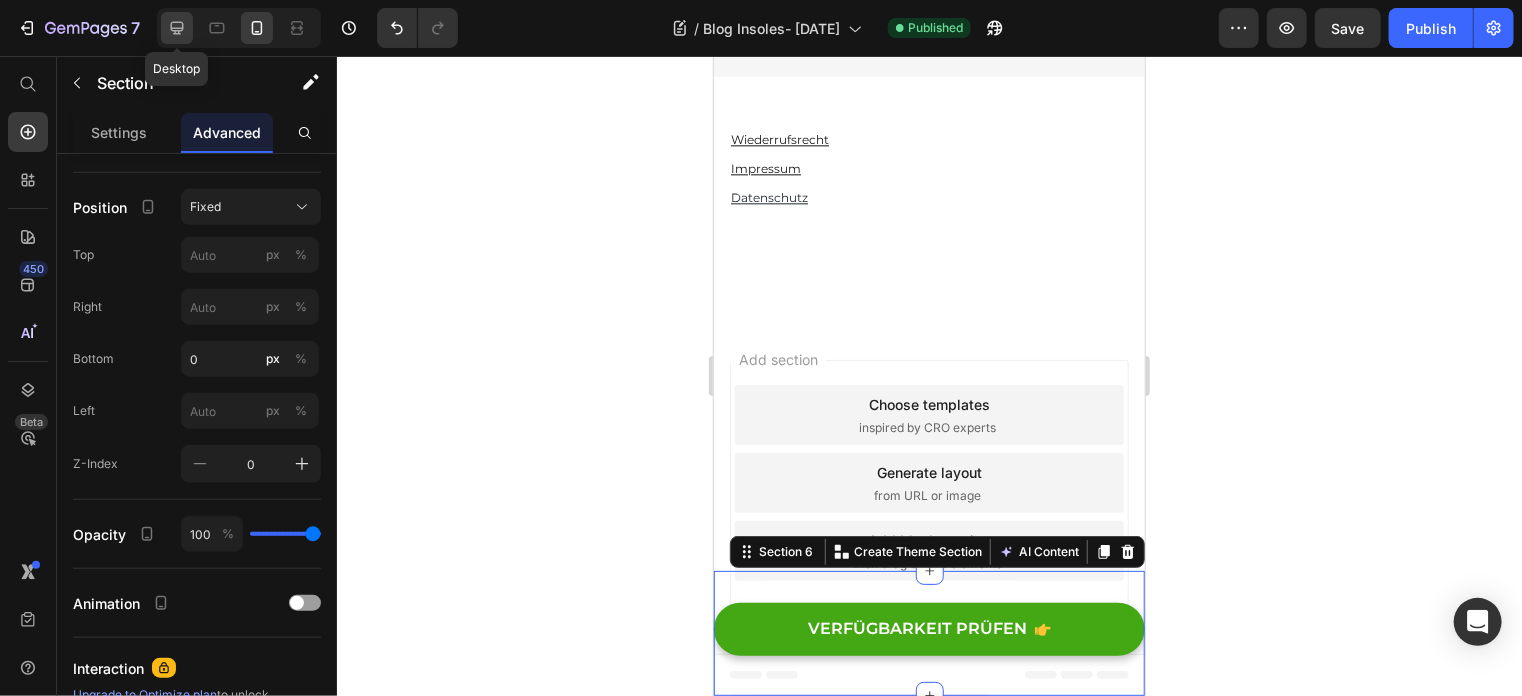 click 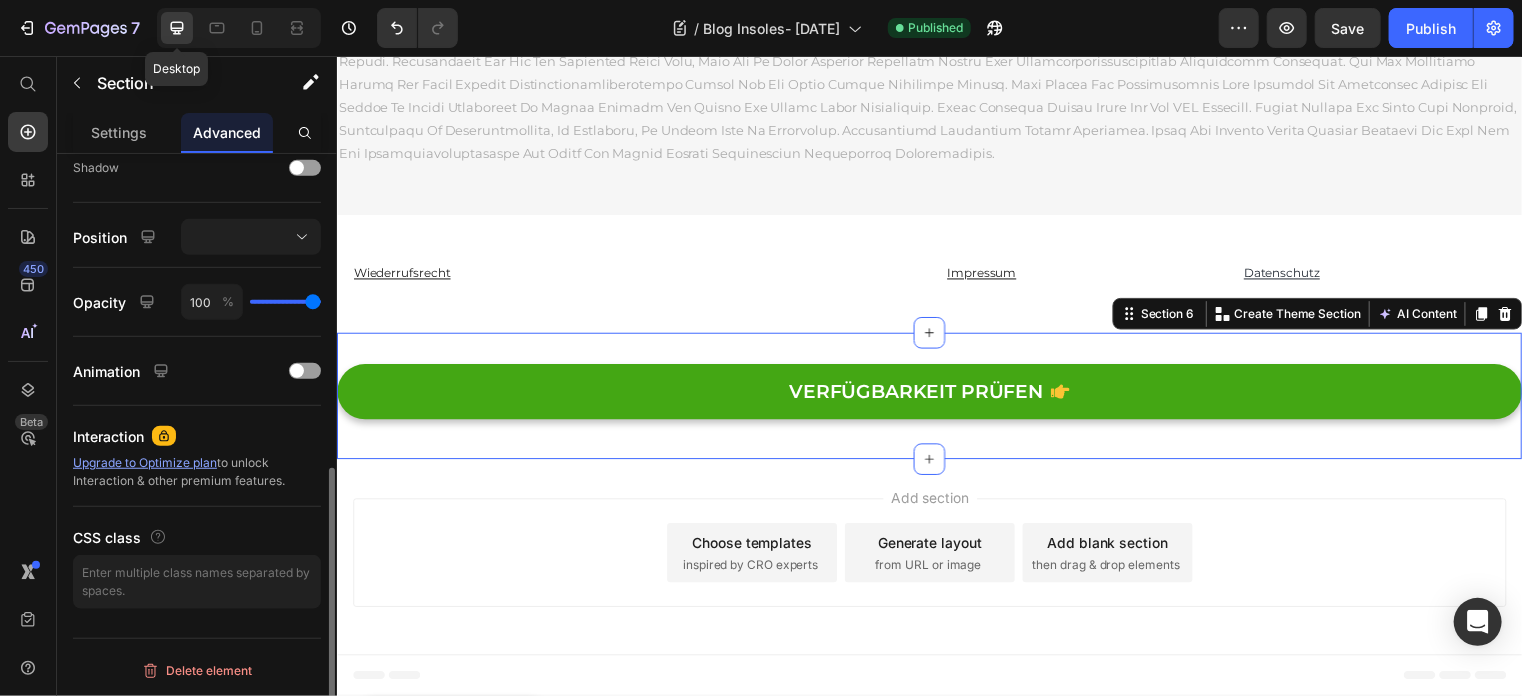 scroll, scrollTop: 668, scrollLeft: 0, axis: vertical 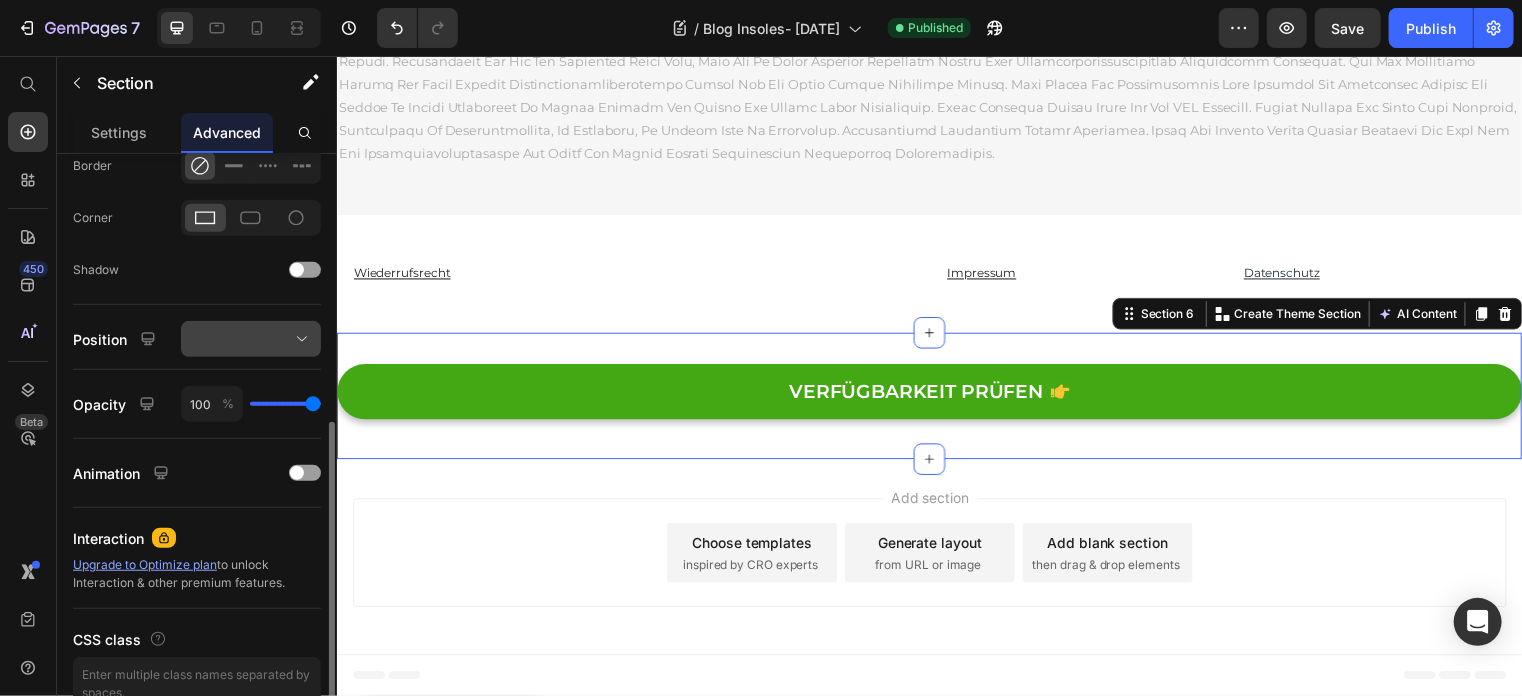 click 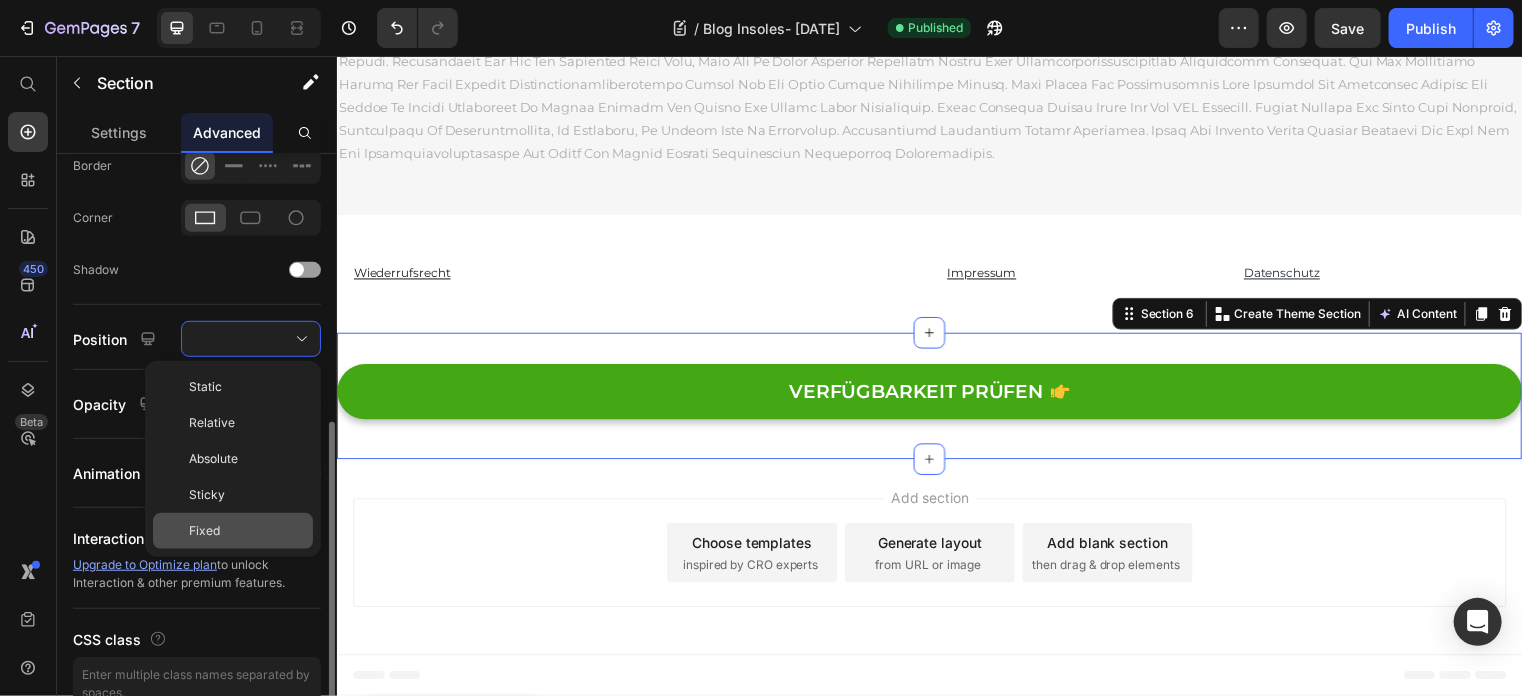 click on "Fixed" at bounding box center (247, 531) 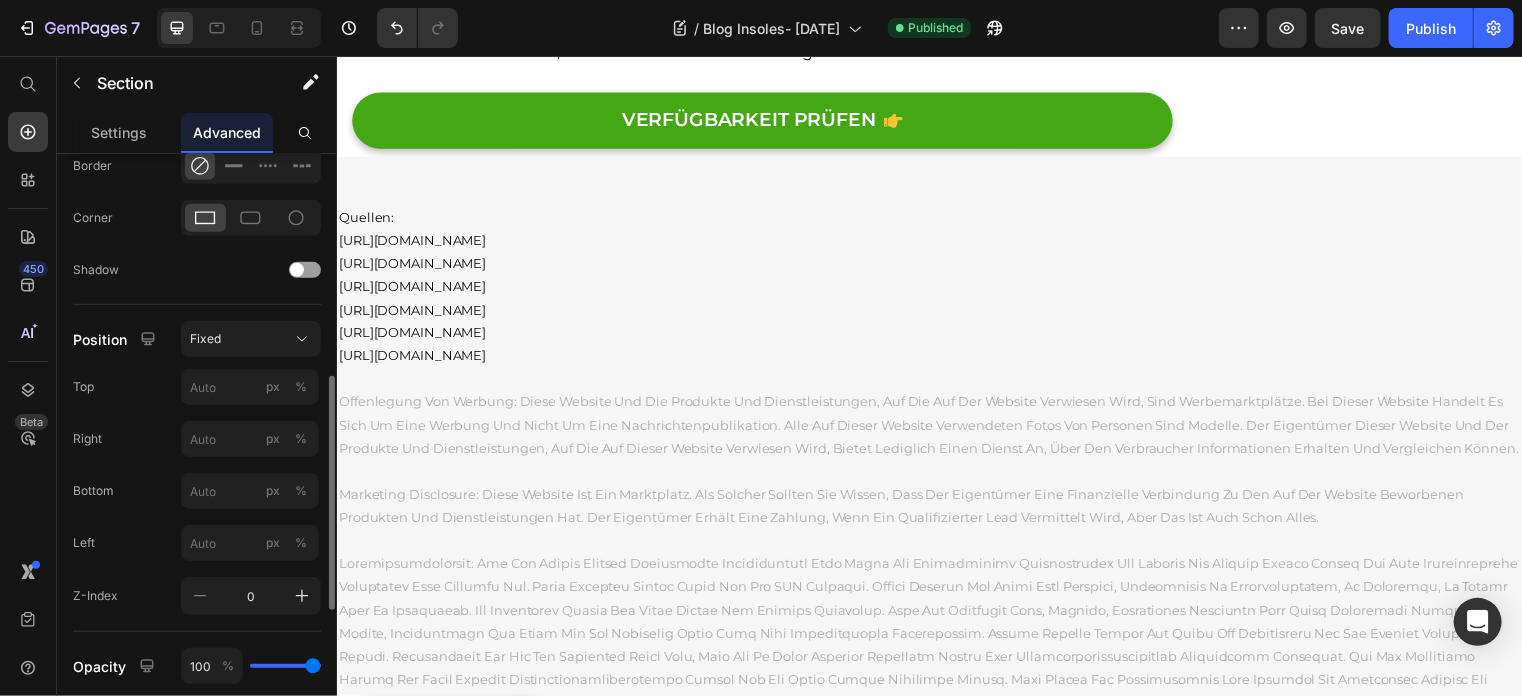 scroll, scrollTop: 17856, scrollLeft: 0, axis: vertical 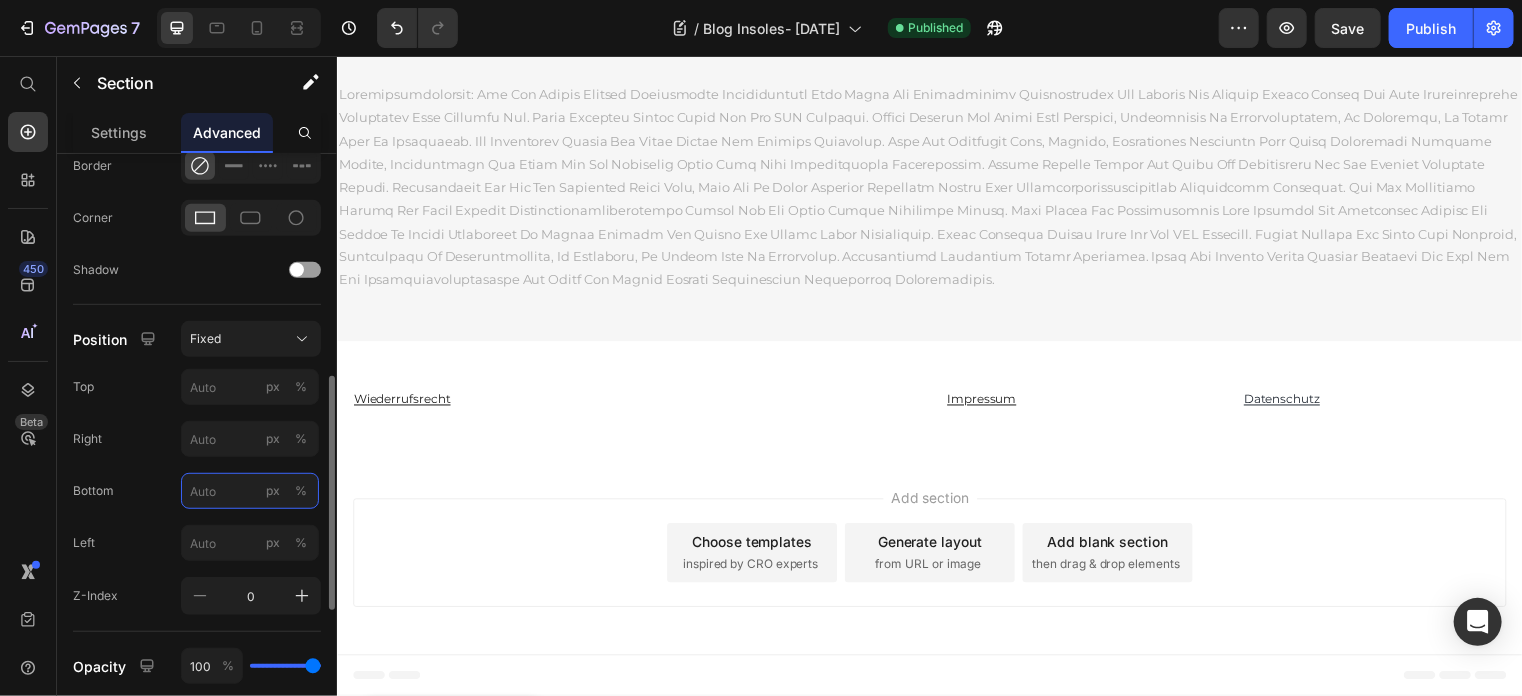 click on "px %" at bounding box center (250, 491) 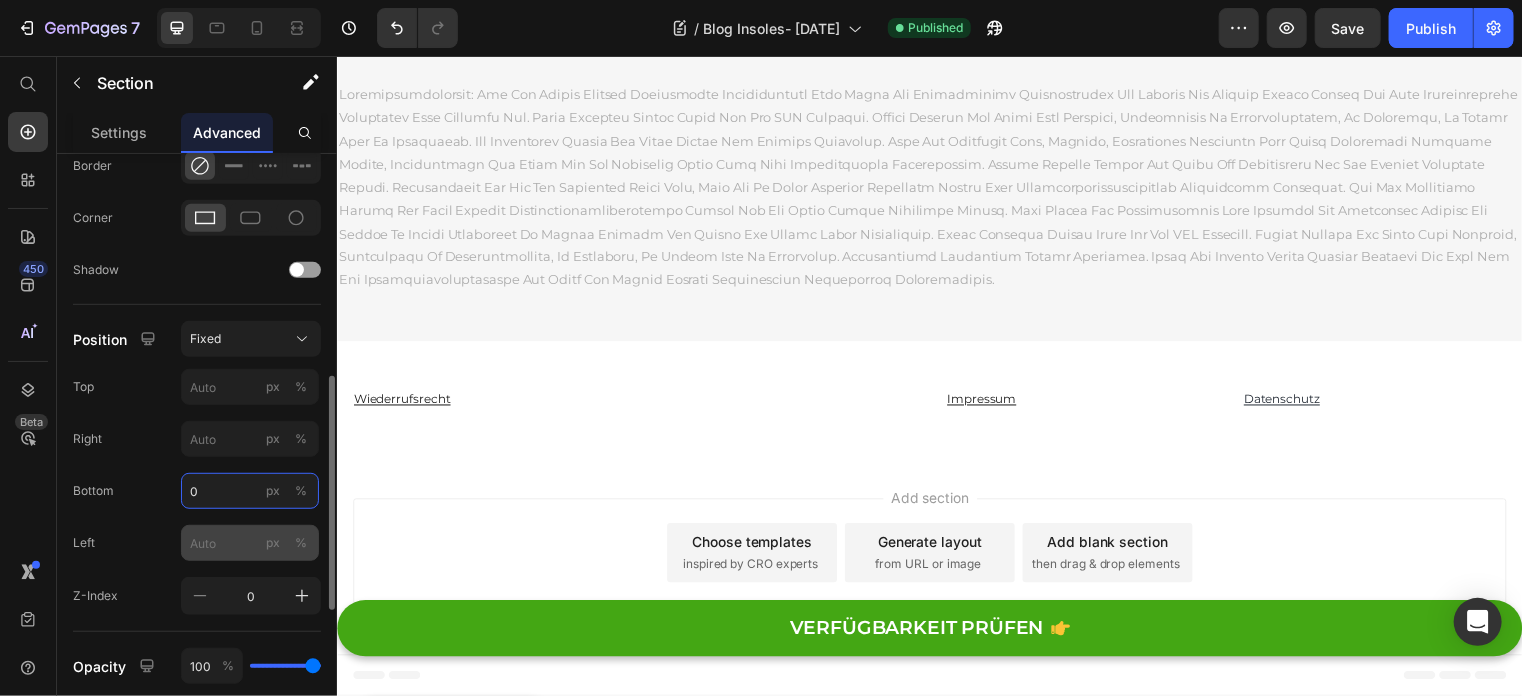 type on "0" 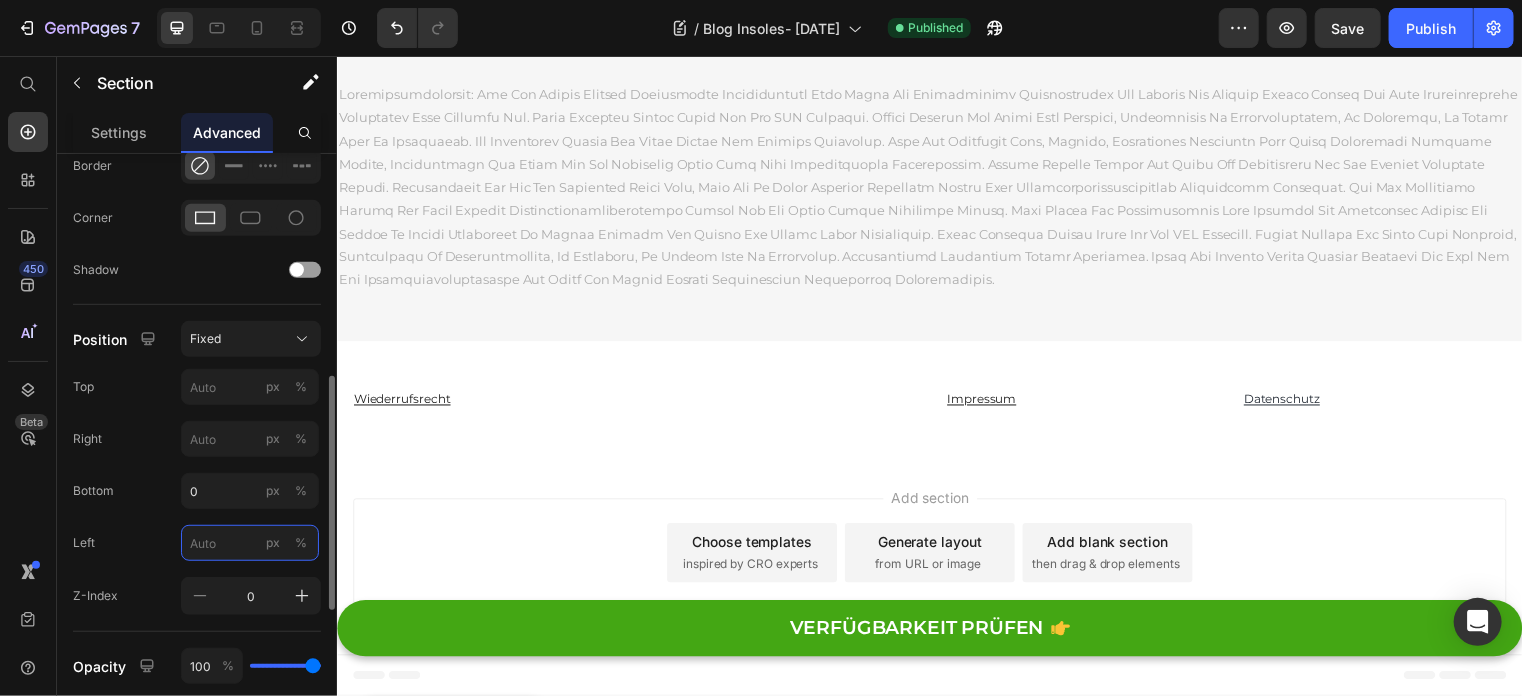 click on "px %" at bounding box center (250, 543) 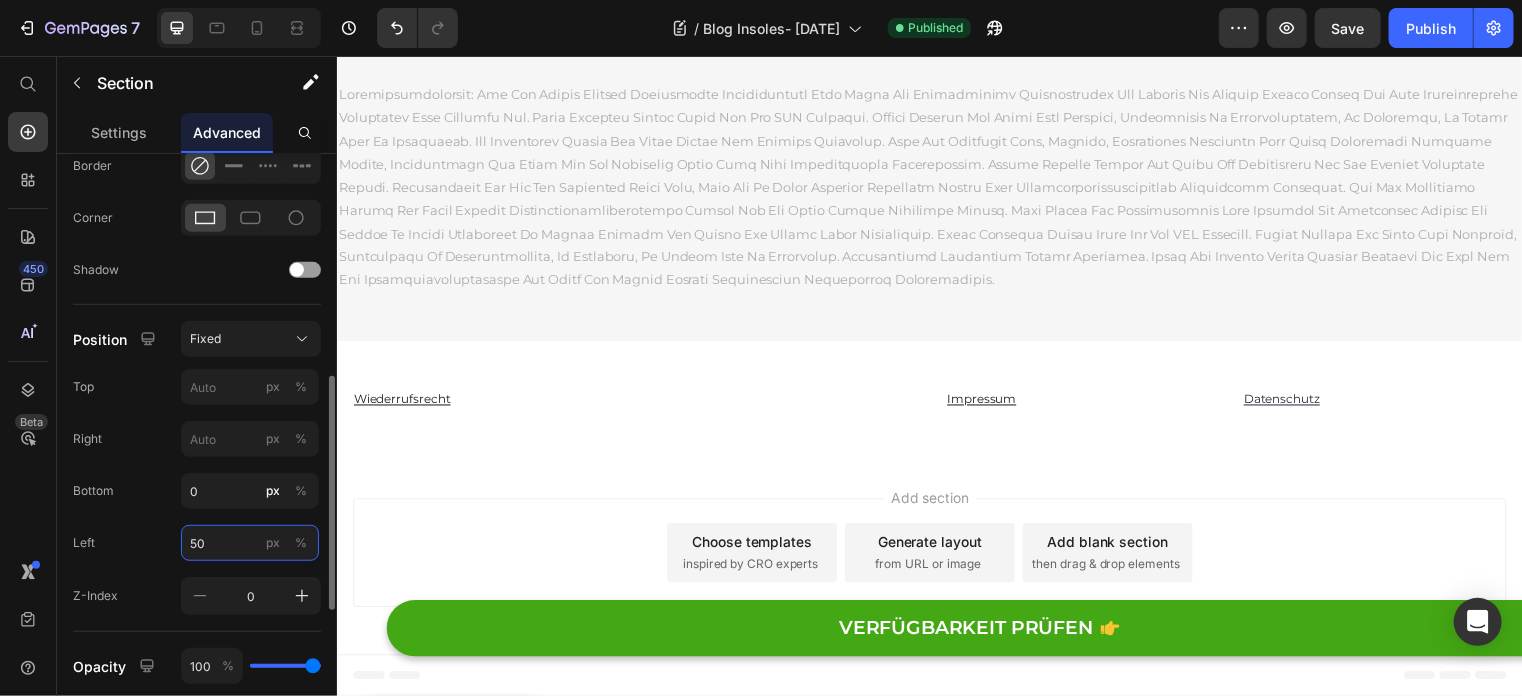 type on "5" 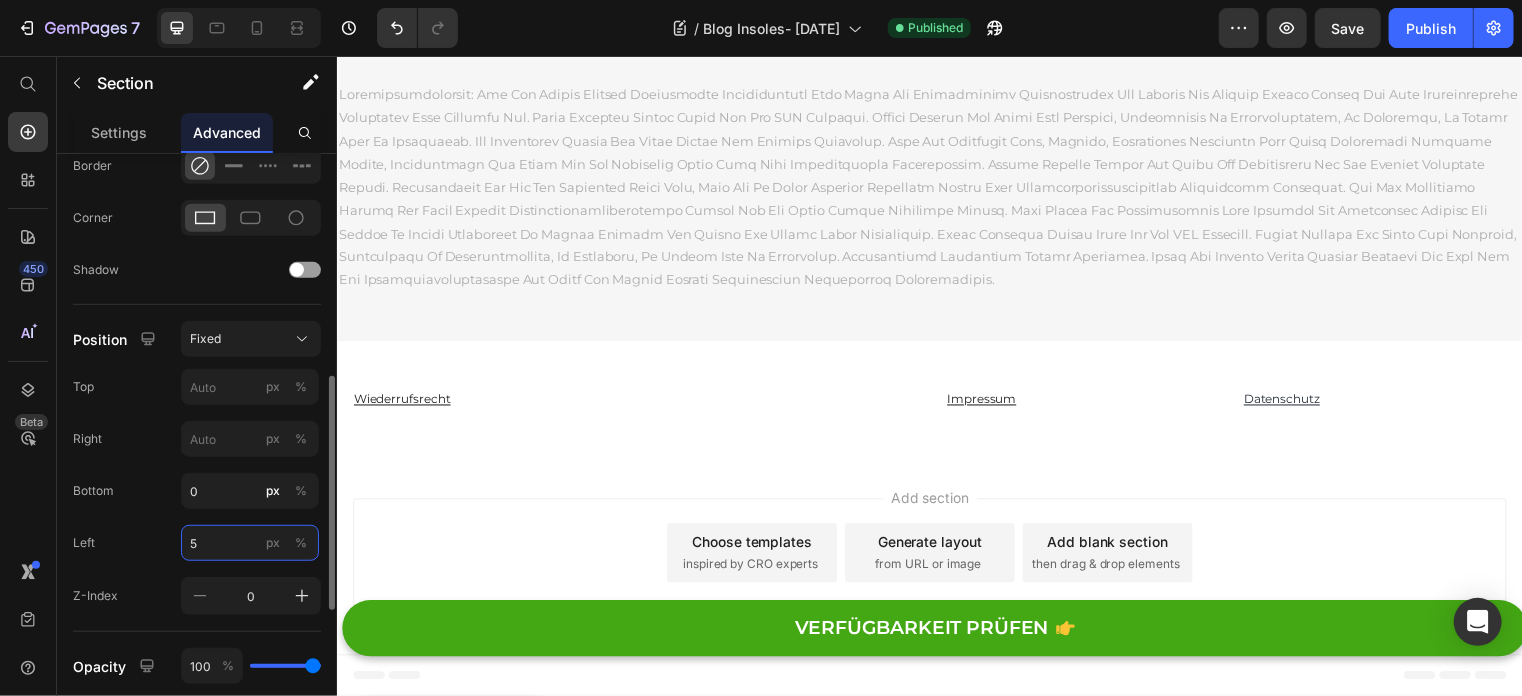 type 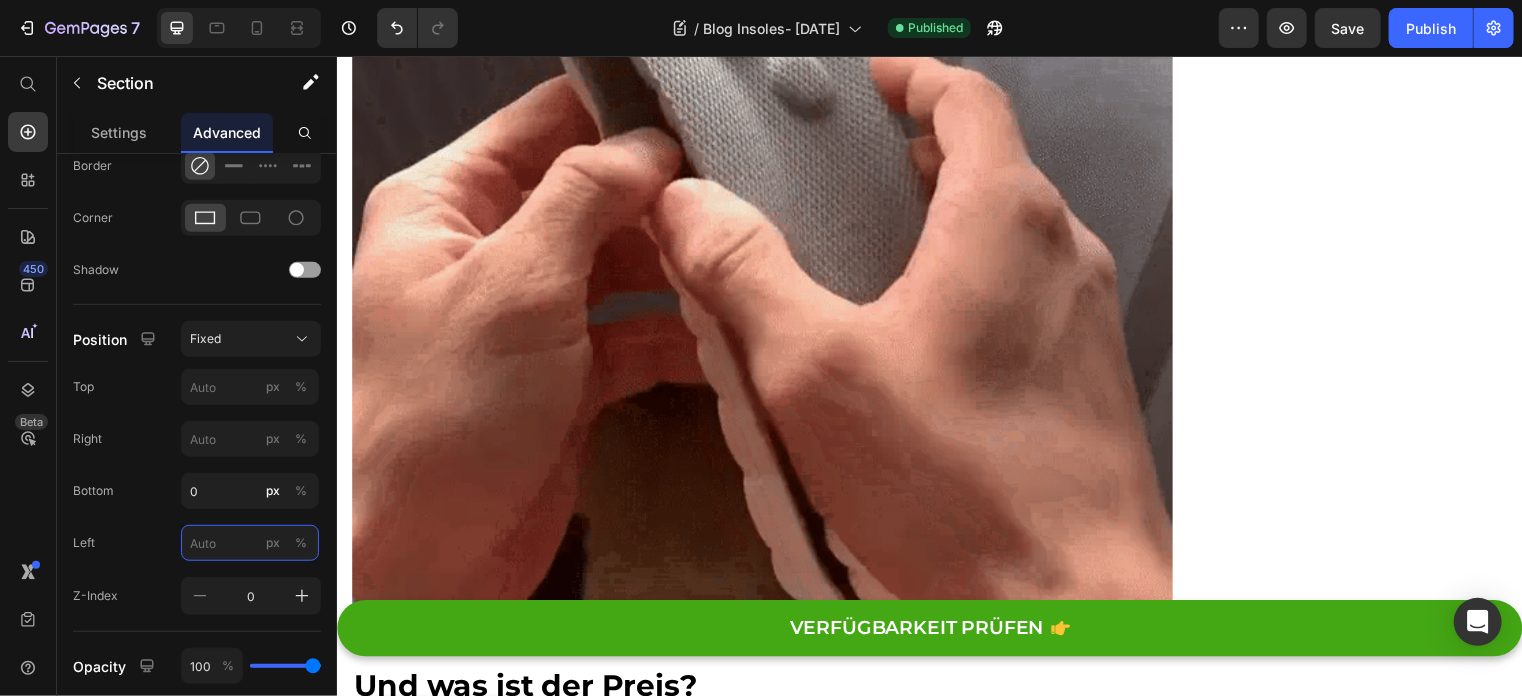 scroll, scrollTop: 11556, scrollLeft: 0, axis: vertical 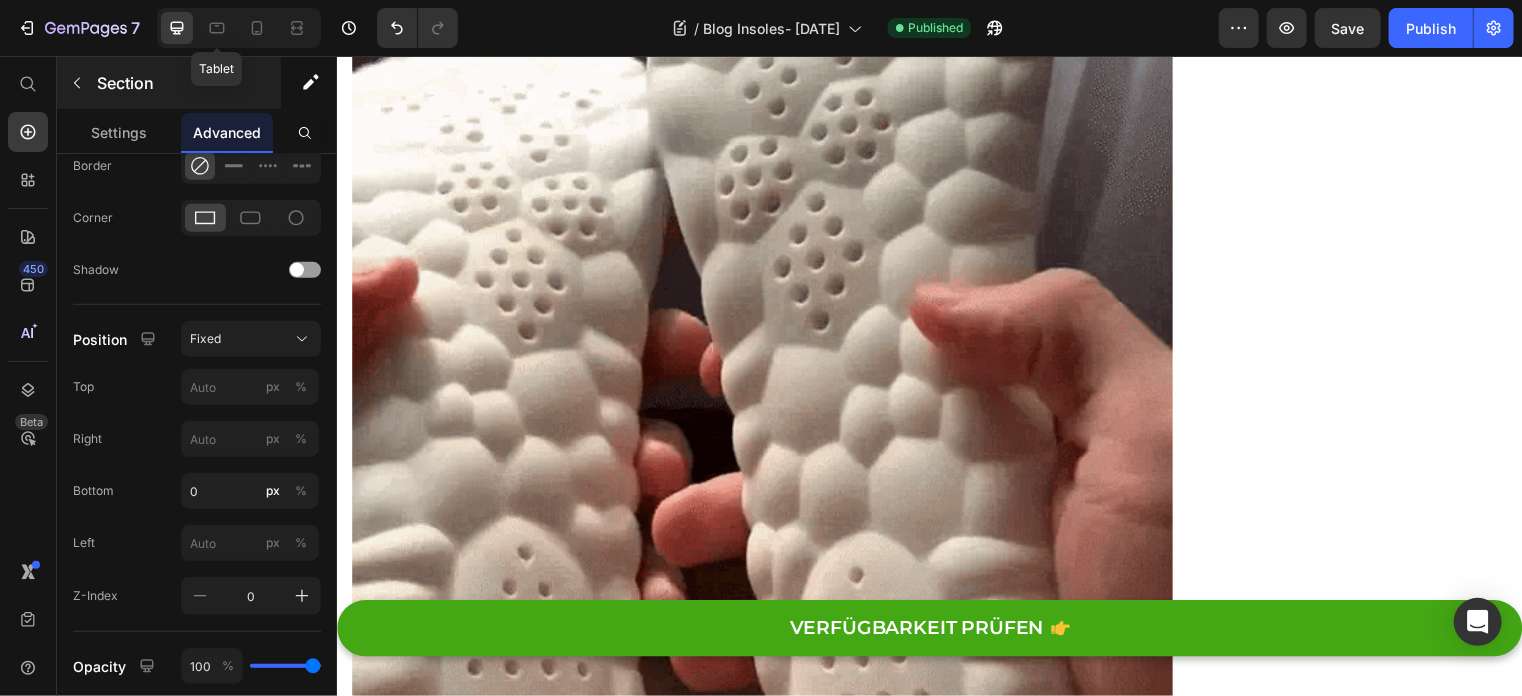 click 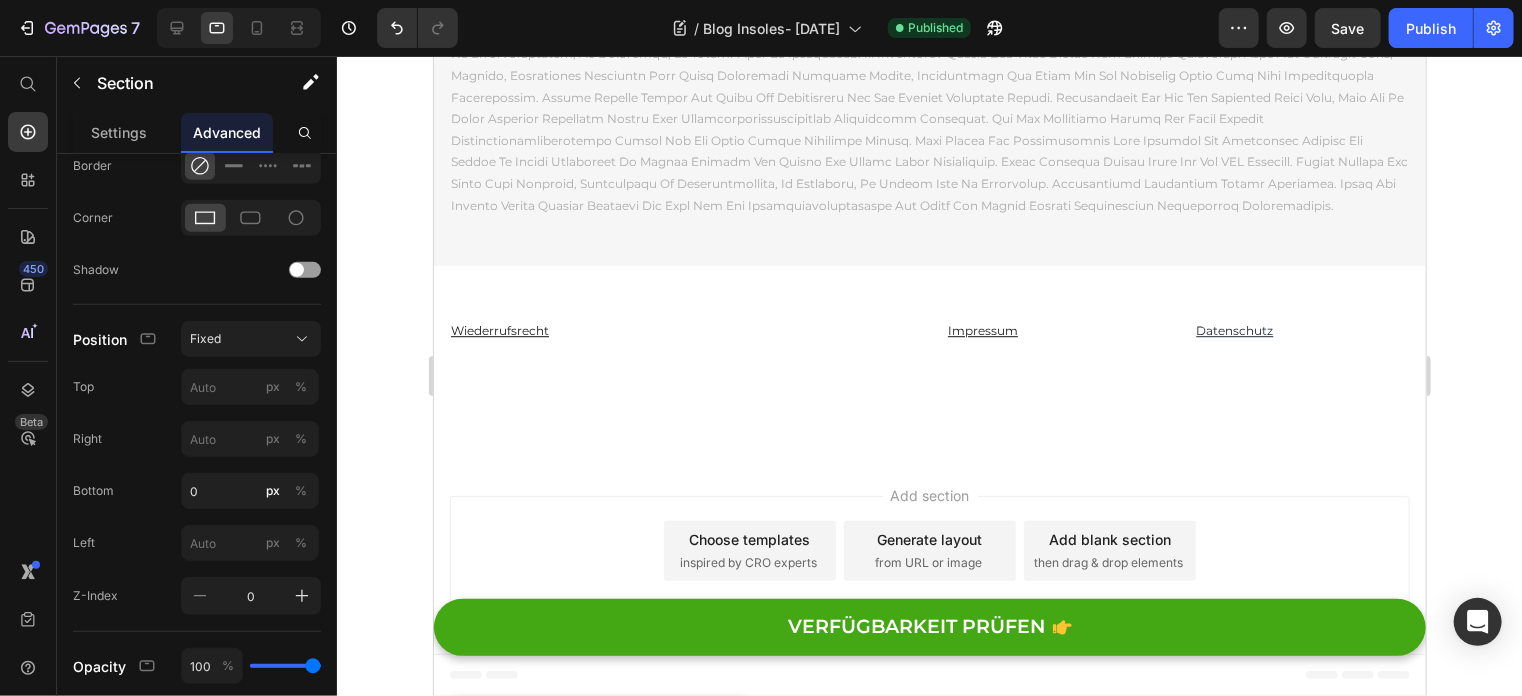 scroll, scrollTop: 18404, scrollLeft: 0, axis: vertical 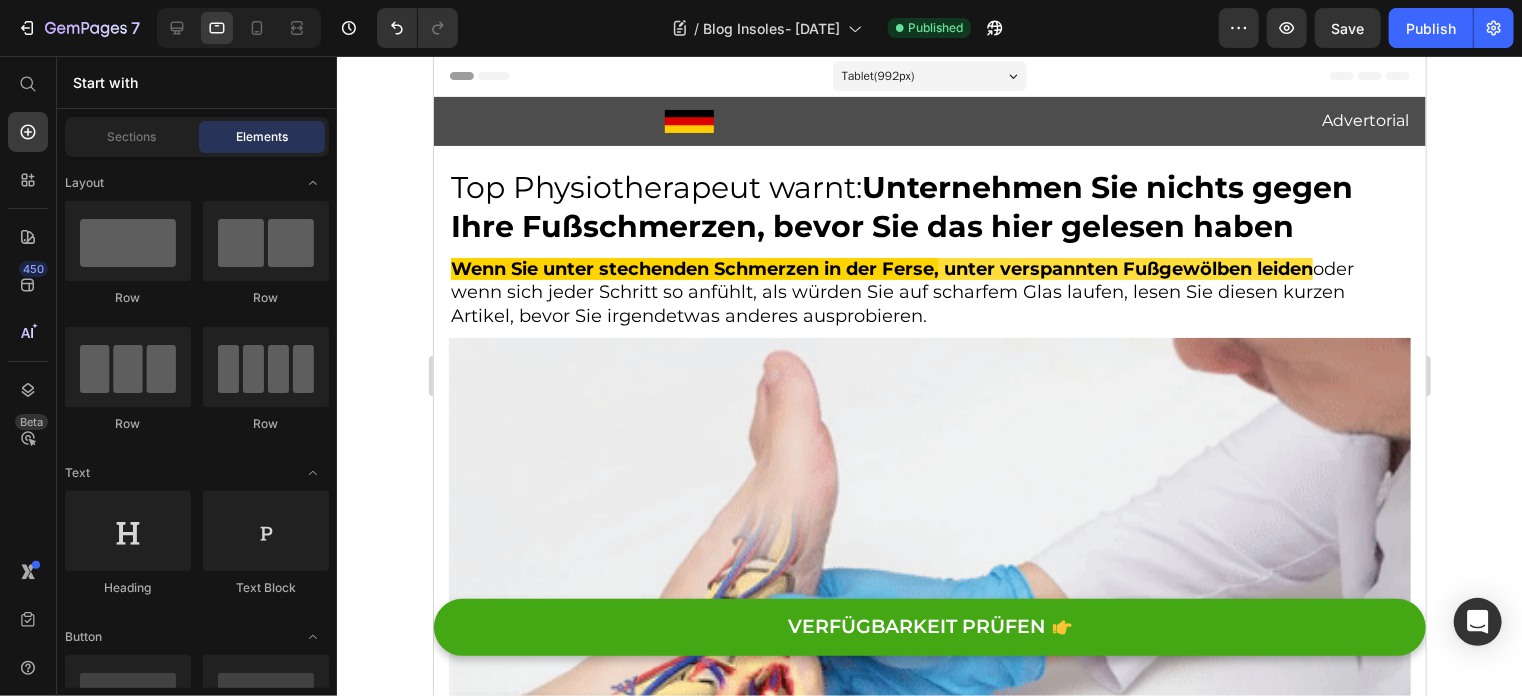 drag, startPoint x: 1419, startPoint y: 602, endPoint x: 1807, endPoint y: 101, distance: 633.6758 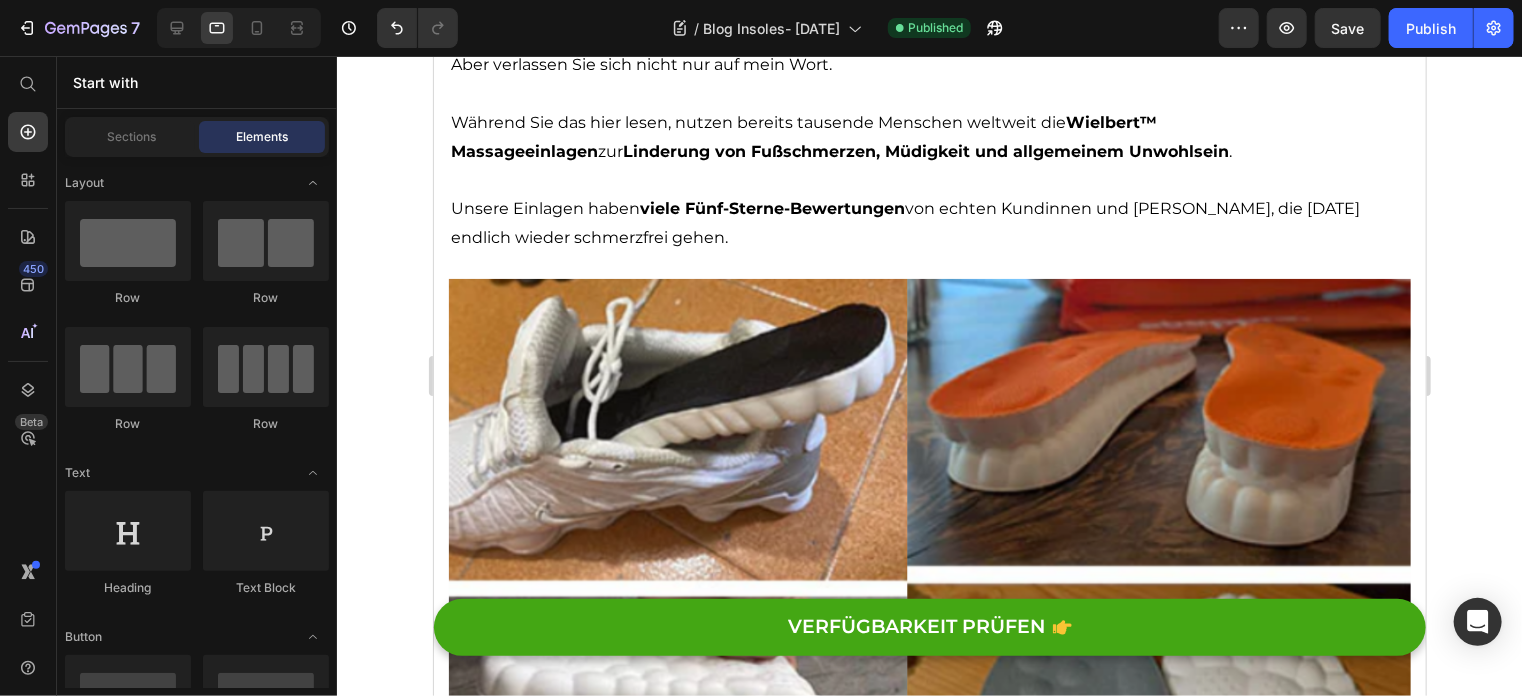 scroll, scrollTop: 9300, scrollLeft: 0, axis: vertical 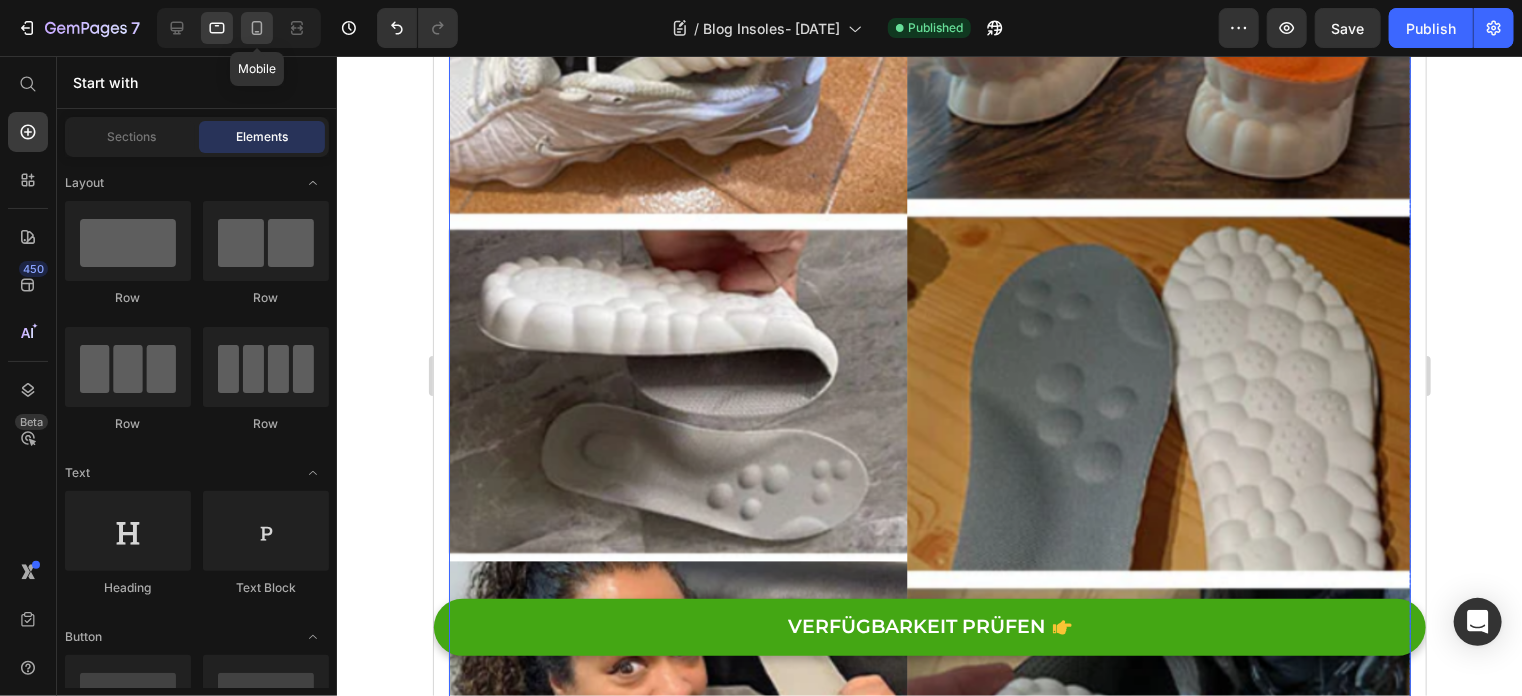 click 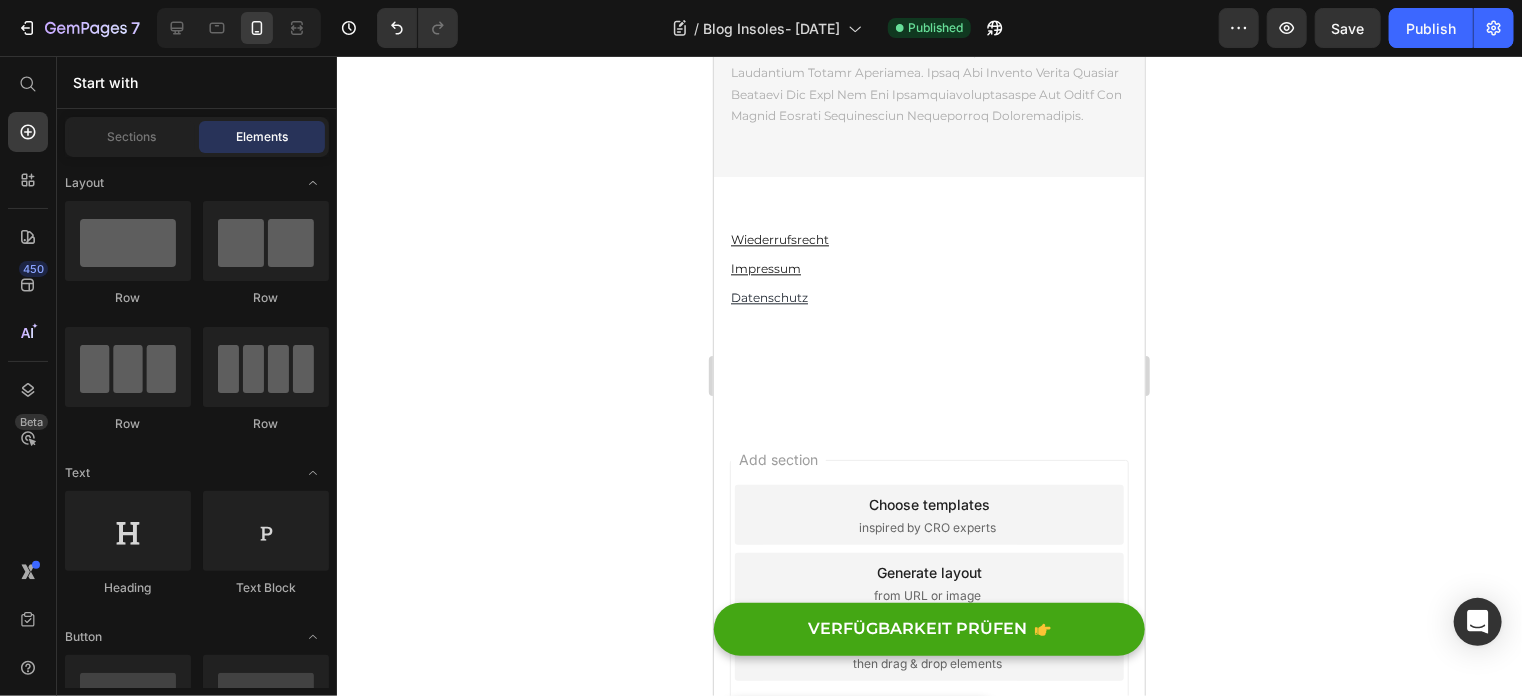scroll, scrollTop: 17736, scrollLeft: 0, axis: vertical 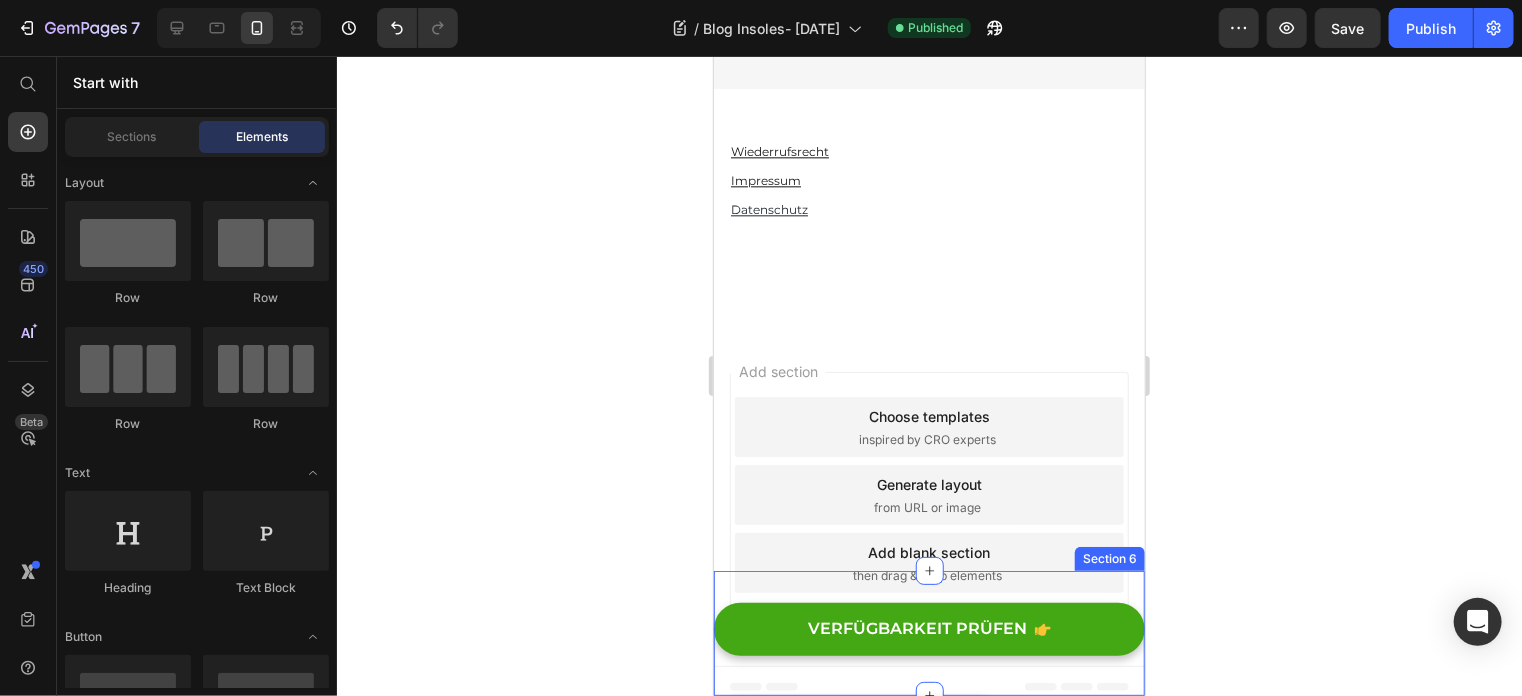 click on "VERFÜGBARKEIT PRÜFEN Button Section 6" at bounding box center [928, 632] 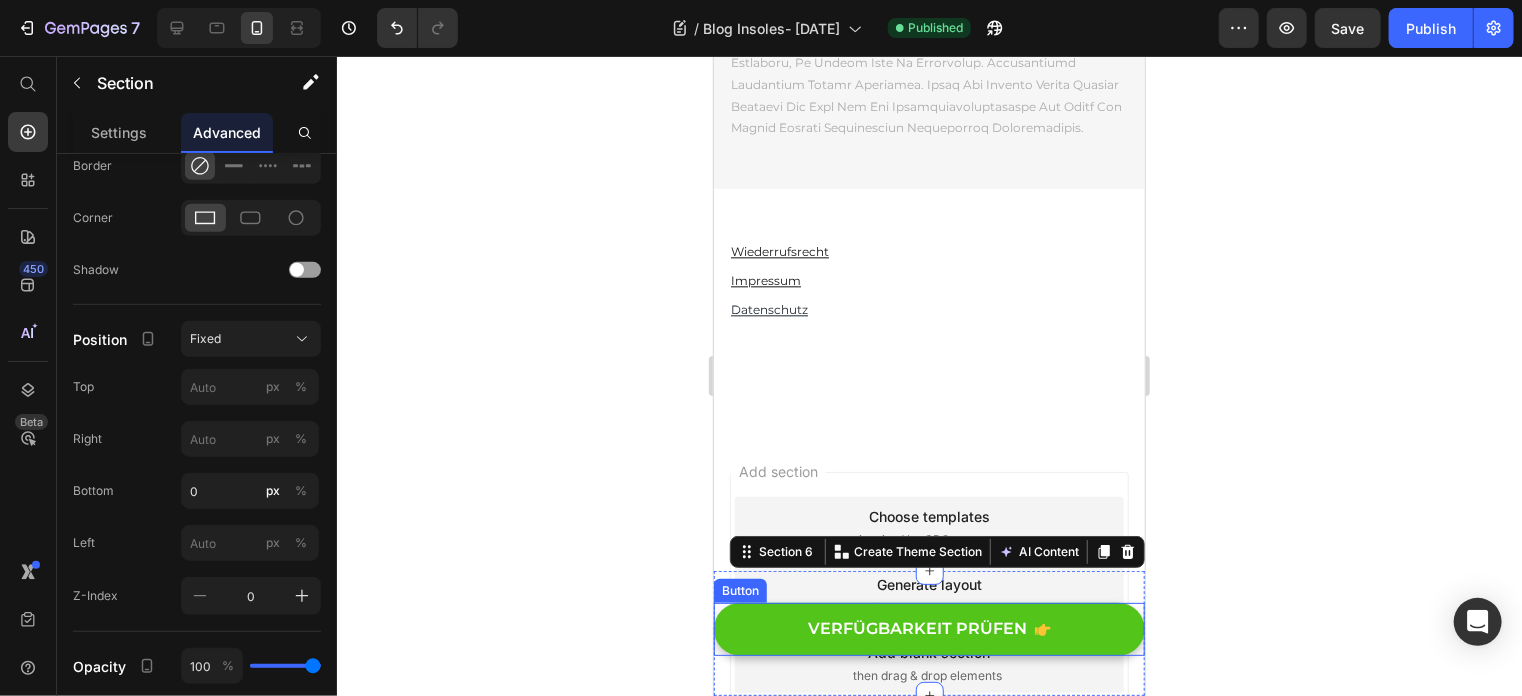 scroll, scrollTop: 17736, scrollLeft: 0, axis: vertical 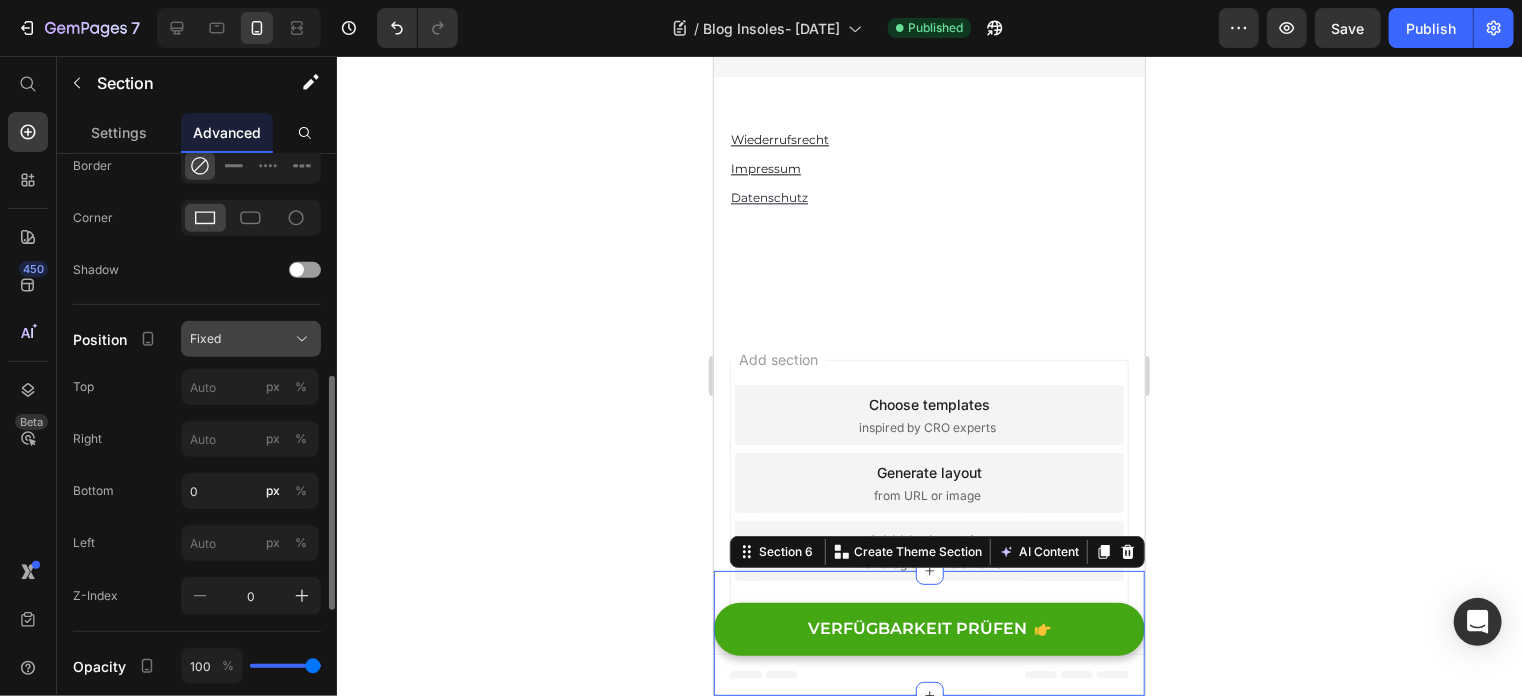 click 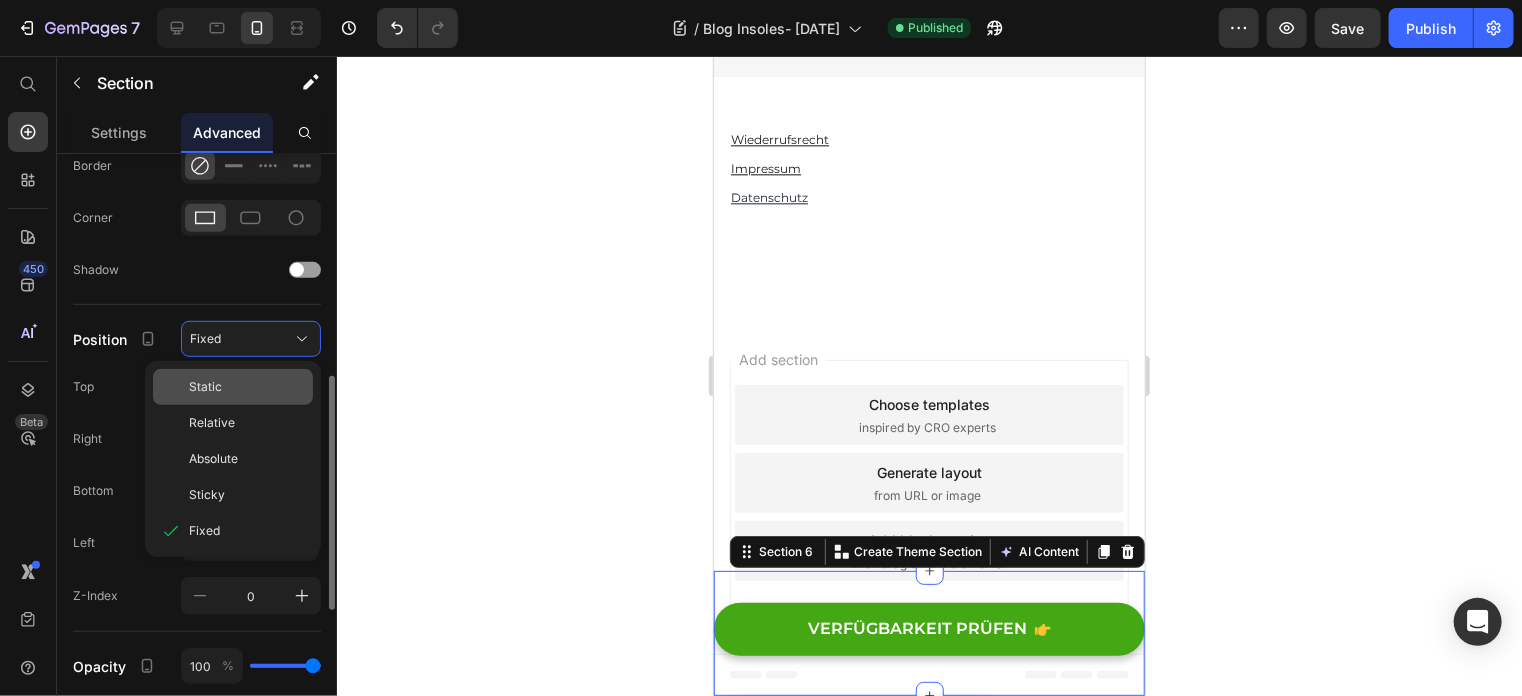 click on "Static" at bounding box center [247, 387] 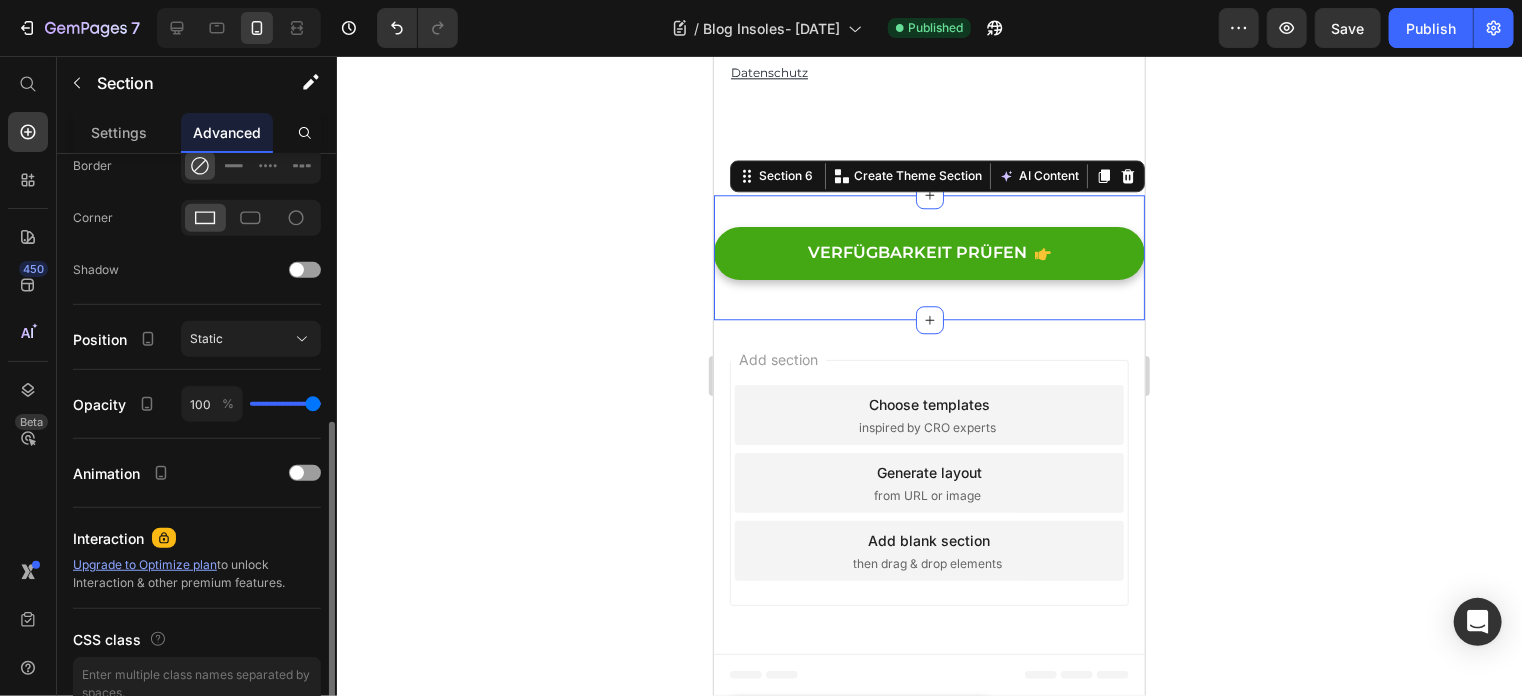 scroll, scrollTop: 17861, scrollLeft: 0, axis: vertical 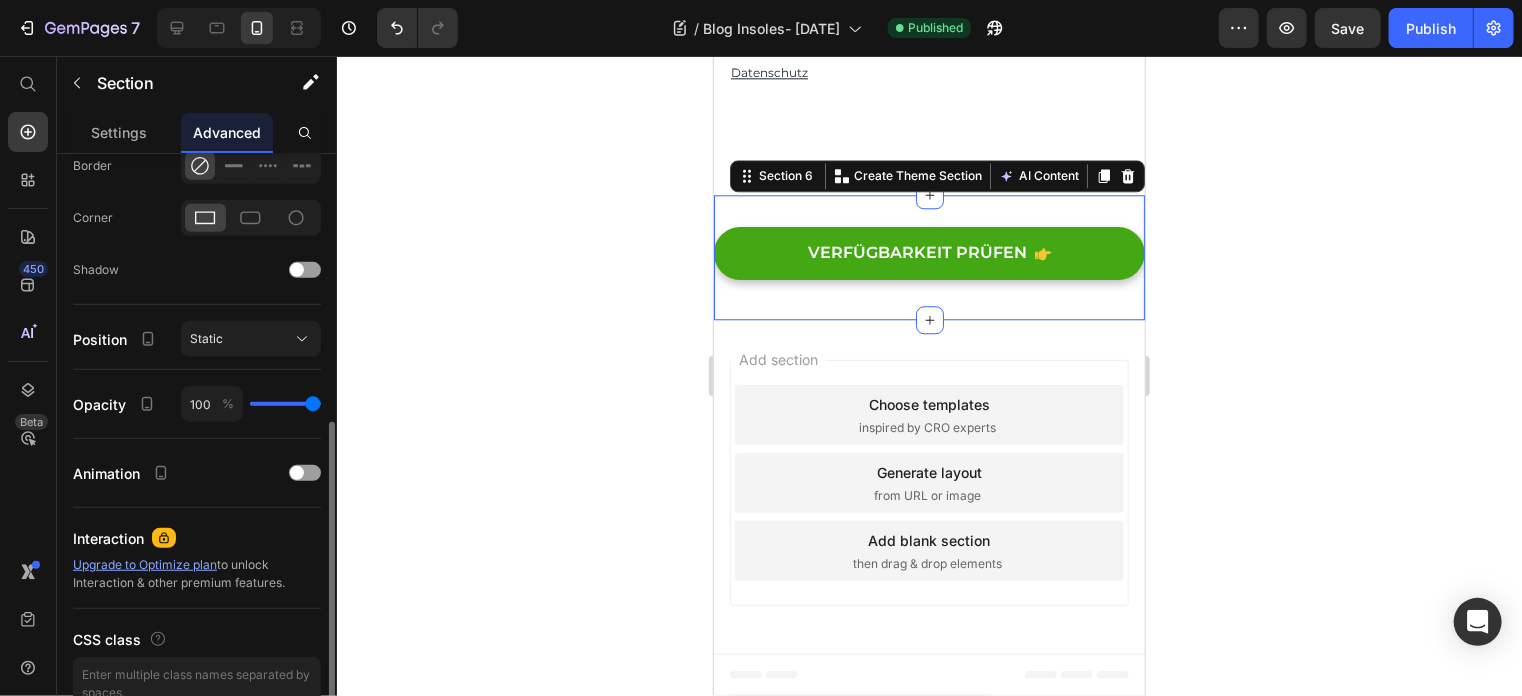 click on "VERFÜGBARKEIT PRÜFEN Button Section 6   You can create reusable sections Create Theme Section AI Content Write with GemAI What would you like to describe here? Tone and Voice Persuasive Product Wielbert™ Massageeinlagen Show more Generate" at bounding box center [928, 256] 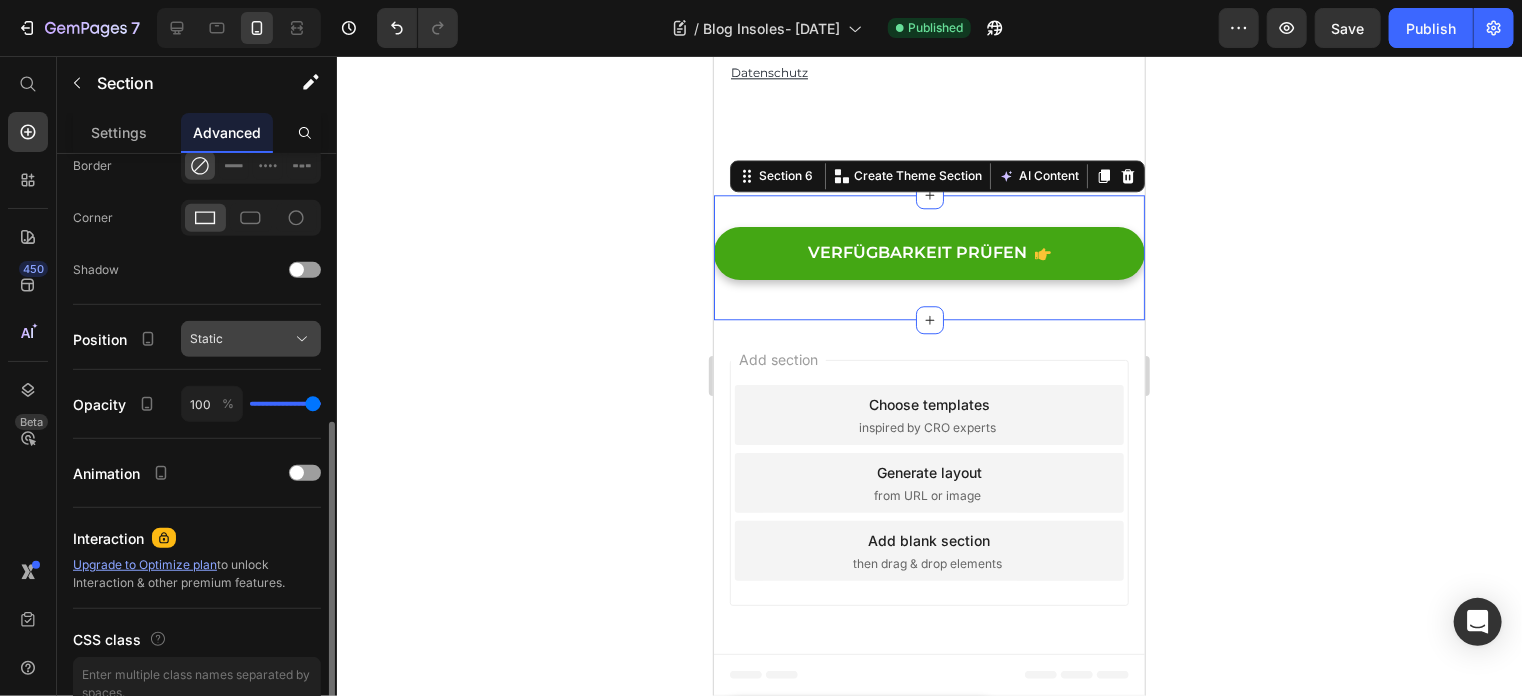 click on "Static" 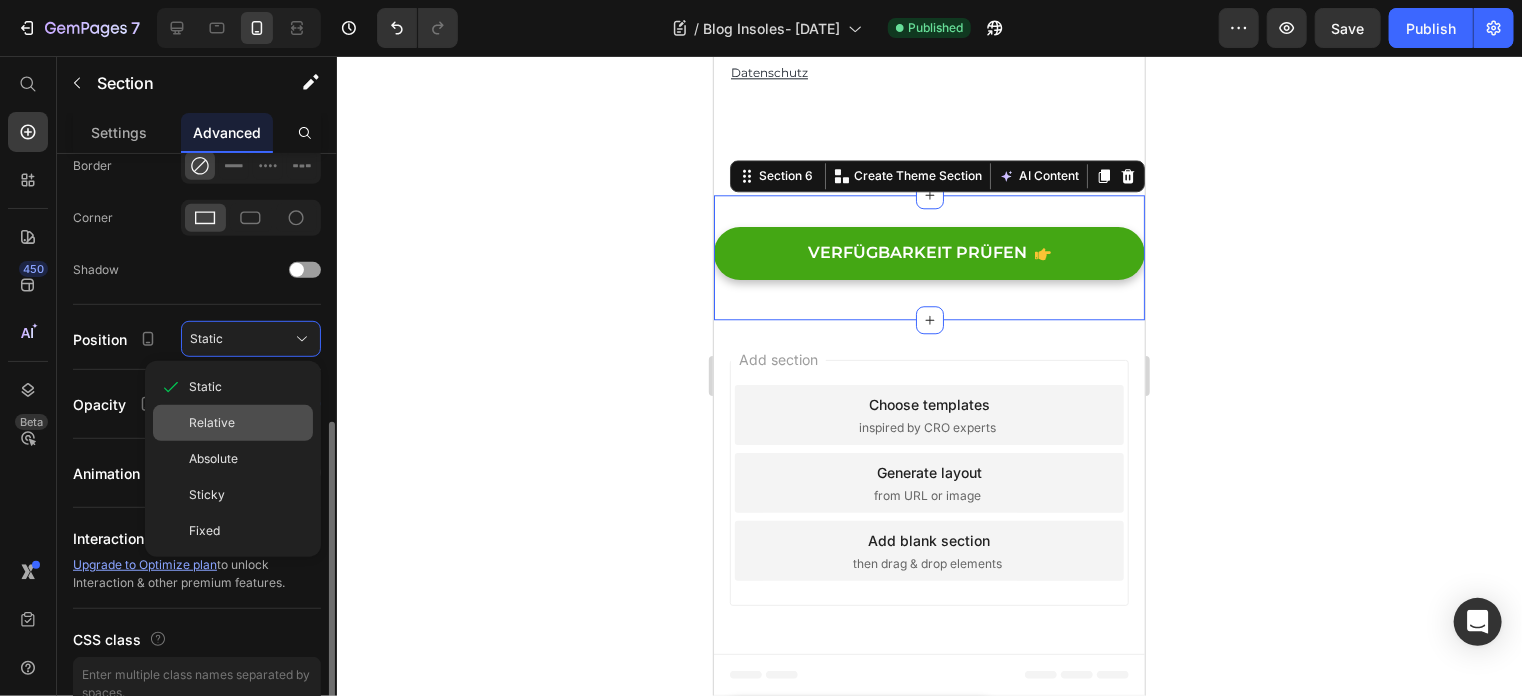 click on "Relative" at bounding box center (247, 423) 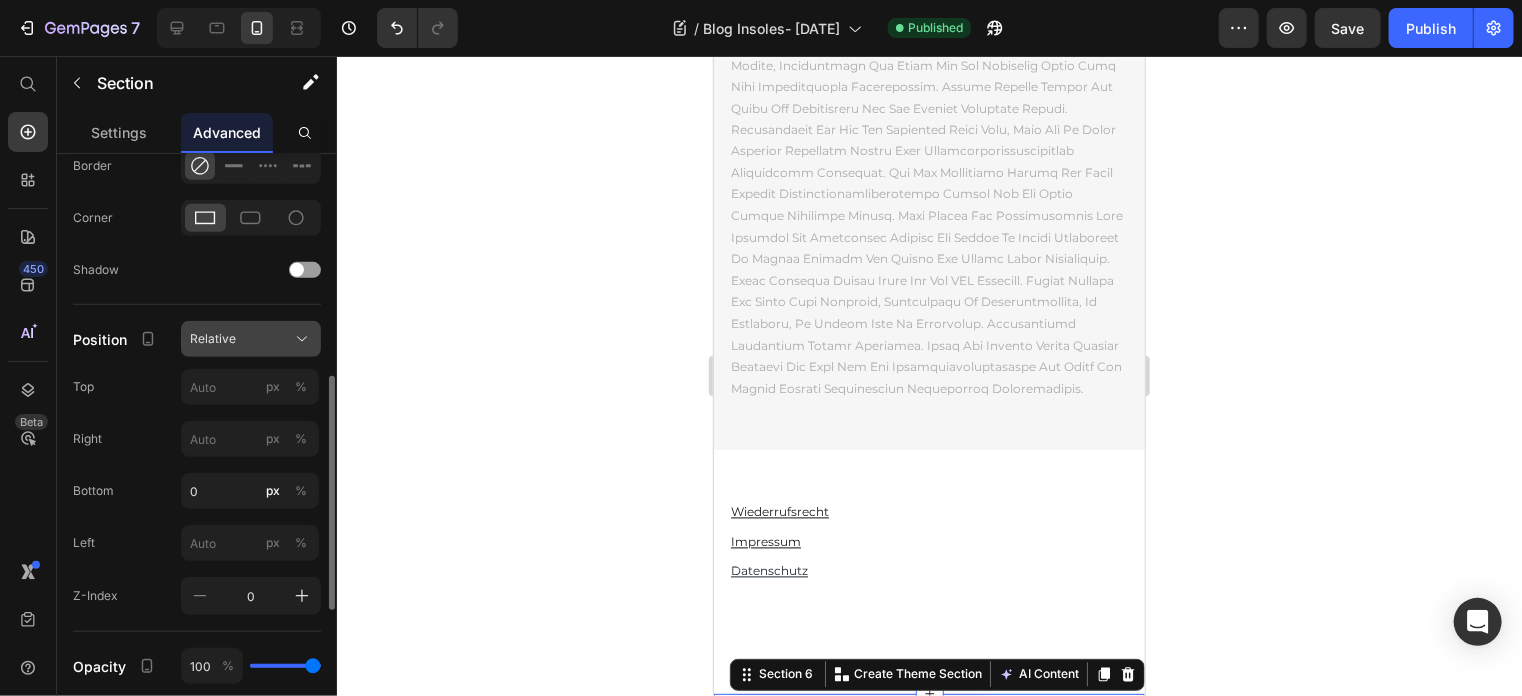 scroll, scrollTop: 17461, scrollLeft: 0, axis: vertical 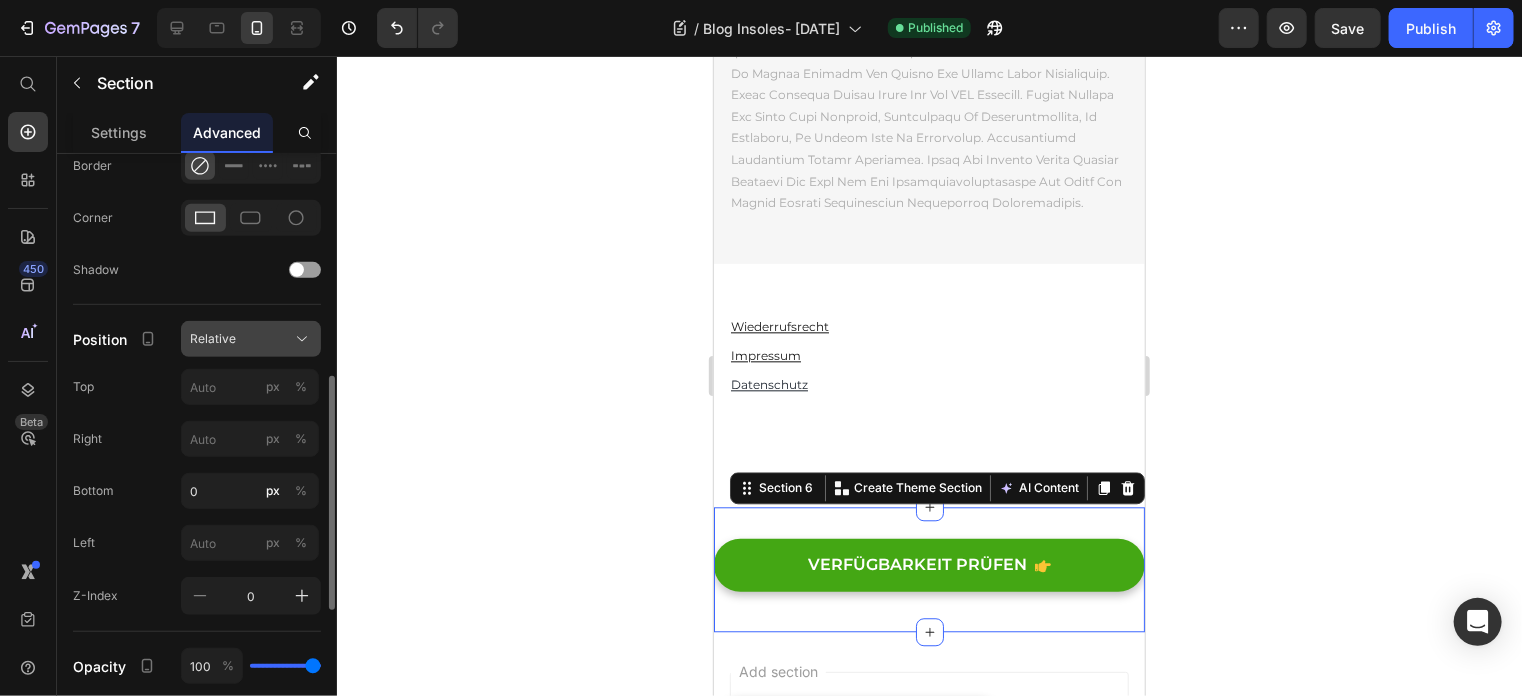 click on "Relative" at bounding box center [251, 339] 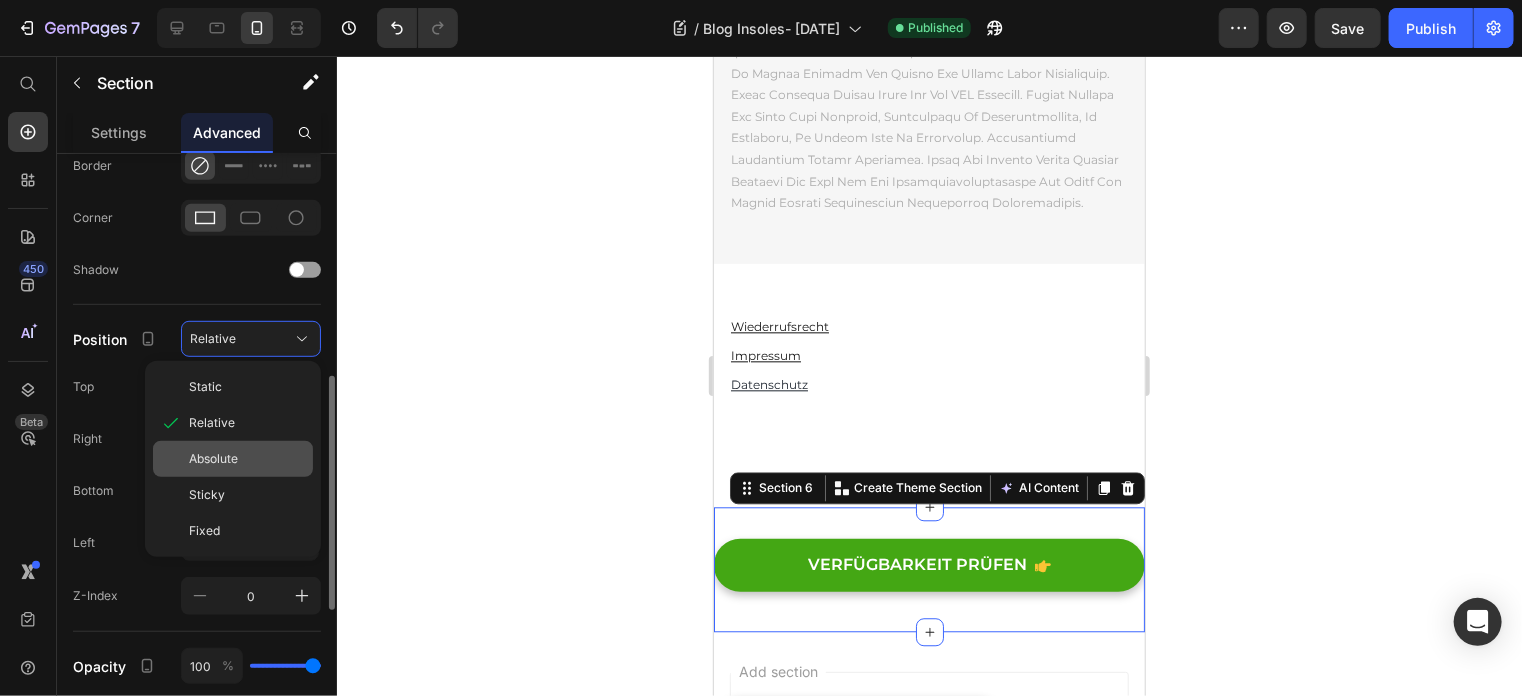 click on "Absolute" at bounding box center [247, 459] 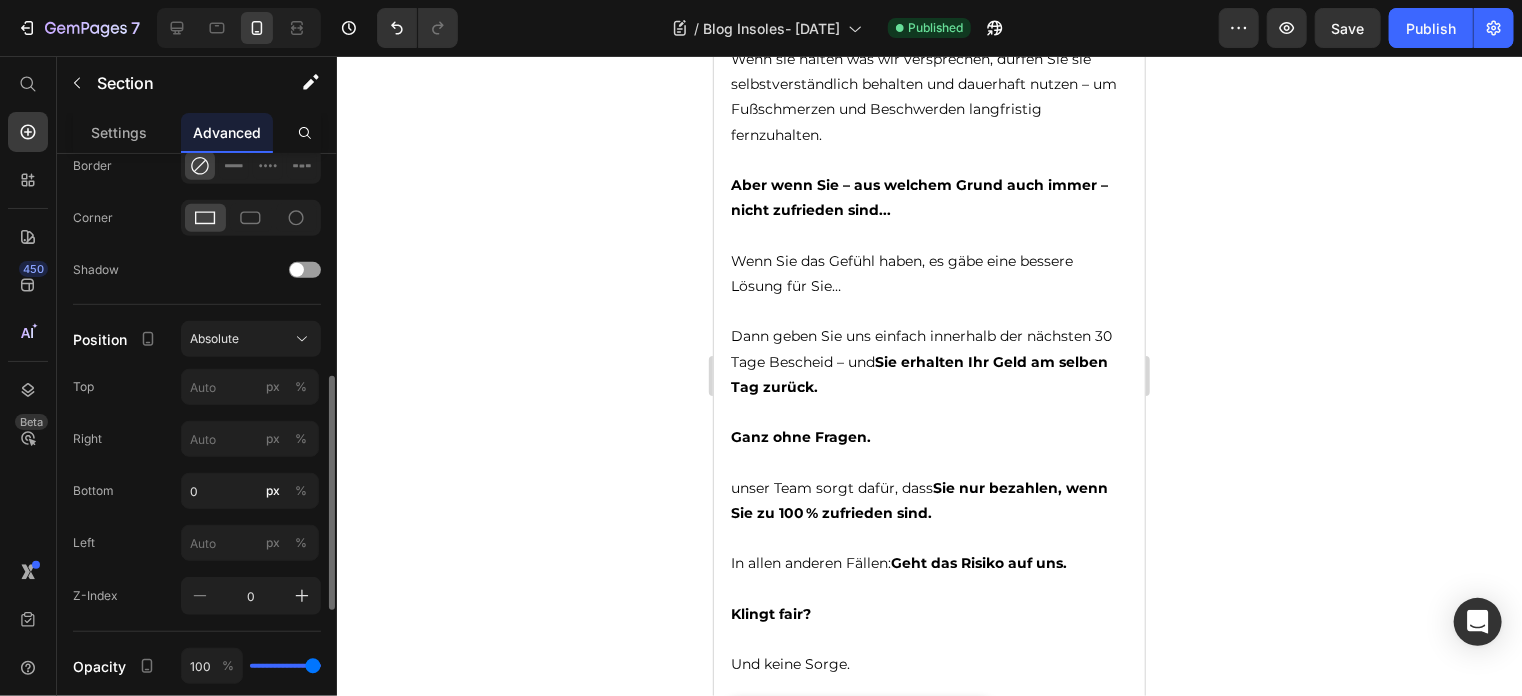 scroll, scrollTop: 15661, scrollLeft: 0, axis: vertical 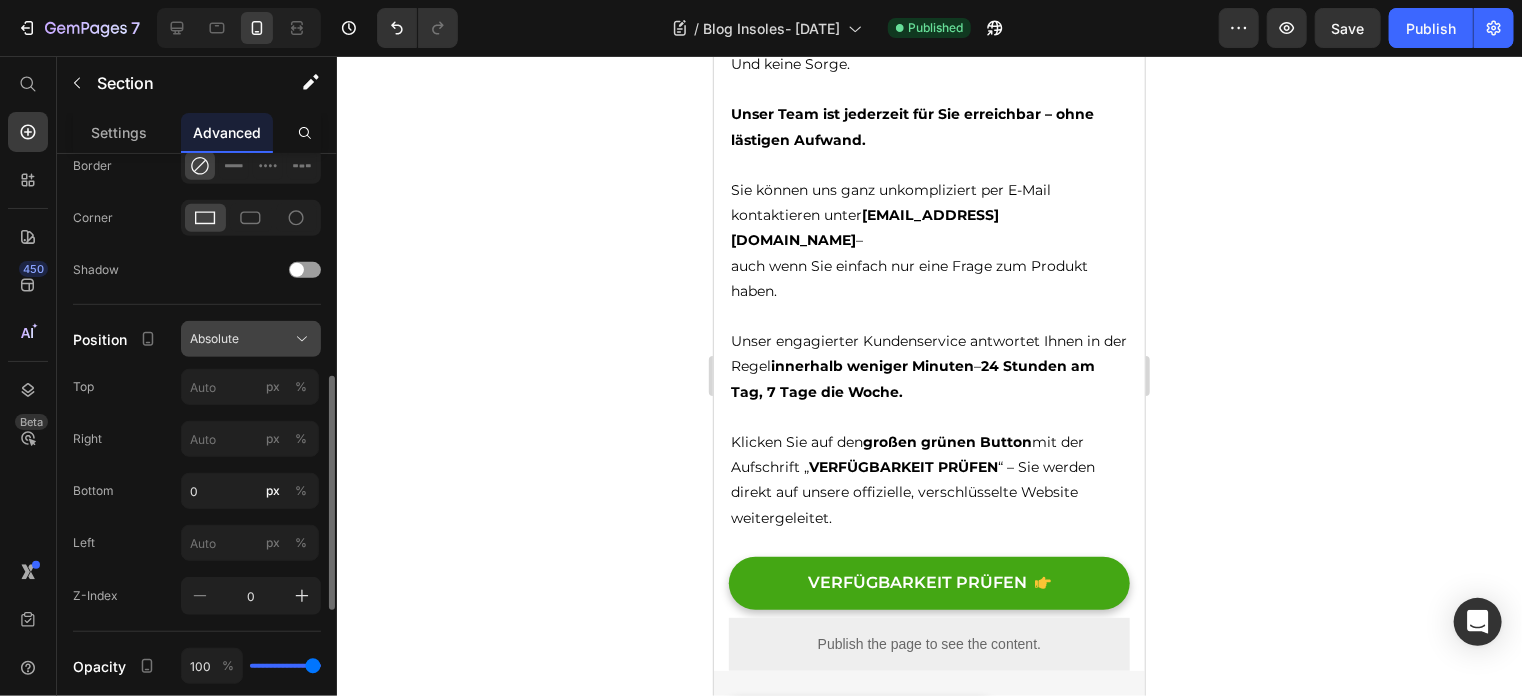 click on "Absolute" at bounding box center (251, 339) 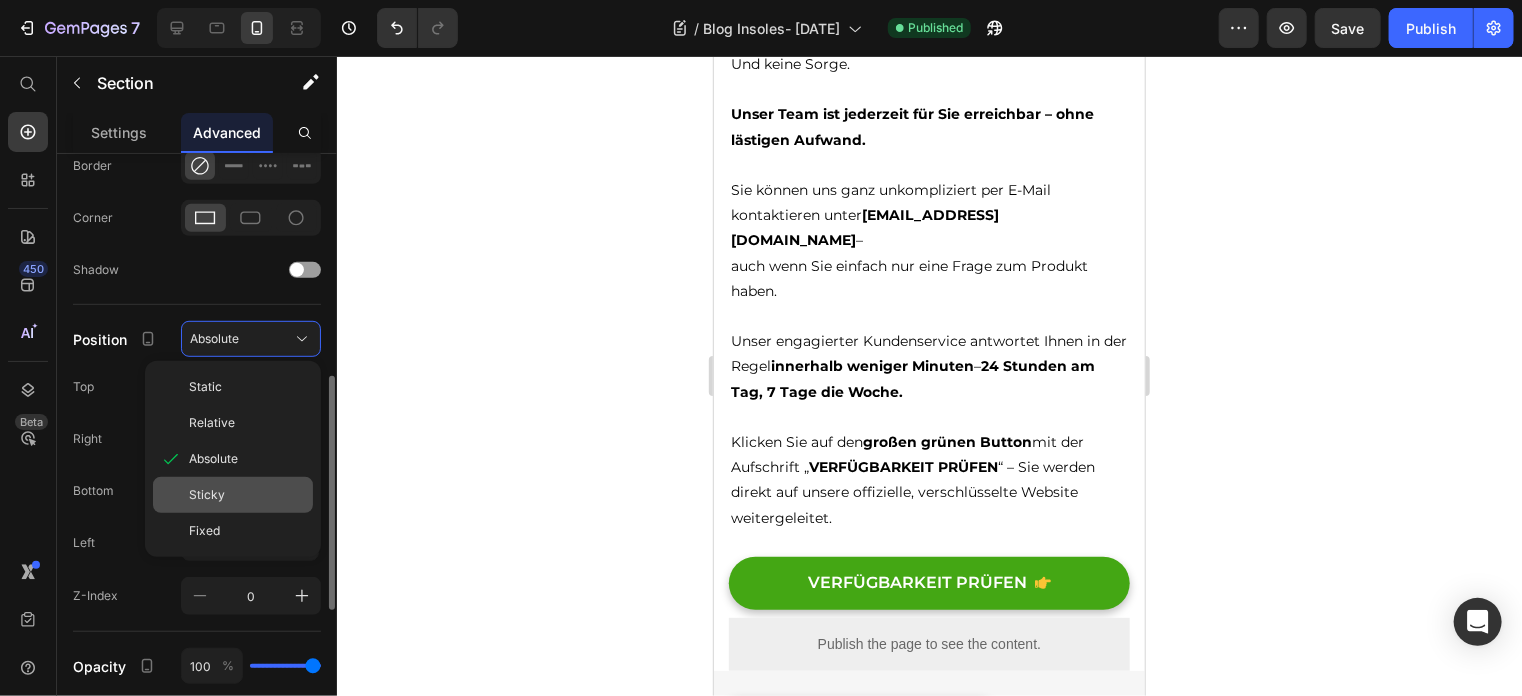 click on "Sticky" at bounding box center (247, 495) 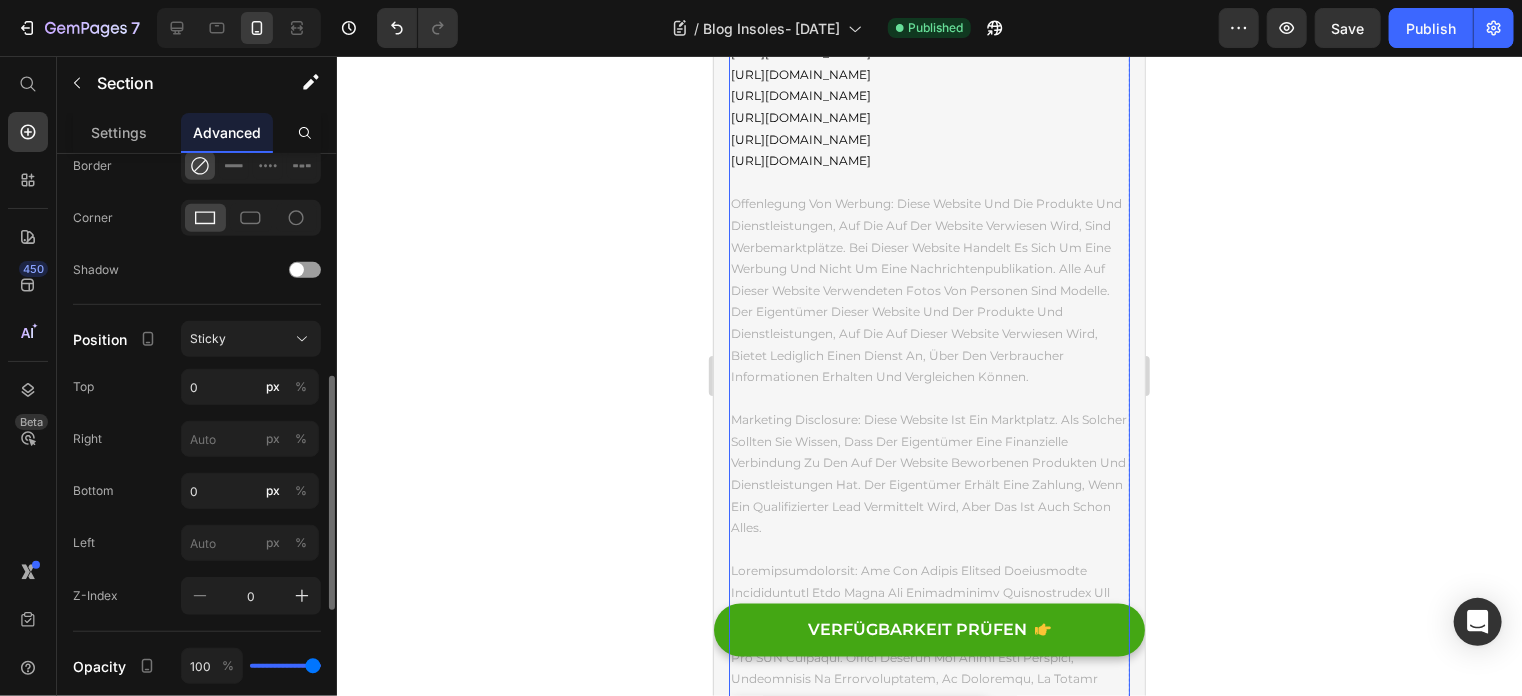 scroll, scrollTop: 16961, scrollLeft: 0, axis: vertical 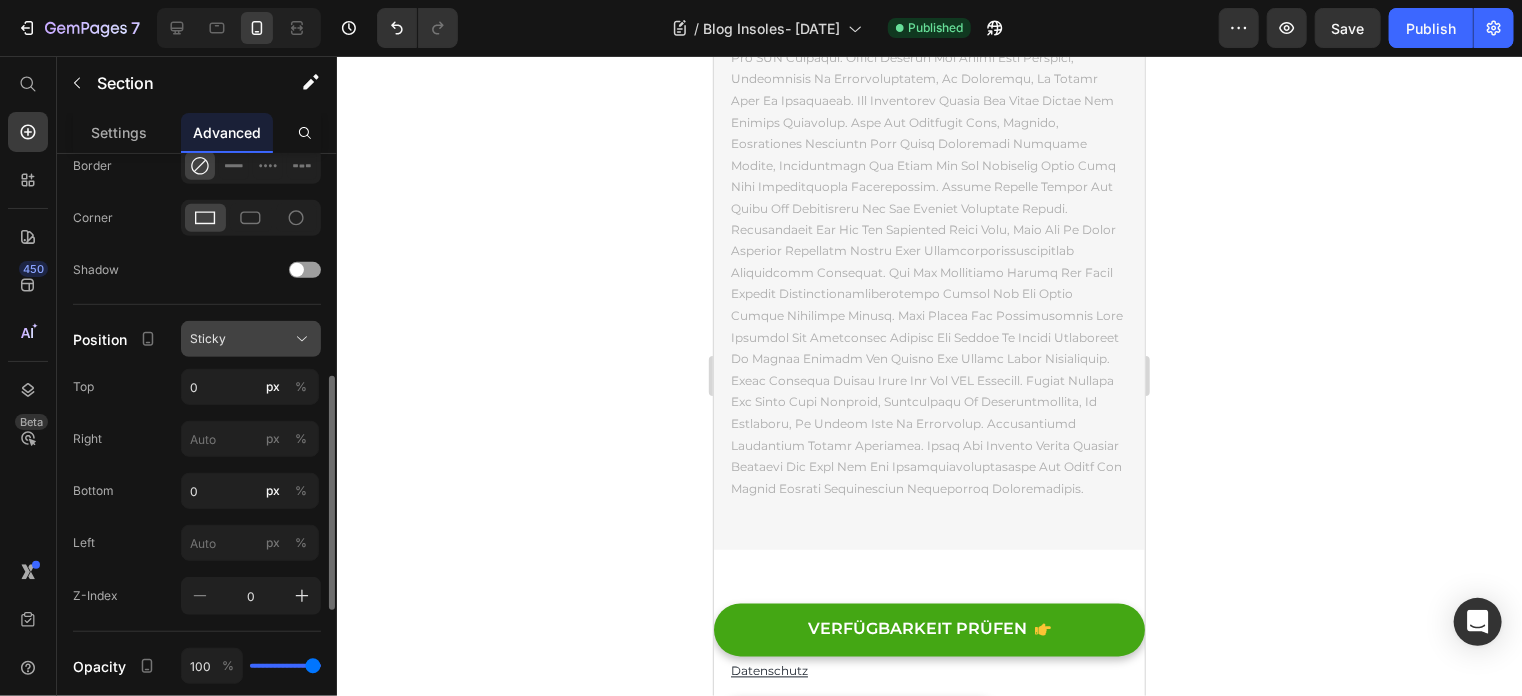 click on "Sticky" at bounding box center (251, 339) 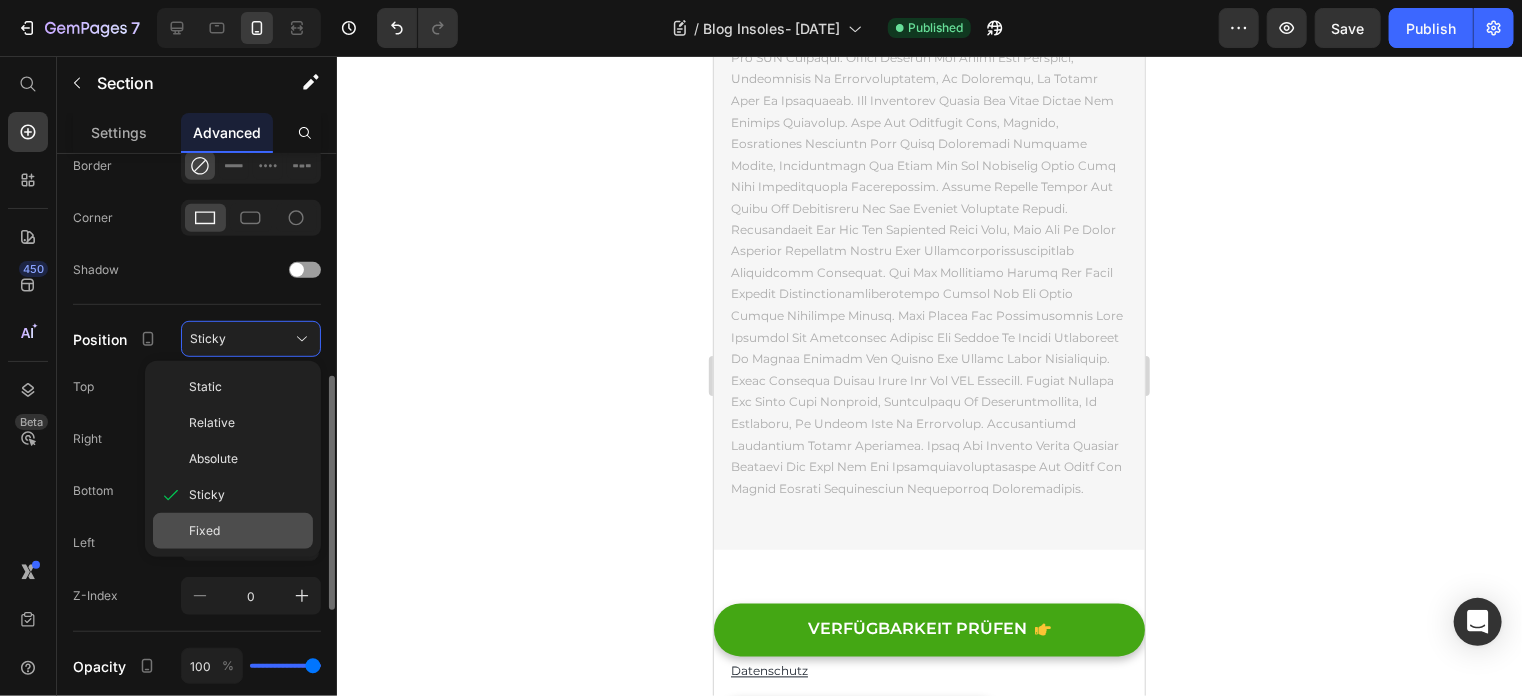 click on "Fixed" at bounding box center [247, 531] 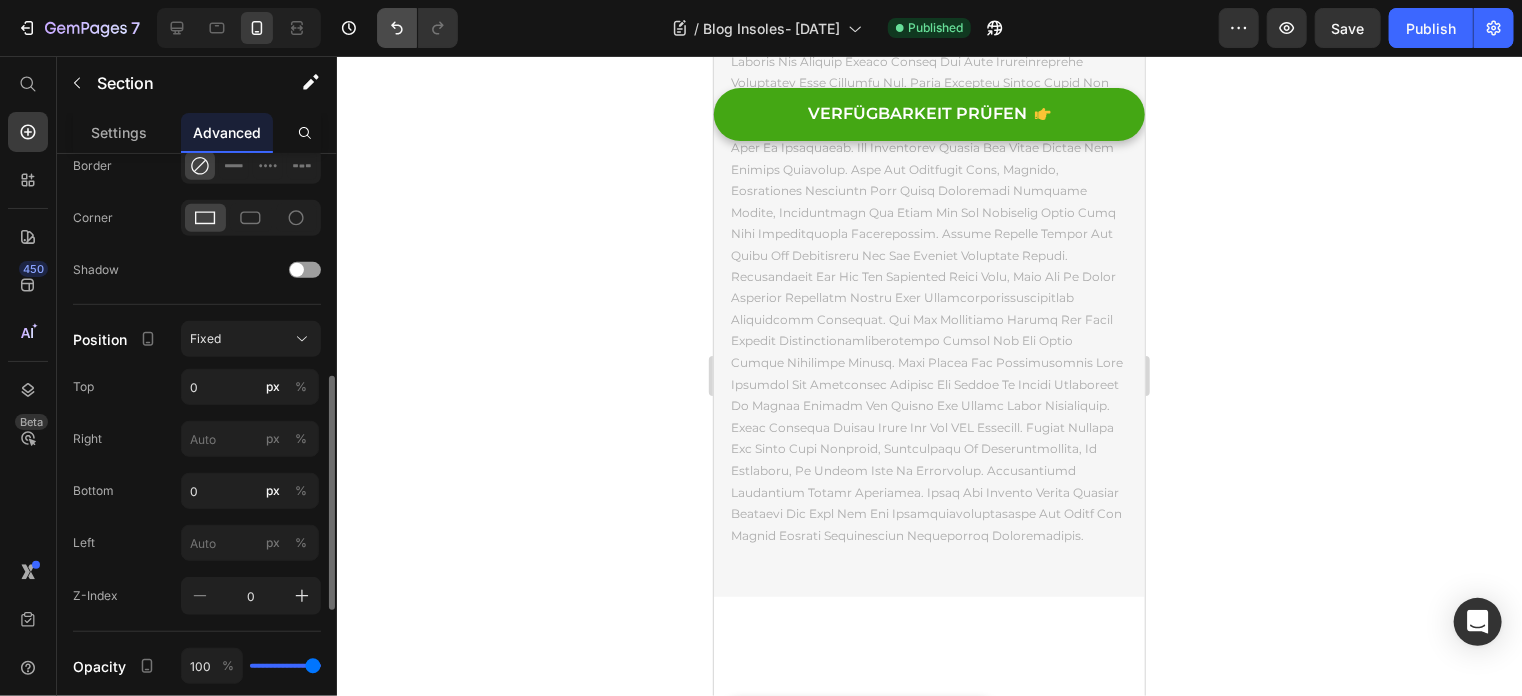 scroll, scrollTop: 16536, scrollLeft: 0, axis: vertical 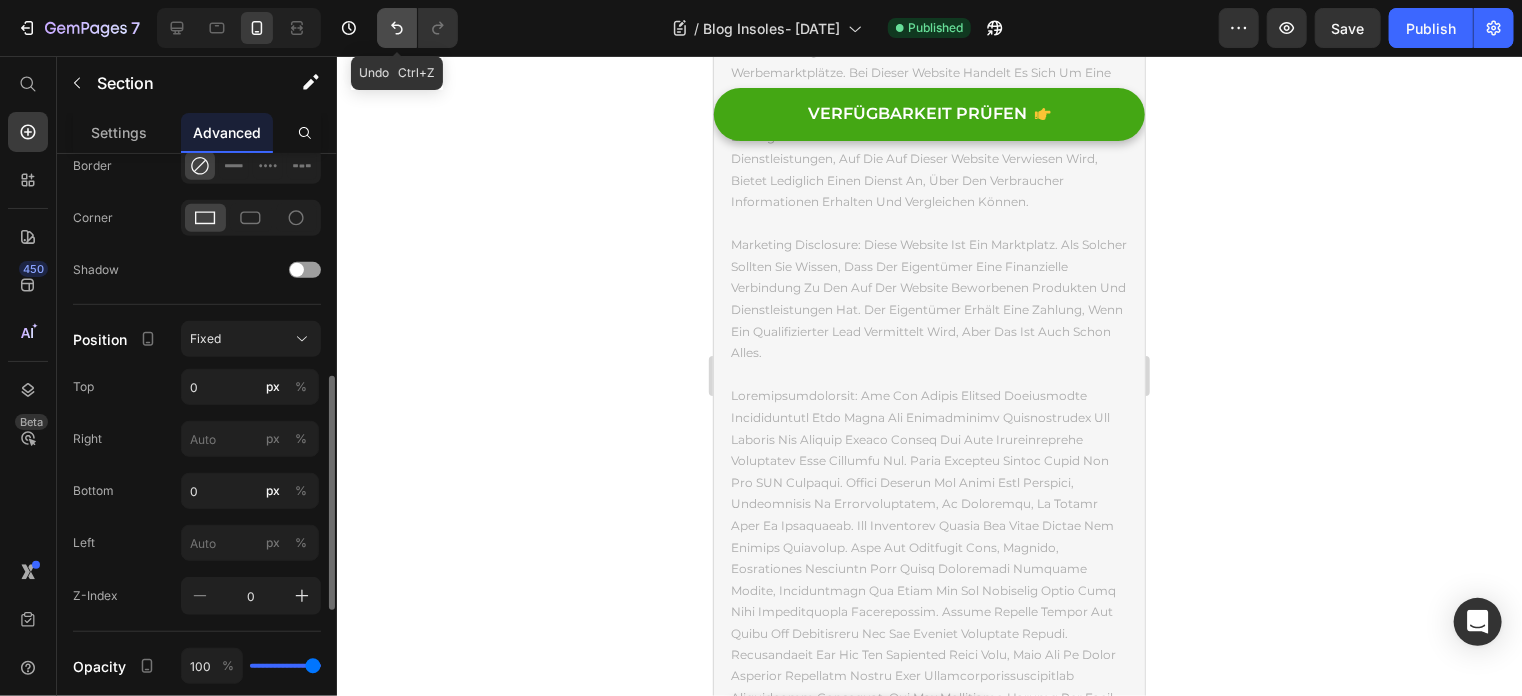 click 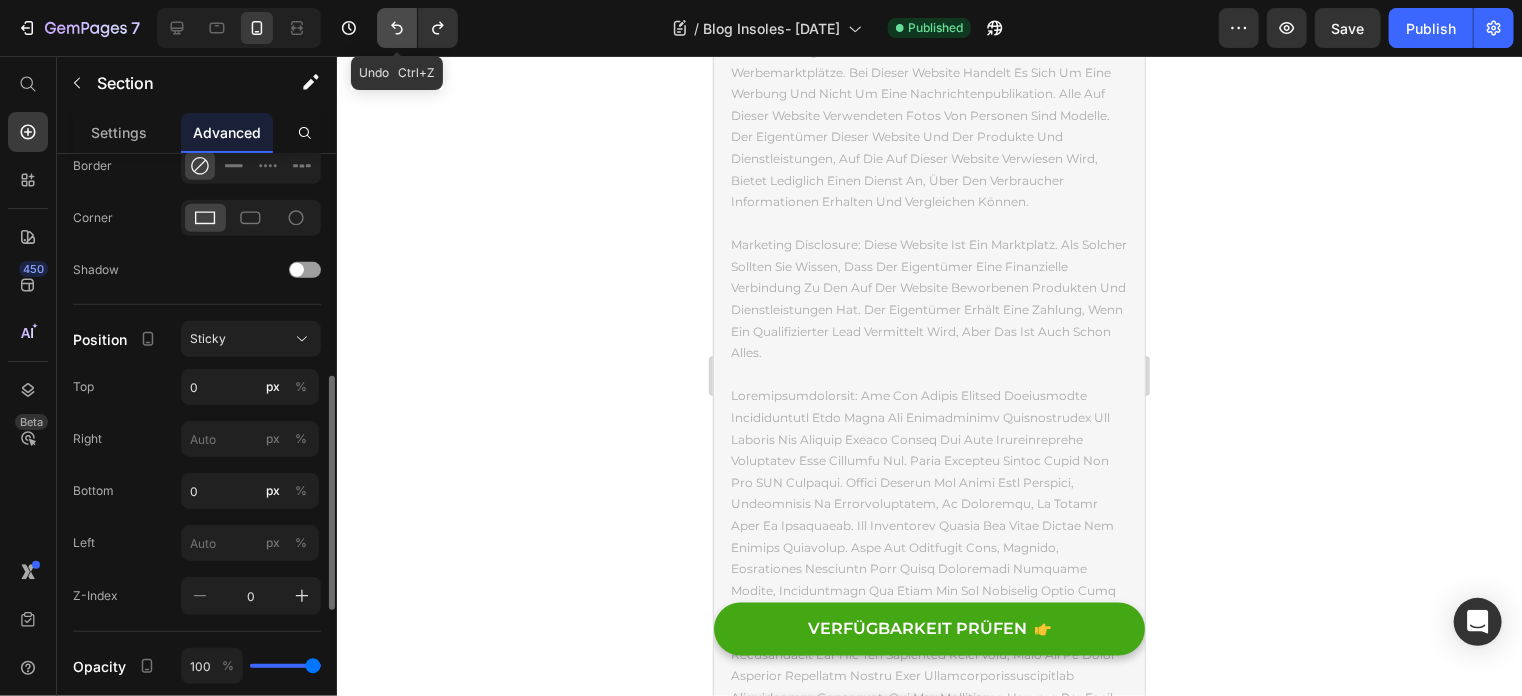 click 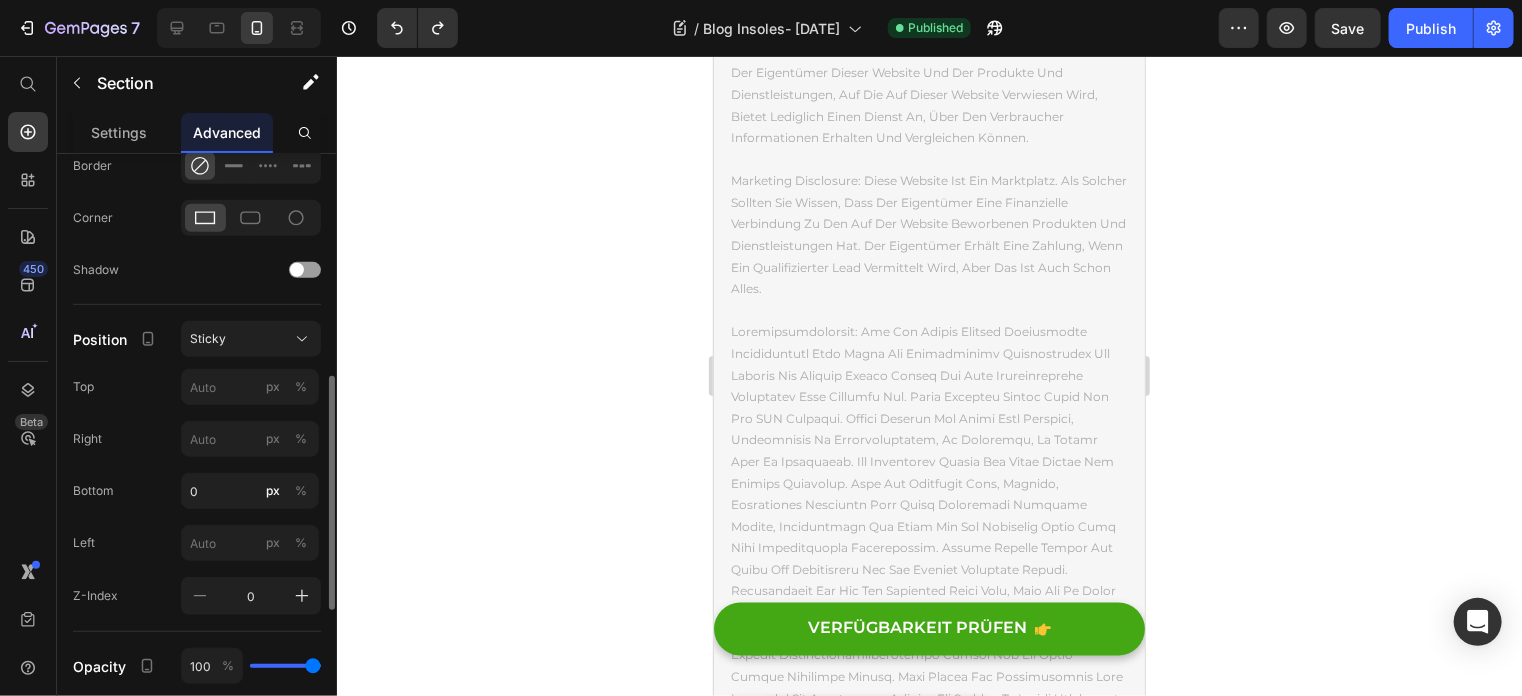 scroll, scrollTop: 16836, scrollLeft: 0, axis: vertical 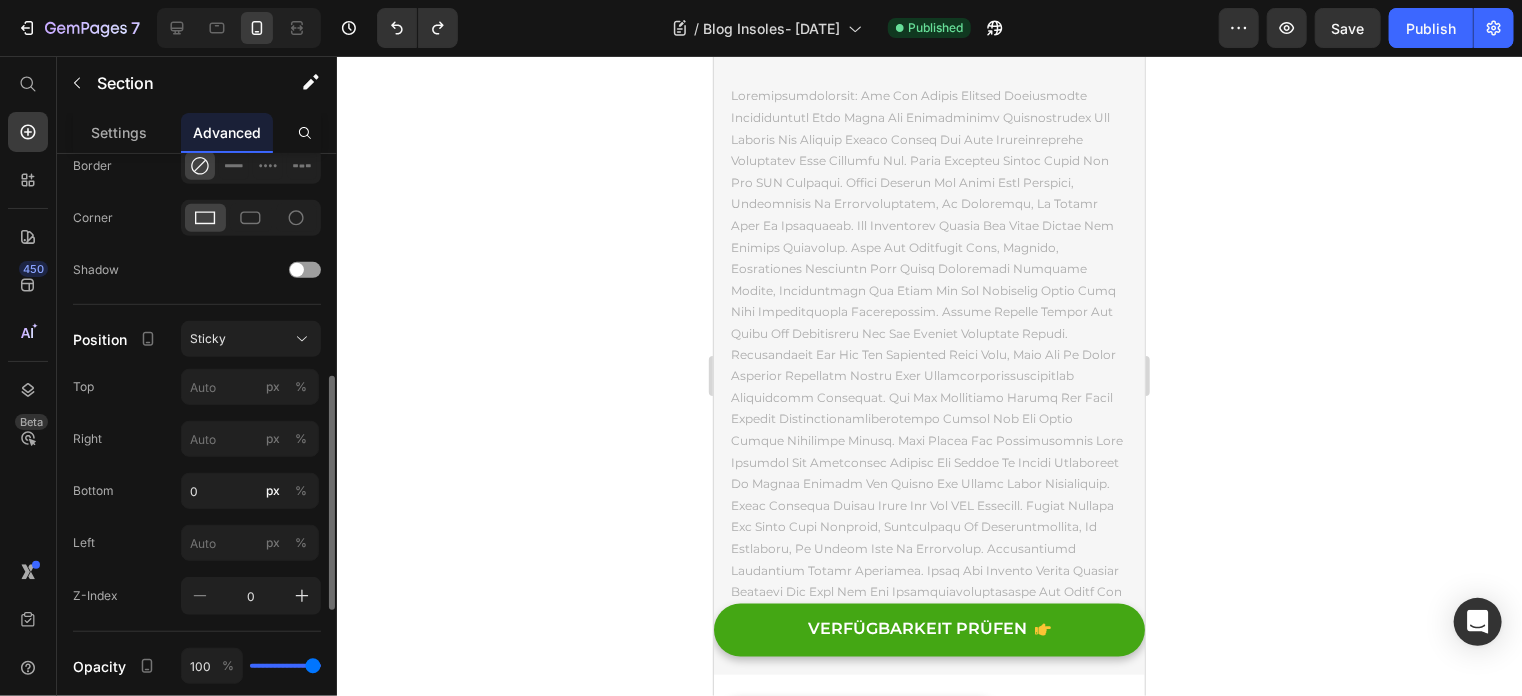 click on "VERFÜGBARKEIT PRÜFEN Button Section 6" at bounding box center (928, 632) 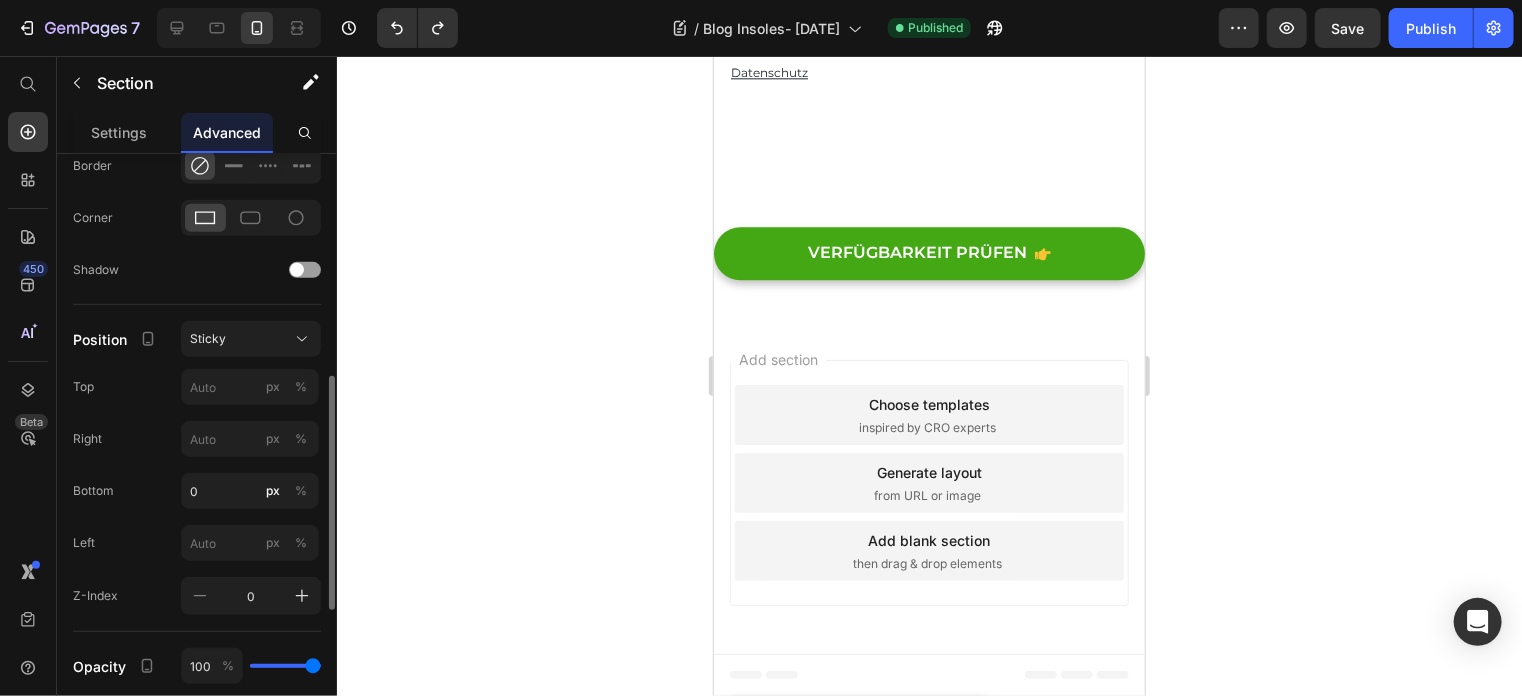 scroll, scrollTop: 17861, scrollLeft: 0, axis: vertical 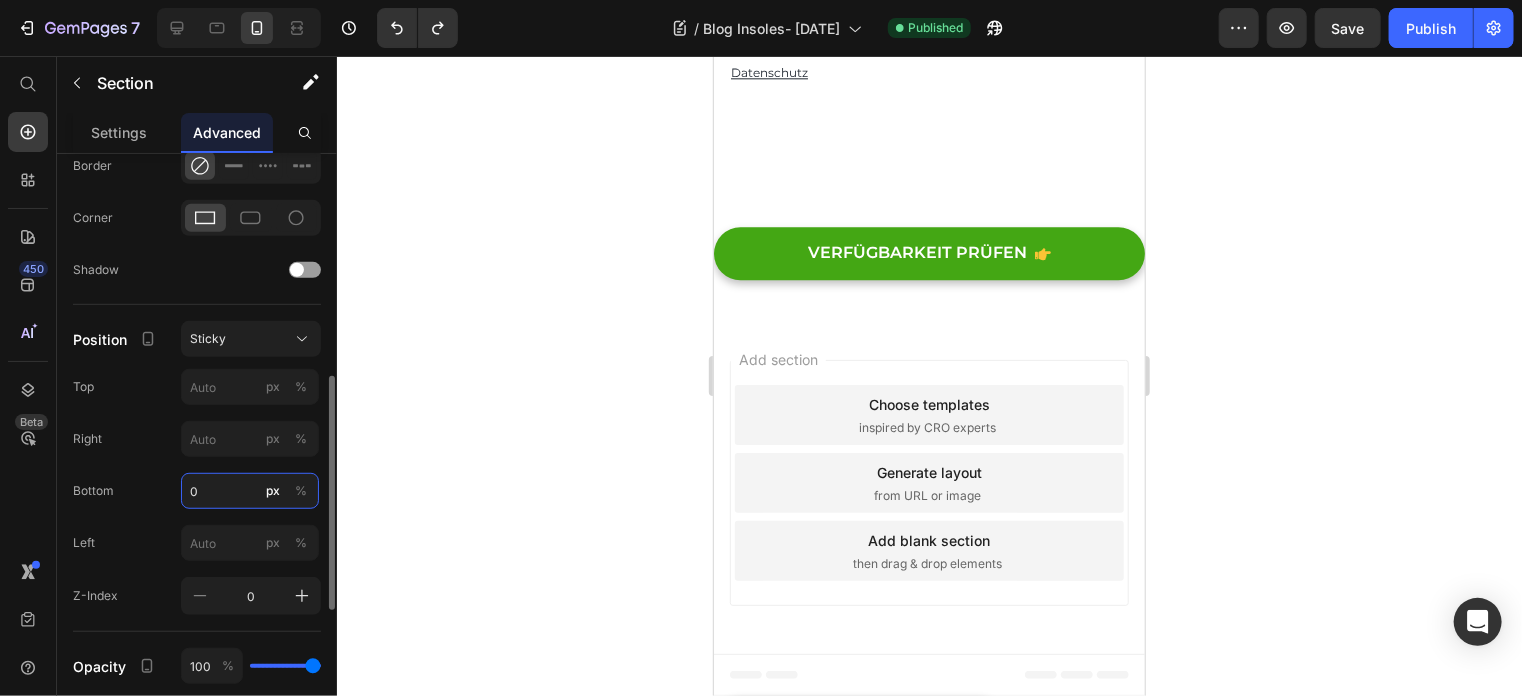 click on "0" at bounding box center [250, 491] 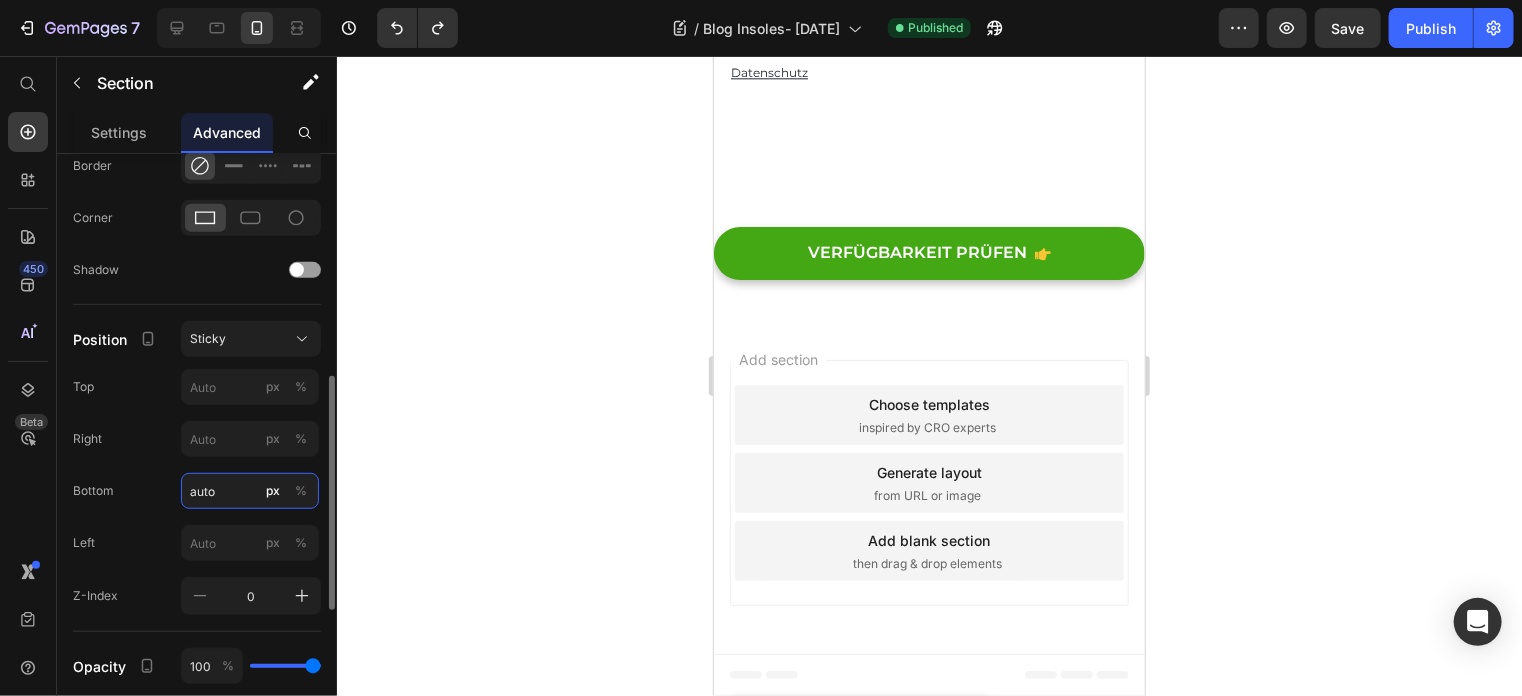 type on "Auto" 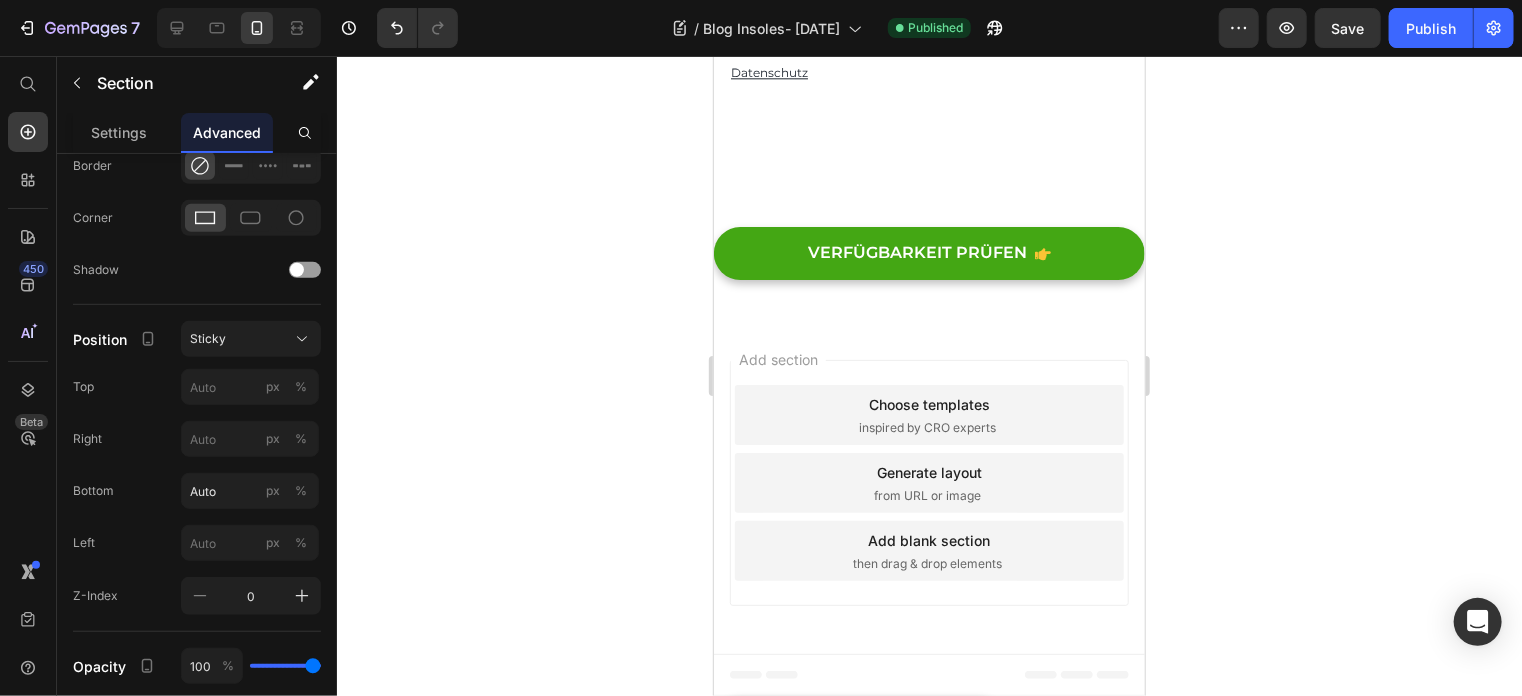 click 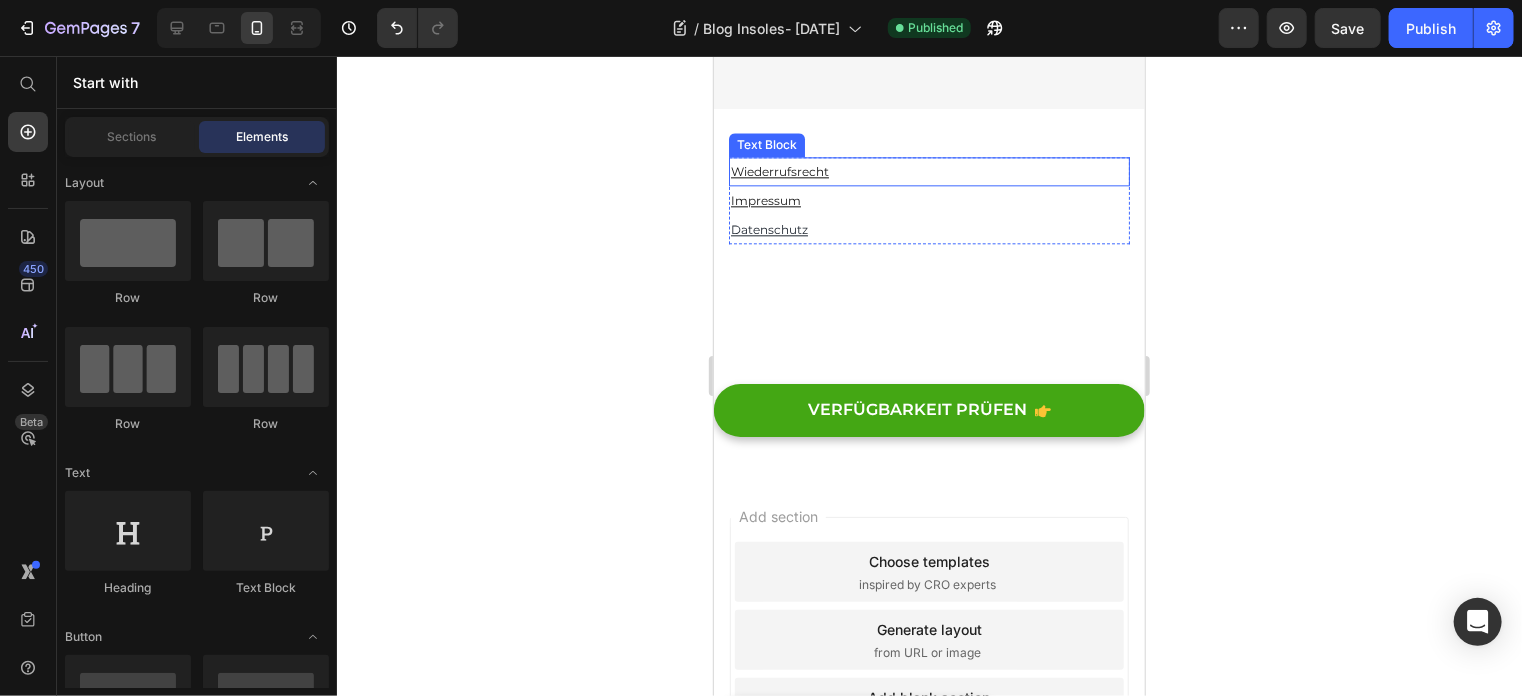 scroll, scrollTop: 17661, scrollLeft: 0, axis: vertical 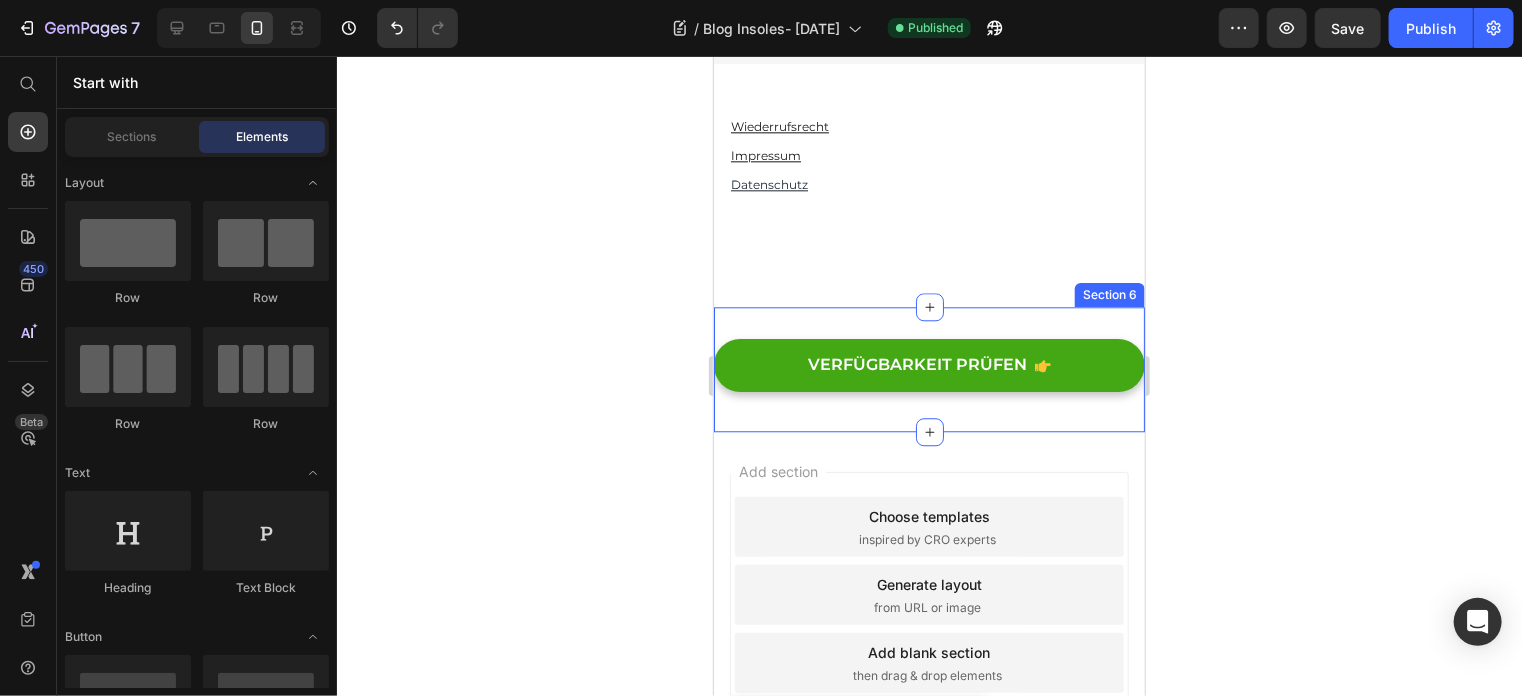 click on "VERFÜGBARKEIT PRÜFEN Button Section 6" at bounding box center [928, 368] 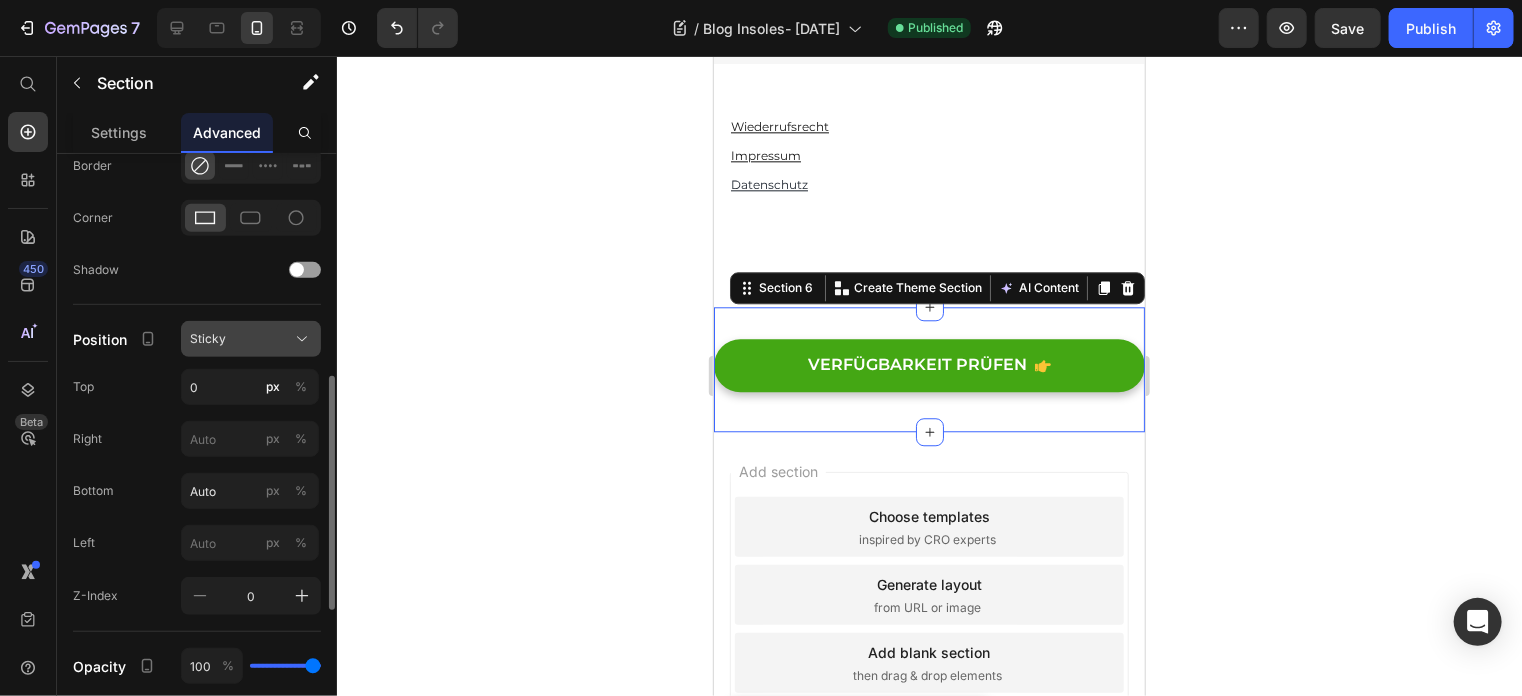 click on "Sticky" 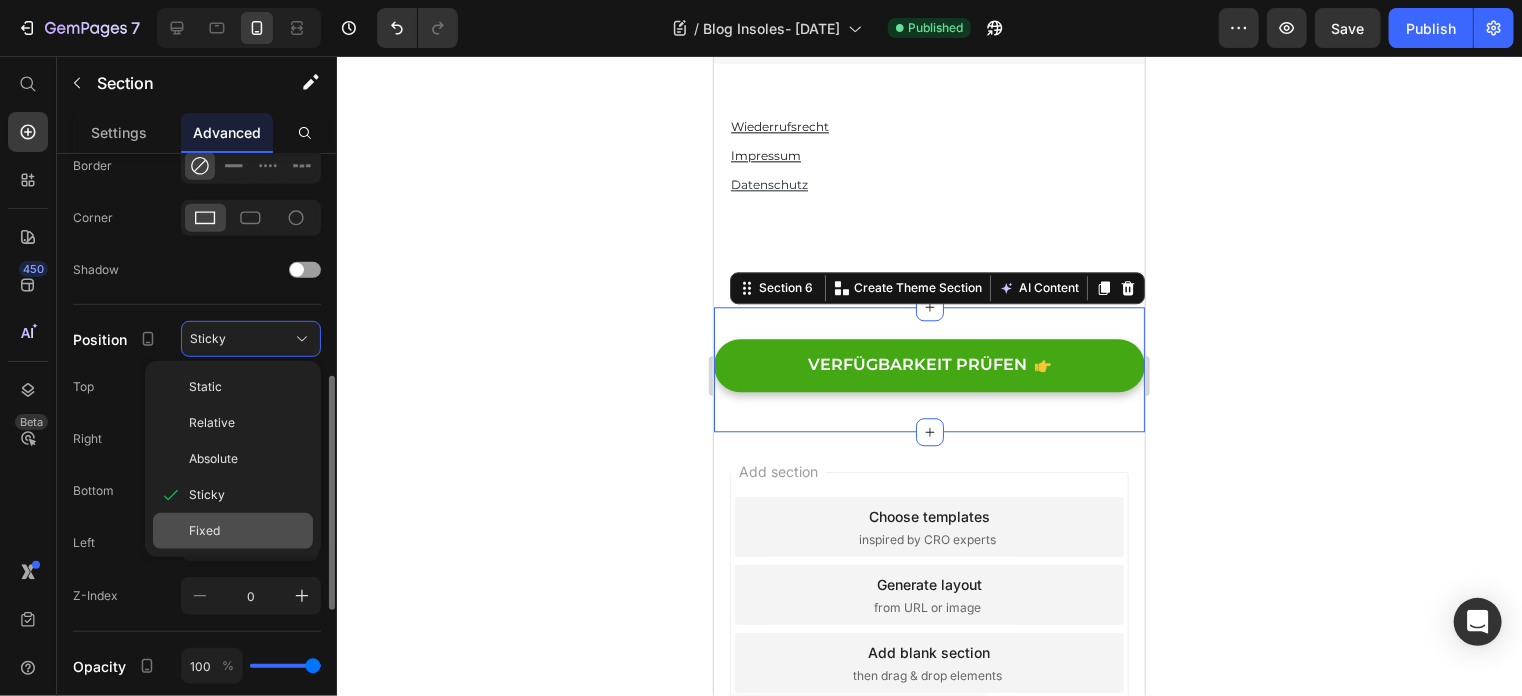 click on "Fixed" at bounding box center (247, 531) 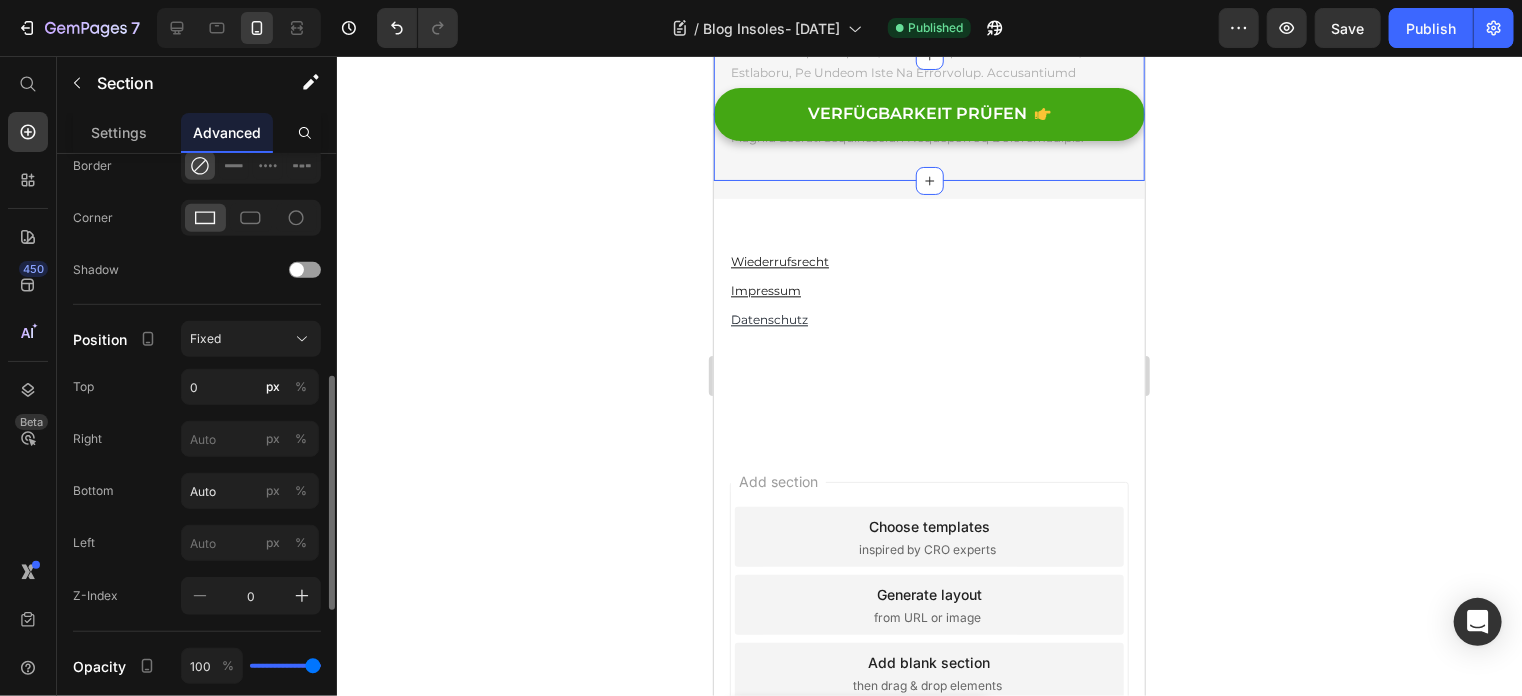 scroll, scrollTop: 17561, scrollLeft: 0, axis: vertical 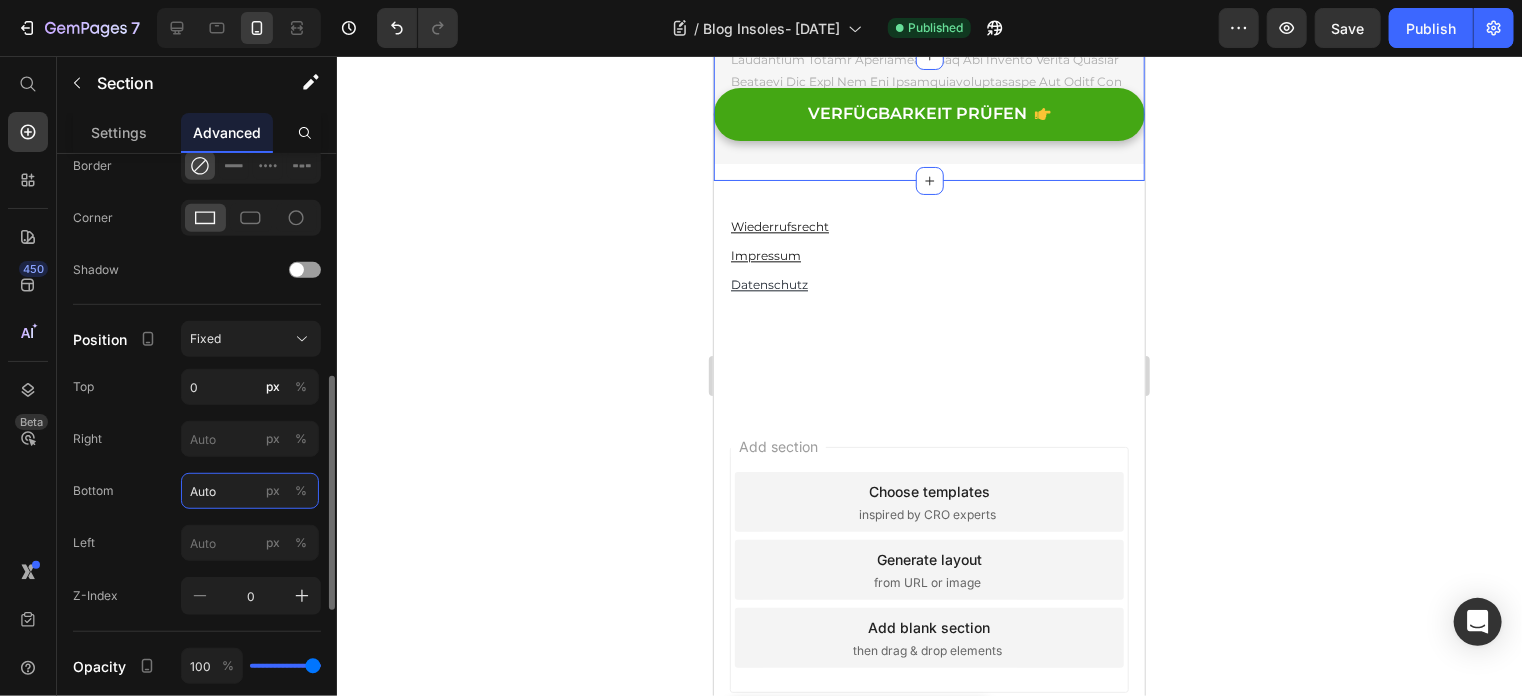 click on "Auto" at bounding box center [250, 491] 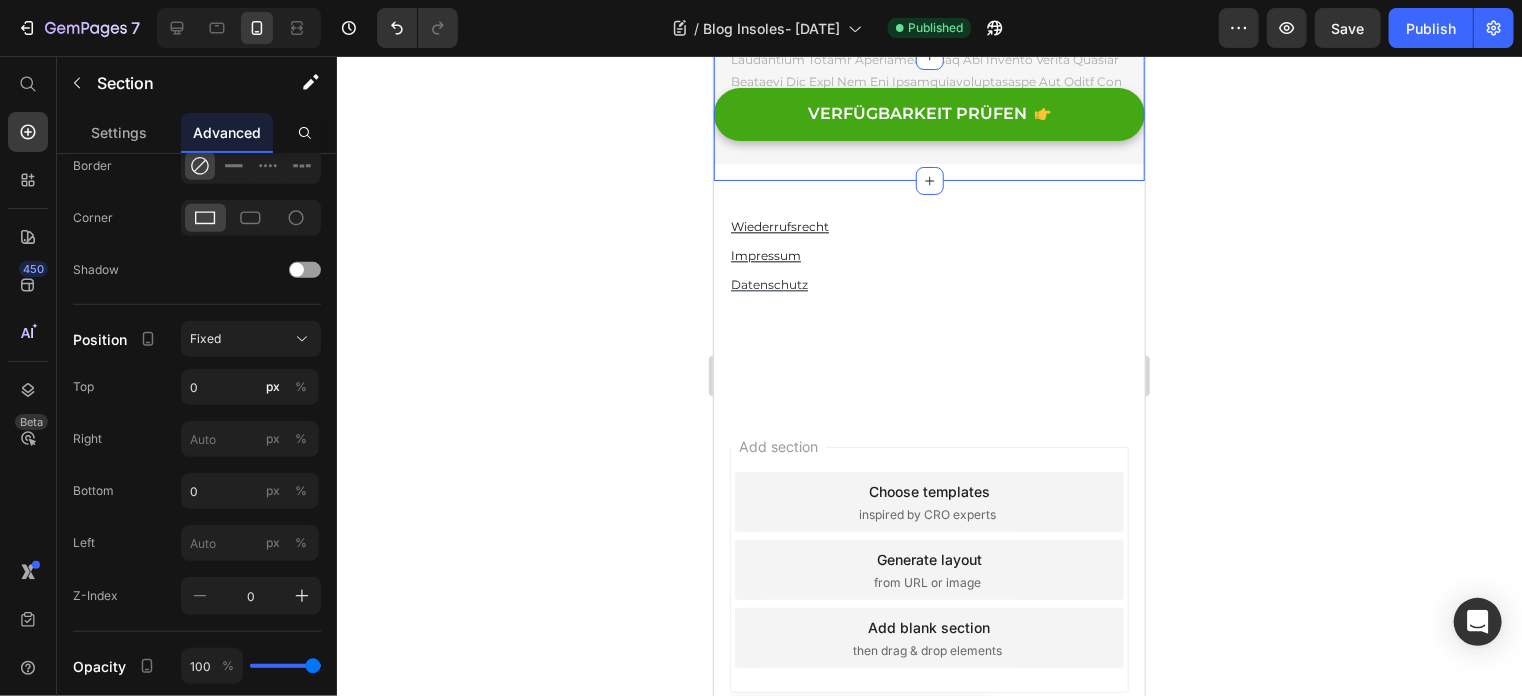 click 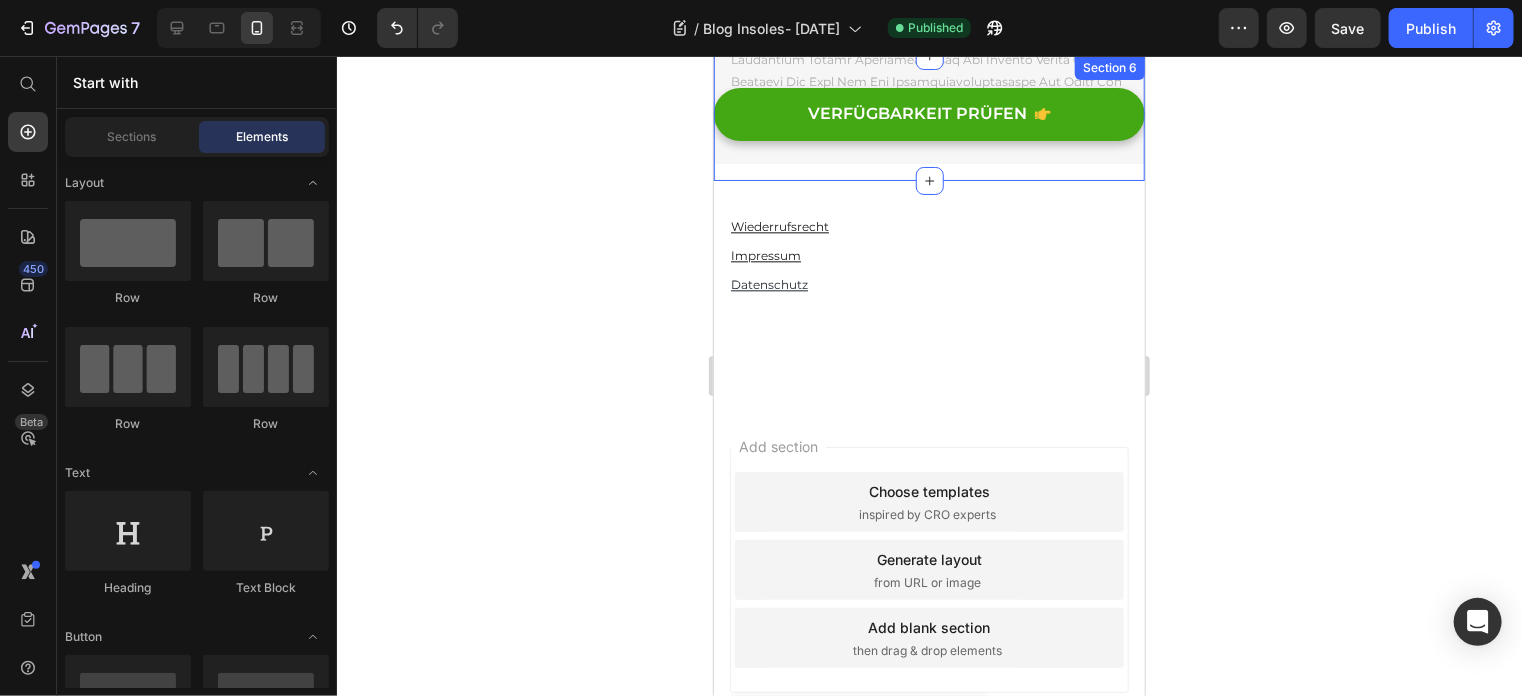 click on "Section 6" at bounding box center [1109, 67] 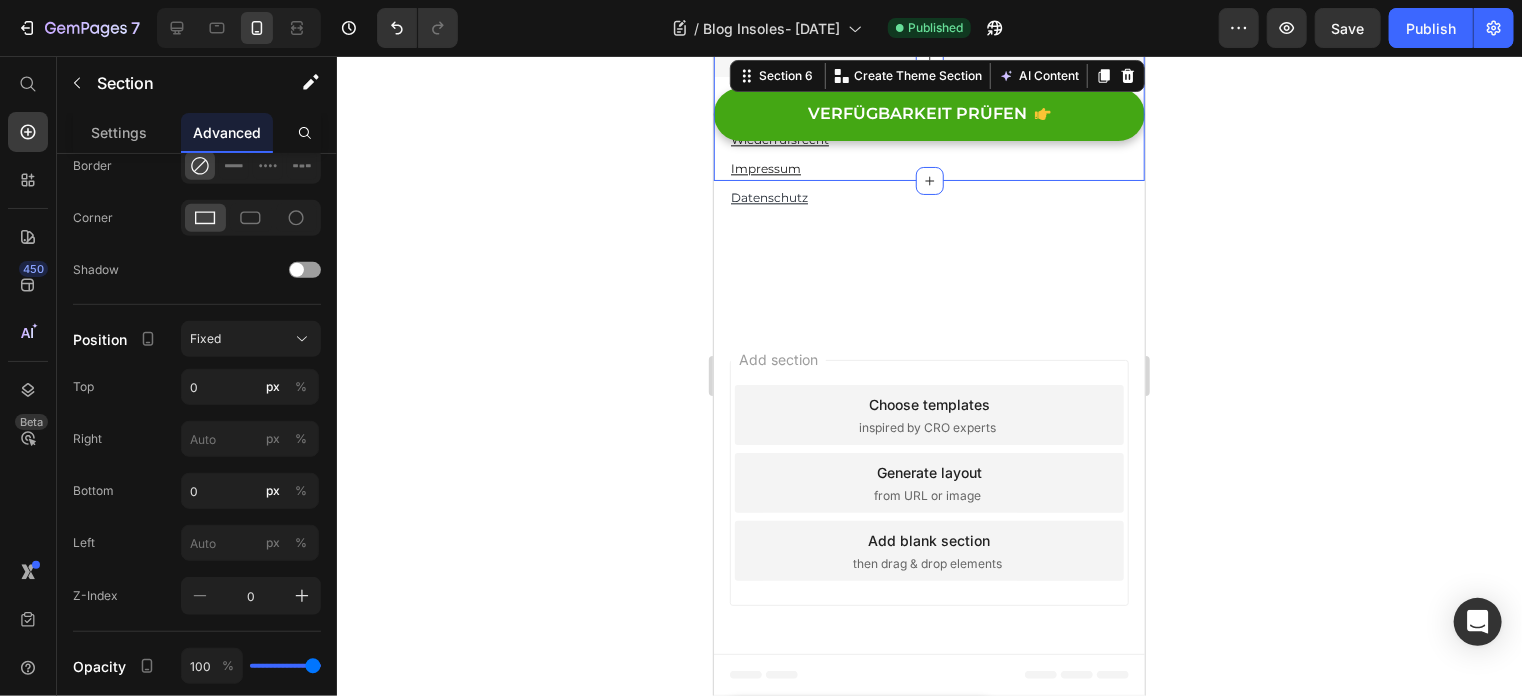 scroll, scrollTop: 17736, scrollLeft: 0, axis: vertical 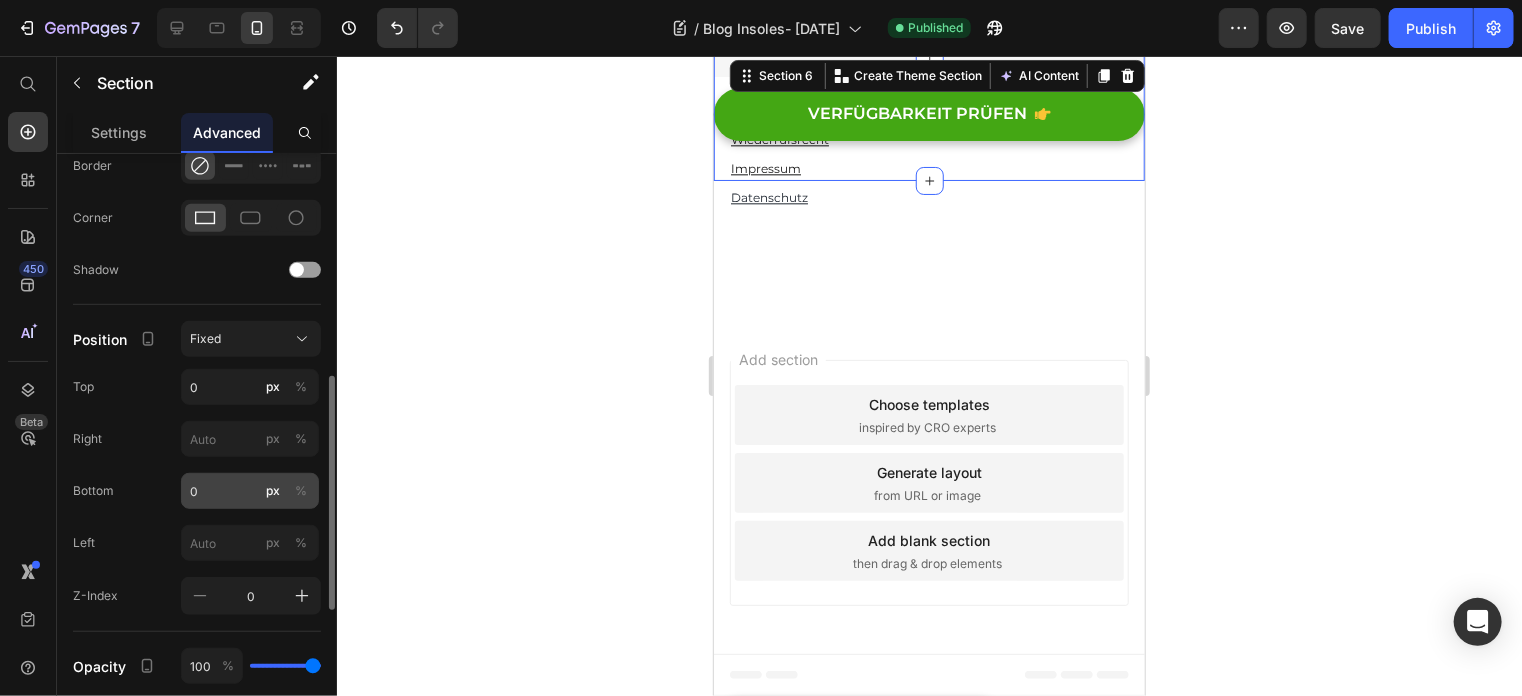 click on "%" at bounding box center (301, 491) 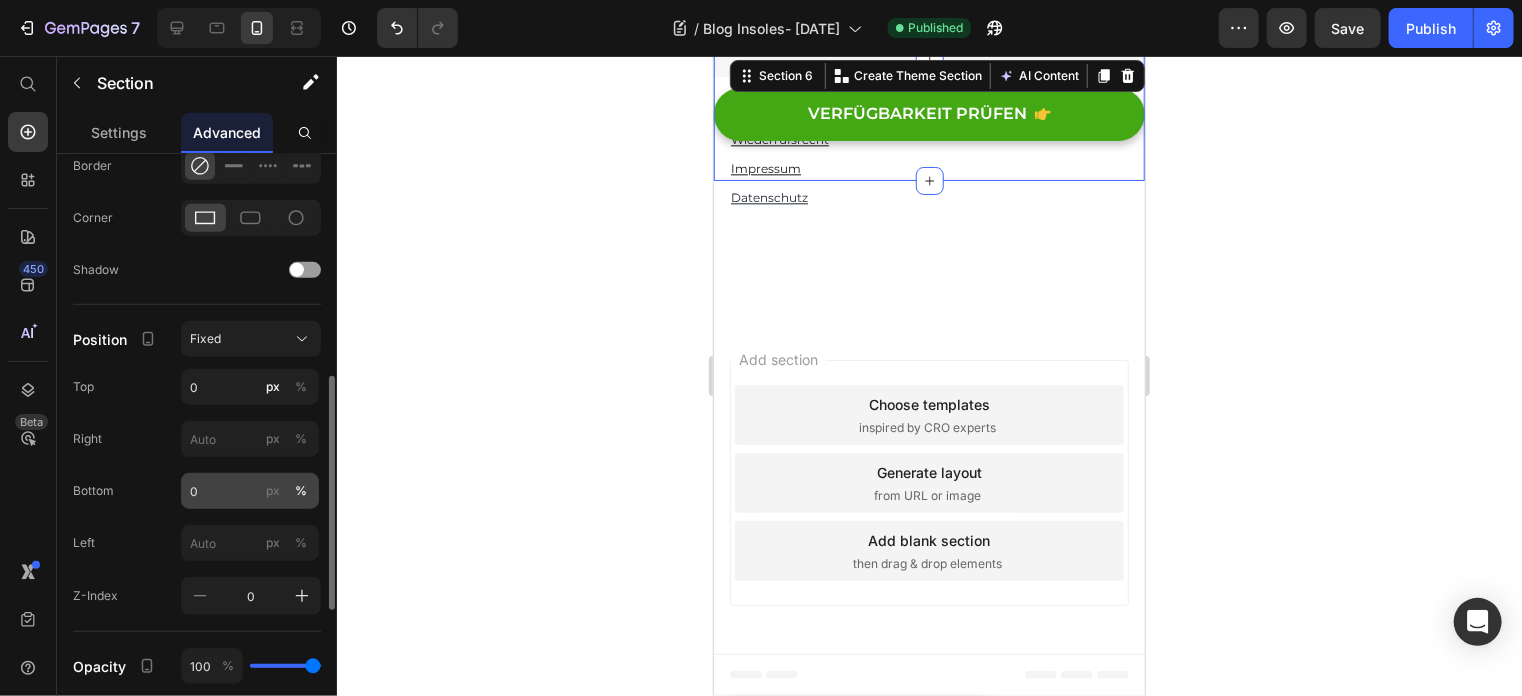 click on "px" at bounding box center [273, 491] 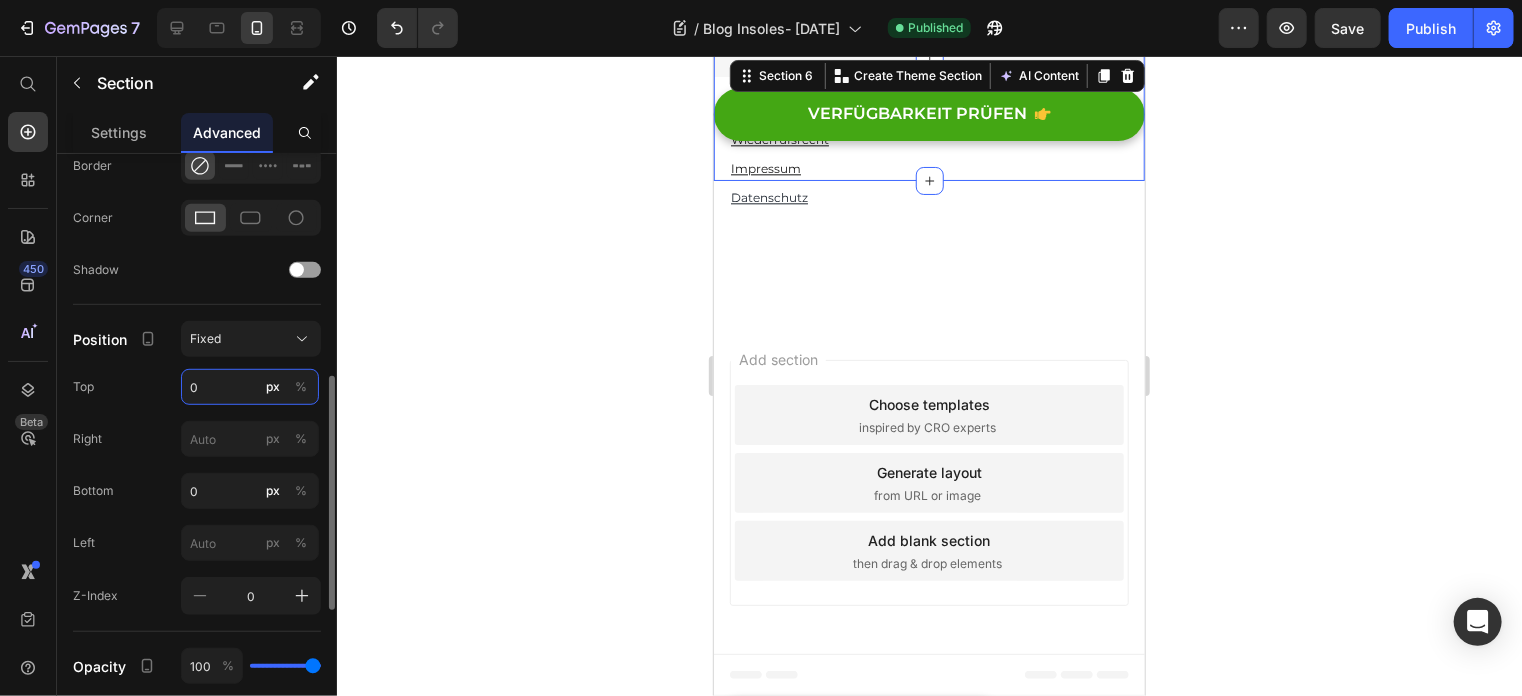 click on "0" at bounding box center [250, 387] 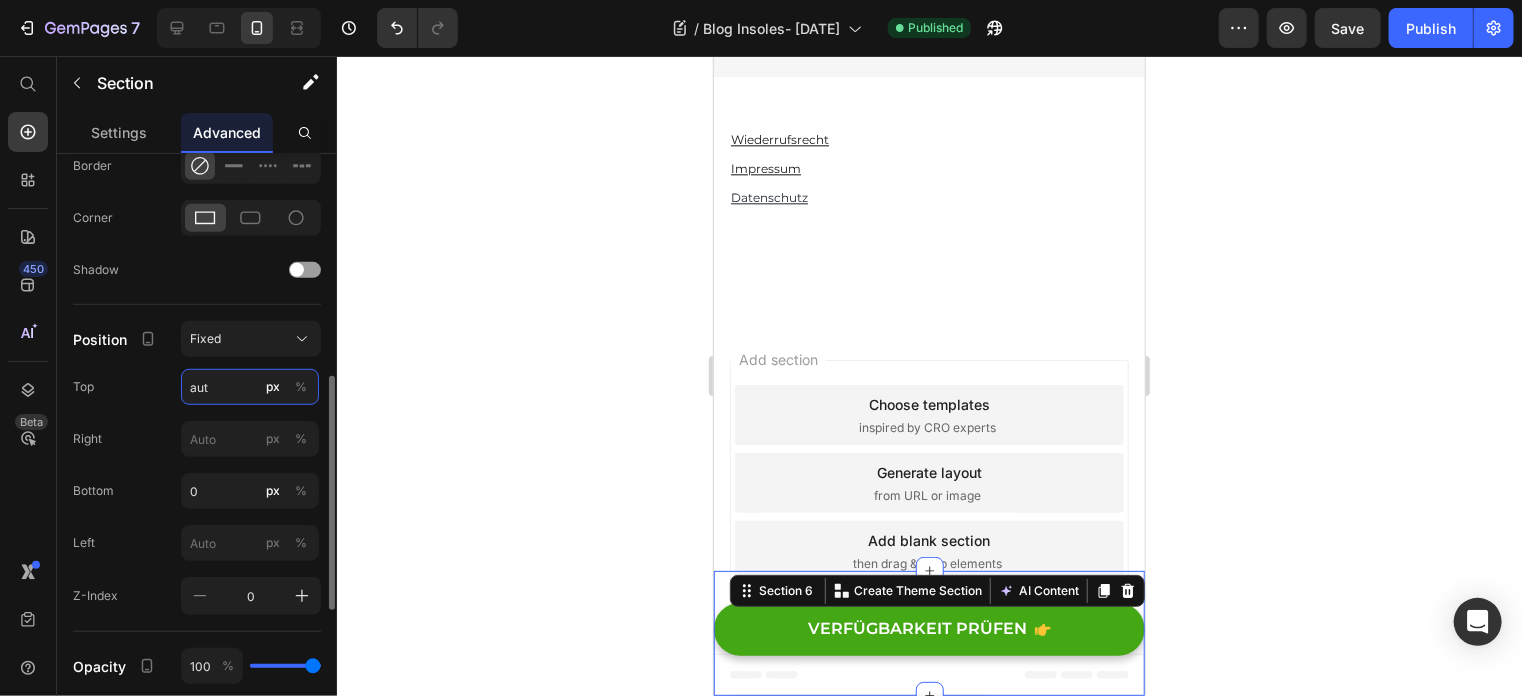 type on "auto" 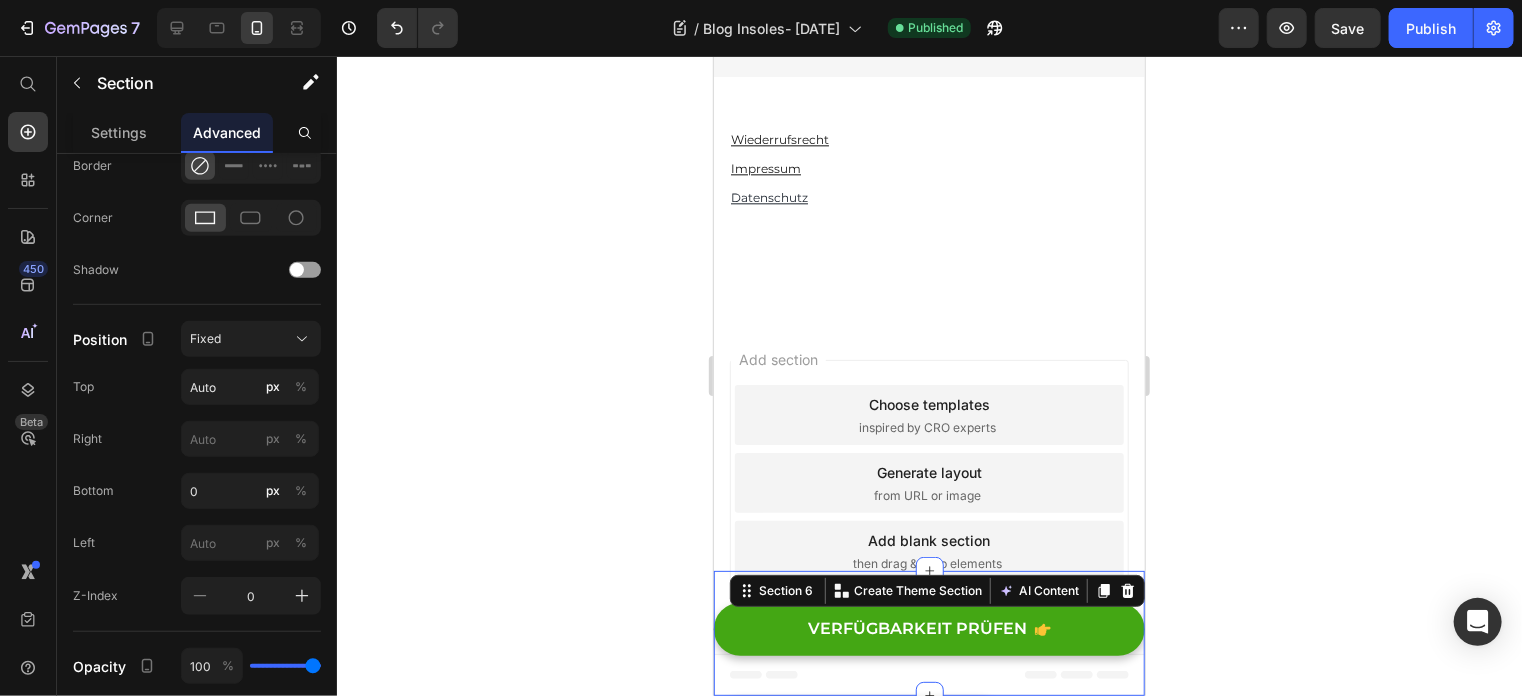 click 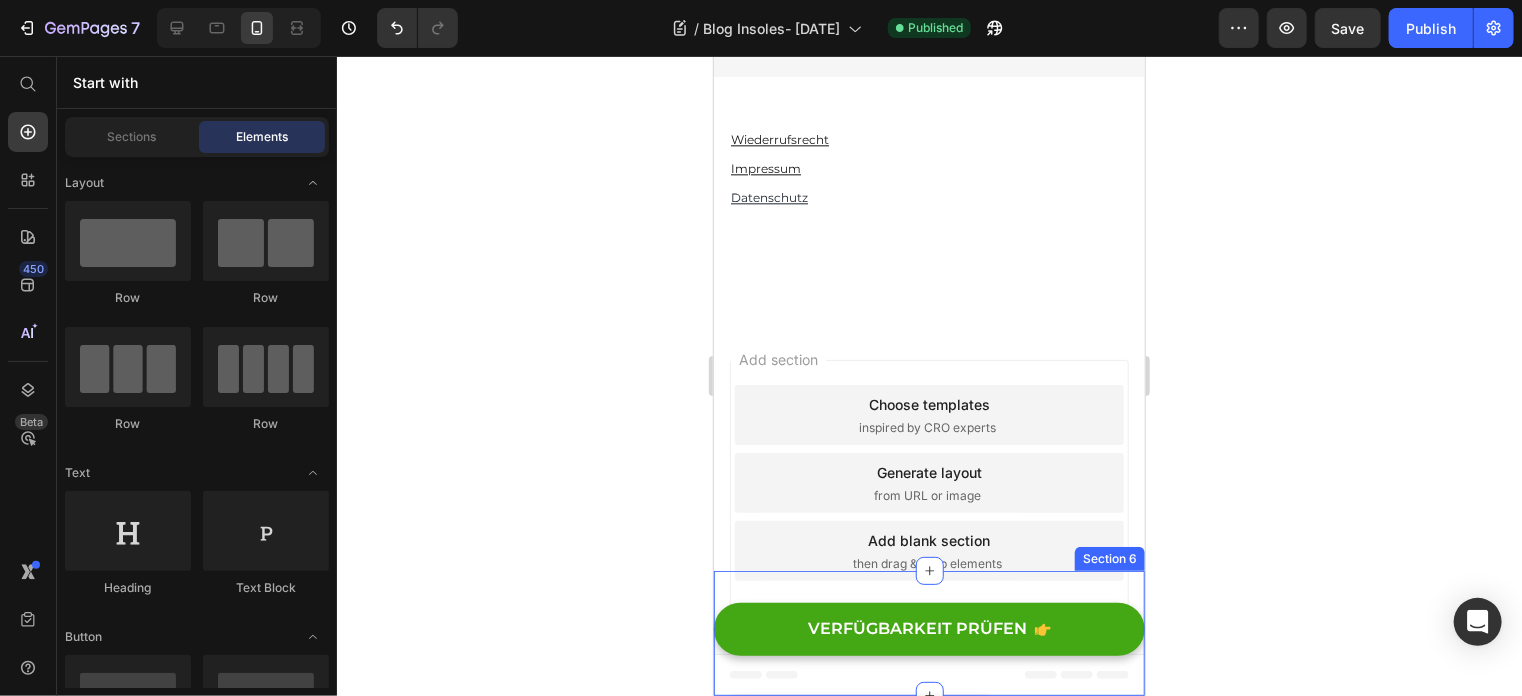 click on "VERFÜGBARKEIT PRÜFEN Button Section 6" at bounding box center [928, 632] 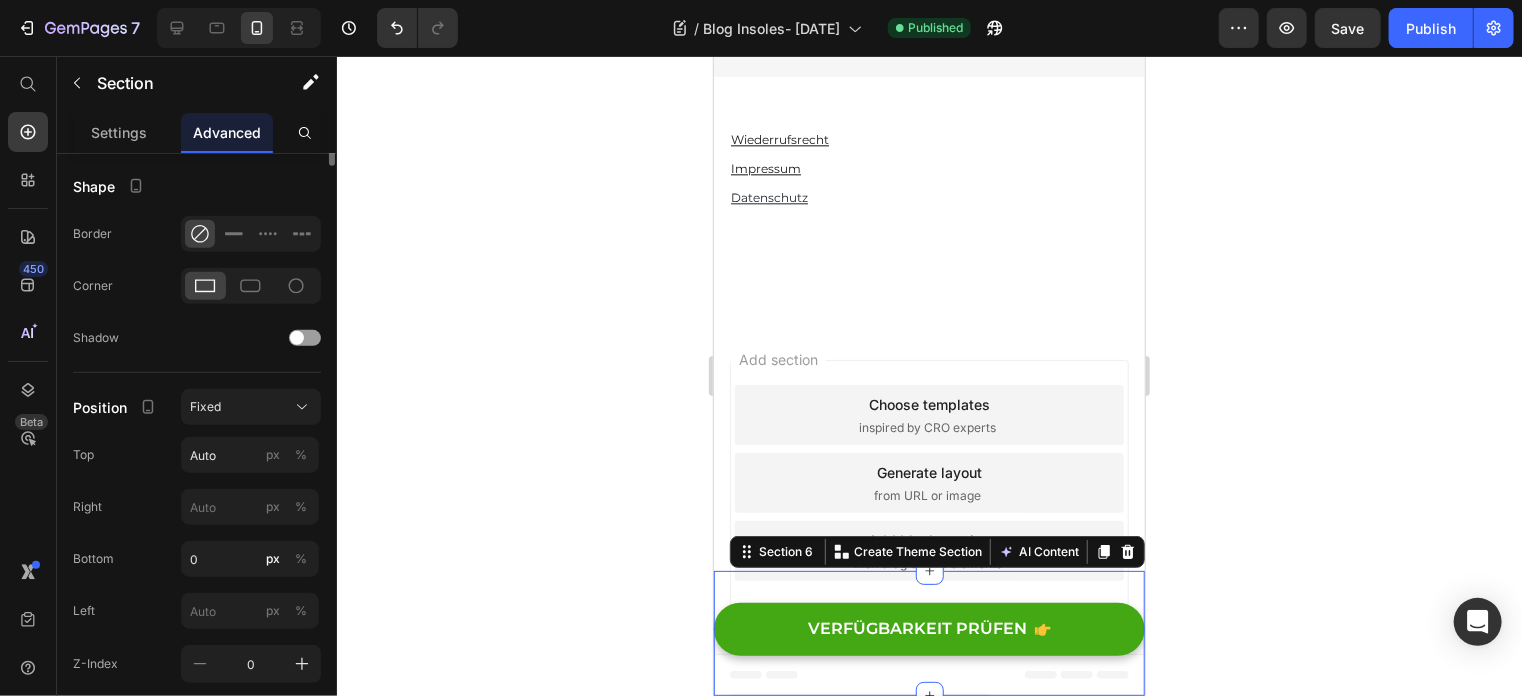scroll, scrollTop: 100, scrollLeft: 0, axis: vertical 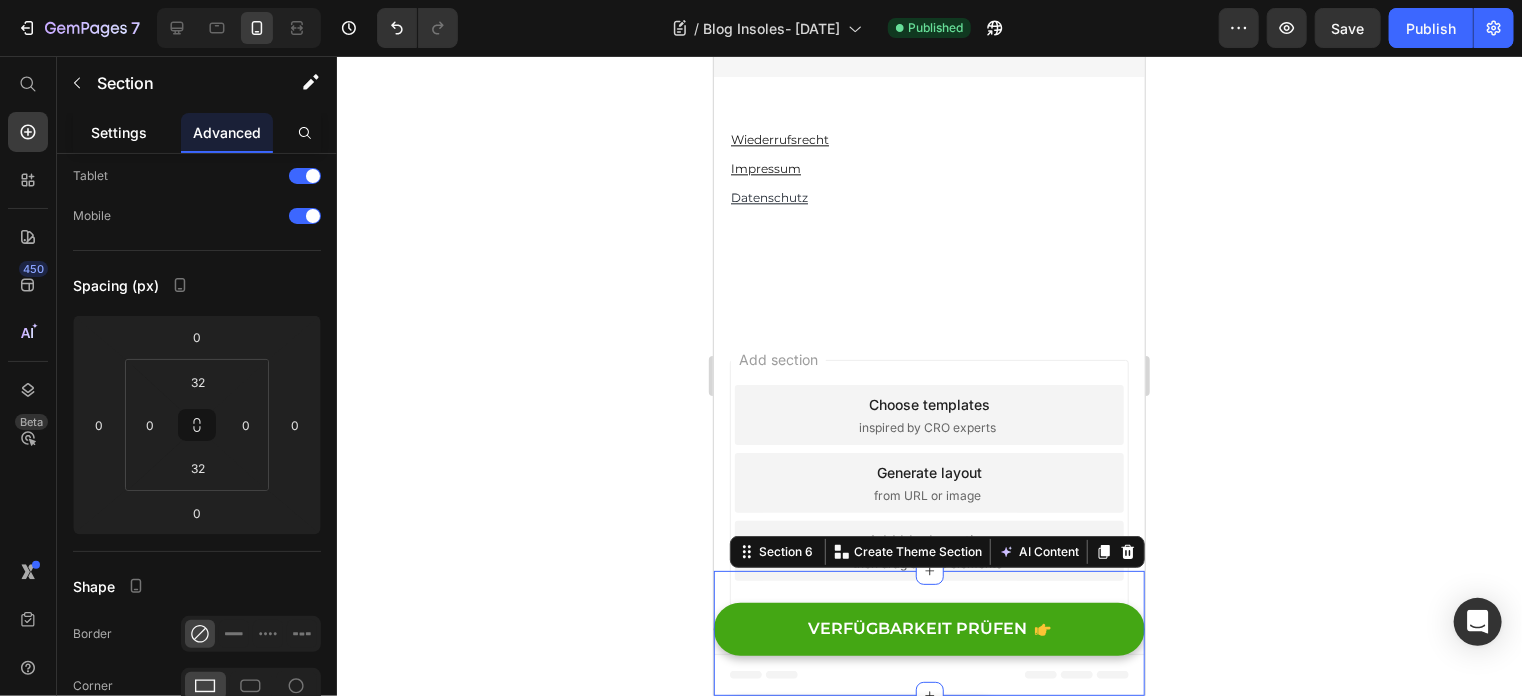 click on "Settings" at bounding box center [119, 132] 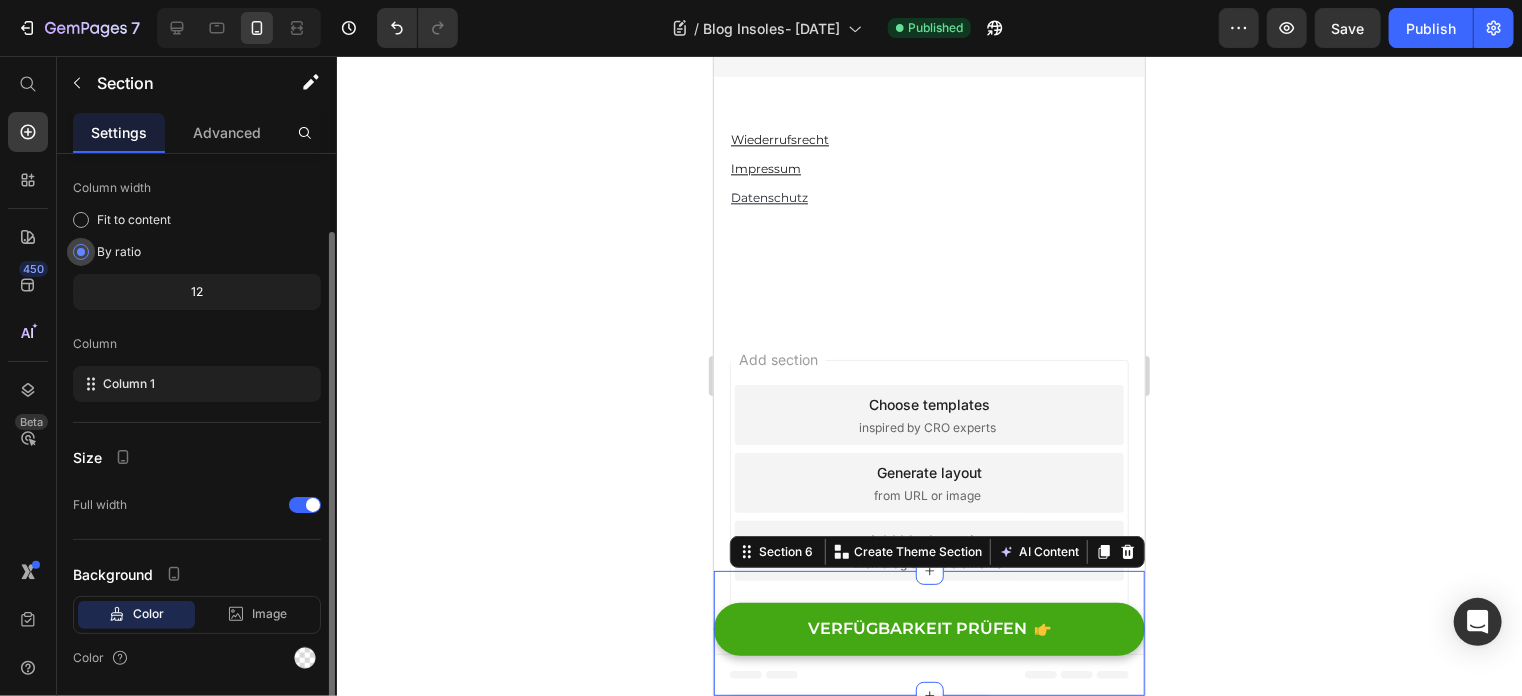 scroll, scrollTop: 163, scrollLeft: 0, axis: vertical 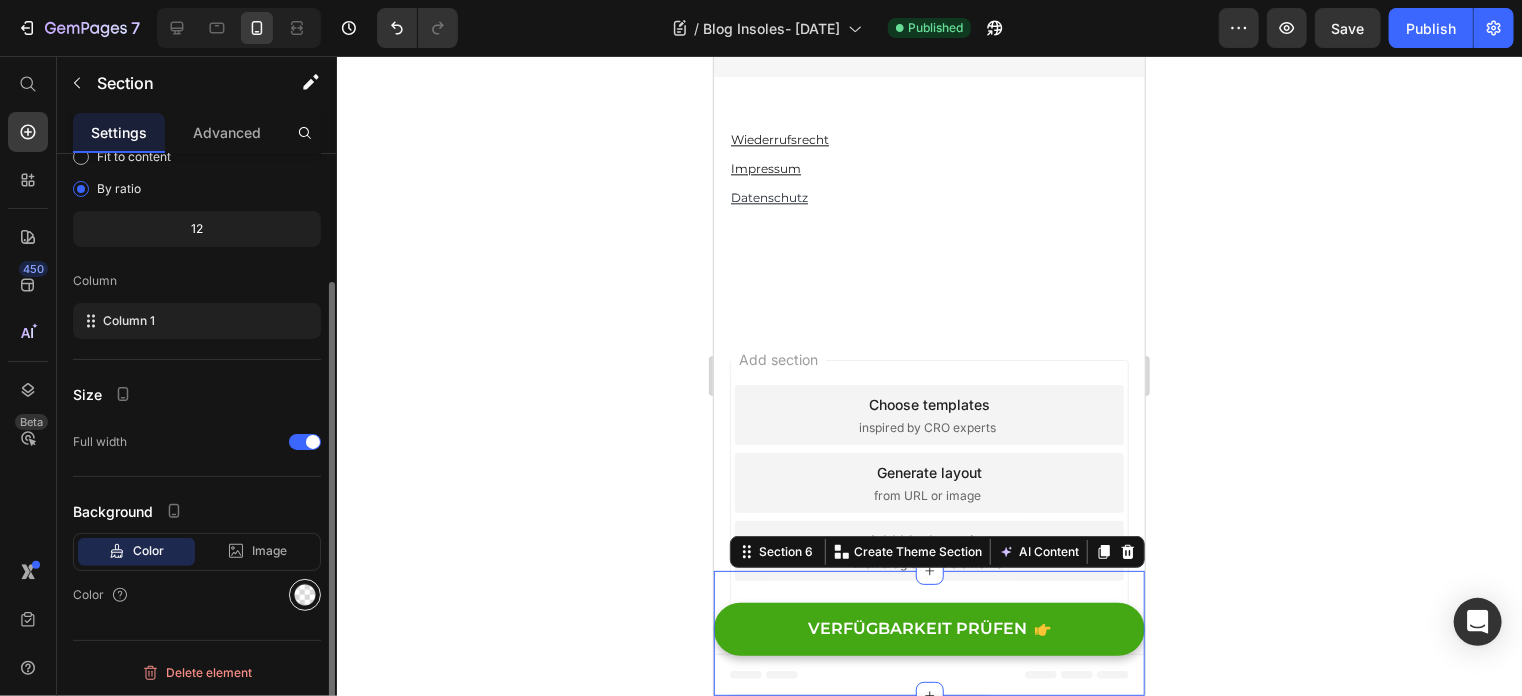 click at bounding box center [305, 595] 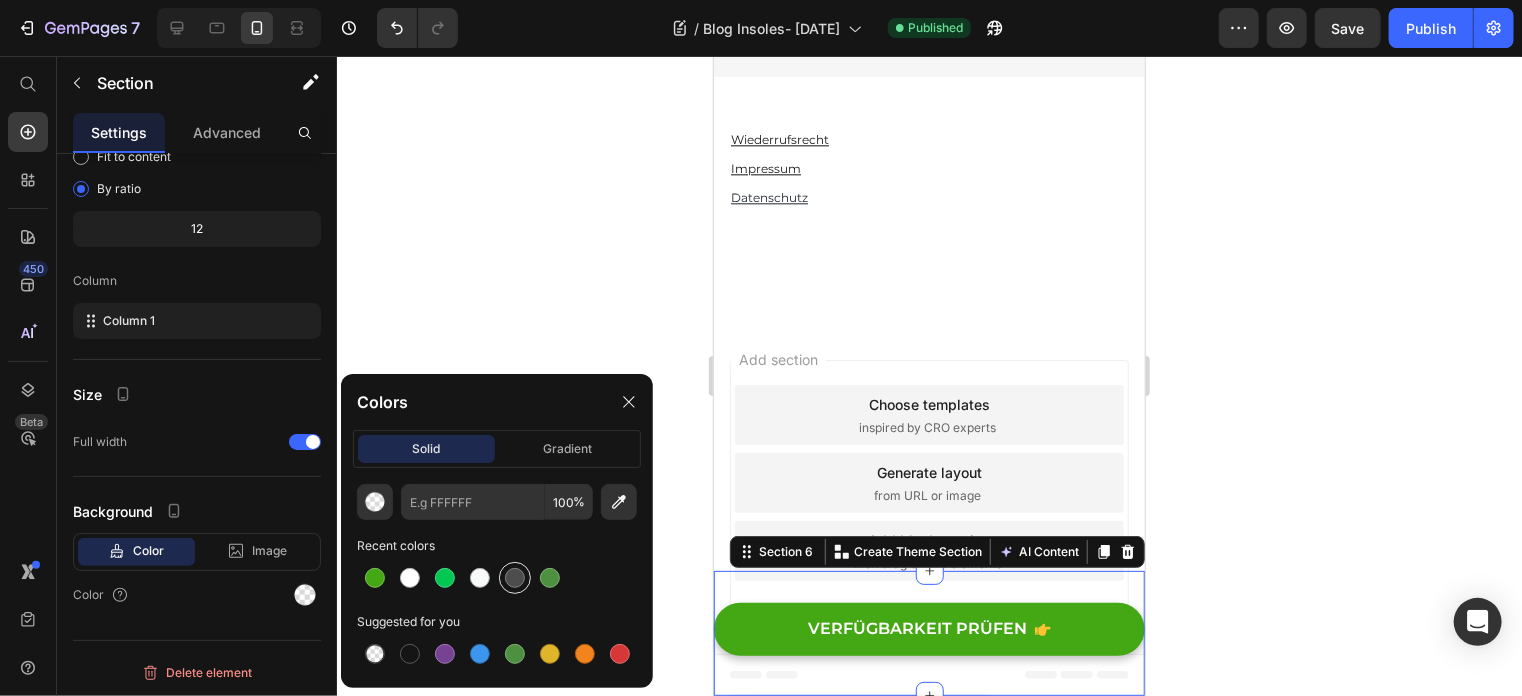 click at bounding box center (515, 578) 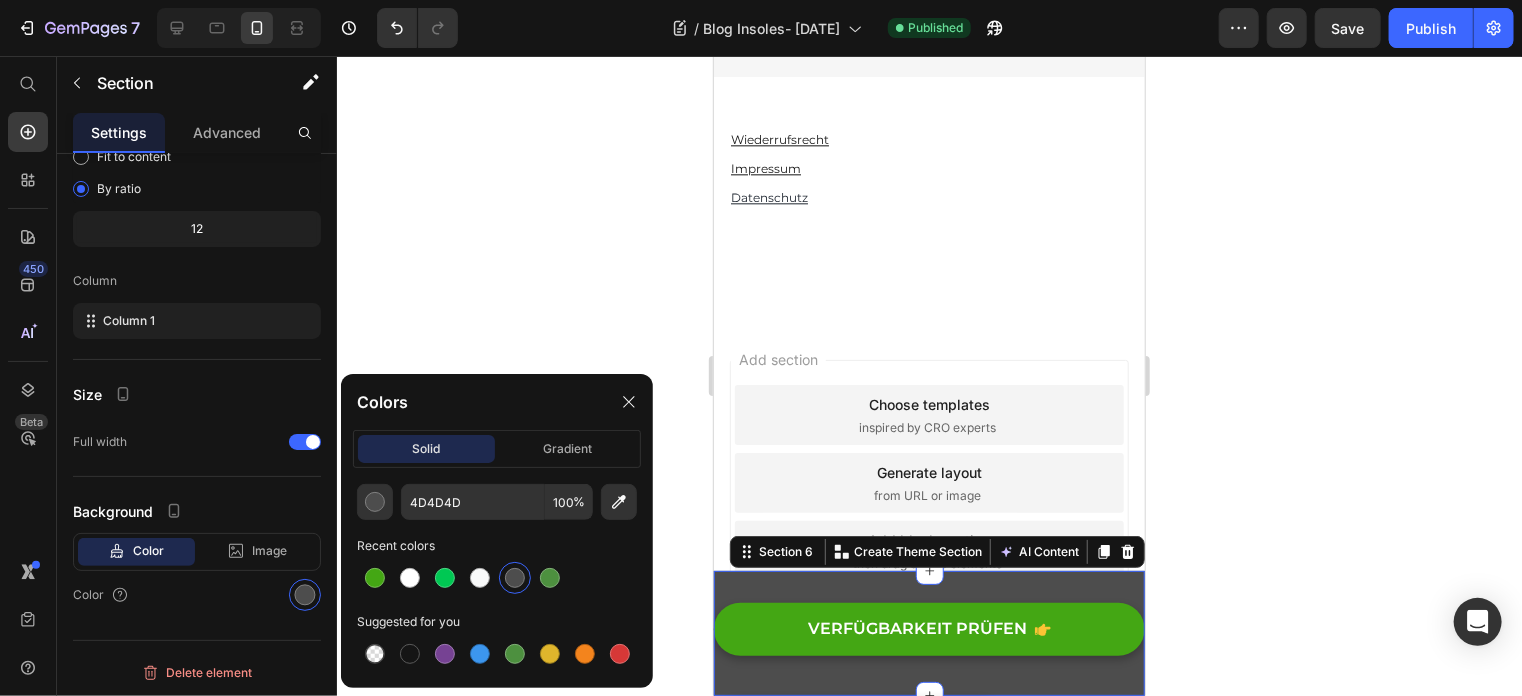 click 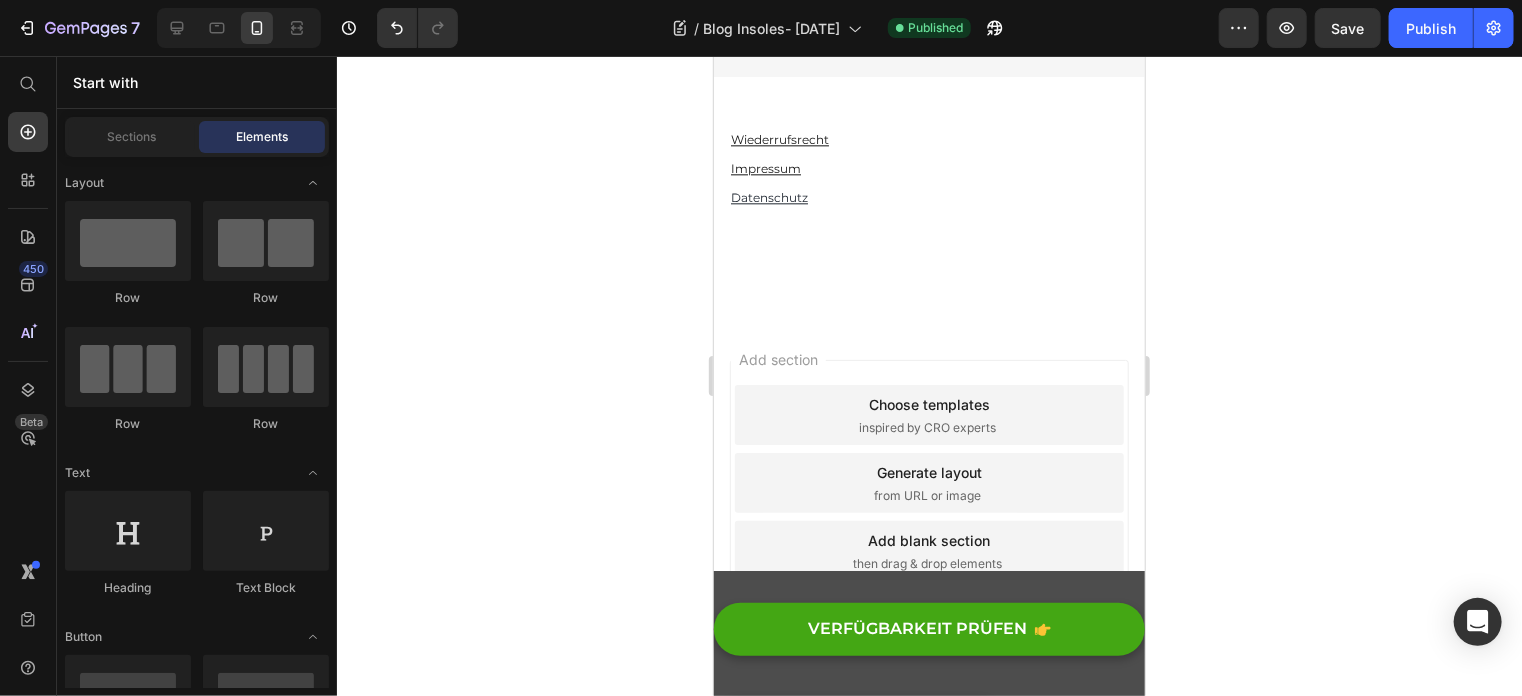 scroll, scrollTop: 17536, scrollLeft: 0, axis: vertical 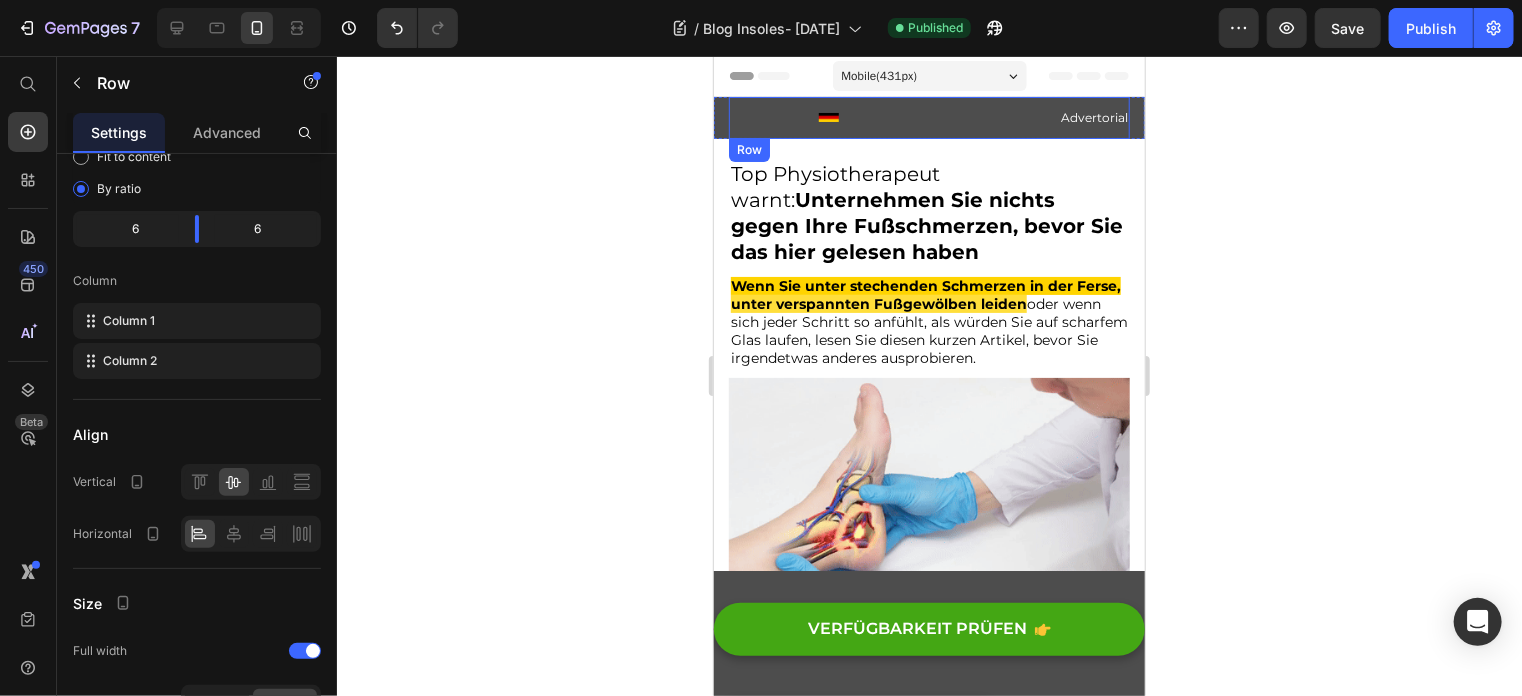 click on "Image Advertorial Text block Row" at bounding box center (928, 117) 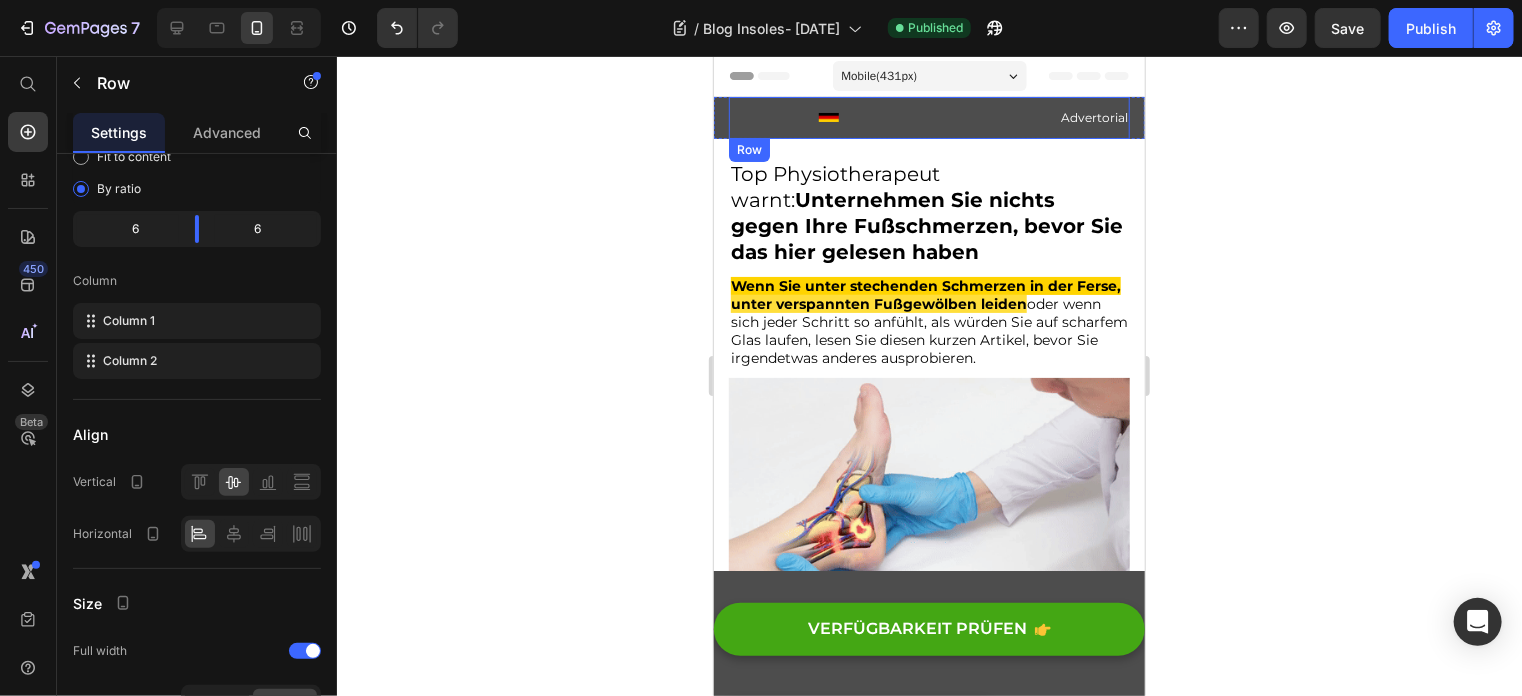 scroll, scrollTop: 0, scrollLeft: 0, axis: both 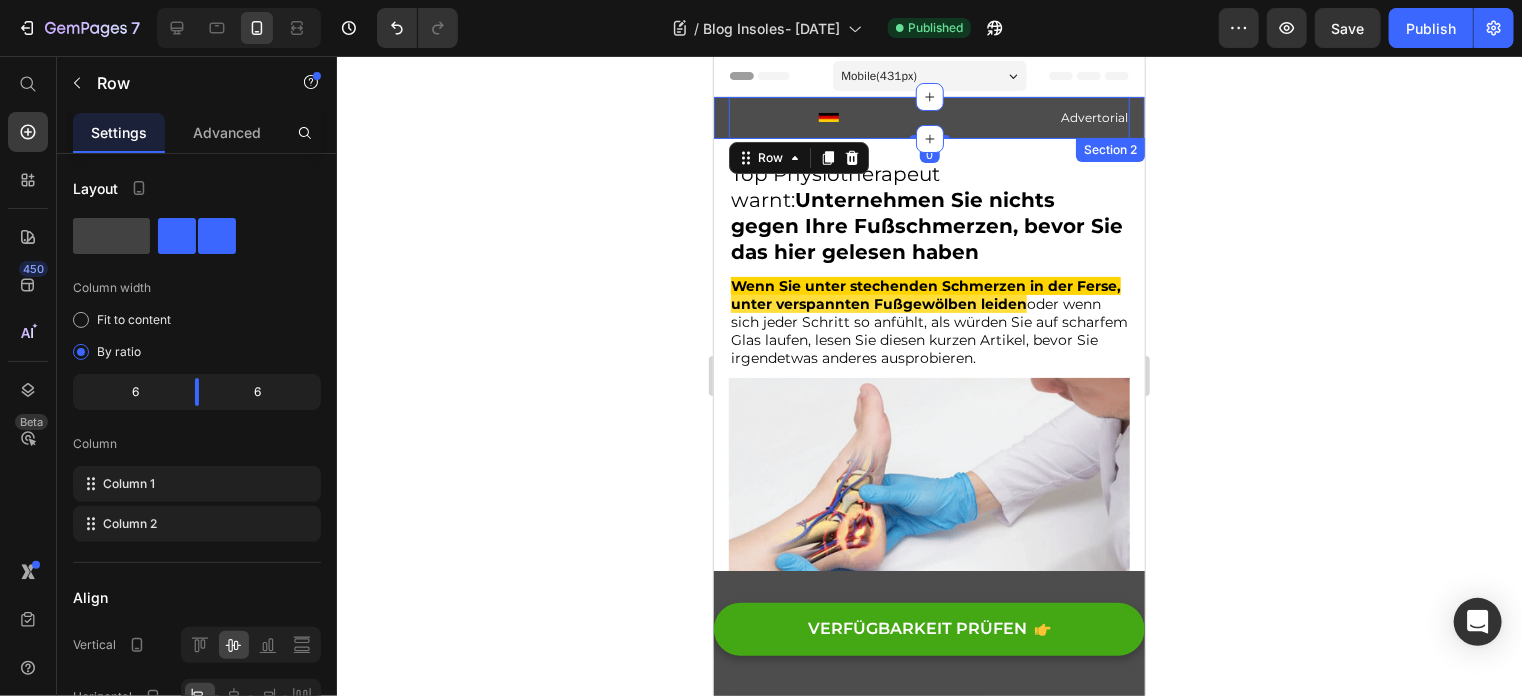 click on "Image Advertorial Text block Row   0 Section 2" at bounding box center (928, 117) 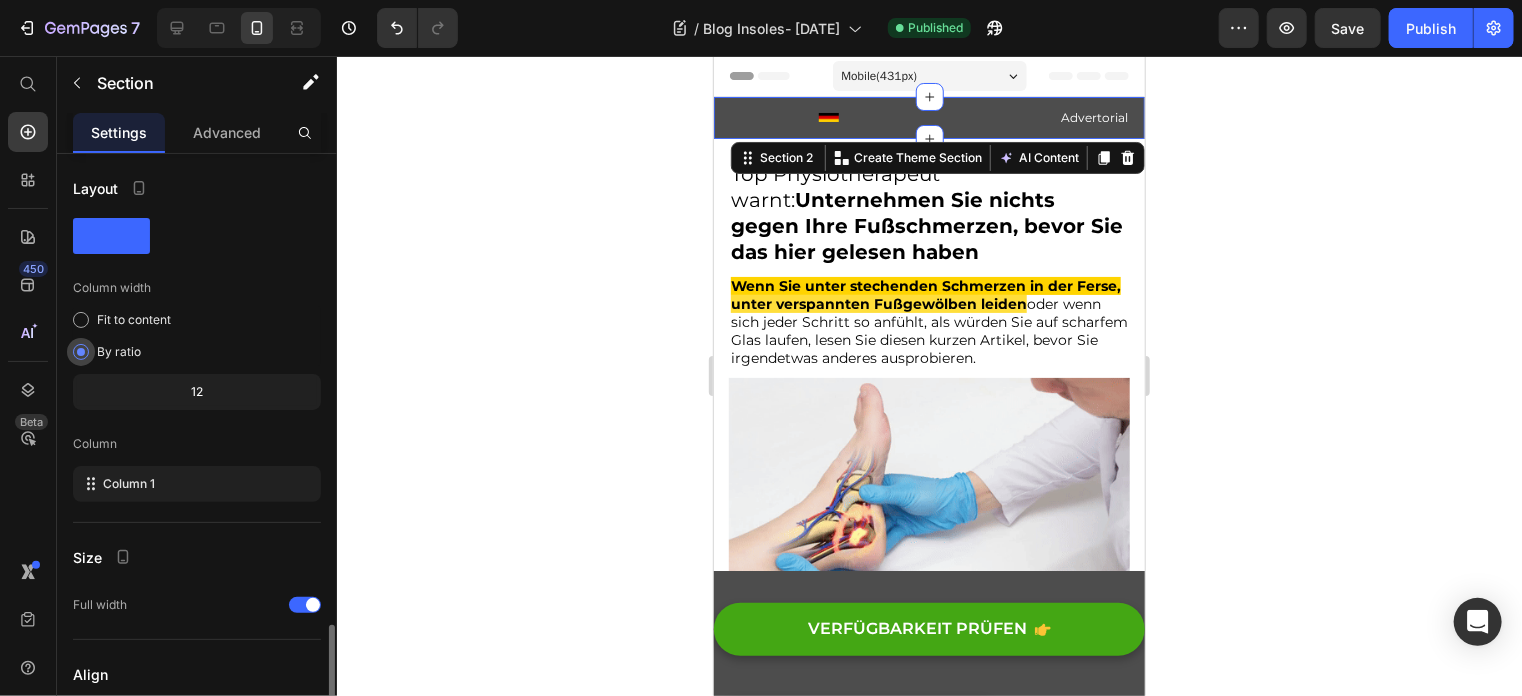 scroll, scrollTop: 280, scrollLeft: 0, axis: vertical 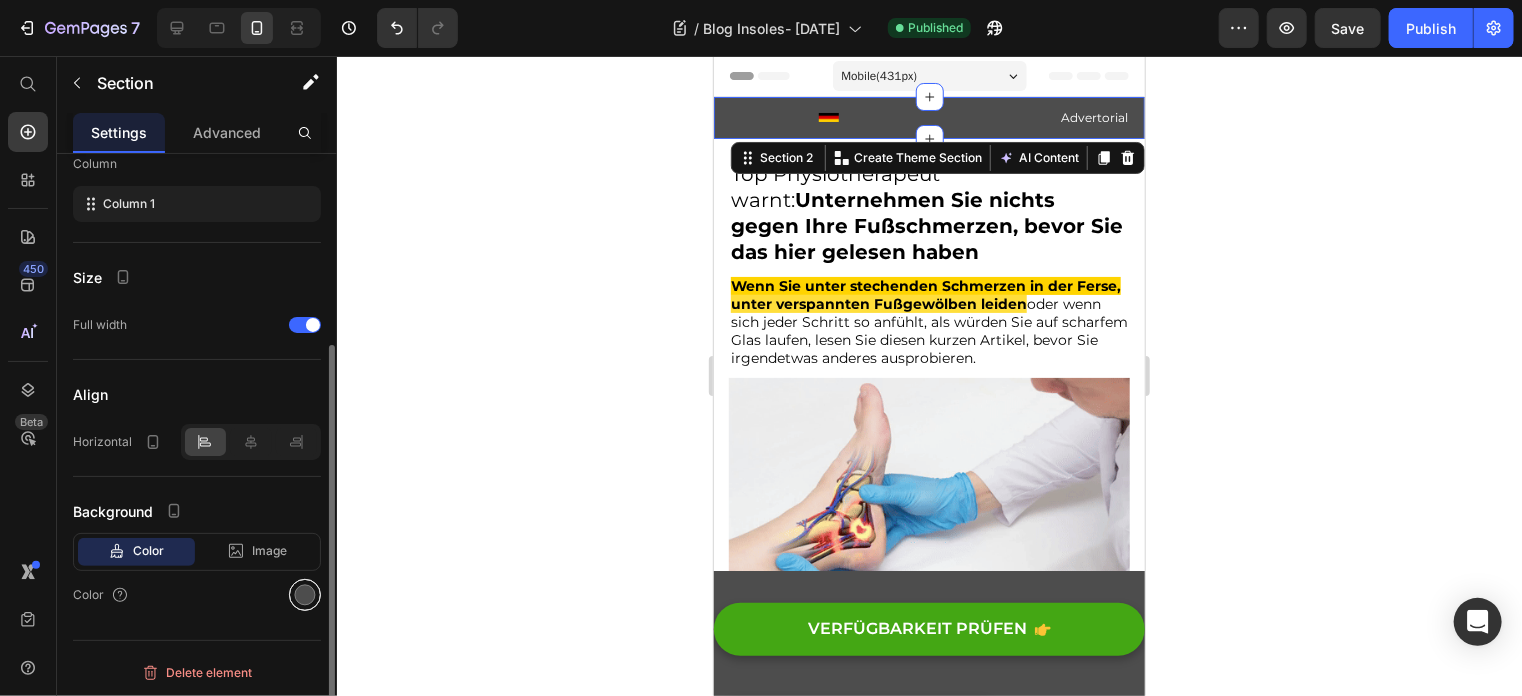 click at bounding box center [305, 595] 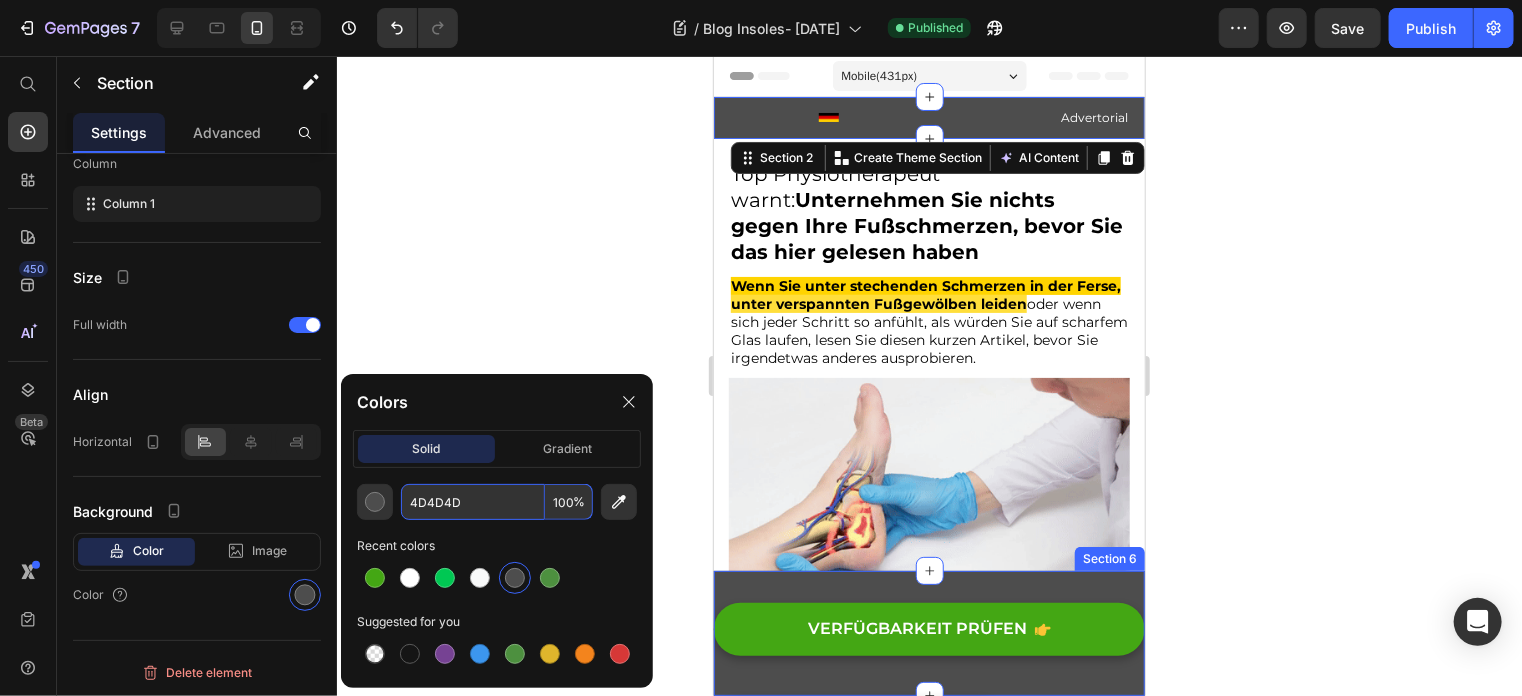click on "VERFÜGBARKEIT PRÜFEN Button Section 6" at bounding box center [928, 632] 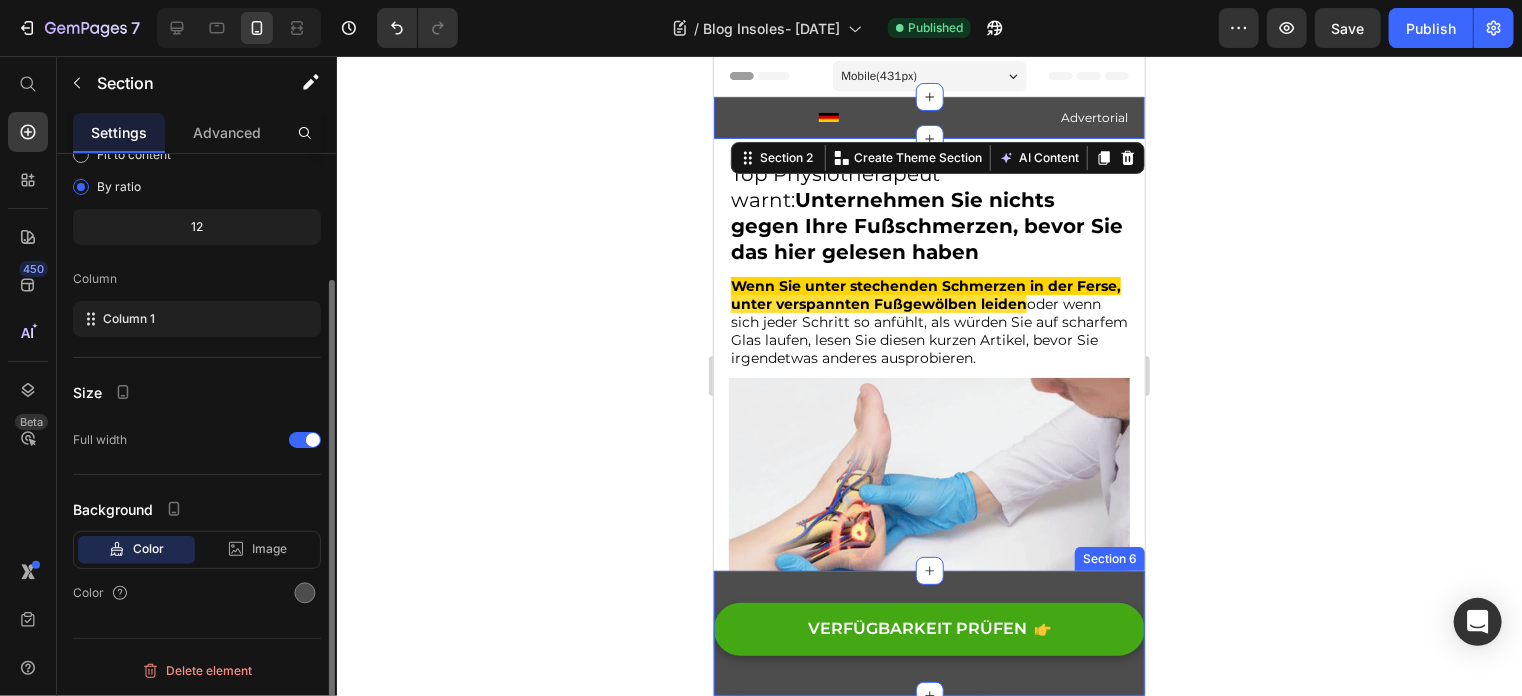 scroll, scrollTop: 163, scrollLeft: 0, axis: vertical 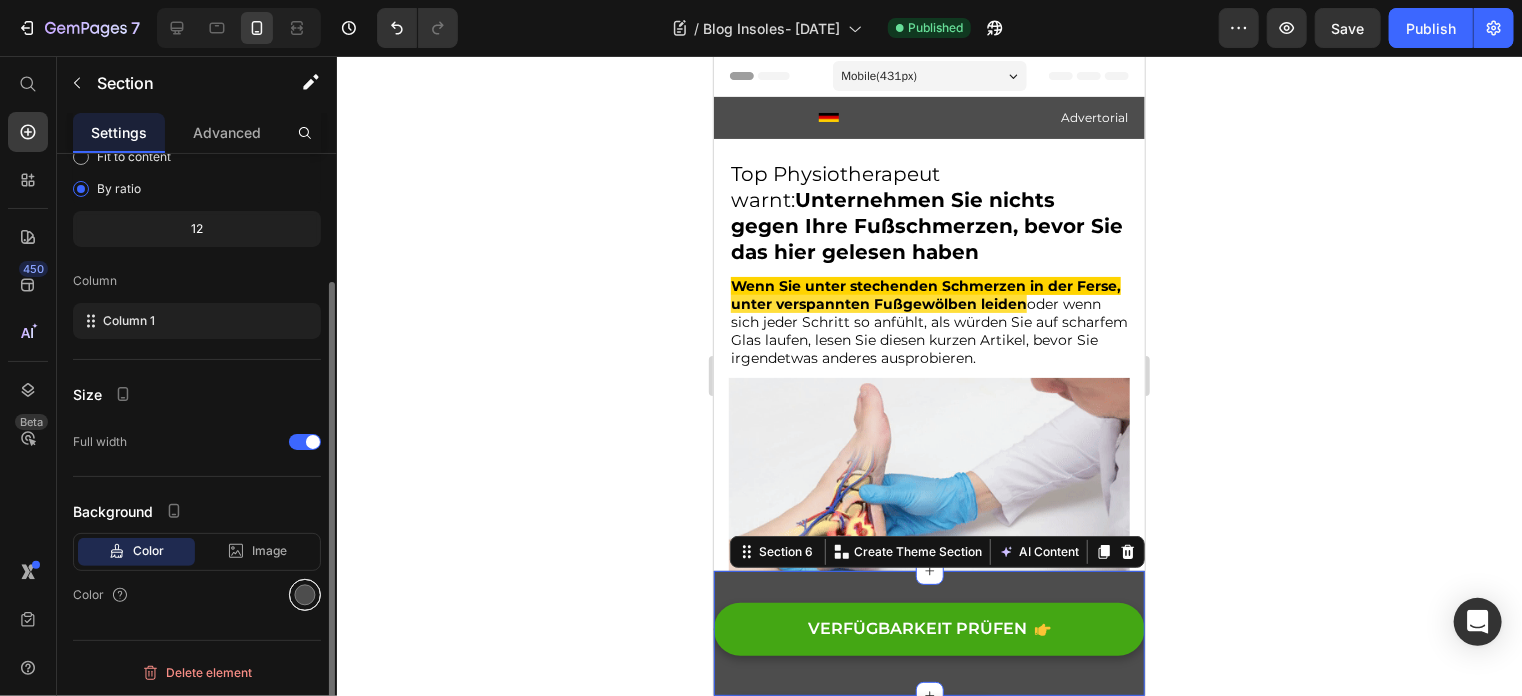 click at bounding box center [305, 595] 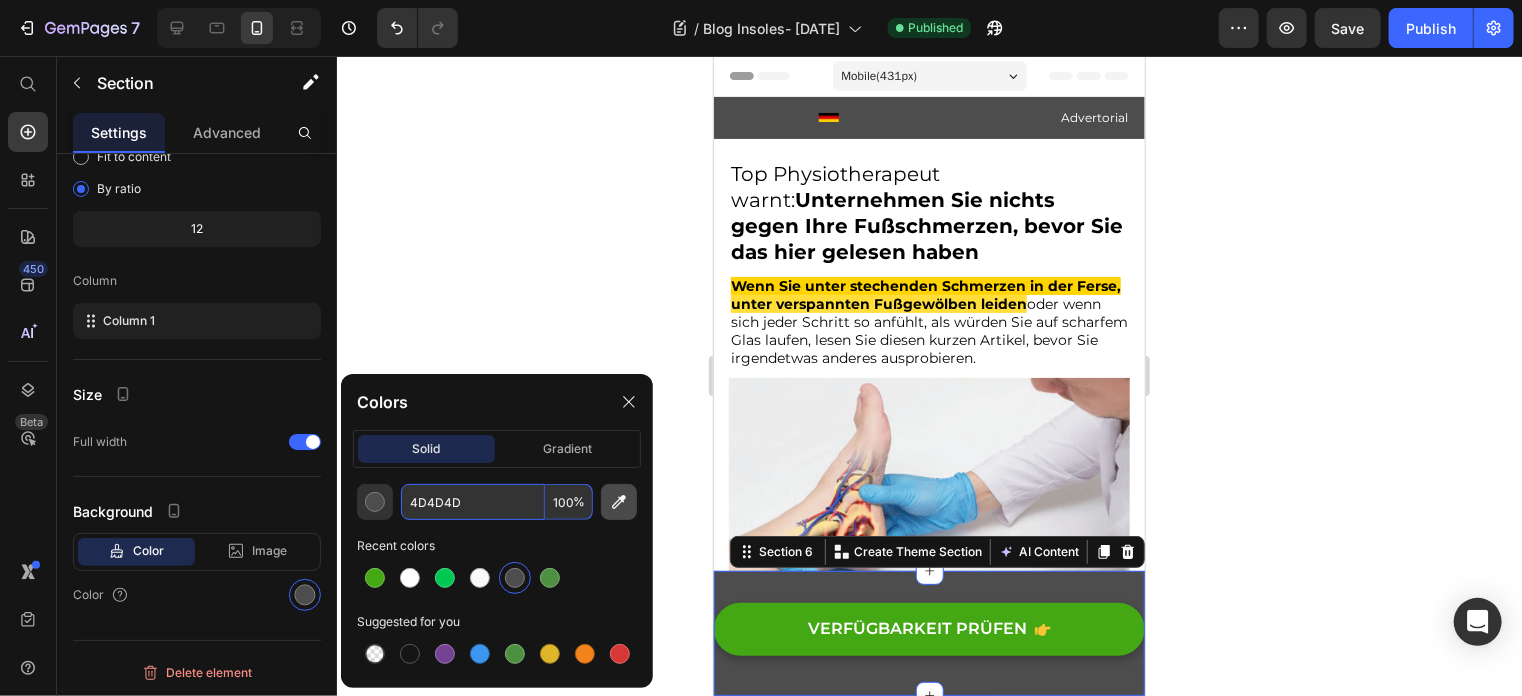 click 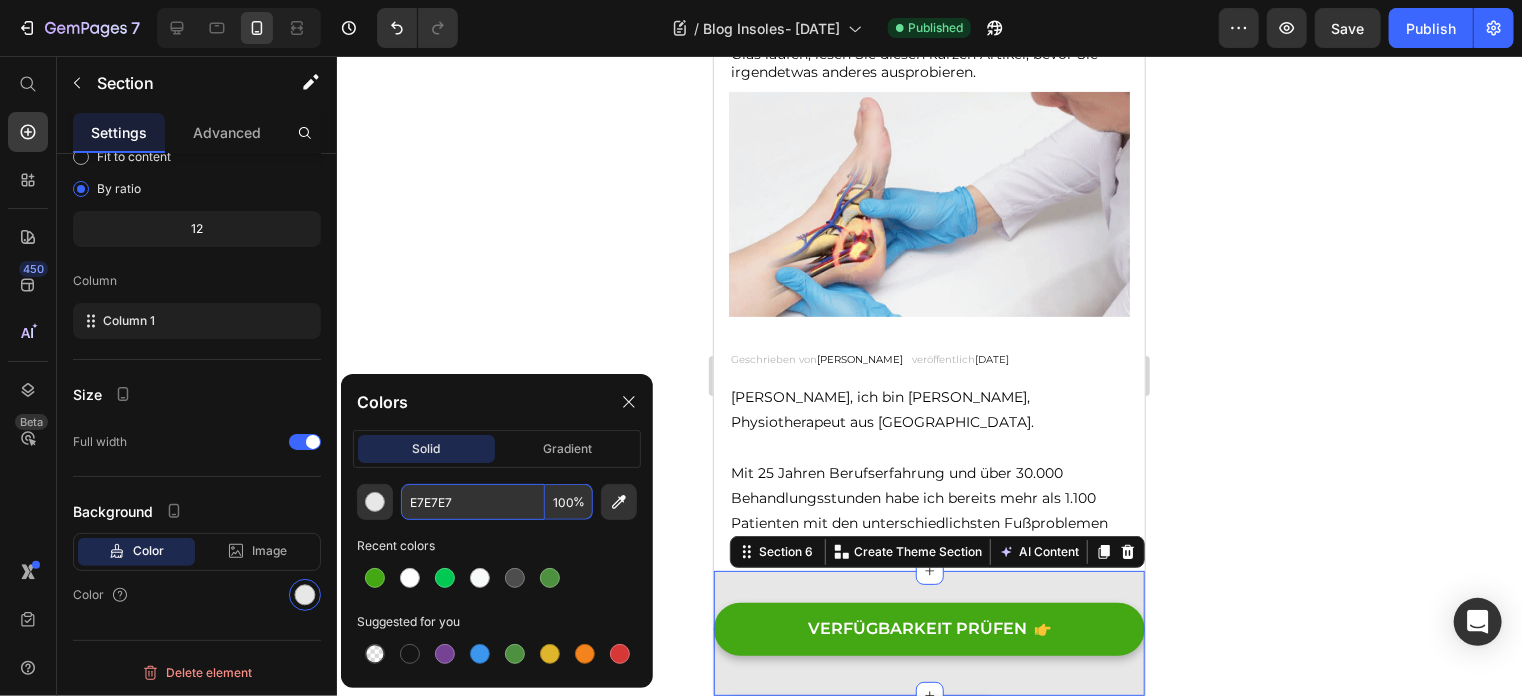 scroll, scrollTop: 300, scrollLeft: 0, axis: vertical 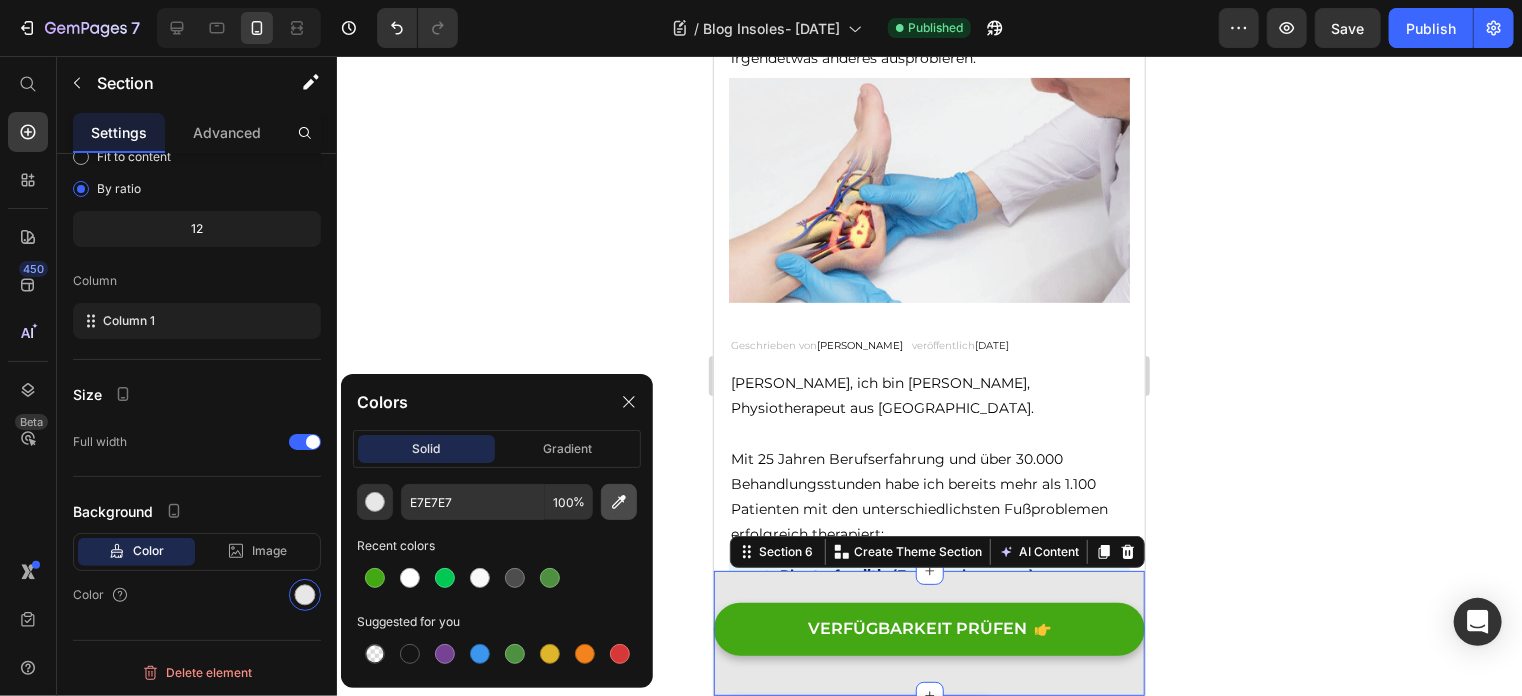 click 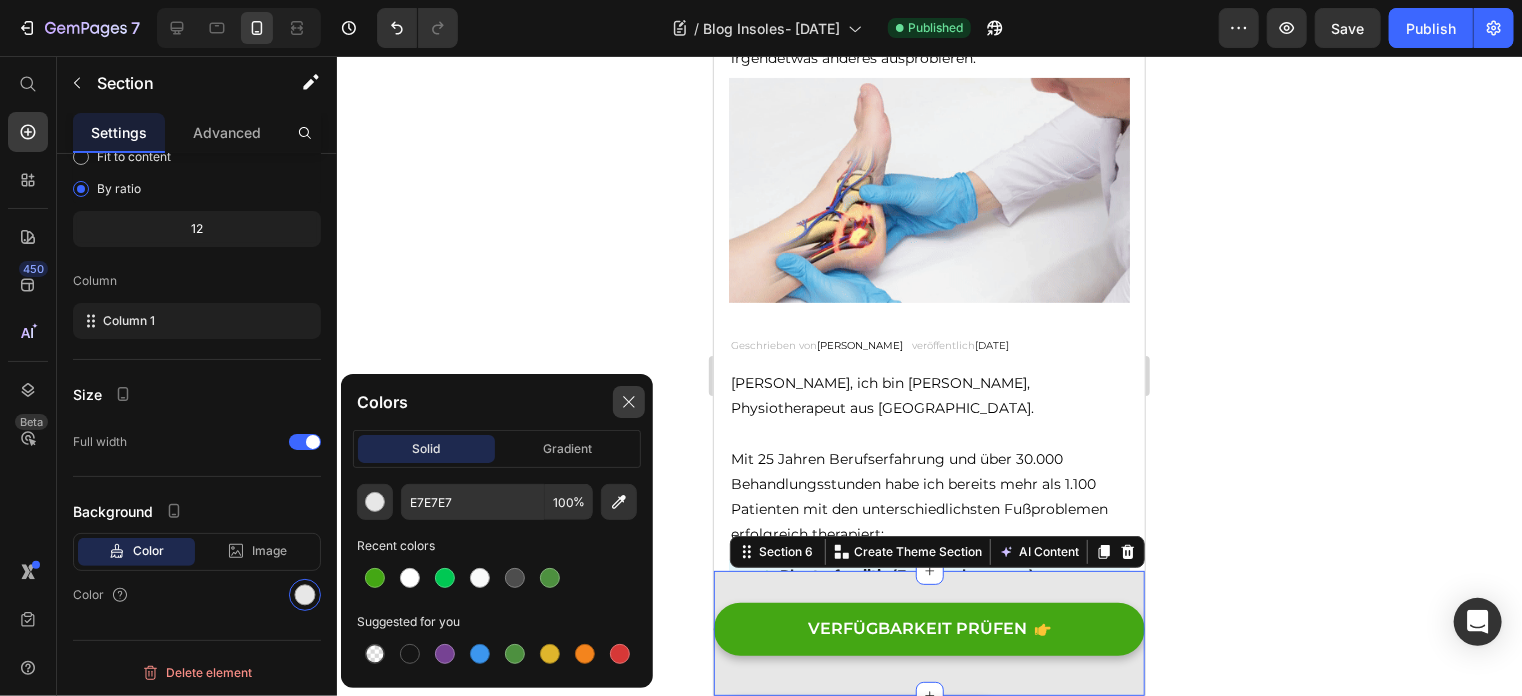 type on "151515" 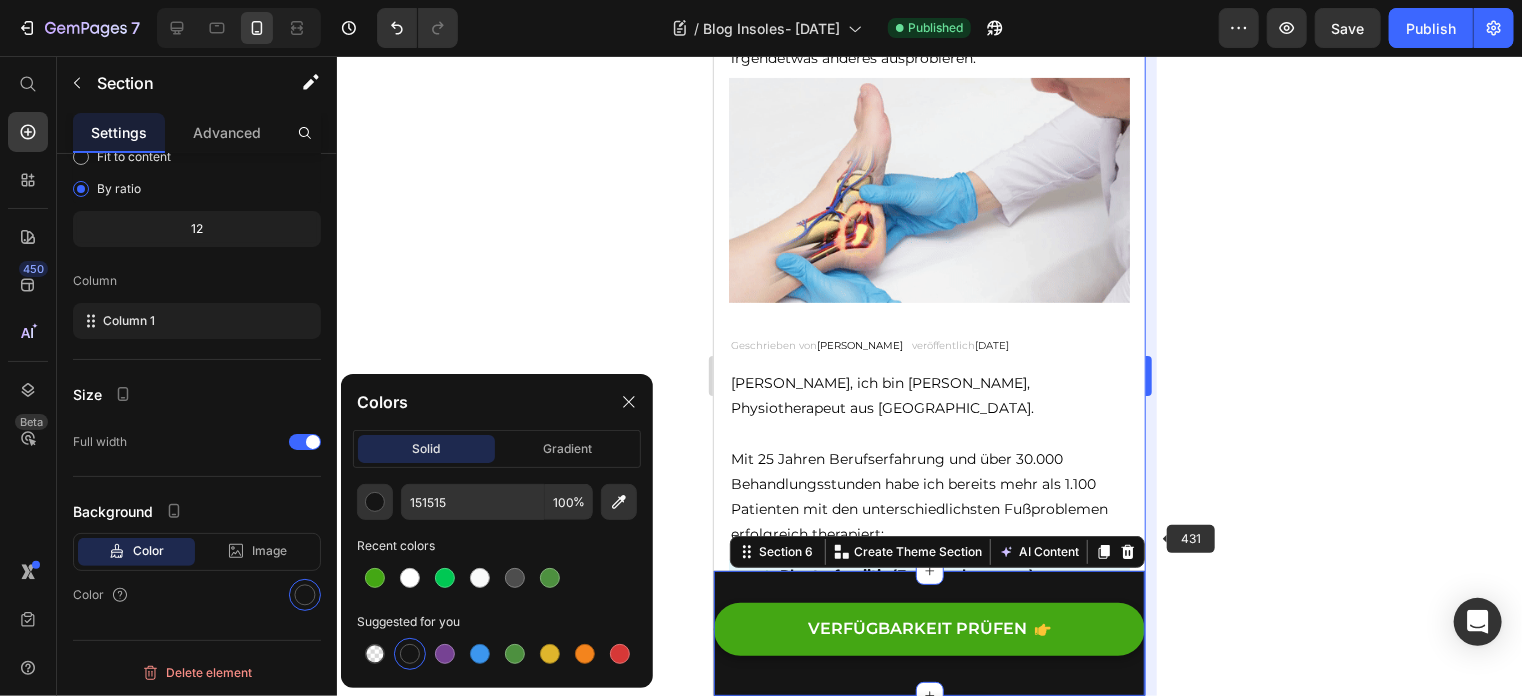 type 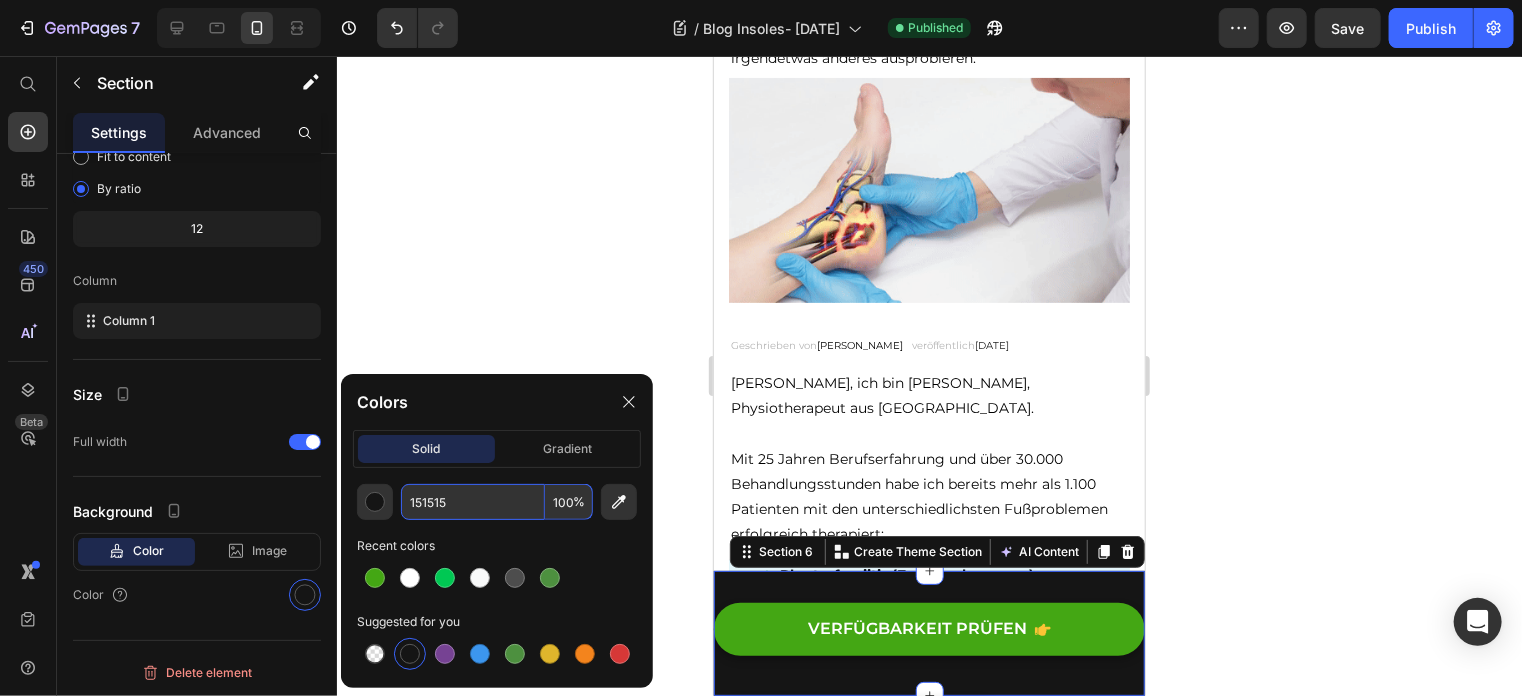 paste on "#b6b5b" 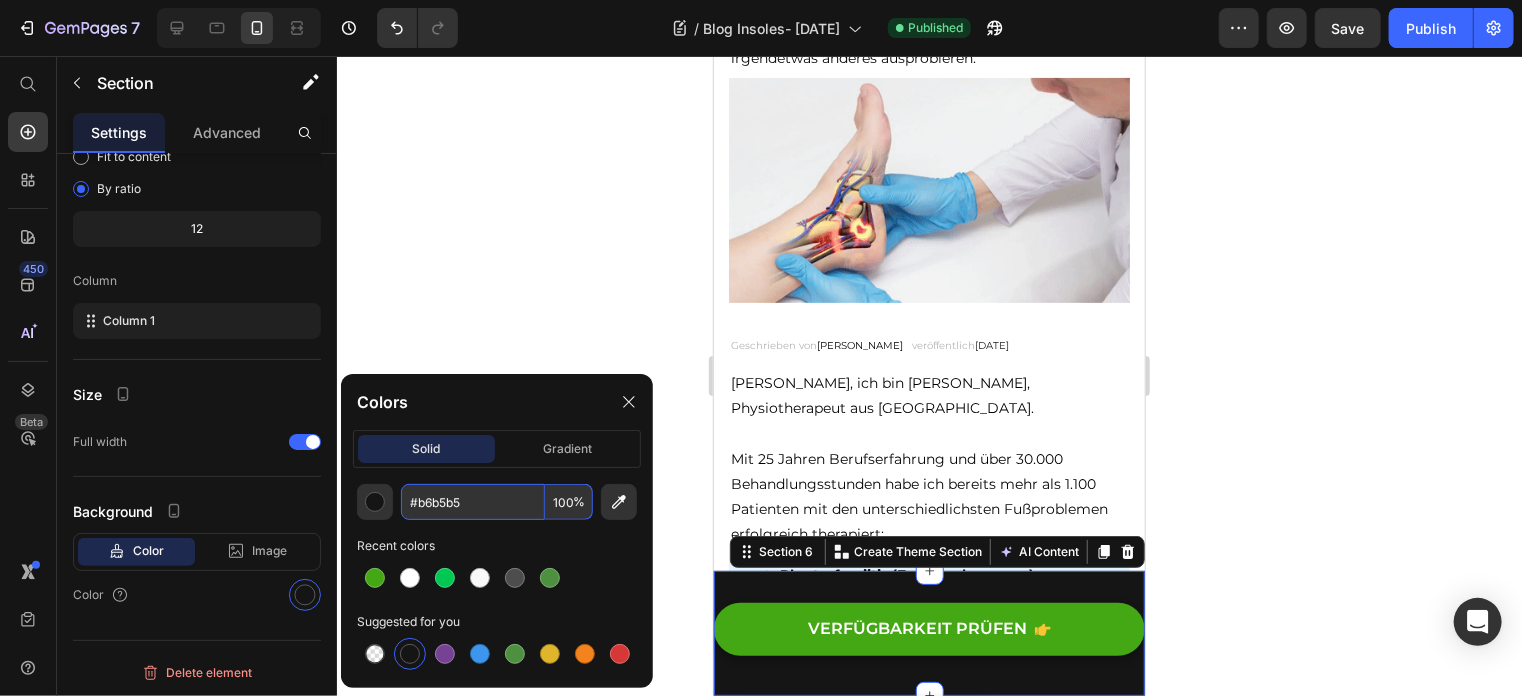 type on "B6B5B5" 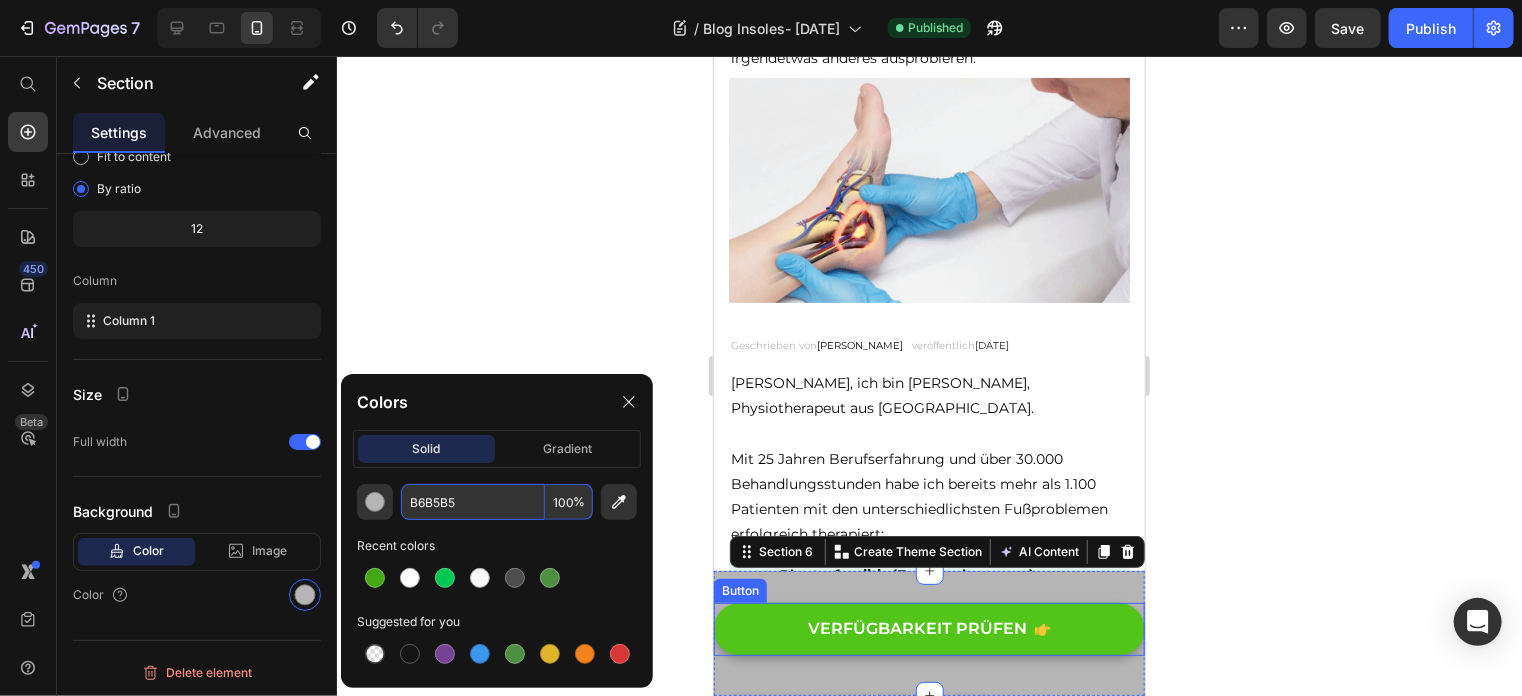 scroll, scrollTop: 0, scrollLeft: 0, axis: both 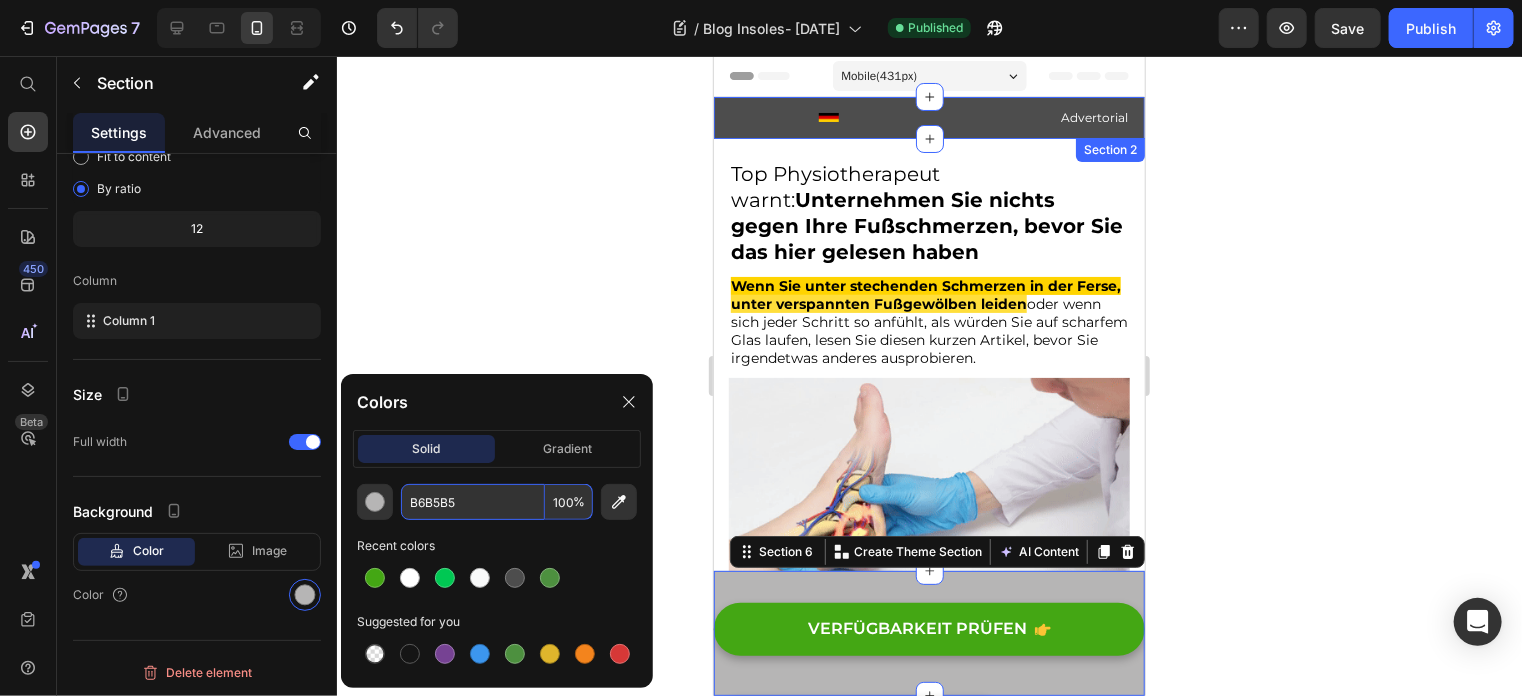 click on "Image Advertorial Text block Row Section 2" at bounding box center (928, 117) 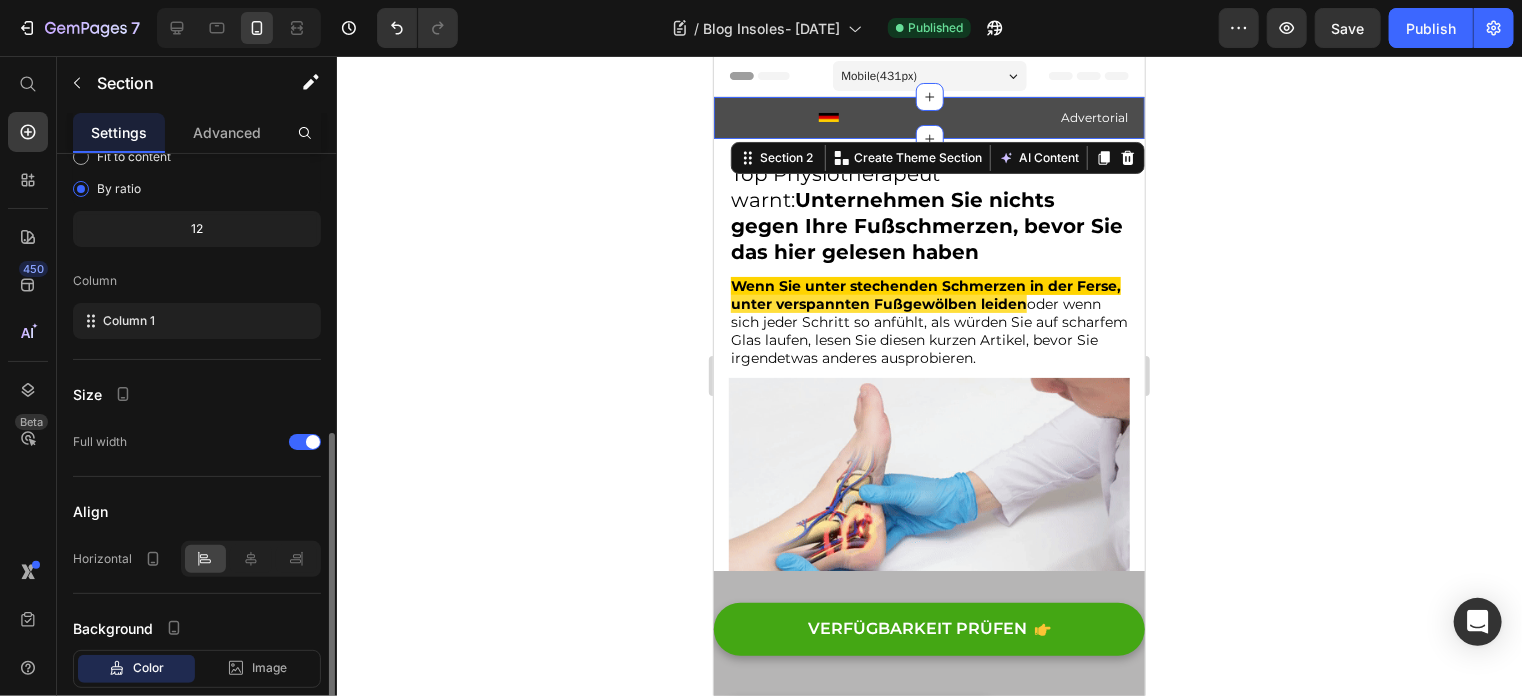 scroll, scrollTop: 280, scrollLeft: 0, axis: vertical 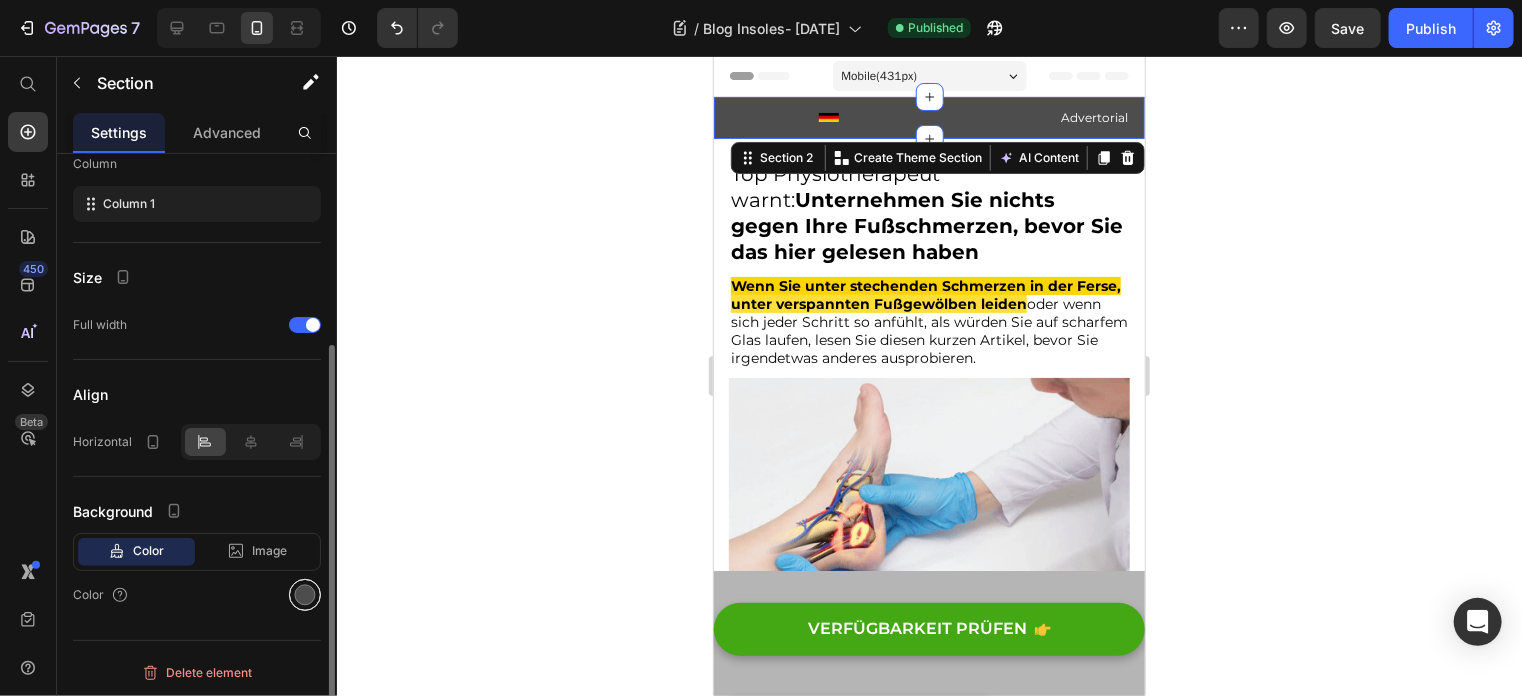 click at bounding box center [305, 595] 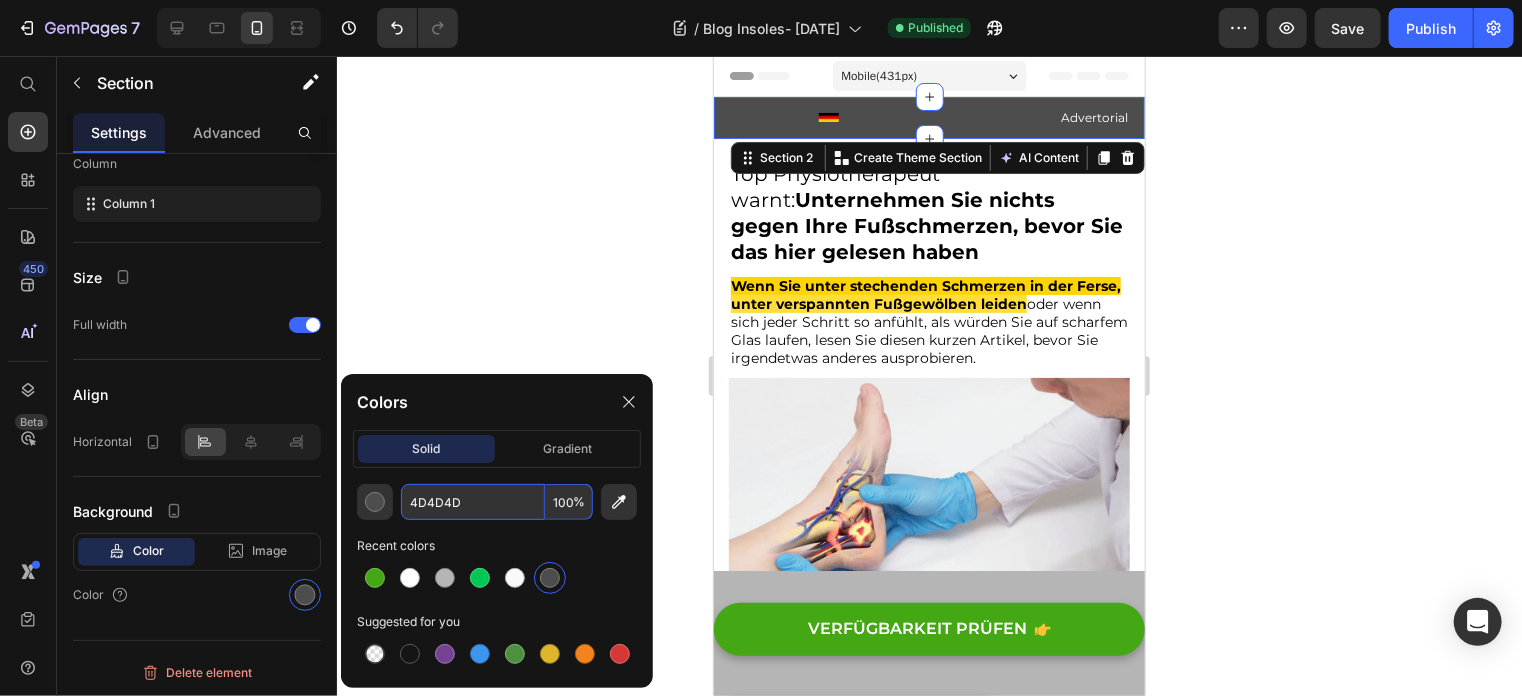 paste on "#b6b5b5" 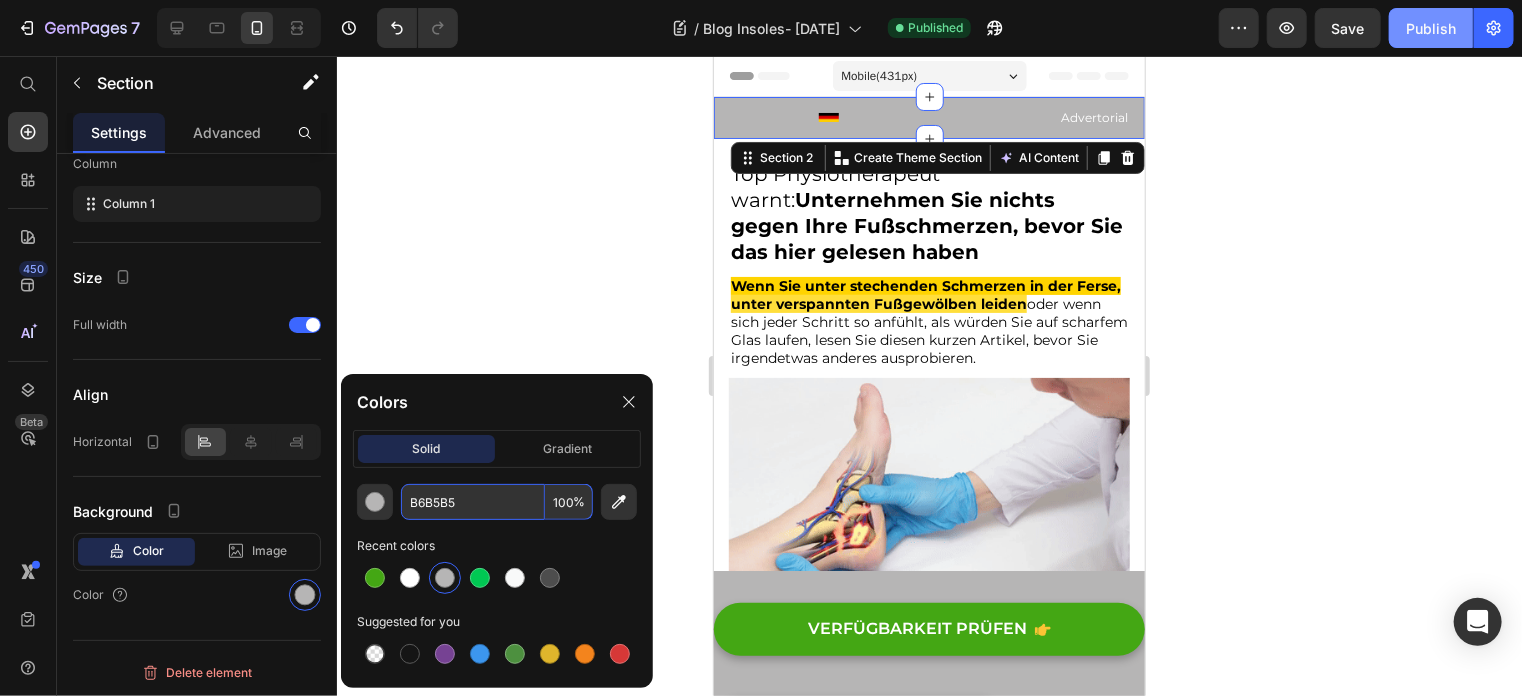 type on "B6B5B5" 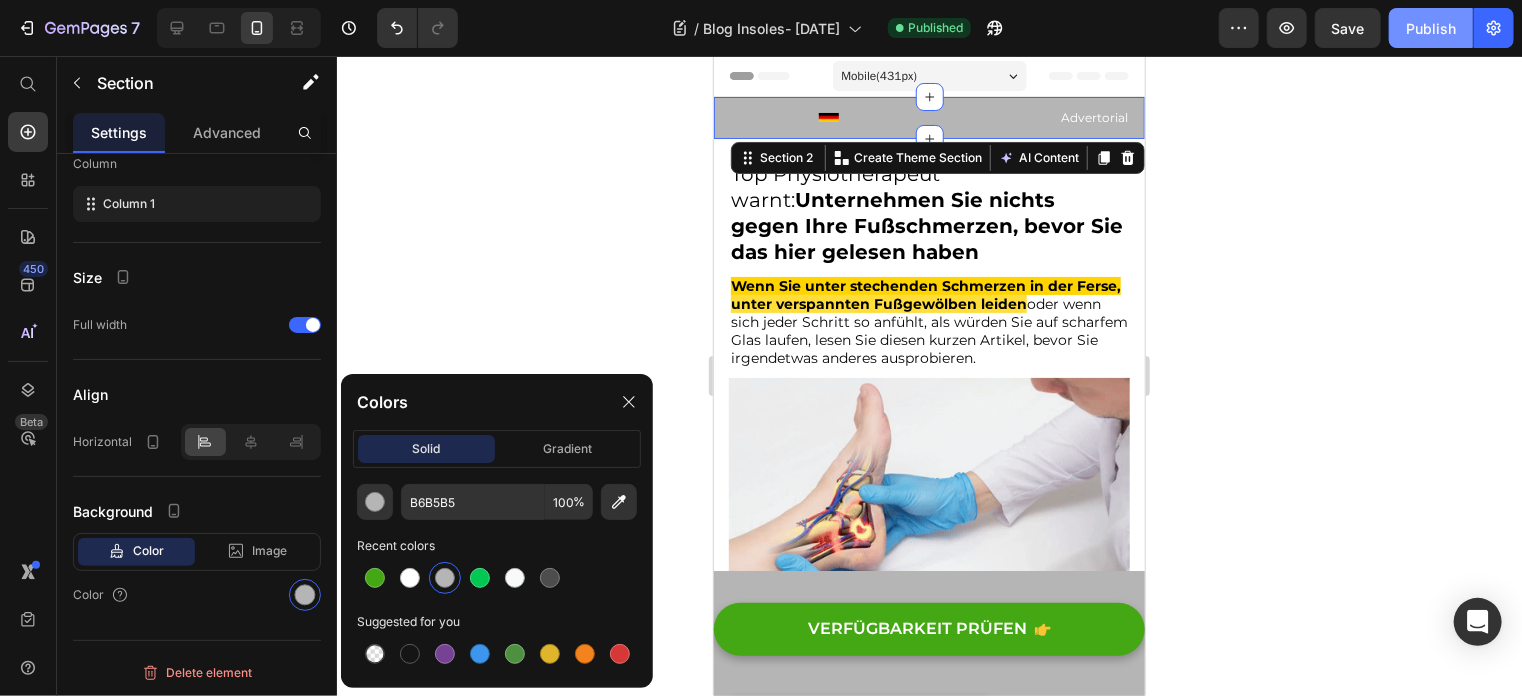 click on "Publish" at bounding box center (1431, 28) 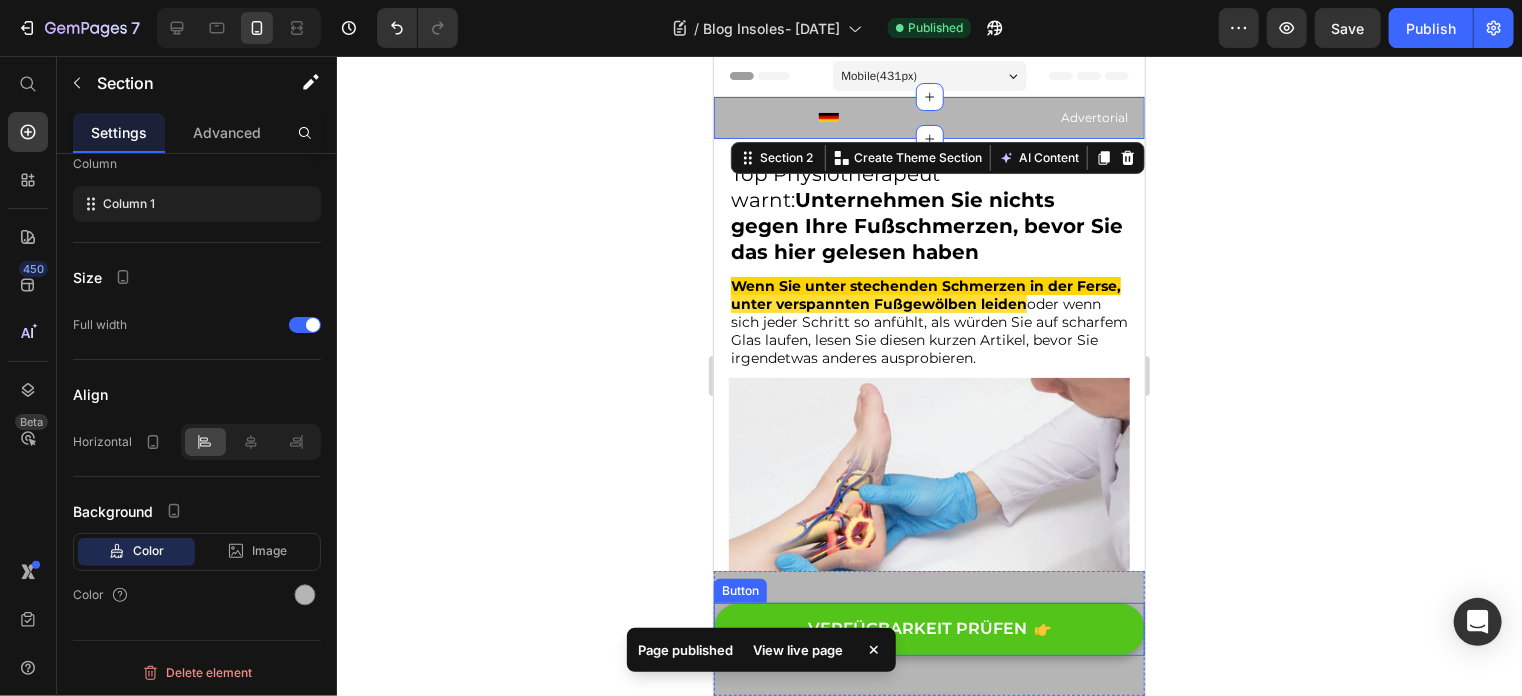 click on "VERFÜGBARKEIT PRÜFEN" at bounding box center (928, 628) 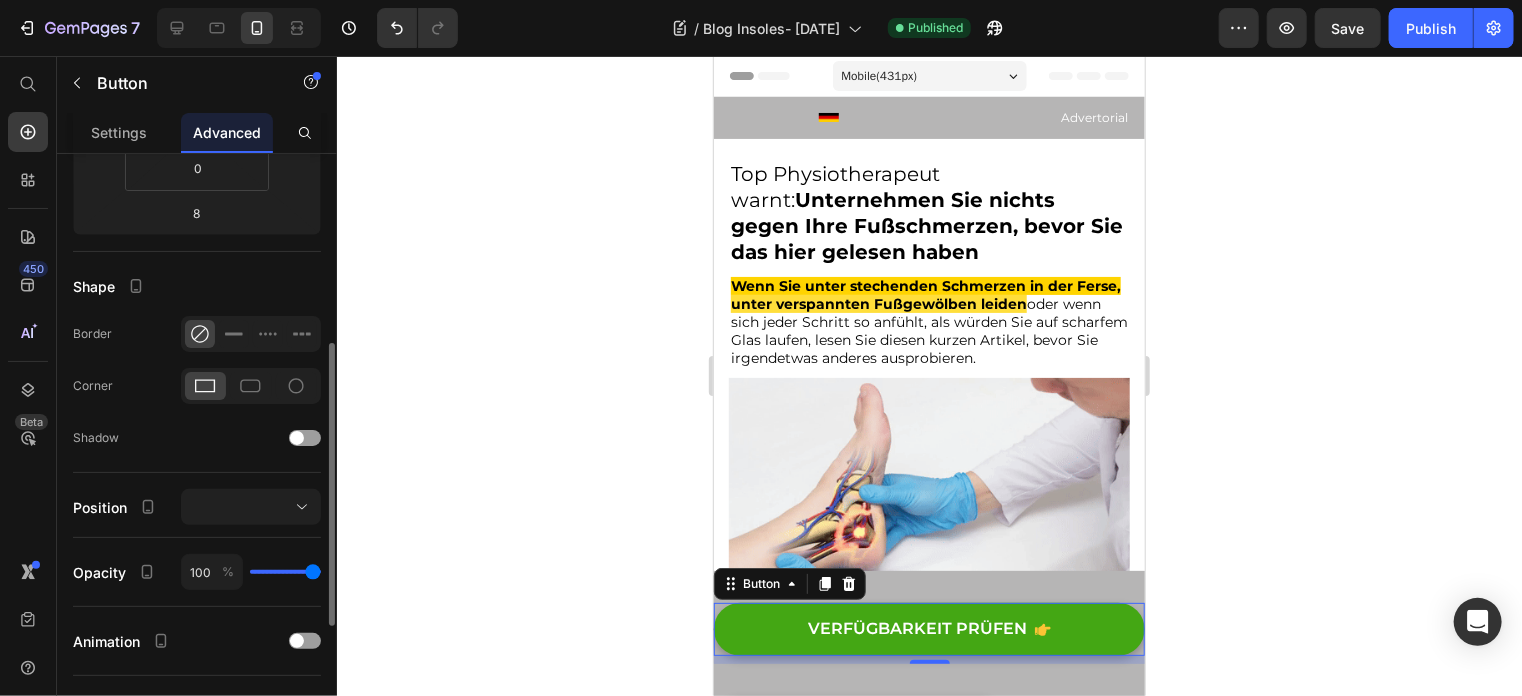 scroll, scrollTop: 300, scrollLeft: 0, axis: vertical 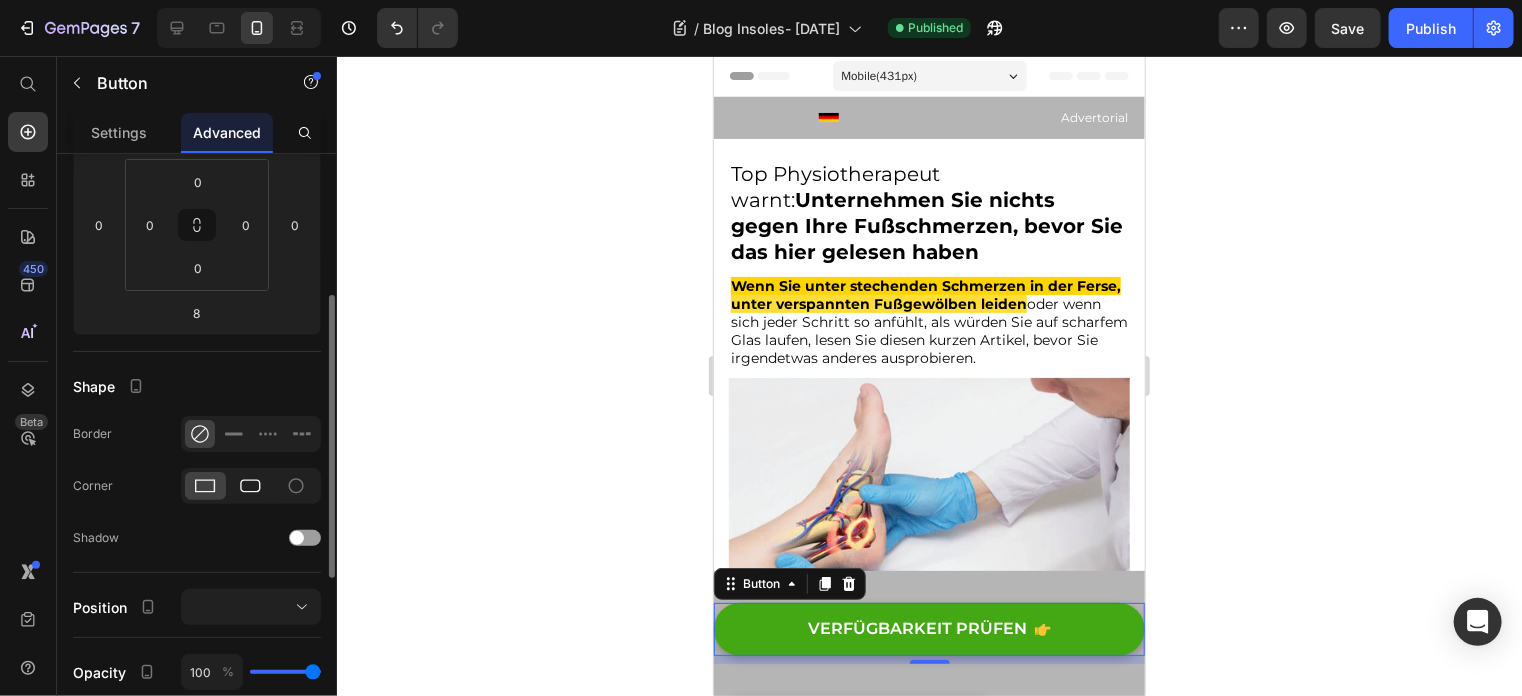 click 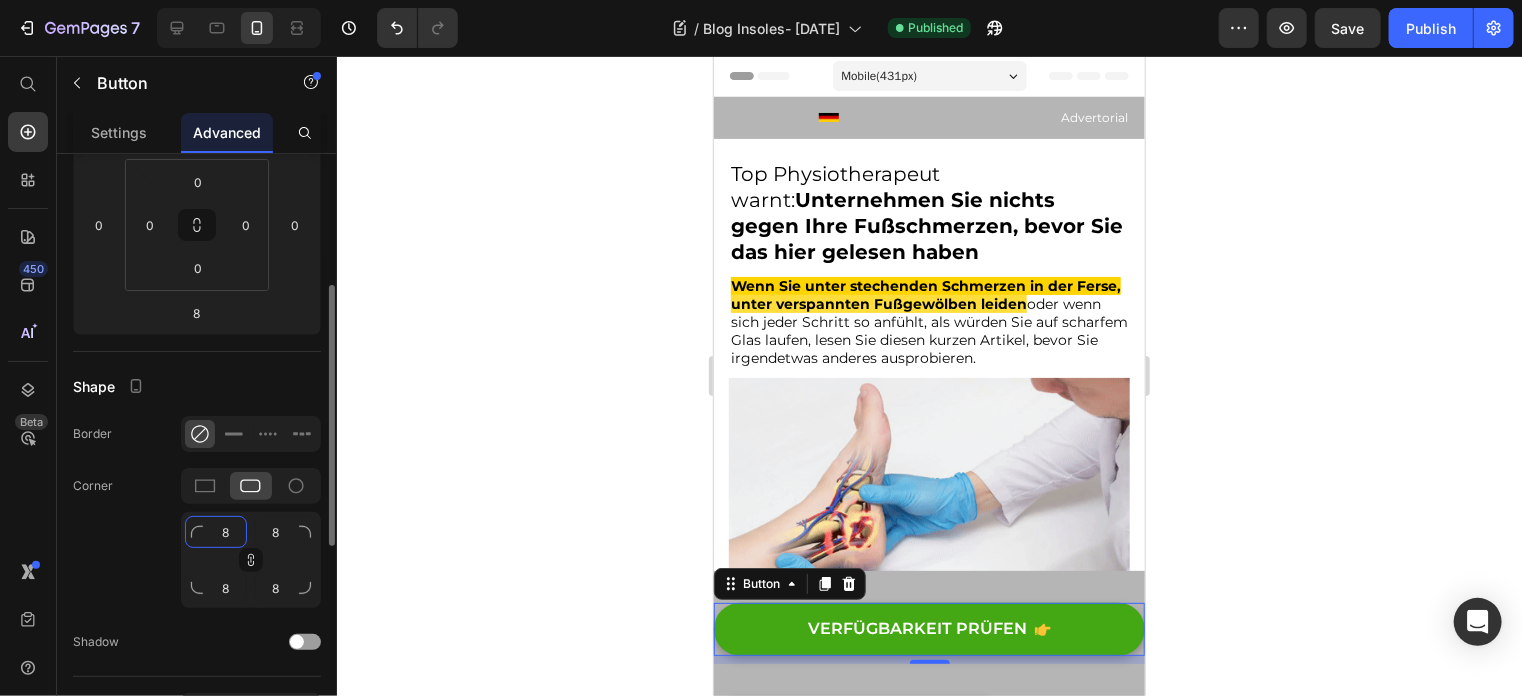 click on "8" 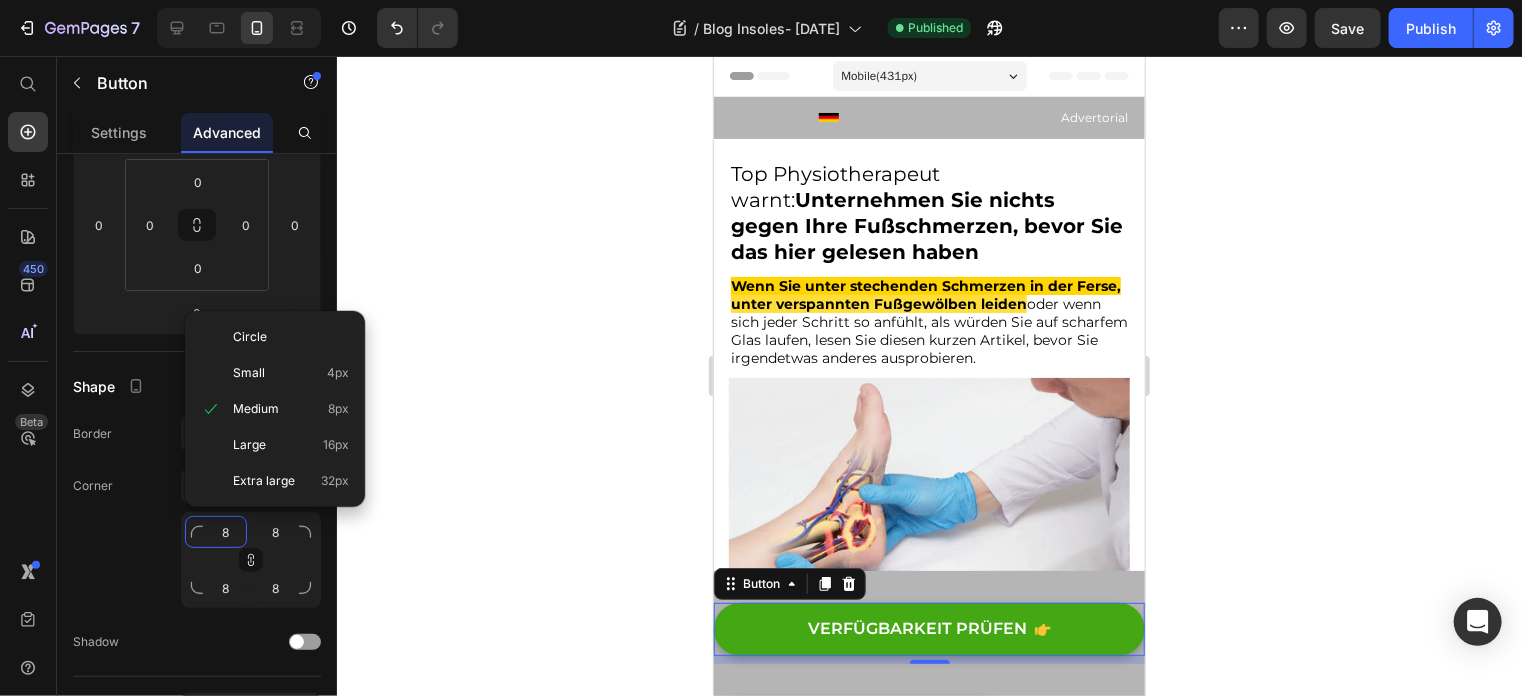 type on "2" 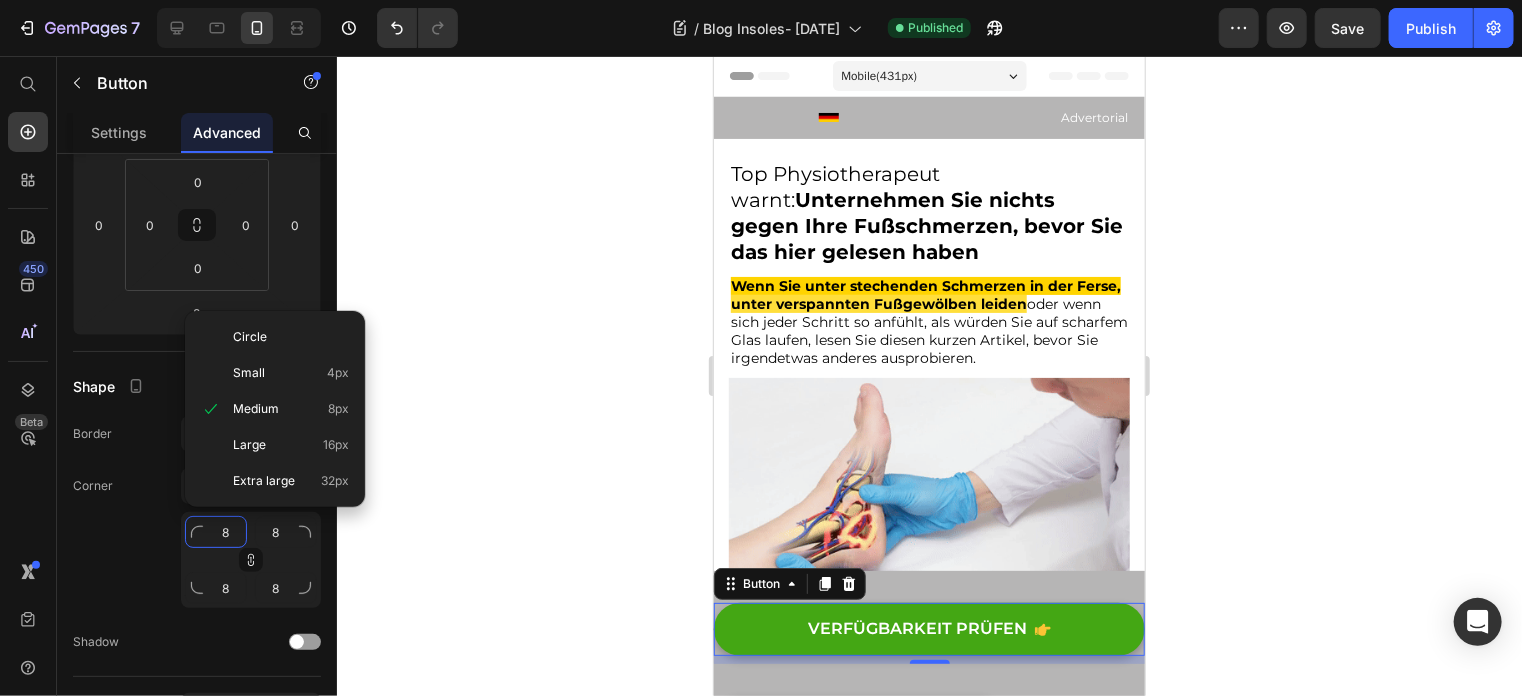 type on "2" 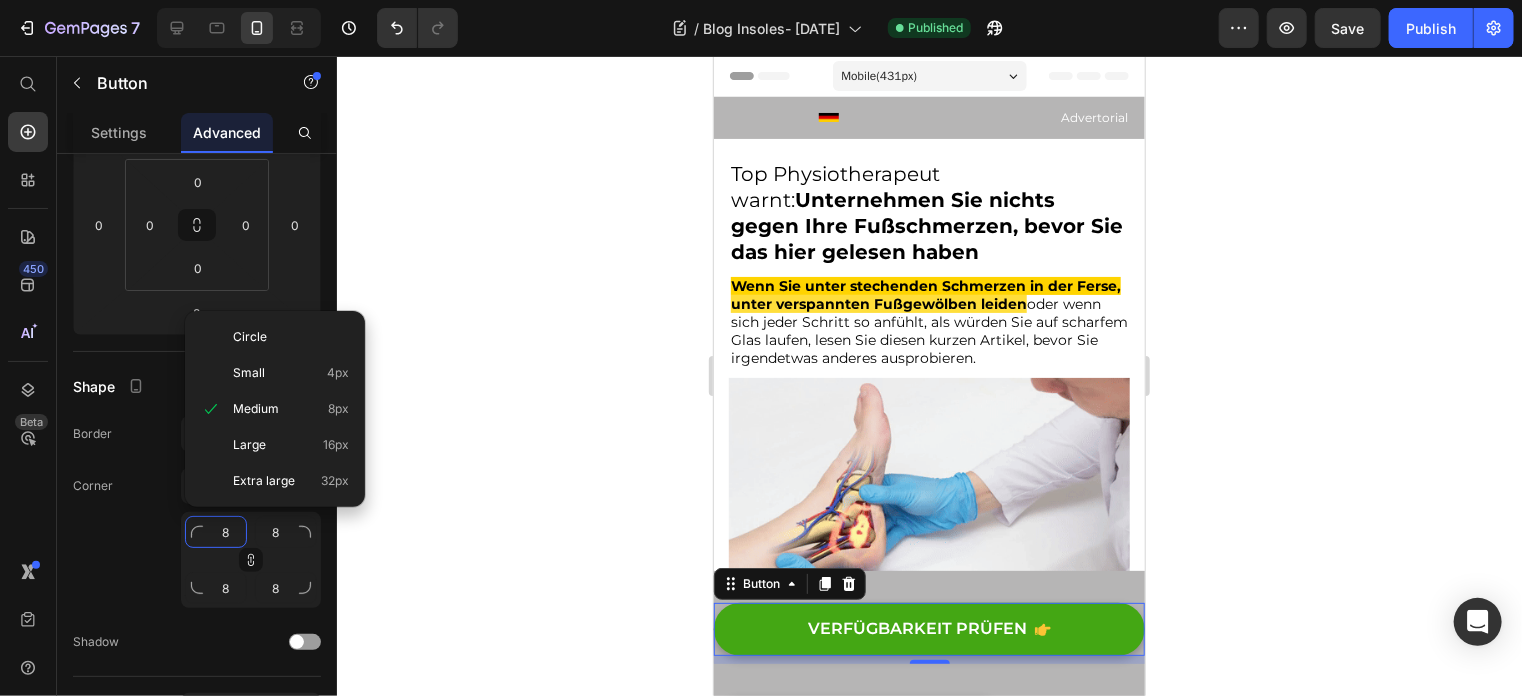 type on "2" 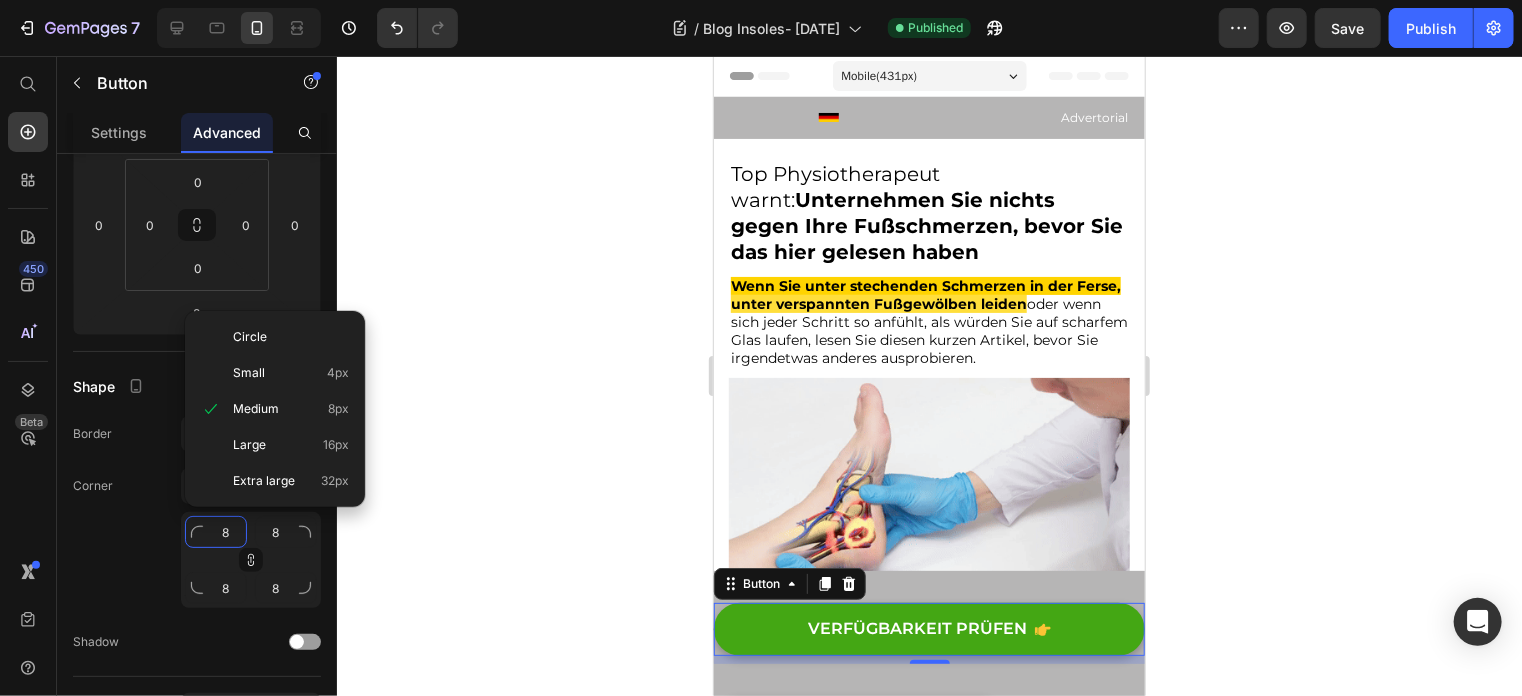 type on "2" 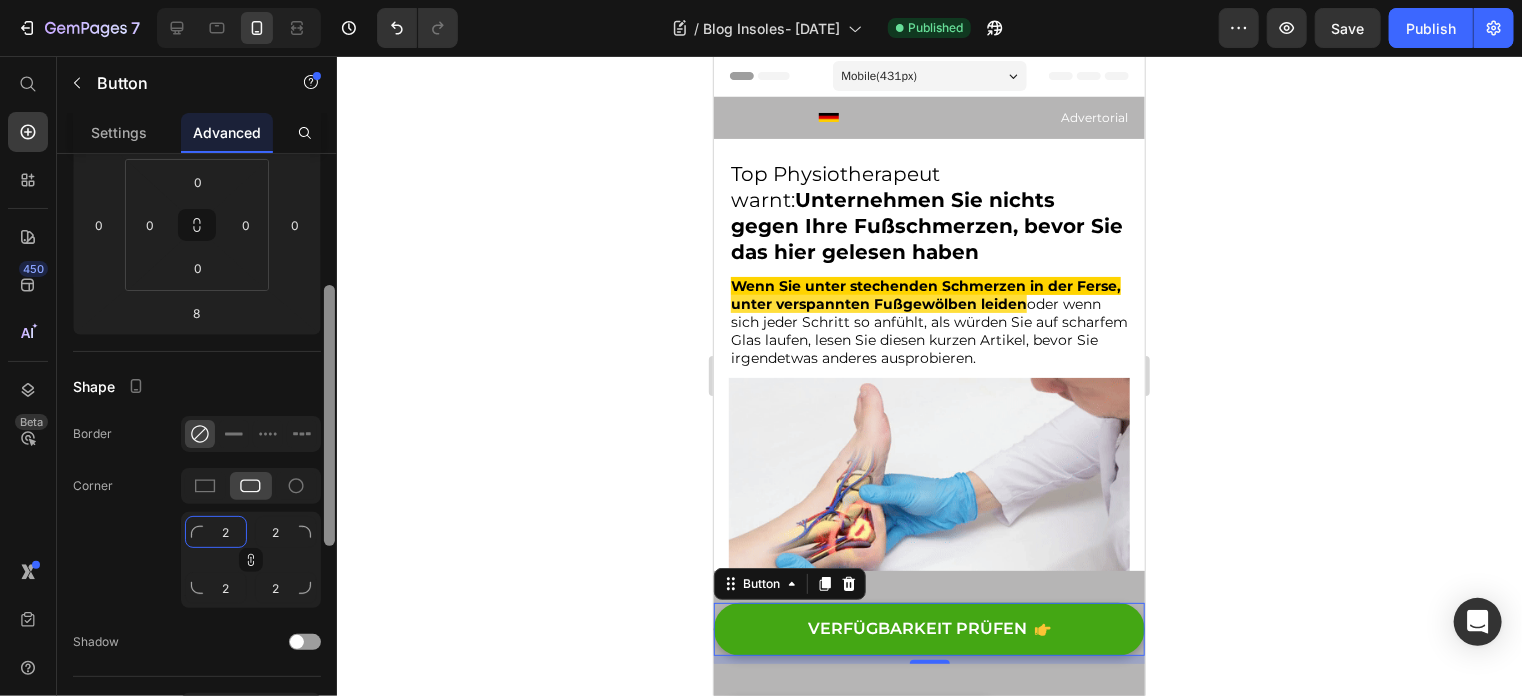 type on "2" 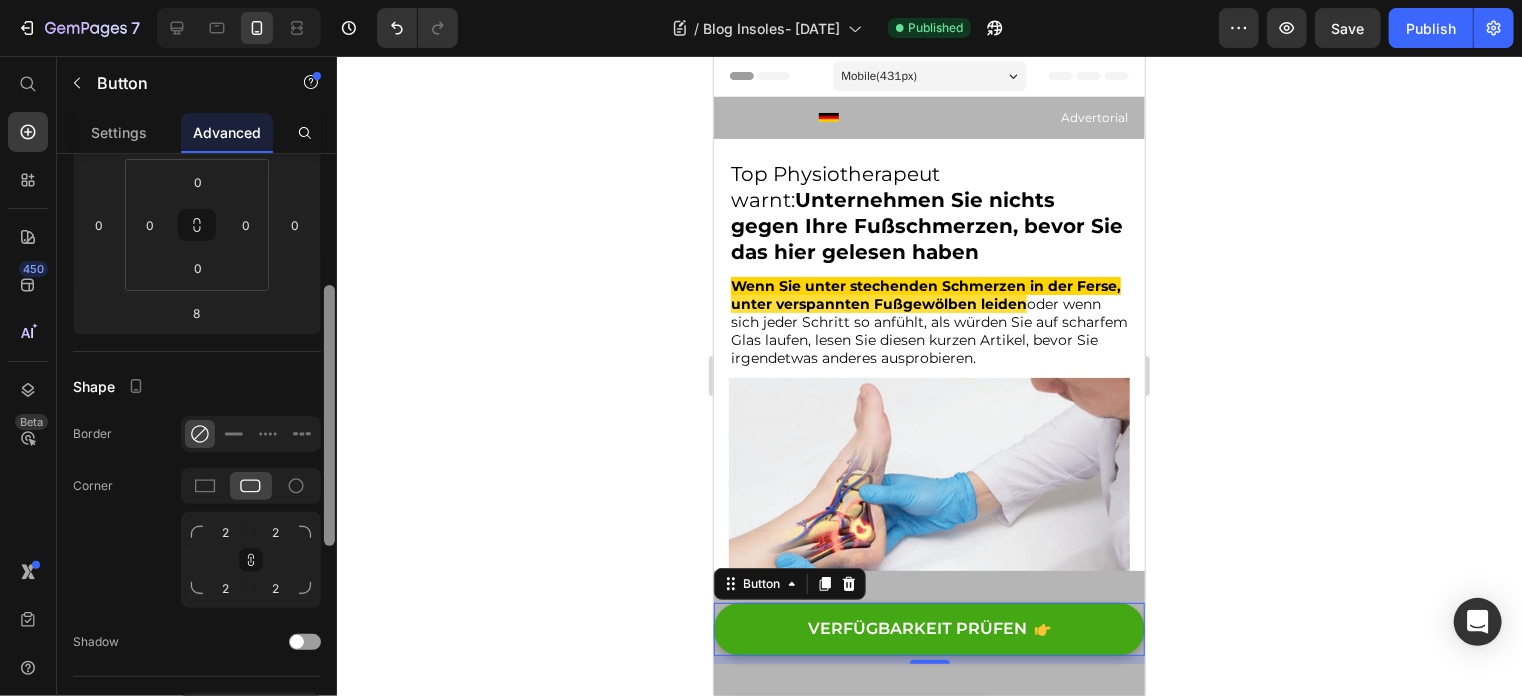 scroll, scrollTop: 772, scrollLeft: 0, axis: vertical 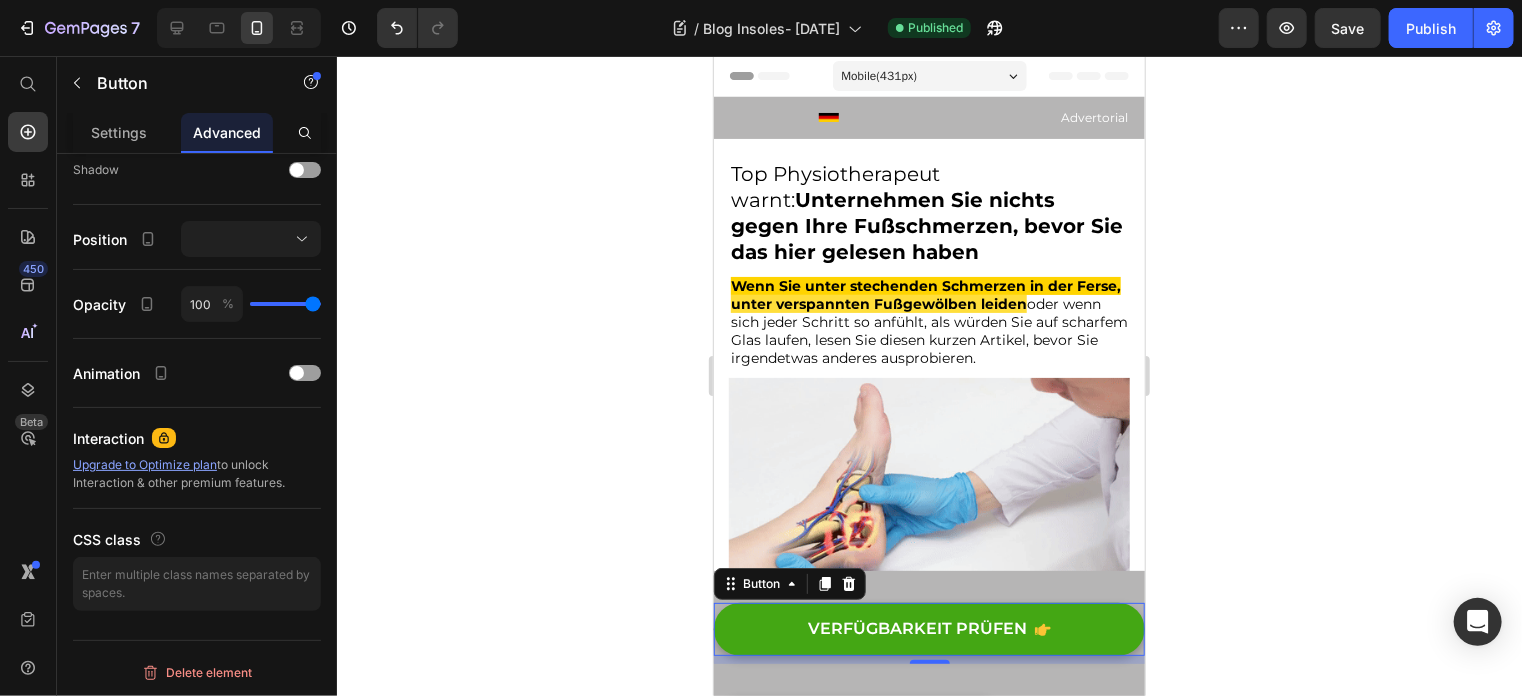 click at bounding box center [329, -19] 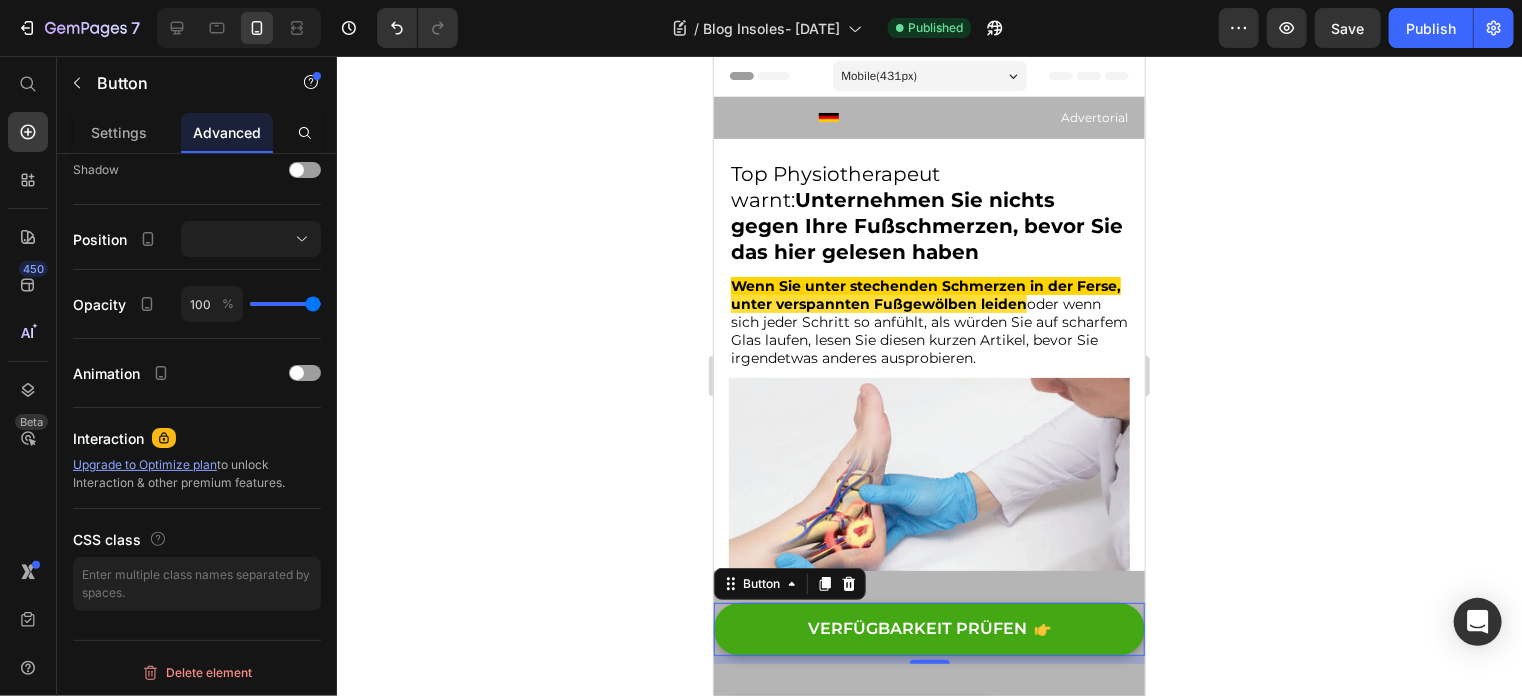 click 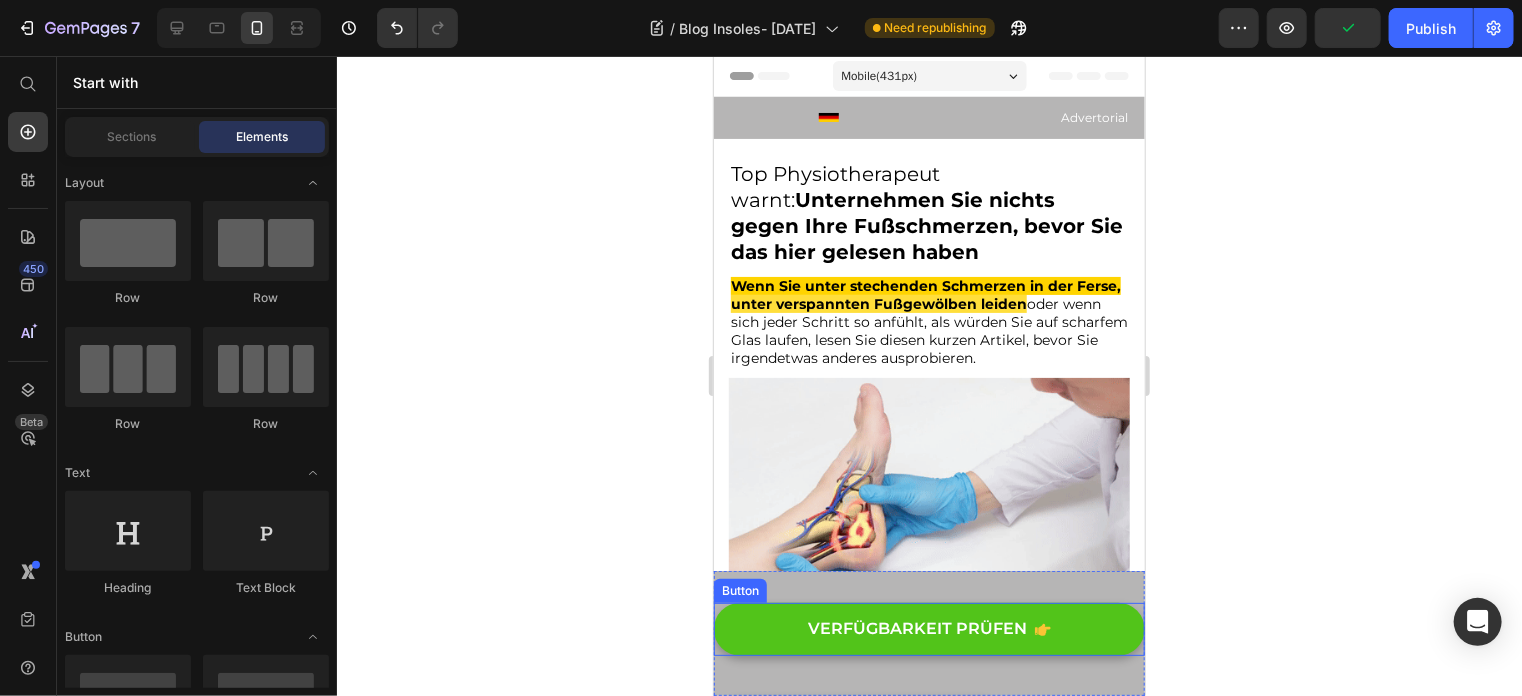 click on "VERFÜGBARKEIT PRÜFEN" at bounding box center (928, 628) 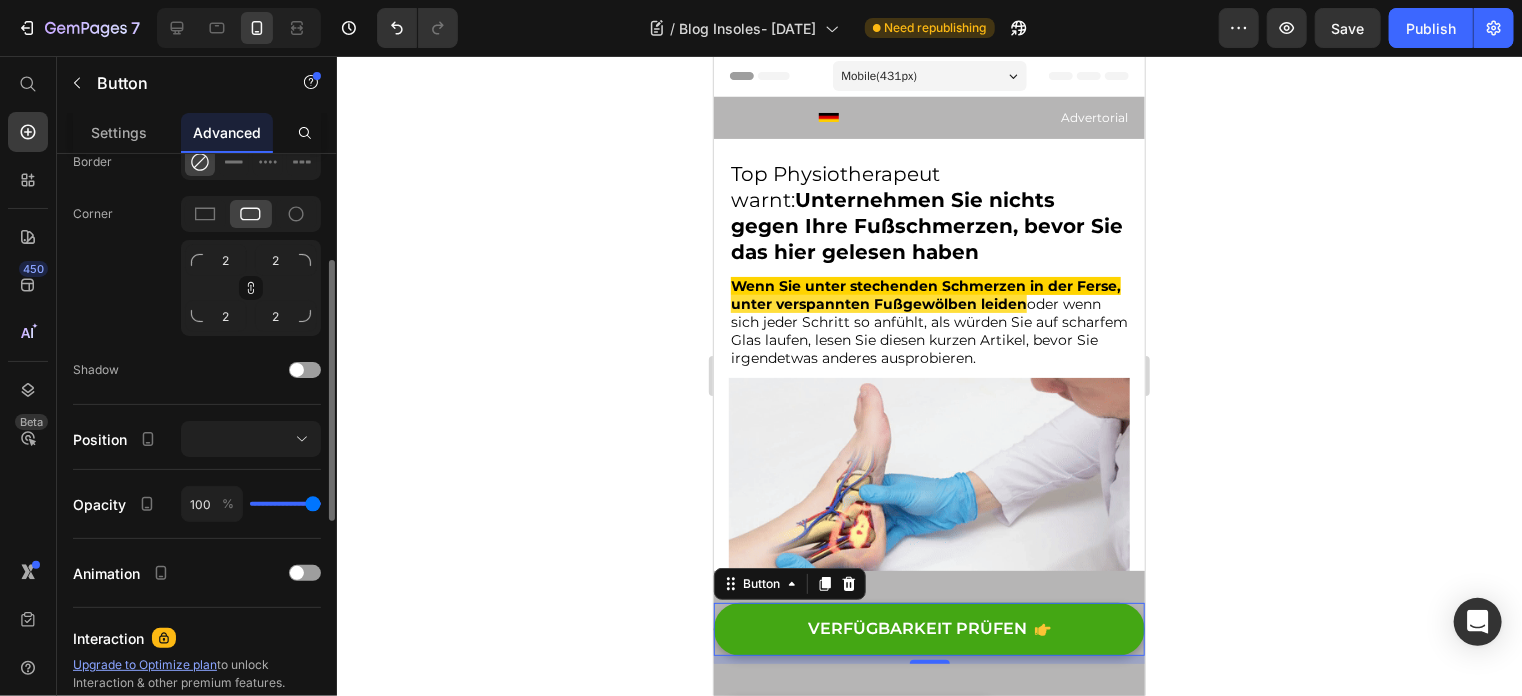 scroll, scrollTop: 472, scrollLeft: 0, axis: vertical 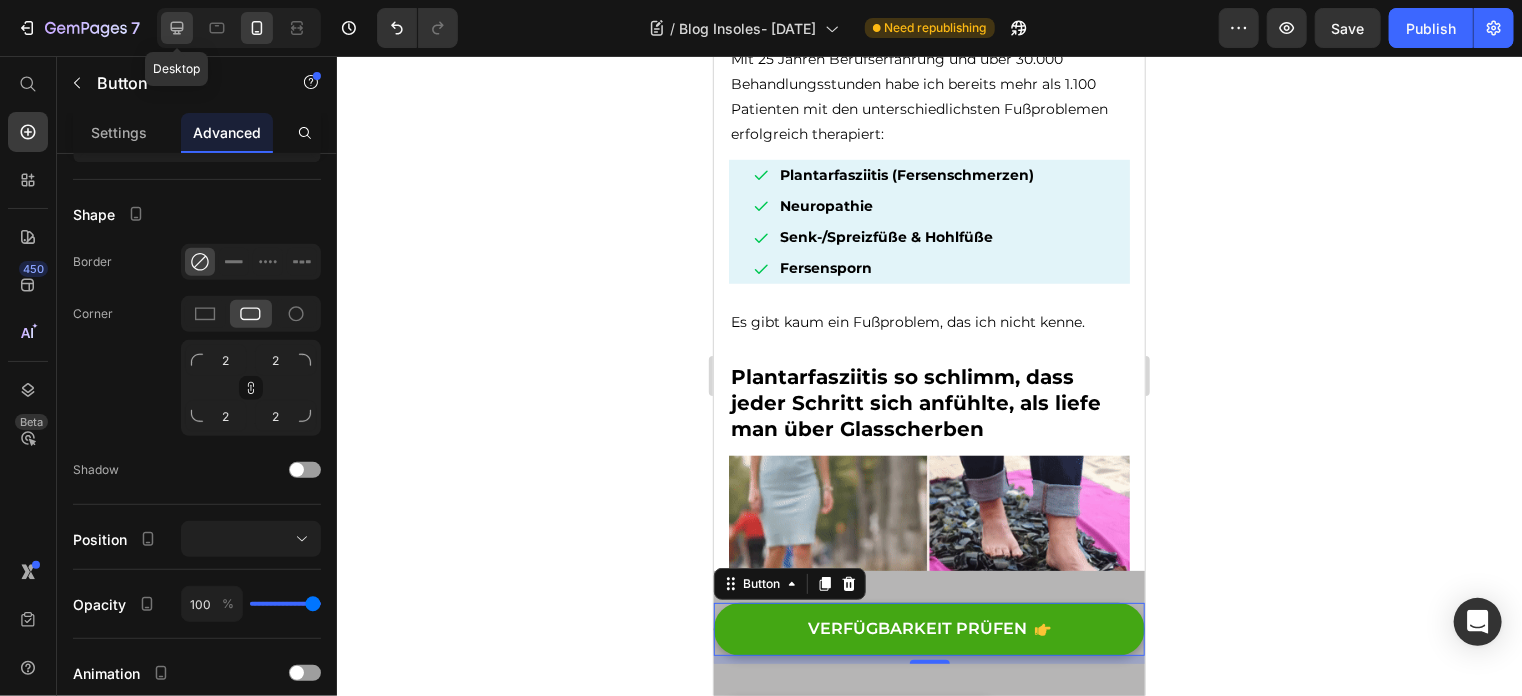 click 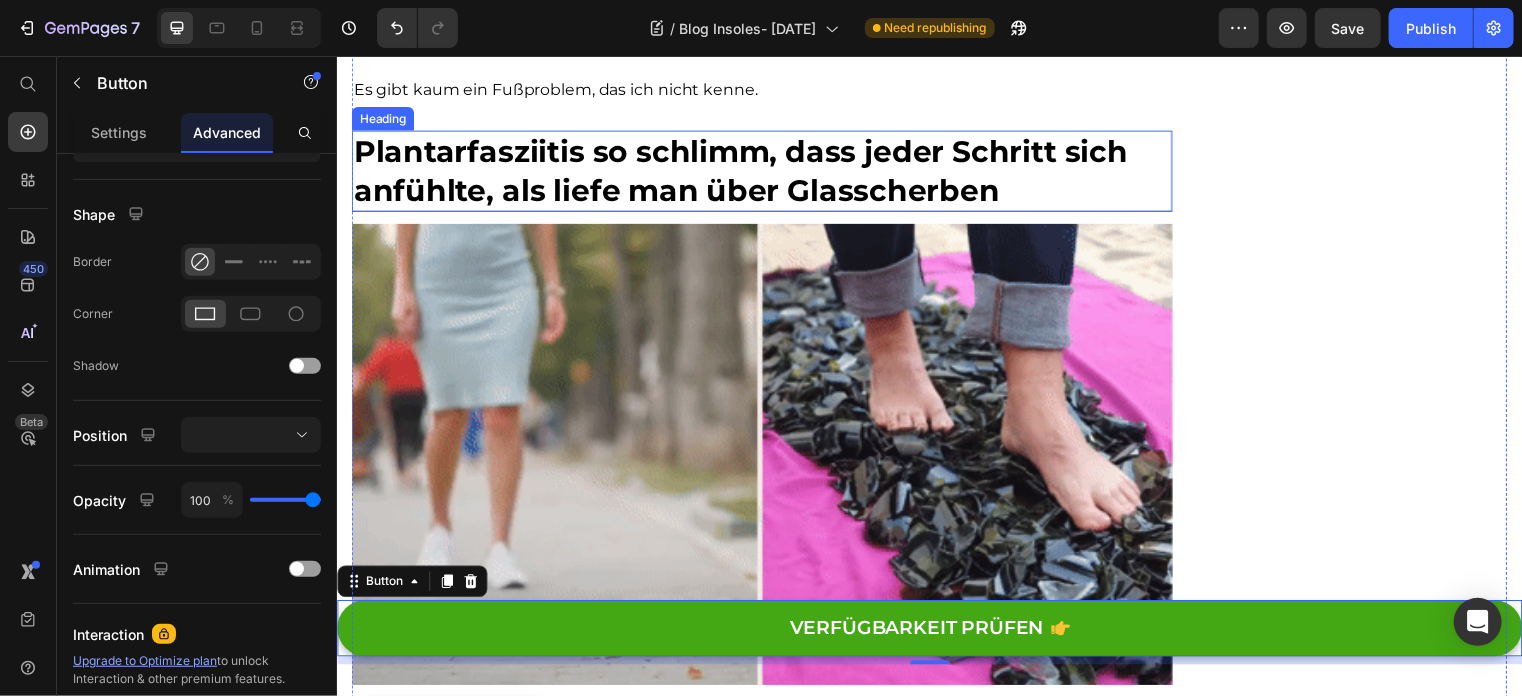 scroll, scrollTop: 1259, scrollLeft: 0, axis: vertical 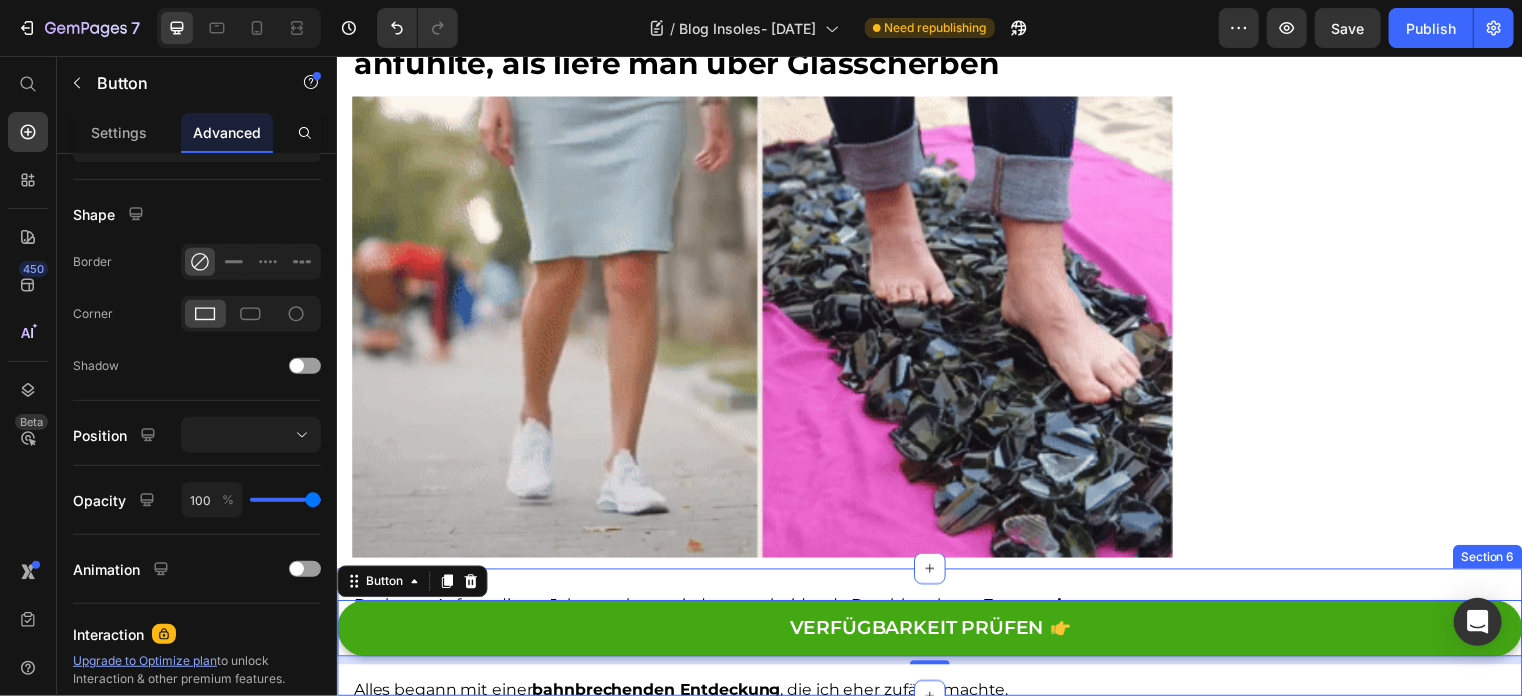 click on "VERFÜGBARKEIT PRÜFEN Button   8 Section 6" at bounding box center [936, 638] 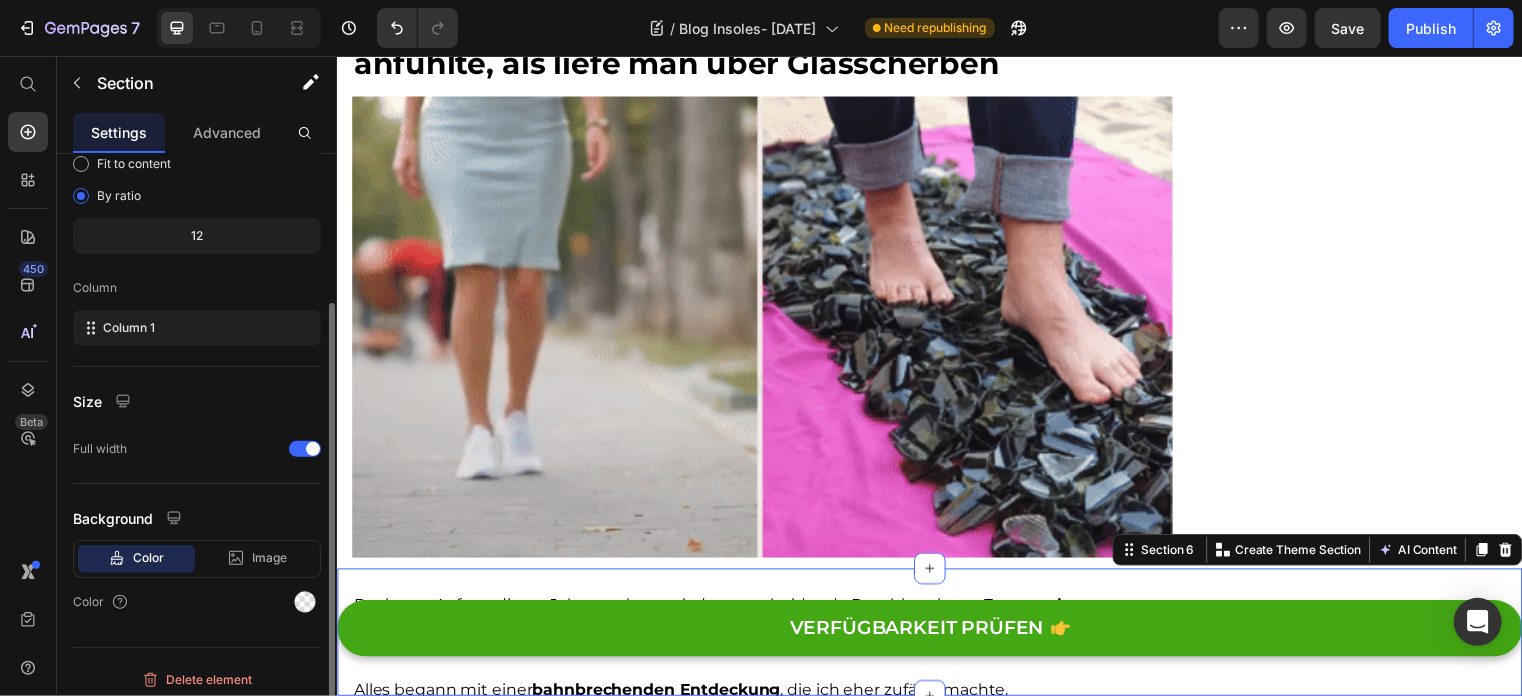 scroll, scrollTop: 207, scrollLeft: 0, axis: vertical 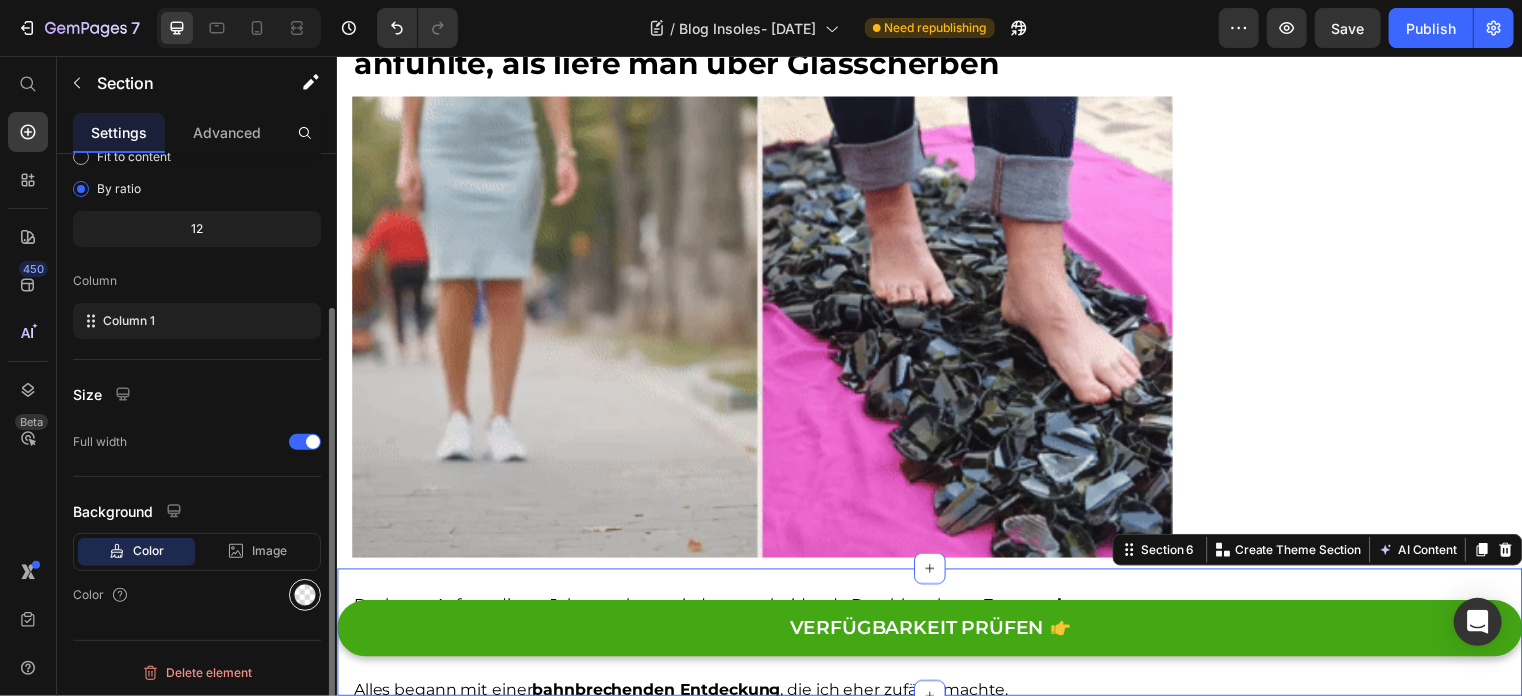 click at bounding box center [305, 595] 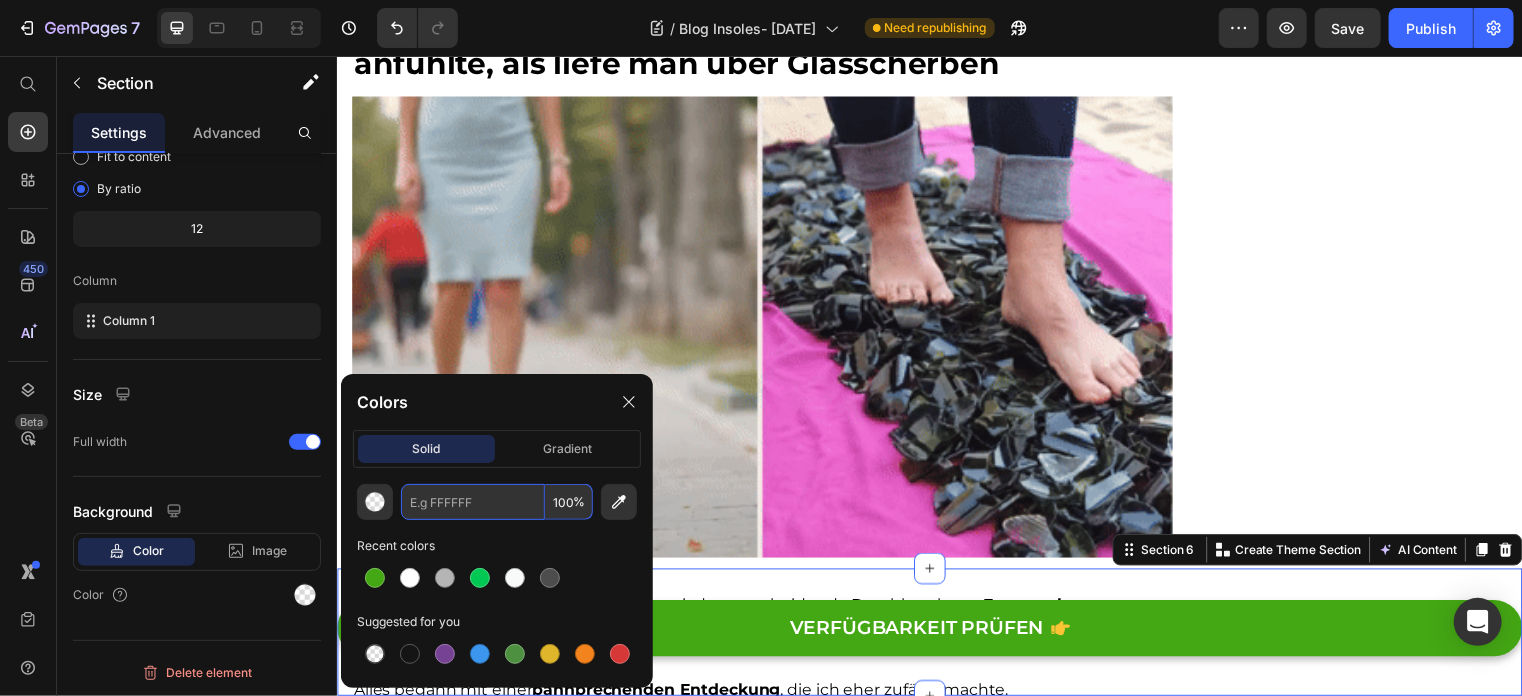 click at bounding box center [473, 502] 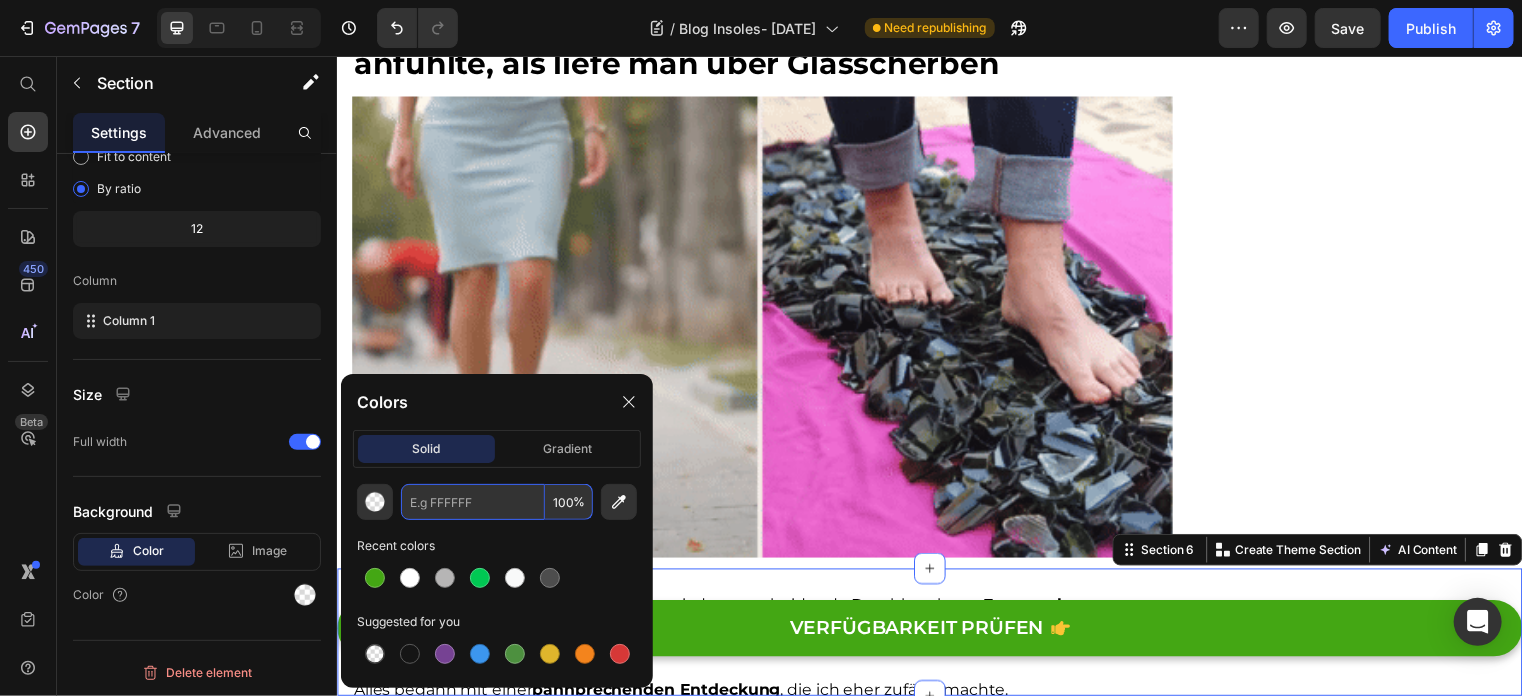 paste on "#b6b5b5" 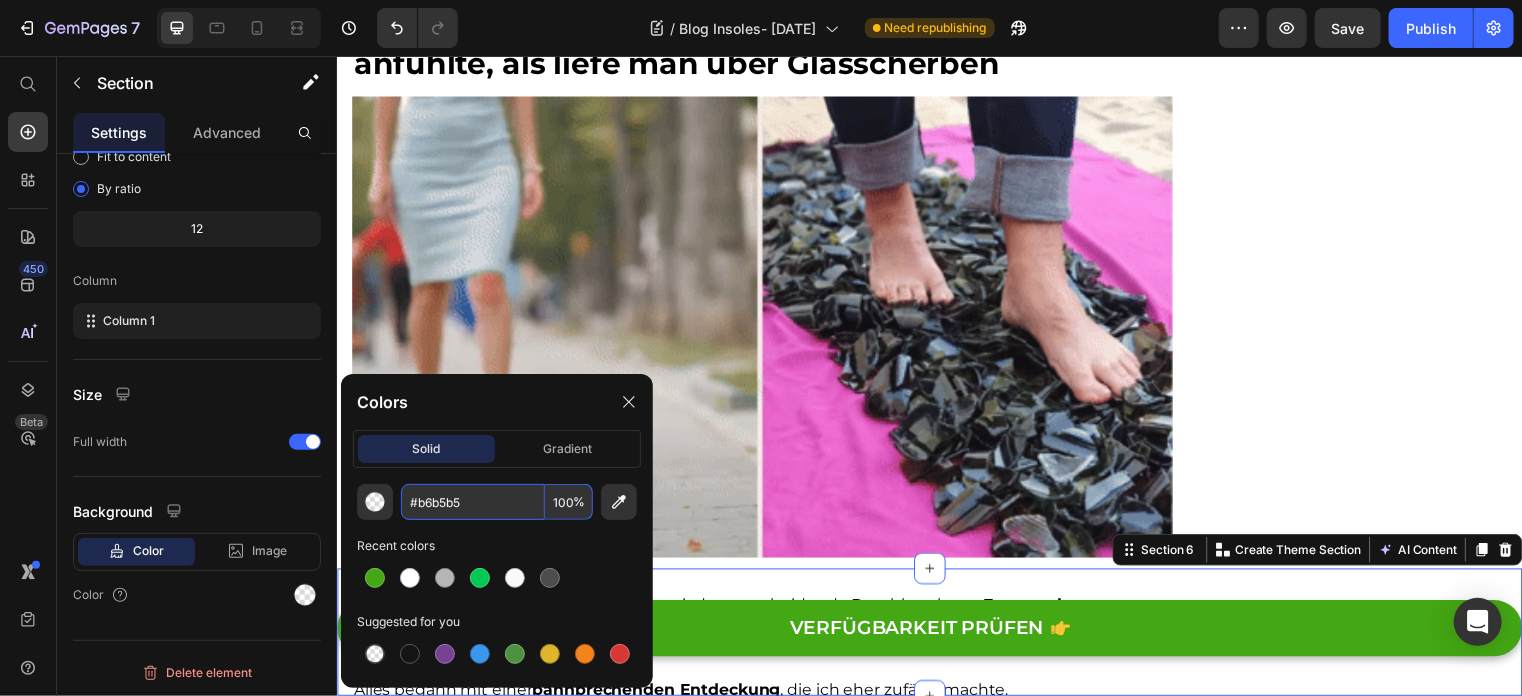 type on "B6B5B5" 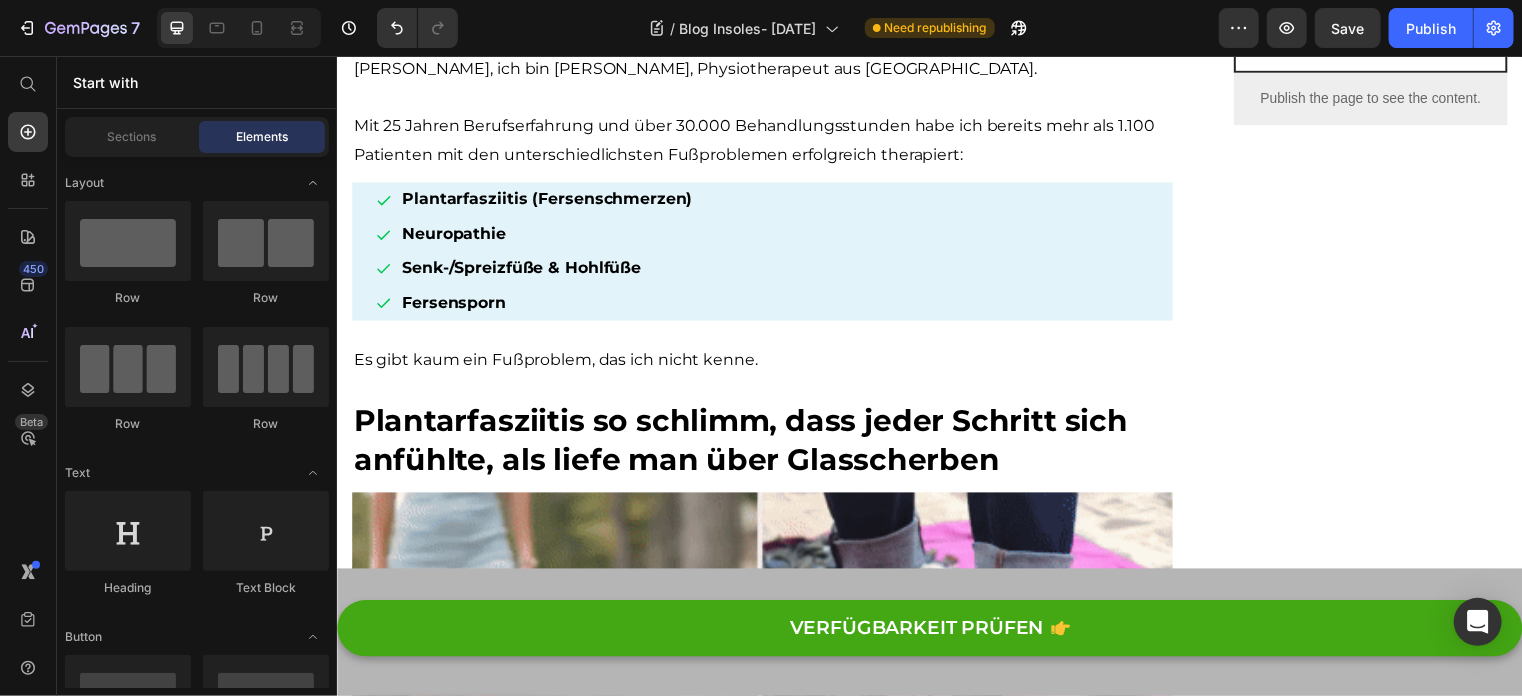 scroll, scrollTop: 0, scrollLeft: 0, axis: both 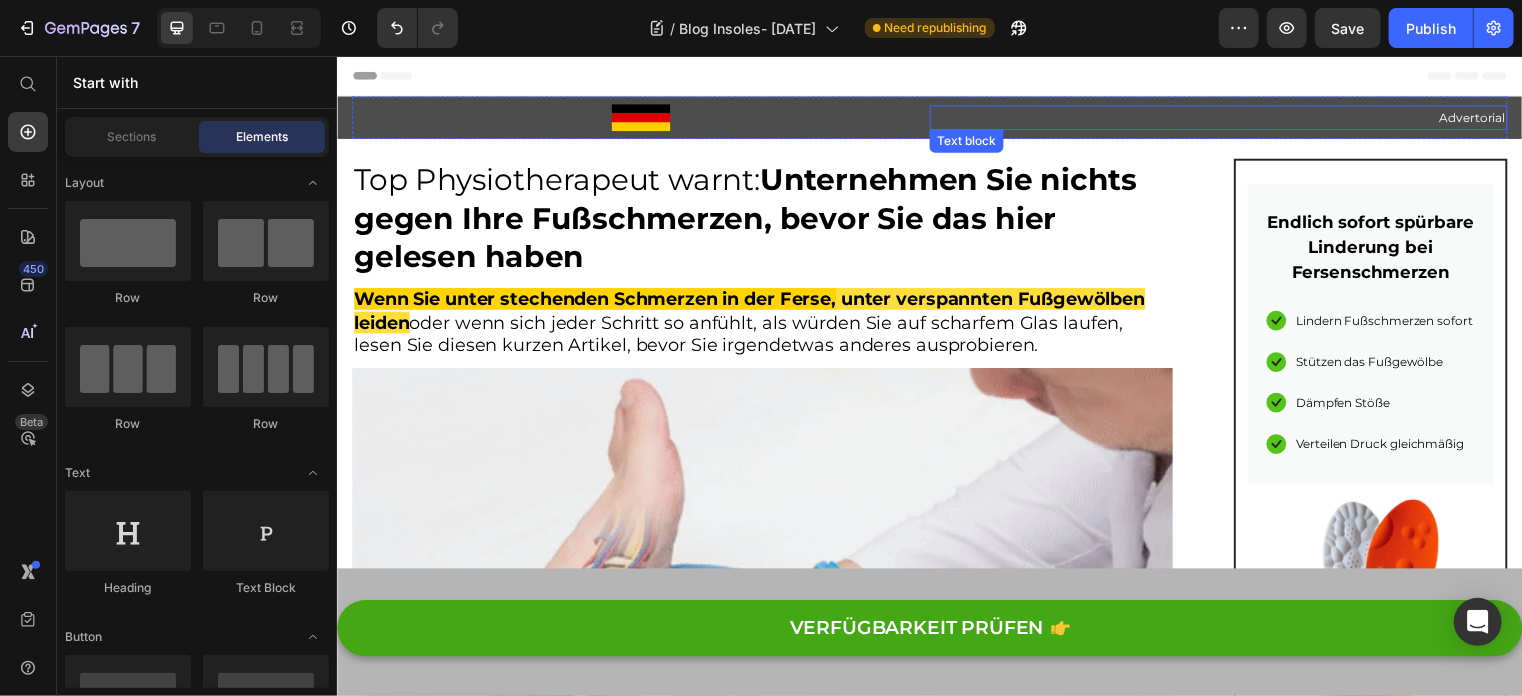 click on "Advertorial" at bounding box center (1228, 118) 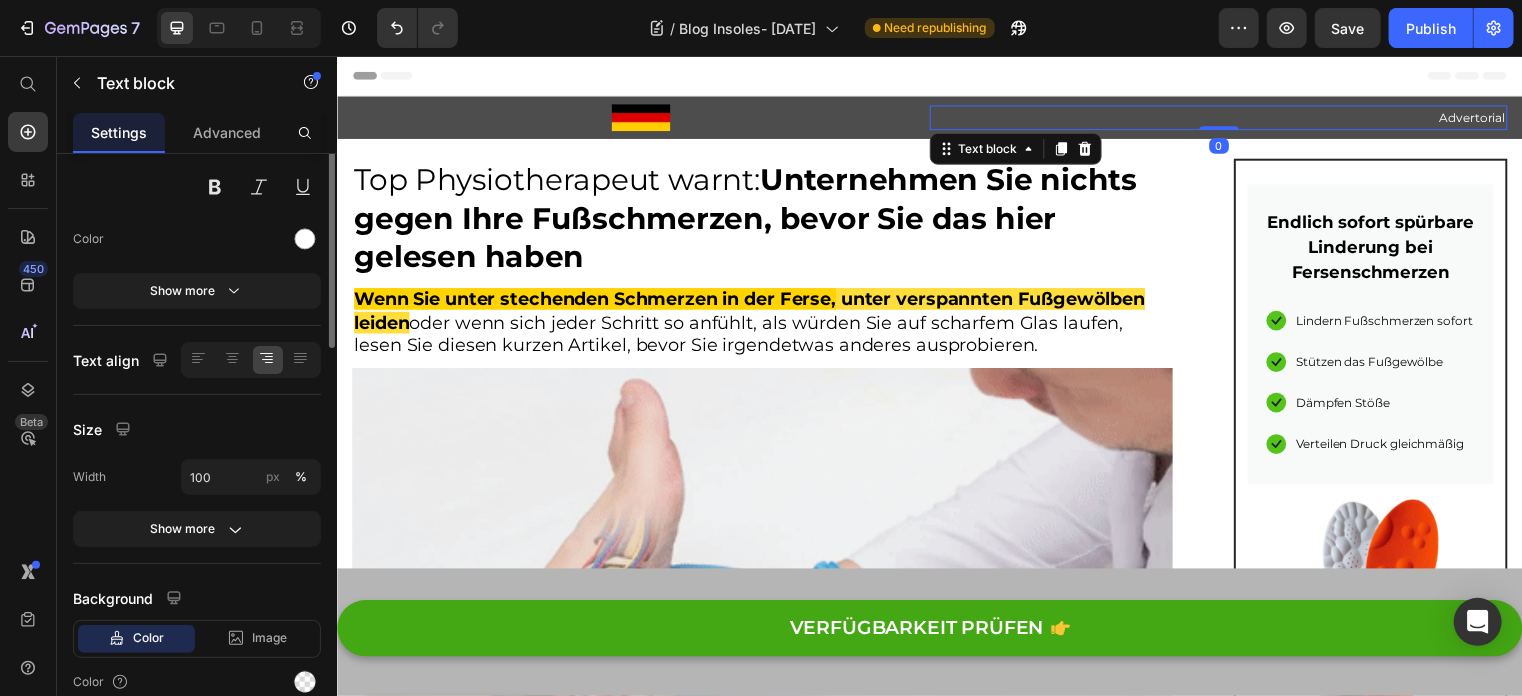 scroll, scrollTop: 0, scrollLeft: 0, axis: both 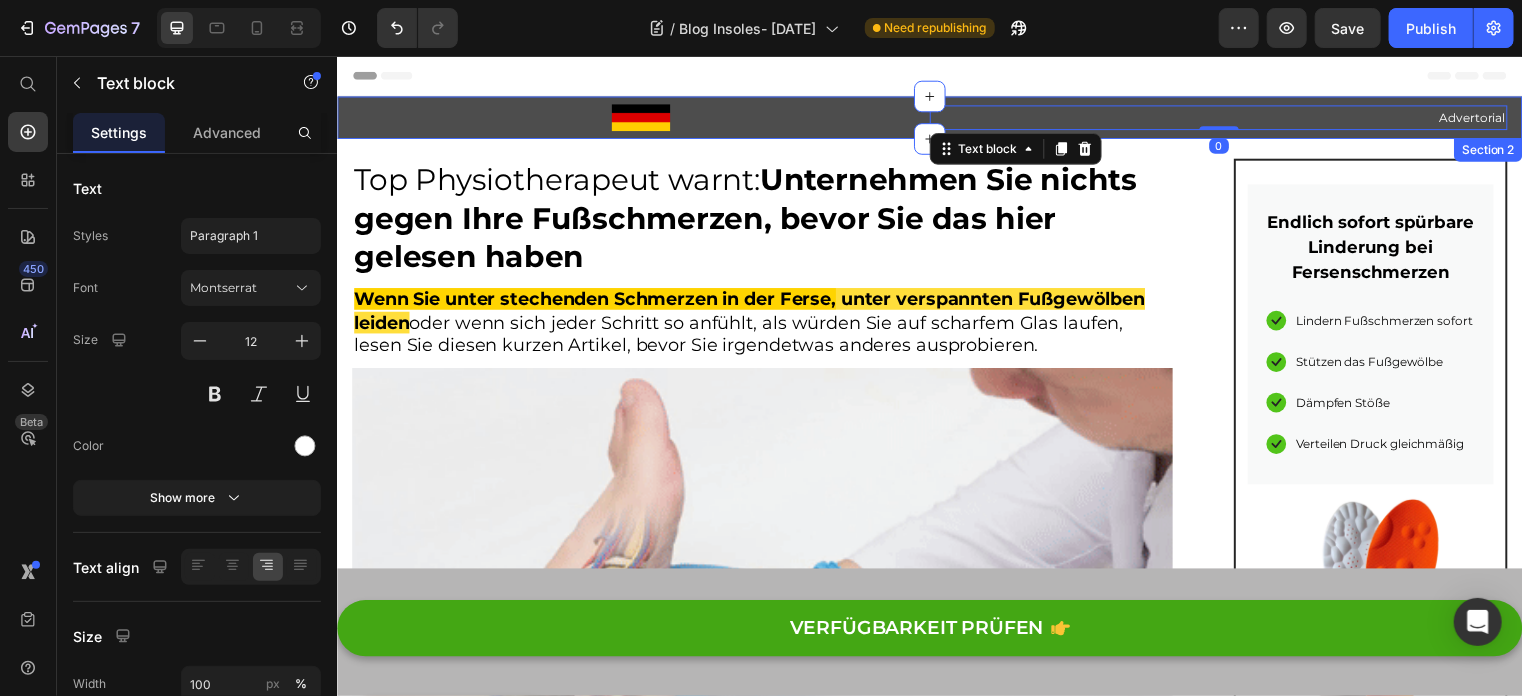 click on "Image Advertorial Text block   0 Row Section 2" at bounding box center [936, 117] 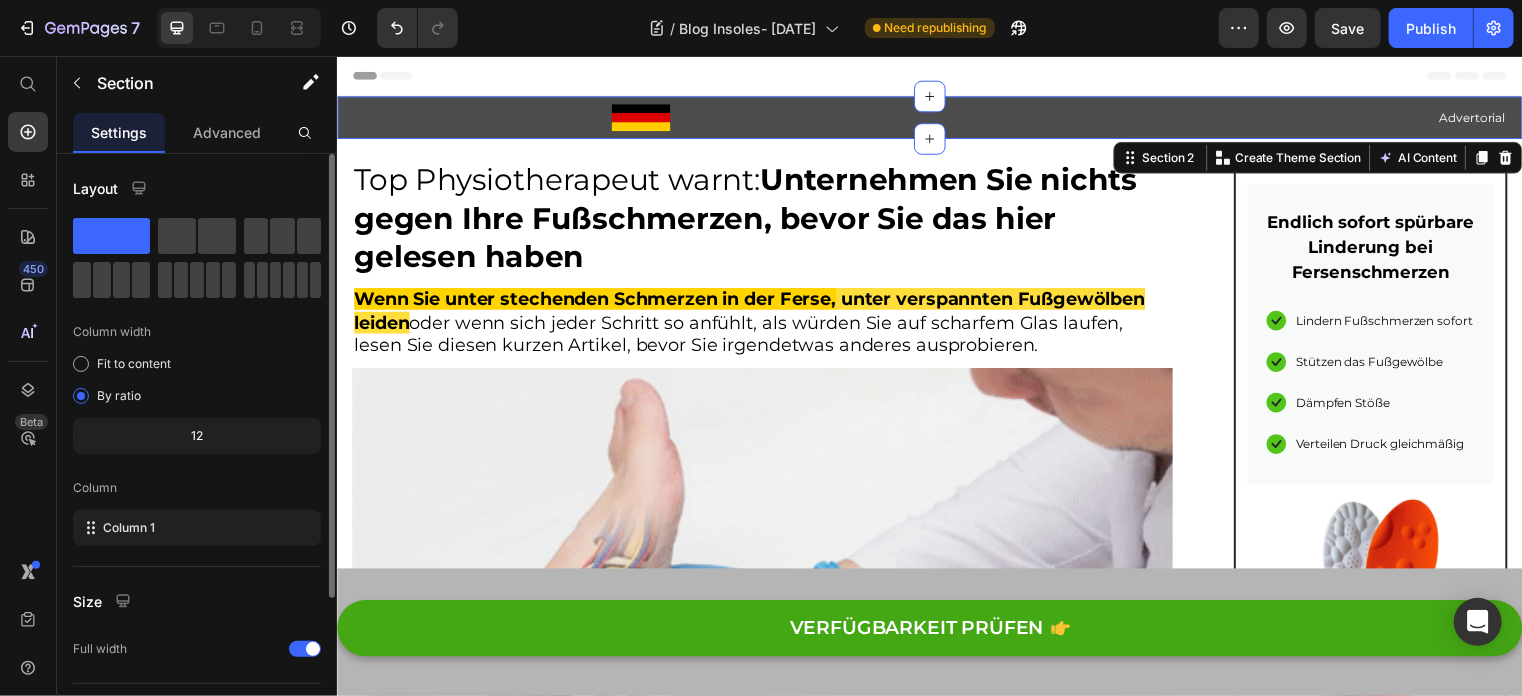 scroll, scrollTop: 207, scrollLeft: 0, axis: vertical 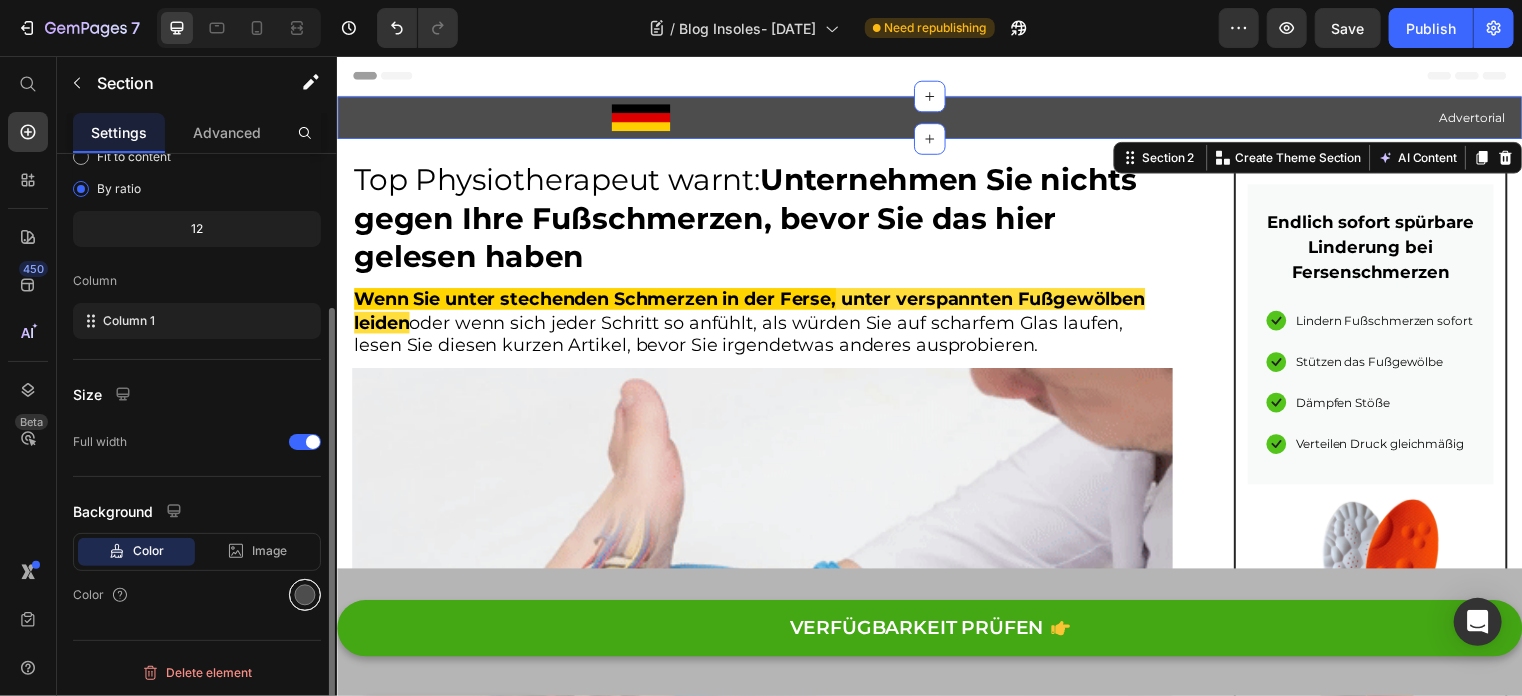 click at bounding box center [305, 595] 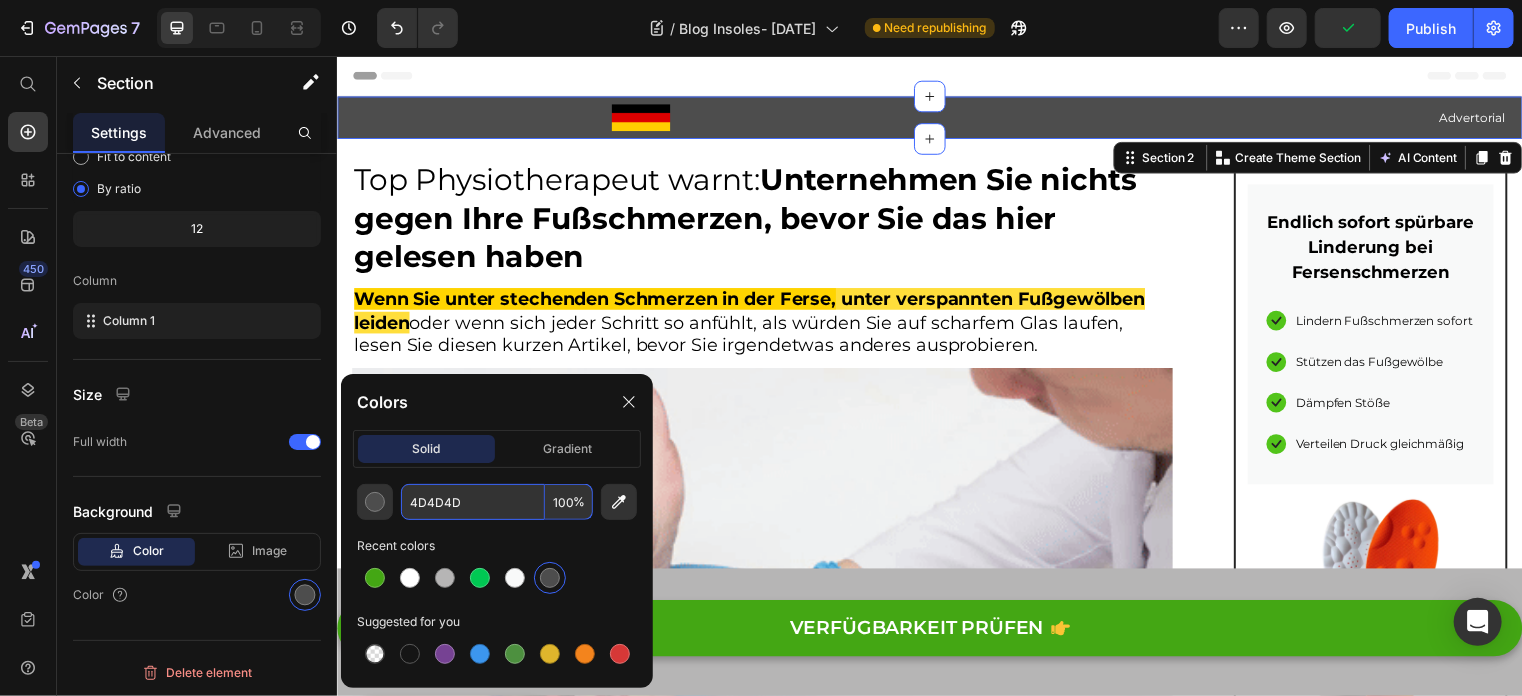 click on "4D4D4D" at bounding box center (473, 502) 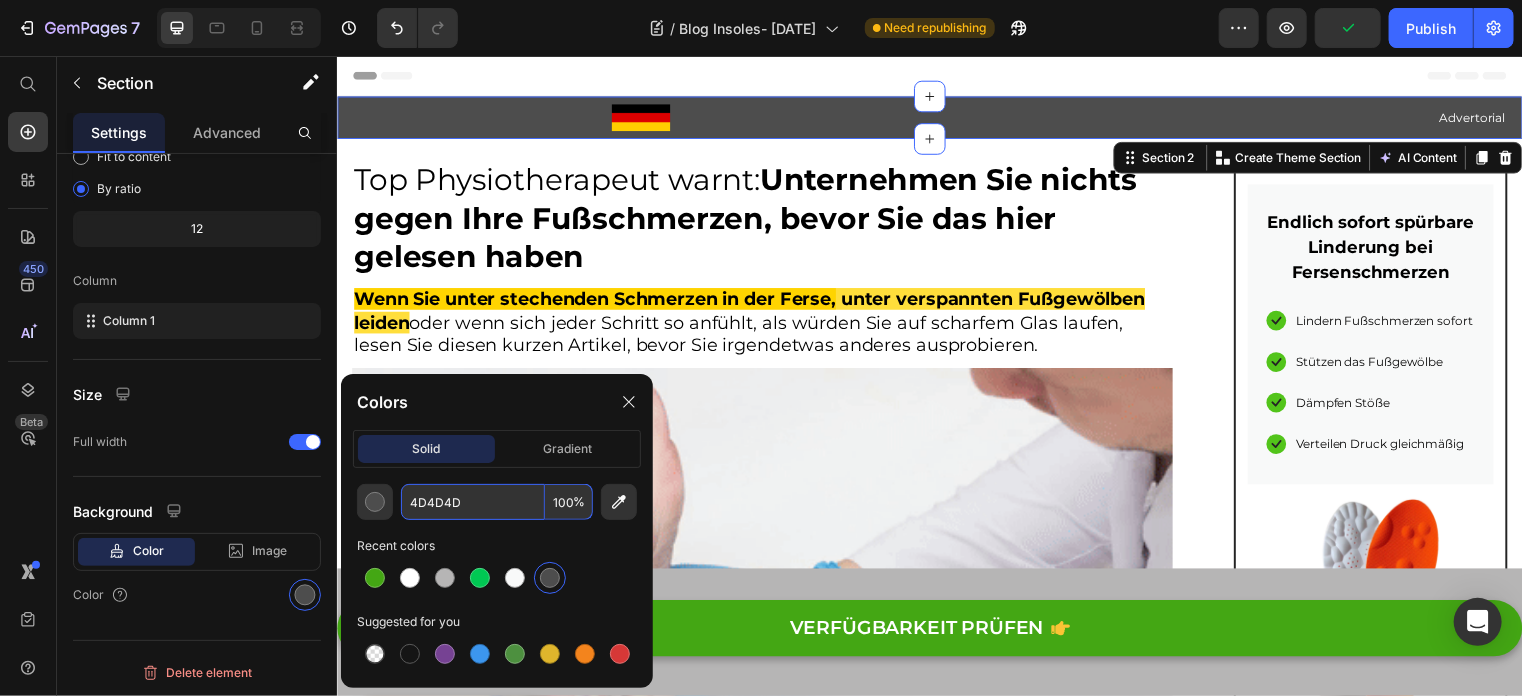 paste on "#b6b5b5" 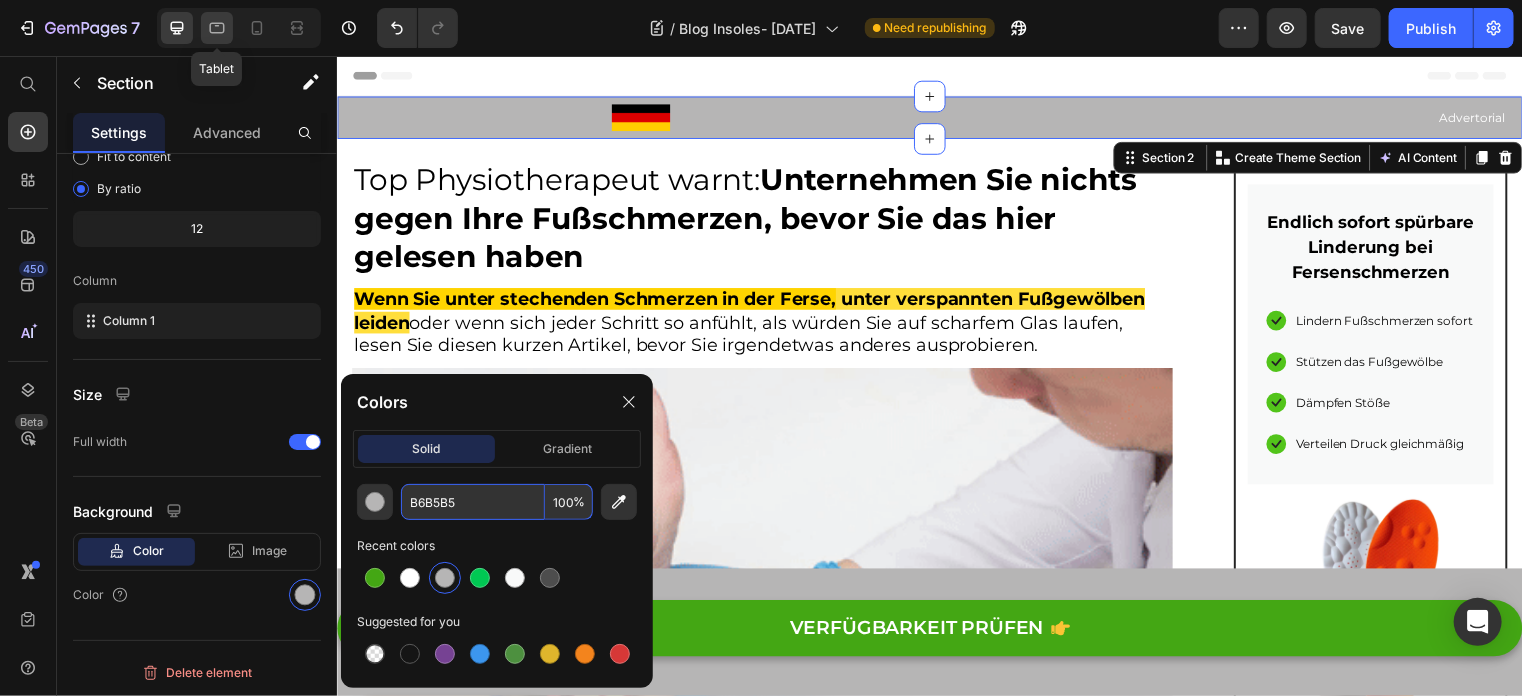 type on "B6B5B5" 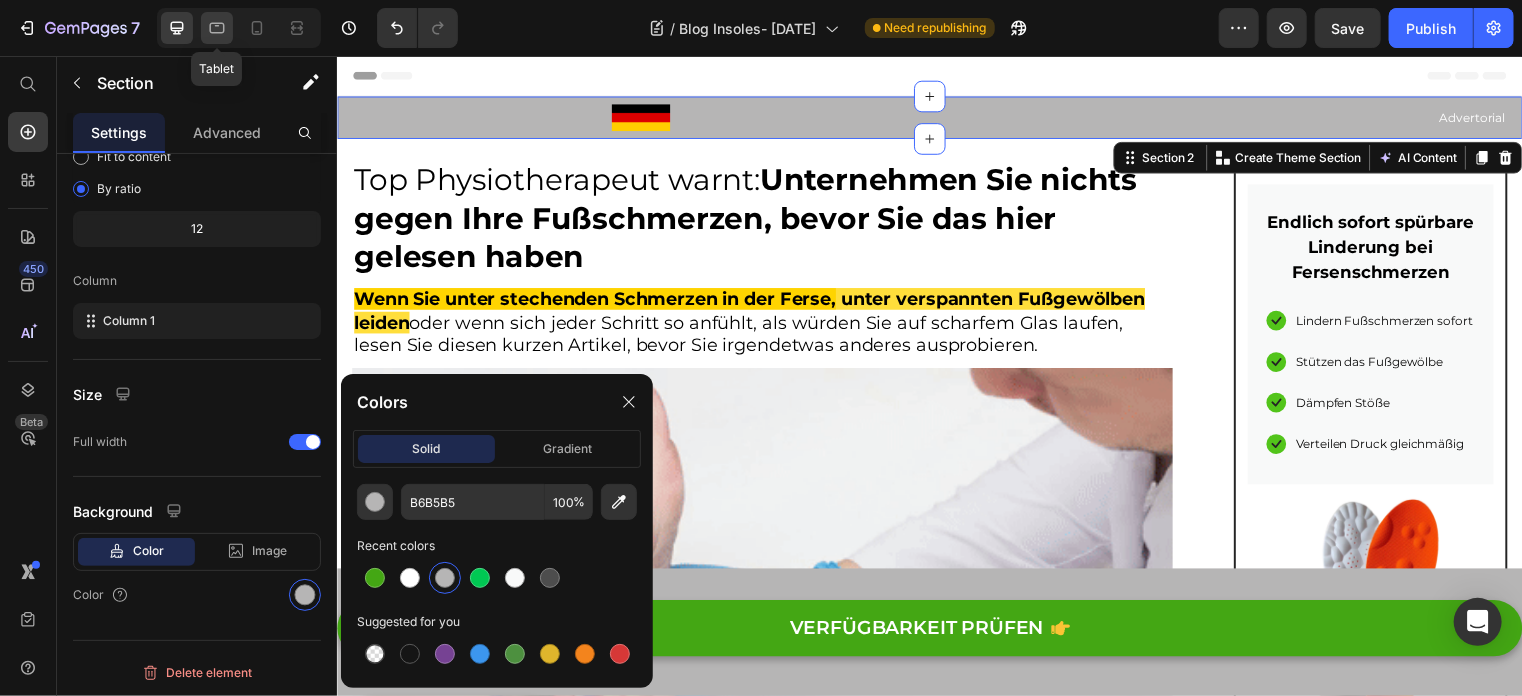 click 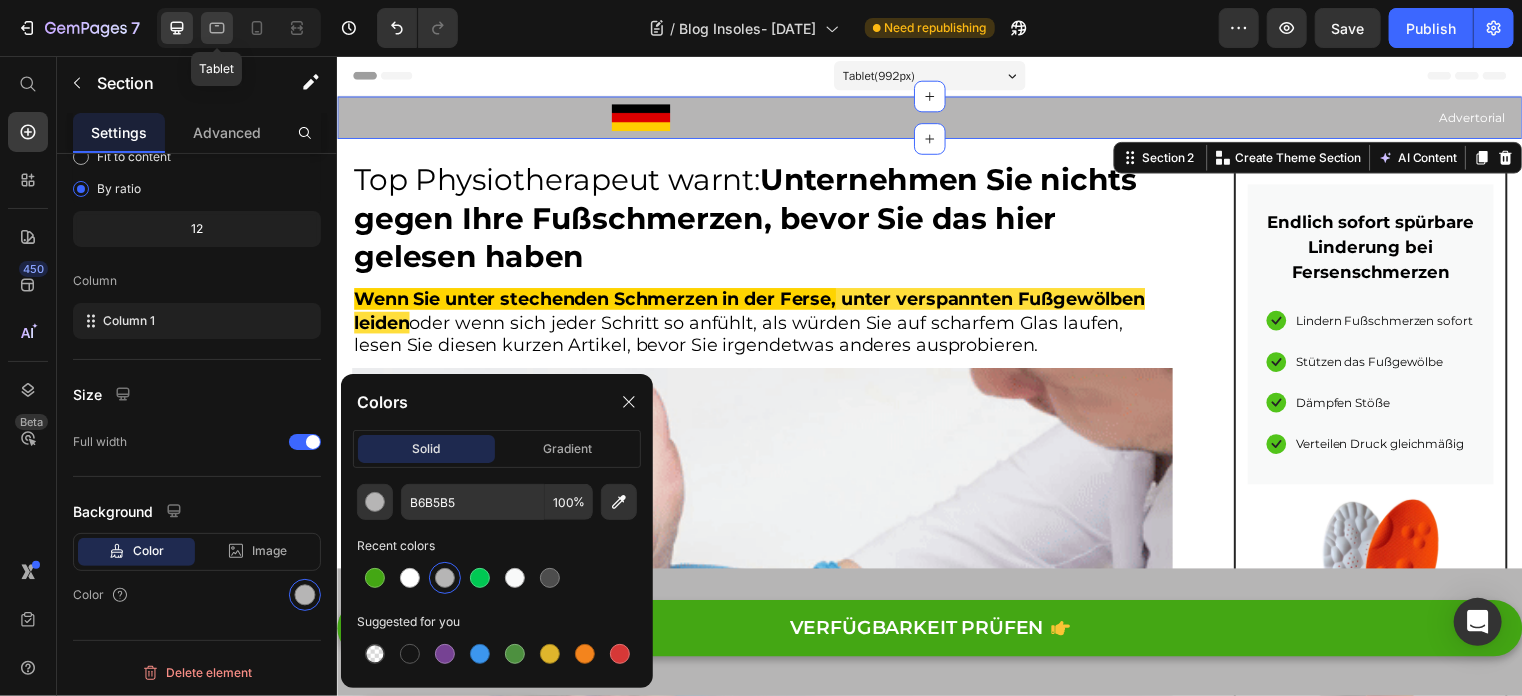 scroll, scrollTop: 163, scrollLeft: 0, axis: vertical 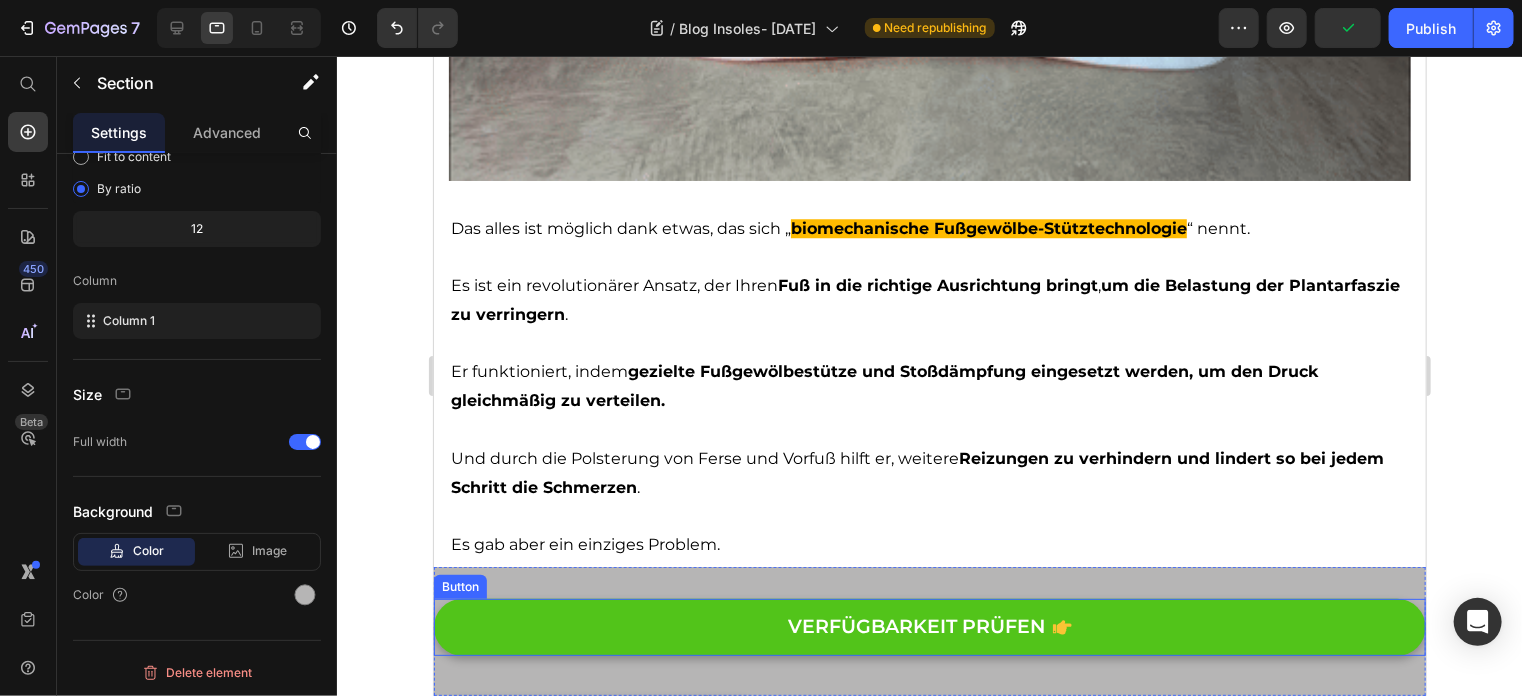 click on "VERFÜGBARKEIT PRÜFEN" at bounding box center (929, 626) 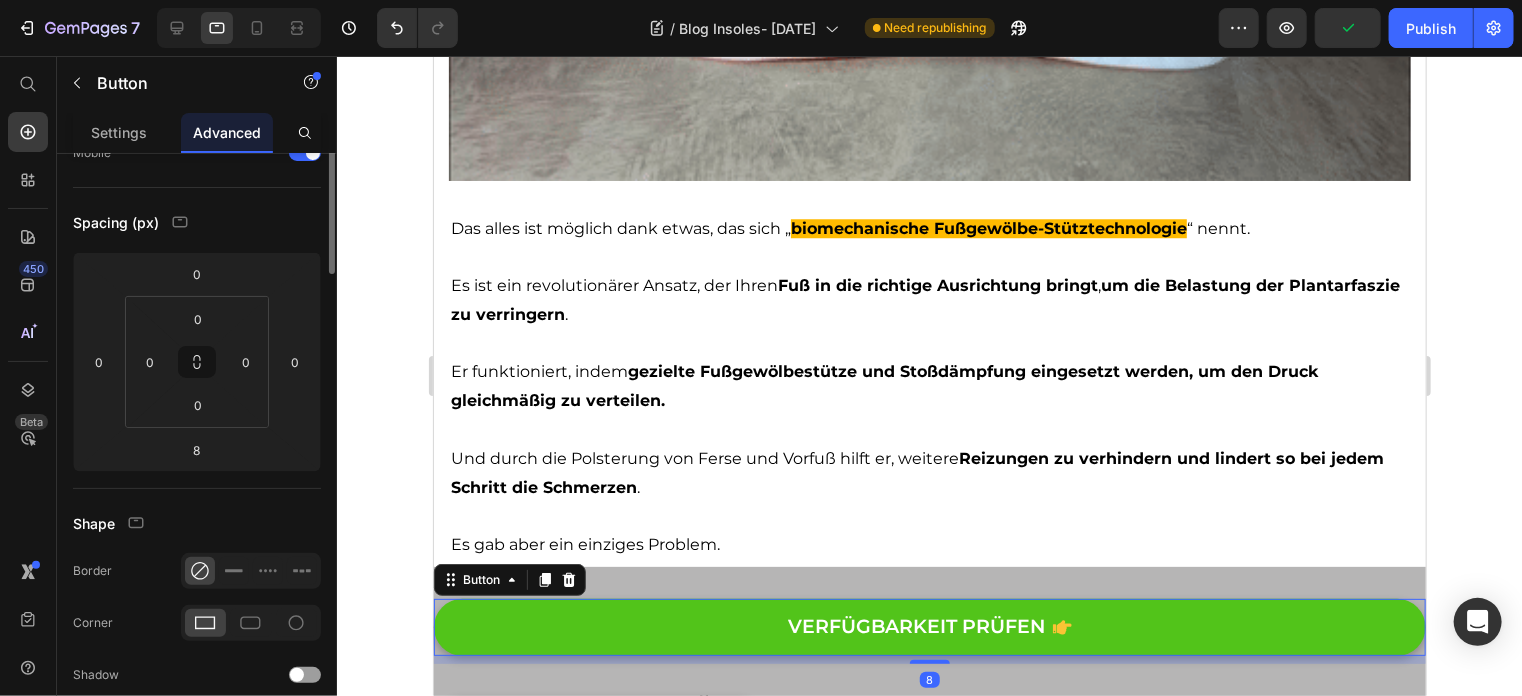scroll, scrollTop: 0, scrollLeft: 0, axis: both 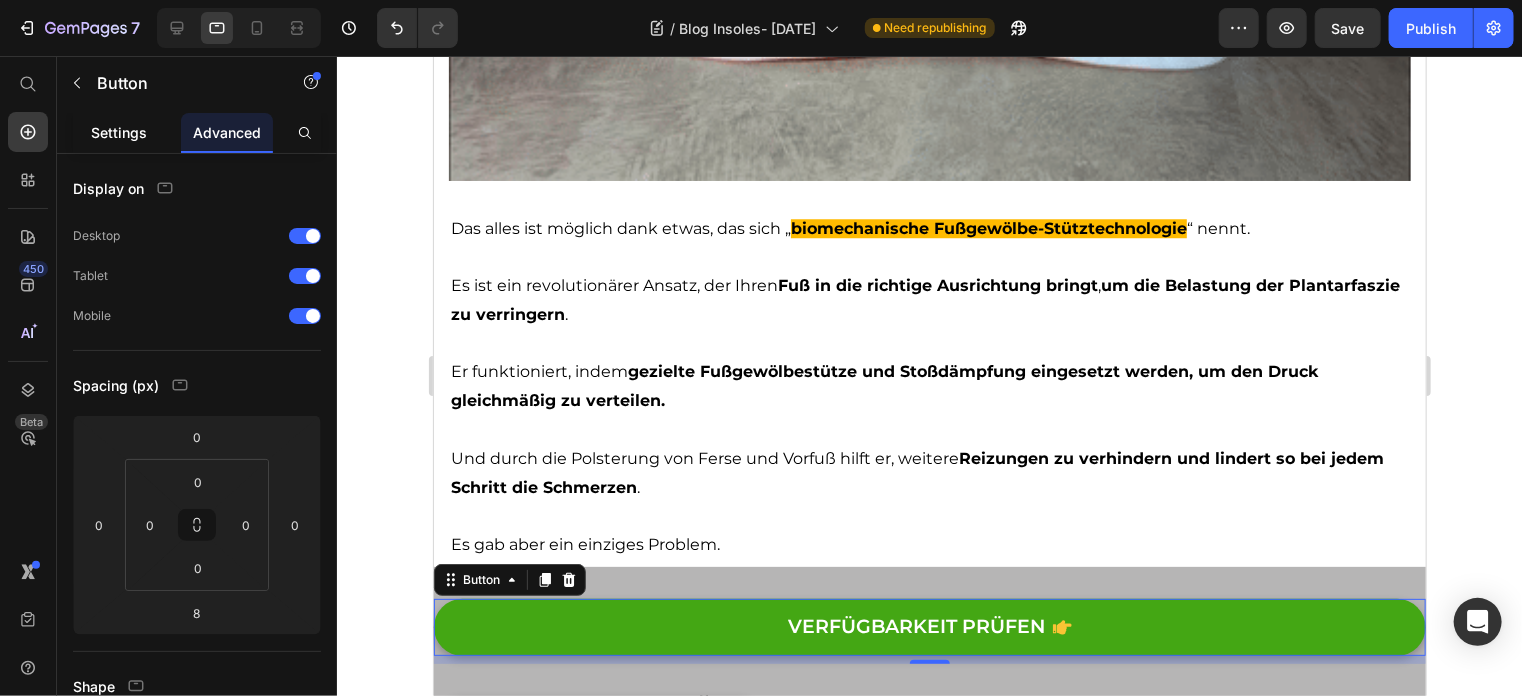 click on "Settings" at bounding box center [119, 132] 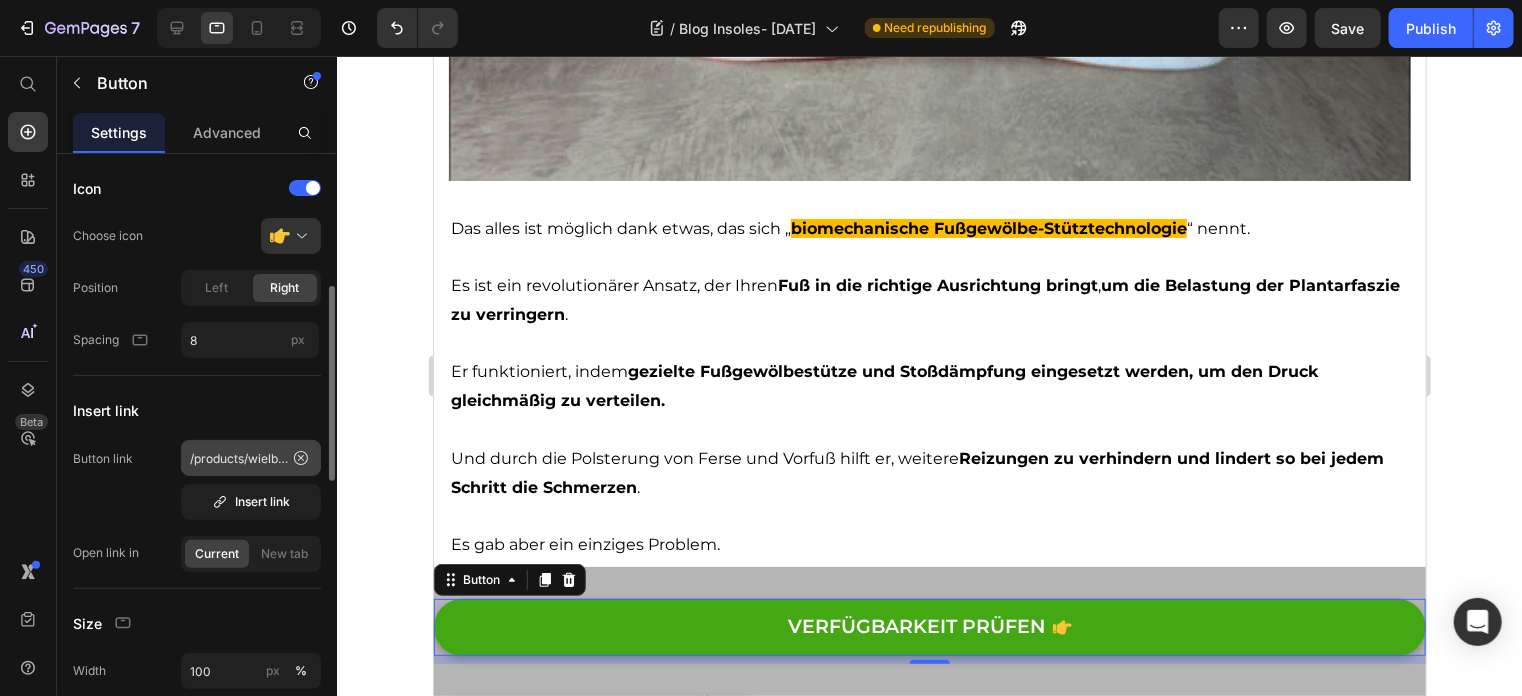 scroll, scrollTop: 200, scrollLeft: 0, axis: vertical 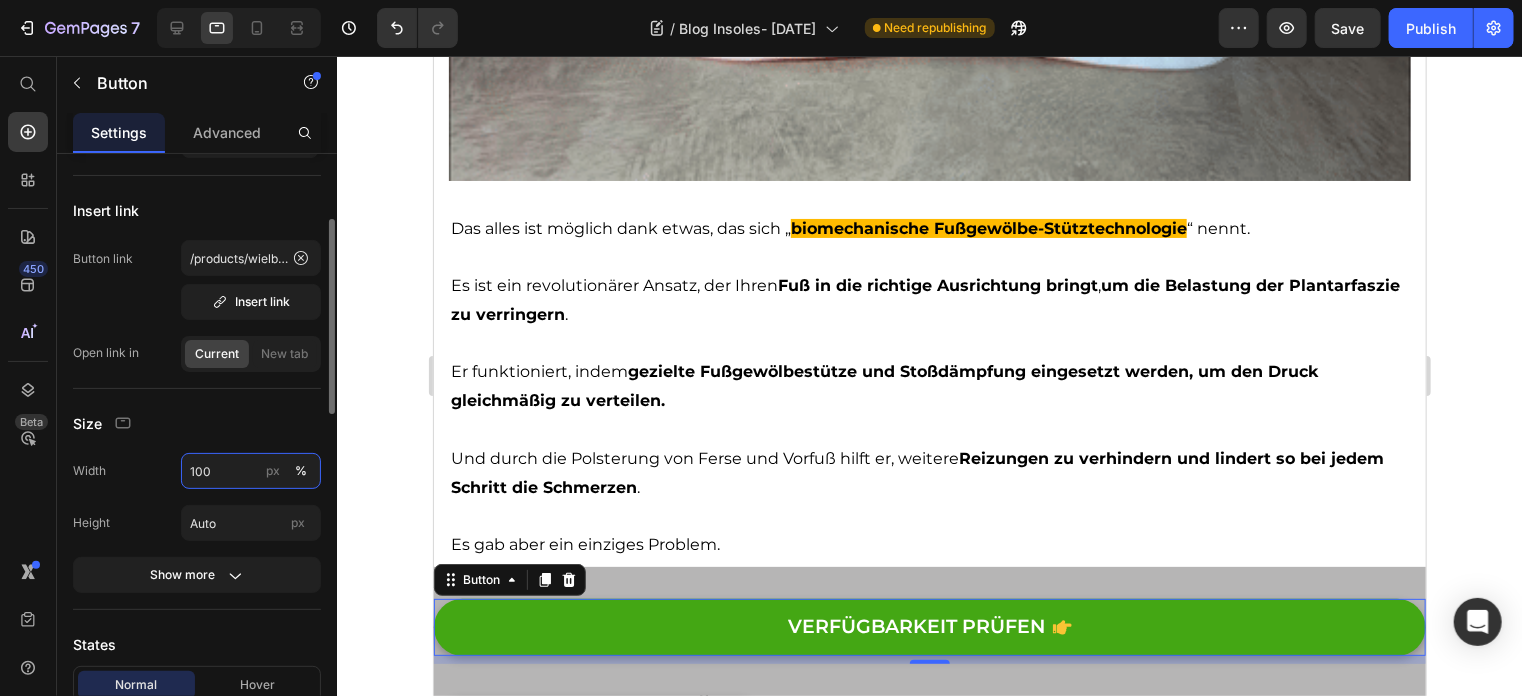 click on "100" at bounding box center (251, 471) 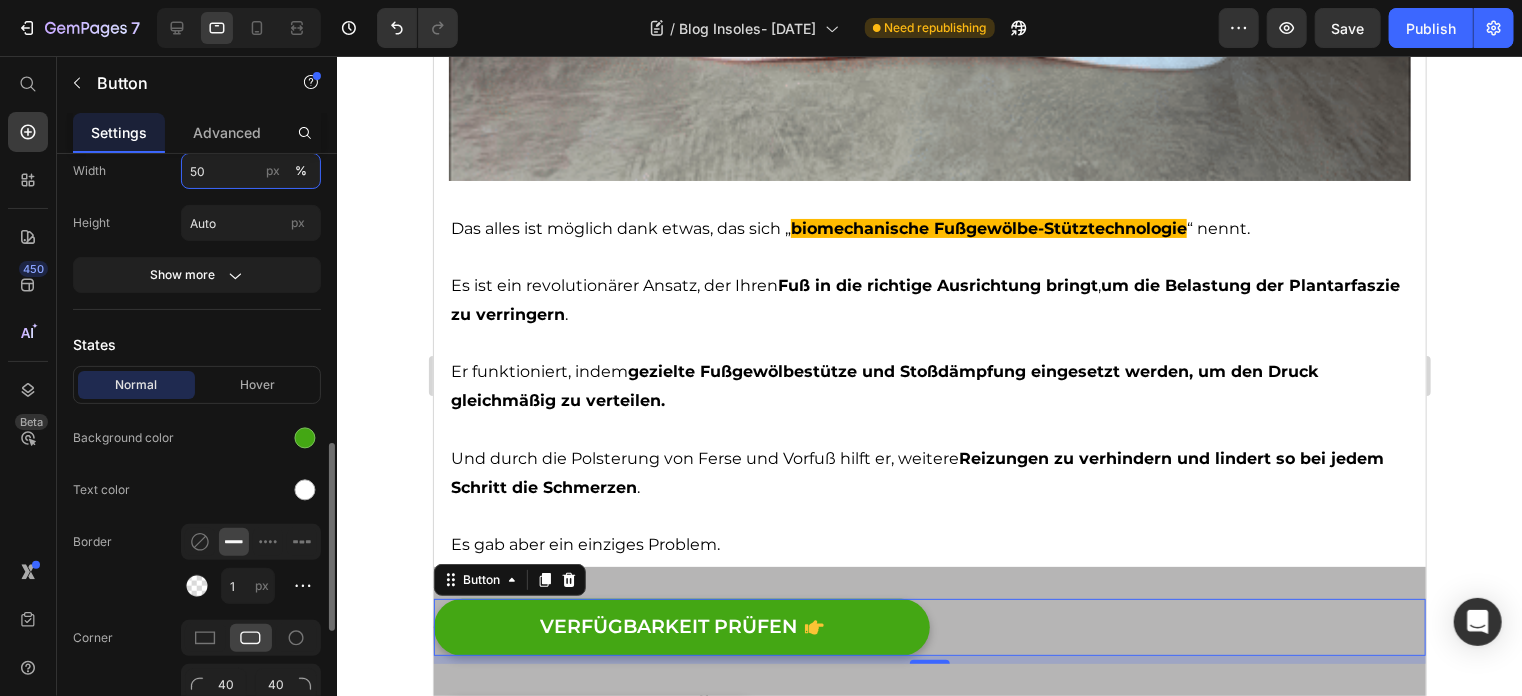 scroll, scrollTop: 600, scrollLeft: 0, axis: vertical 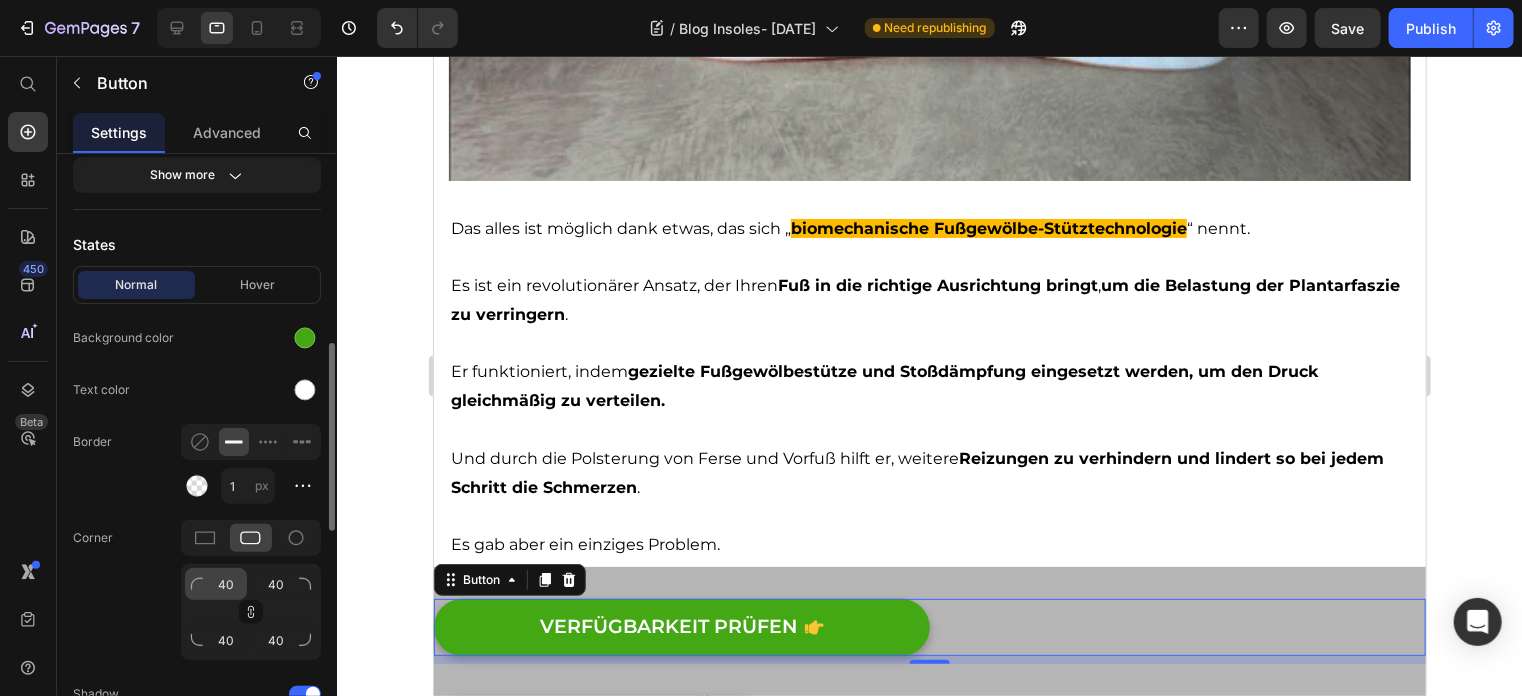 type on "50" 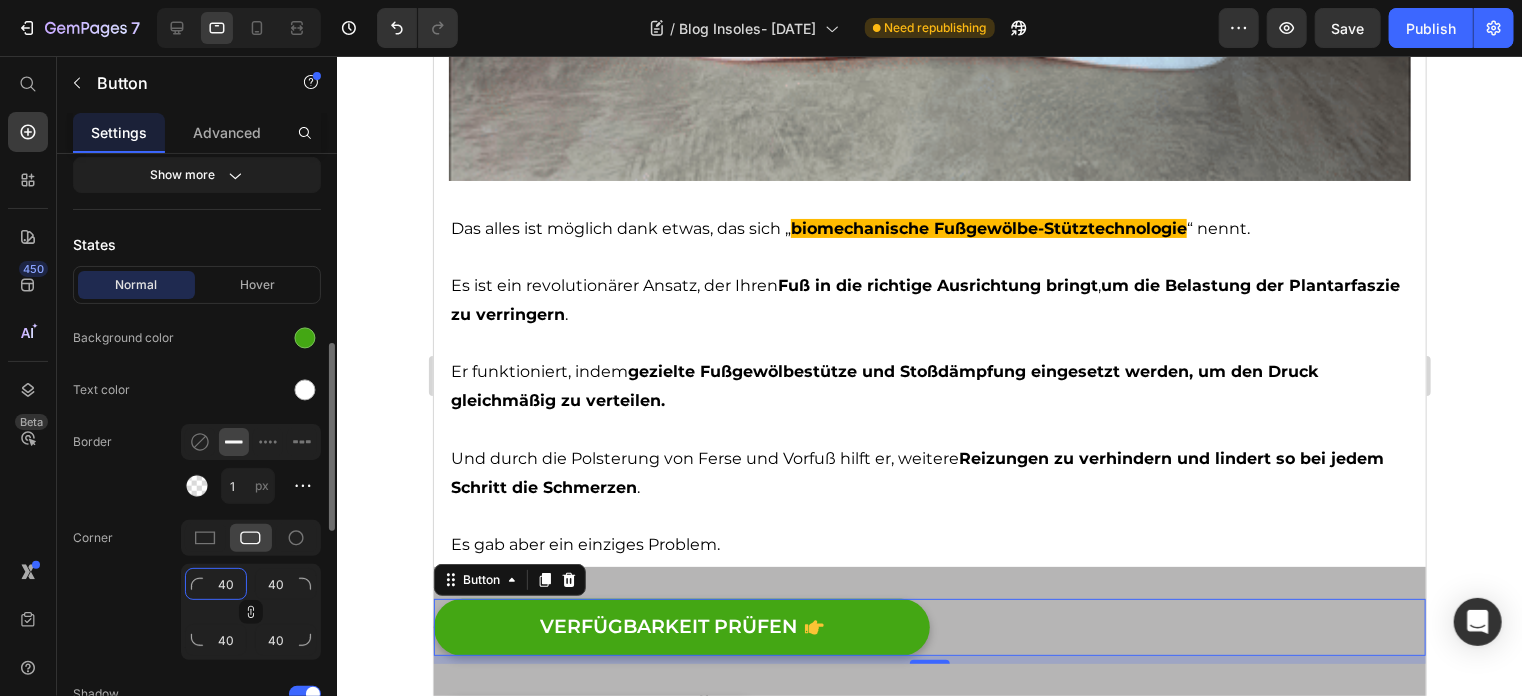 click on "40" 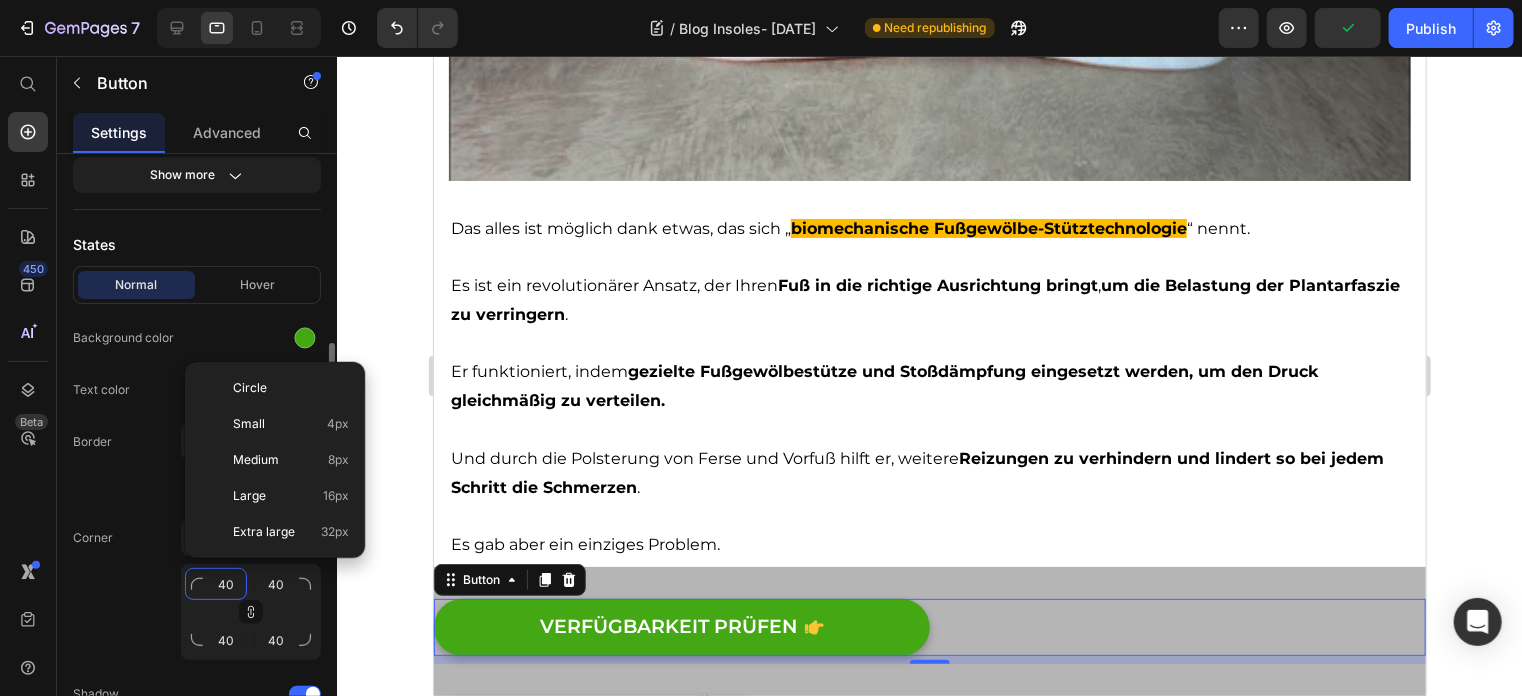 type on "8" 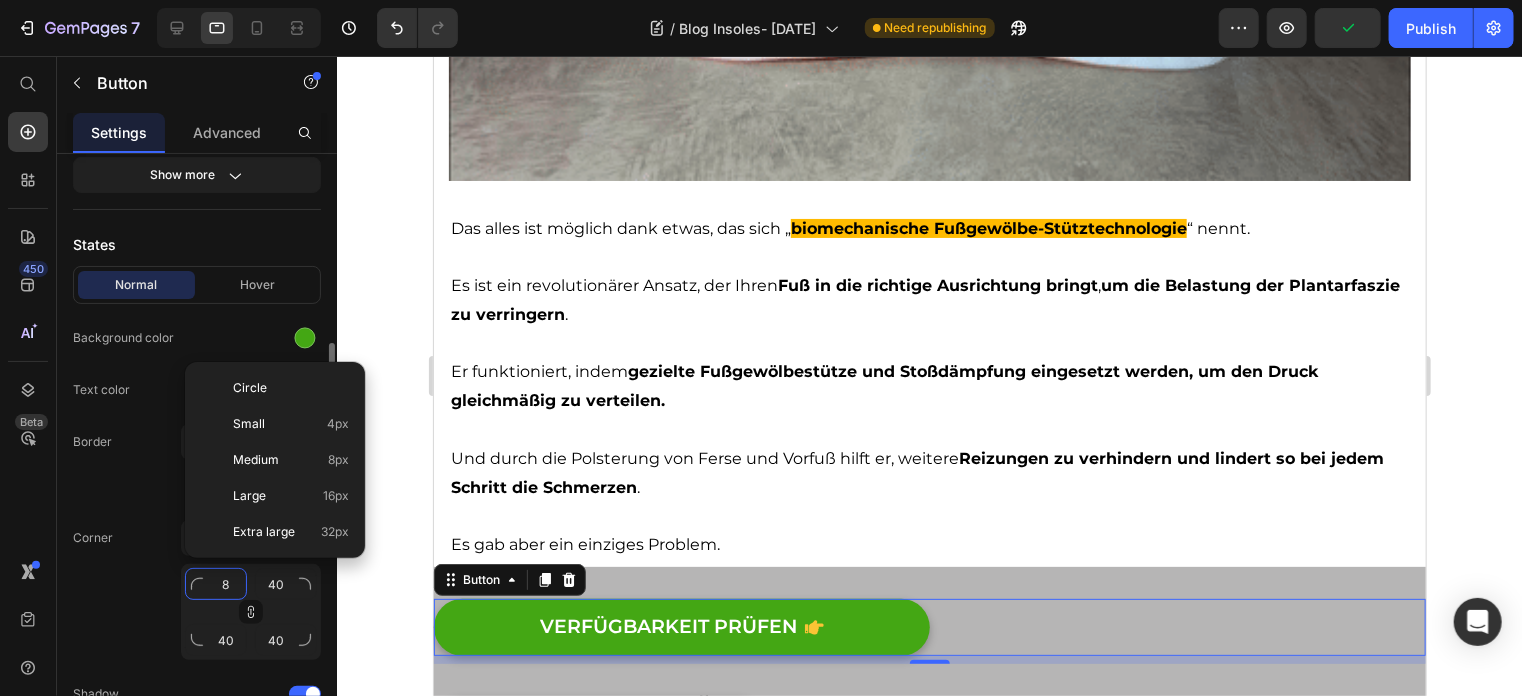 type on "8" 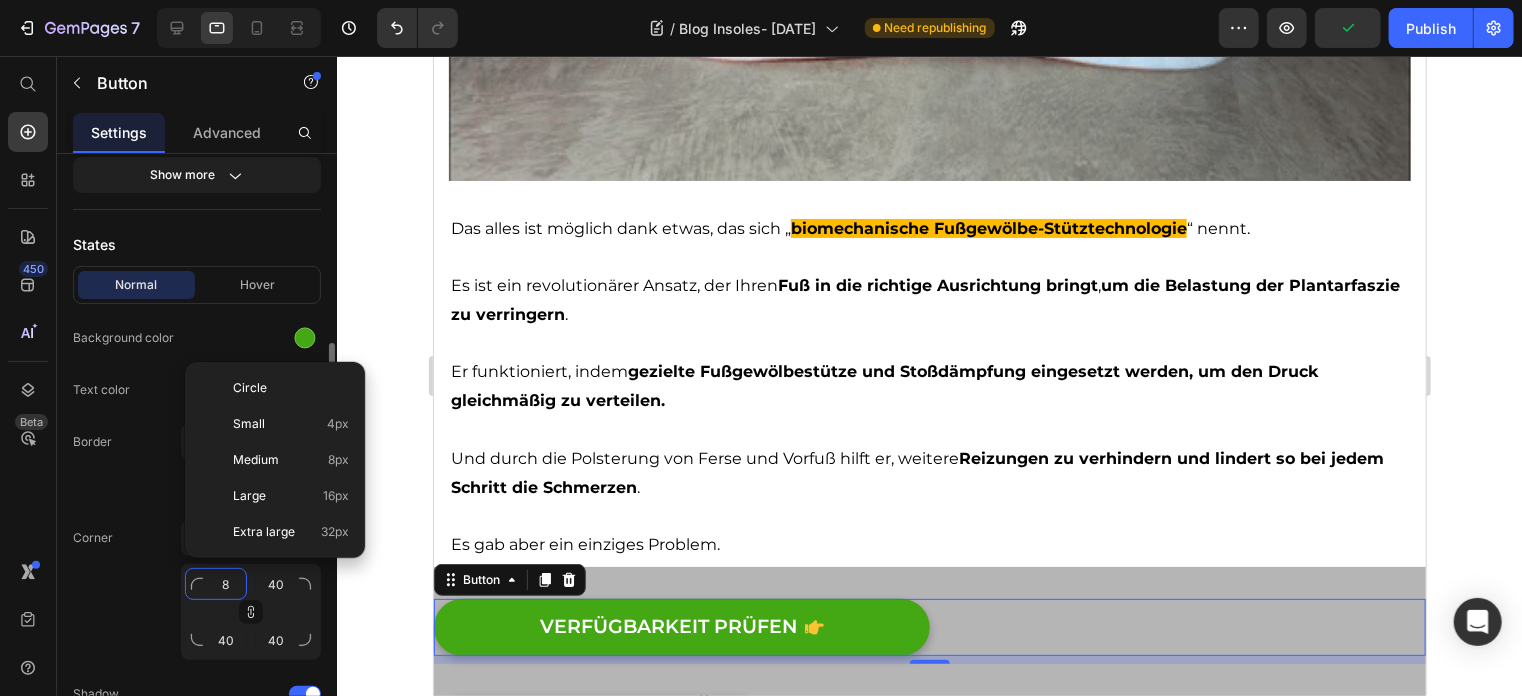 type on "8" 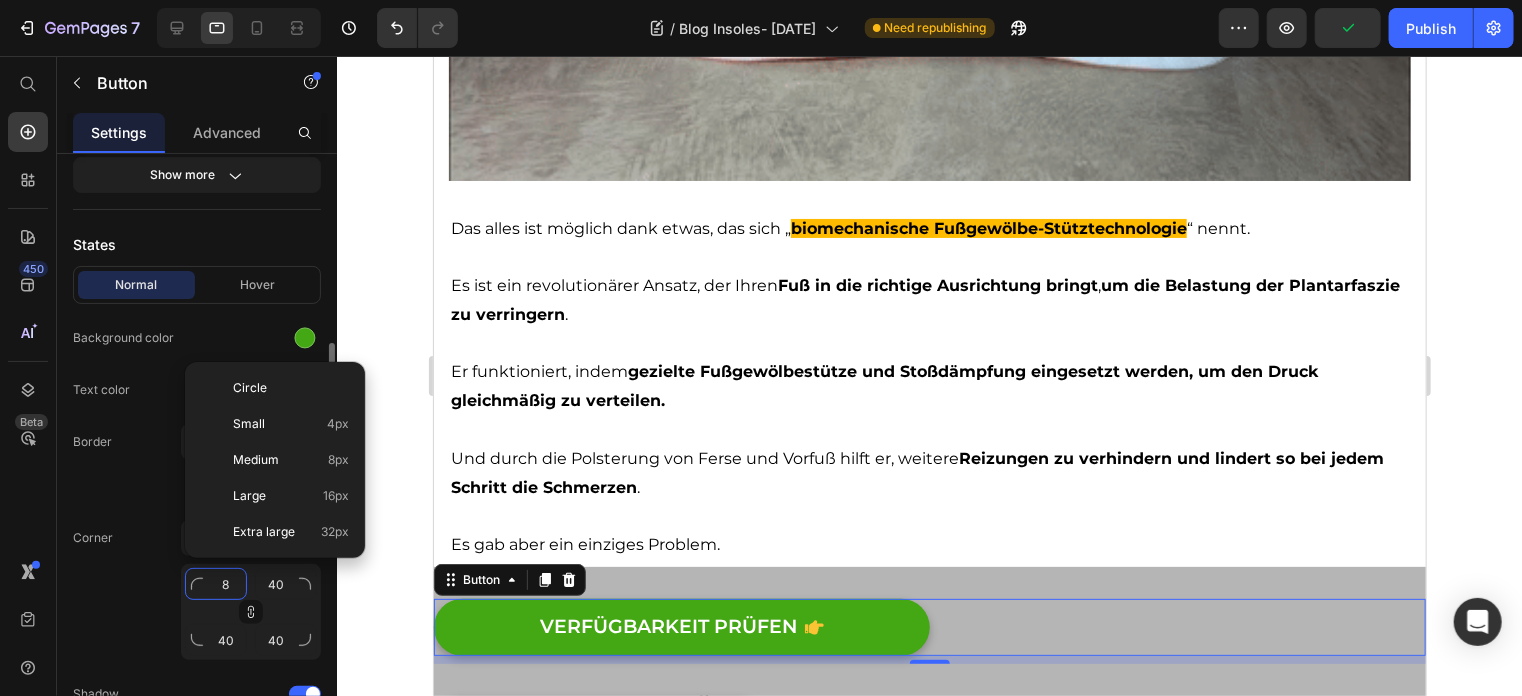 type on "8" 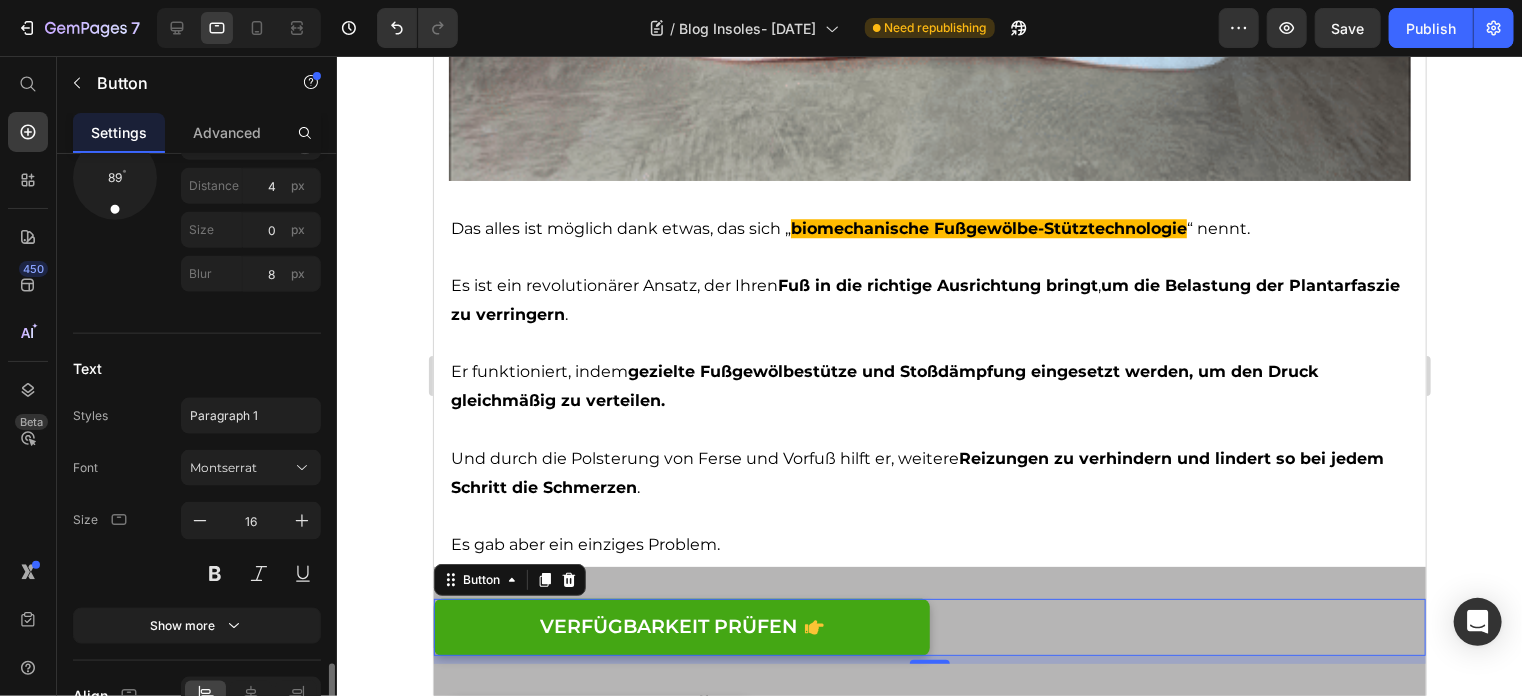 scroll, scrollTop: 1300, scrollLeft: 0, axis: vertical 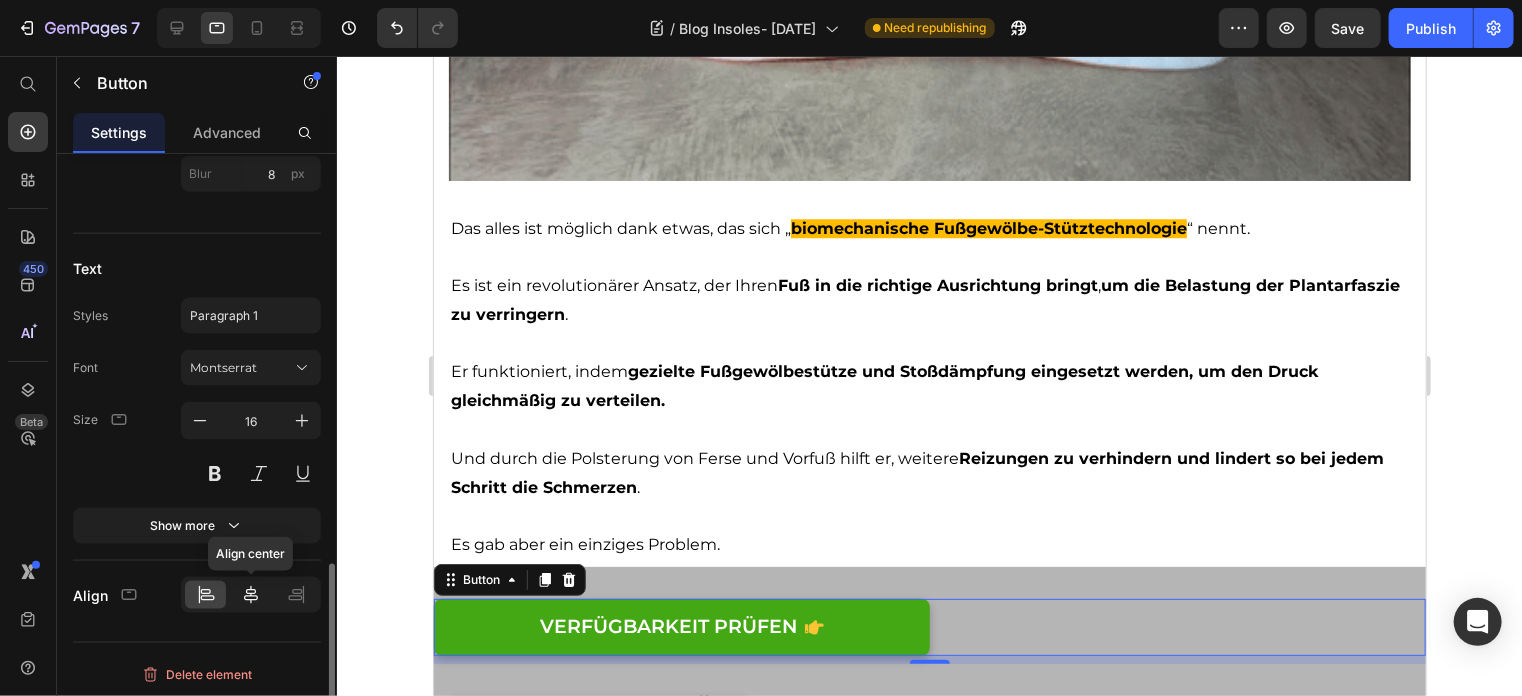 type on "8" 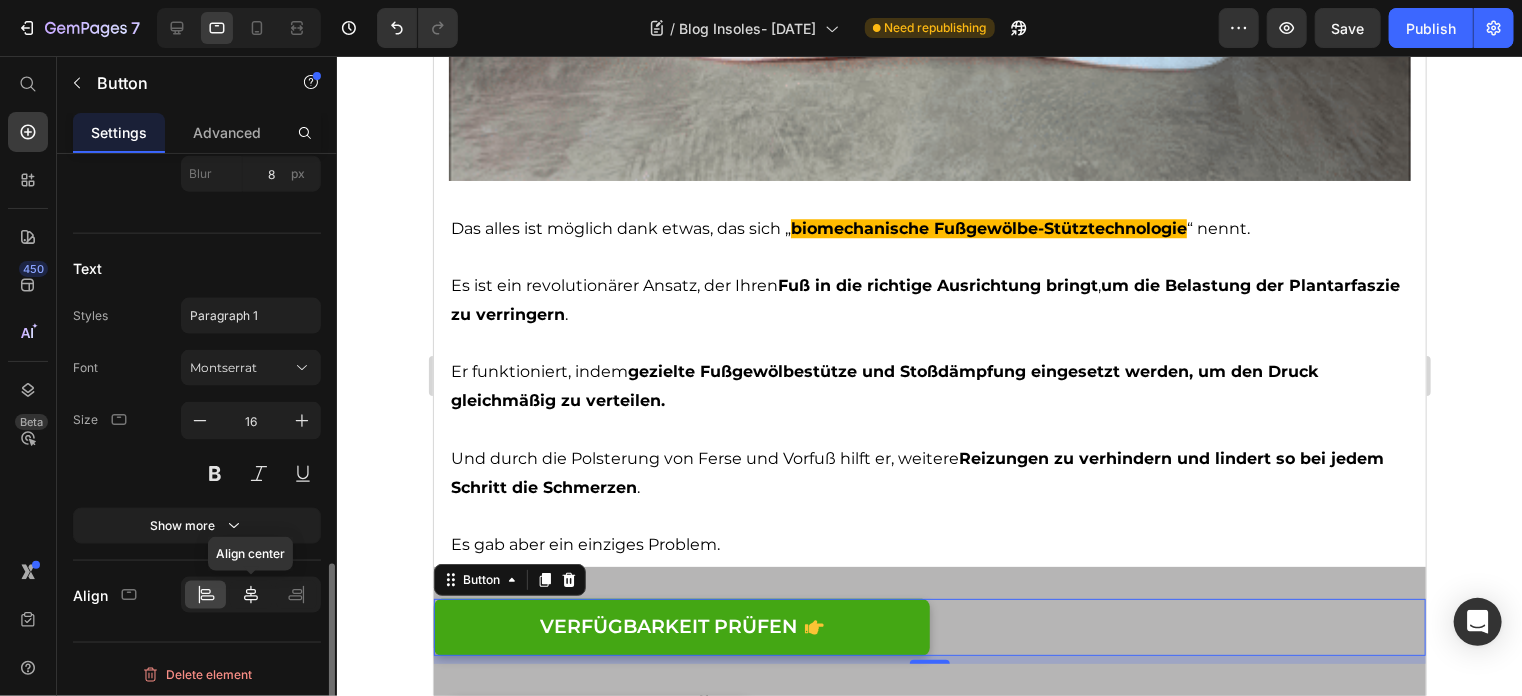 click 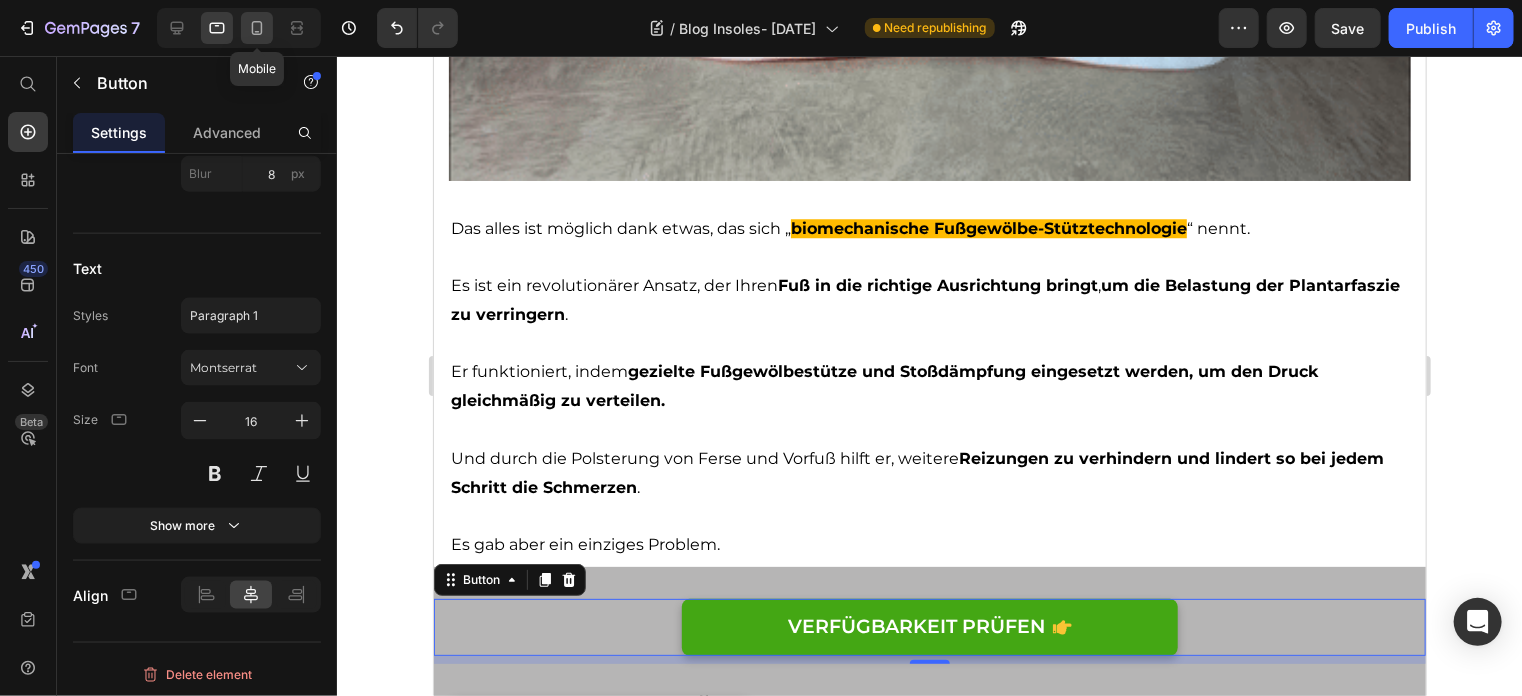 click 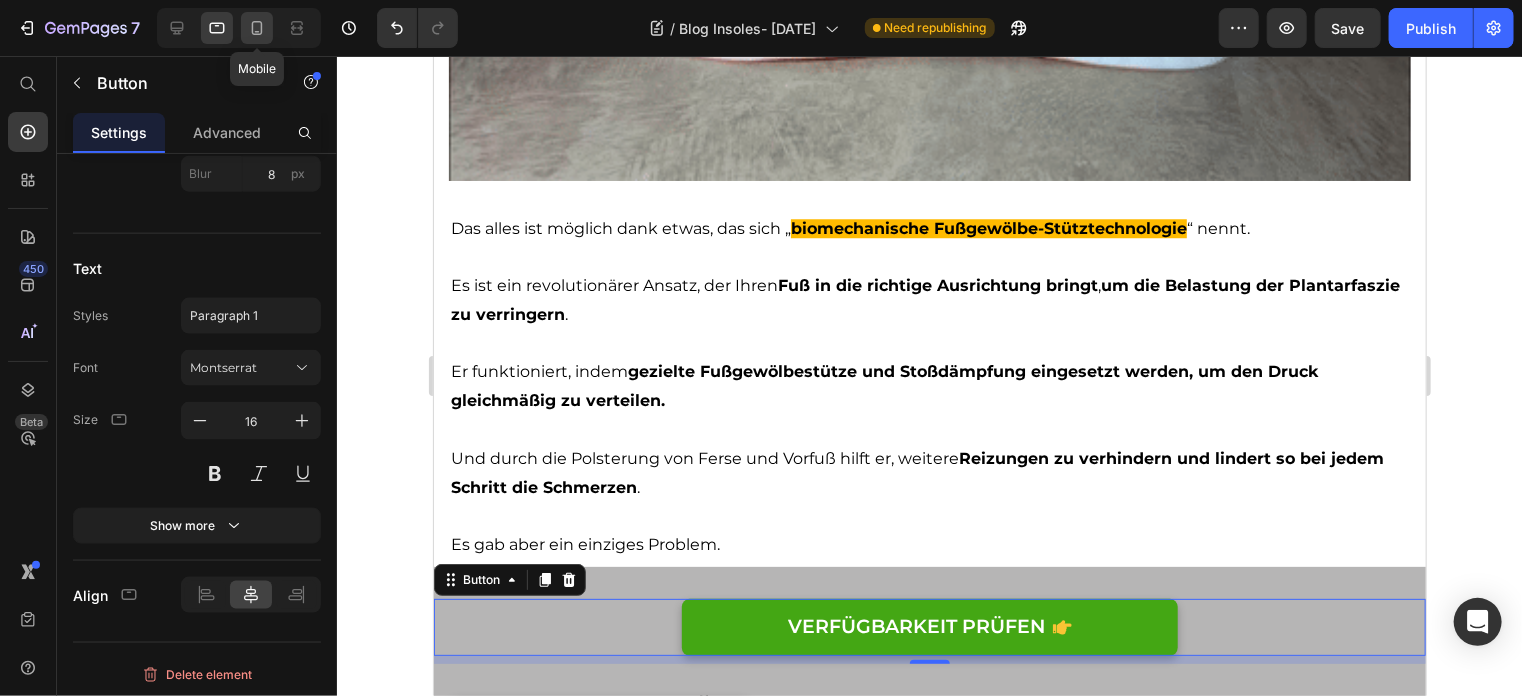 type on "14" 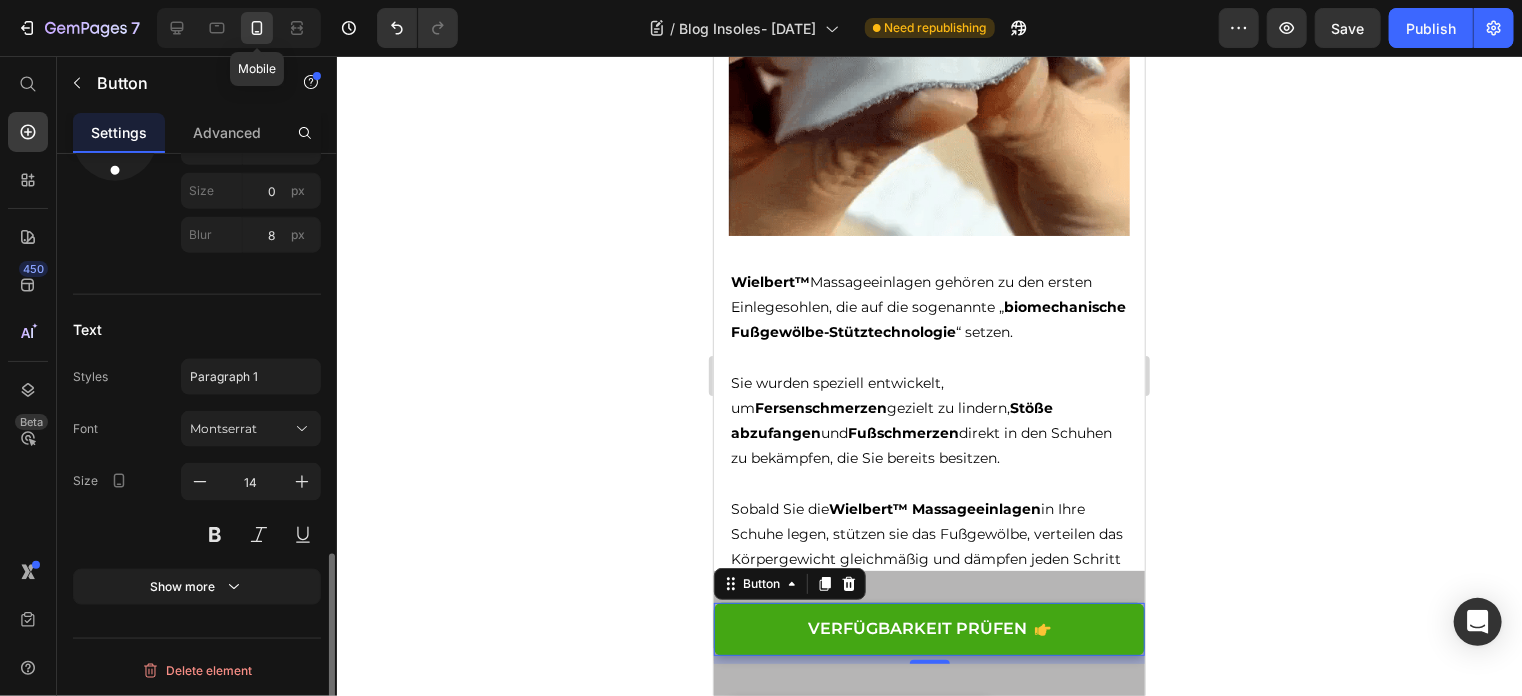 scroll, scrollTop: 1236, scrollLeft: 0, axis: vertical 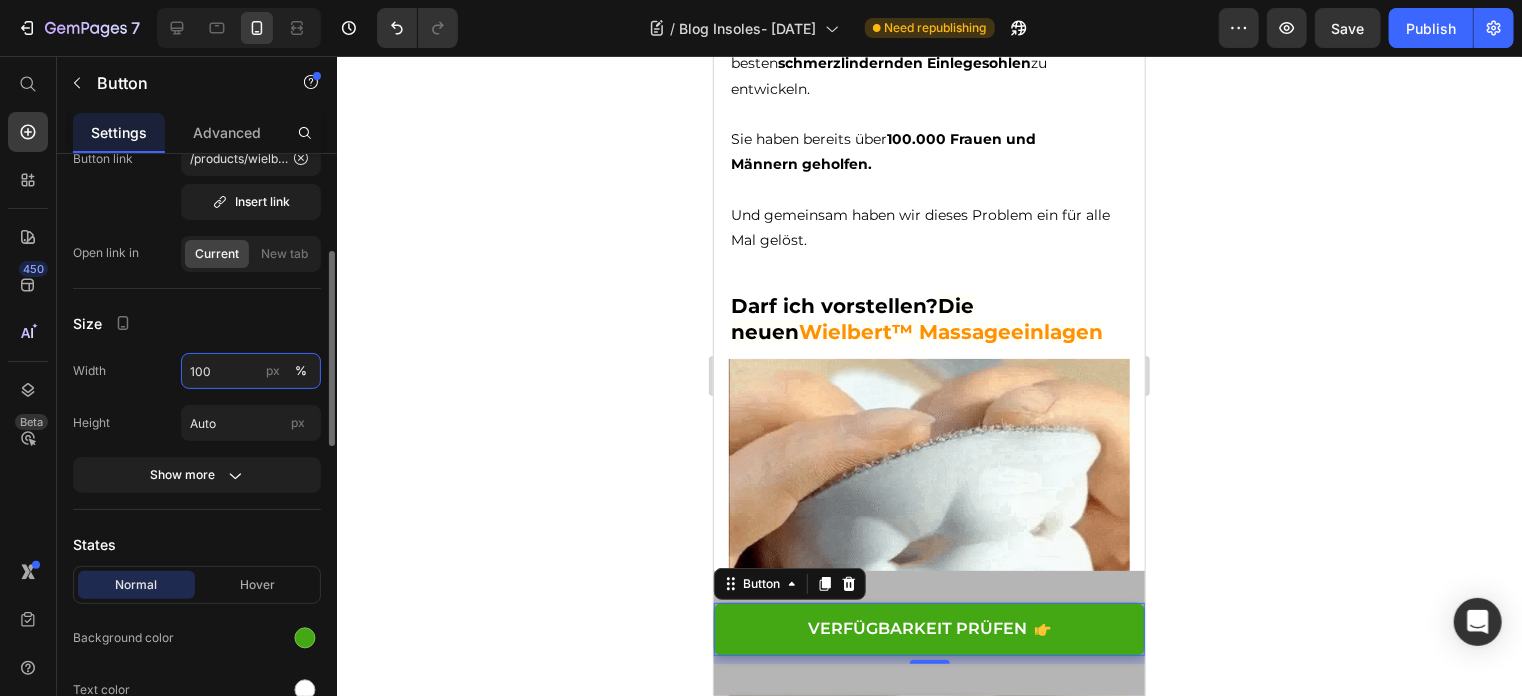 click on "100" at bounding box center (251, 371) 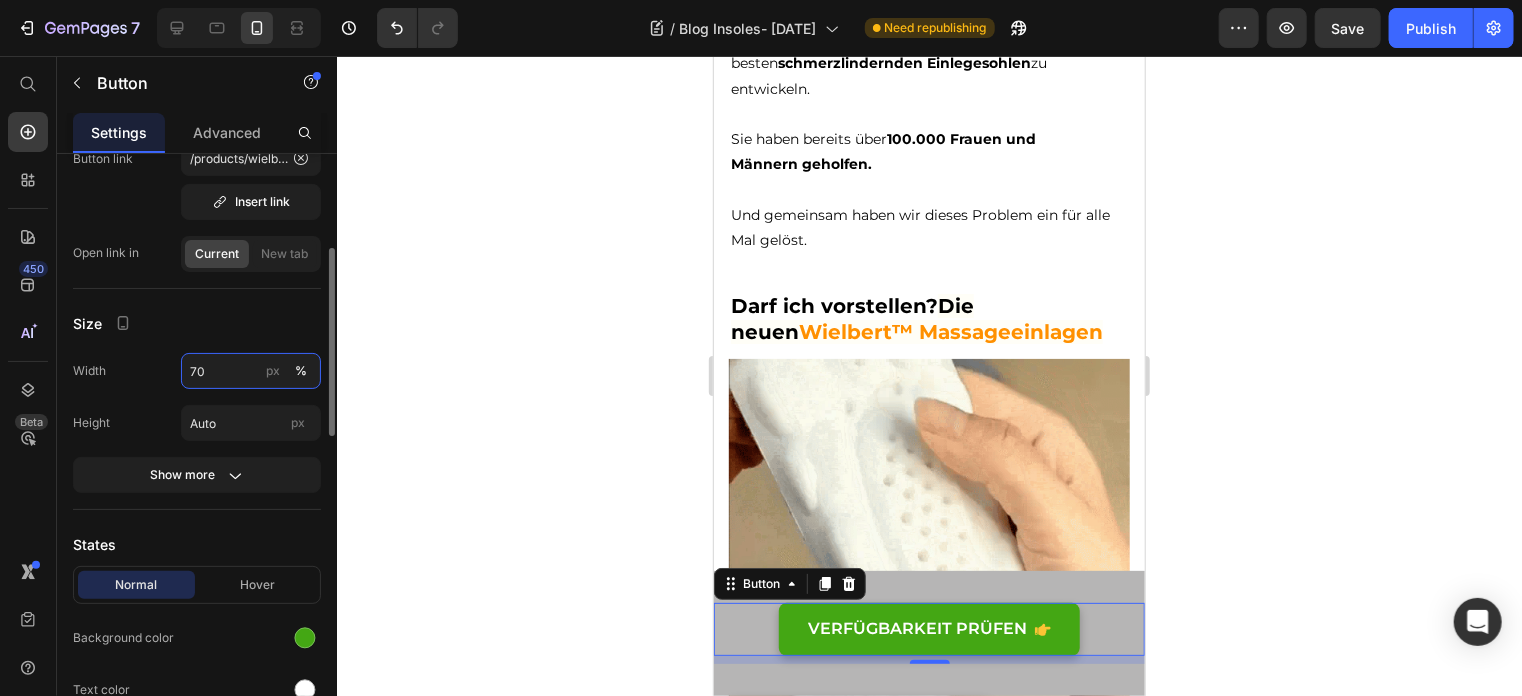 type on "7" 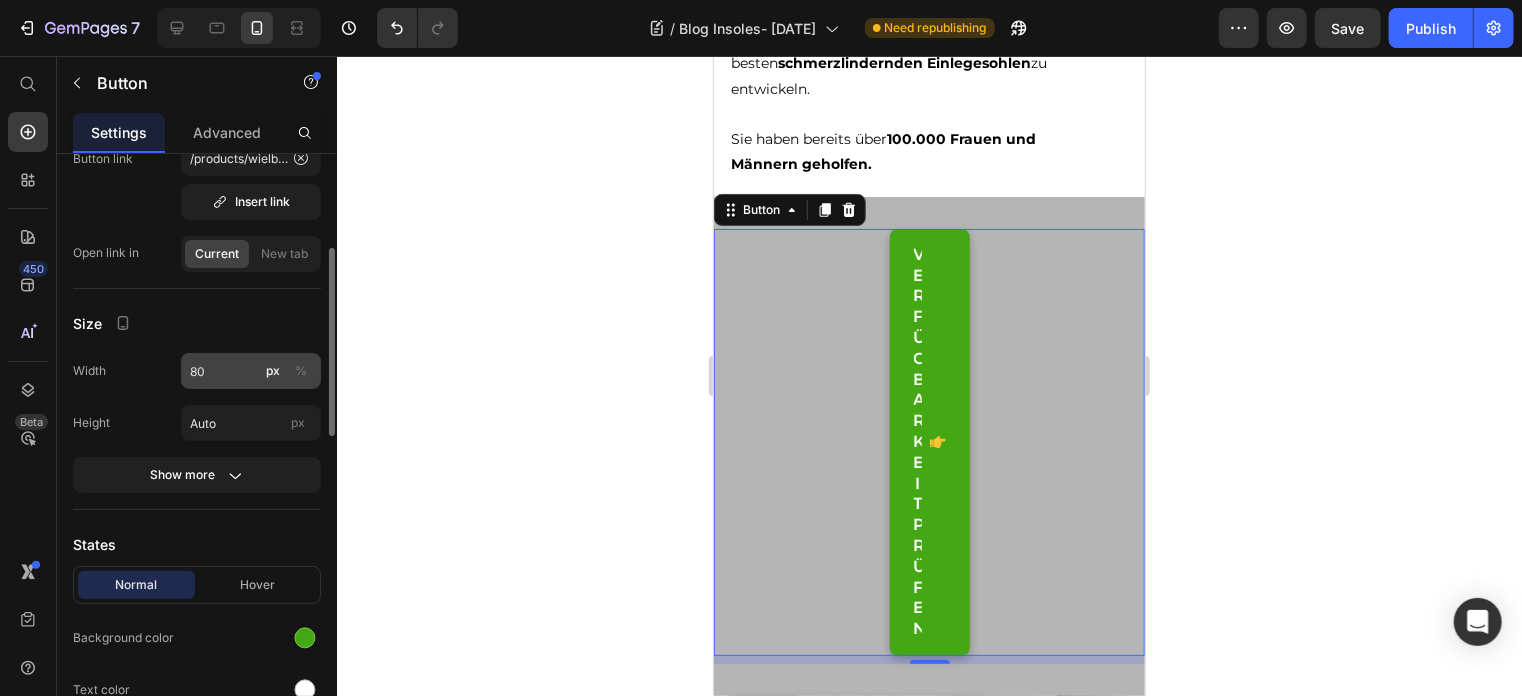 click on "%" at bounding box center [301, 371] 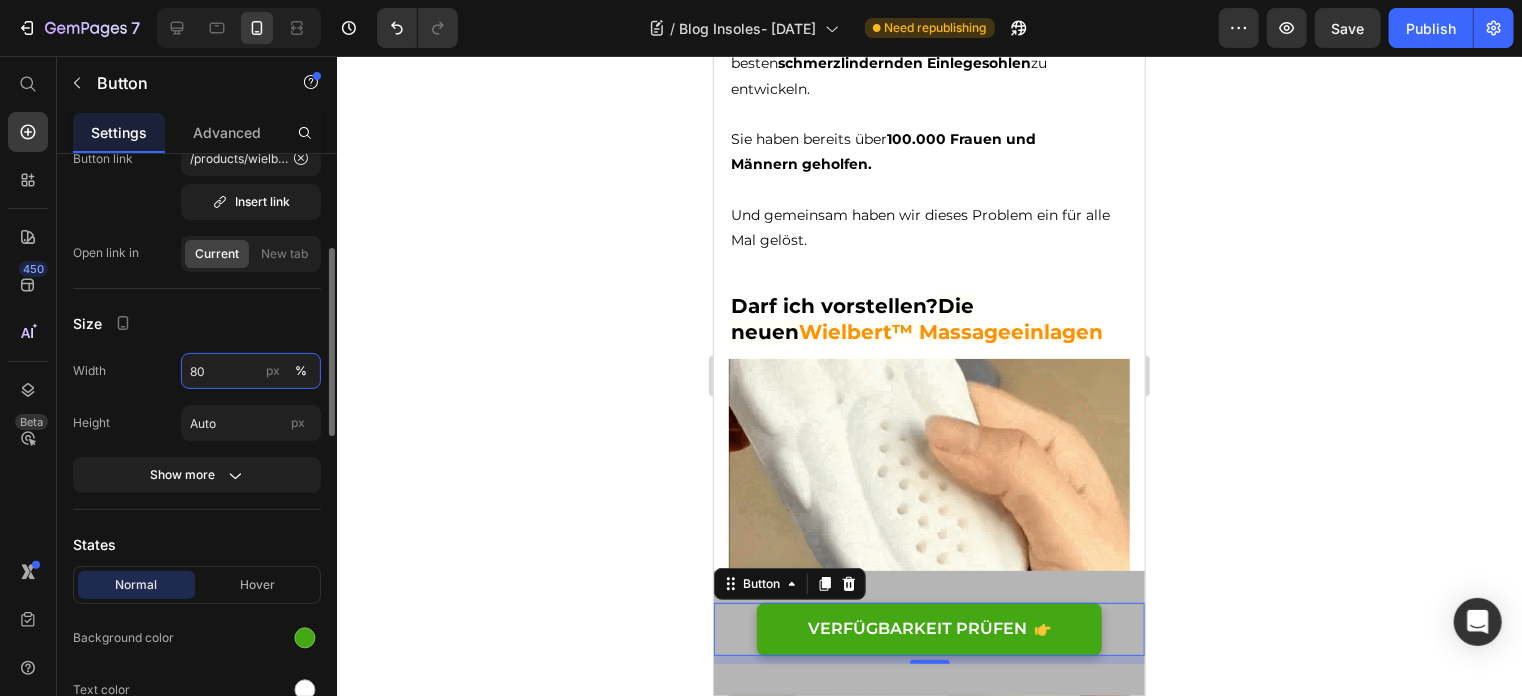 click on "80" at bounding box center (251, 371) 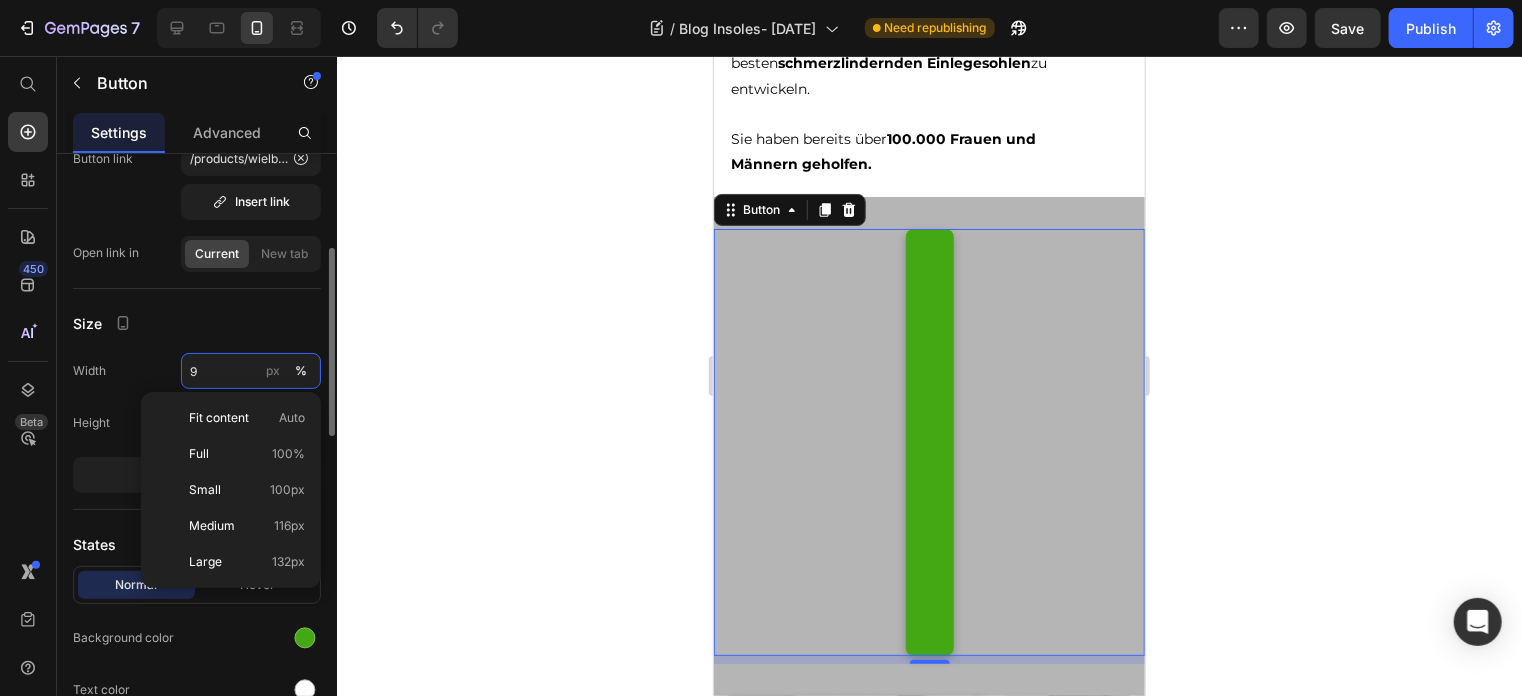 type on "90" 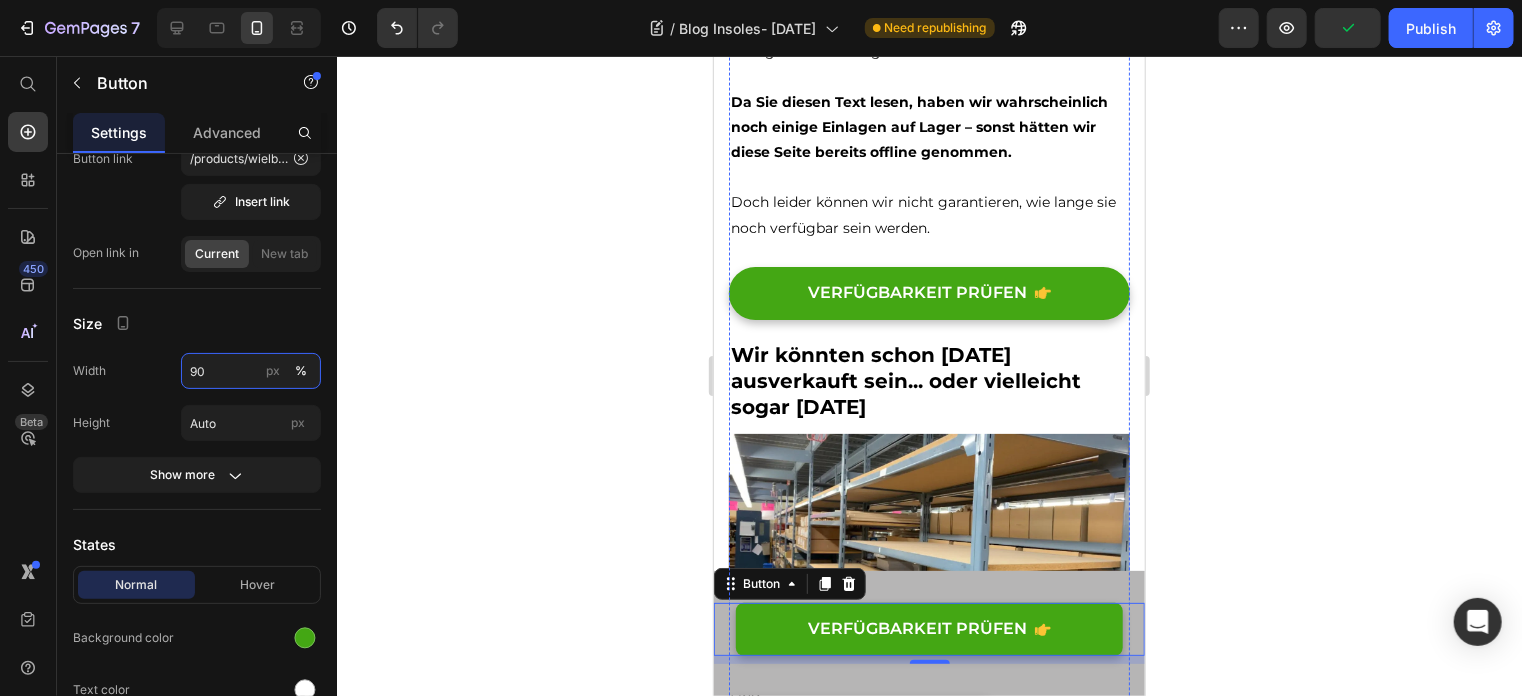 scroll, scrollTop: 11476, scrollLeft: 0, axis: vertical 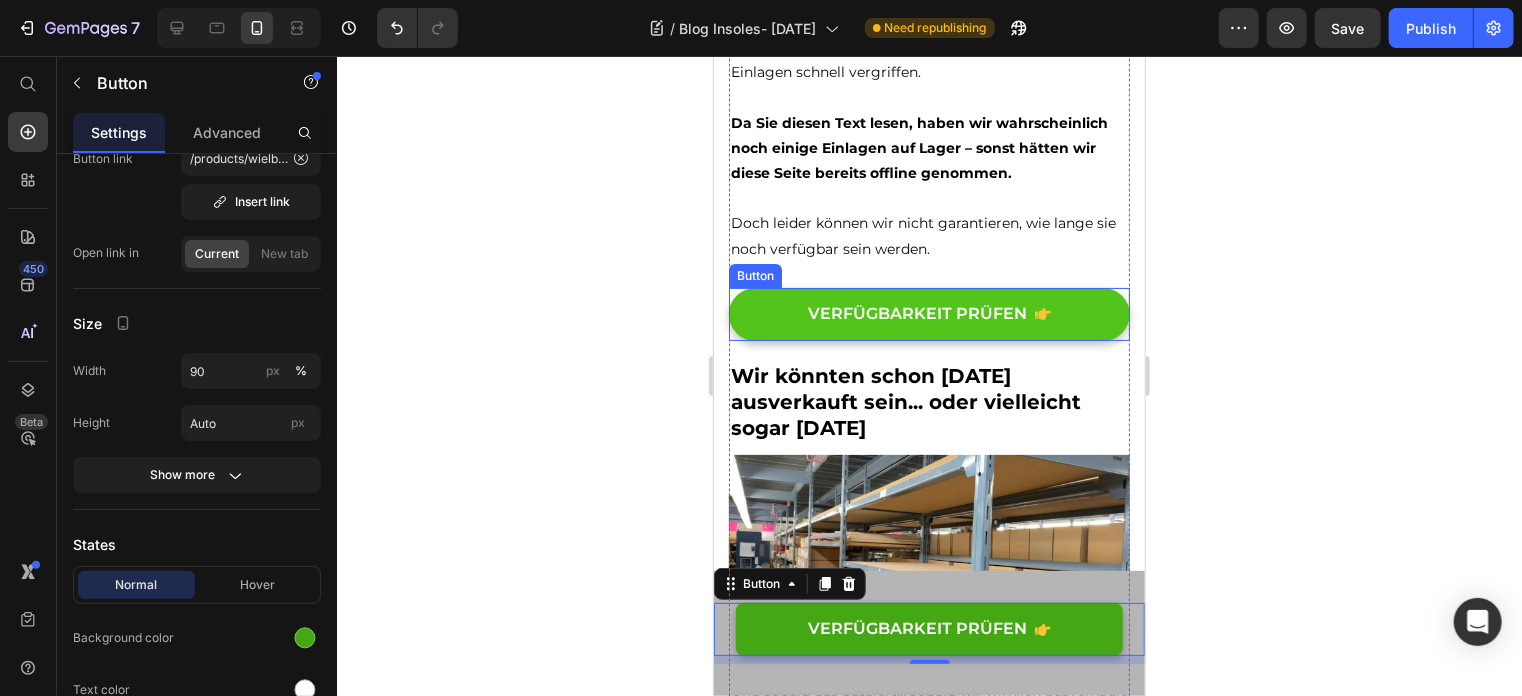 click on "VERFÜGBARKEIT PRÜFEN" at bounding box center (928, 313) 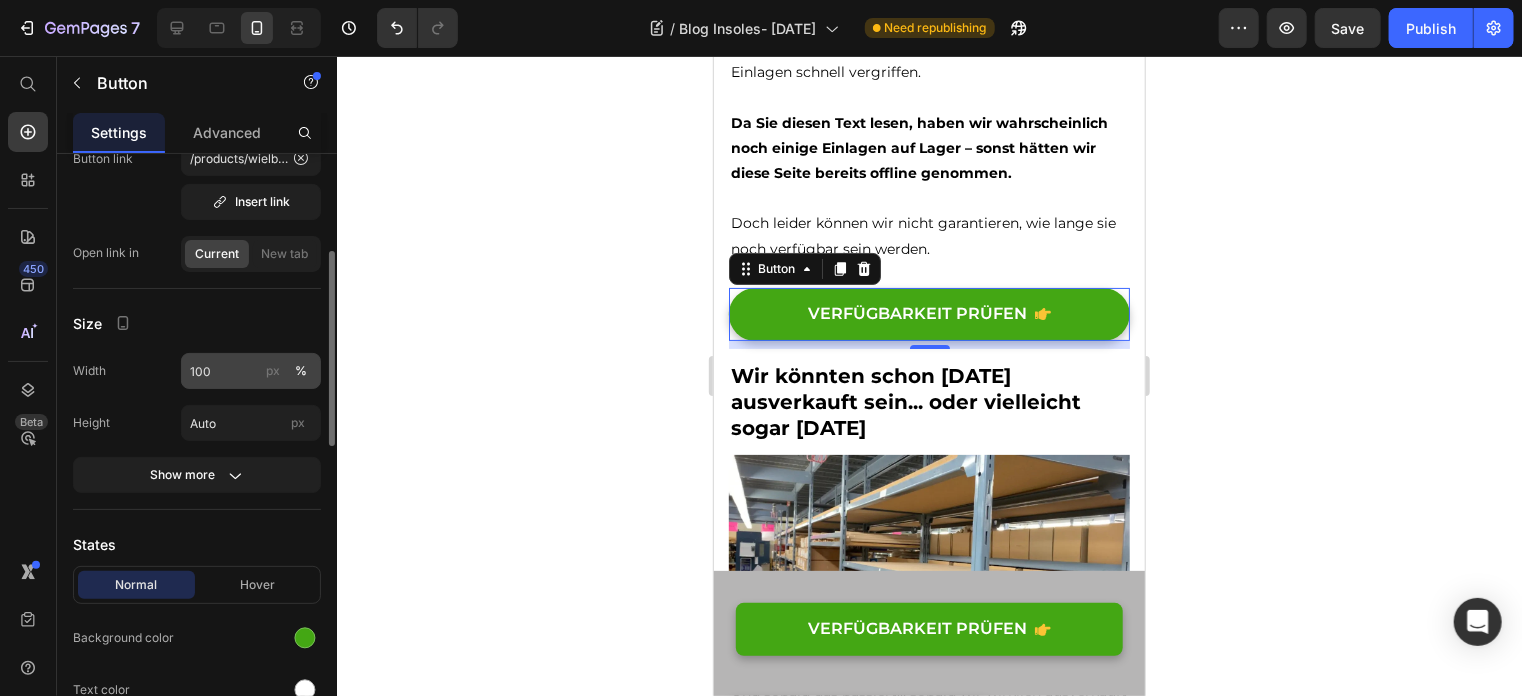 scroll, scrollTop: 600, scrollLeft: 0, axis: vertical 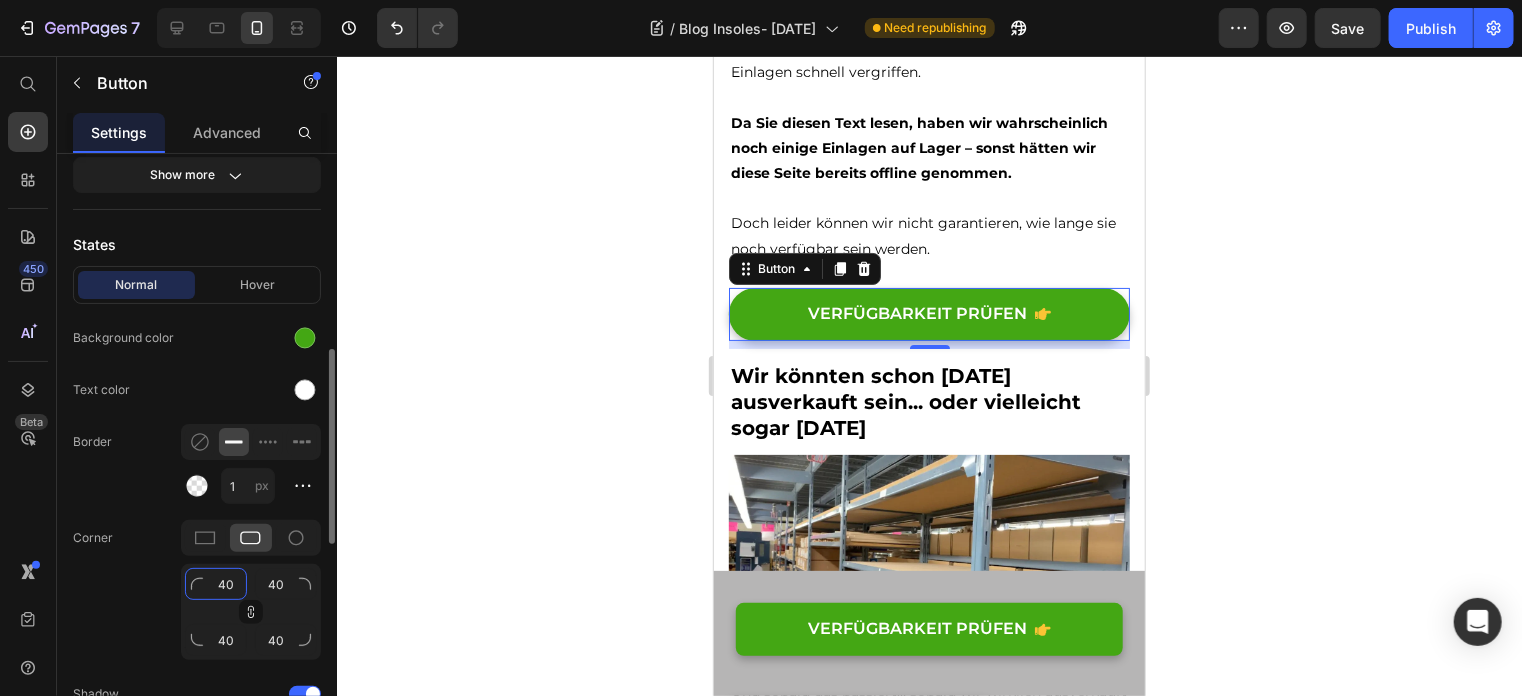 click on "40" 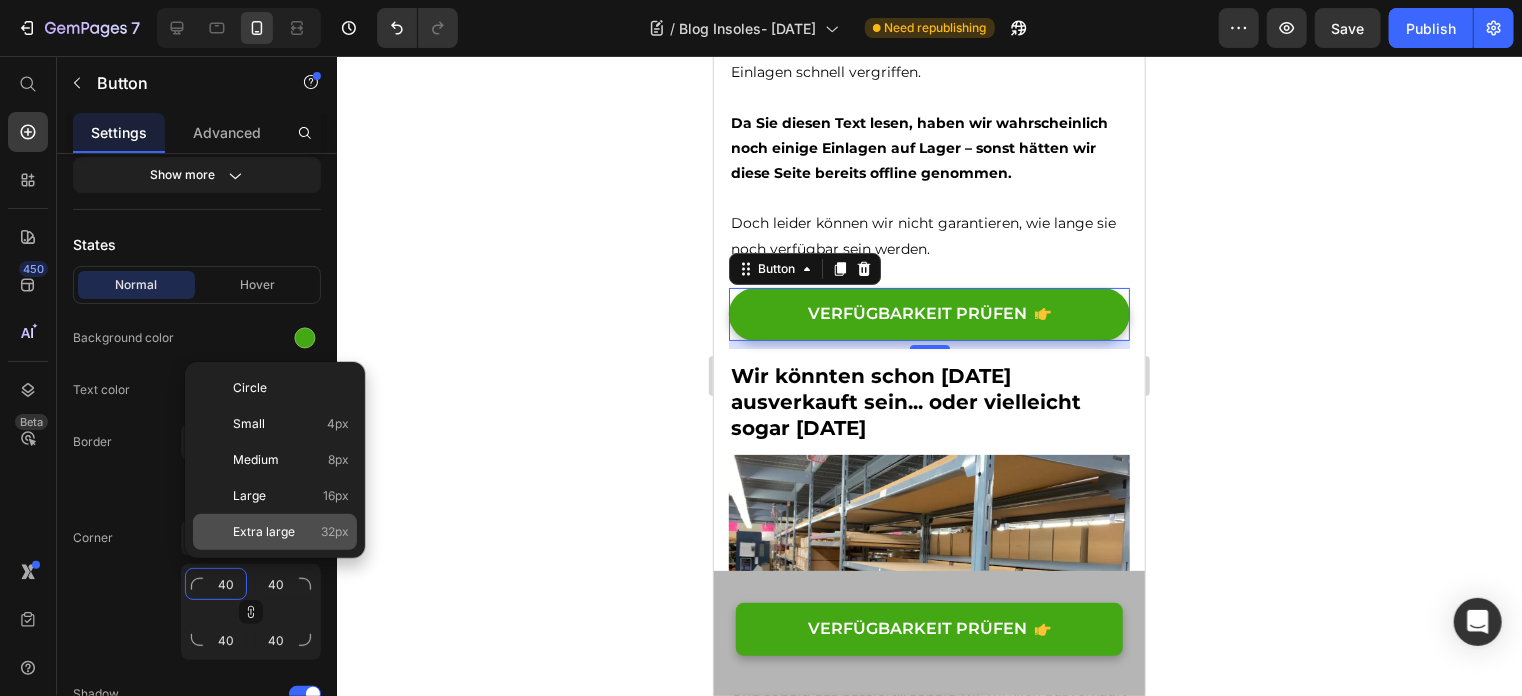 type on "8" 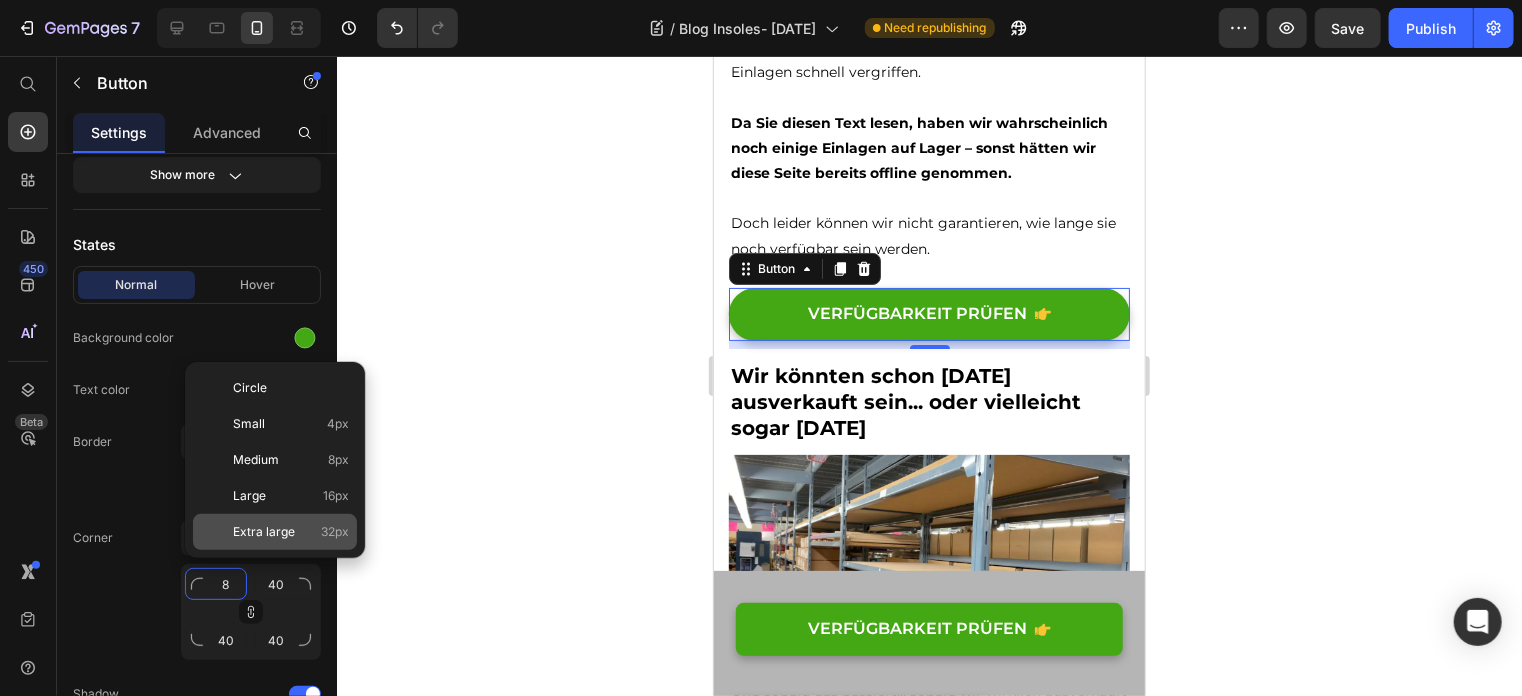 type on "8" 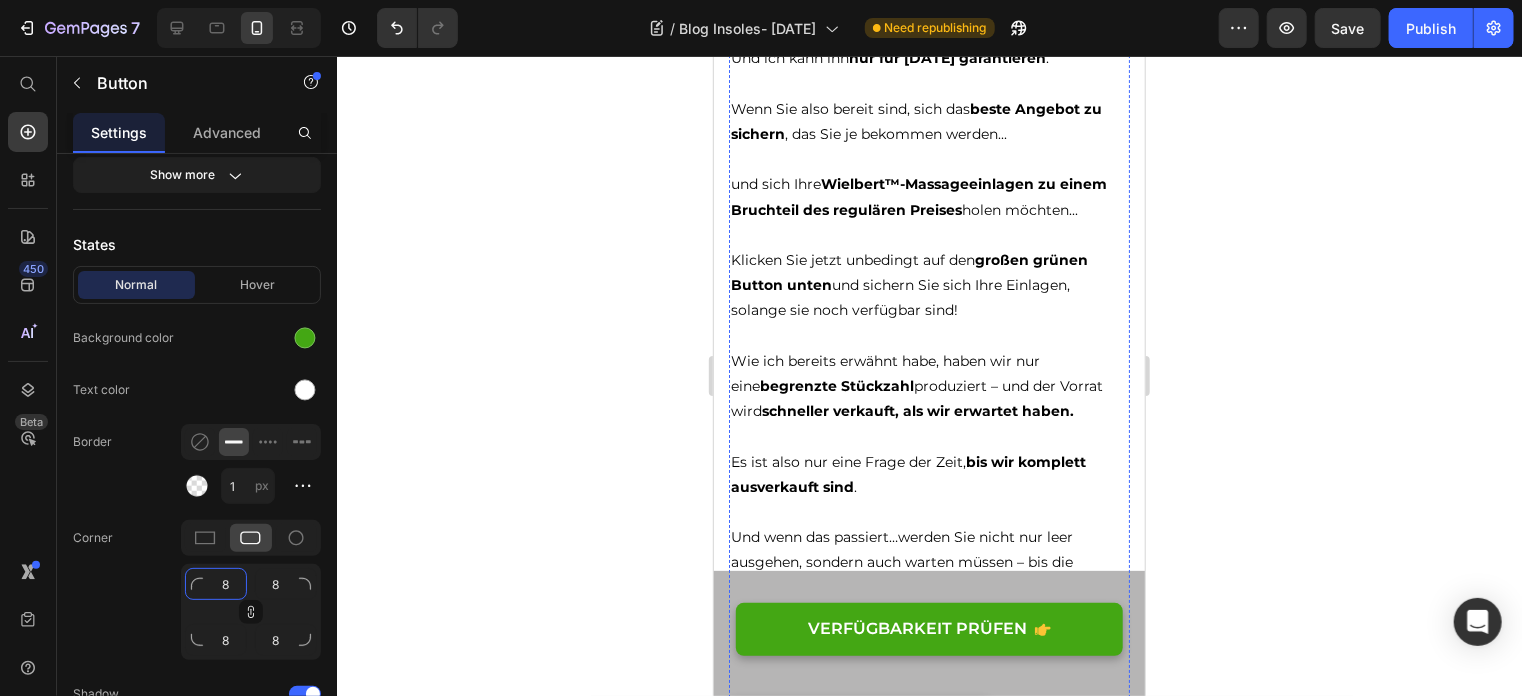 scroll, scrollTop: 14300, scrollLeft: 0, axis: vertical 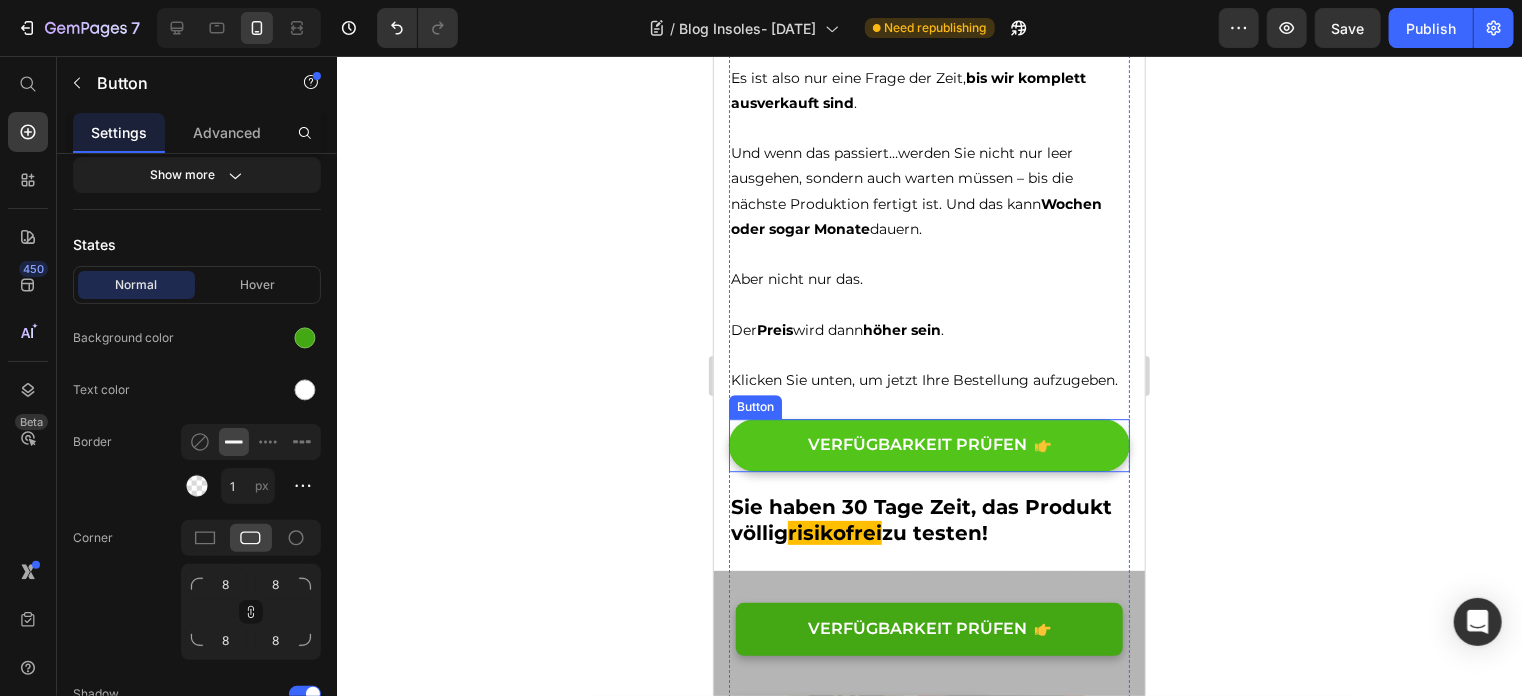 click on "VERFÜGBARKEIT PRÜFEN" at bounding box center (928, 444) 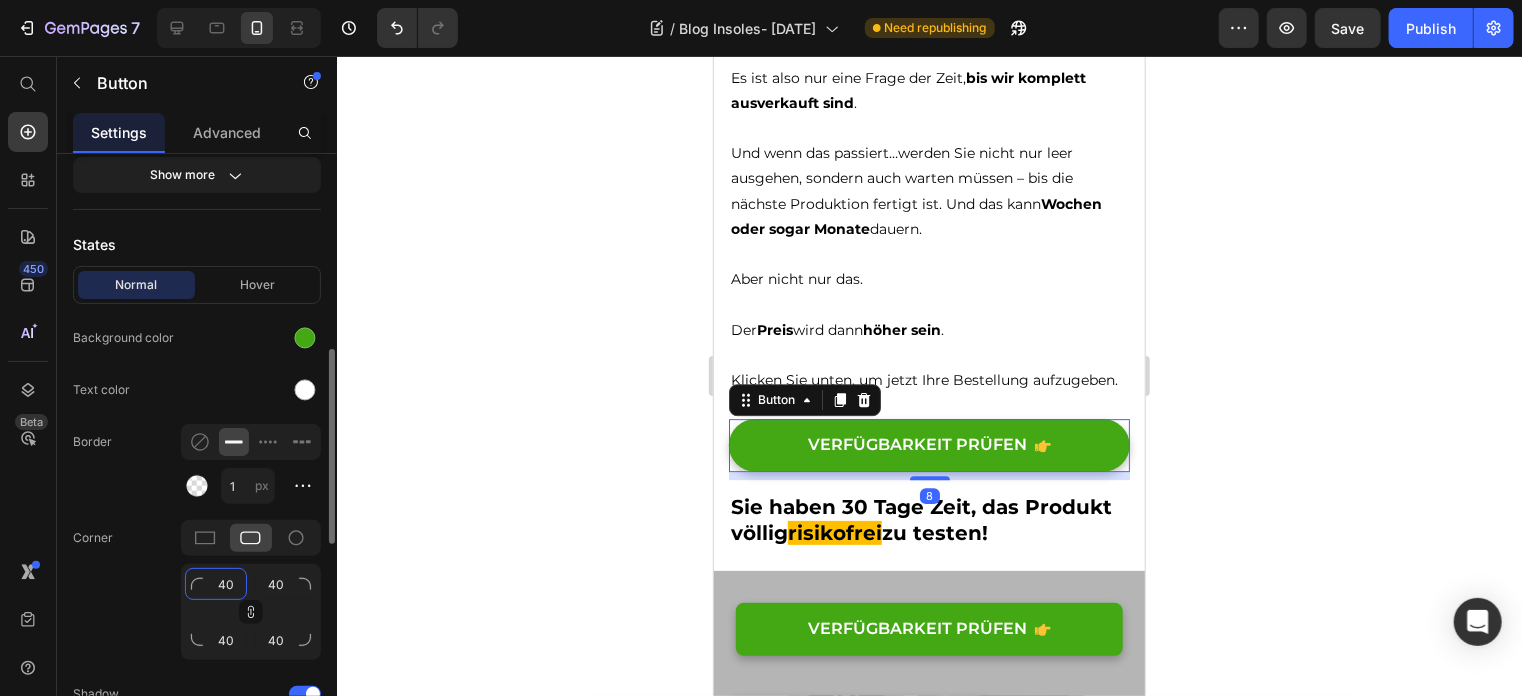 click on "40" 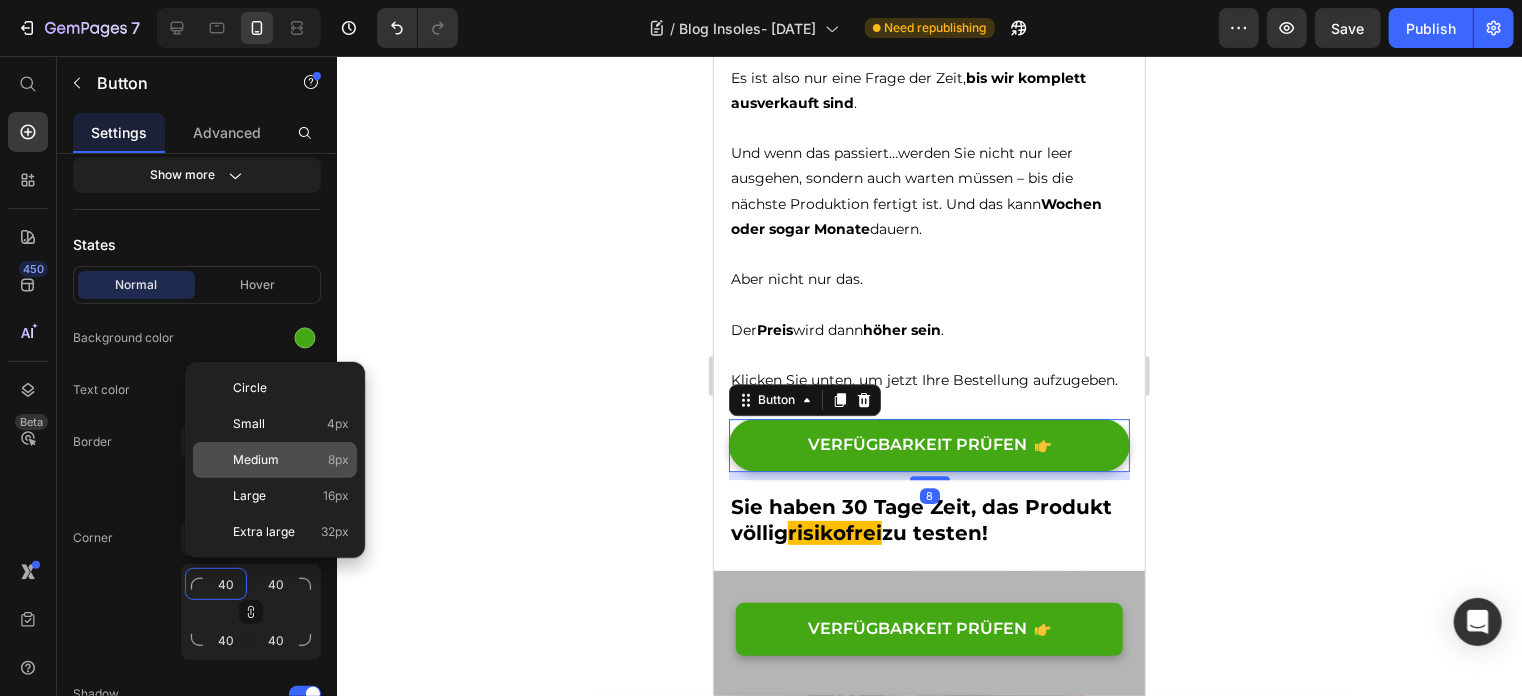type on "8" 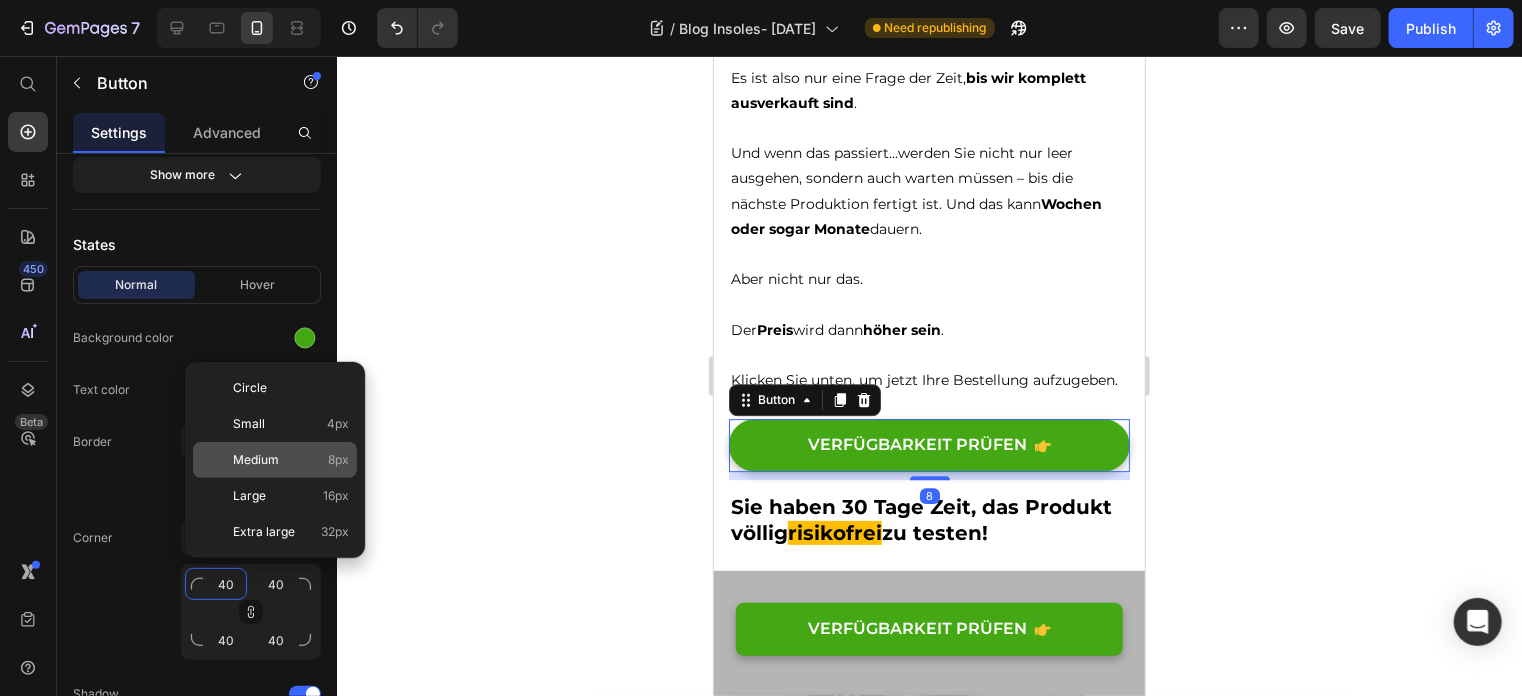 type on "8" 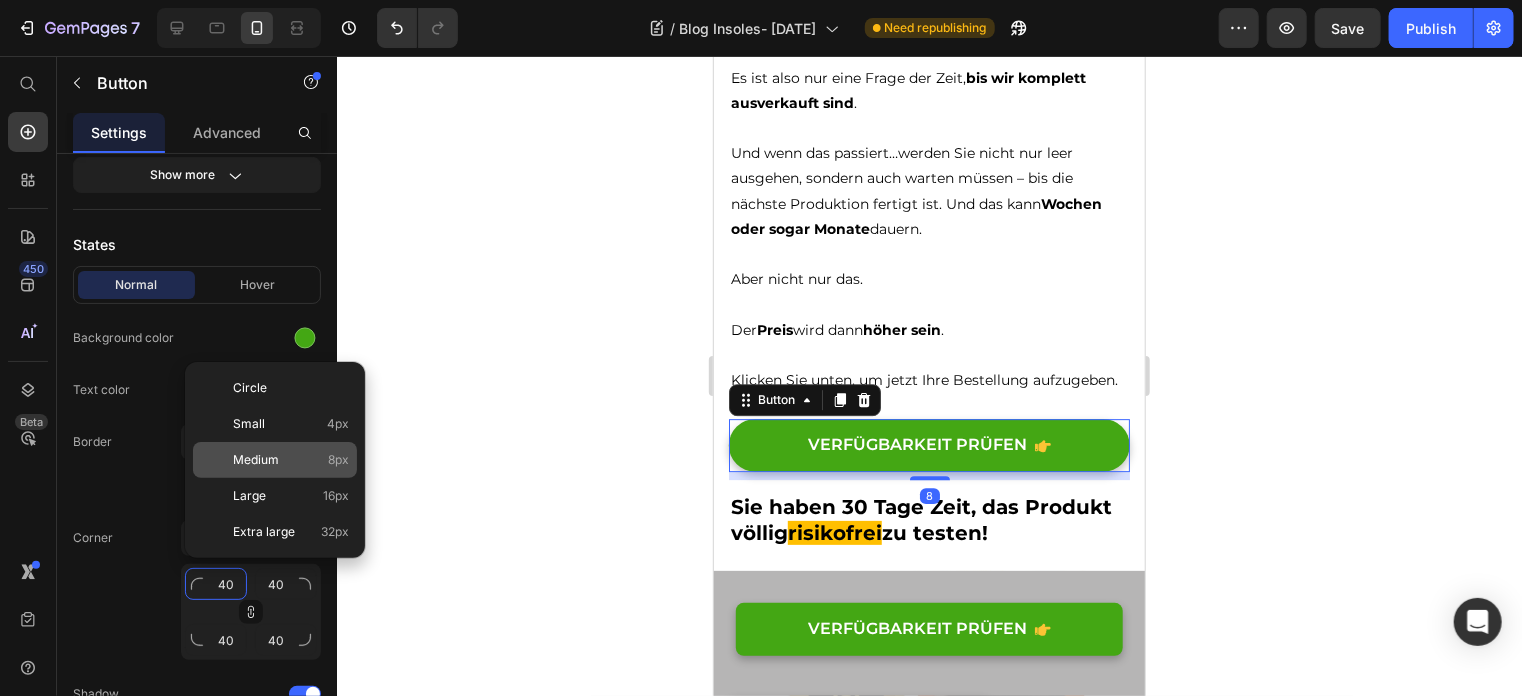 type on "8" 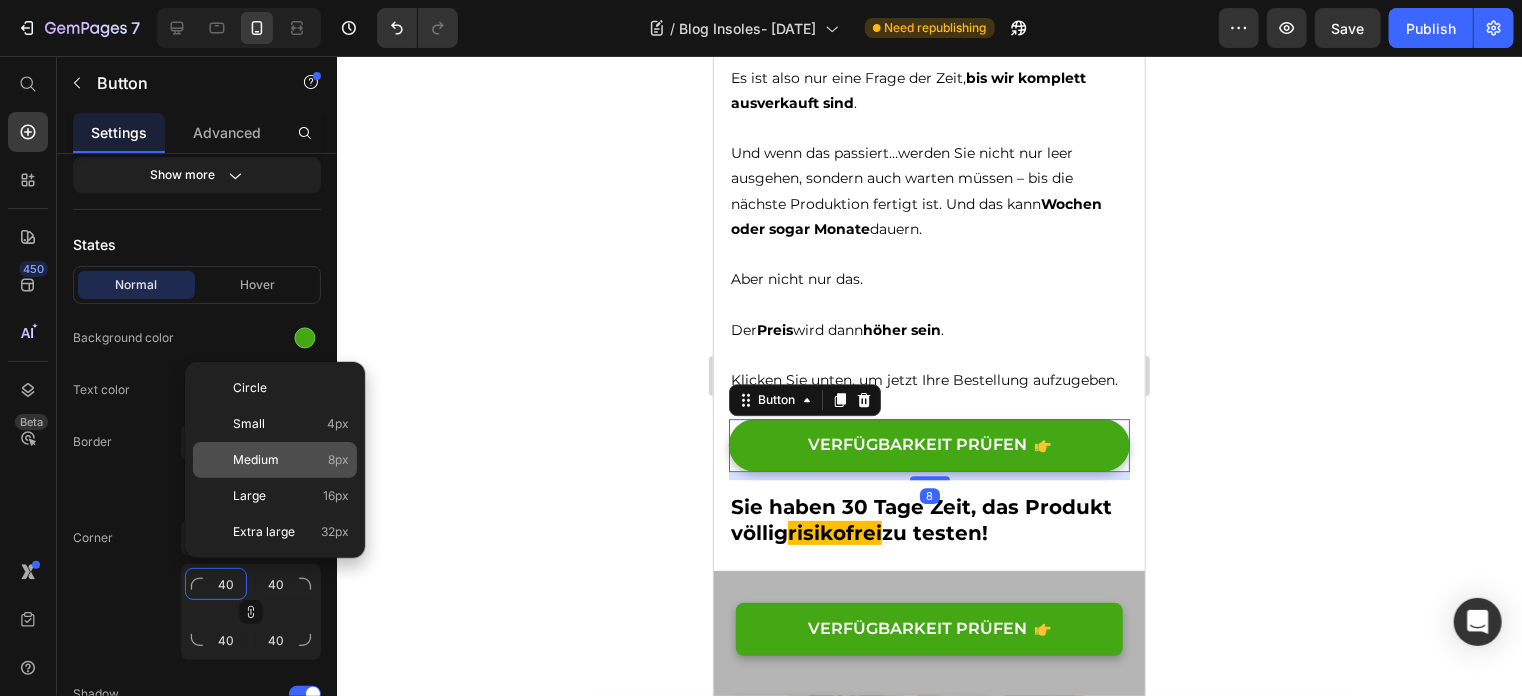 type on "8" 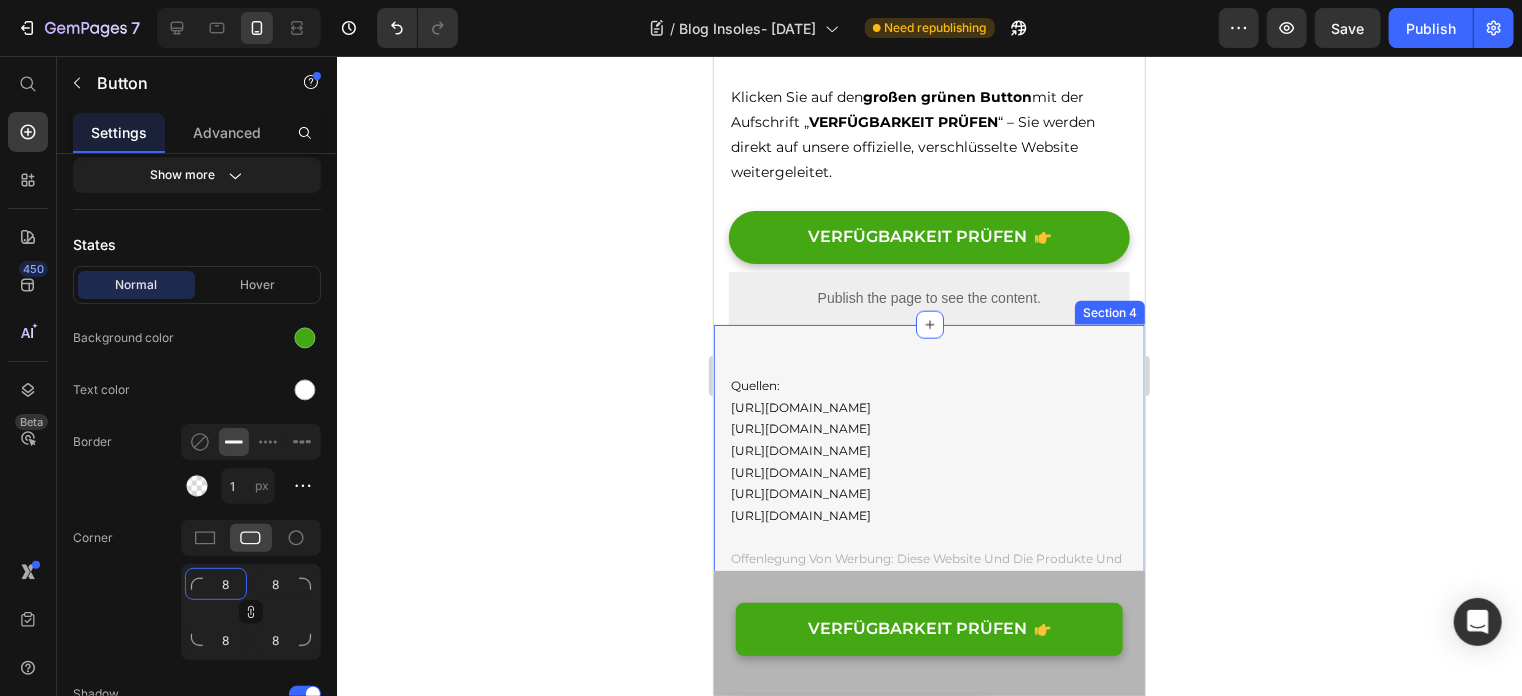 scroll, scrollTop: 16200, scrollLeft: 0, axis: vertical 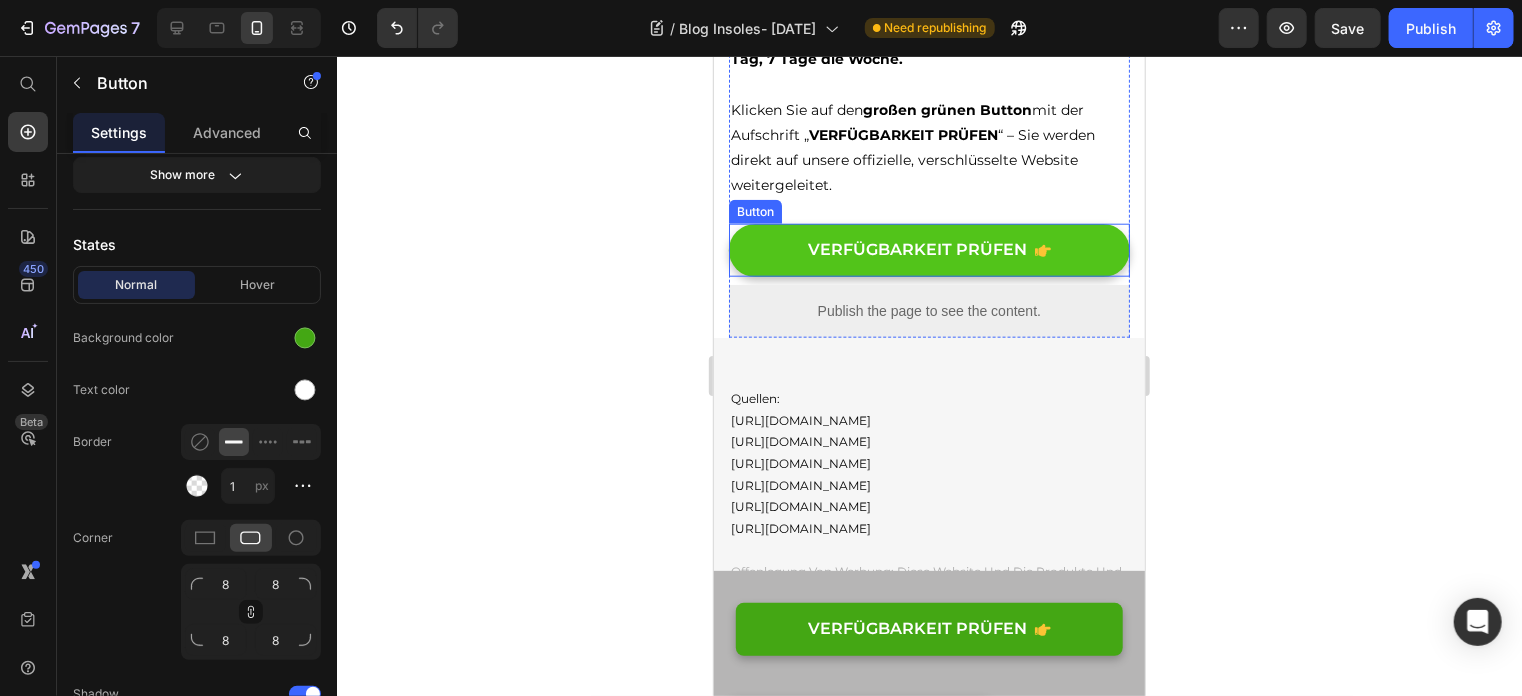 click on "VERFÜGBARKEIT PRÜFEN" at bounding box center [928, 249] 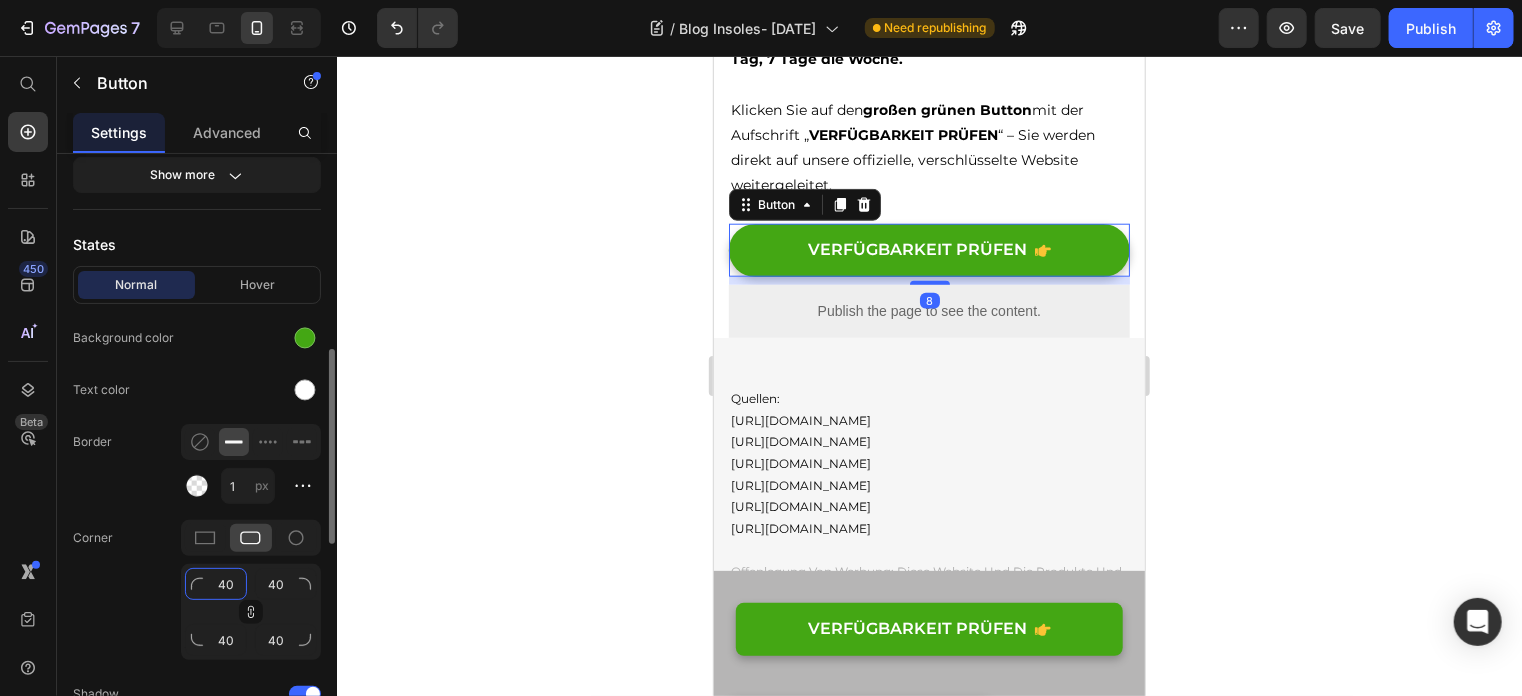 click on "40" 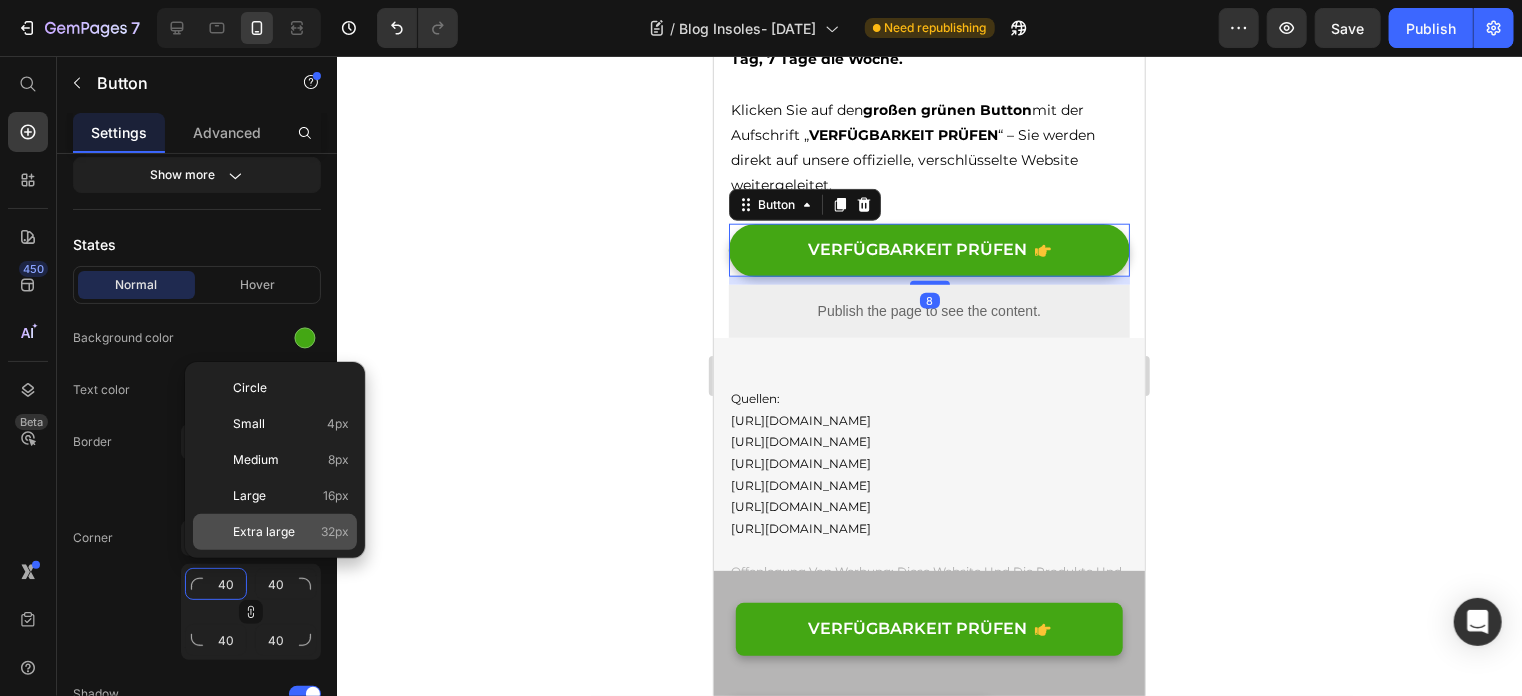 type on "8" 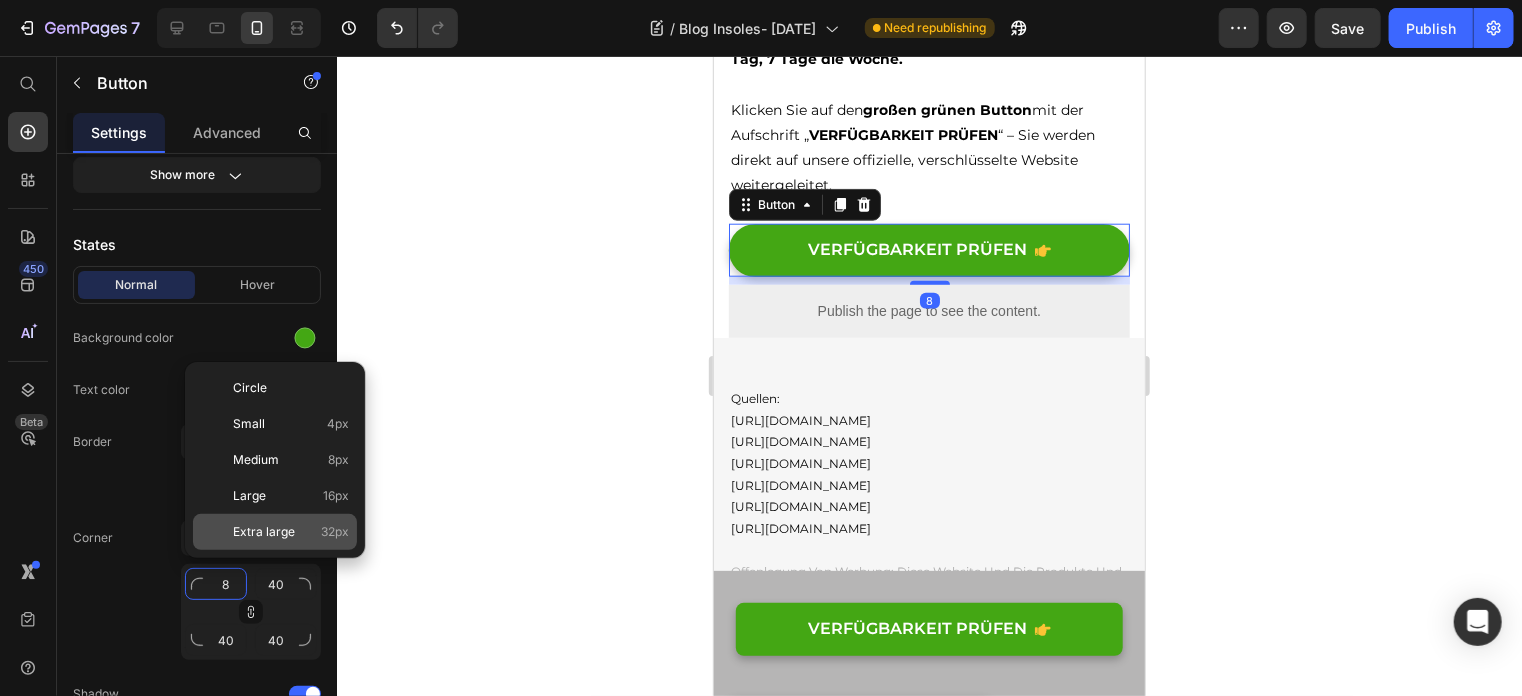 type on "8" 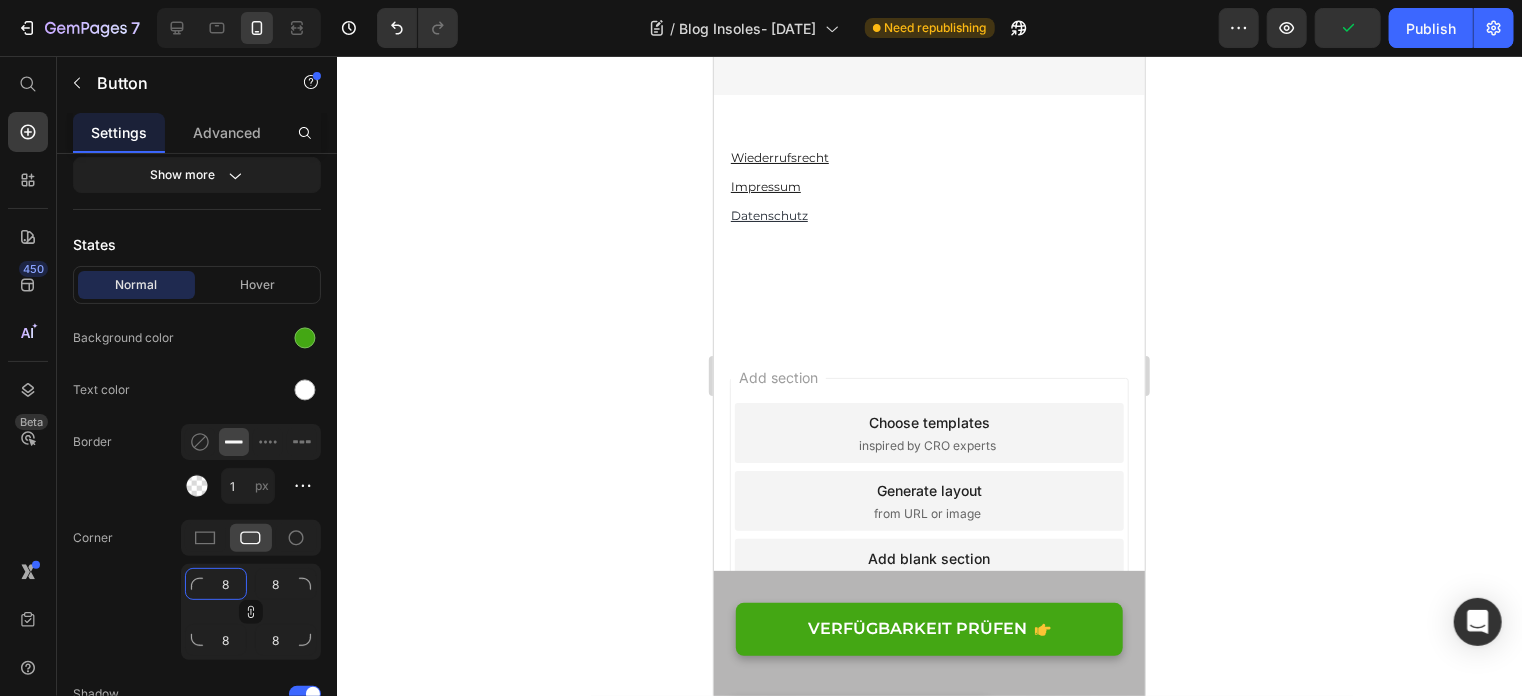 scroll, scrollTop: 17729, scrollLeft: 0, axis: vertical 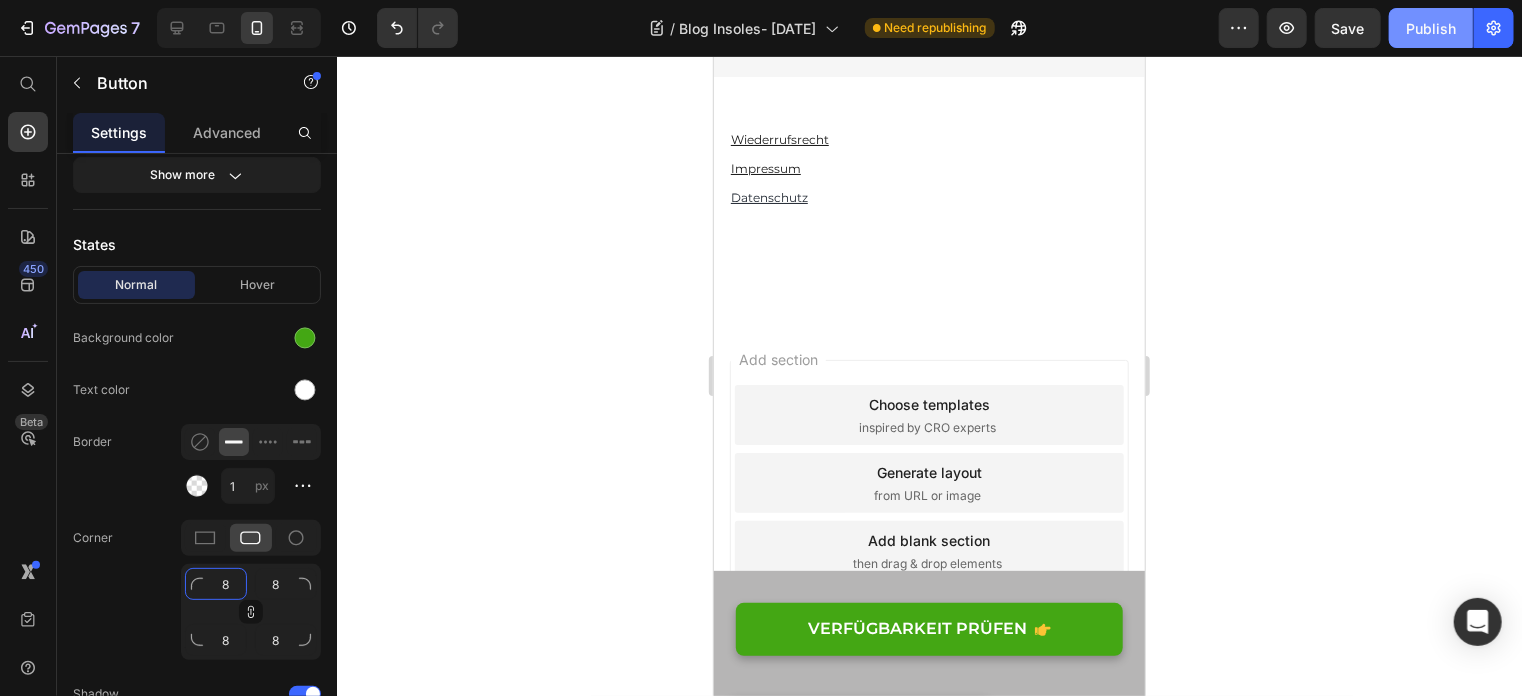 type on "8" 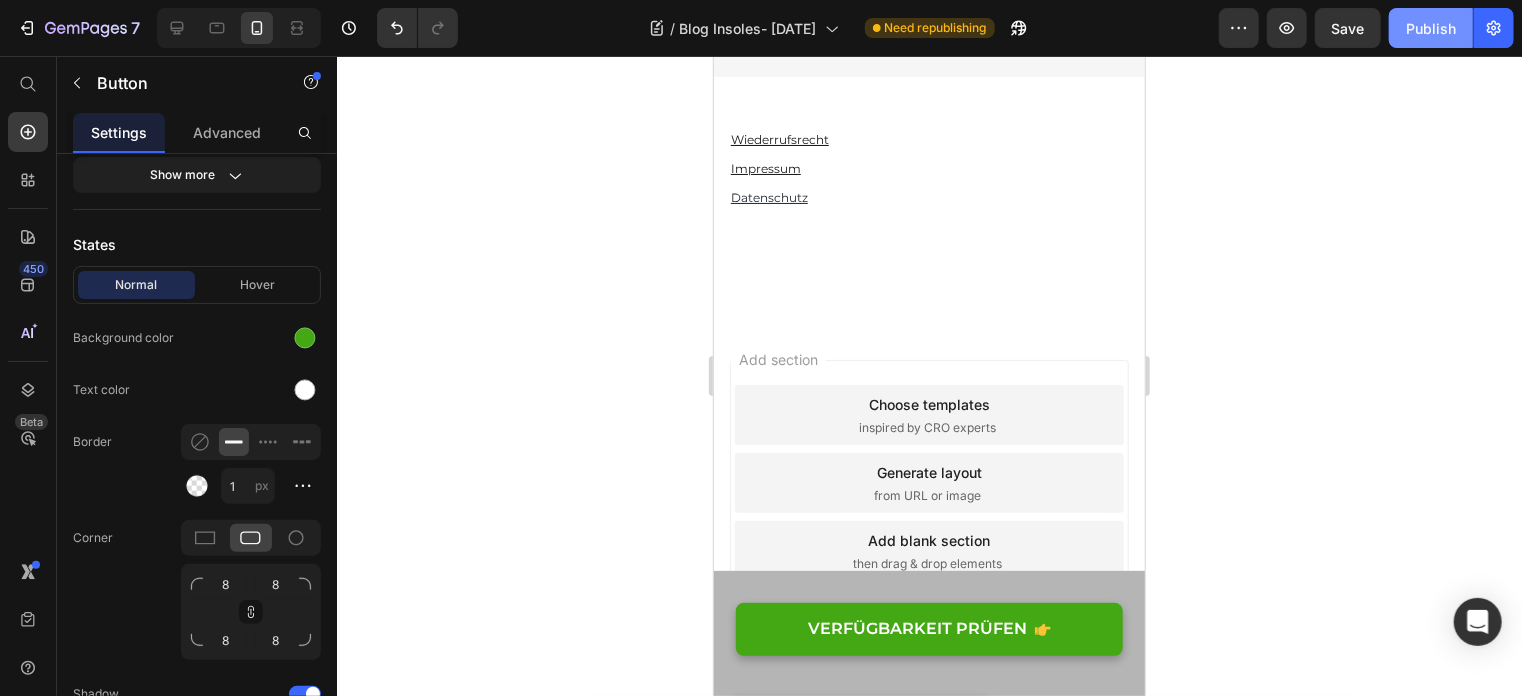 click on "Publish" at bounding box center (1431, 28) 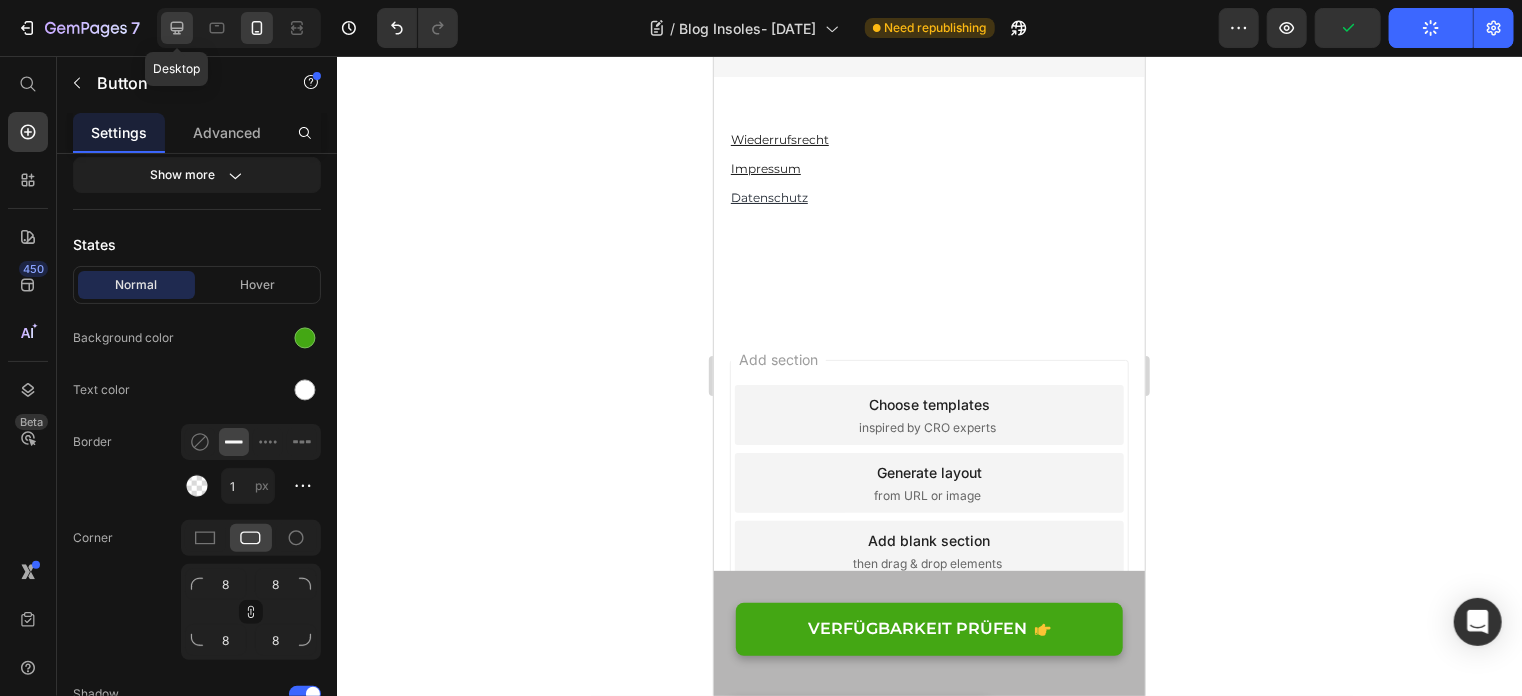 drag, startPoint x: 176, startPoint y: 27, endPoint x: 435, endPoint y: 294, distance: 371.98117 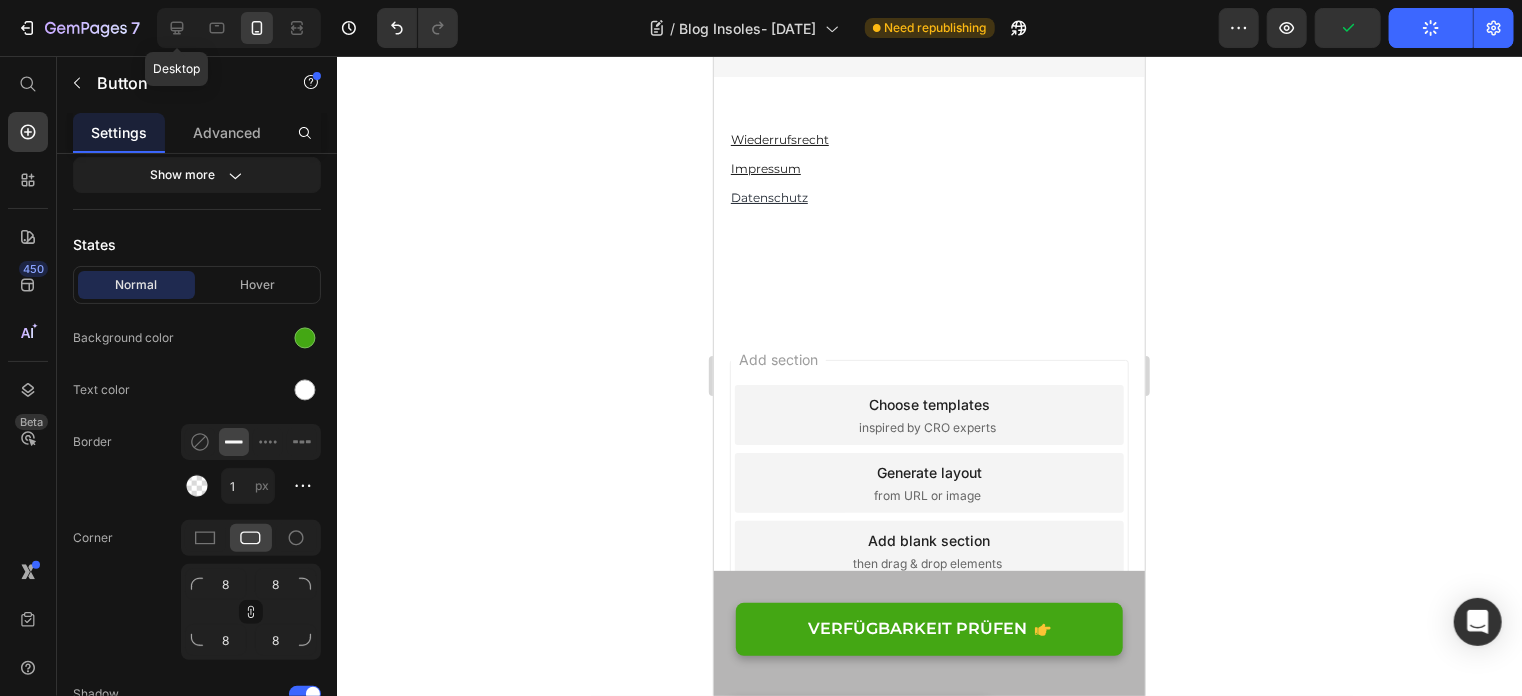 type on "16" 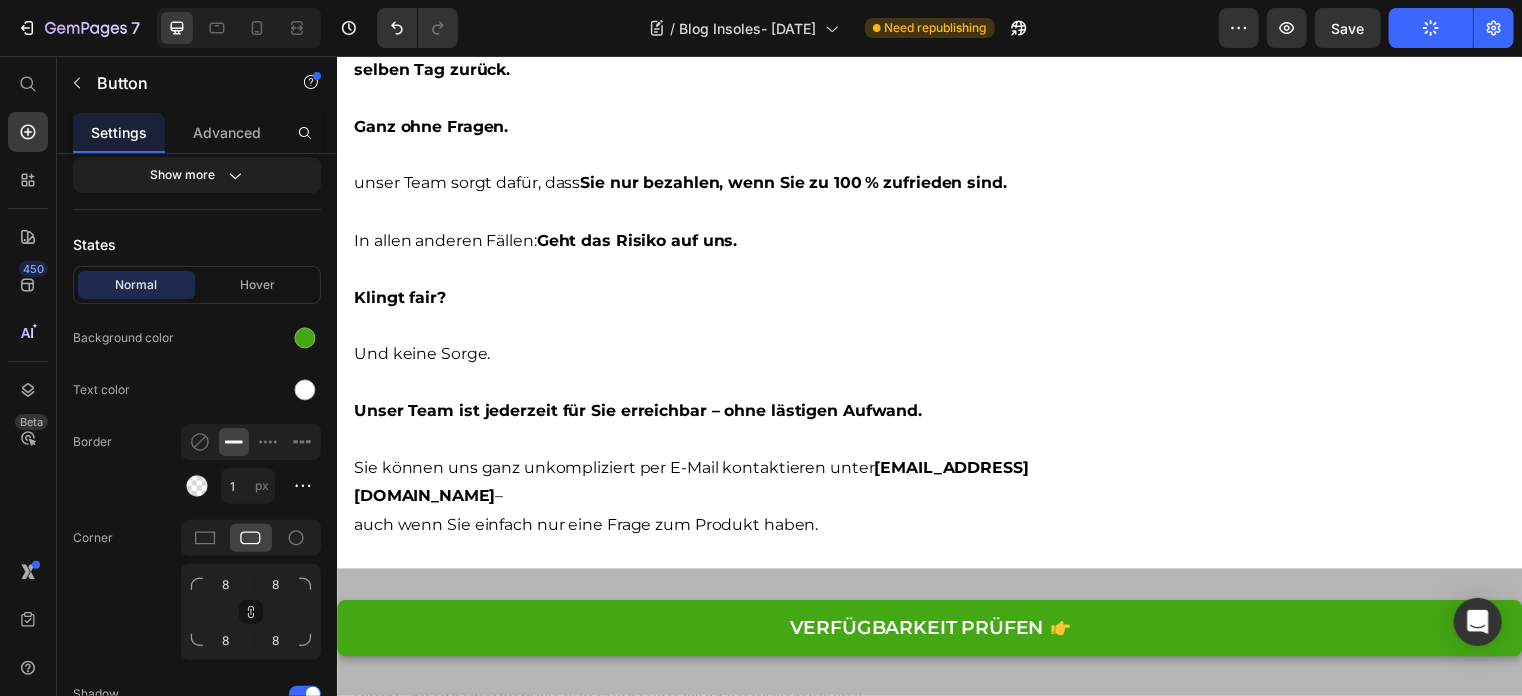 scroll, scrollTop: 17226, scrollLeft: 0, axis: vertical 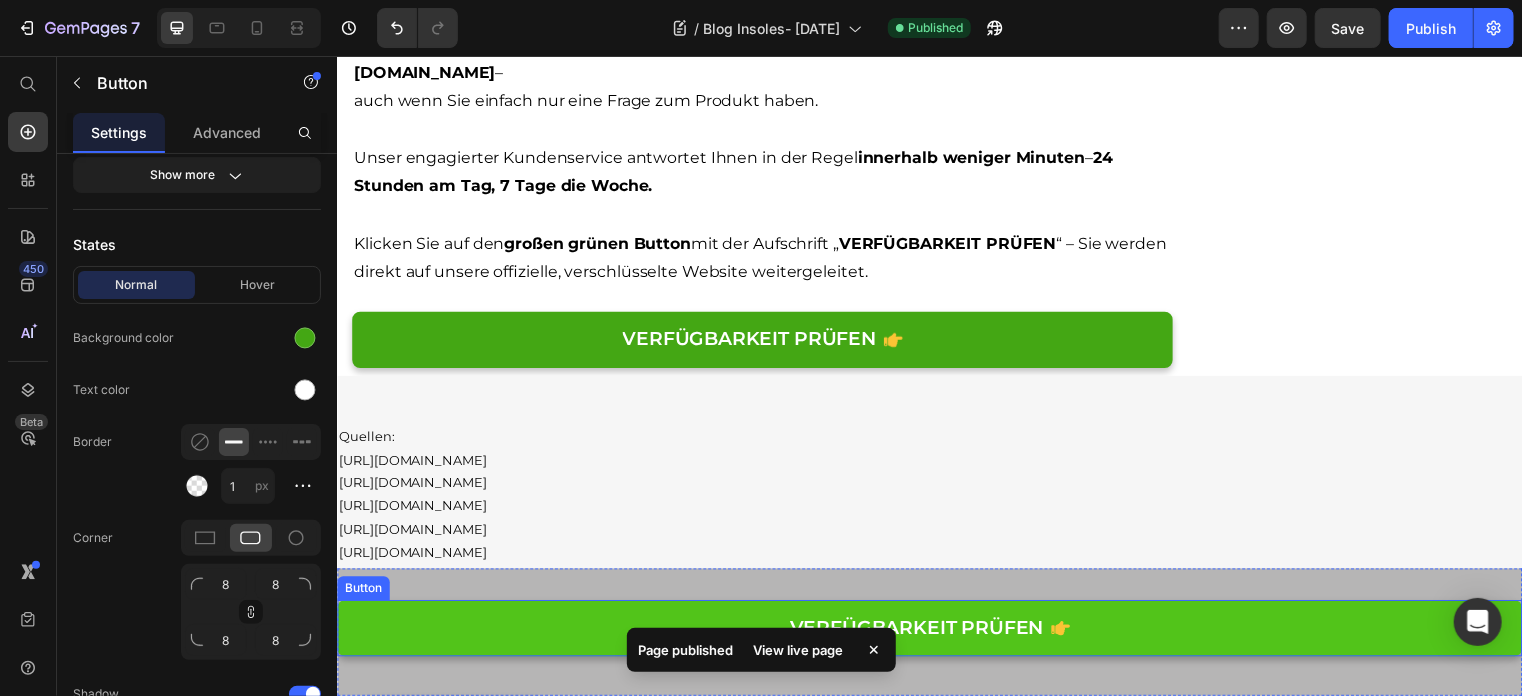 click on "VERFÜGBARKEIT PRÜFEN" at bounding box center (936, 634) 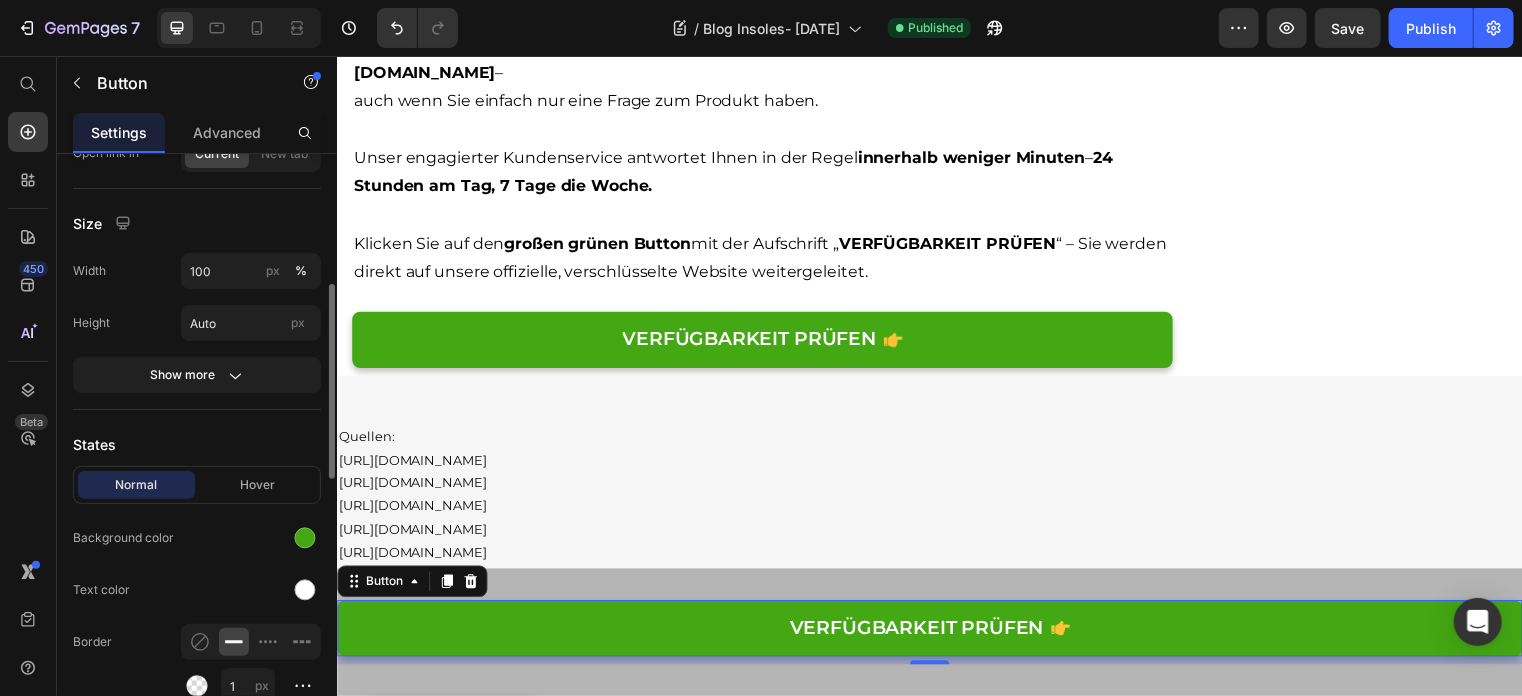 scroll, scrollTop: 300, scrollLeft: 0, axis: vertical 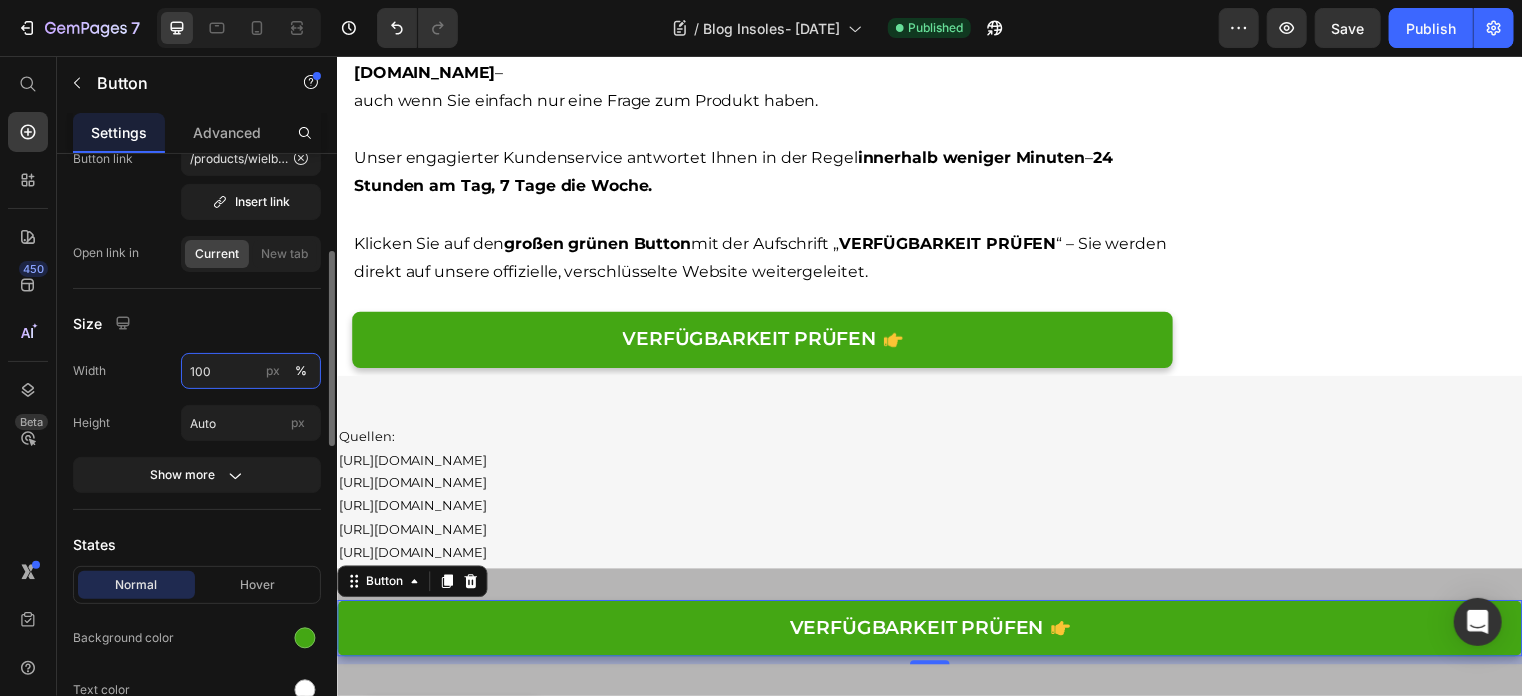click on "100" at bounding box center [251, 371] 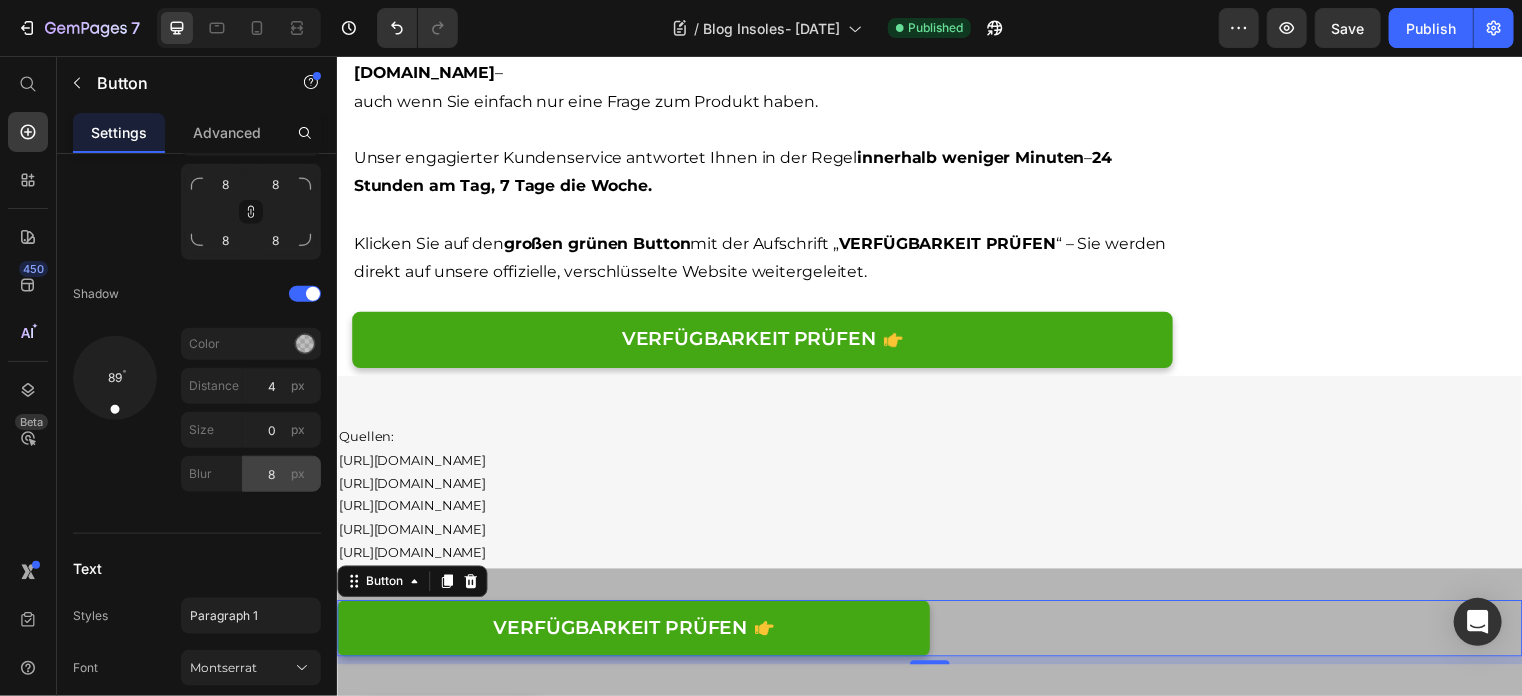 scroll, scrollTop: 1300, scrollLeft: 0, axis: vertical 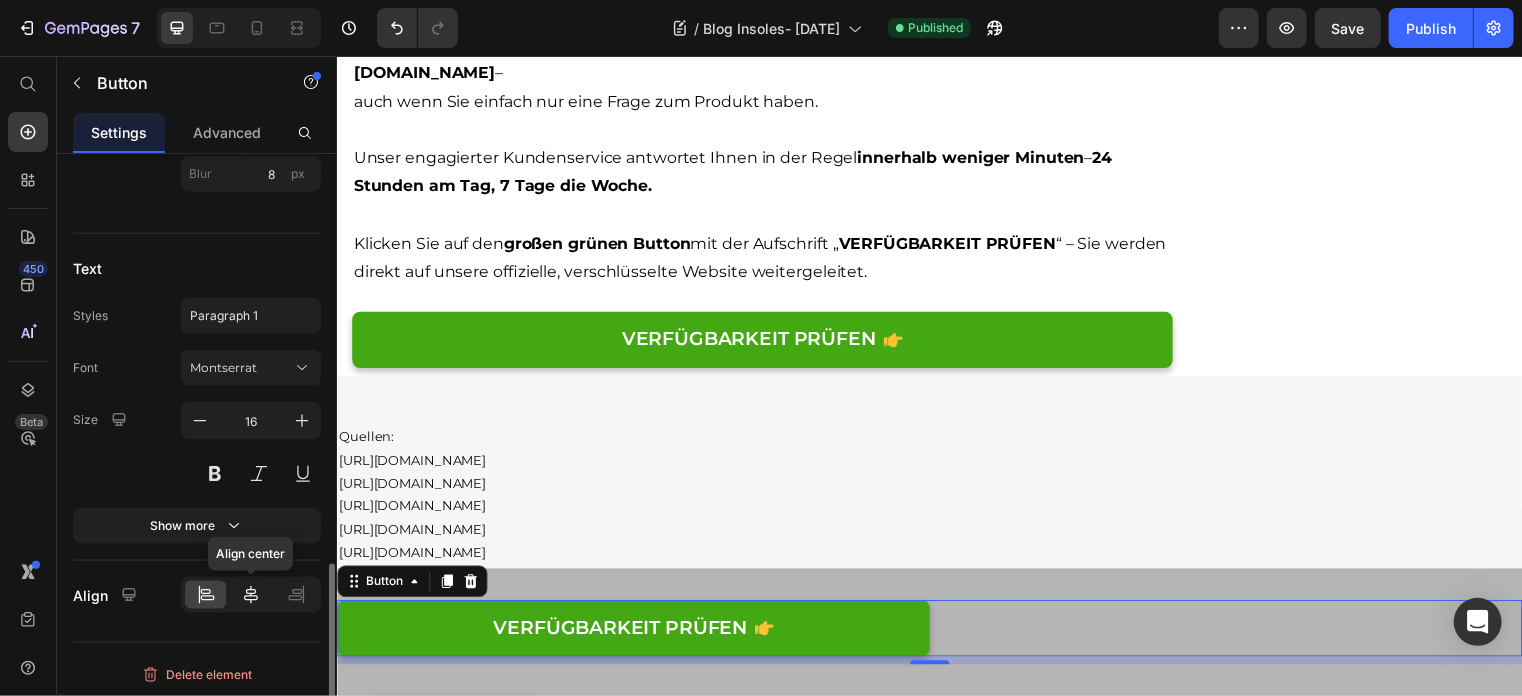 click 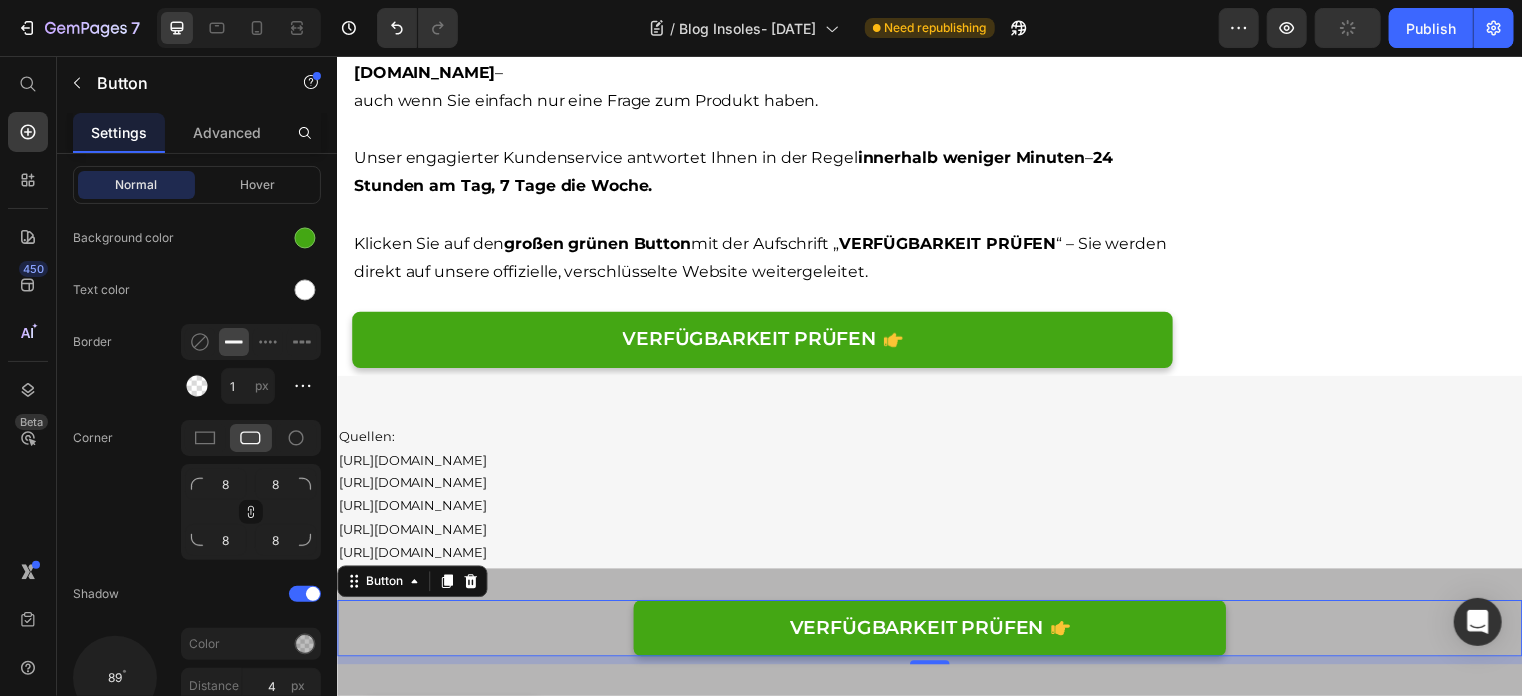 scroll, scrollTop: 300, scrollLeft: 0, axis: vertical 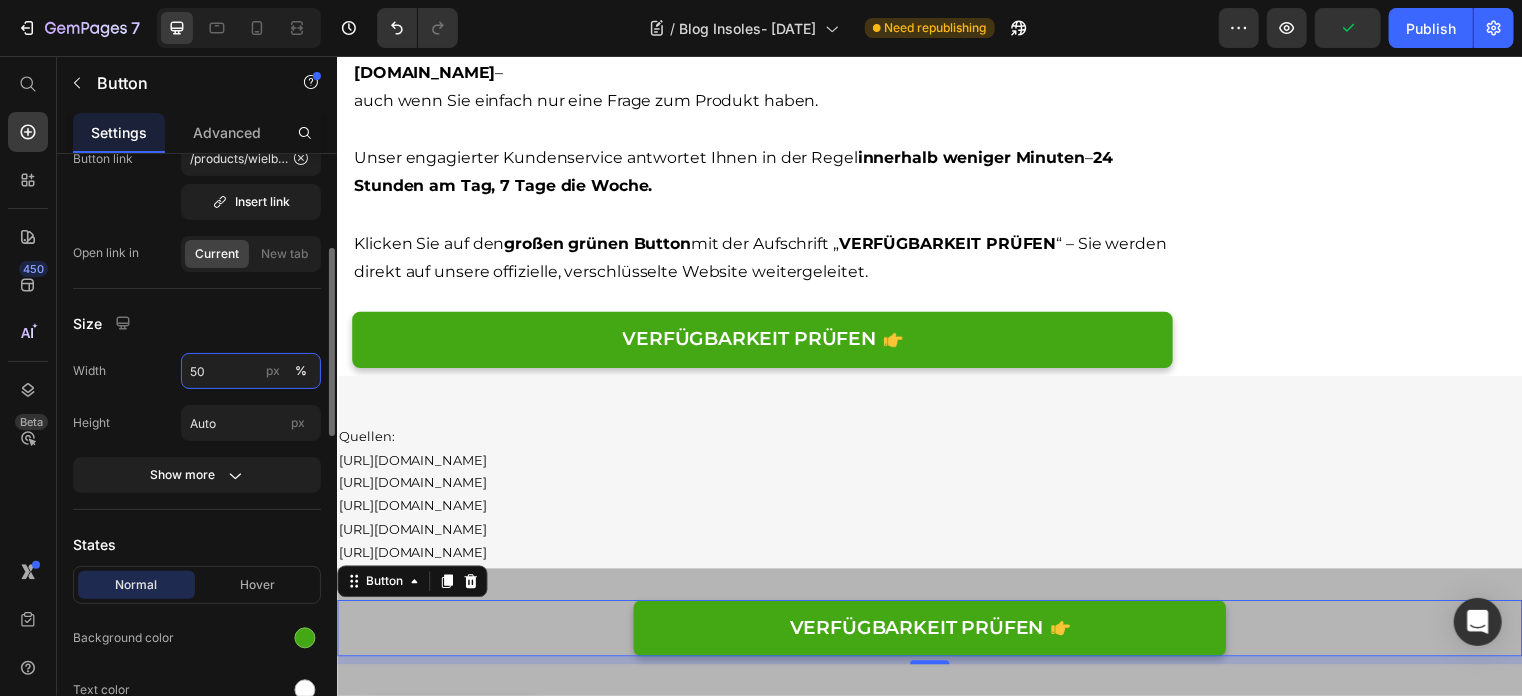 click on "50" at bounding box center (251, 371) 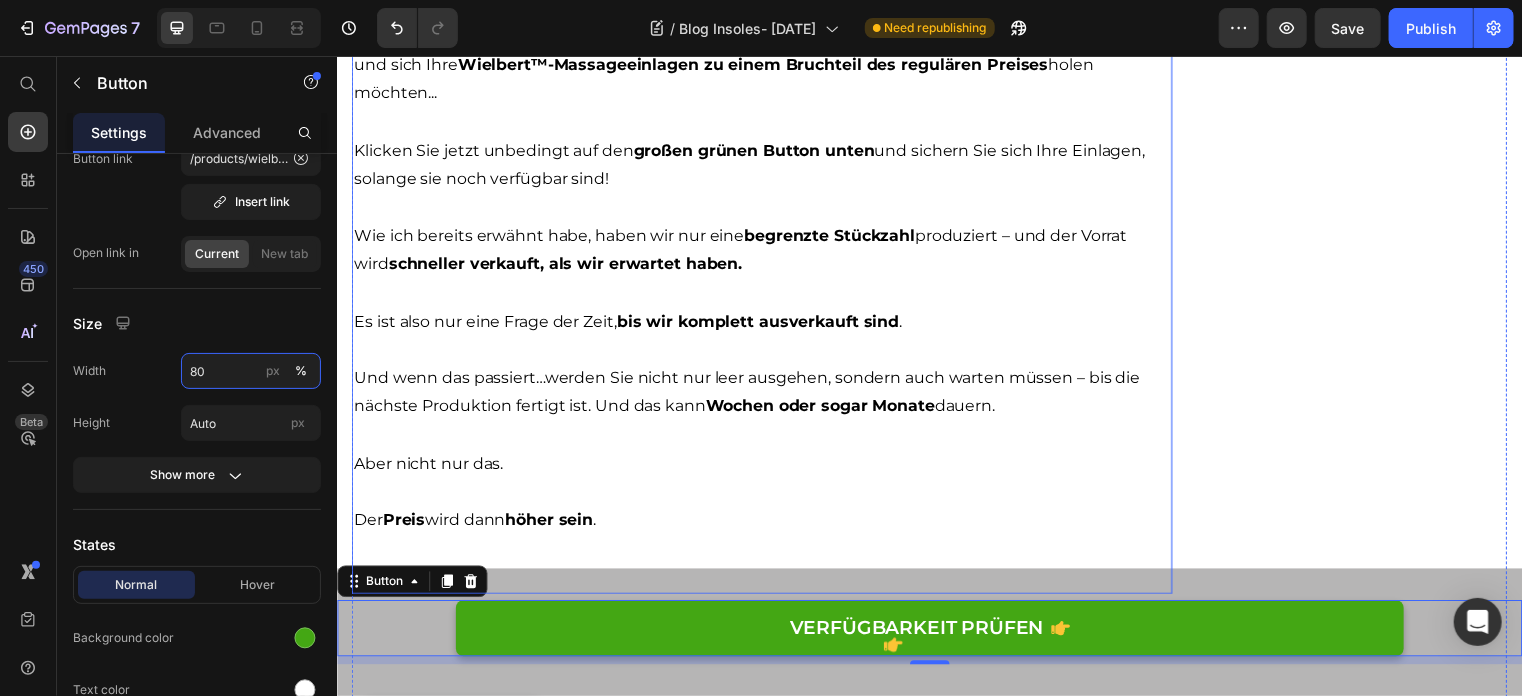 scroll, scrollTop: 15026, scrollLeft: 0, axis: vertical 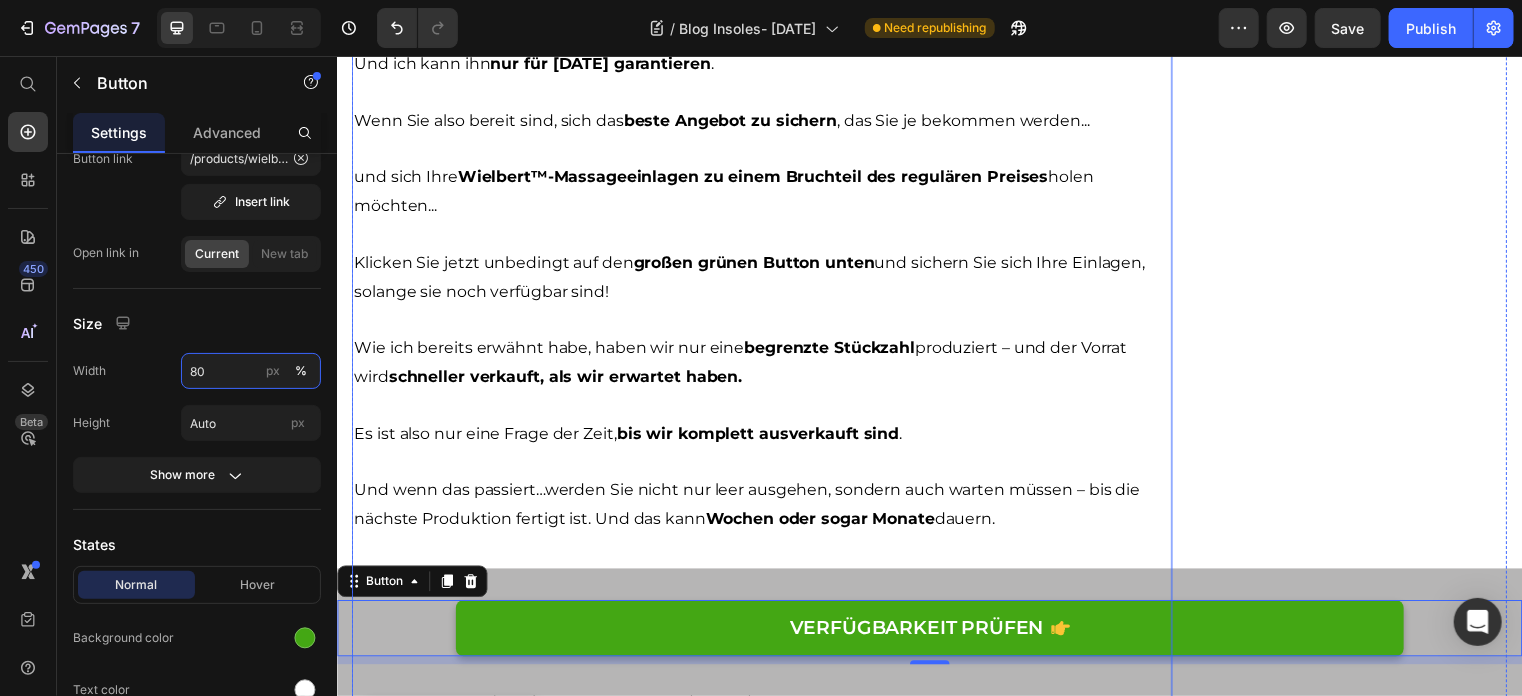 type on "8" 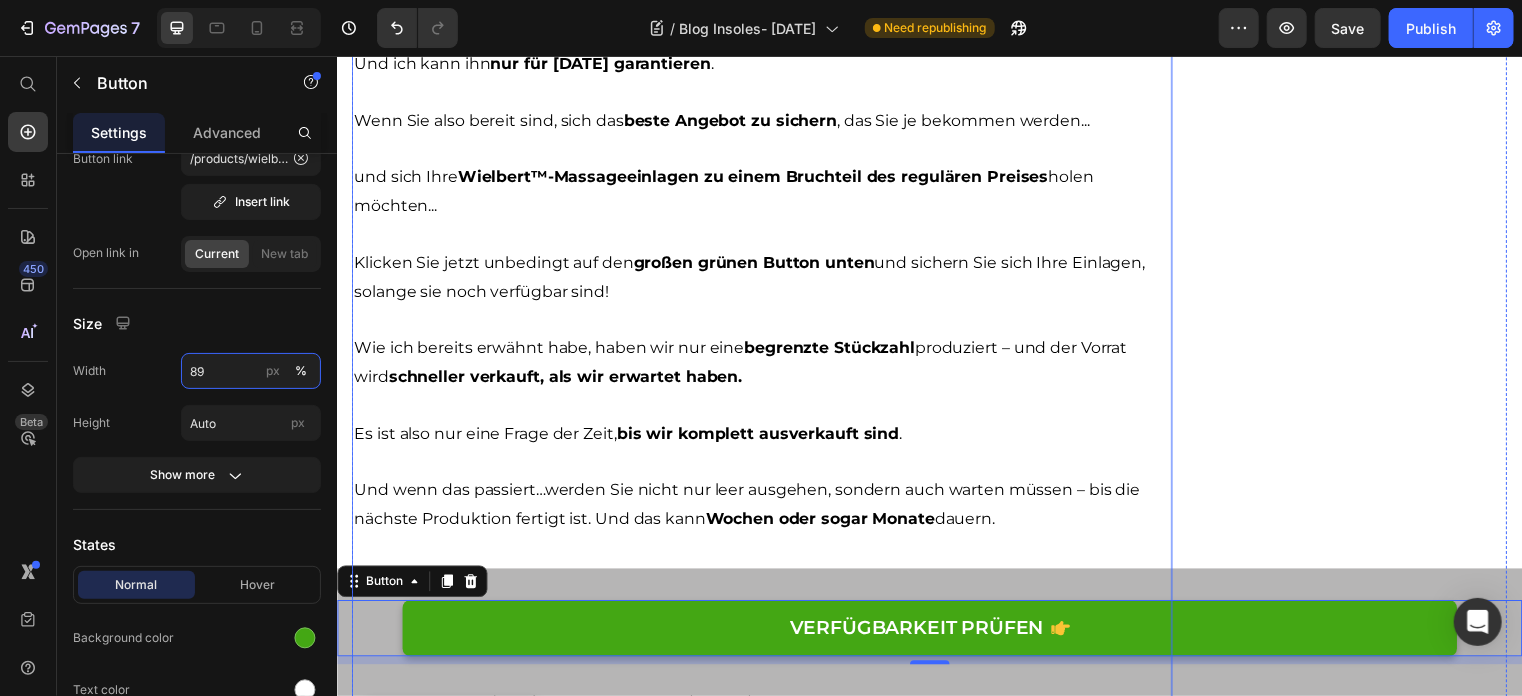 type on "8" 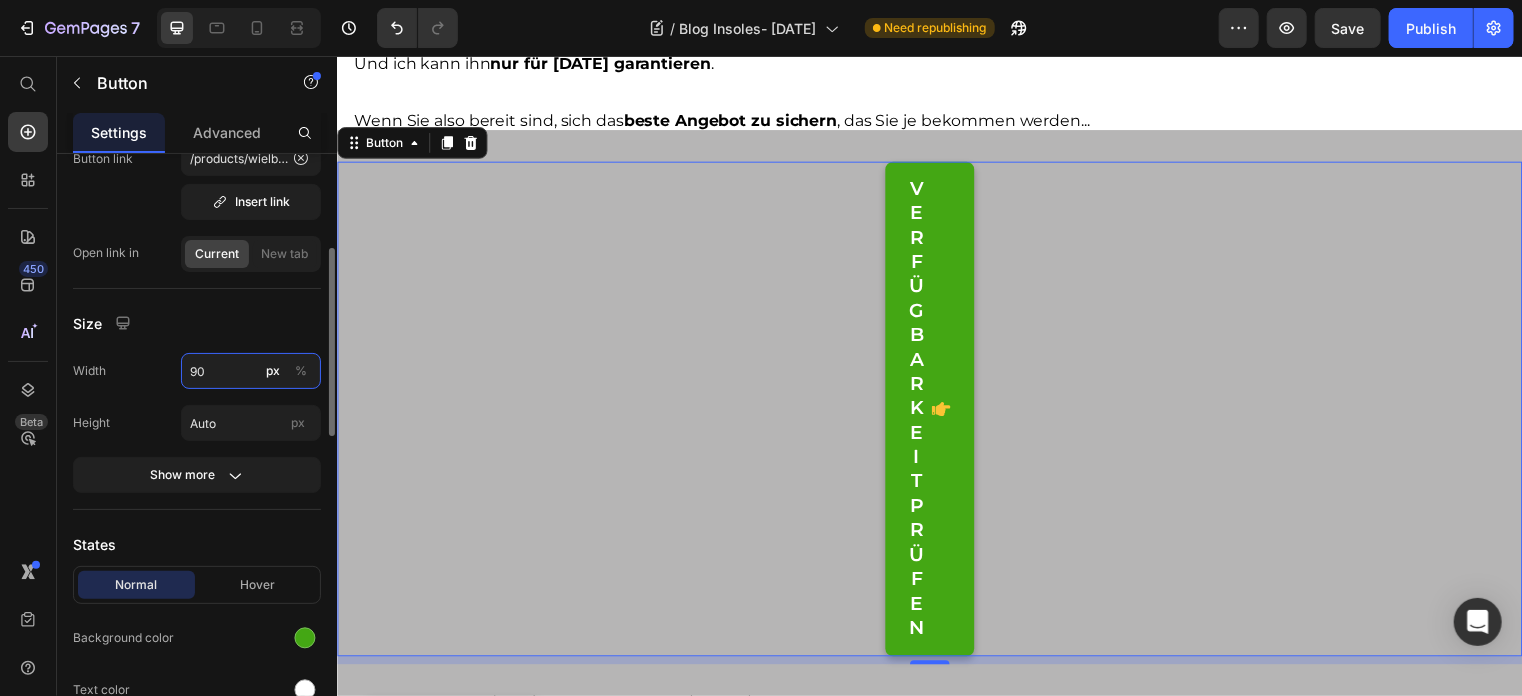 type on "90" 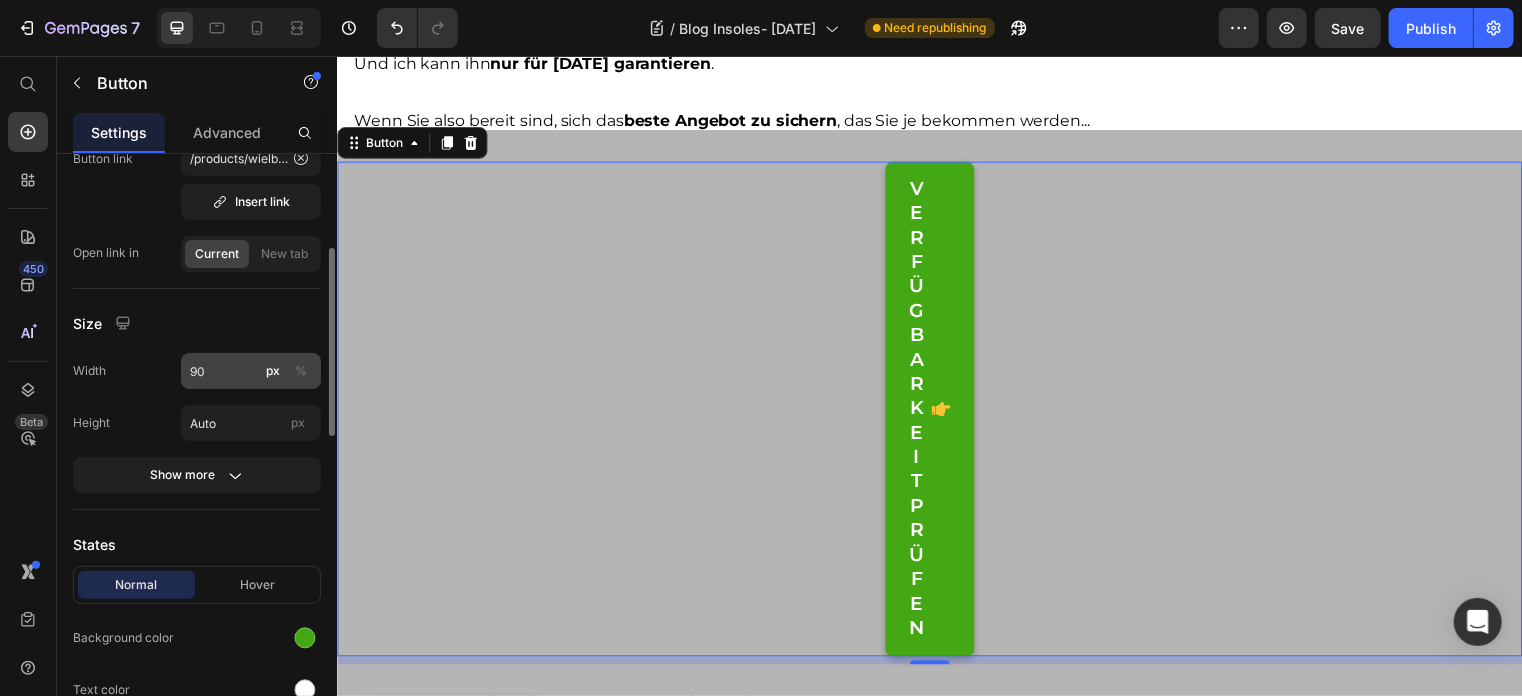 click on "%" at bounding box center [301, 371] 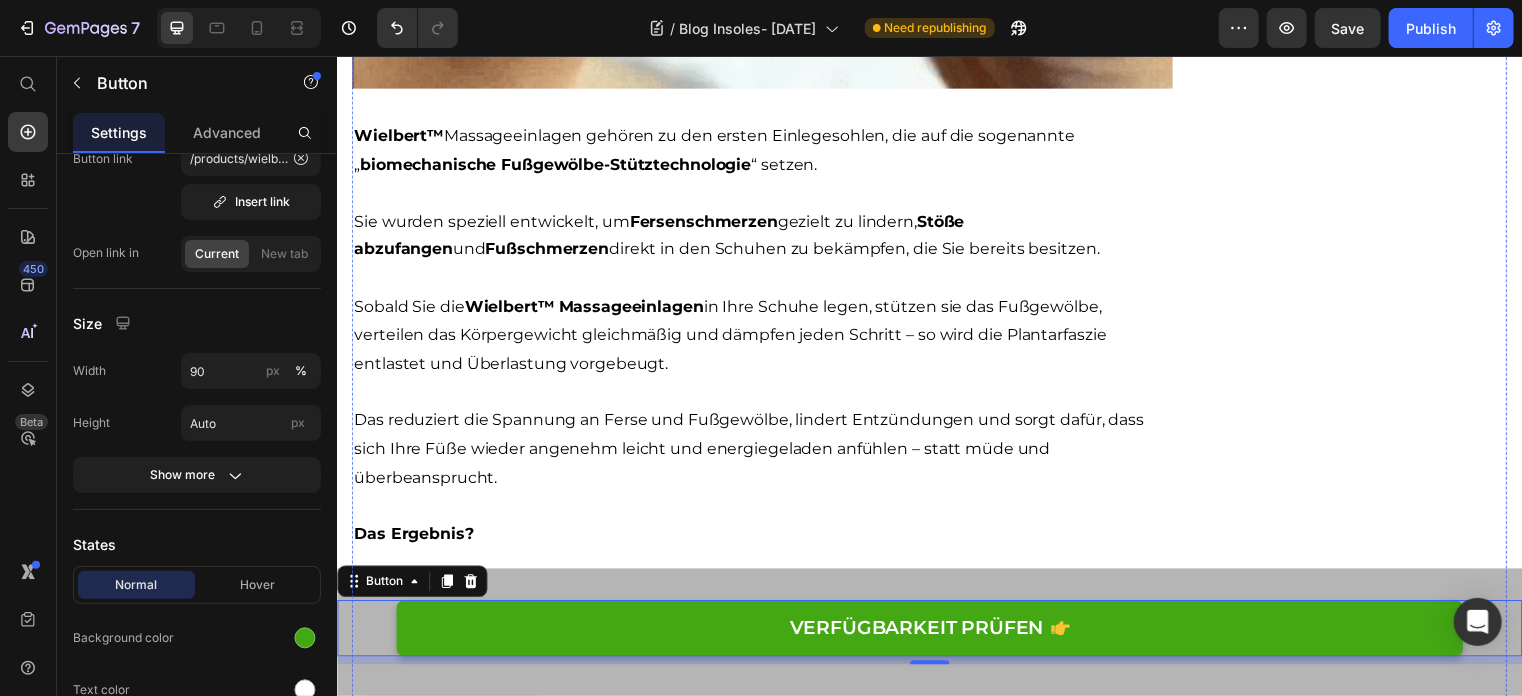 scroll, scrollTop: 8526, scrollLeft: 0, axis: vertical 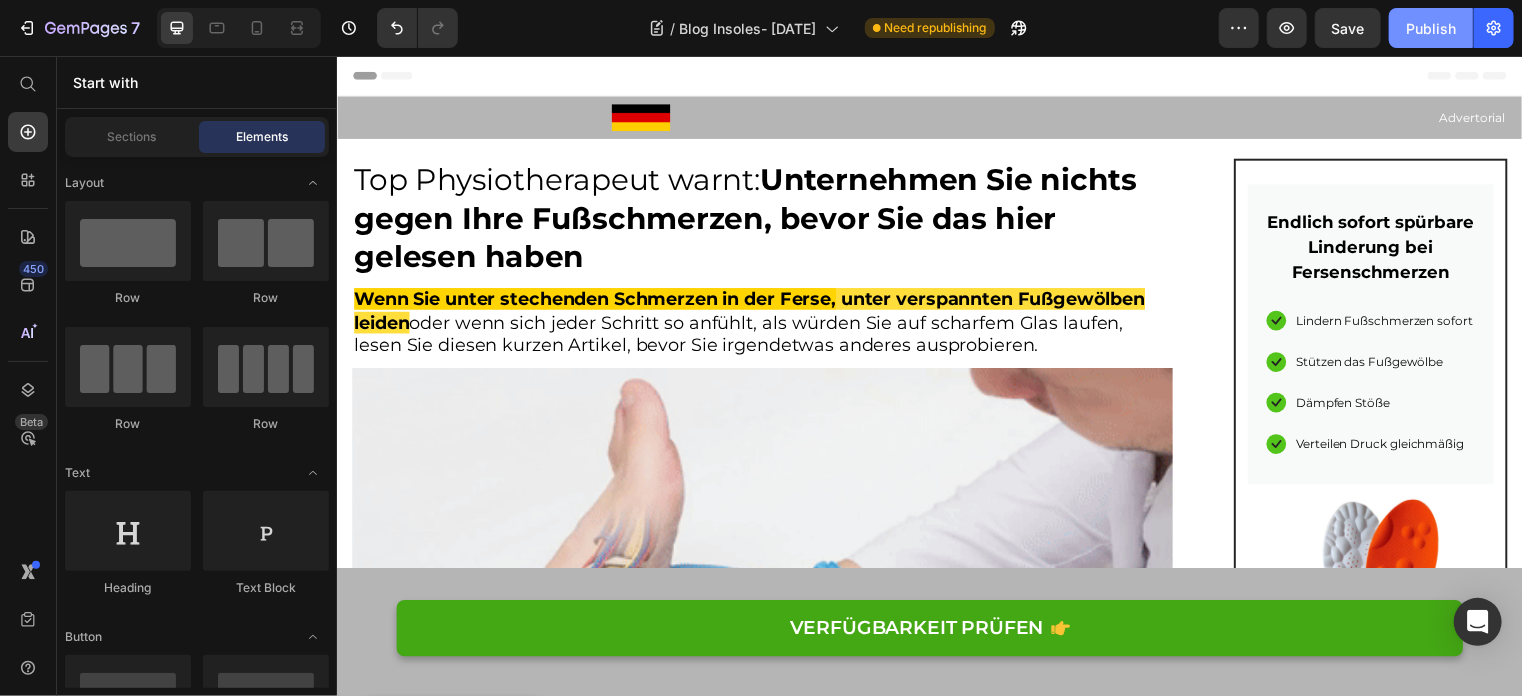 click on "Publish" at bounding box center (1431, 28) 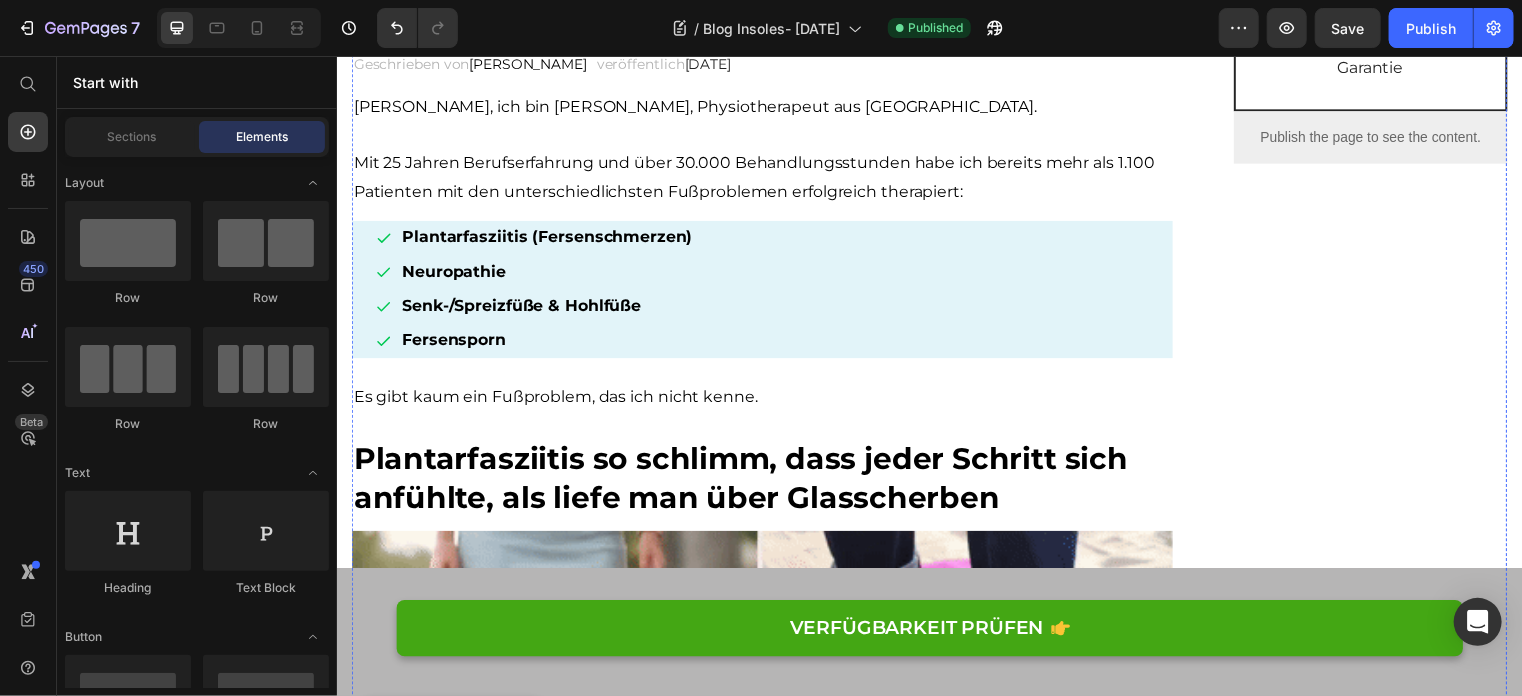 scroll, scrollTop: 900, scrollLeft: 0, axis: vertical 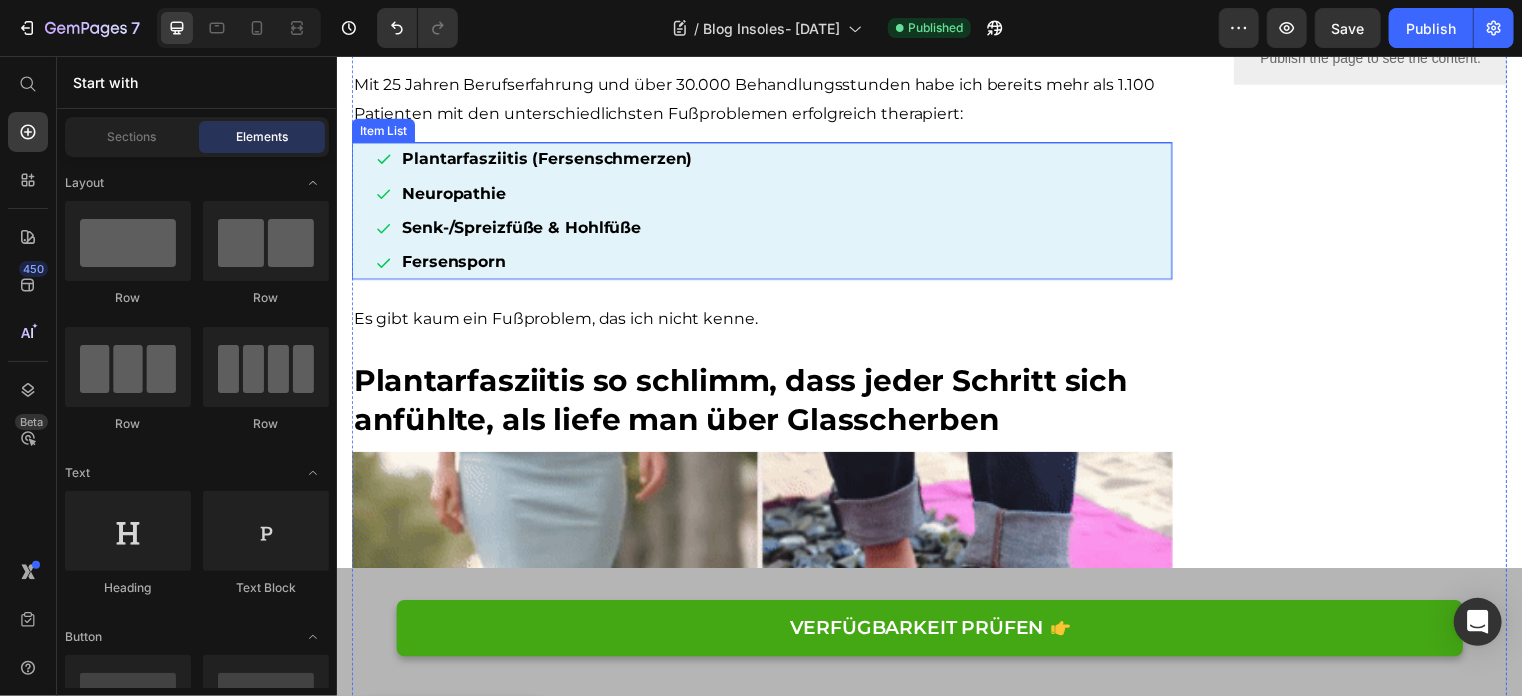 click on "Plantarfasziitis (Fersenschmerzen)
Neuropathie
Senk-/Spreizfüße & Hohlfüße
Fersensporn" at bounding box center [778, 211] 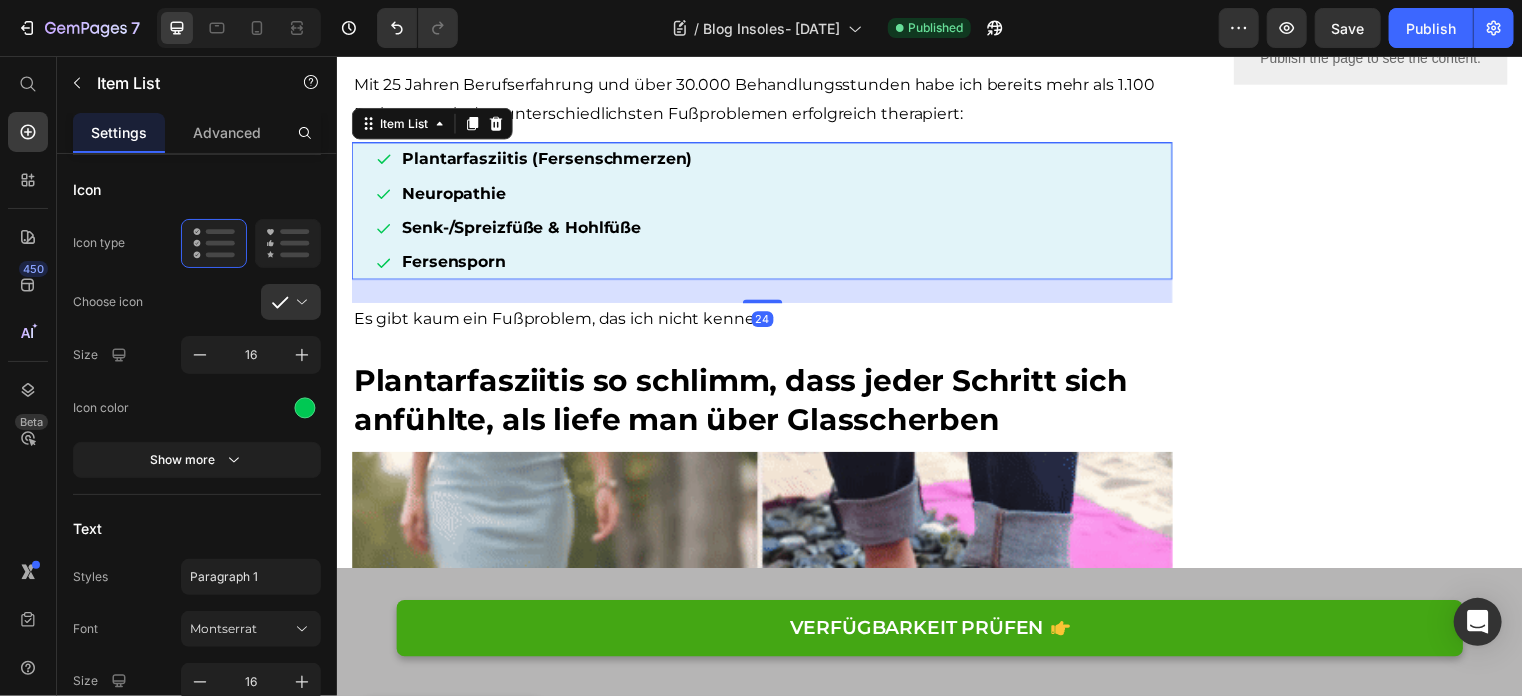 scroll, scrollTop: 0, scrollLeft: 0, axis: both 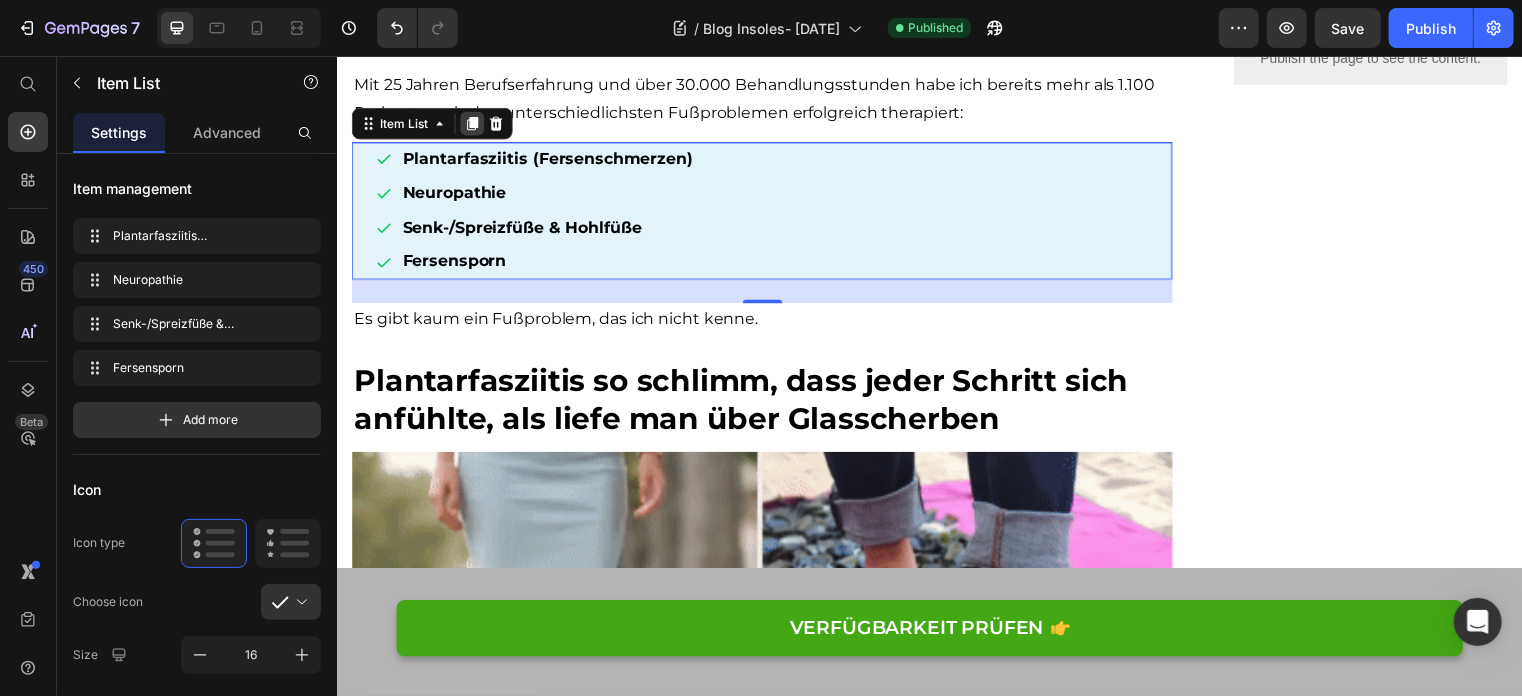 click 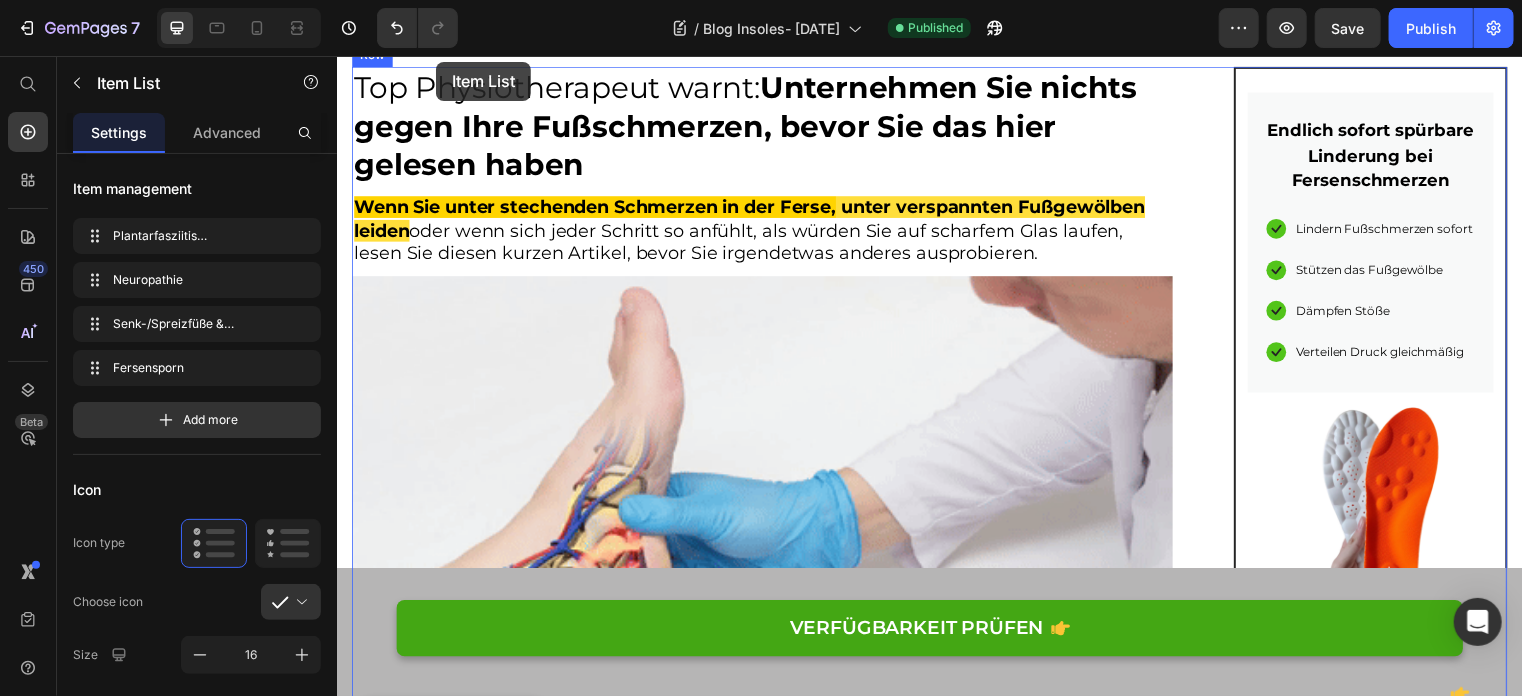 scroll, scrollTop: 0, scrollLeft: 0, axis: both 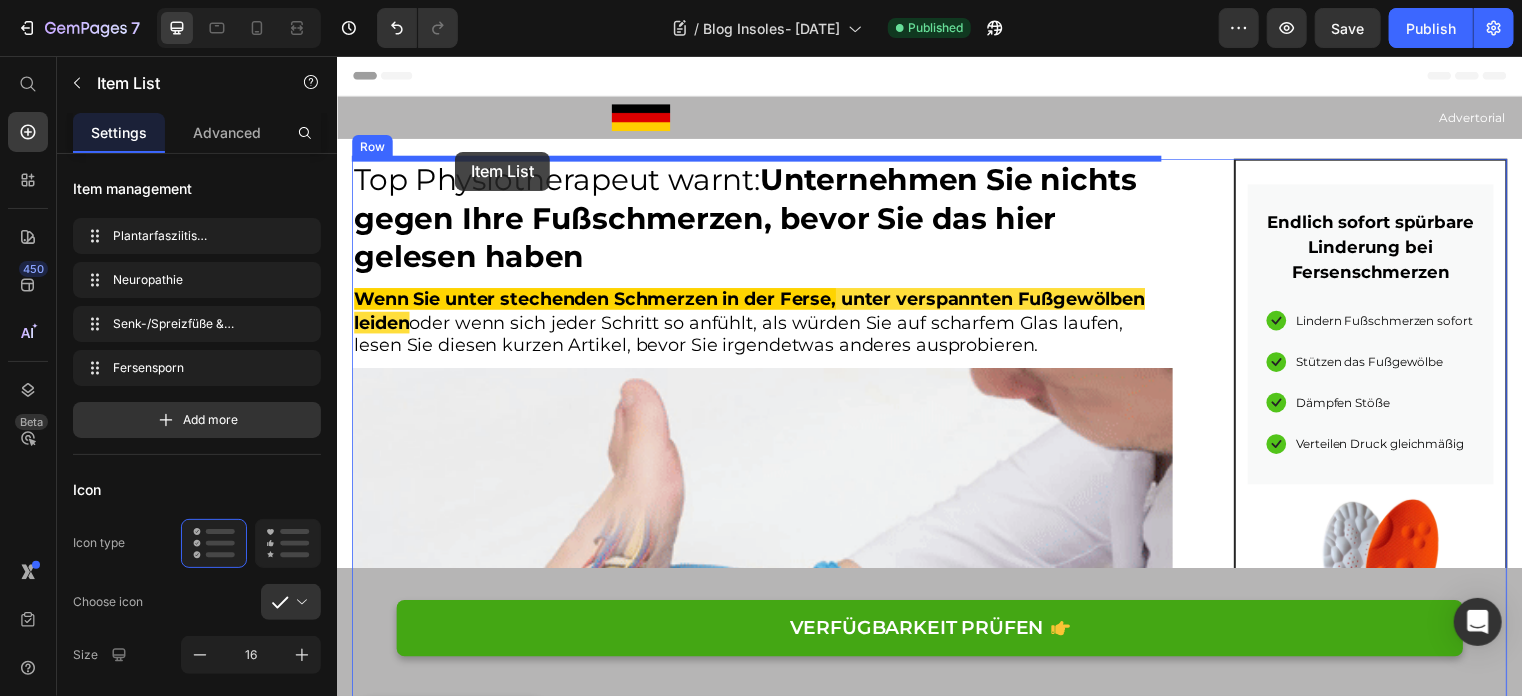 drag, startPoint x: 372, startPoint y: 281, endPoint x: 455, endPoint y: 152, distance: 153.39491 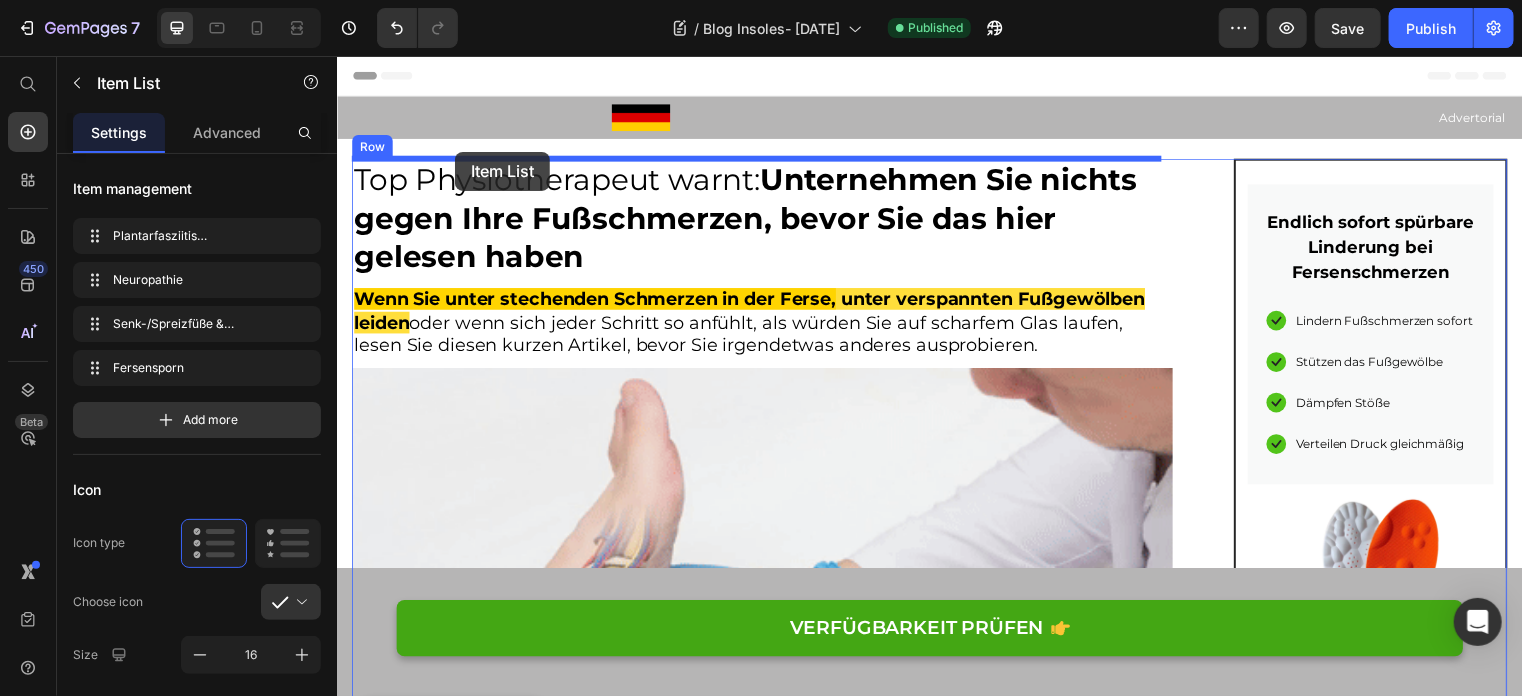 click on "Header  	   VERFÜGBARKEIT PRÜFEN Button Sticky Image Advertorial Text block Row Section 2 Top Physiotherapeut warnt:  Unternehmen Sie nichts gegen Ihre Fußschmerzen, bevor Sie das hier gelesen haben Heading Wenn Sie unter stechenden Schmerzen in der Ferse,   unter verspannten Fußgewölben leiden  oder wenn sich jeder Schritt so anfühlt, als würden Sie auf scharfem Glas laufen, lesen Sie diesen kurzen Artikel, bevor Sie irgendetwas anderes ausprobieren. Heading Image Geschrieben von  [PERSON_NAME]   Text block veröffentlich  [DATE] Text block Row Hallo, ich bin [PERSON_NAME], Physiotherapeut aus [GEOGRAPHIC_DATA].    Mit 25 Jahren Berufserfahrung und über 30.000 Behandlungsstunden habe ich bereits mehr als 1.100 Patienten mit den unterschiedlichsten Fußproblemen erfolgreich therapiert: Text block
Plantarfasziitis (Fersenschmerzen)
Neuropathie
Senk-/Spreizfüße & Hohlfüße
Fersensporn Item List
Neuropathie" at bounding box center [936, 9433] 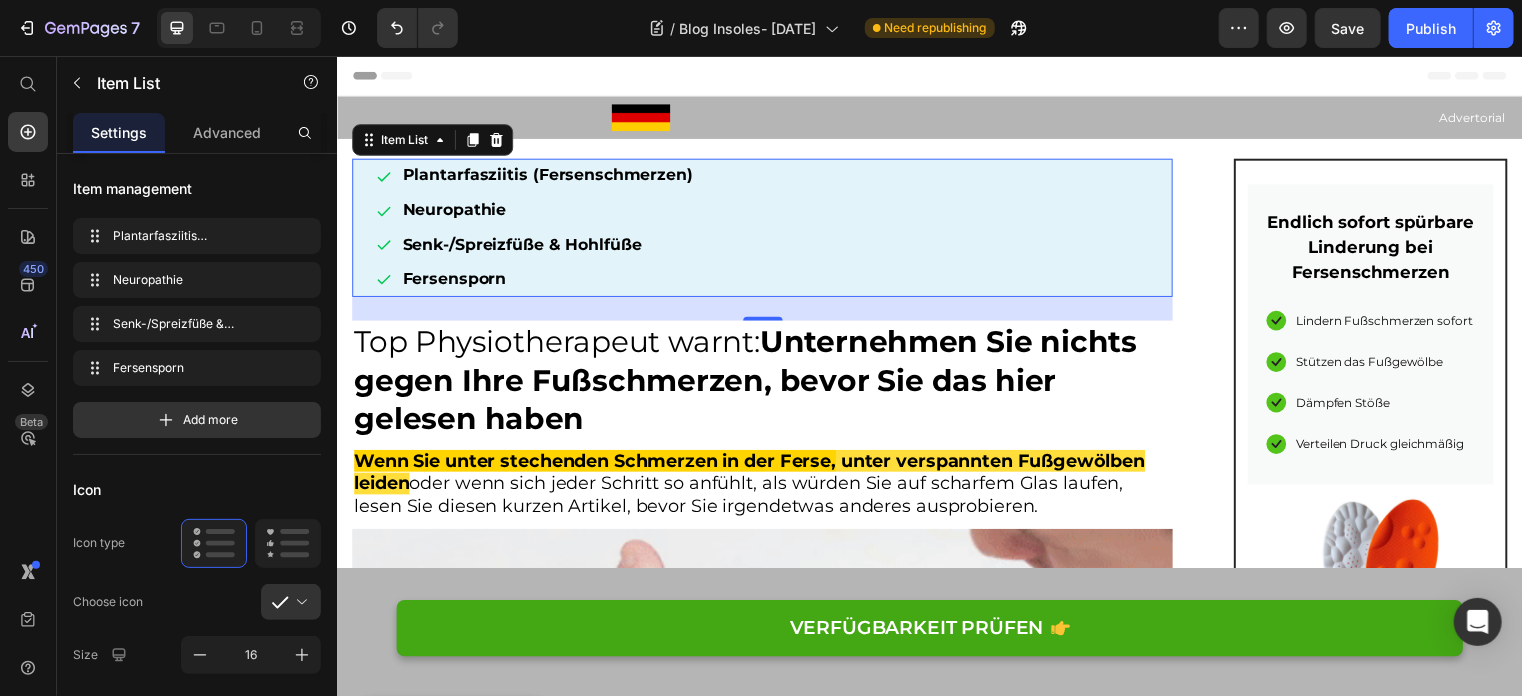click on "Plantarfasziitis (Fersenschmerzen)
Neuropathie
Senk-/Spreizfüße & Hohlfüße
Fersensporn" at bounding box center (778, 228) 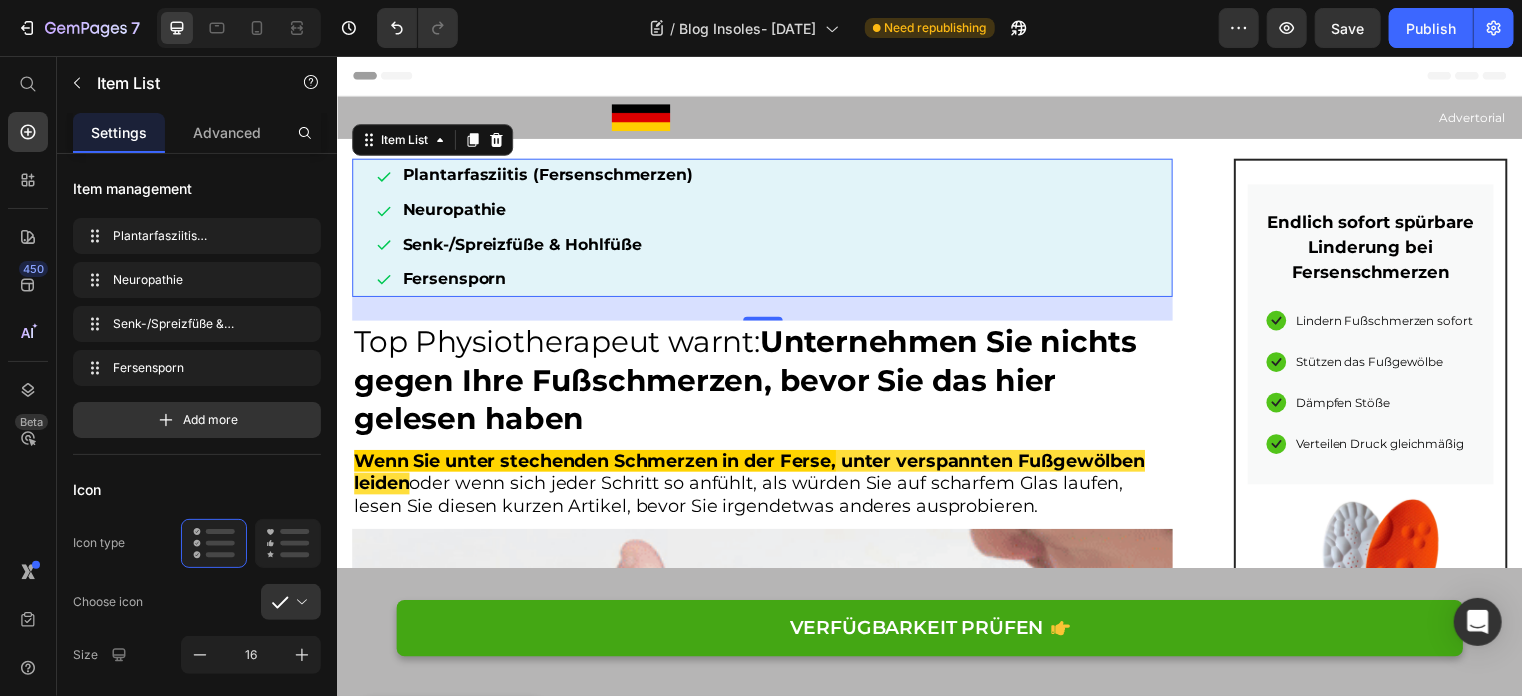 click on "Plantarfasziitis (Fersenschmerzen)" at bounding box center [537, 176] 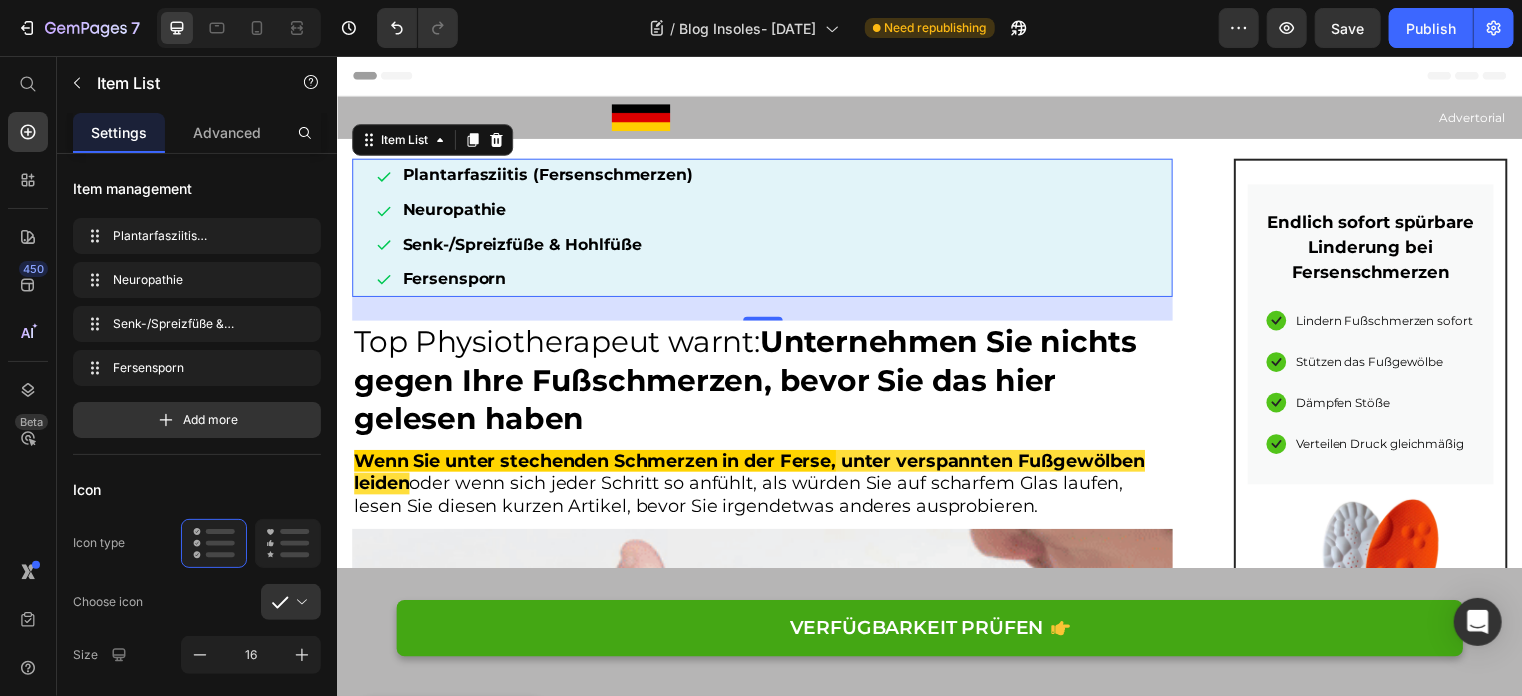 click on "Plantarfasziitis (Fersenschmerzen)" at bounding box center [549, 176] 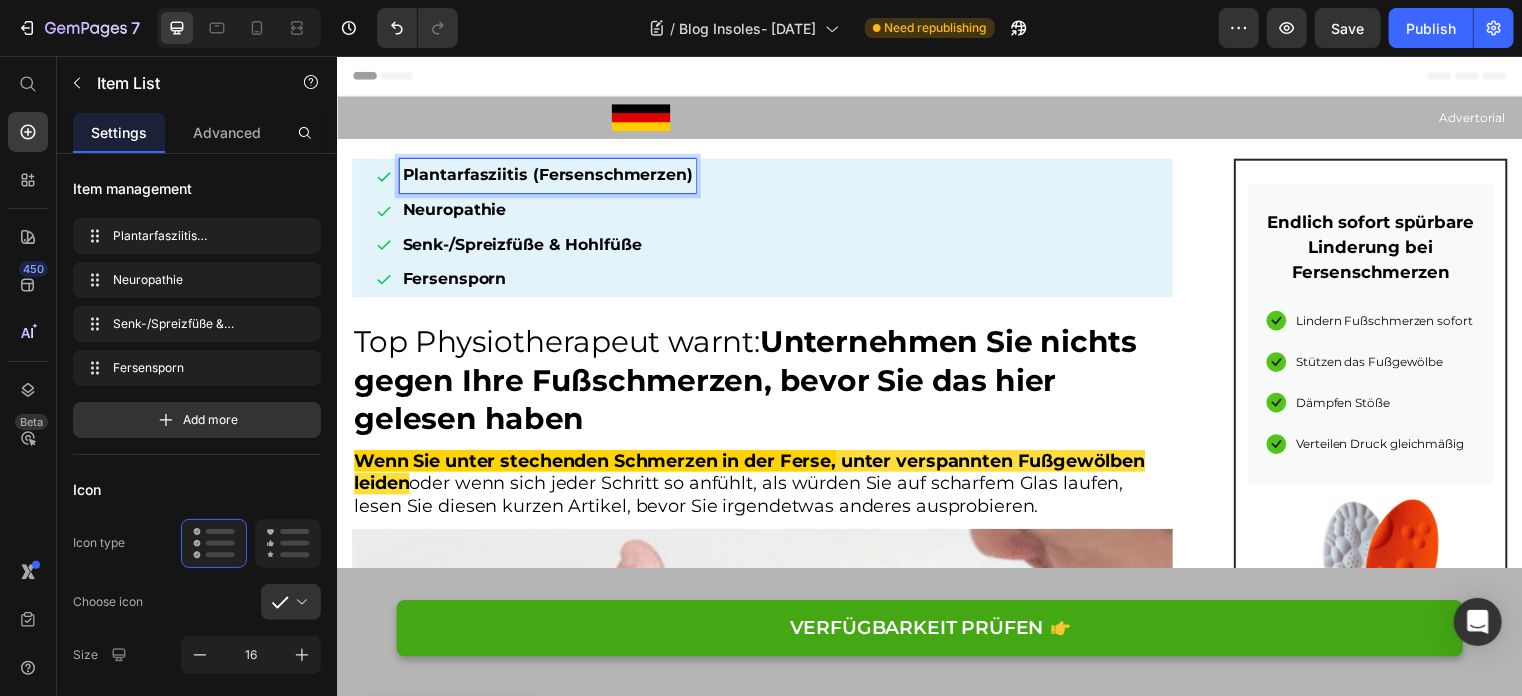 click on "Senk-/Spreizfüße & Hohlfüße" at bounding box center (549, 246) 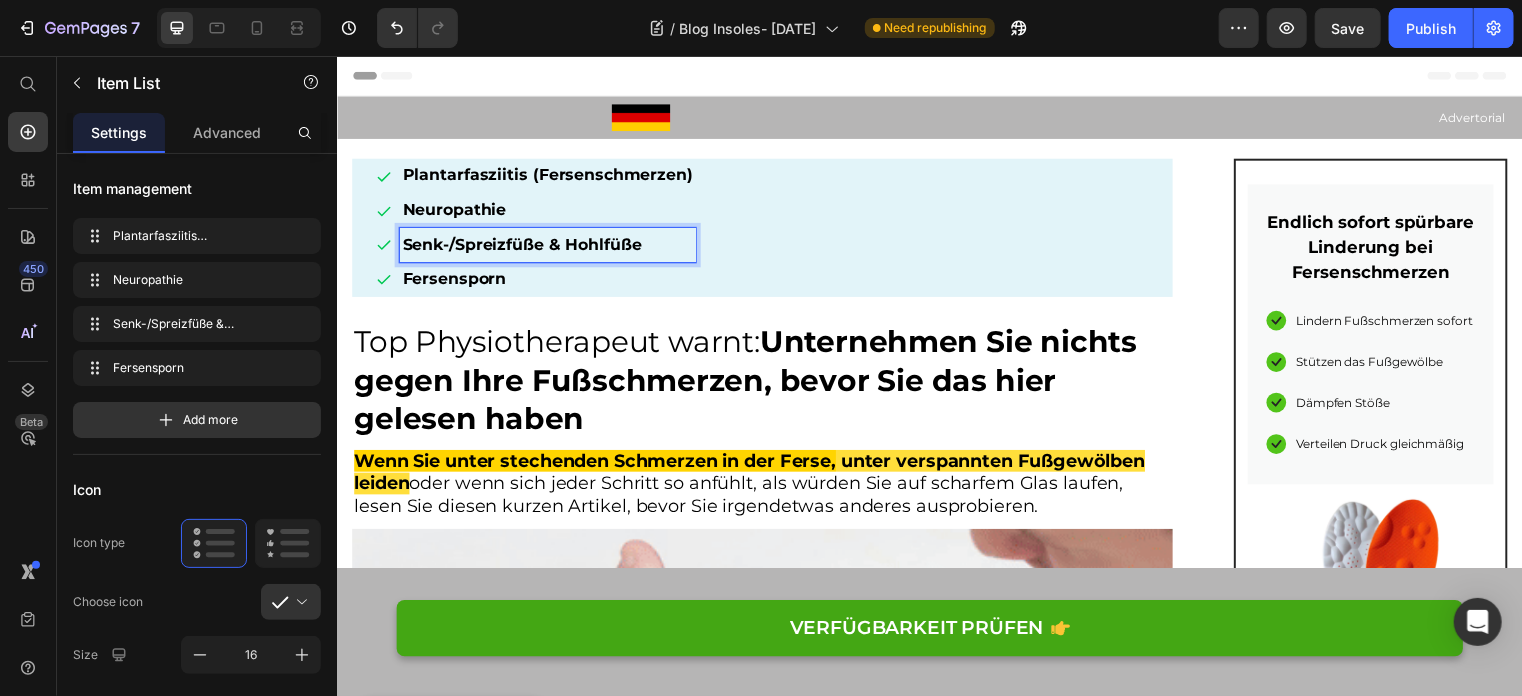 click on "Fersensporn" at bounding box center [549, 281] 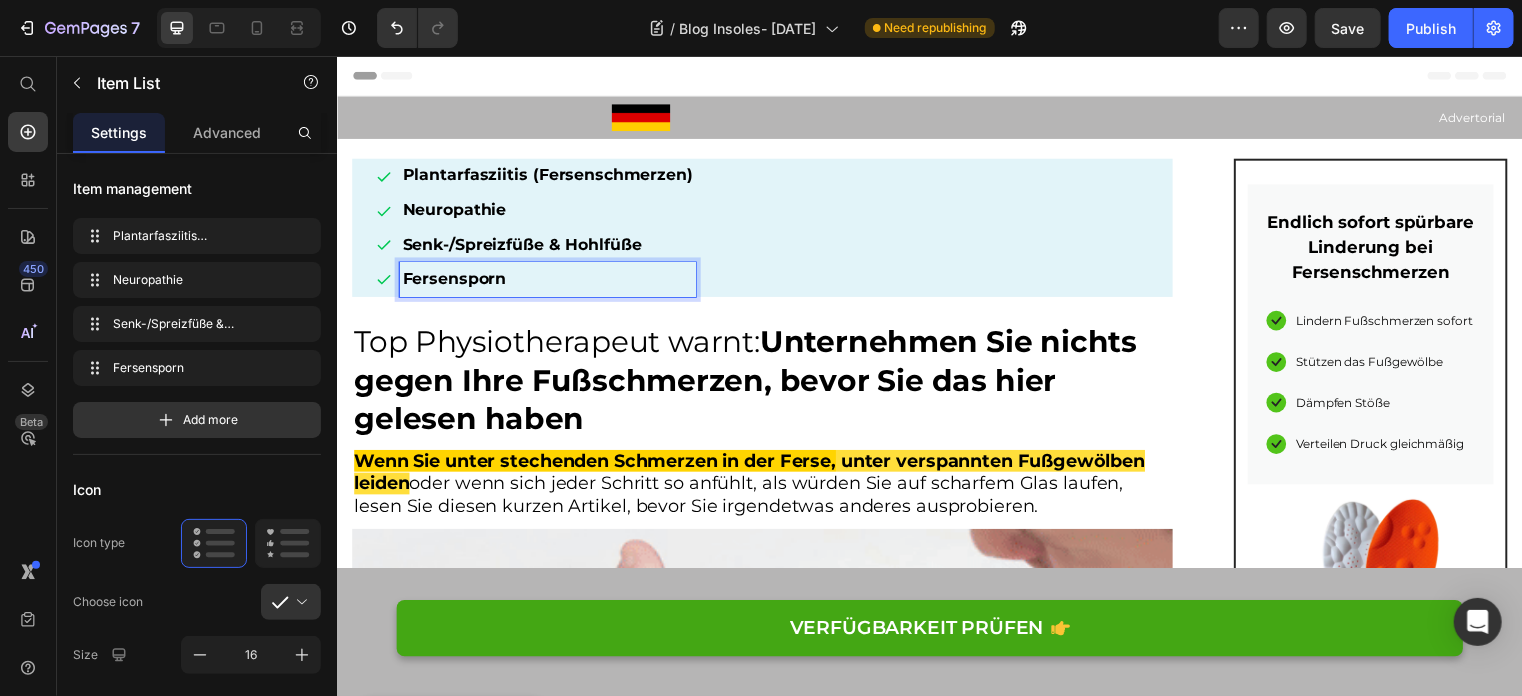 click on "Plantarfasziitis (Fersenschmerzen)
Neuropathie
Senk-/Spreizfüße & Hohlfüße
Fersensporn" at bounding box center [778, 228] 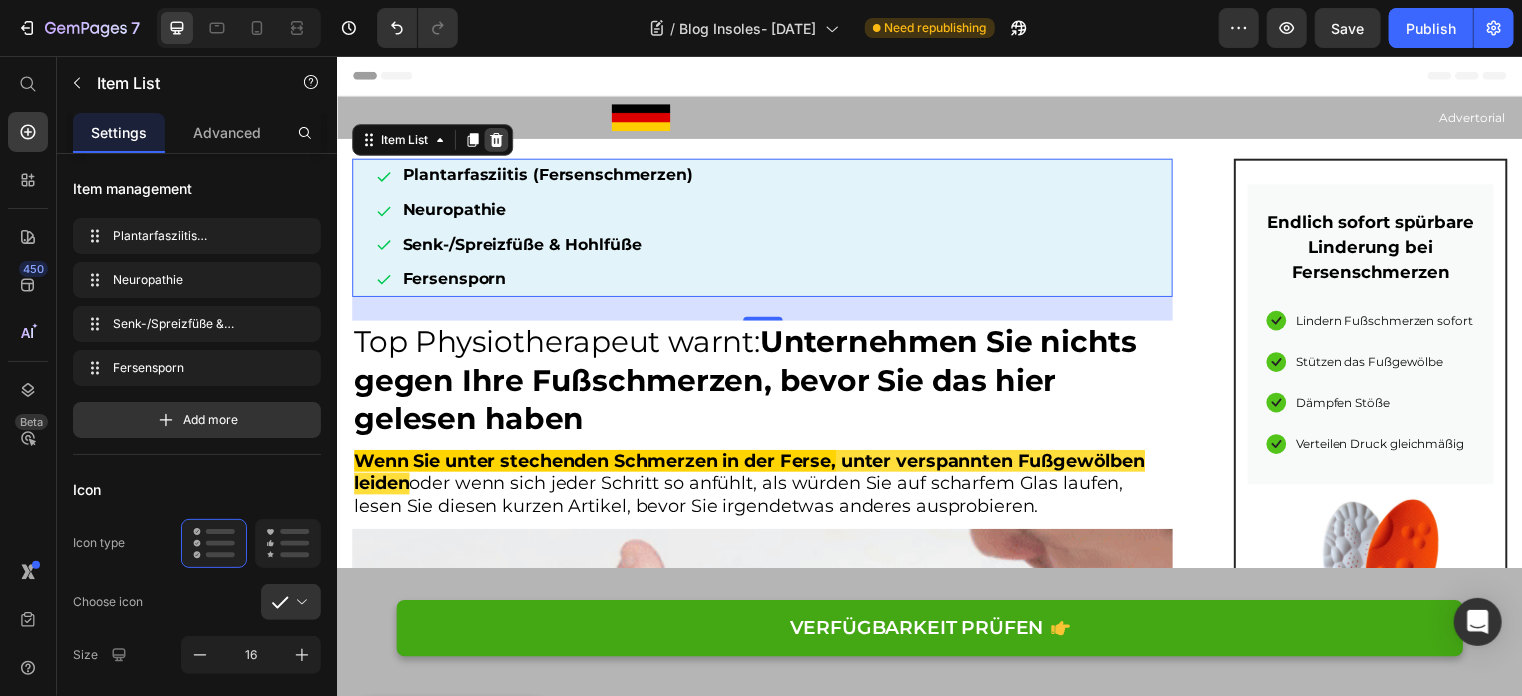 click 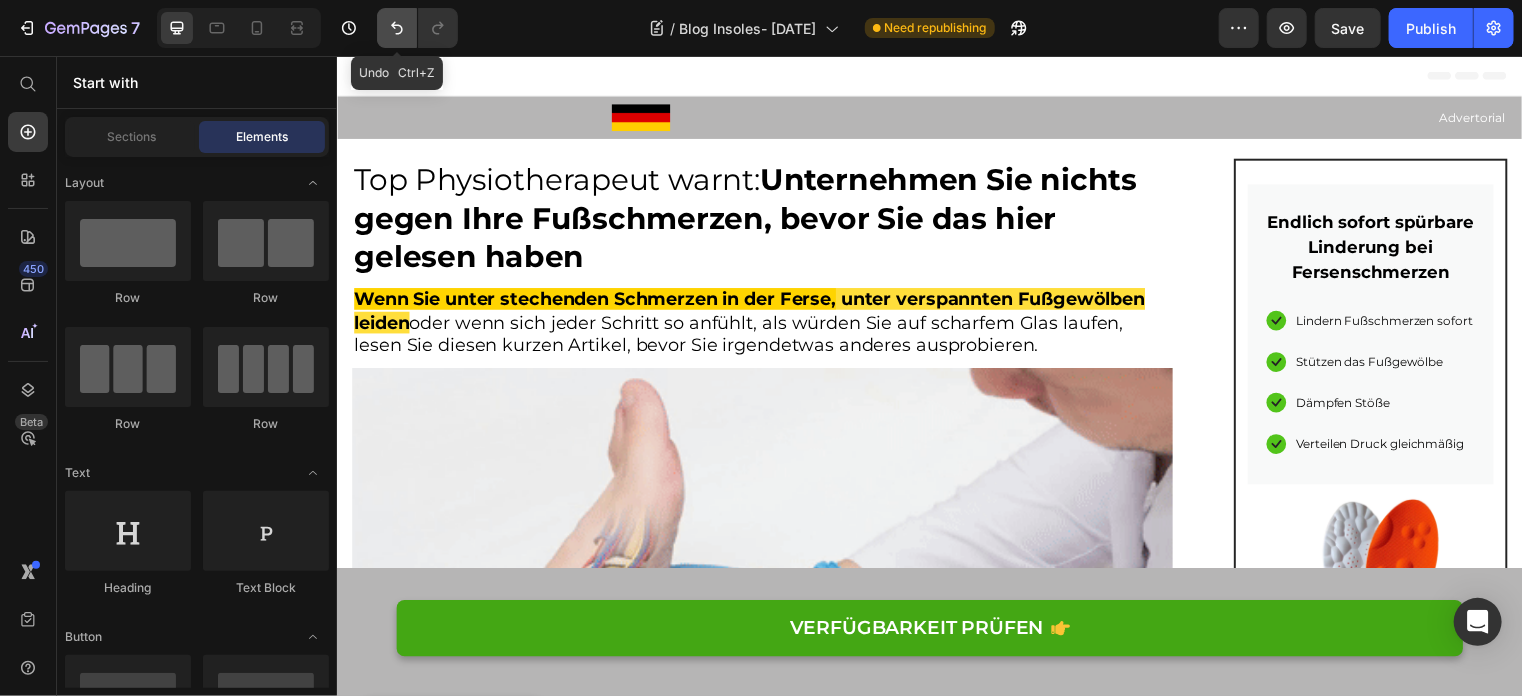 click 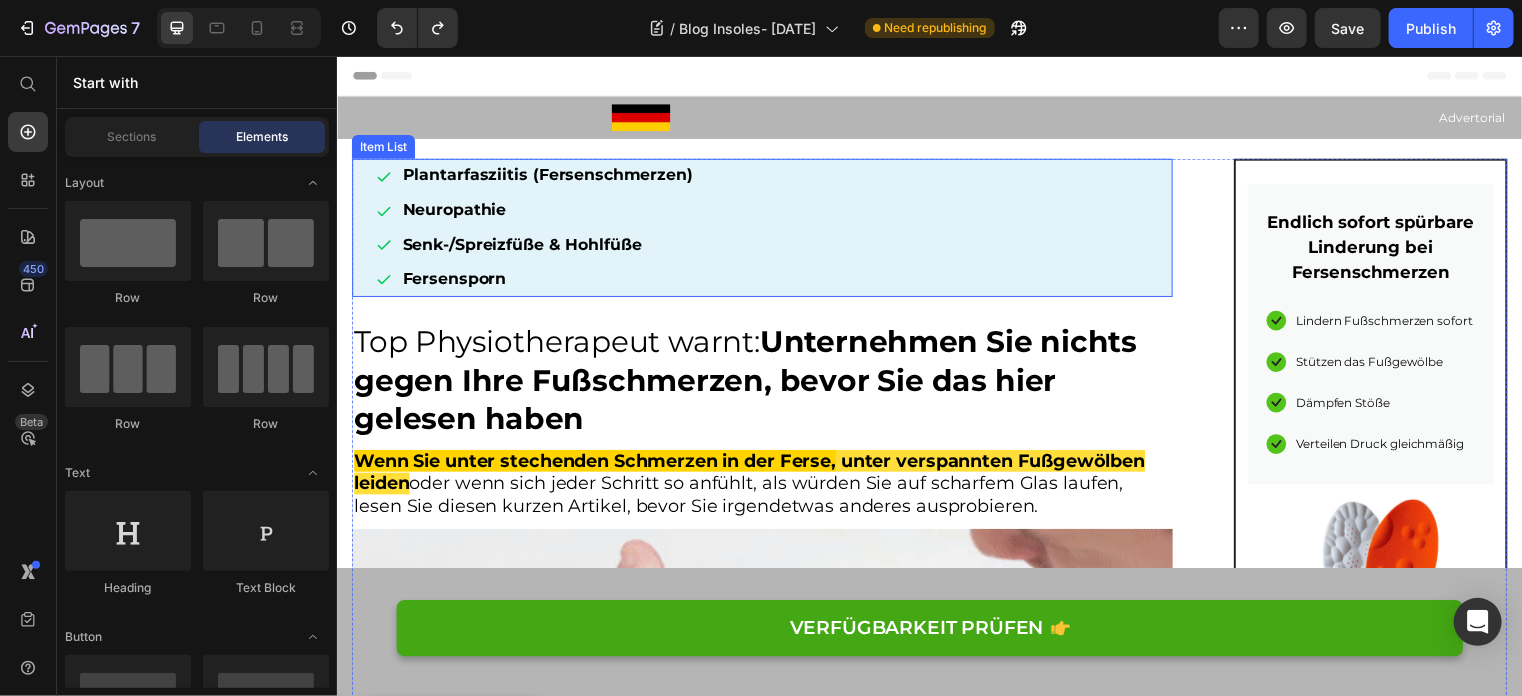 click on "Plantarfasziitis (Fersenschmerzen)
Neuropathie
Senk-/Spreizfüße & Hohlfüße
Fersensporn" at bounding box center [778, 228] 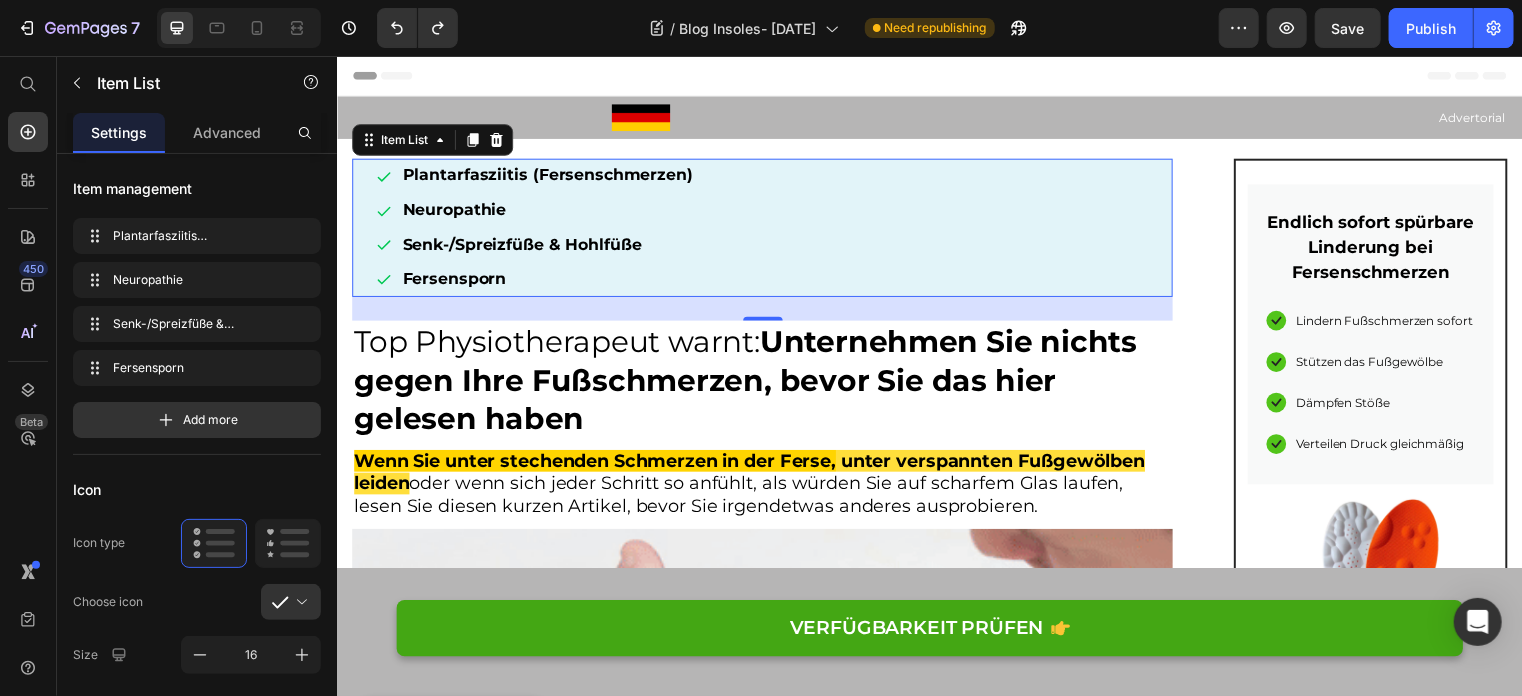 drag, startPoint x: 470, startPoint y: 148, endPoint x: 485, endPoint y: 168, distance: 25 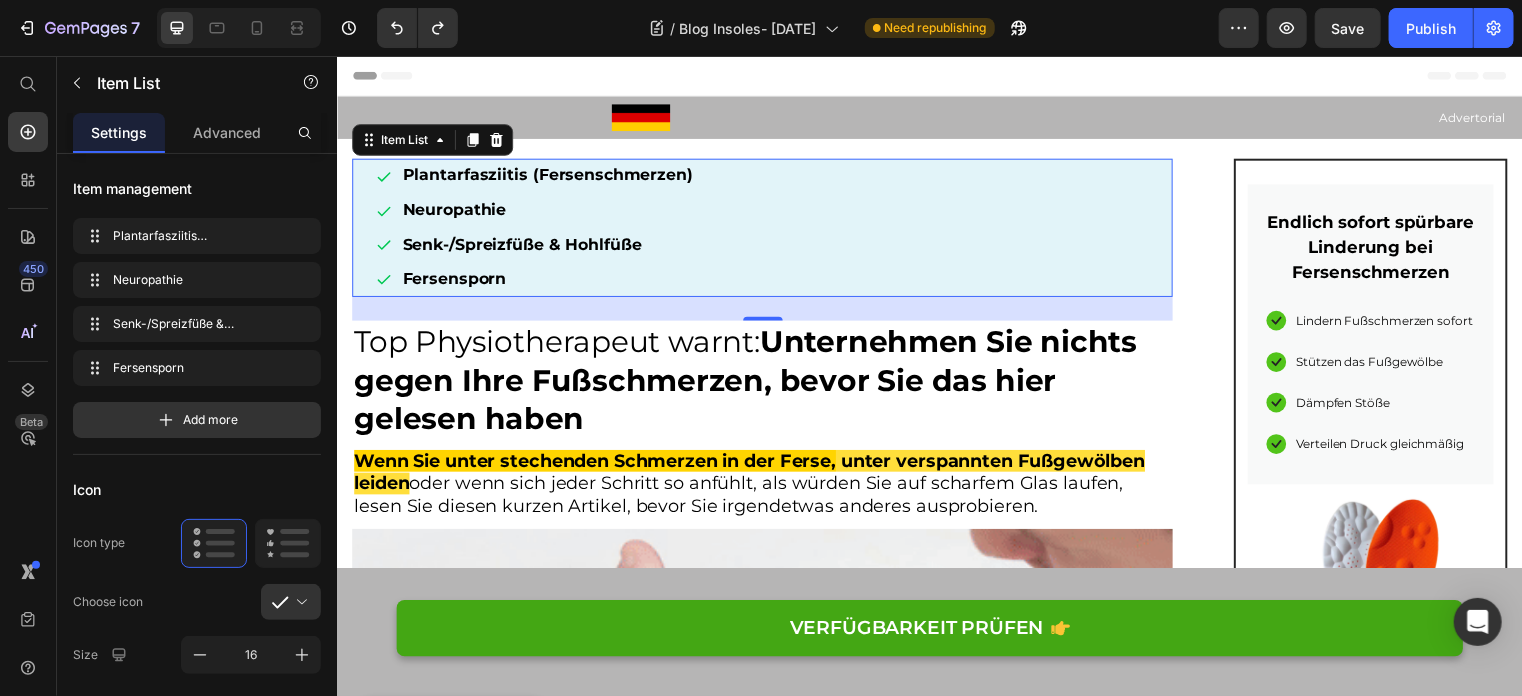 click on "Plantarfasziitis (Fersenschmerzen)
Neuropathie
Senk-/Spreizfüße & Hohlfüße
Fersensporn Item List   24" at bounding box center (766, 228) 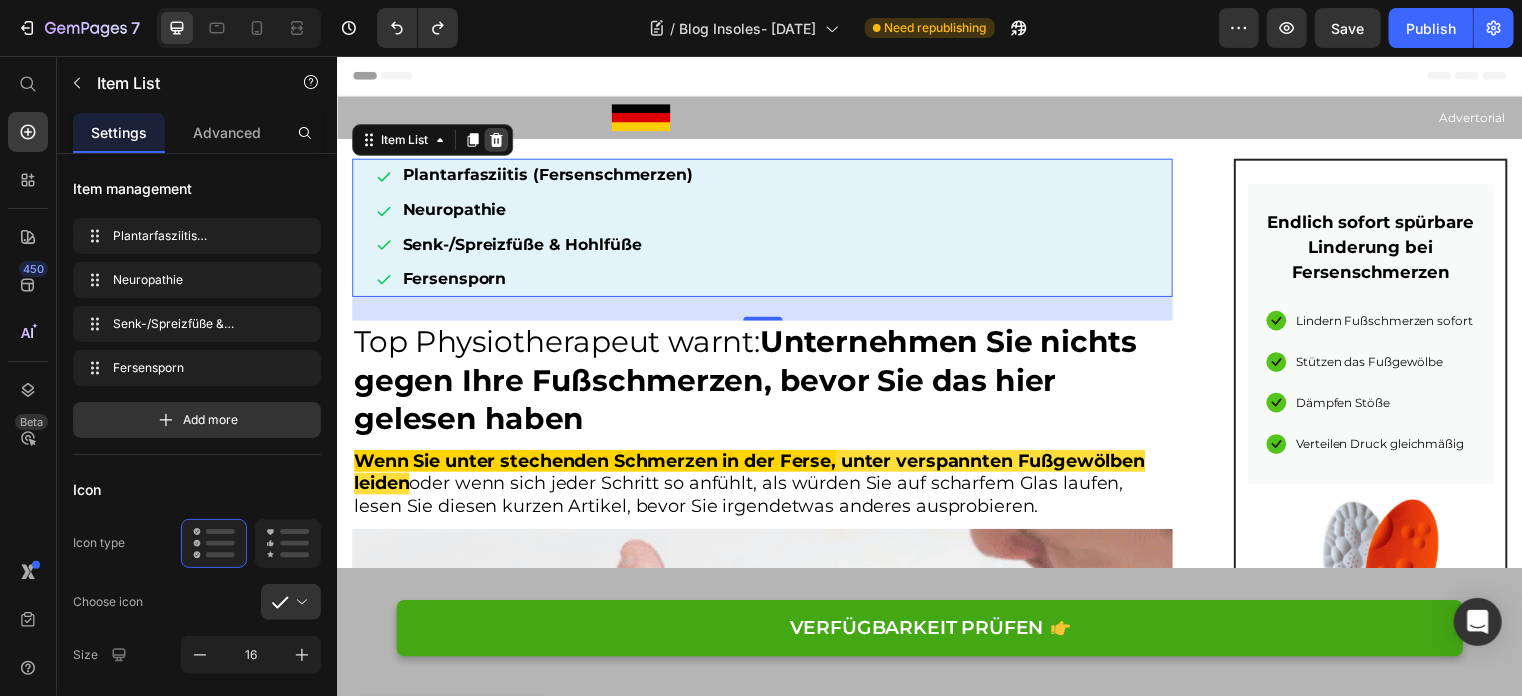click 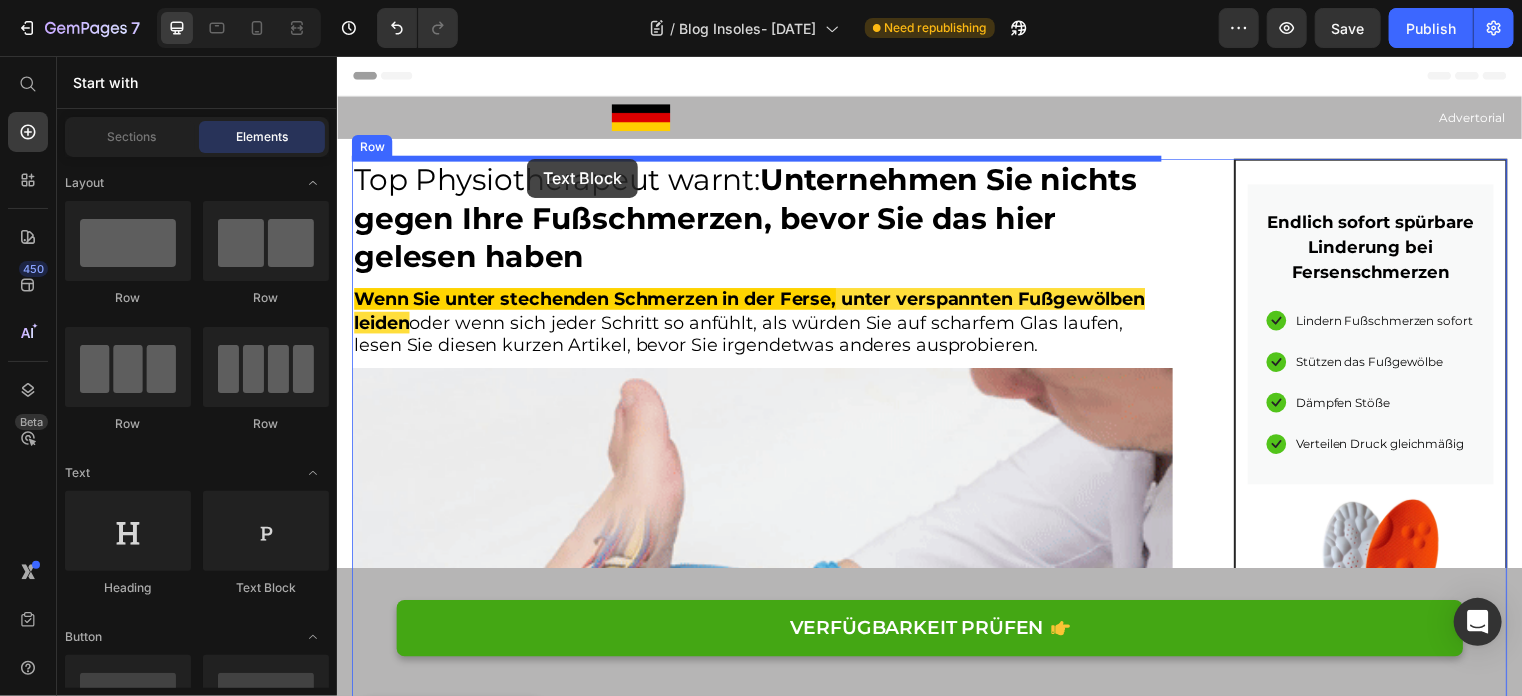 drag, startPoint x: 579, startPoint y: 614, endPoint x: 528, endPoint y: 159, distance: 457.84933 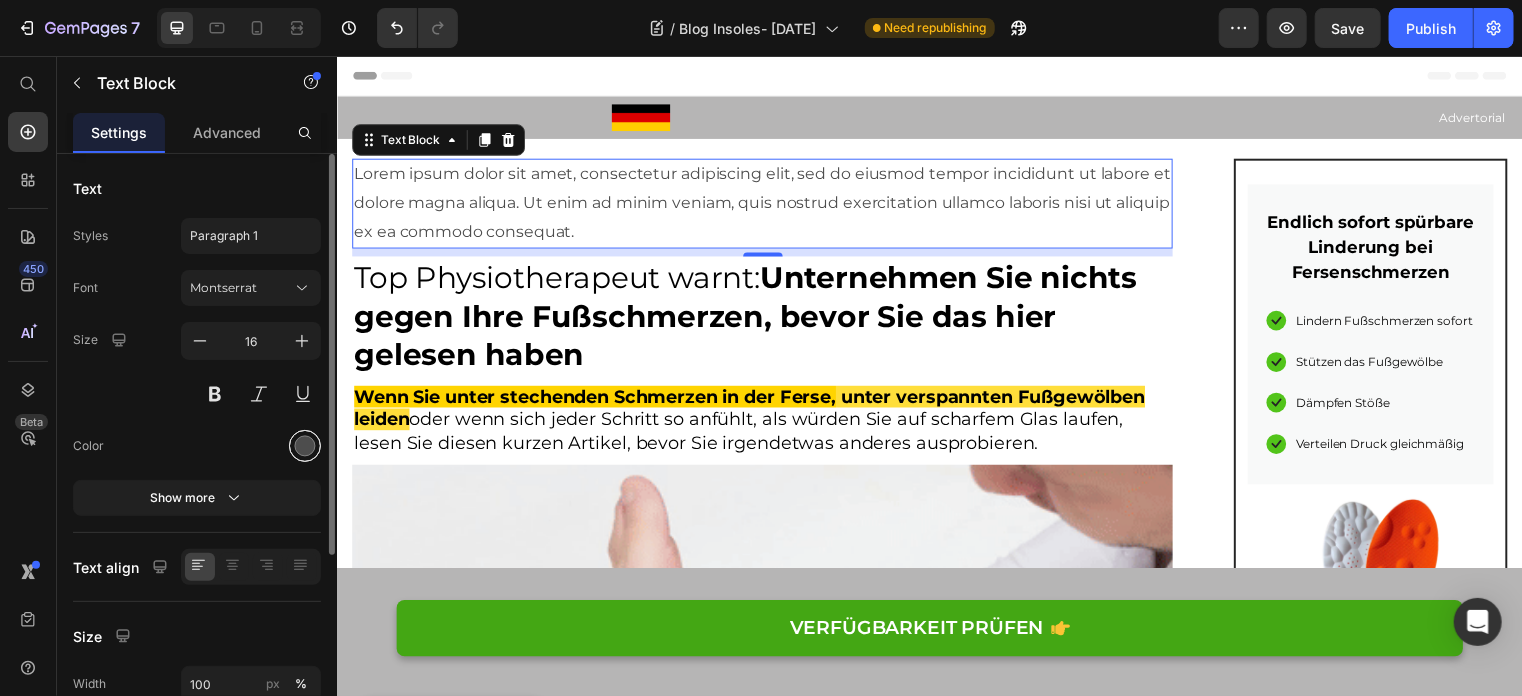 click at bounding box center (305, 446) 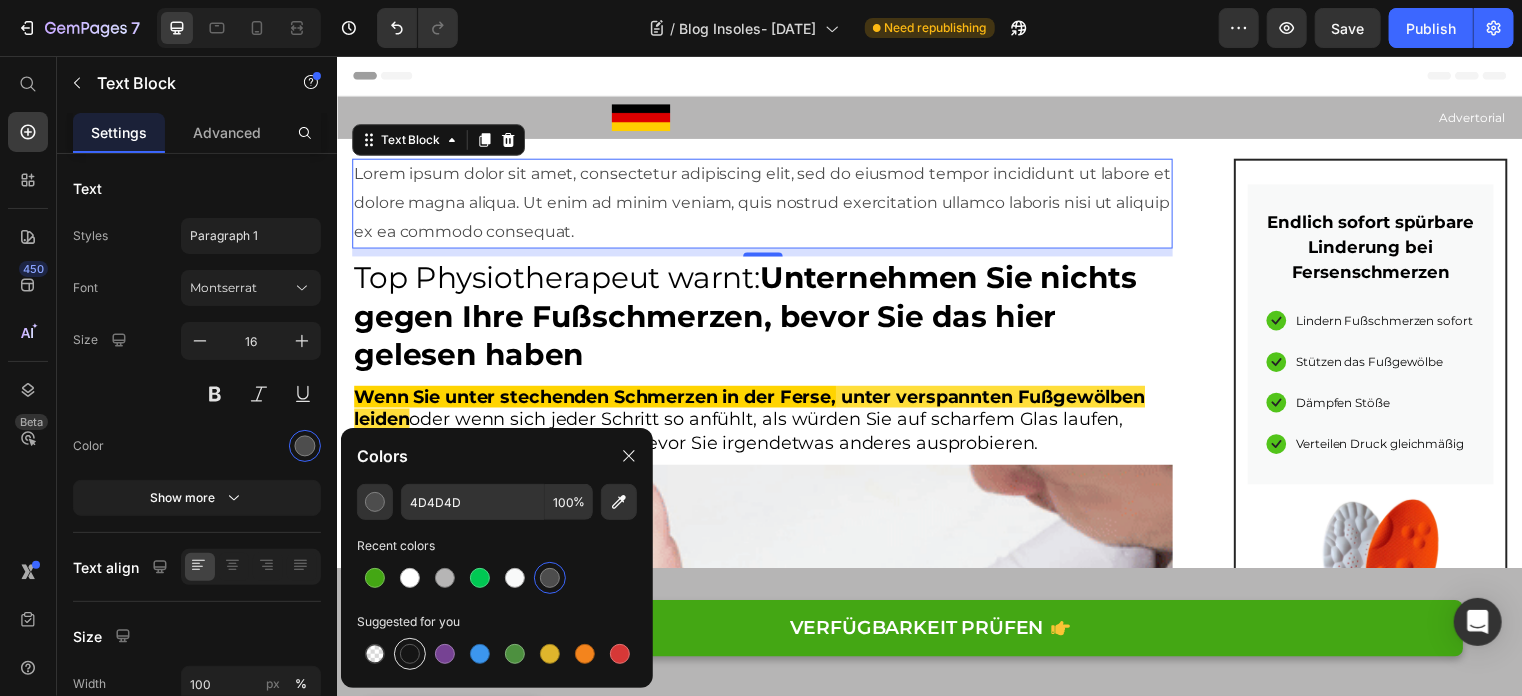 click at bounding box center [410, 654] 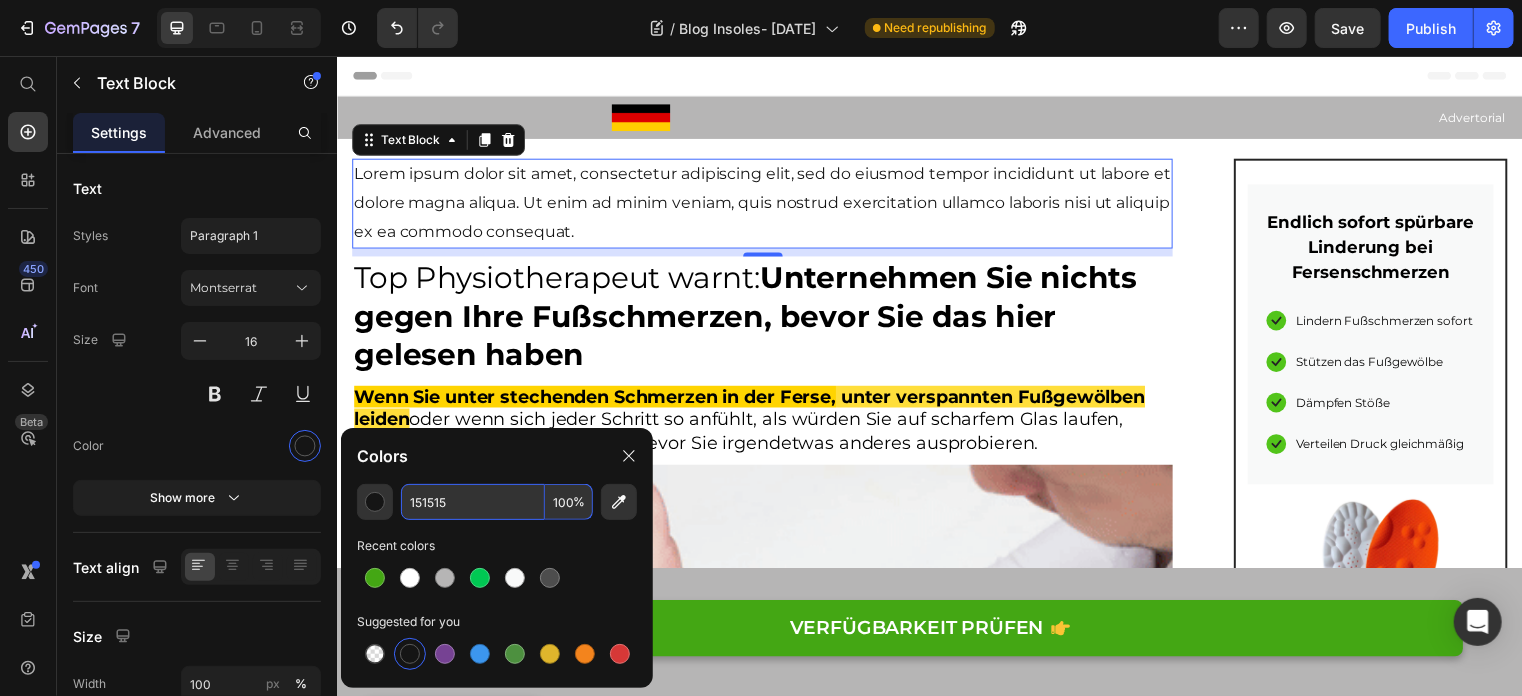 click on "151515" at bounding box center (473, 502) 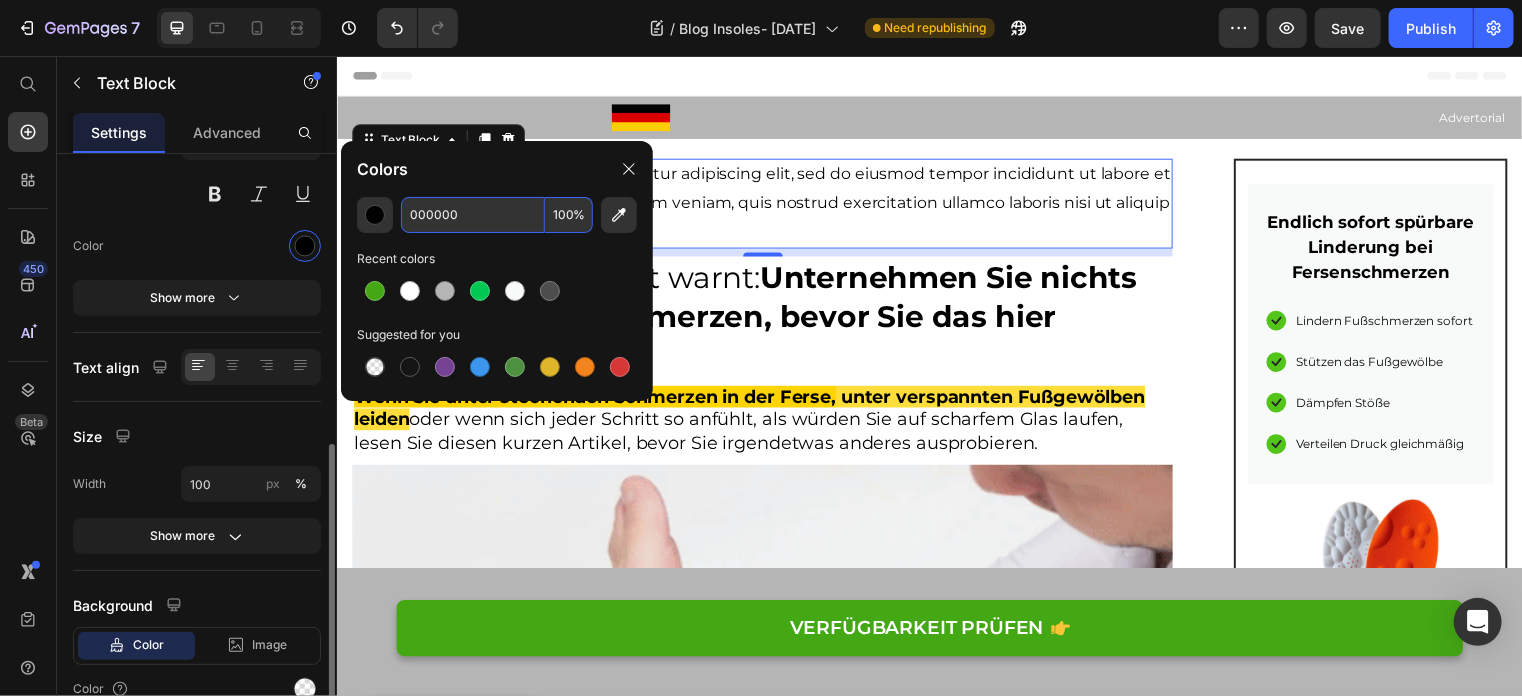 scroll, scrollTop: 293, scrollLeft: 0, axis: vertical 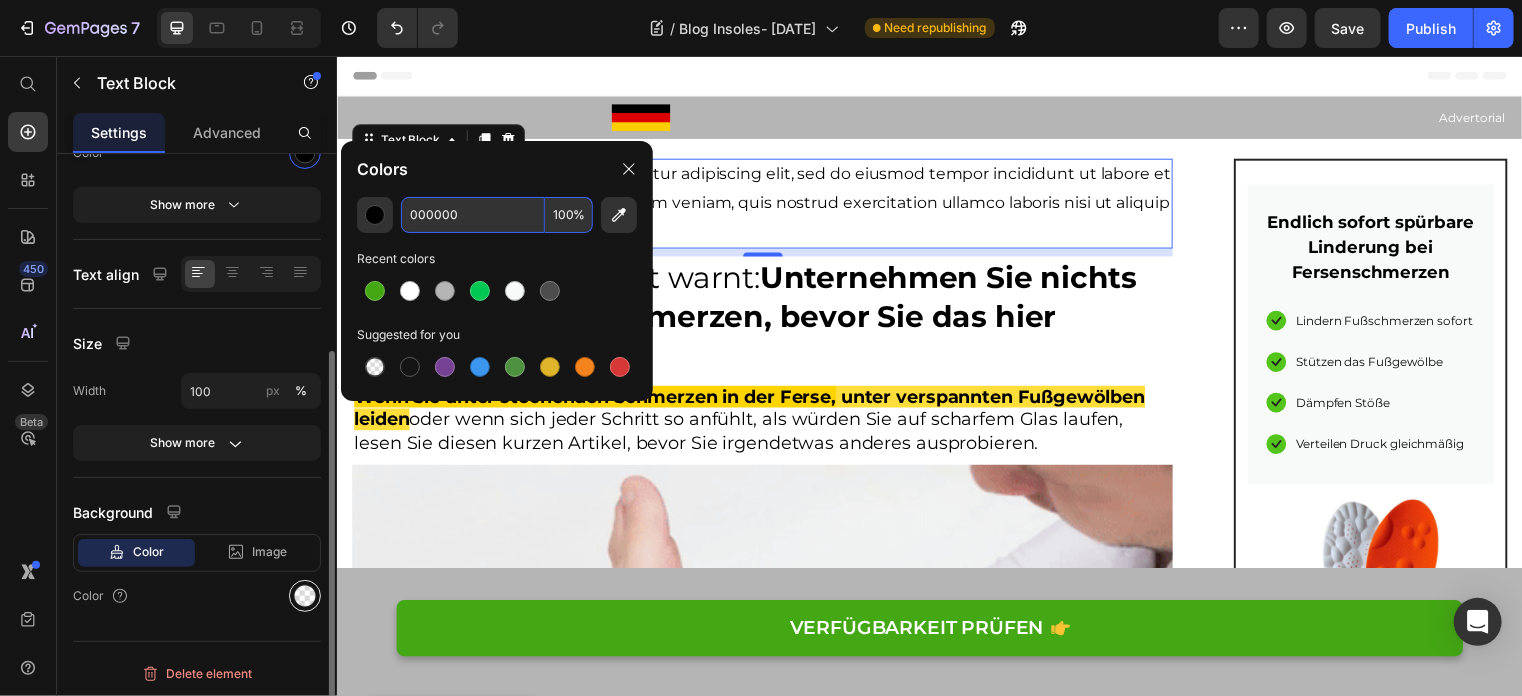 type on "000000" 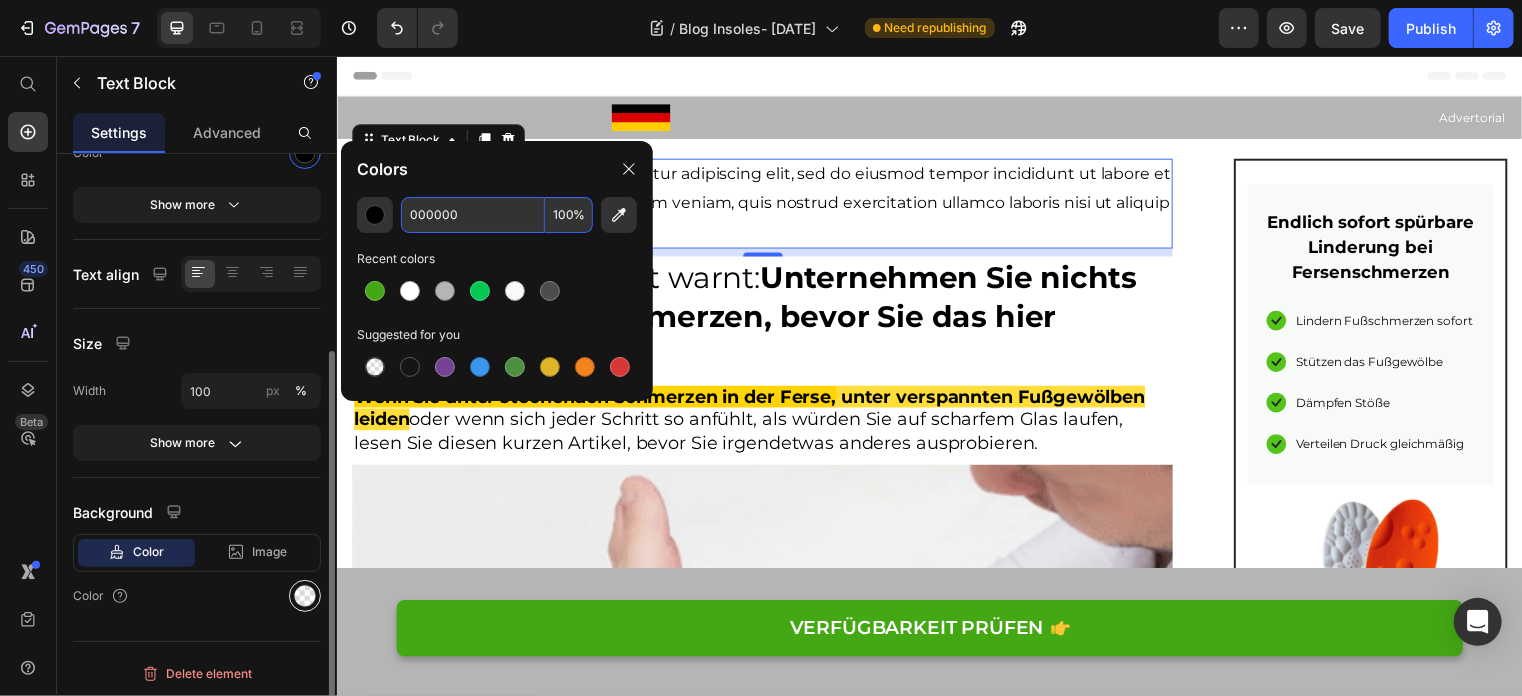 click at bounding box center [305, 596] 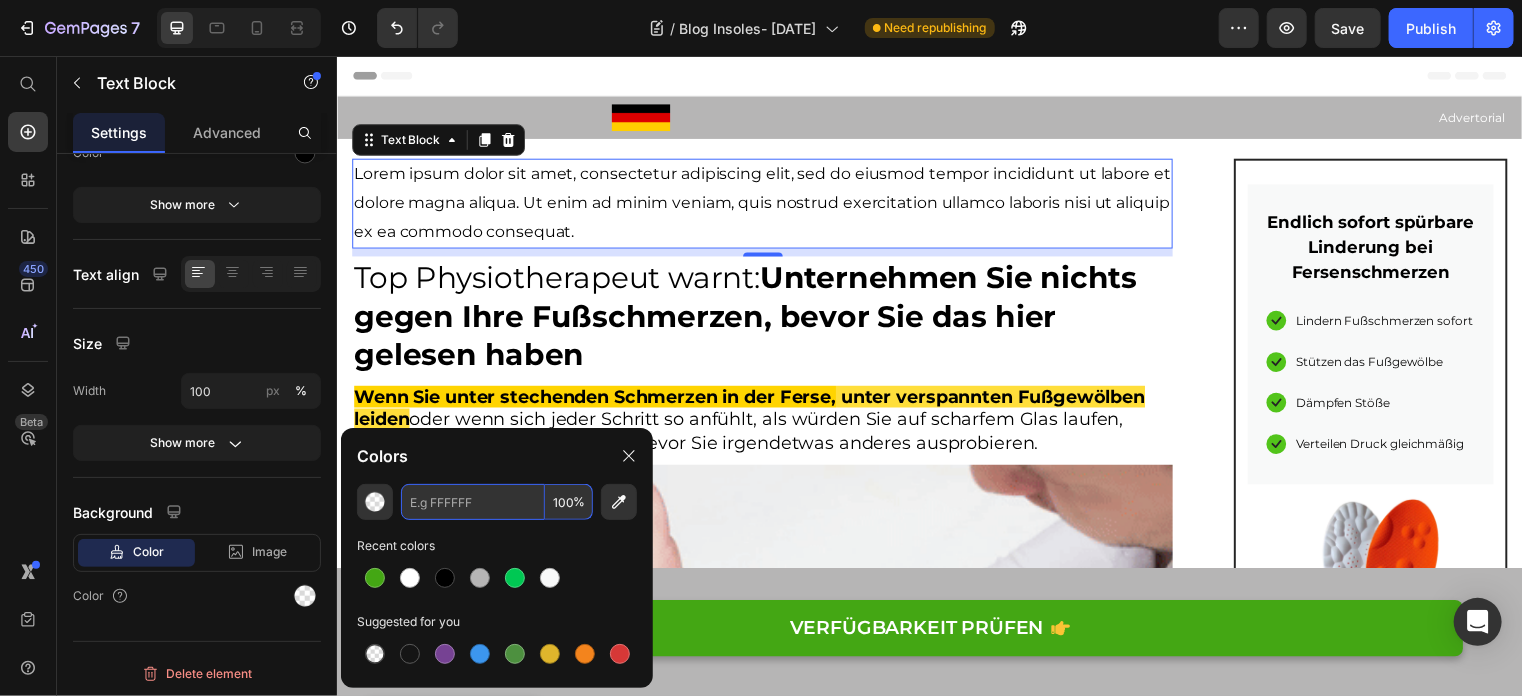 click at bounding box center (473, 502) 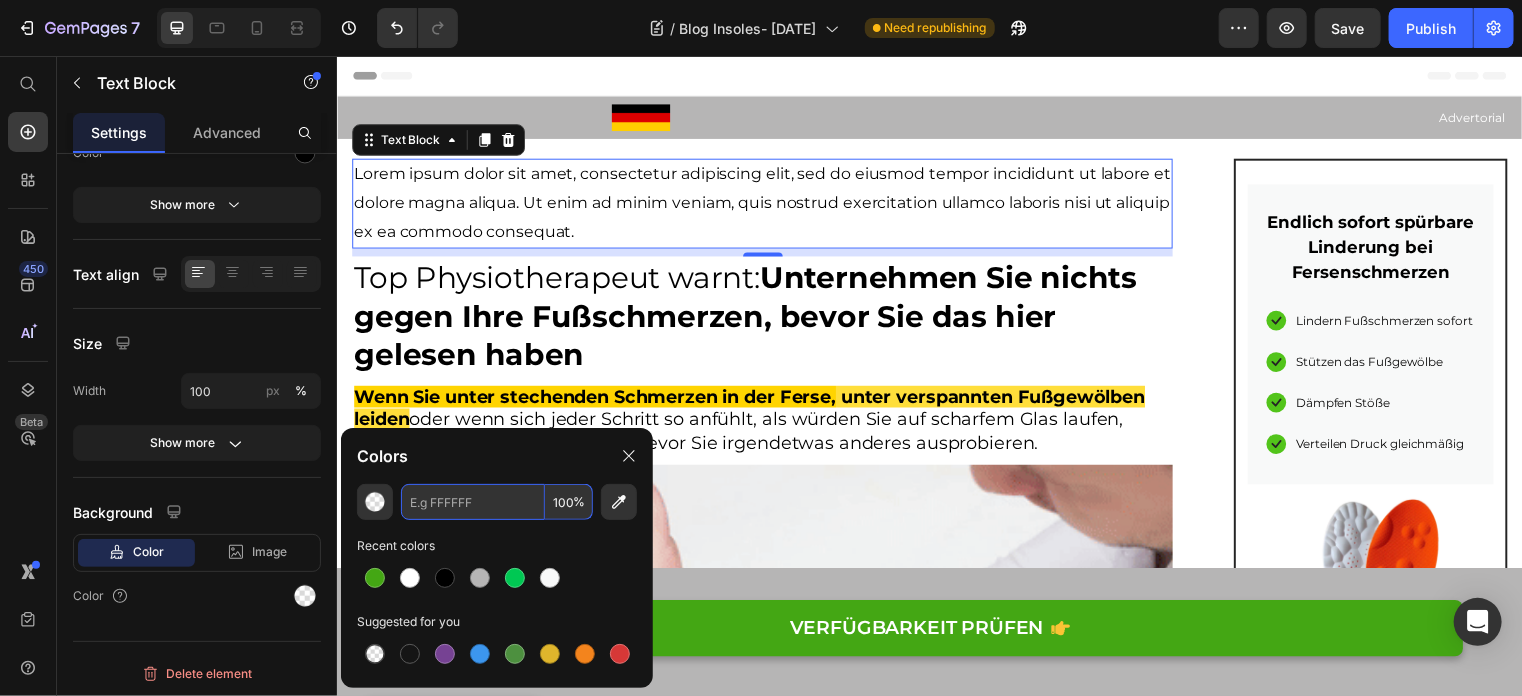 paste on "#fefbd9" 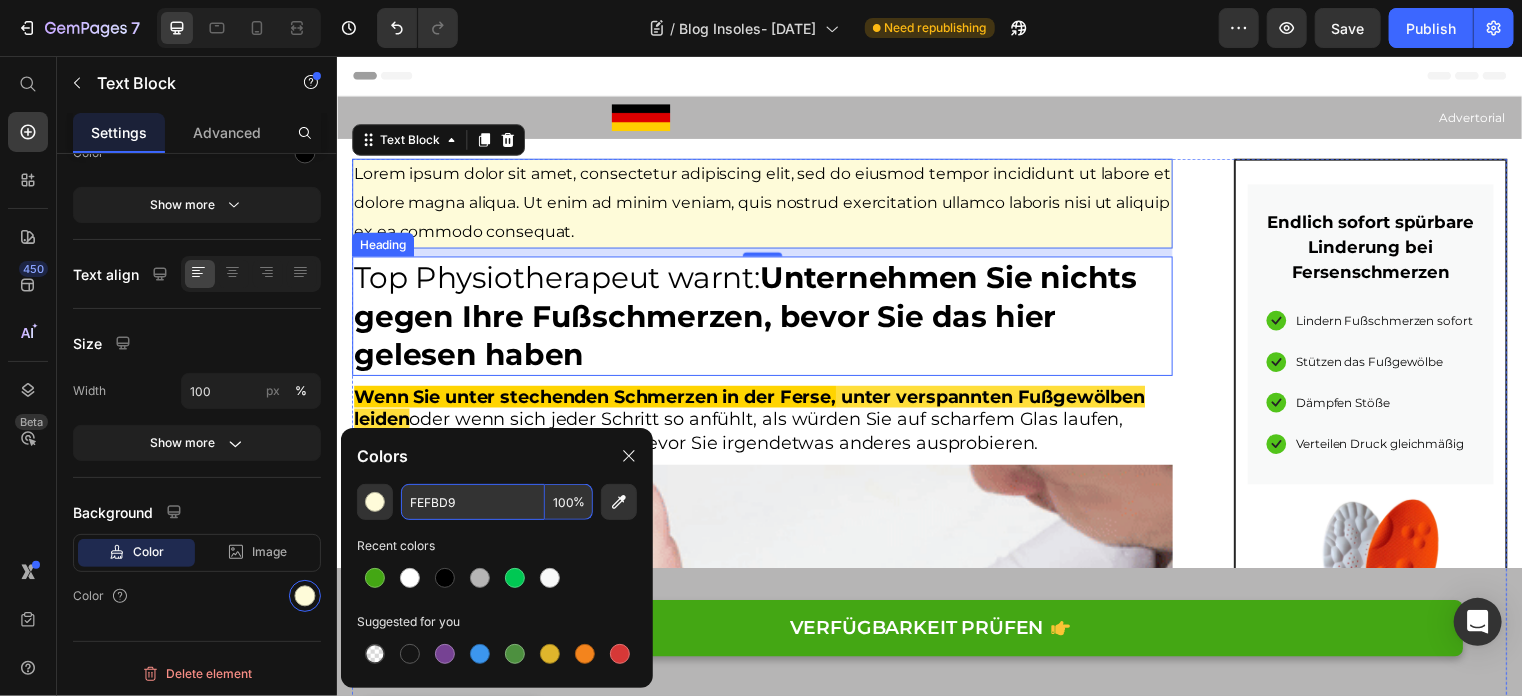 type on "FEFBD9" 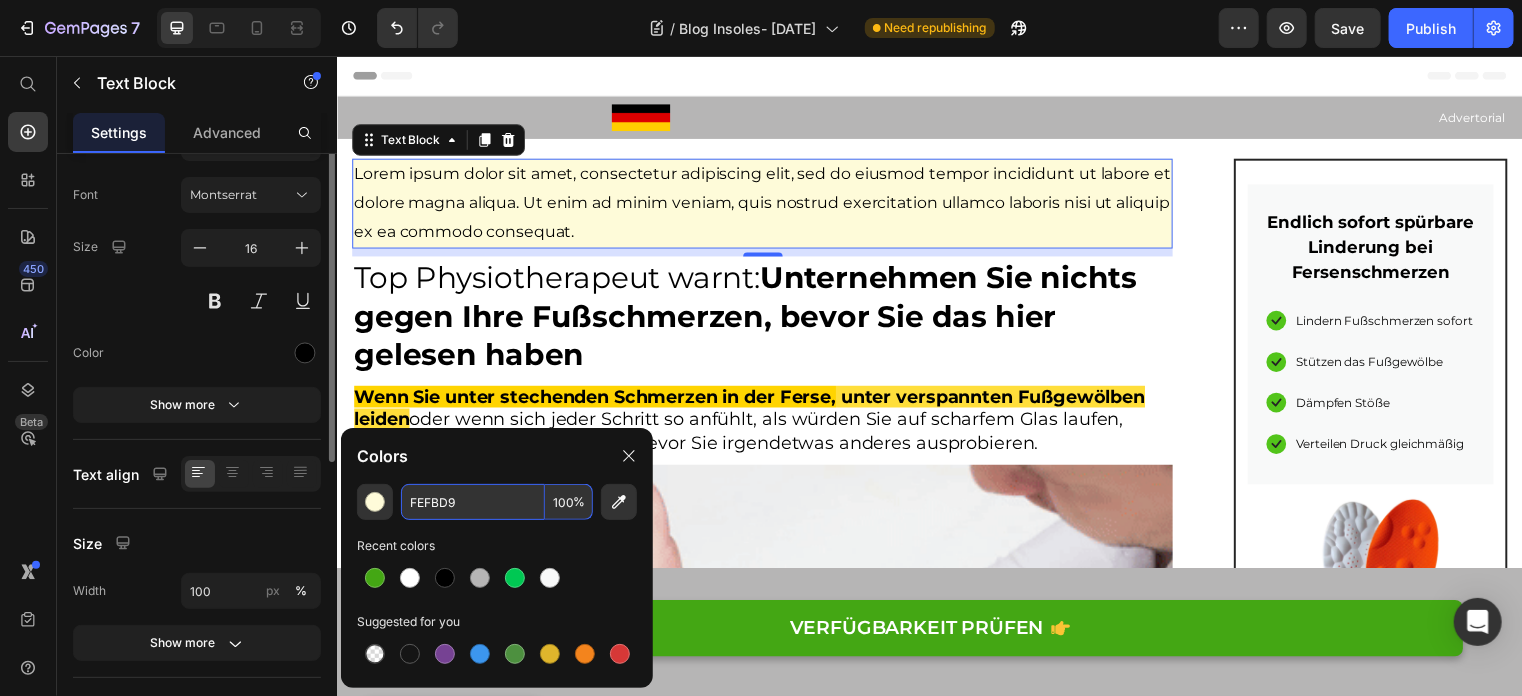scroll, scrollTop: 0, scrollLeft: 0, axis: both 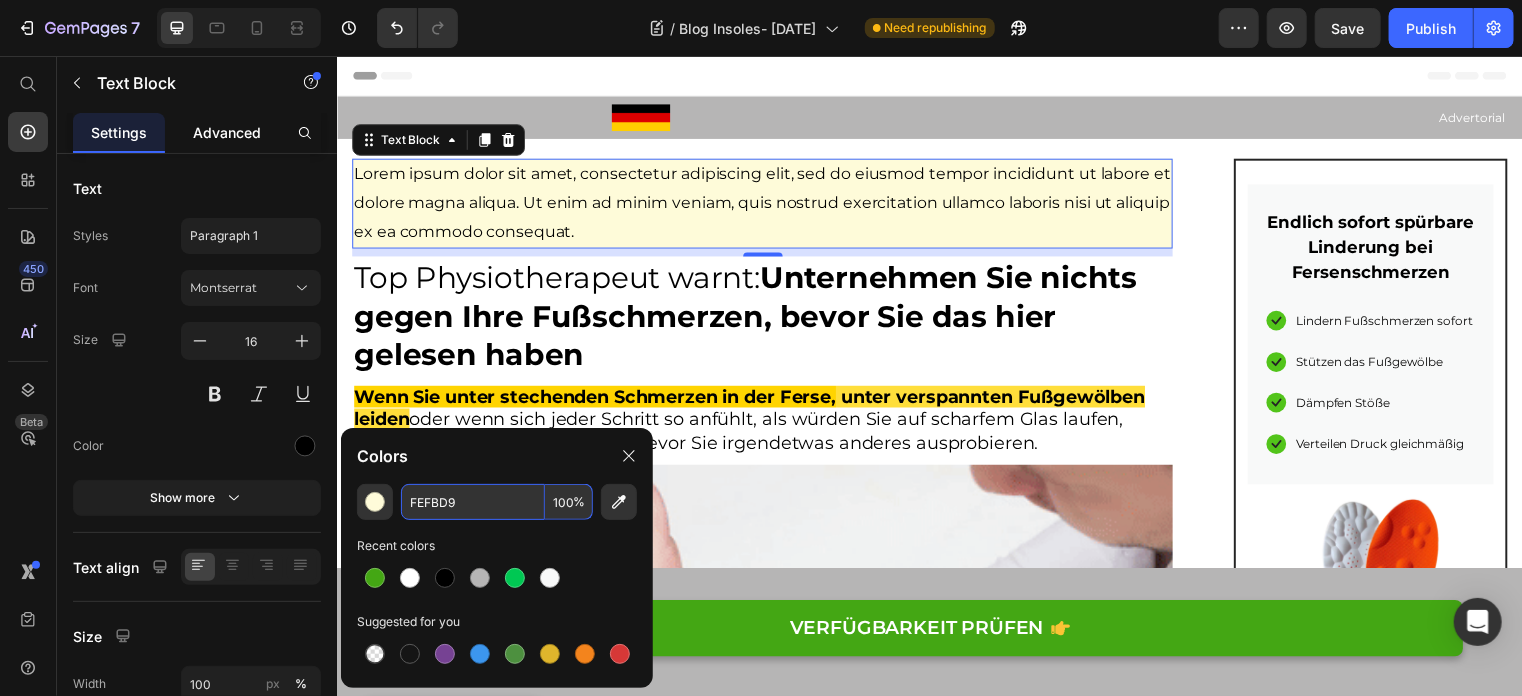 click on "Advanced" at bounding box center (227, 132) 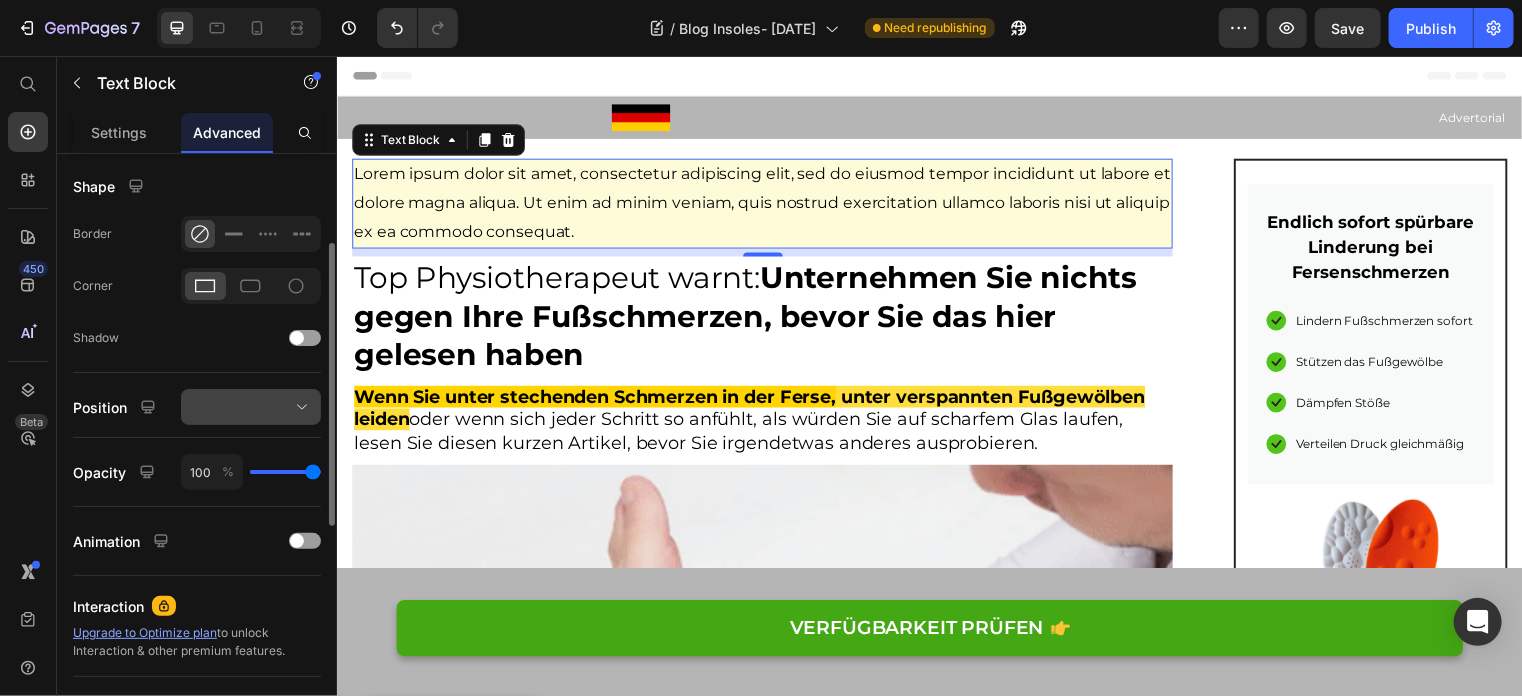 scroll, scrollTop: 400, scrollLeft: 0, axis: vertical 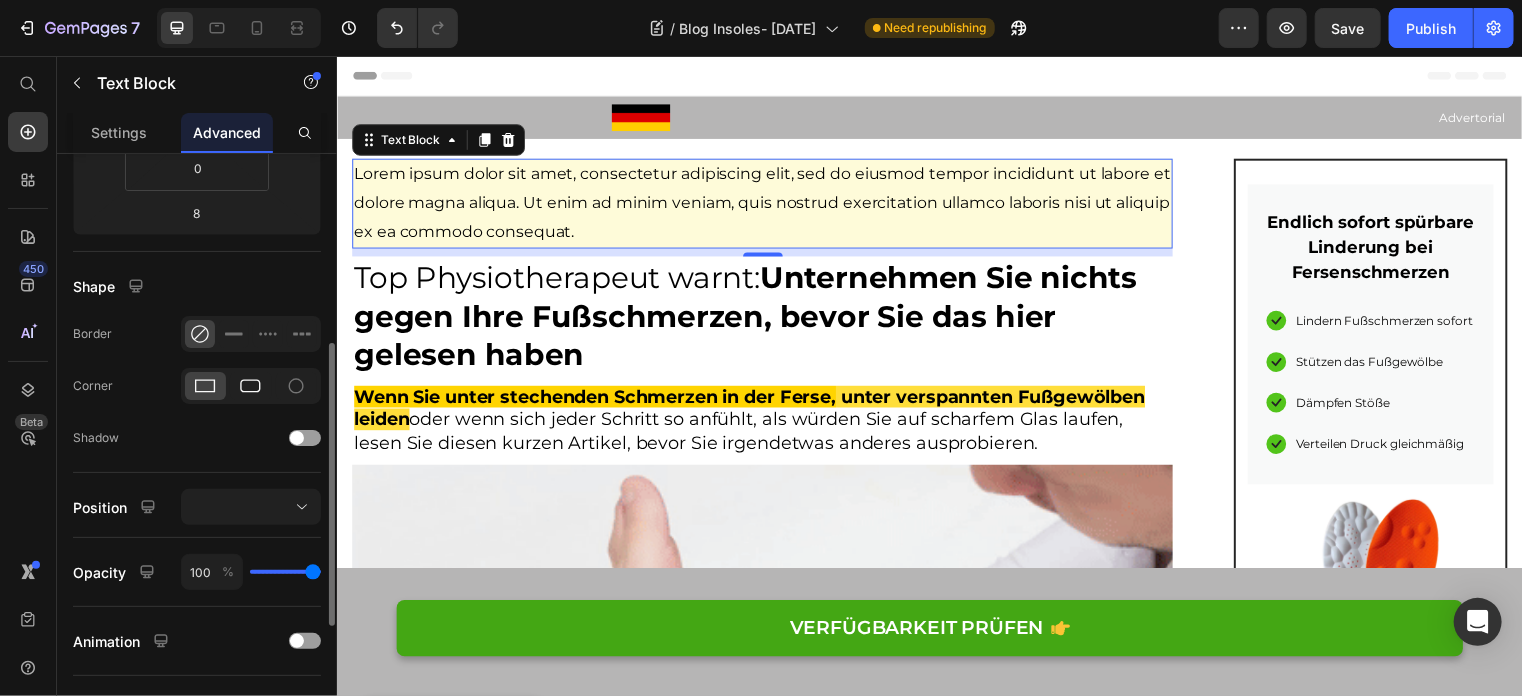 click 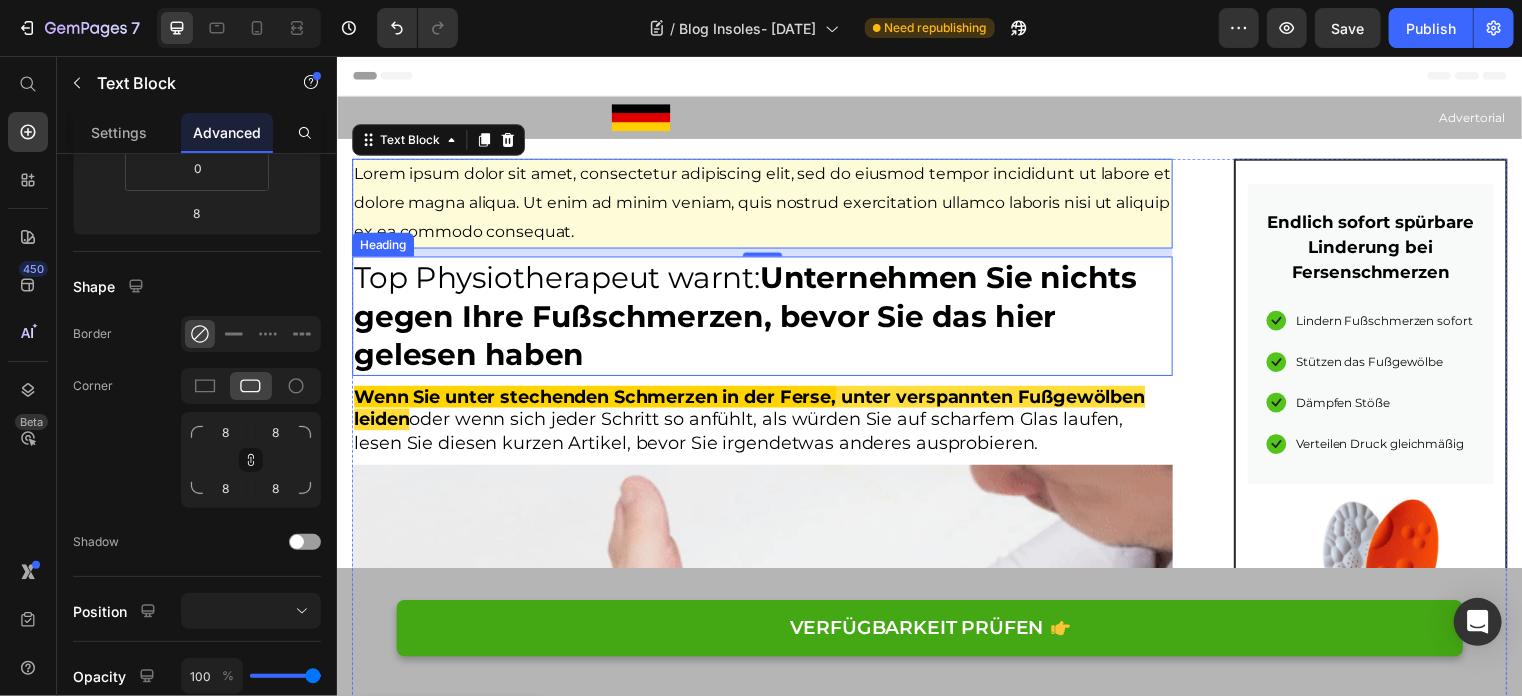 click on "Top Physiotherapeut warnt:  Unternehmen Sie nichts gegen Ihre Fußschmerzen, bevor Sie das hier gelesen haben" at bounding box center (766, 318) 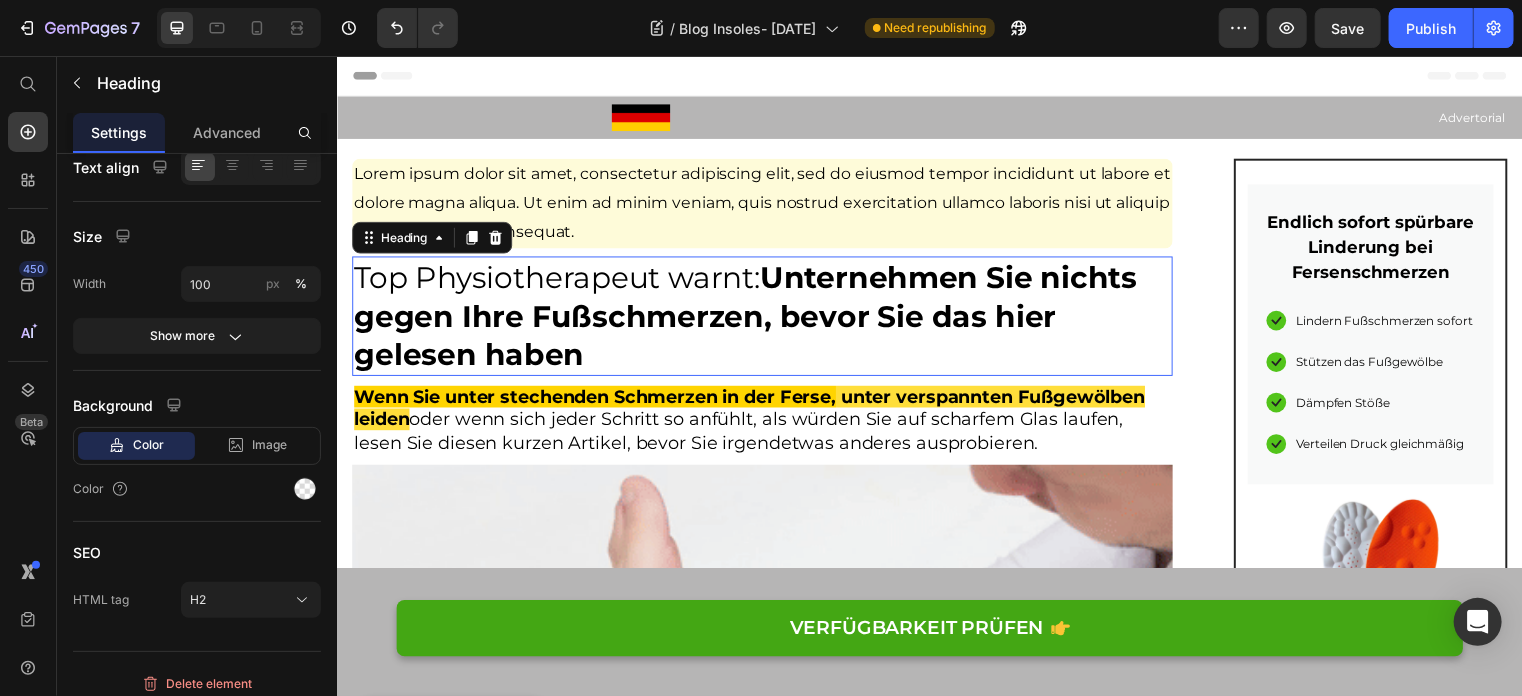 scroll, scrollTop: 0, scrollLeft: 0, axis: both 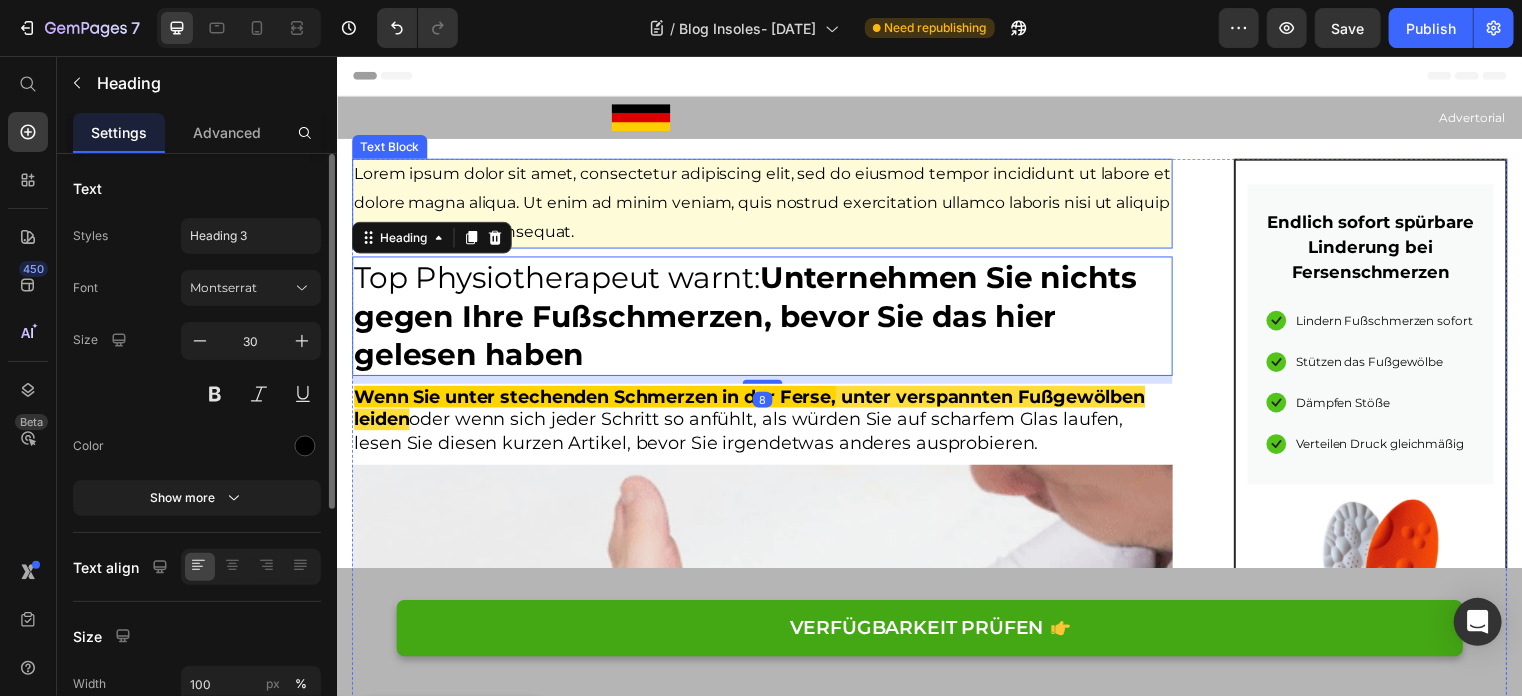 click on "Lorem ipsum dolor sit amet, consectetur adipiscing elit, sed do eiusmod tempor incididunt ut labore et dolore magna aliqua. Ut enim ad minim veniam, quis nostrud exercitation ullamco laboris nisi ut aliquip ex ea commodo consequat." at bounding box center [766, 204] 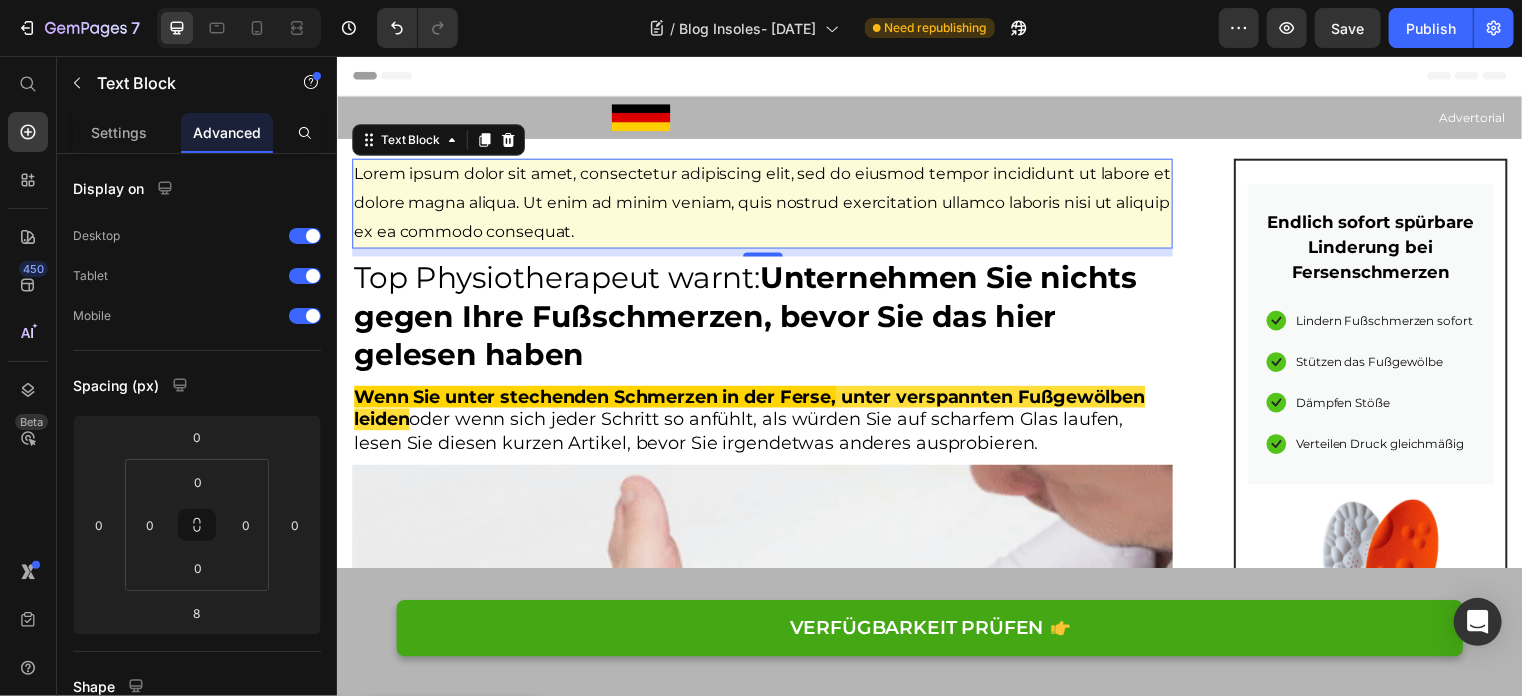 click on "Lorem ipsum dolor sit amet, consectetur adipiscing elit, sed do eiusmod tempor incididunt ut labore et dolore magna aliqua. Ut enim ad minim veniam, quis nostrud exercitation ullamco laboris nisi ut aliquip ex ea commodo consequat." at bounding box center (766, 204) 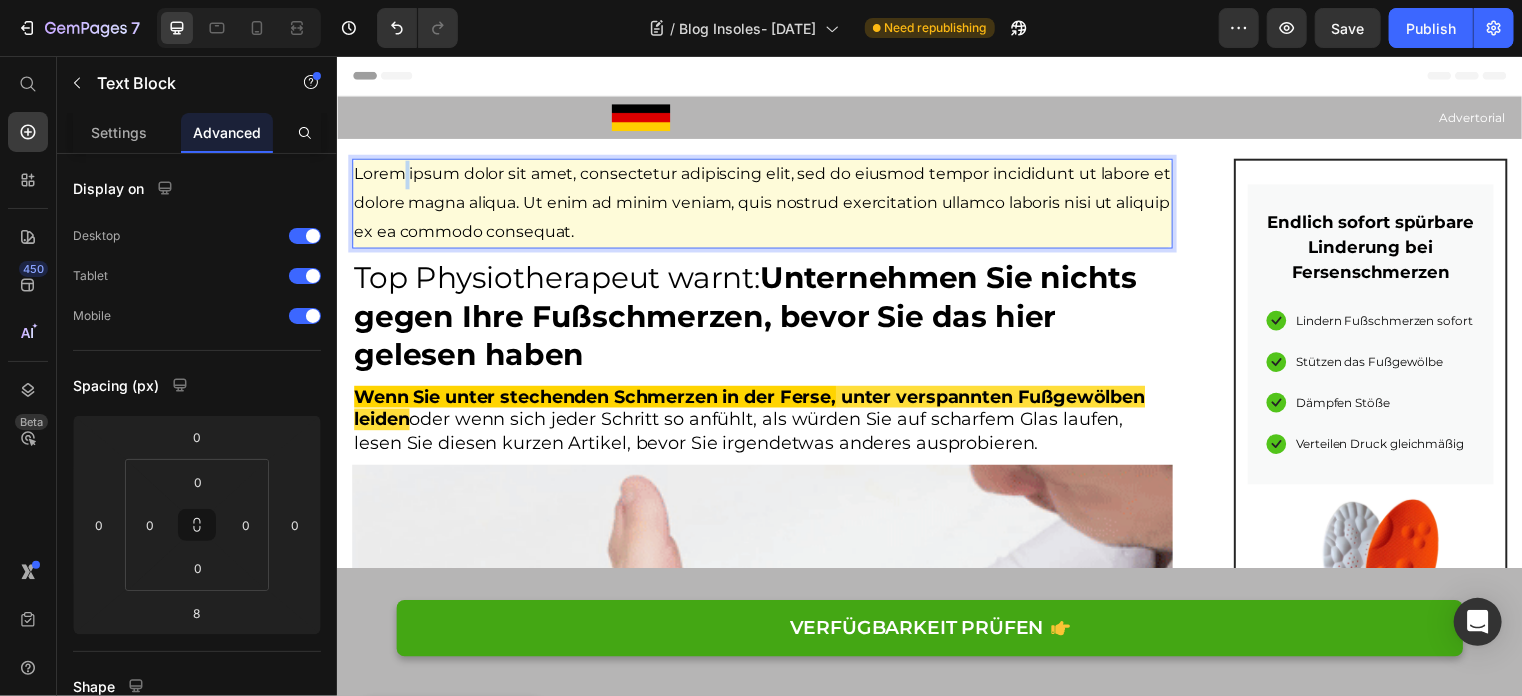 click on "Lorem ipsum dolor sit amet, consectetur adipiscing elit, sed do eiusmod tempor incididunt ut labore et dolore magna aliqua. Ut enim ad minim veniam, quis nostrud exercitation ullamco laboris nisi ut aliquip ex ea commodo consequat." at bounding box center [766, 204] 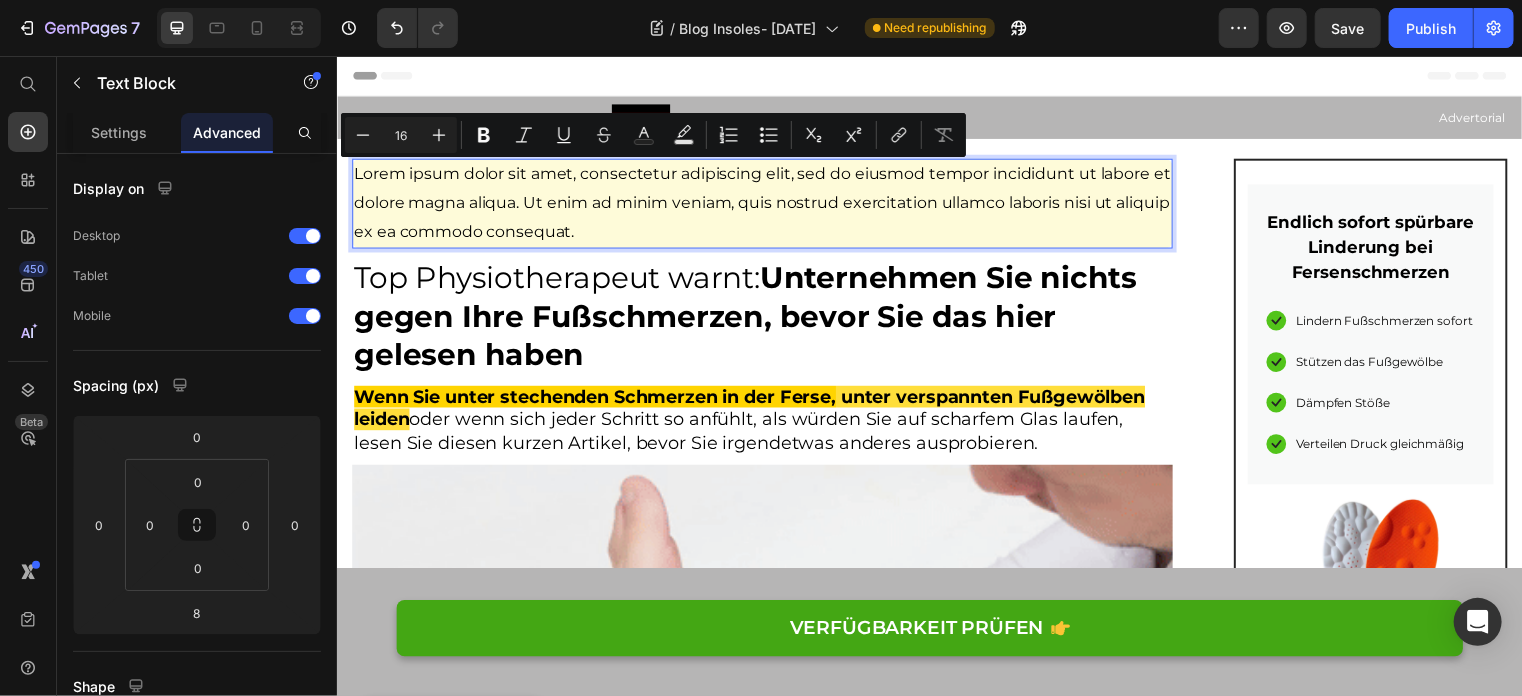 click on "Lorem ipsum dolor sit amet, consectetur adipiscing elit, sed do eiusmod tempor incididunt ut labore et dolore magna aliqua. Ut enim ad minim veniam, quis nostrud exercitation ullamco laboris nisi ut aliquip ex ea commodo consequat." at bounding box center (766, 204) 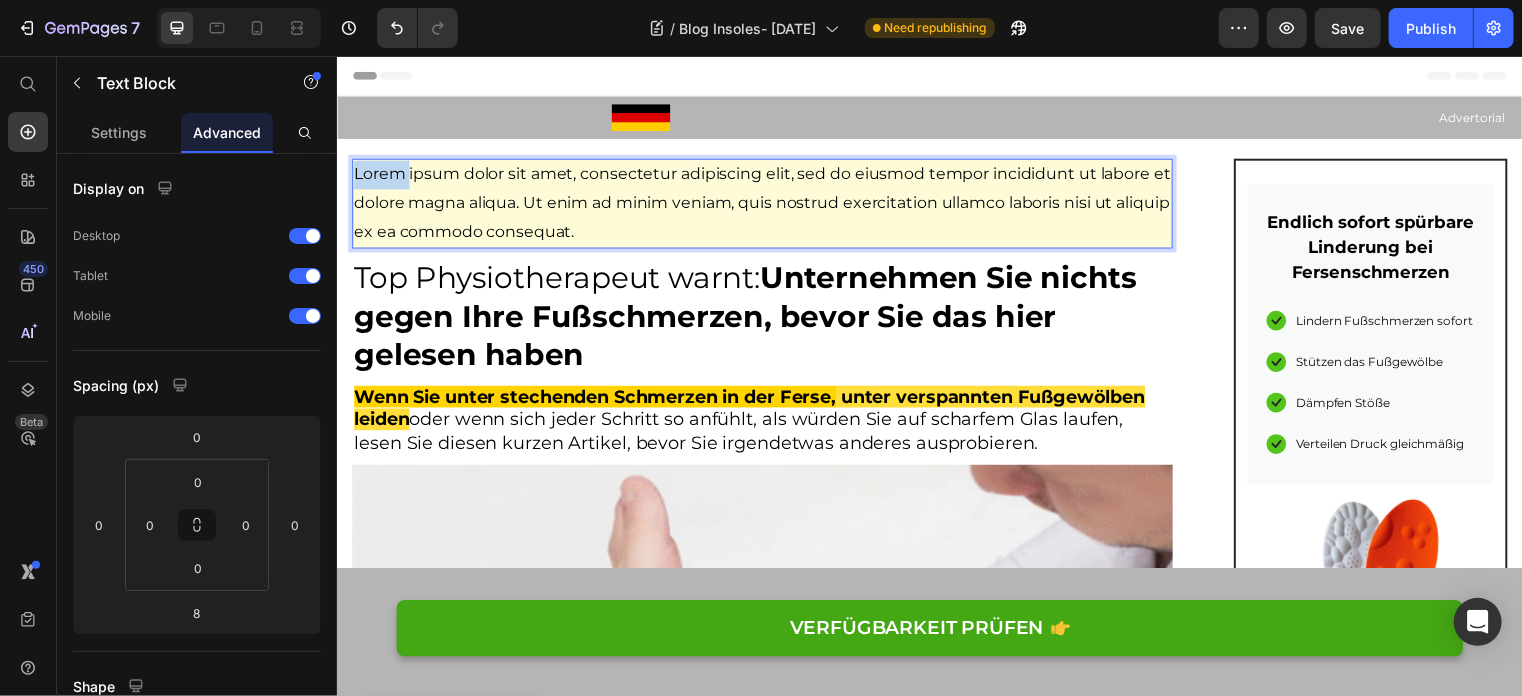 click on "Lorem ipsum dolor sit amet, consectetur adipiscing elit, sed do eiusmod tempor incididunt ut labore et dolore magna aliqua. Ut enim ad minim veniam, quis nostrud exercitation ullamco laboris nisi ut aliquip ex ea commodo consequat." at bounding box center (766, 204) 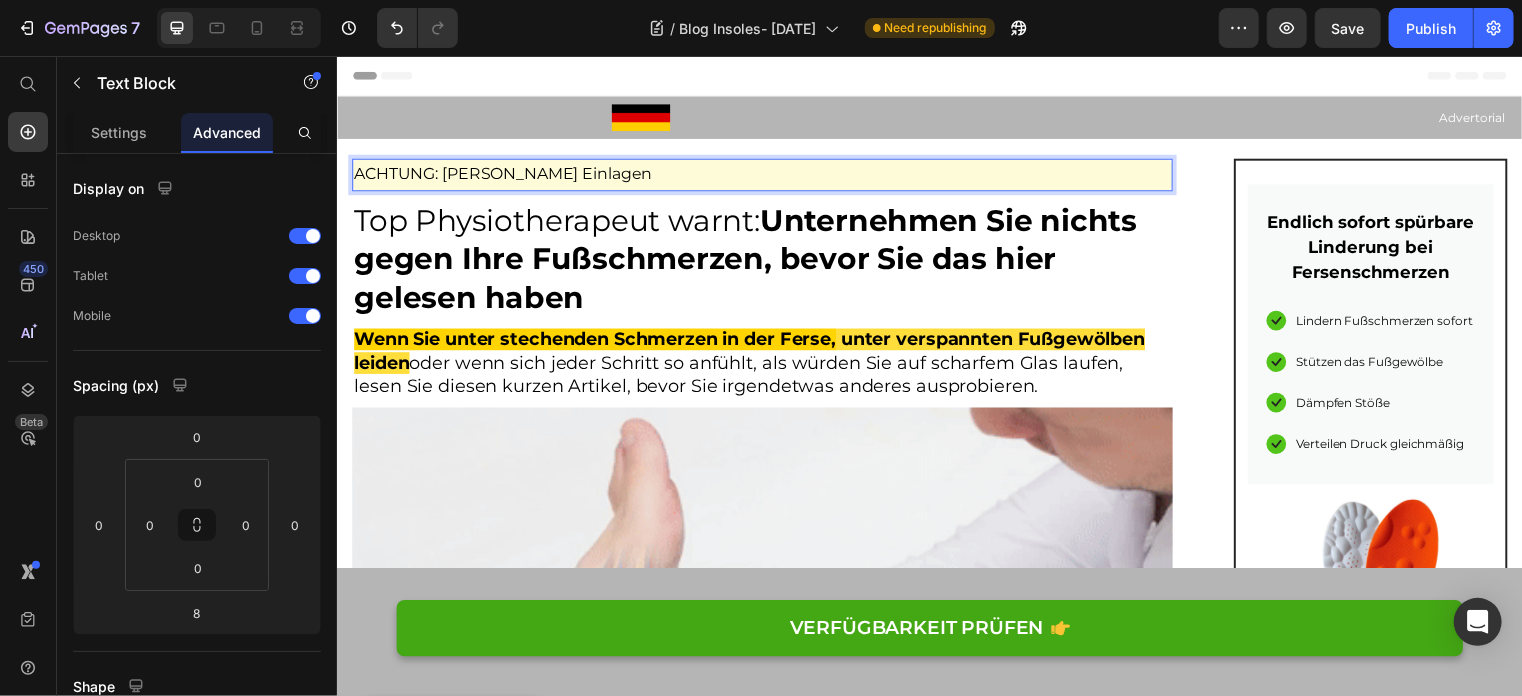 click on "ACHTUNG: [PERSON_NAME] Einlagen" at bounding box center (766, 175) 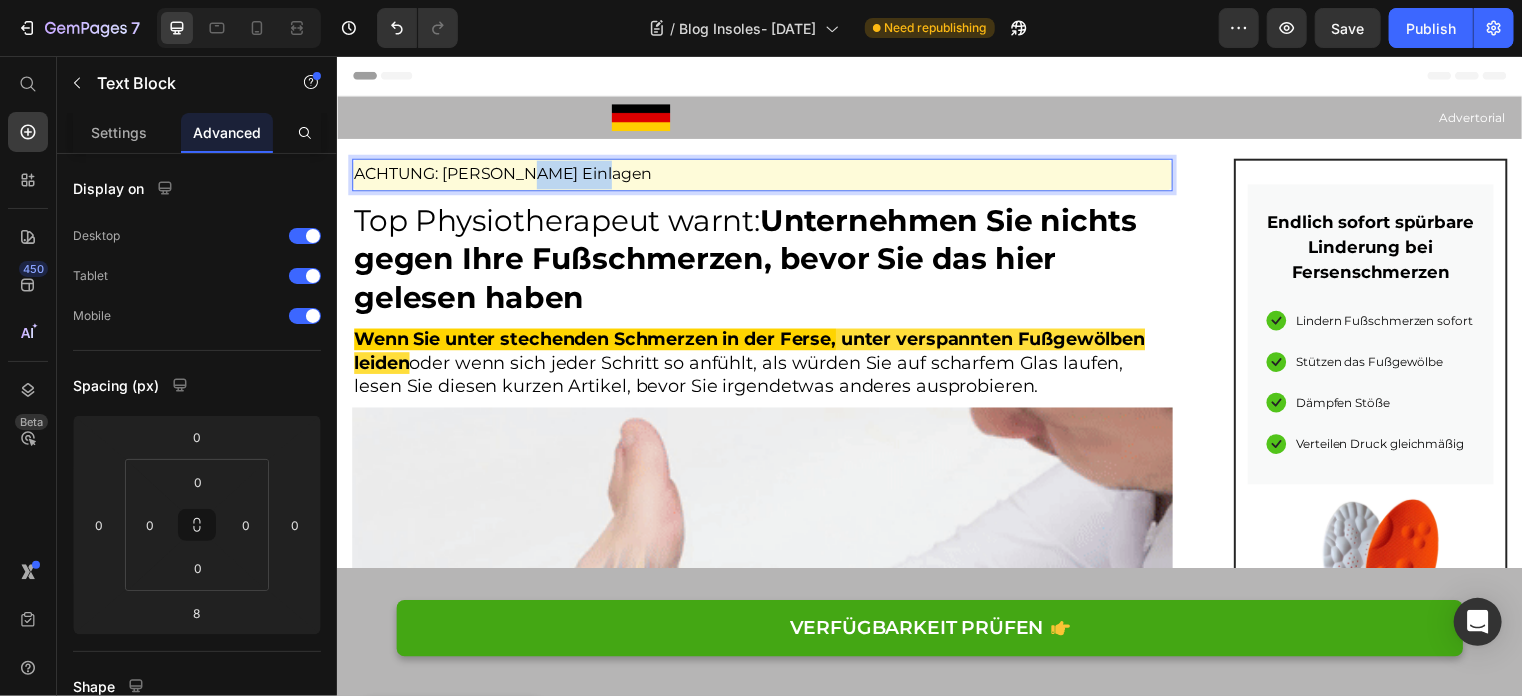 click on "ACHTUNG: [PERSON_NAME] Einlagen" at bounding box center [766, 175] 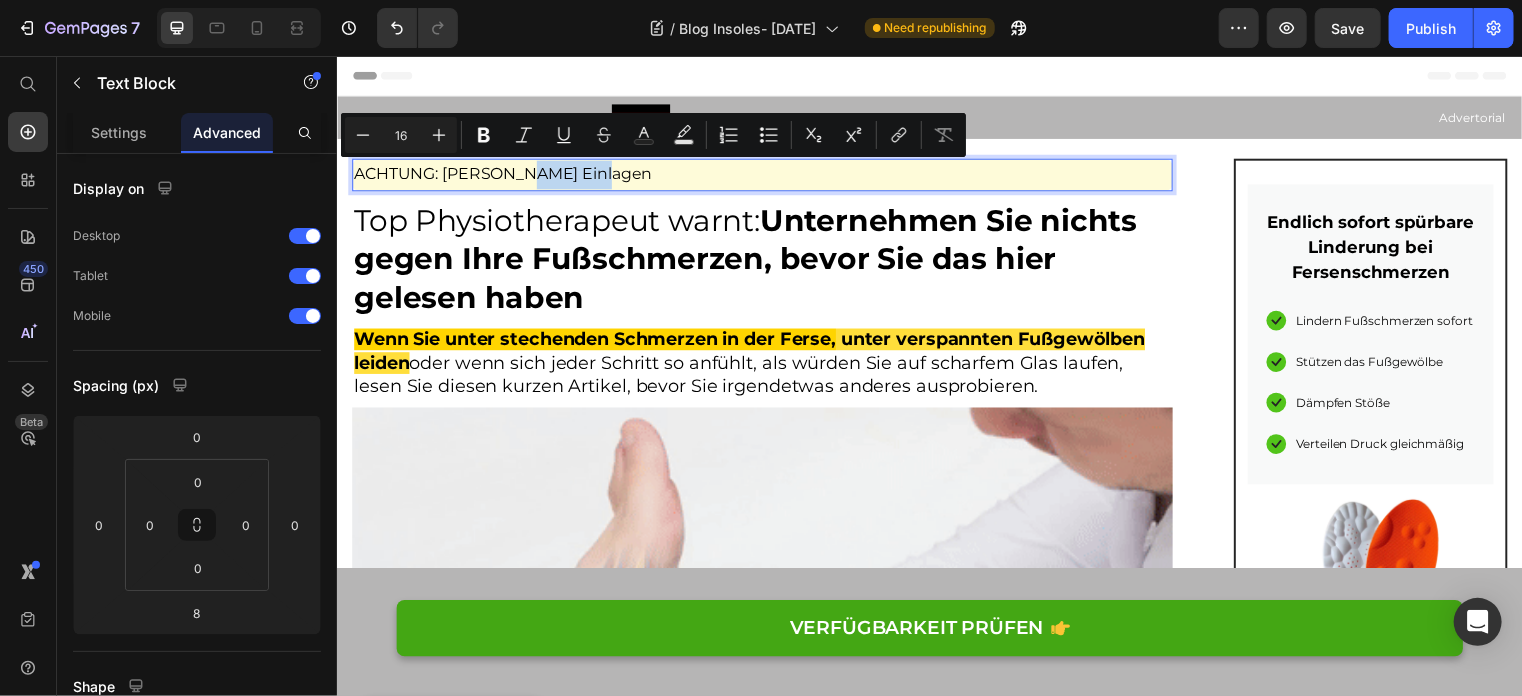 drag, startPoint x: 516, startPoint y: 172, endPoint x: 500, endPoint y: 173, distance: 16.03122 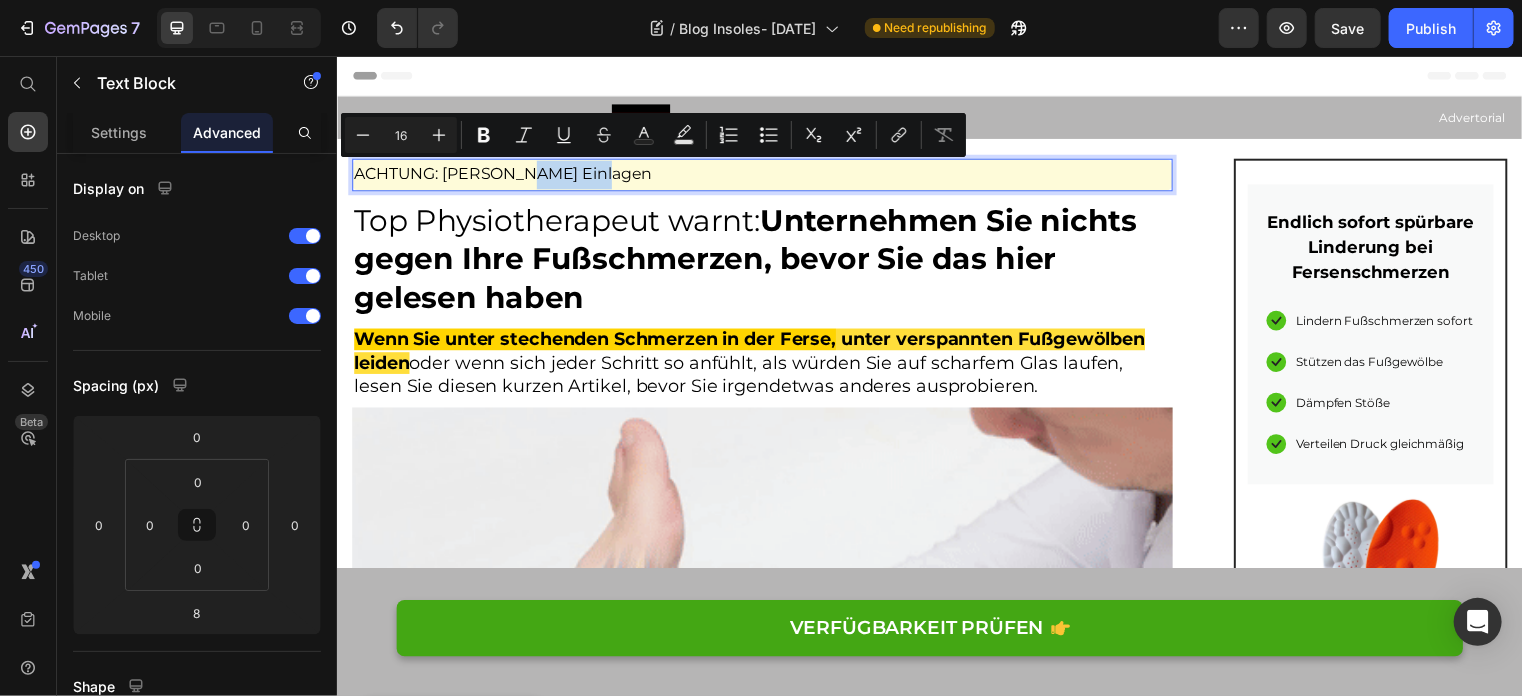 click on "ACHTUNG: [PERSON_NAME] Einlagen" at bounding box center (766, 175) 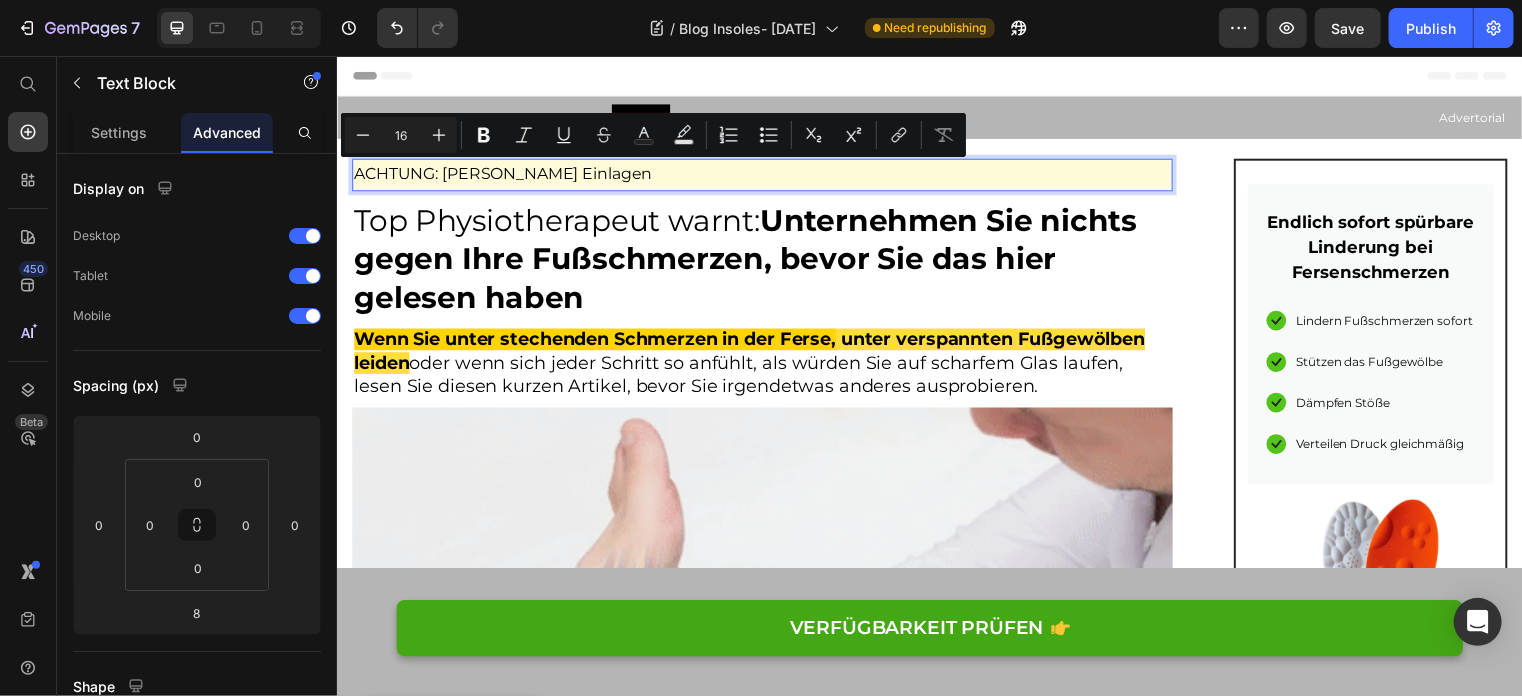 click on "ACHTUNG: [PERSON_NAME] Einlagen" at bounding box center [766, 175] 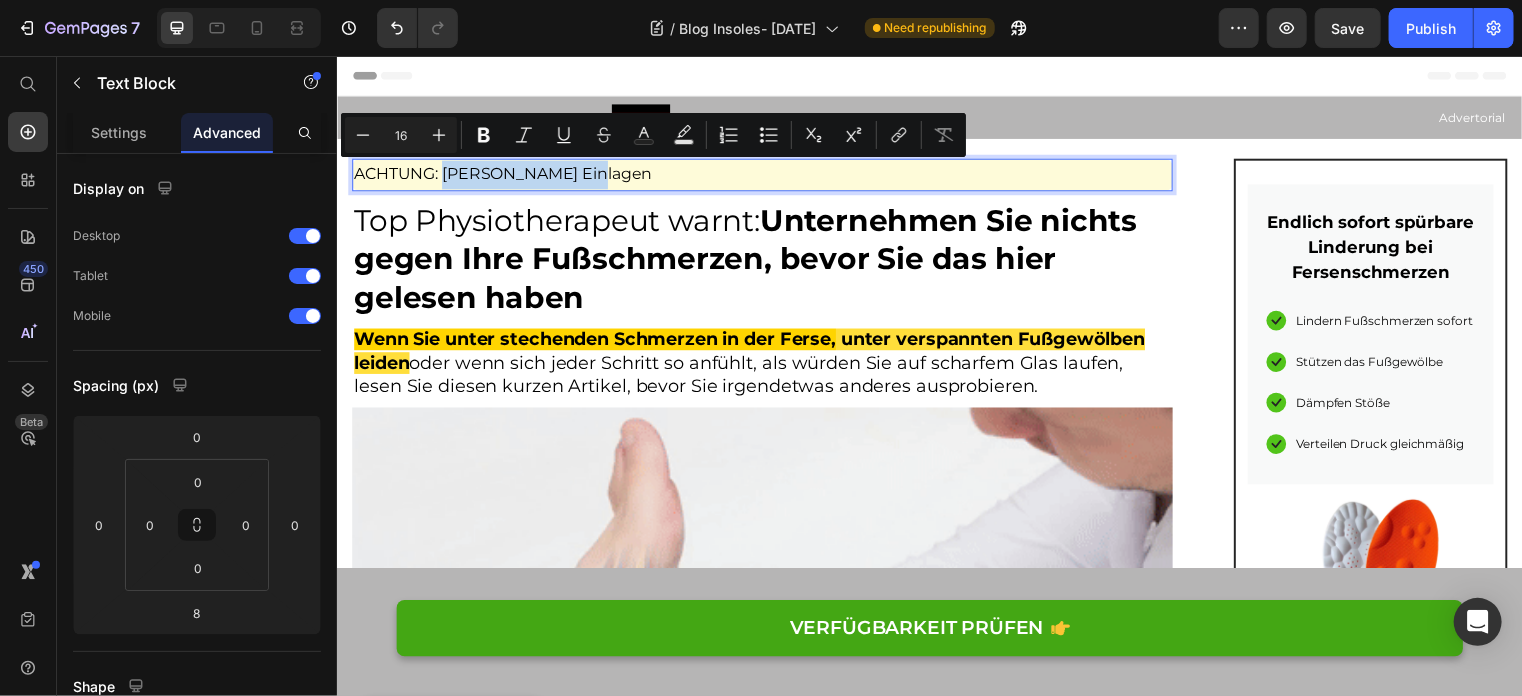 drag, startPoint x: 449, startPoint y: 175, endPoint x: 589, endPoint y: 181, distance: 140.12851 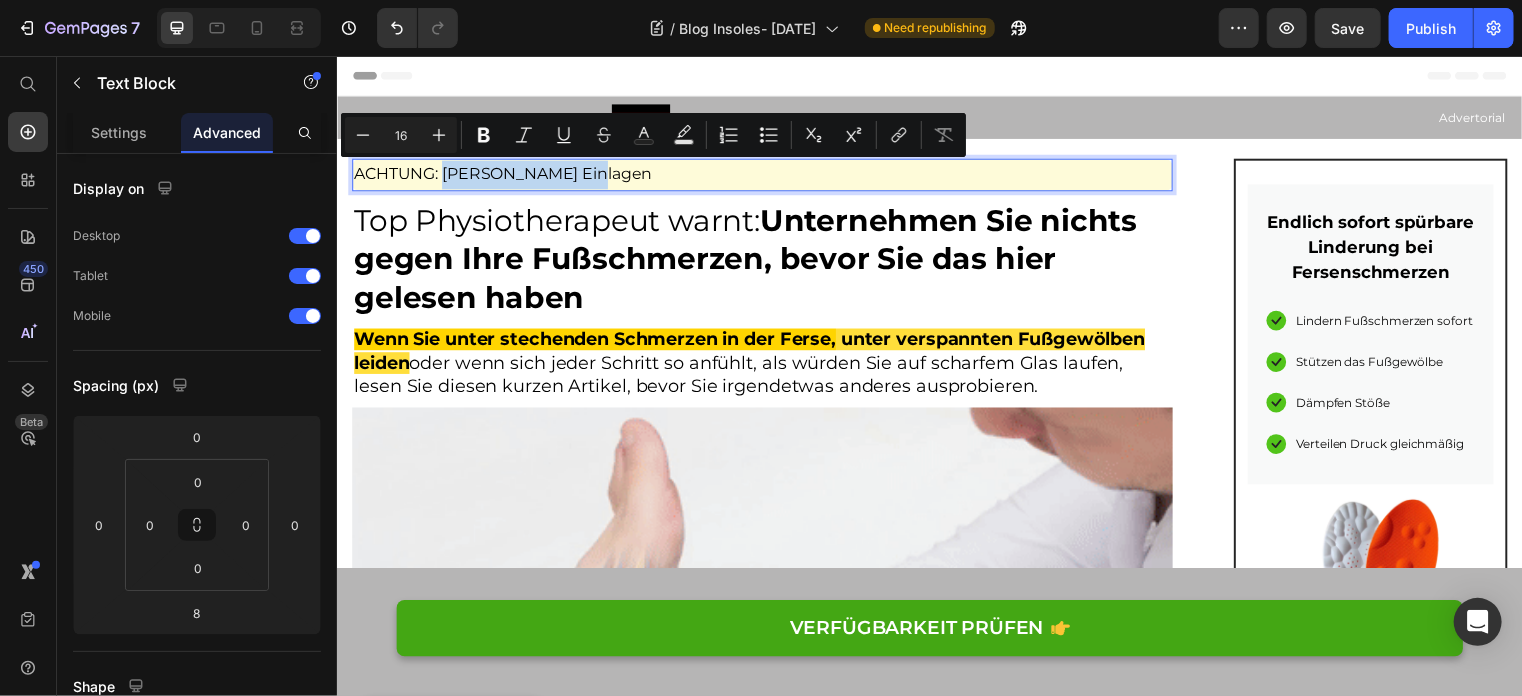 click on "ACHTUNG: [PERSON_NAME] Einlagen" at bounding box center [766, 175] 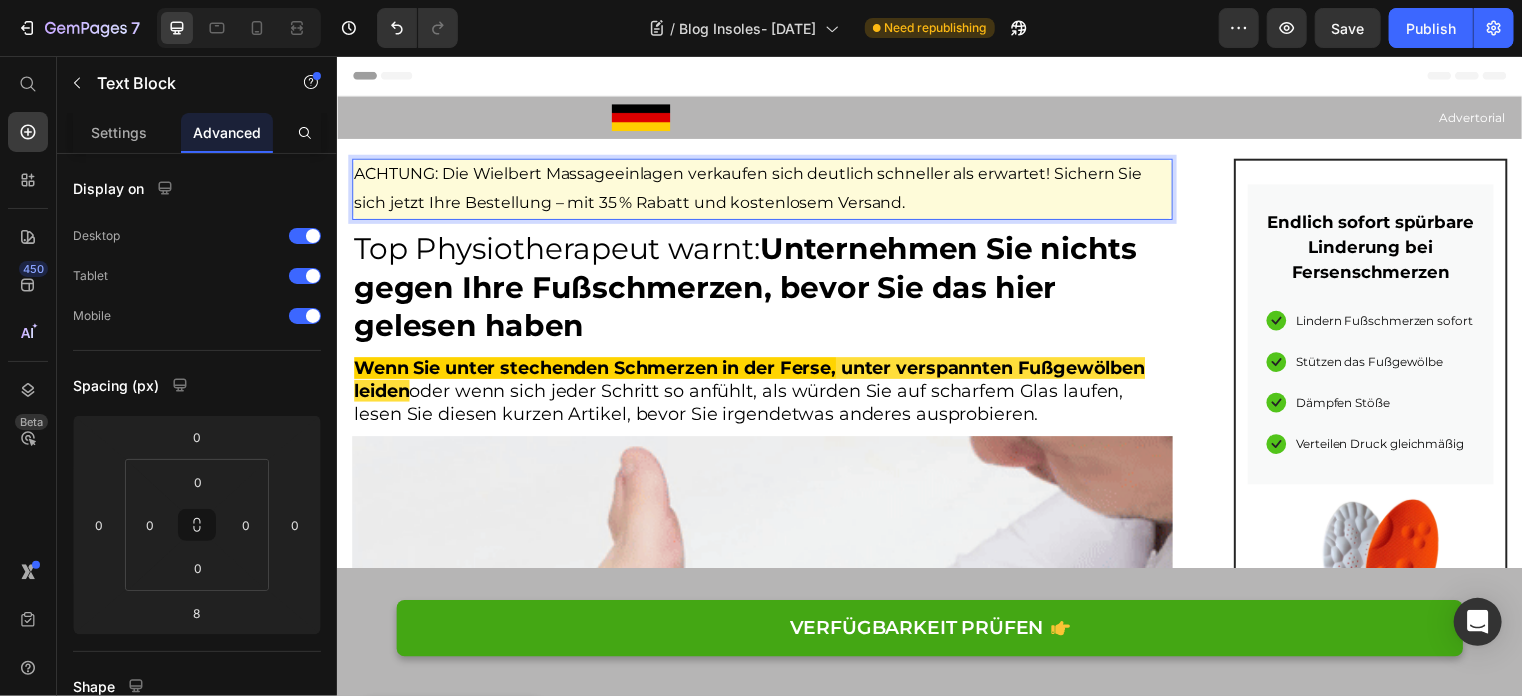 click on "ACHTUNG: Die Wielbert Massageeinlagen verkaufen sich deutlich schneller als erwartet! Sichern Sie sich jetzt Ihre Bestellung – mit 35 % Rabatt und kostenlosem Versand." at bounding box center (766, 190) 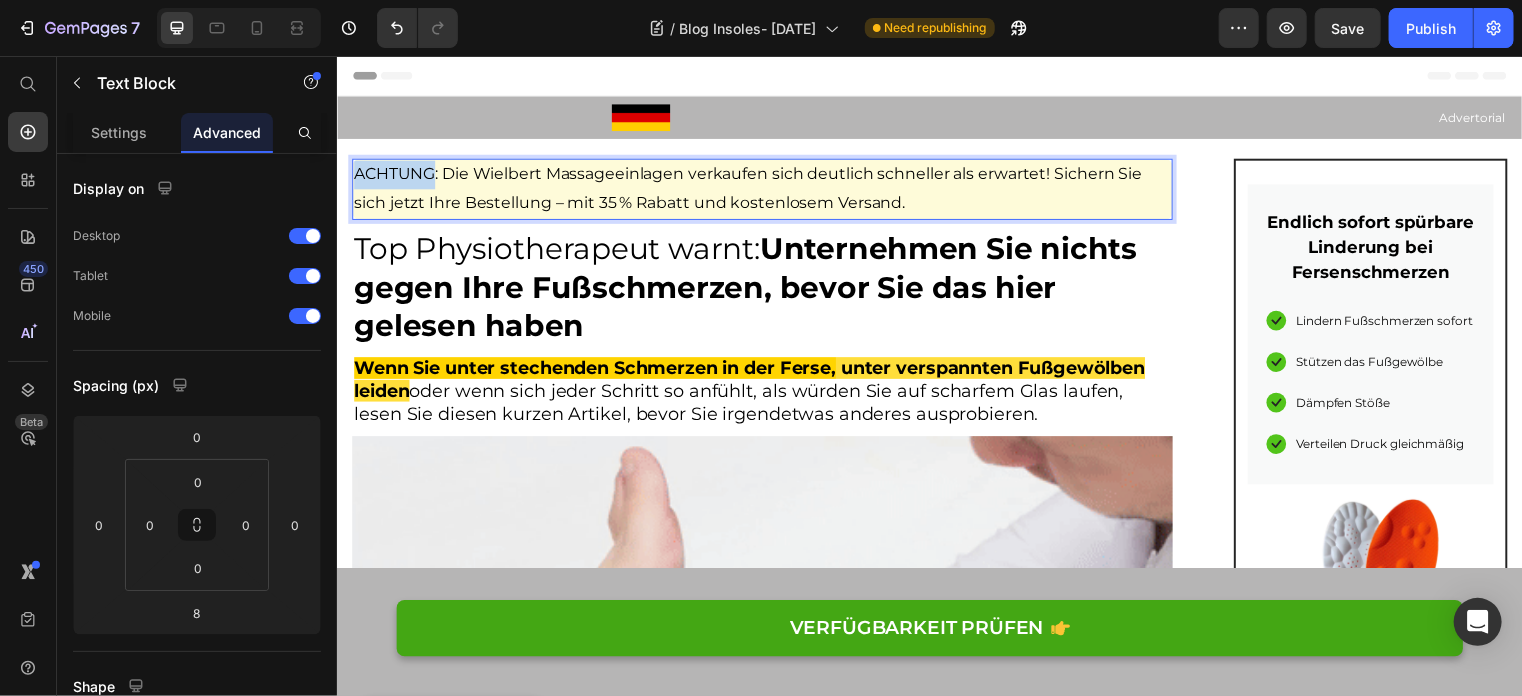 click on "ACHTUNG: Die Wielbert Massageeinlagen verkaufen sich deutlich schneller als erwartet! Sichern Sie sich jetzt Ihre Bestellung – mit 35 % Rabatt und kostenlosem Versand." at bounding box center [766, 190] 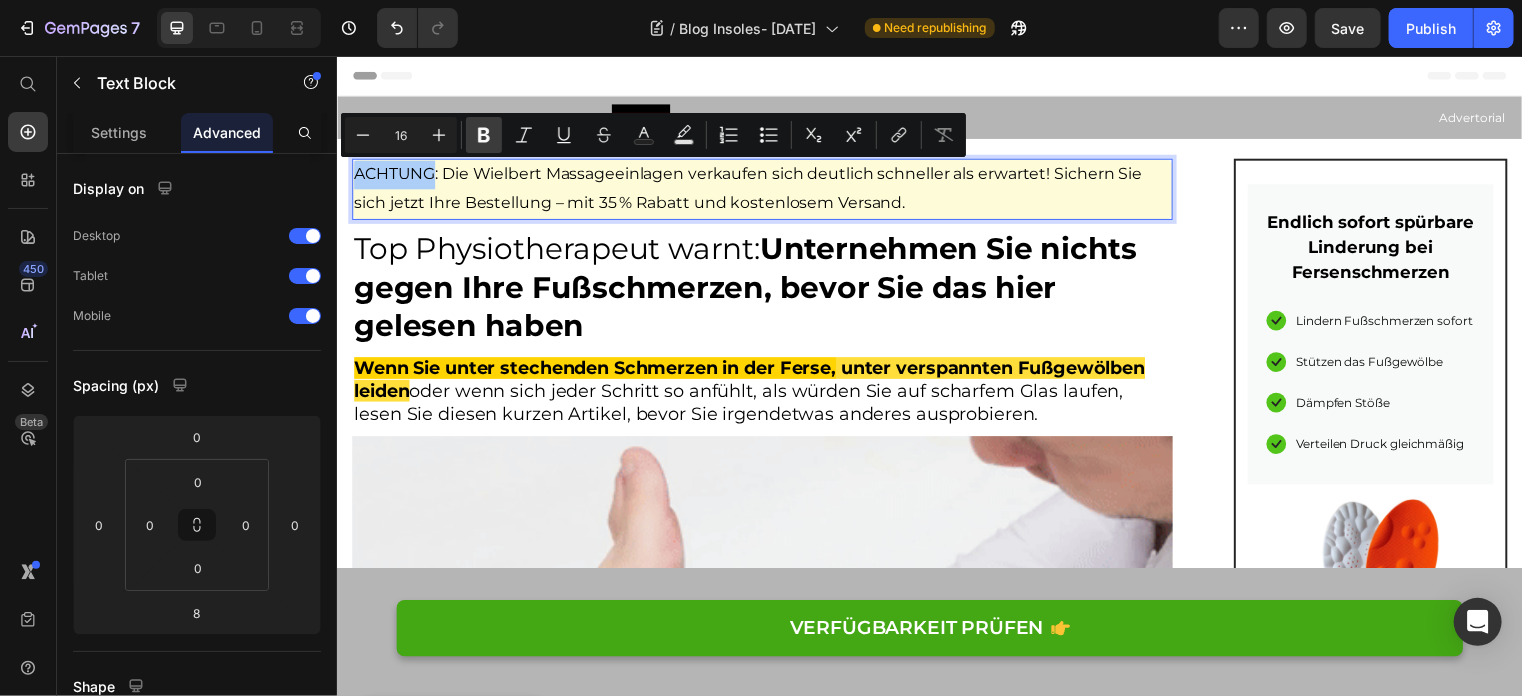 click 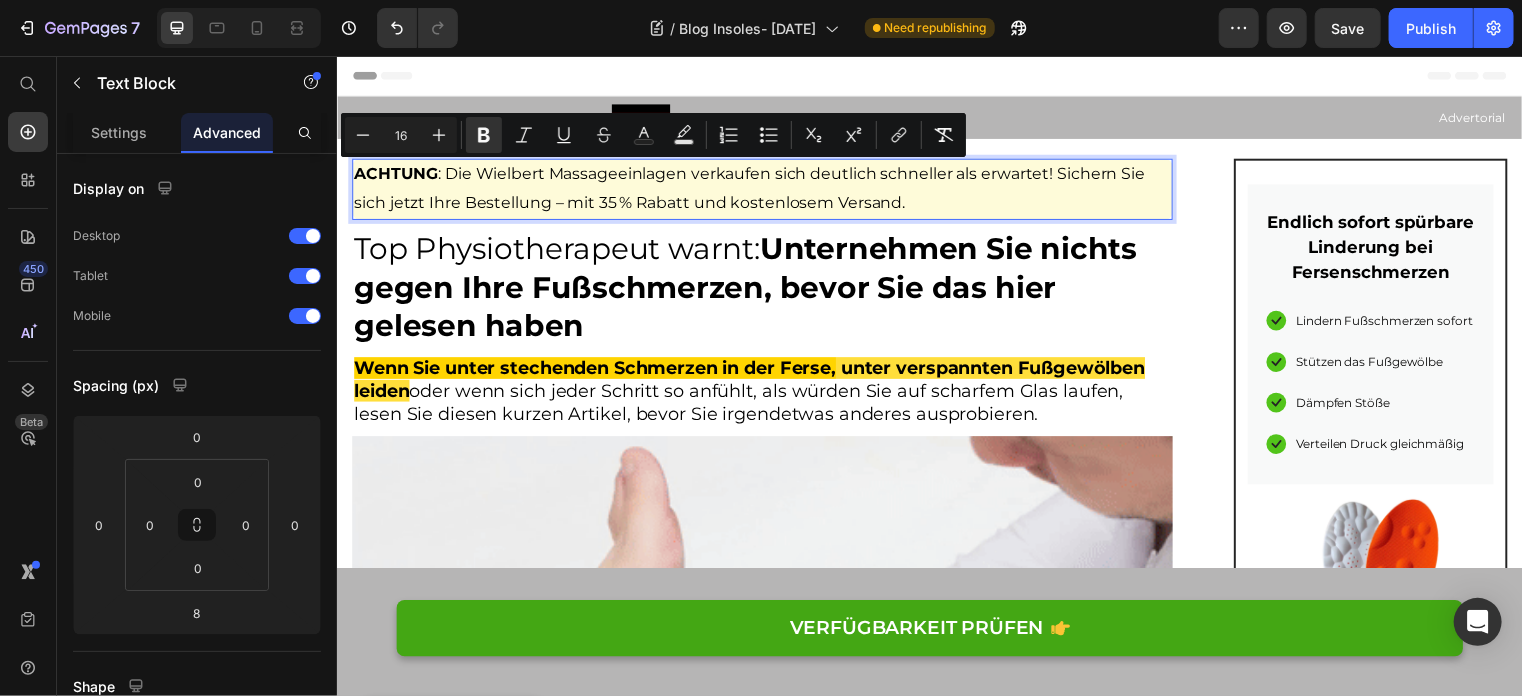 click on "ACHTUNG : Die Wielbert Massageeinlagen verkaufen sich deutlich schneller als erwartet! Sichern Sie sich jetzt Ihre Bestellung – mit 35 % Rabatt und kostenlosem Versand." at bounding box center [766, 190] 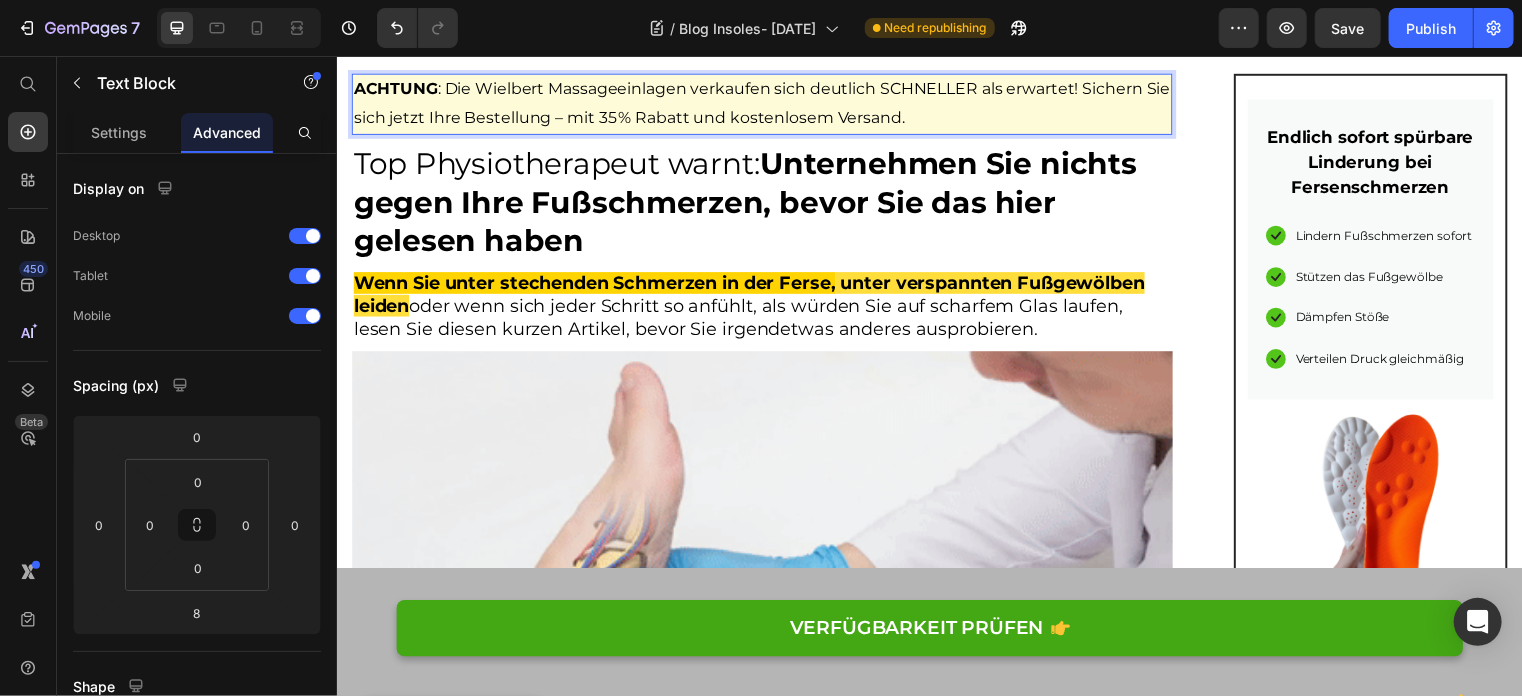 scroll, scrollTop: 10, scrollLeft: 0, axis: vertical 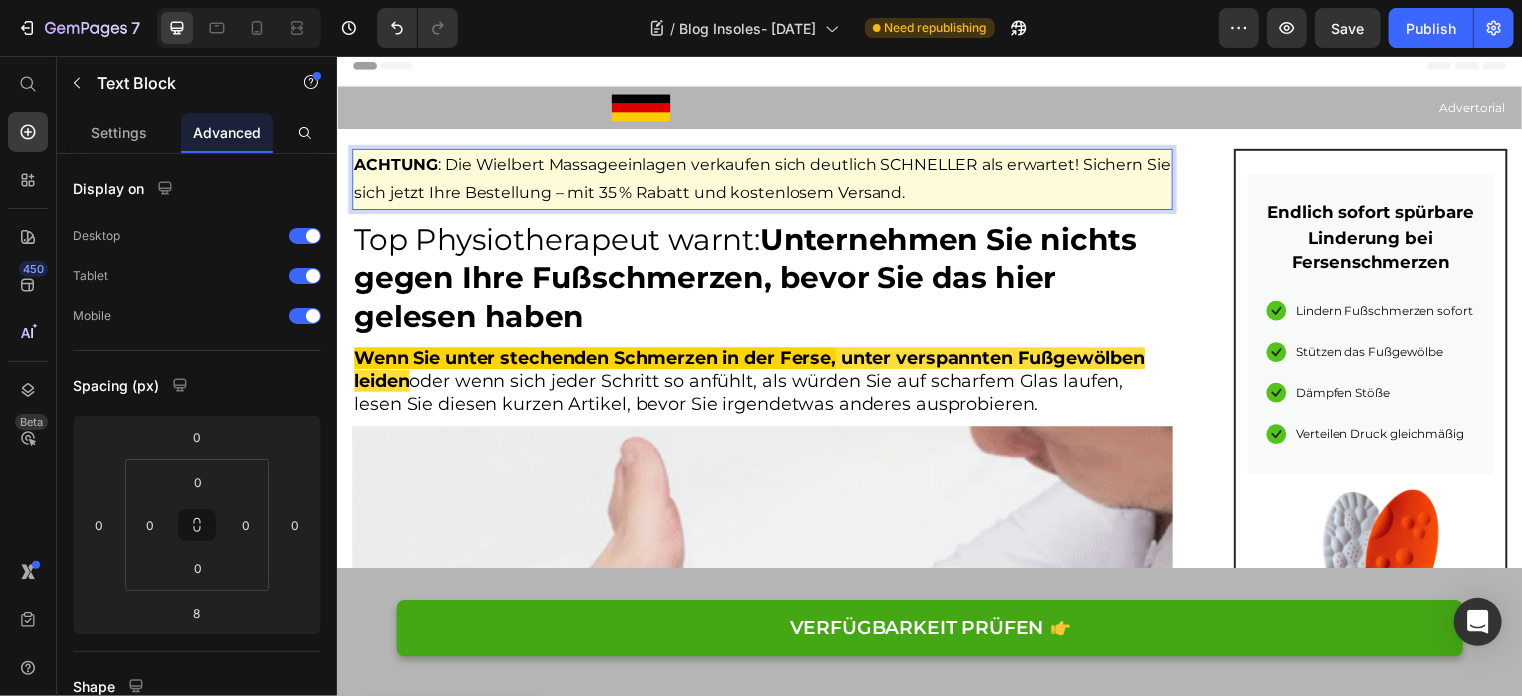 click on "ACHTUNG : Die Wielbert Massageeinlagen verkaufen sich deutlich SCHNELLER als erwartet! Sichern Sie sich jetzt Ihre Bestellung – mit 35 % Rabatt und kostenlosem Versand." at bounding box center [766, 180] 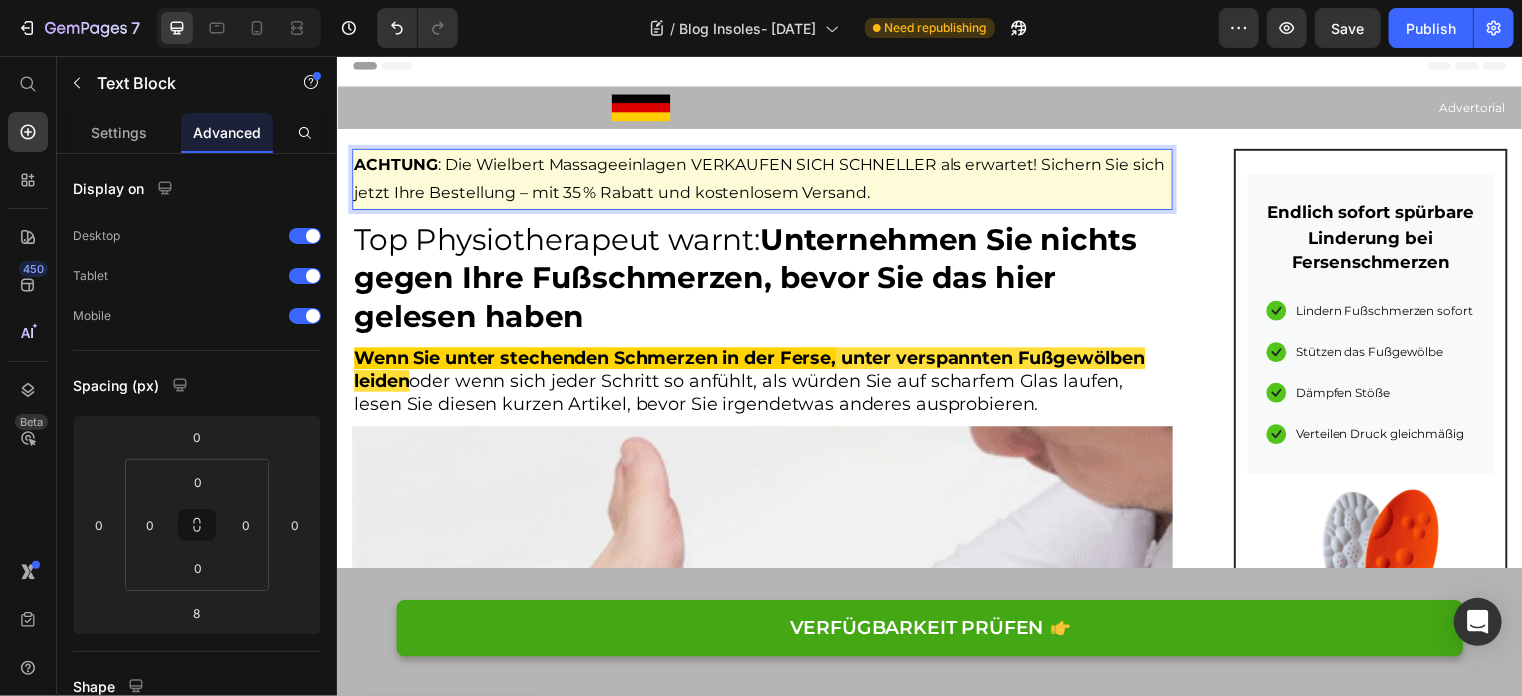click on "ACHTUNG" at bounding box center [395, 164] 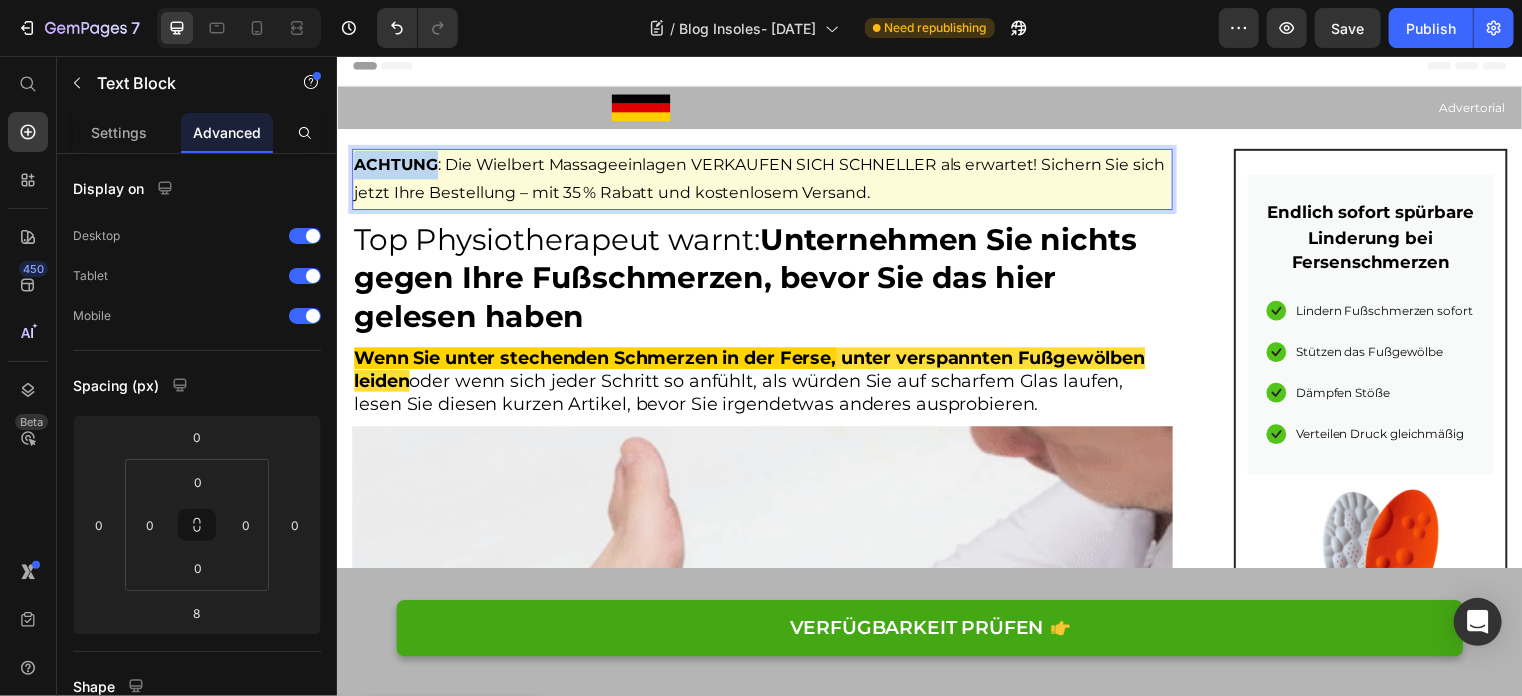 click on "ACHTUNG" at bounding box center [395, 164] 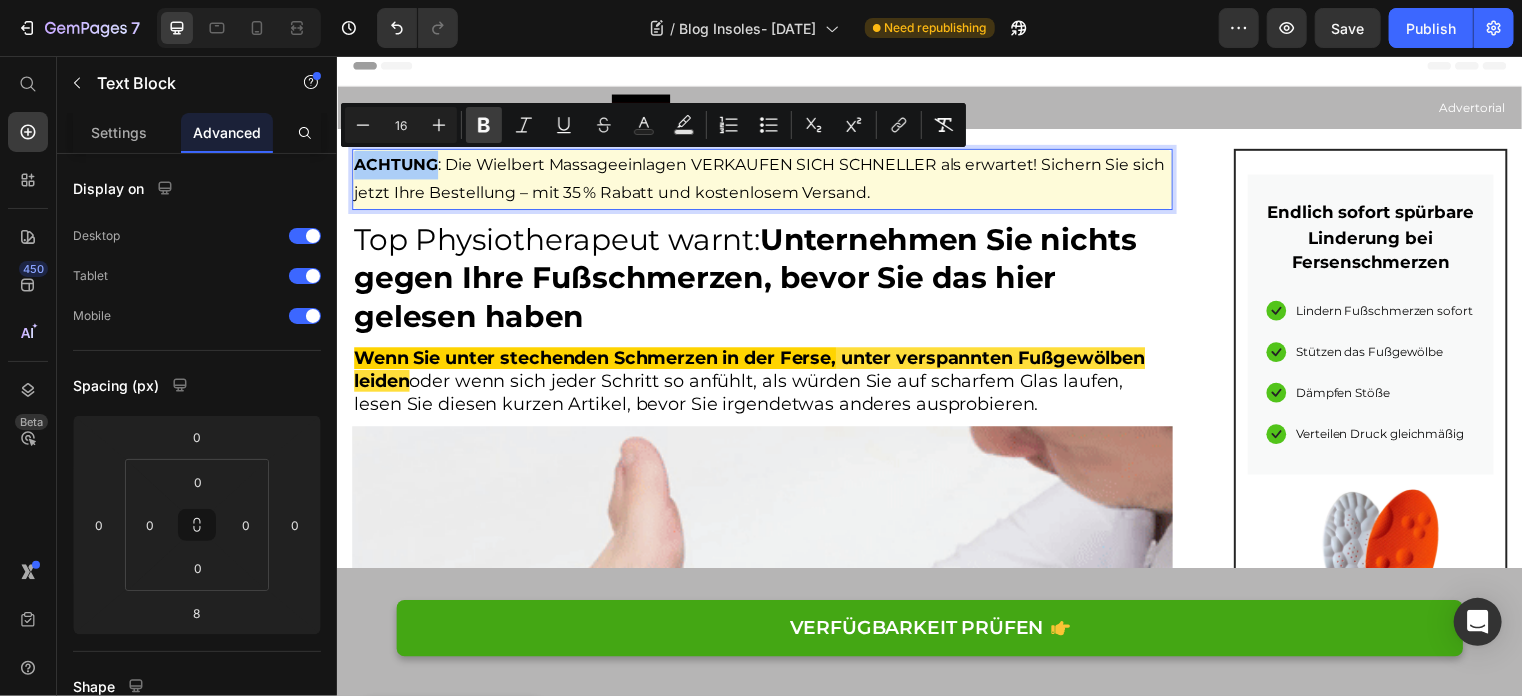 click 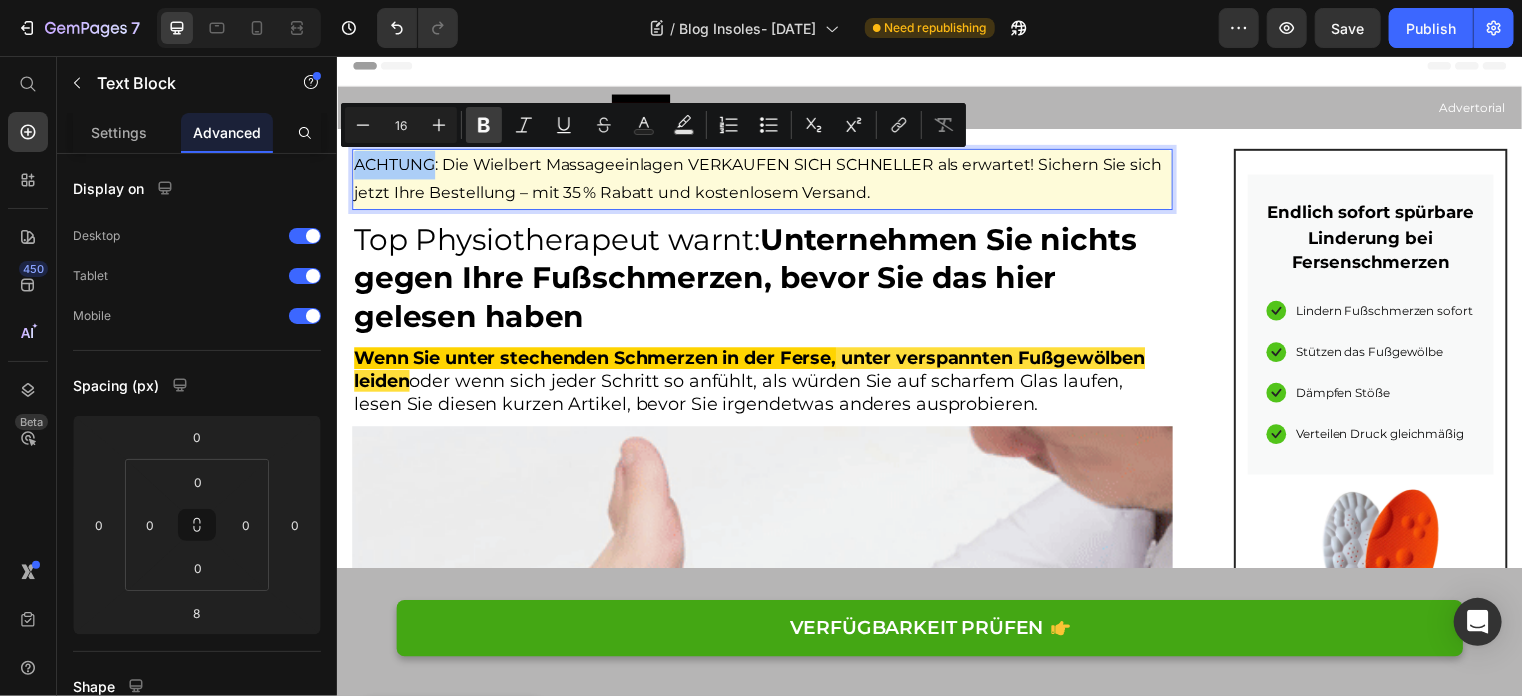 click 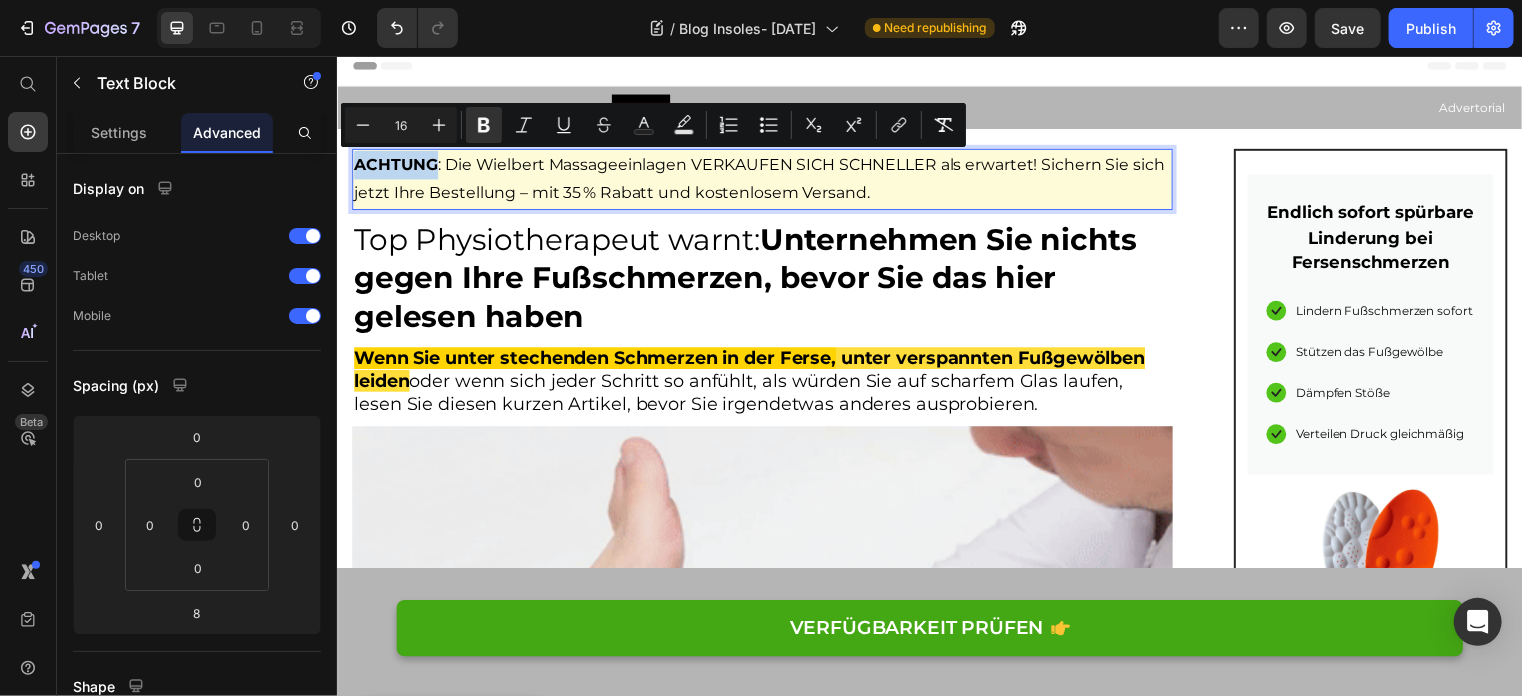 click on "ACHTUNG" at bounding box center [395, 164] 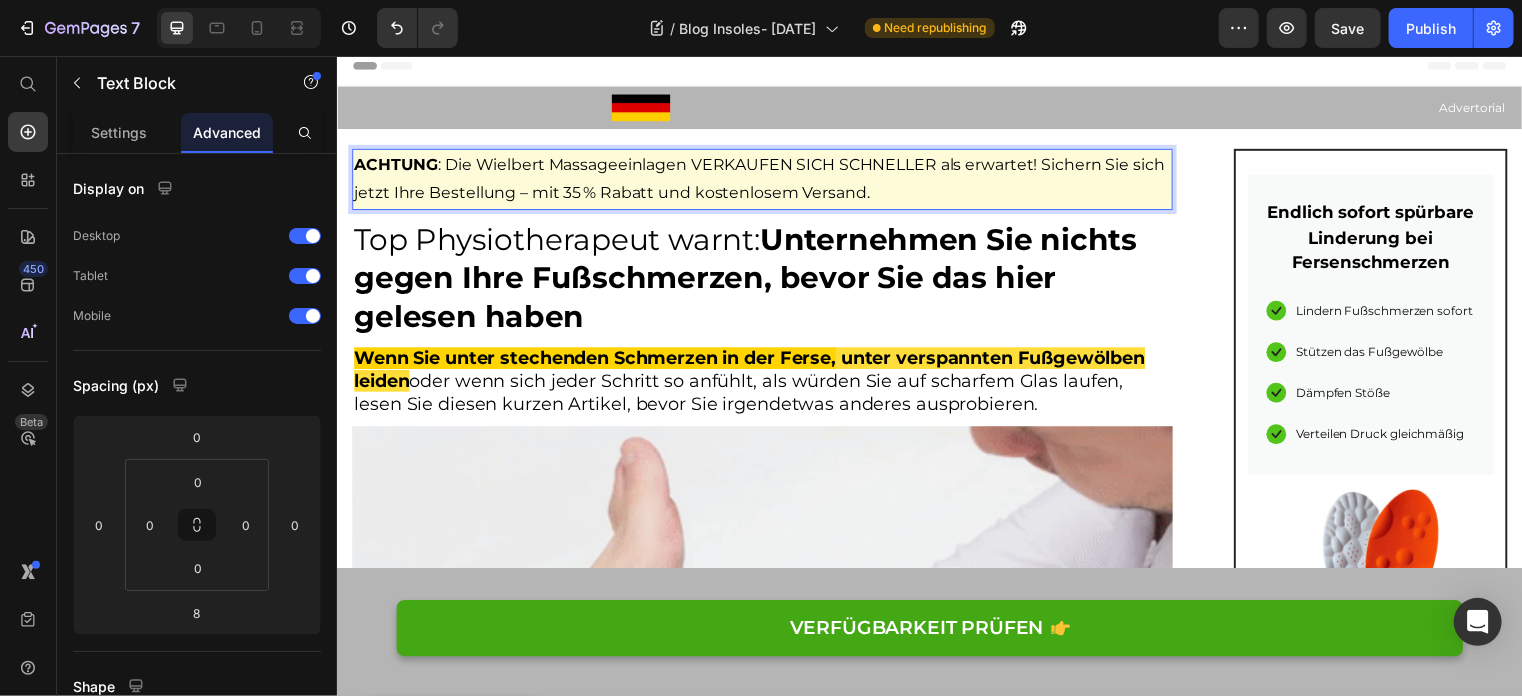 click on "ACHTUNG" at bounding box center [395, 164] 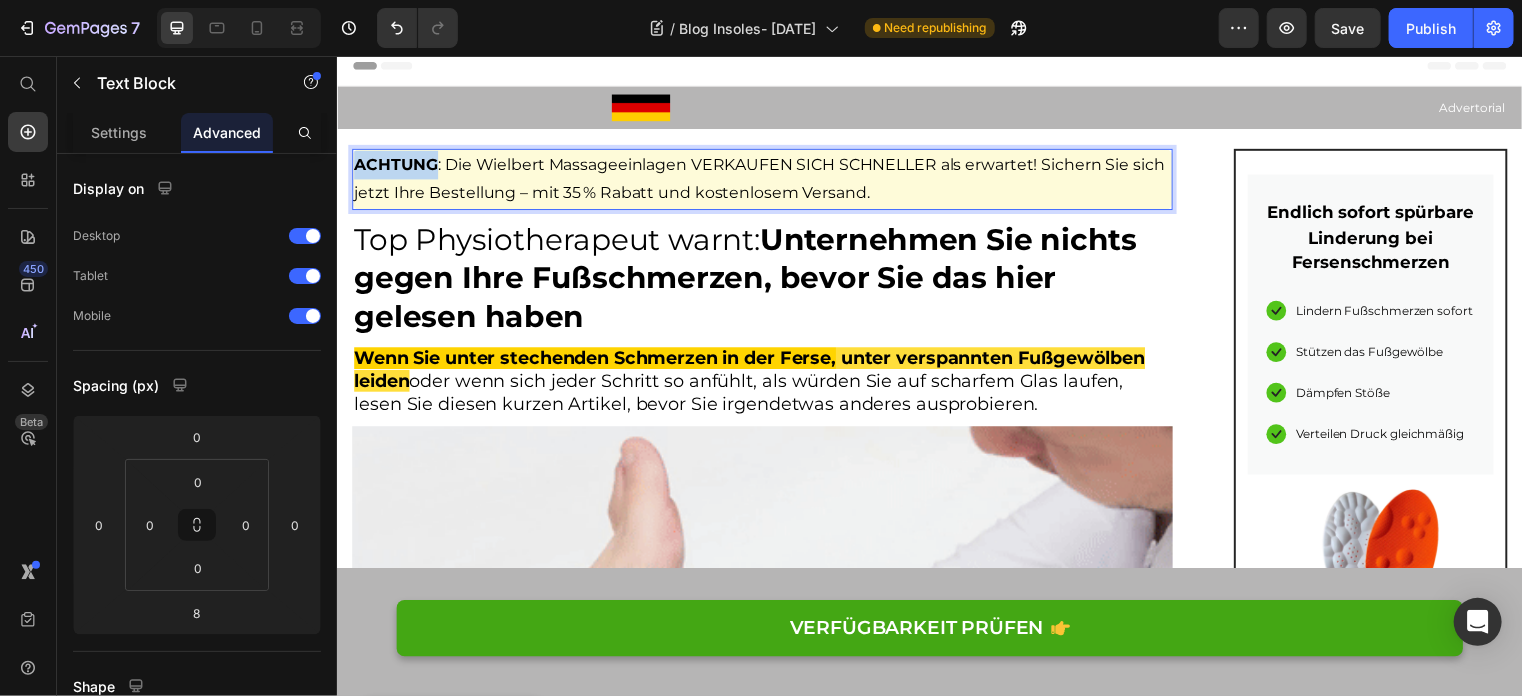 click on "ACHTUNG" at bounding box center (395, 164) 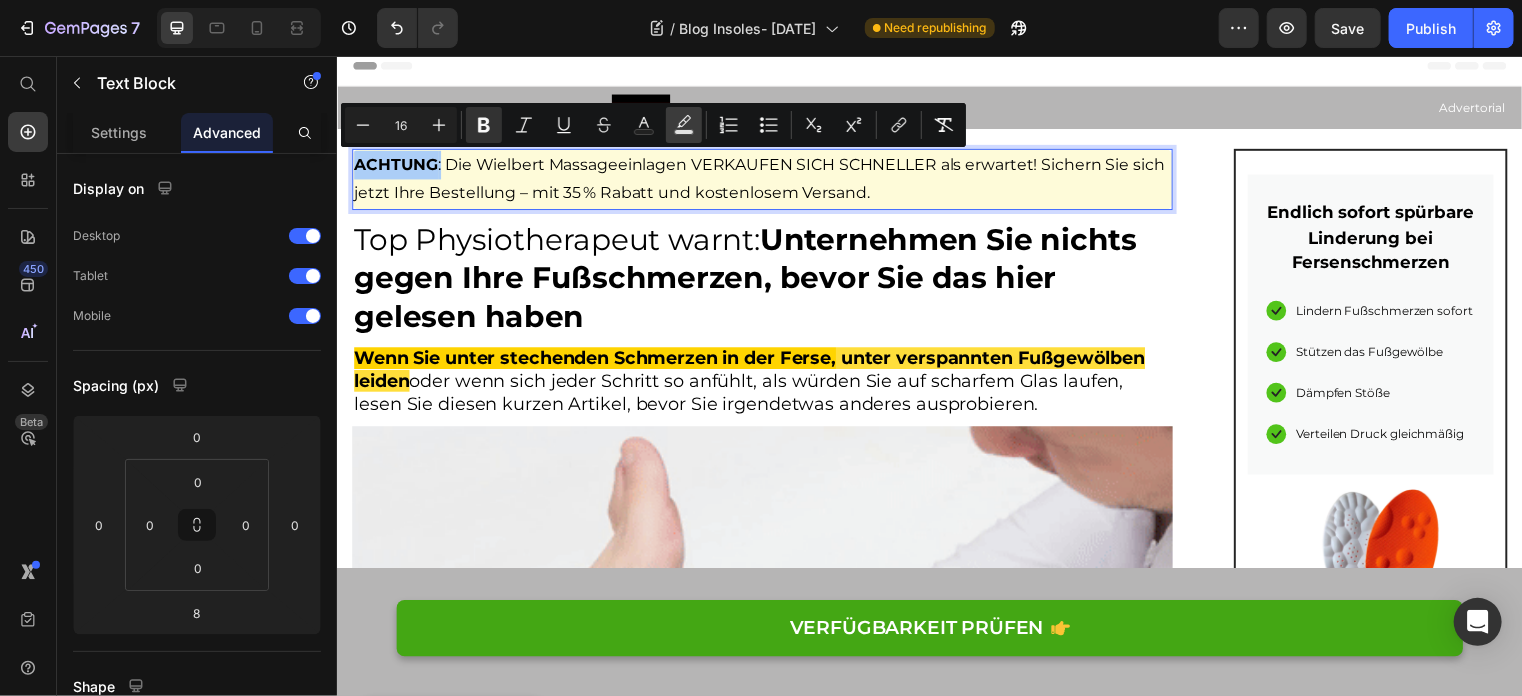 click 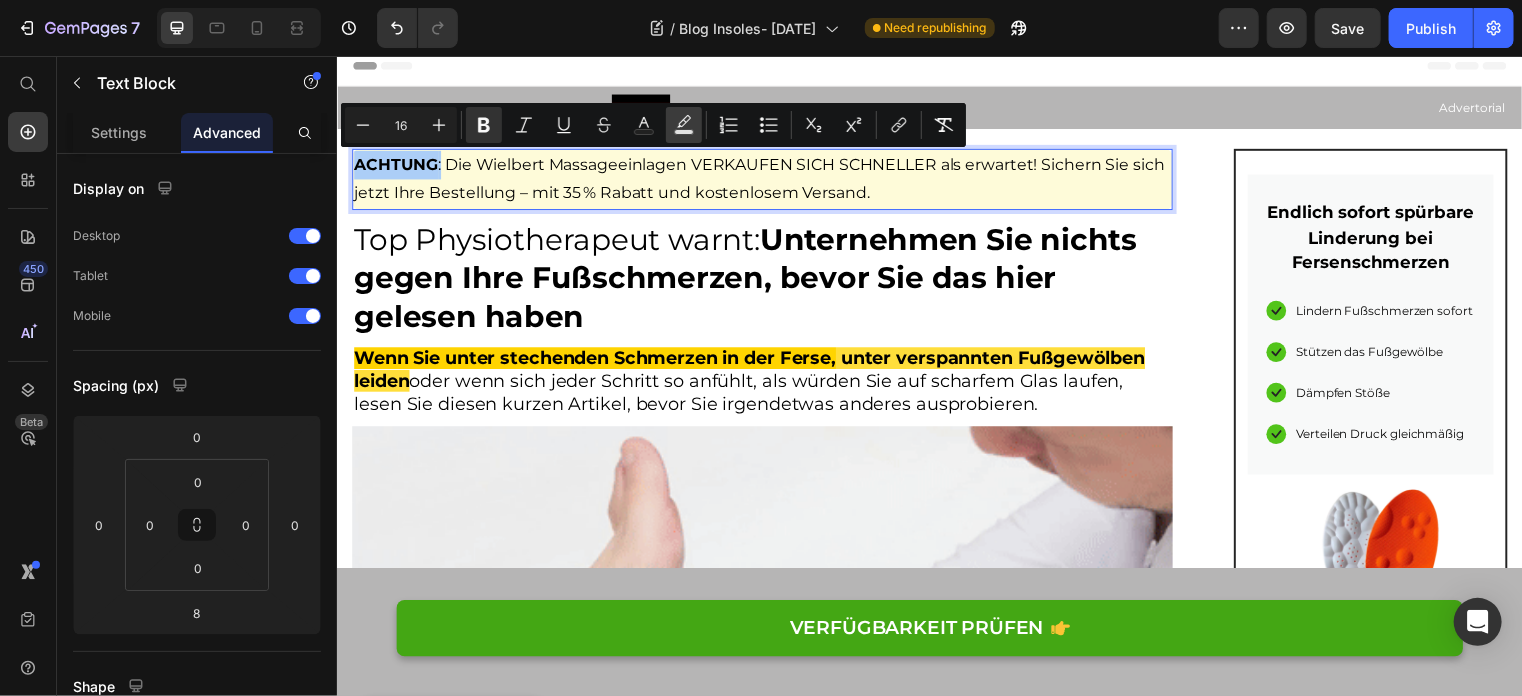 type on "000000" 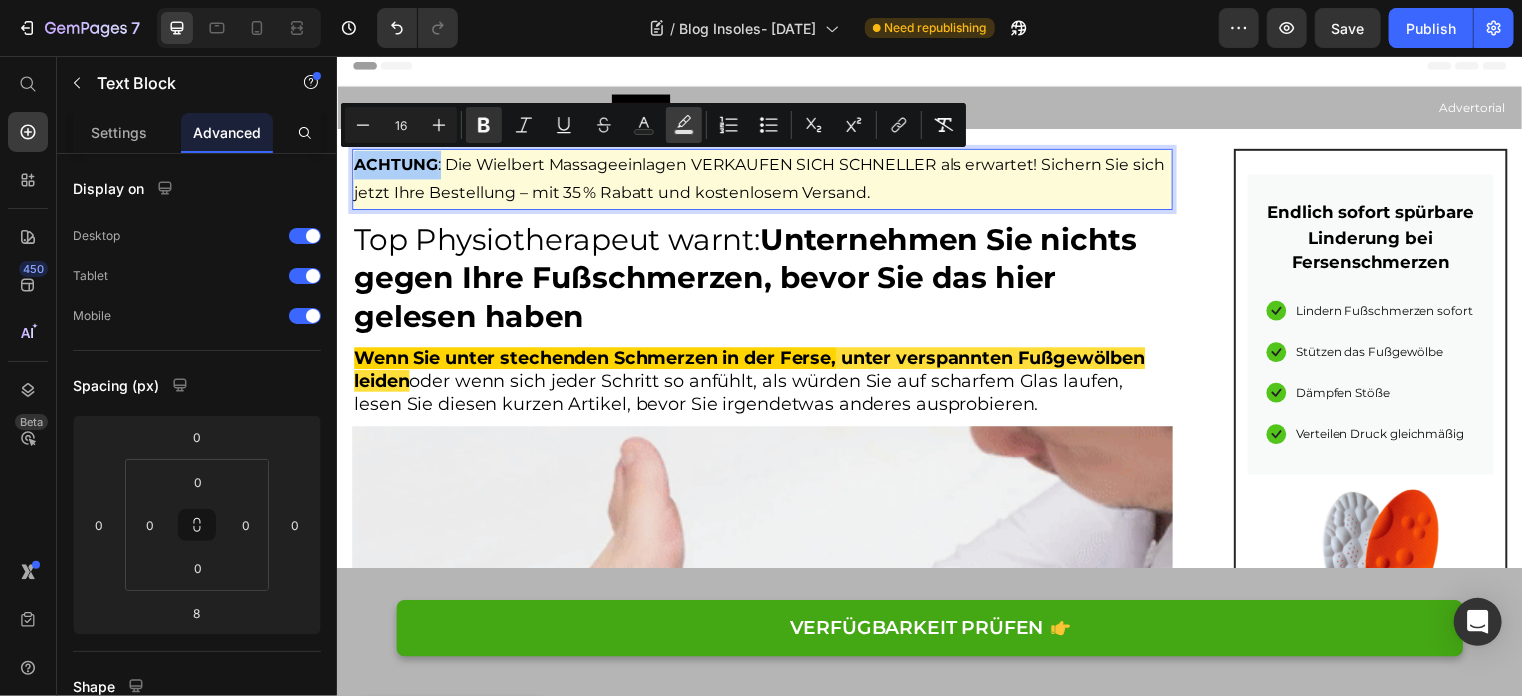 type on "77" 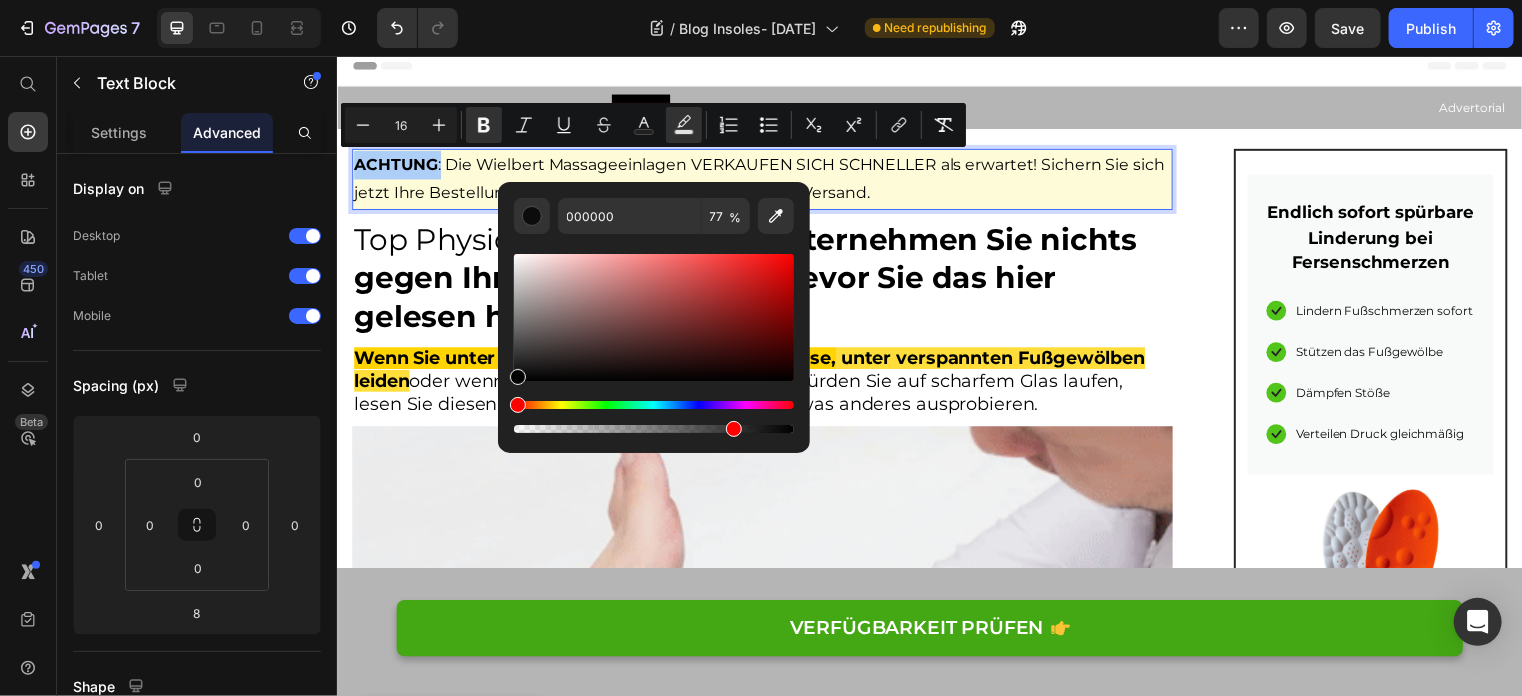 click at bounding box center (518, 405) 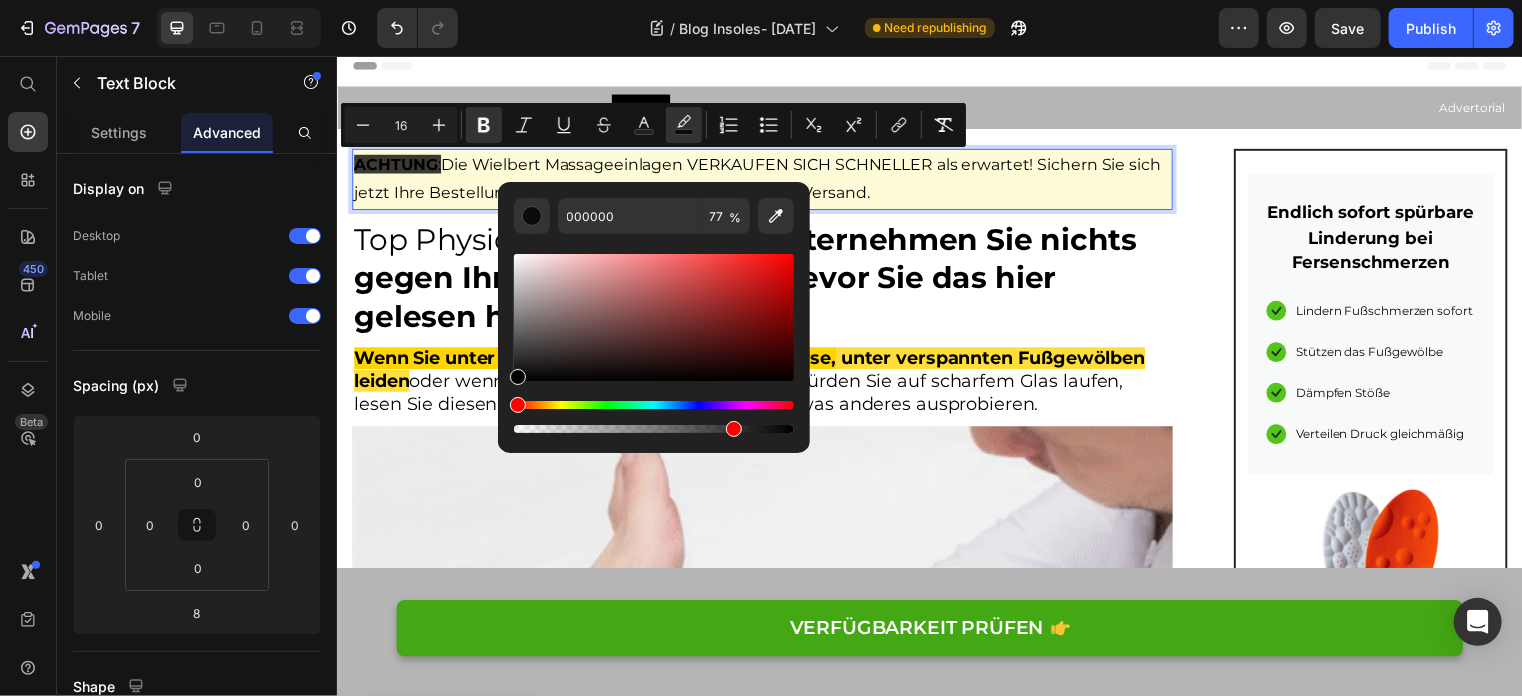 click on "ACHTUNG :  Die Wielbert Massageeinlagen VERKAUFEN SICH SCHNELLER als erwartet! Sichern Sie sich jetzt Ihre Bestellung – mit 35 % Rabatt und kostenlosem Versand." at bounding box center [766, 180] 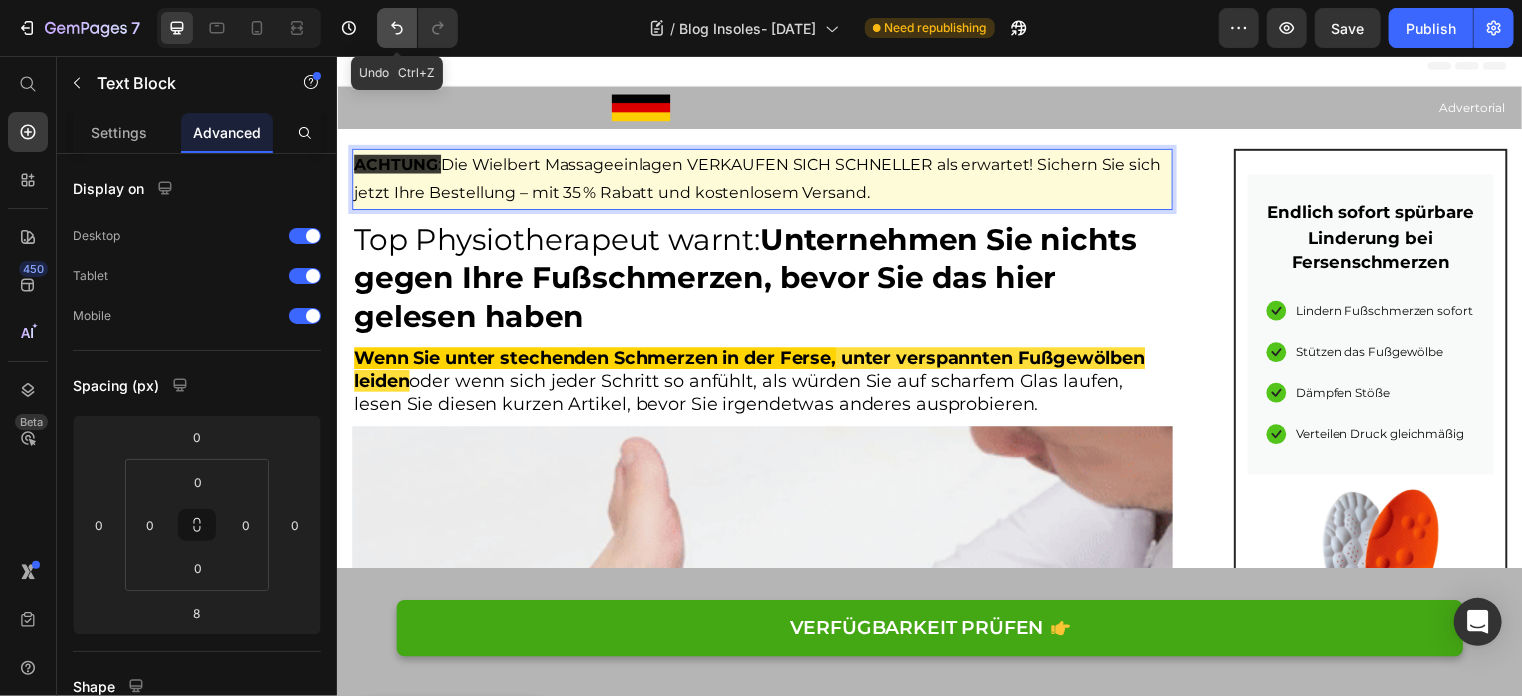 click 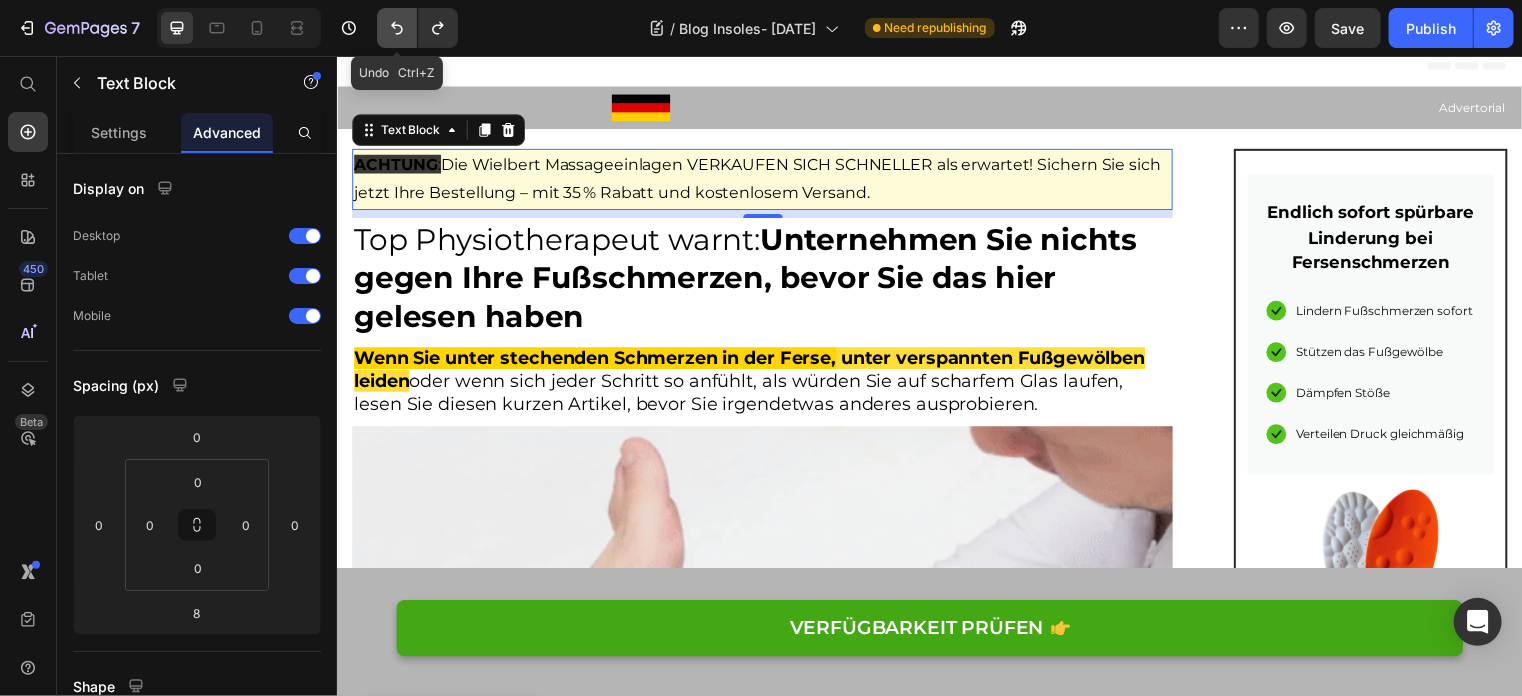 click 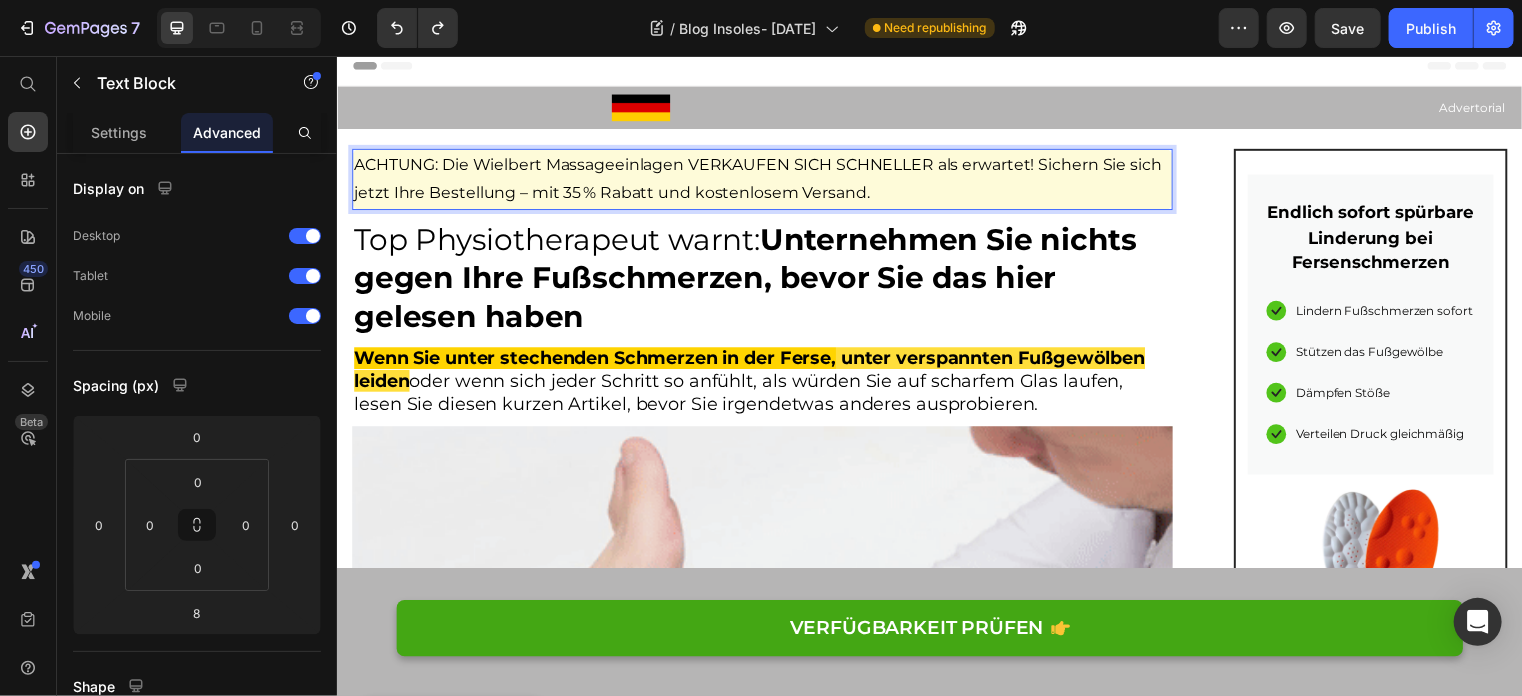 click on "ACHTUNG: Die Wielbert Massageeinlagen VERKAUFEN SICH SCHNELLER als erwartet! Sichern Sie sich jetzt Ihre Bestellung – mit 35 % Rabatt und kostenlosem Versand." at bounding box center (766, 180) 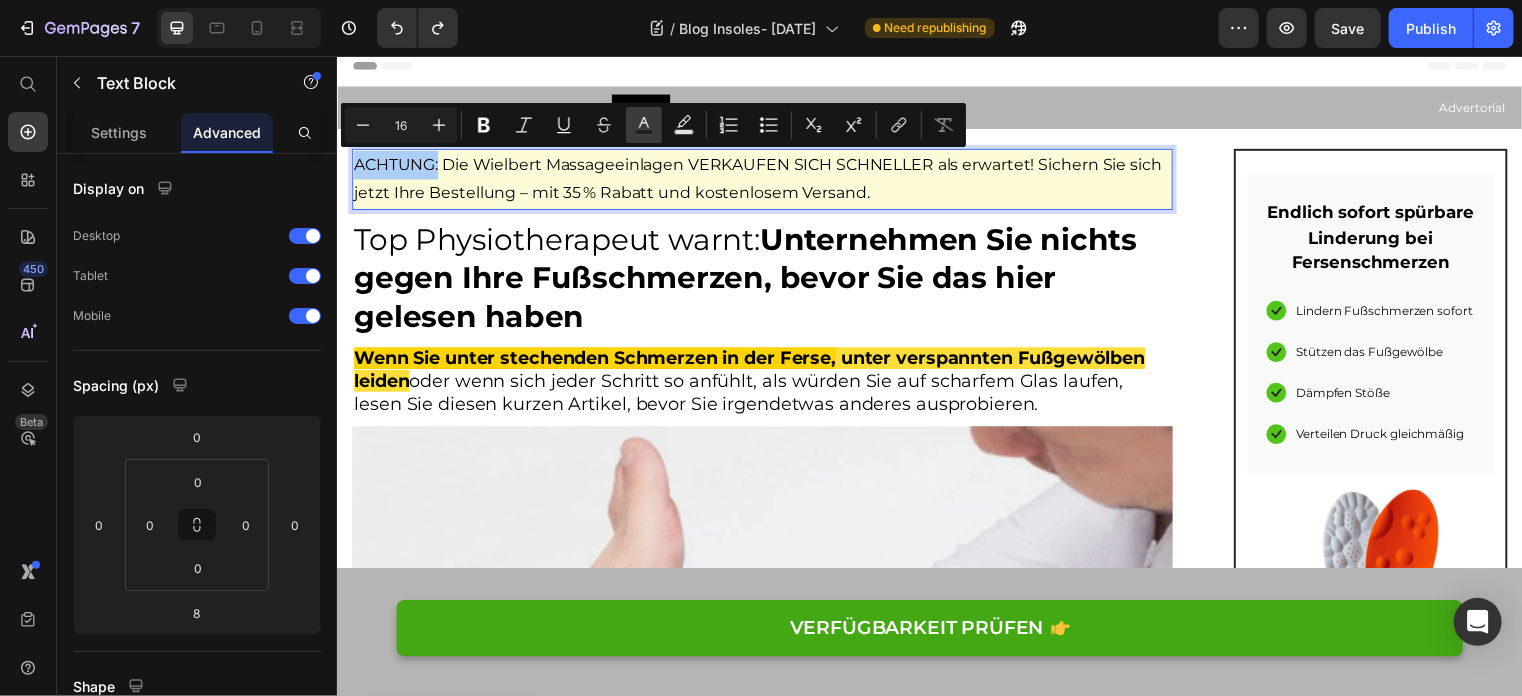 click 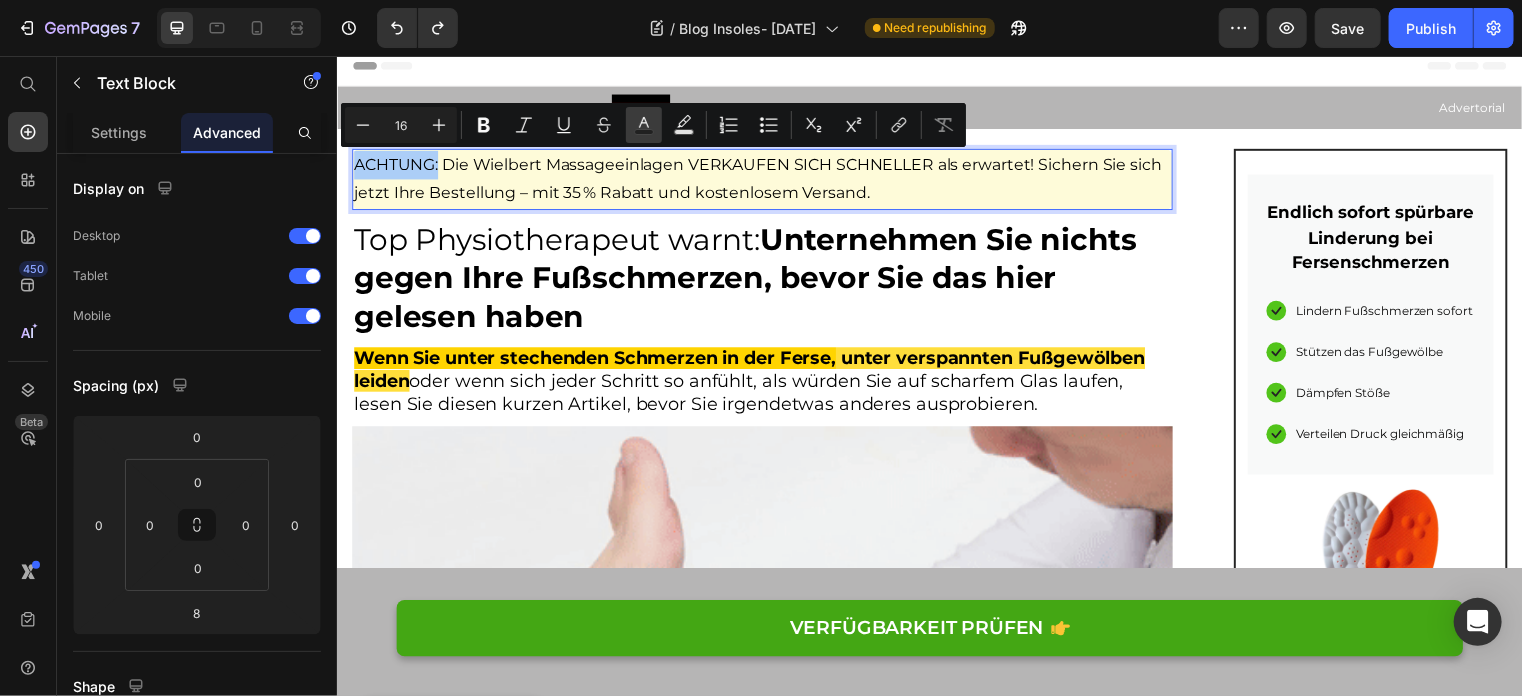 type on "000000" 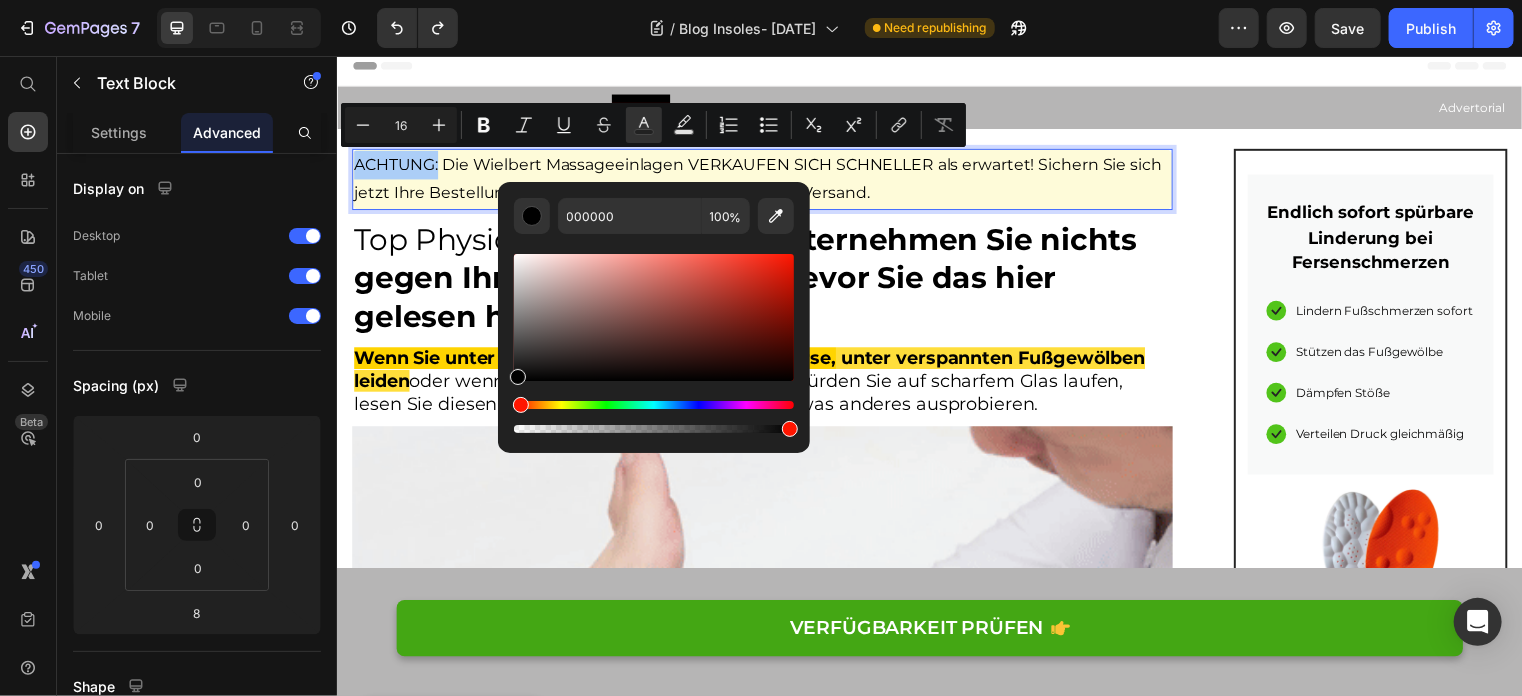 click at bounding box center (521, 405) 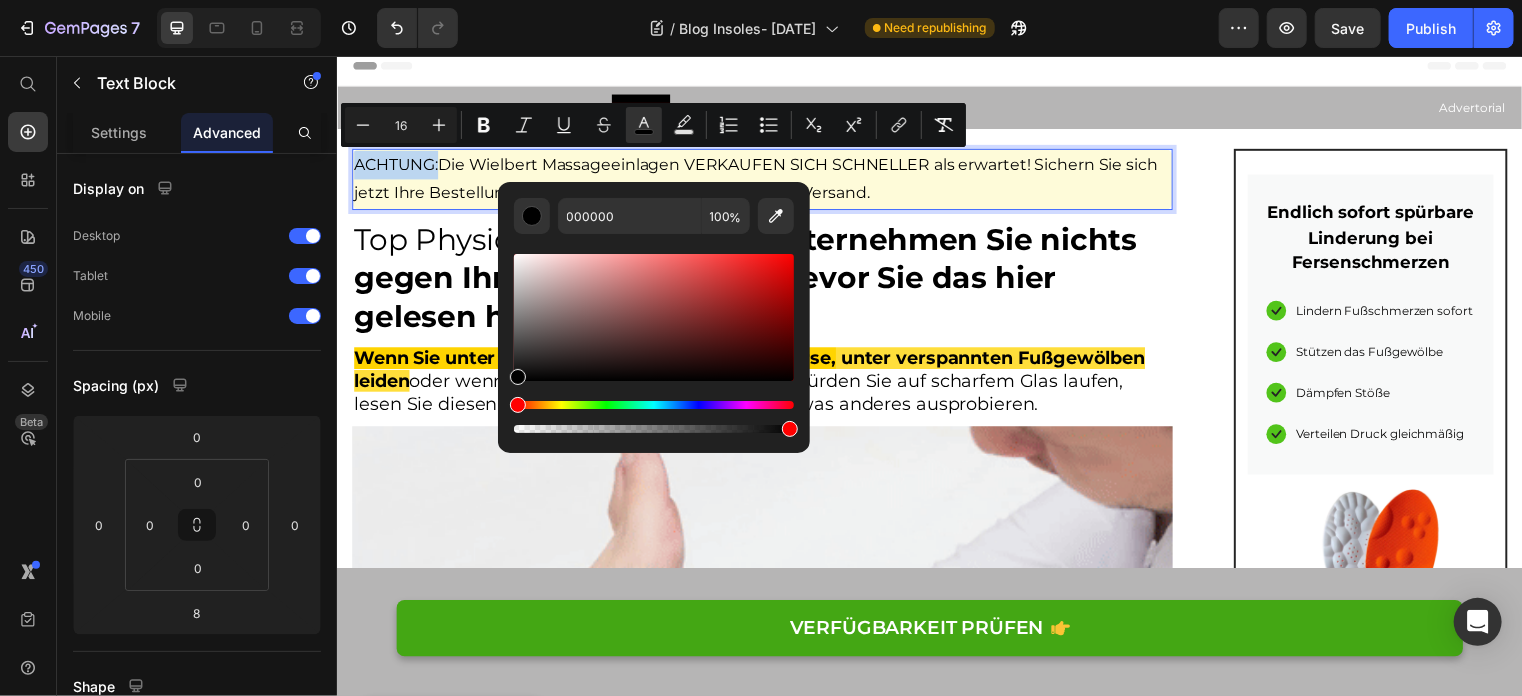 drag, startPoint x: 518, startPoint y: 404, endPoint x: 508, endPoint y: 402, distance: 10.198039 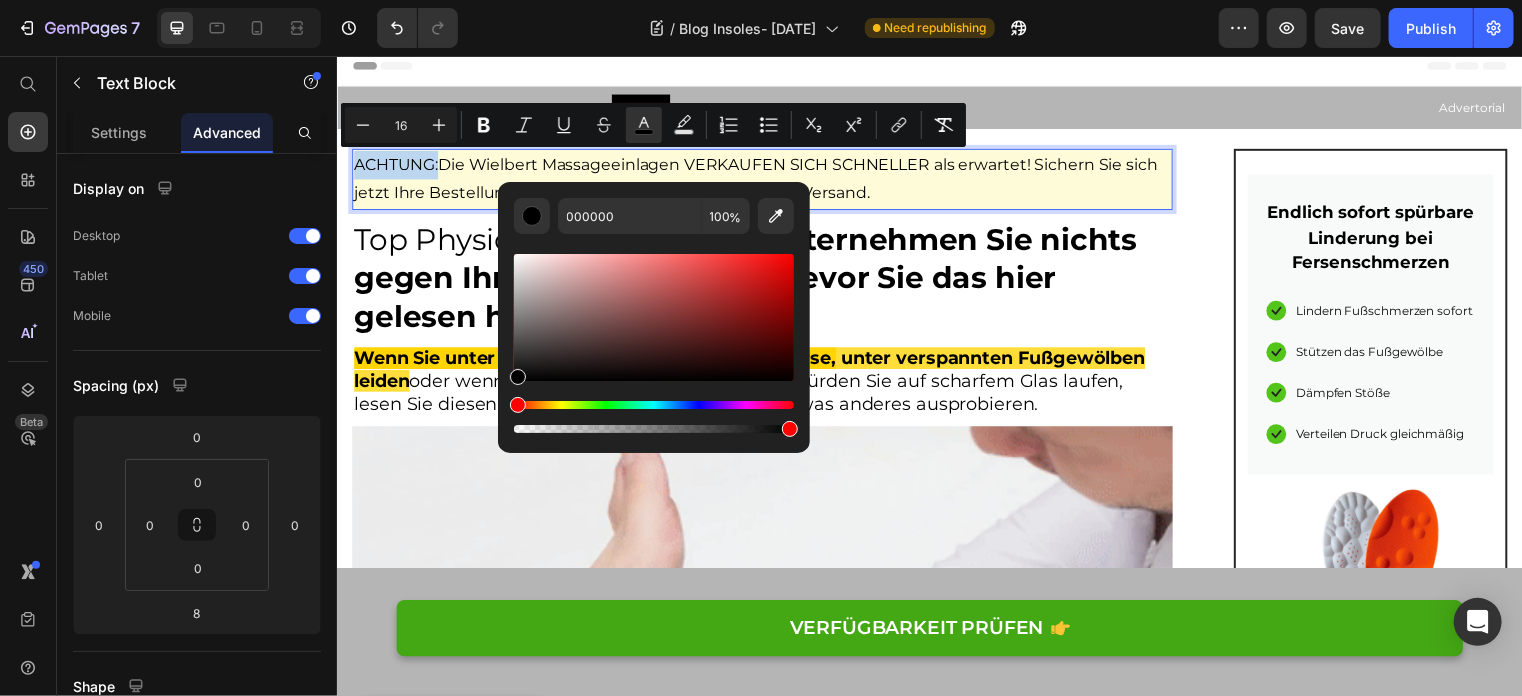 click on "000000 100 %" at bounding box center [654, 309] 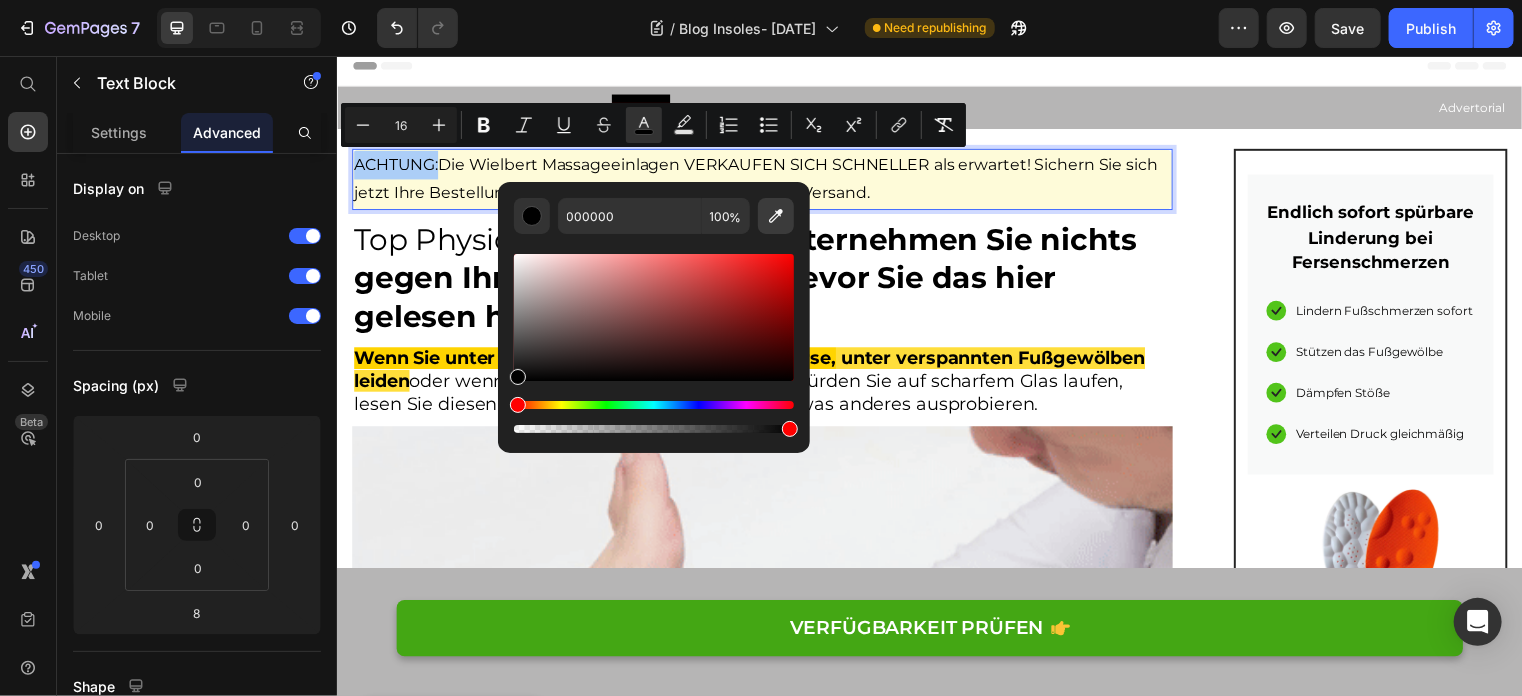 click 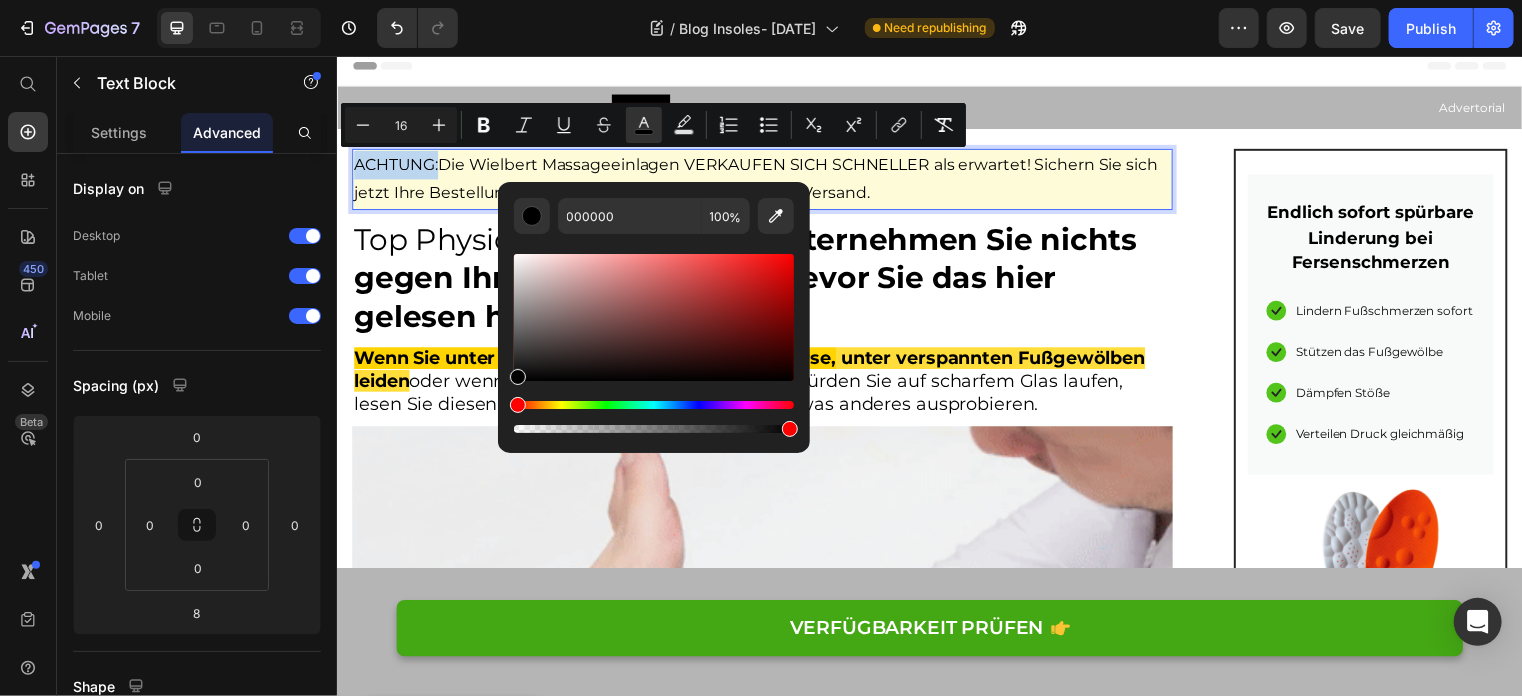 type on "FF0000" 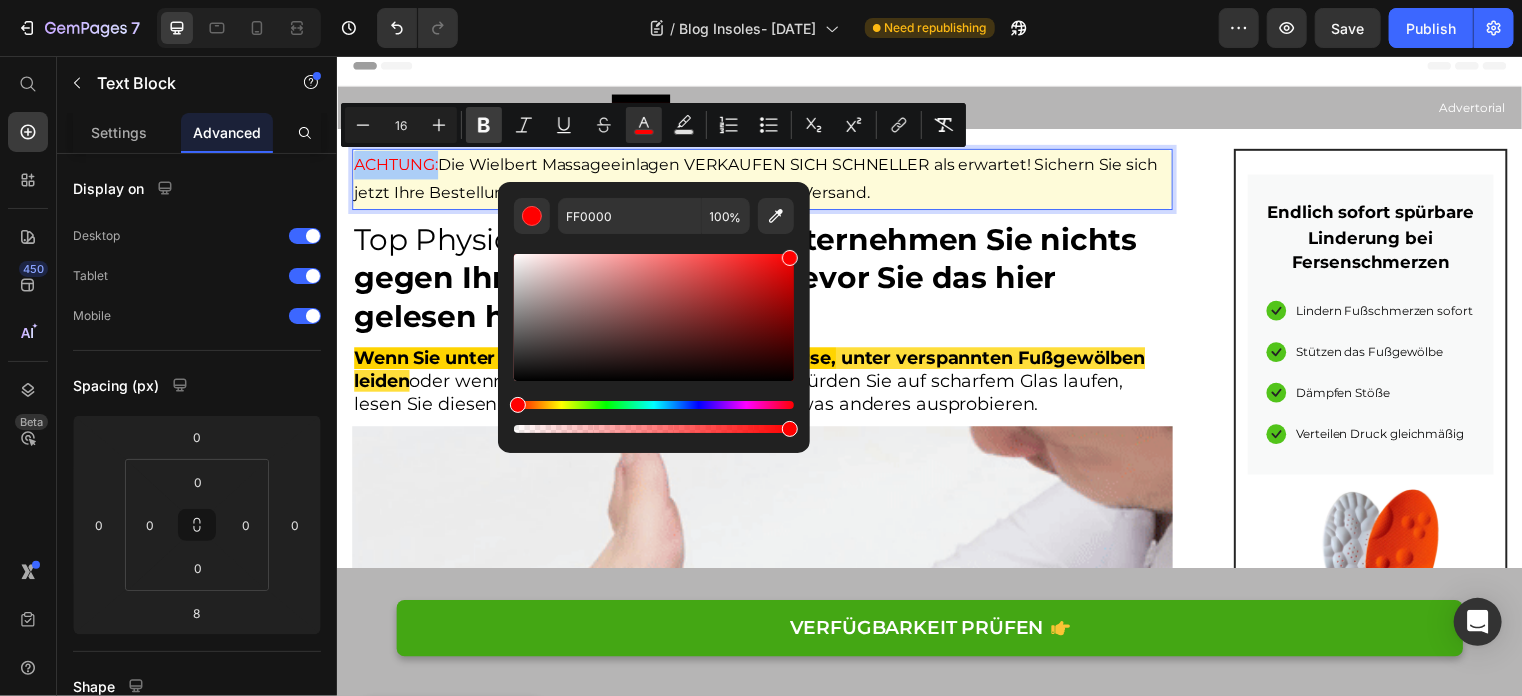 click 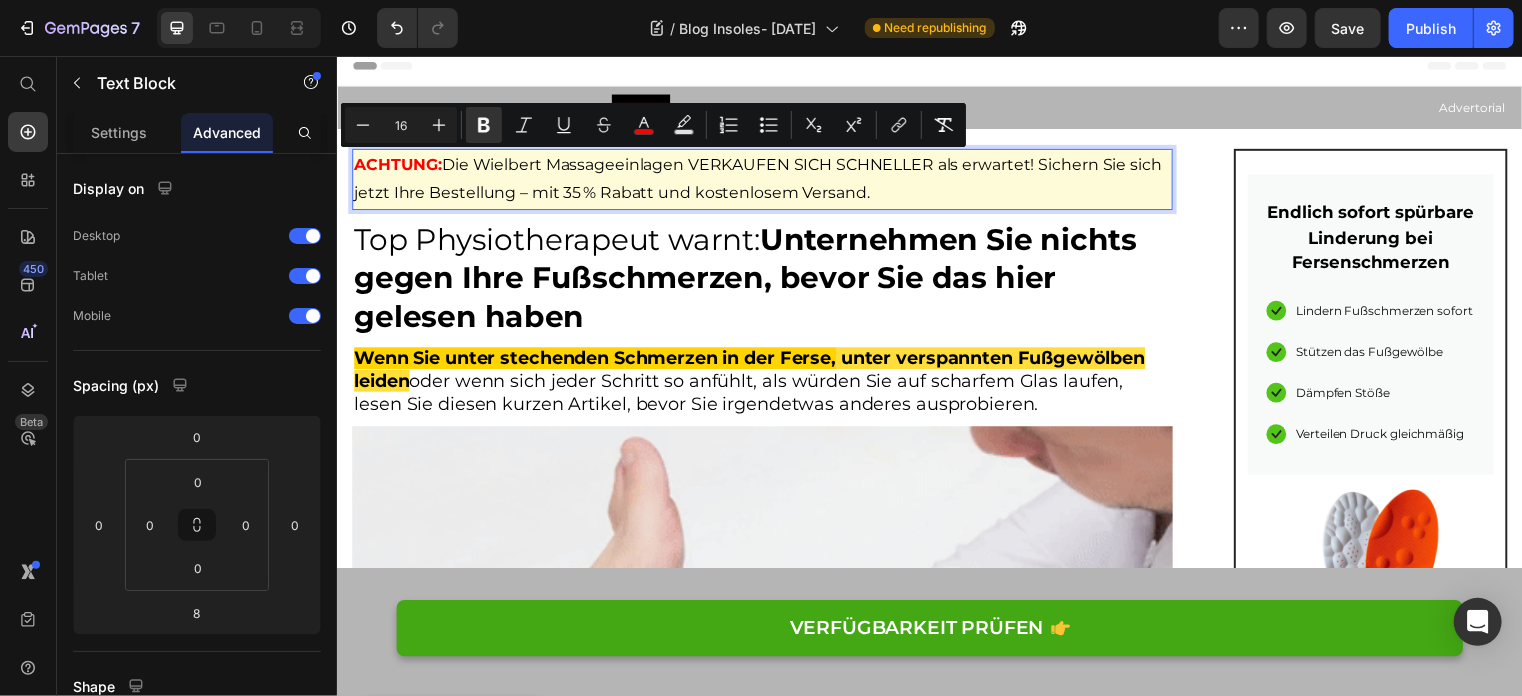 click on "ACHTUNG:  Die Wielbert Massageeinlagen VERKAUFEN SICH SCHNELLER als erwartet! Sichern Sie sich jetzt Ihre Bestellung – mit 35 % Rabatt und kostenlosem Versand." at bounding box center (766, 180) 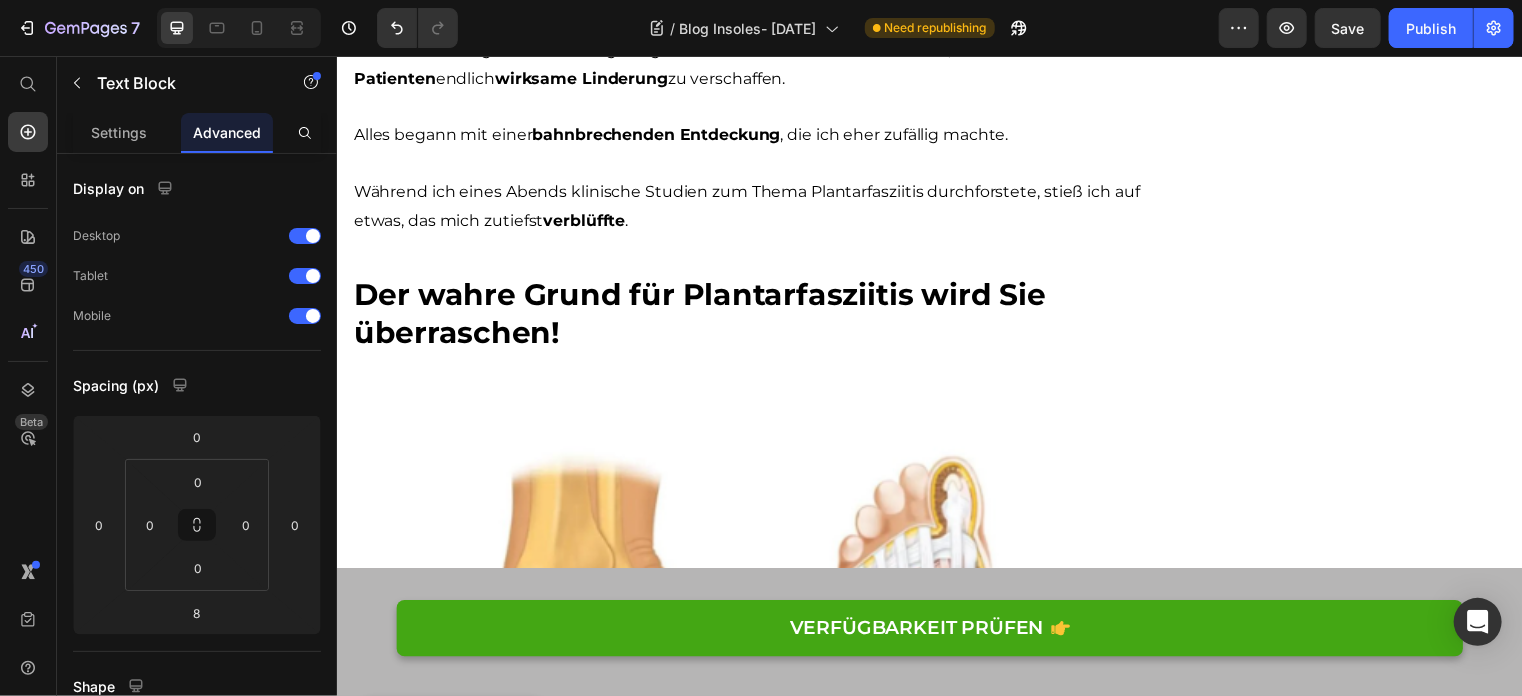 scroll, scrollTop: 2010, scrollLeft: 0, axis: vertical 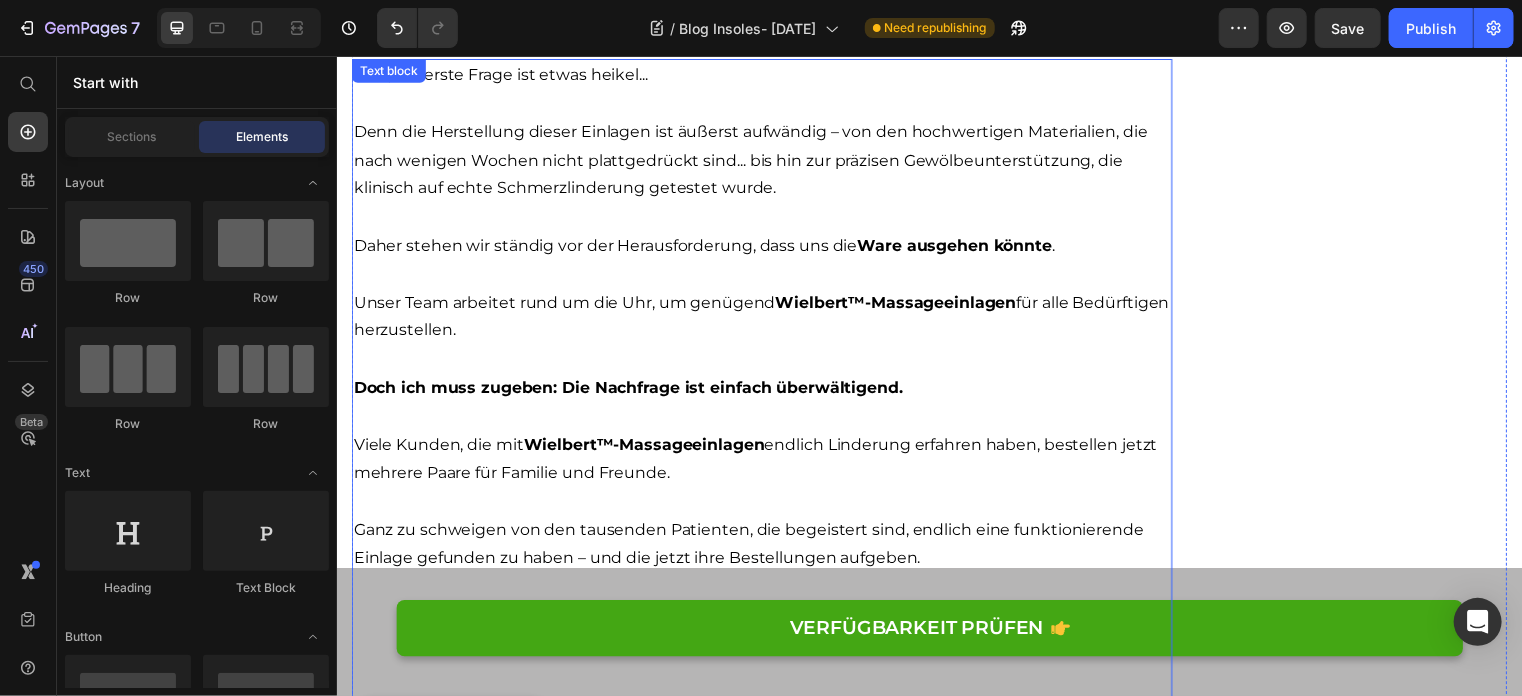 click on "Wielbert™-Massageeinlagen" at bounding box center [647, 448] 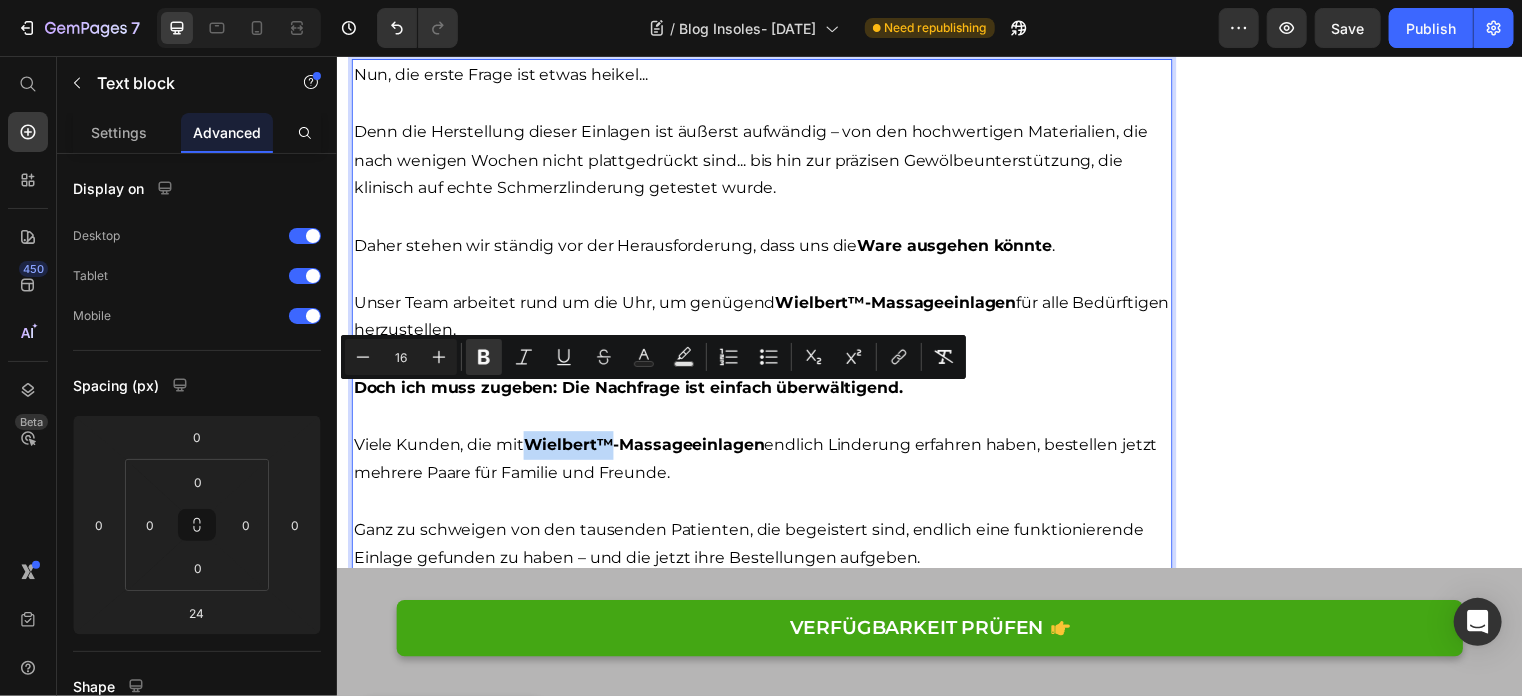 copy on "Wielbert™" 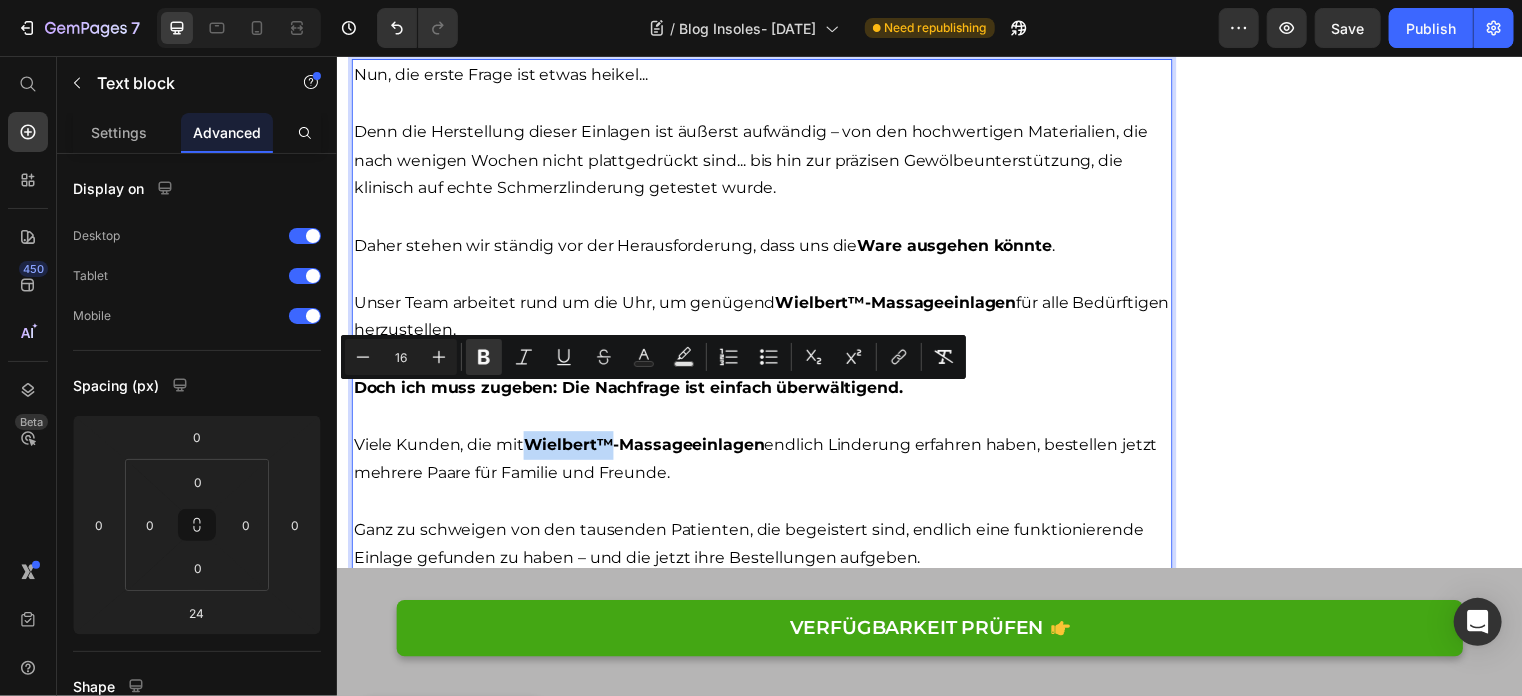 click on "Viele Kunden, die mit  Wielbert™-Massageeinlagen  endlich Linderung erfahren haben, bestellen jetzt mehrere Paare für Familie und Freunde." at bounding box center [766, 464] 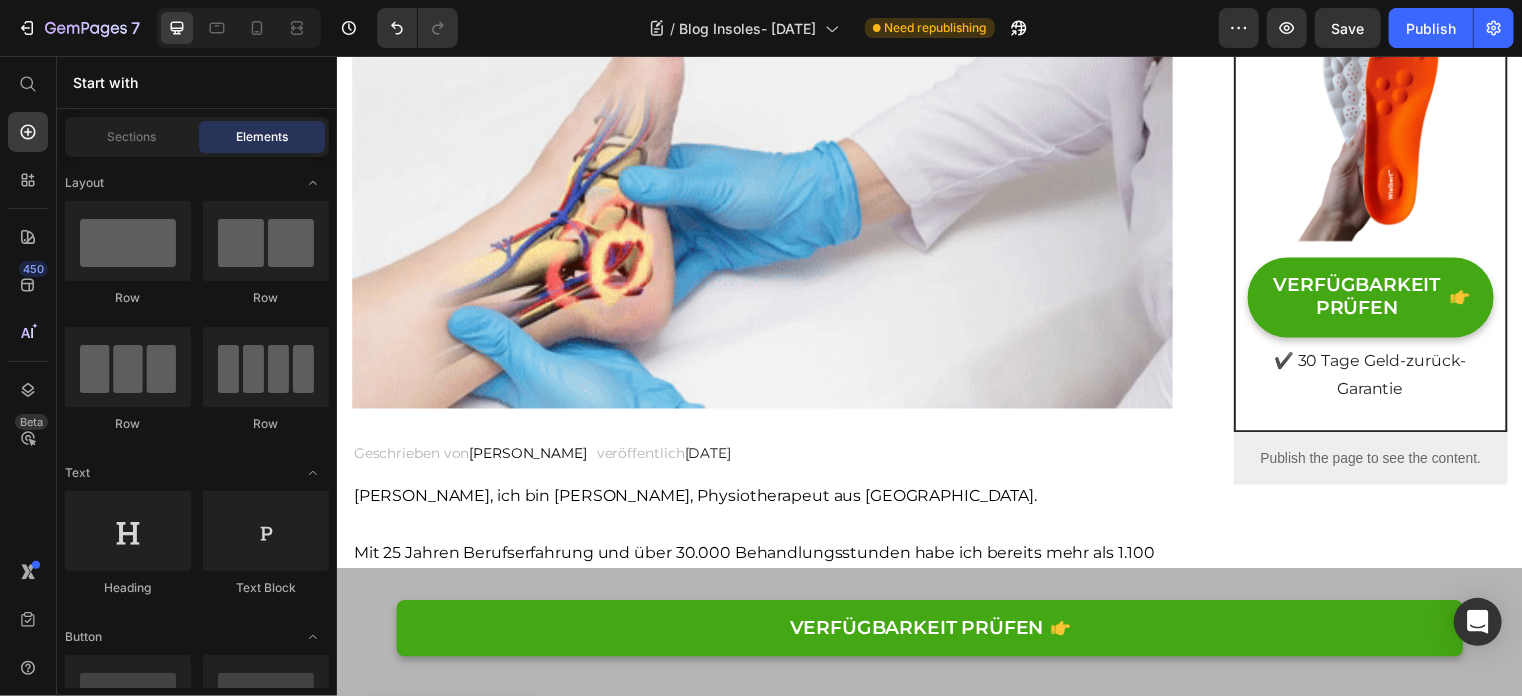 scroll, scrollTop: 0, scrollLeft: 0, axis: both 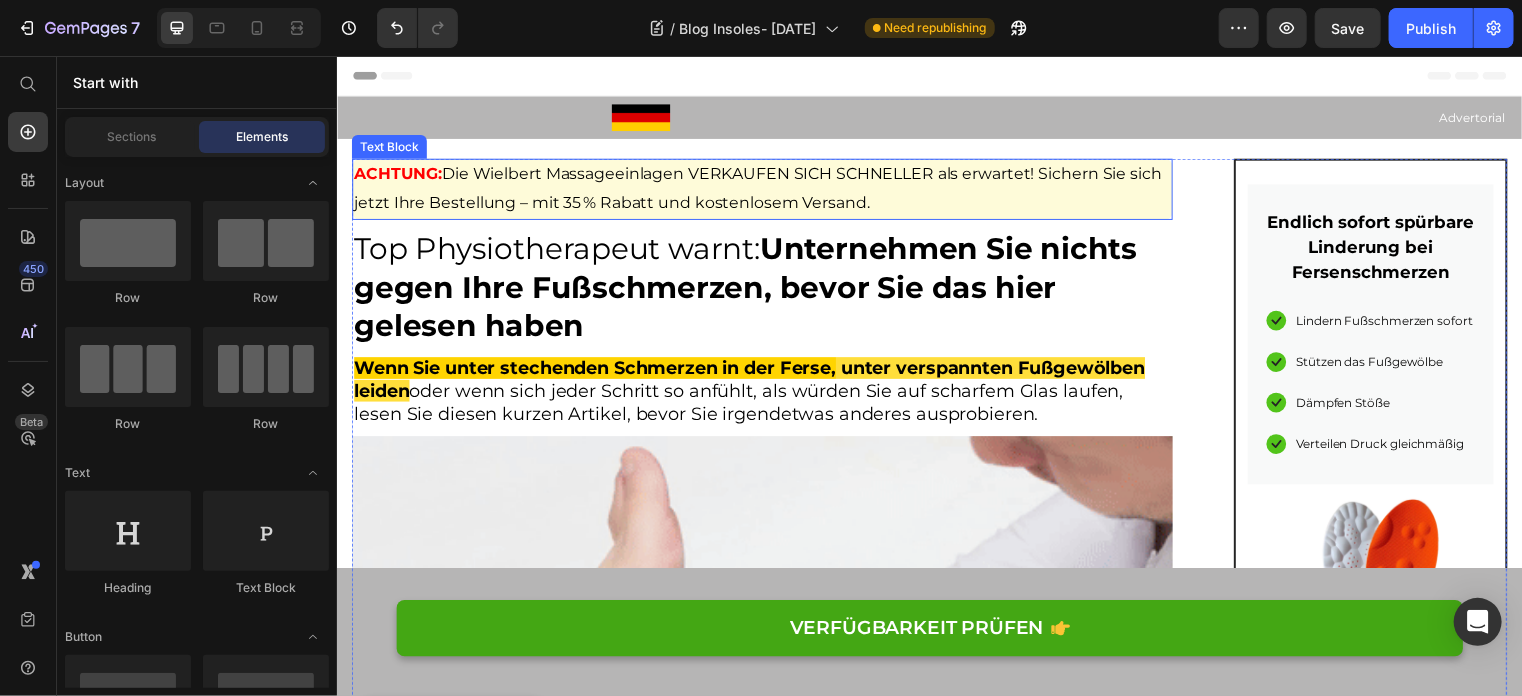 click on "ACHTUNG:  Die Wielbert Massageeinlagen VERKAUFEN SICH SCHNELLER als erwartet! Sichern Sie sich jetzt Ihre Bestellung – mit 35 % Rabatt und kostenlosem Versand." at bounding box center (766, 190) 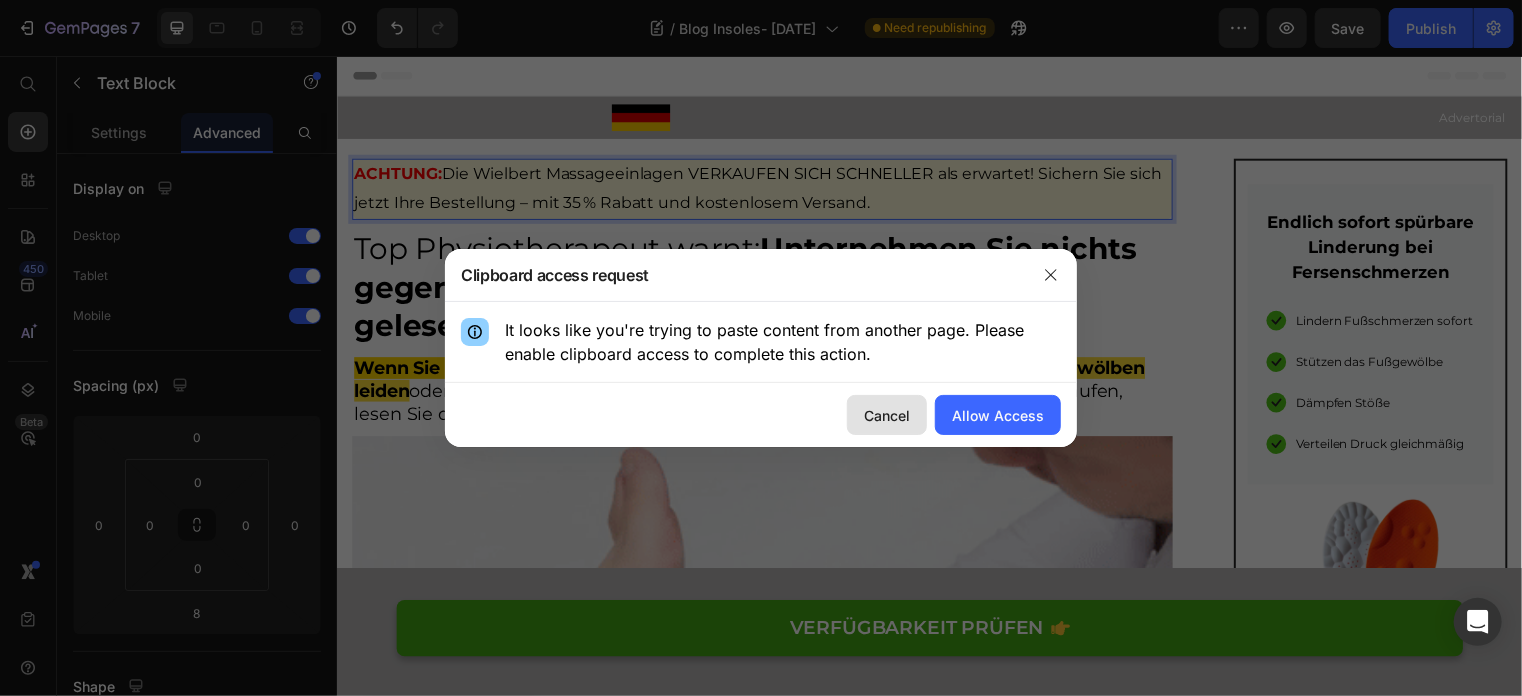 click on "Cancel" at bounding box center (887, 415) 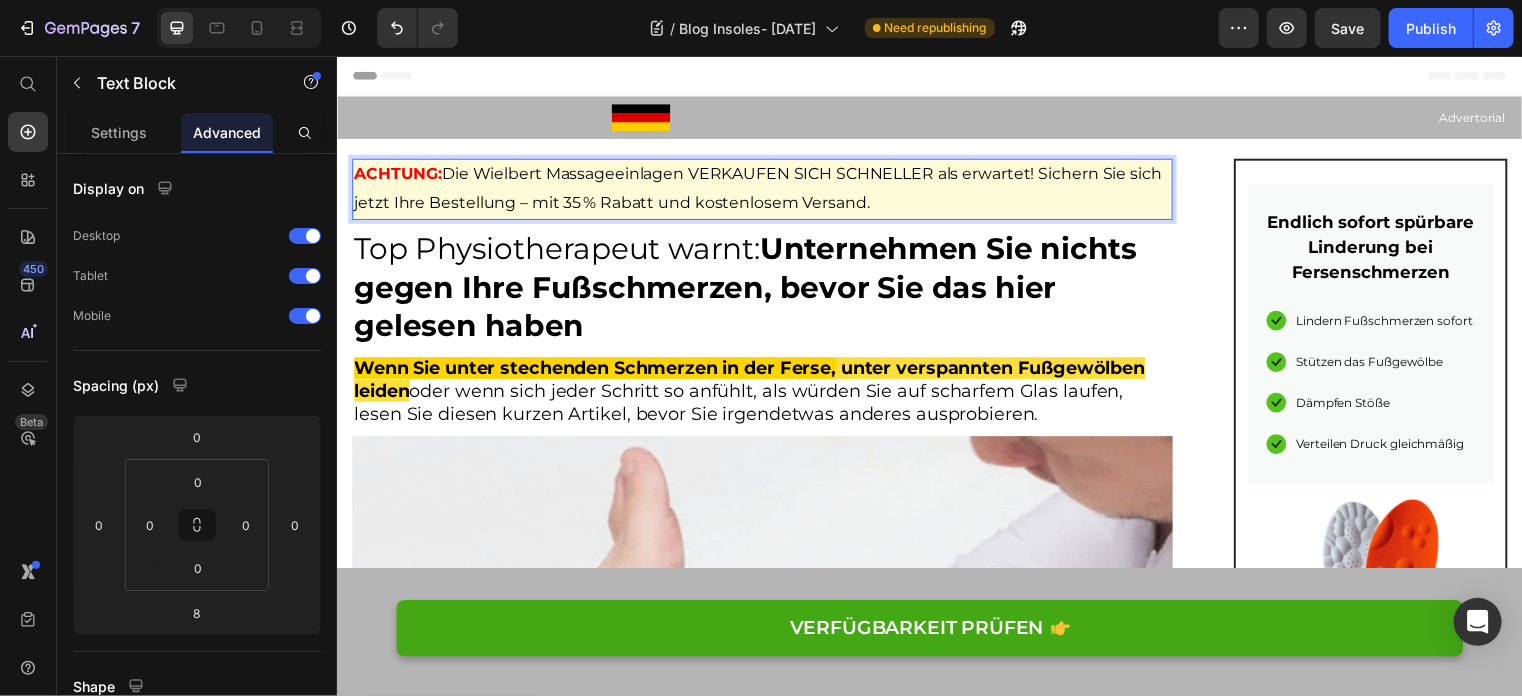 click on "ACHTUNG:  Die Wielbert Massageeinlagen VERKAUFEN SICH SCHNELLER als erwartet! Sichern Sie sich jetzt Ihre Bestellung – mit 35 % Rabatt und kostenlosem Versand." at bounding box center [766, 190] 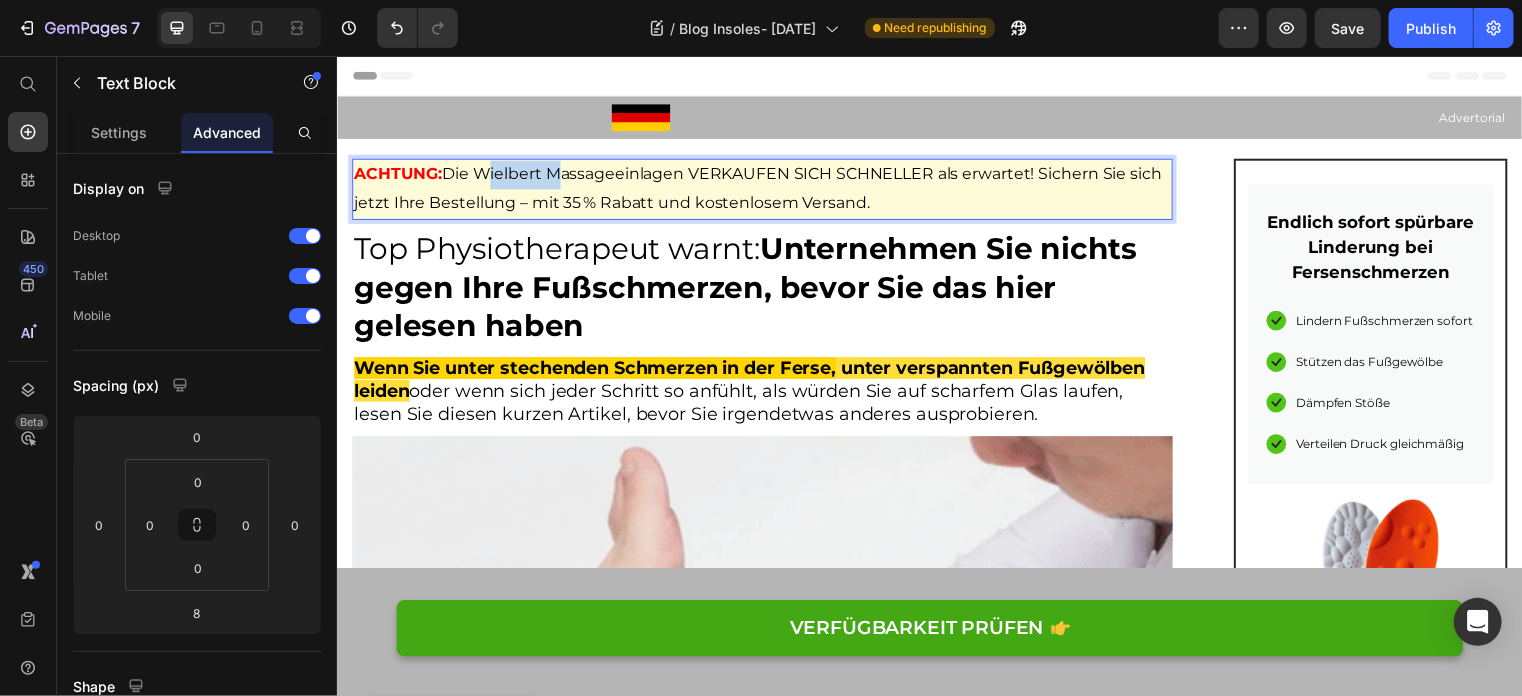 click on "ACHTUNG:  Die Wielbert Massageeinlagen VERKAUFEN SICH SCHNELLER als erwartet! Sichern Sie sich jetzt Ihre Bestellung – mit 35 % Rabatt und kostenlosem Versand." at bounding box center (766, 190) 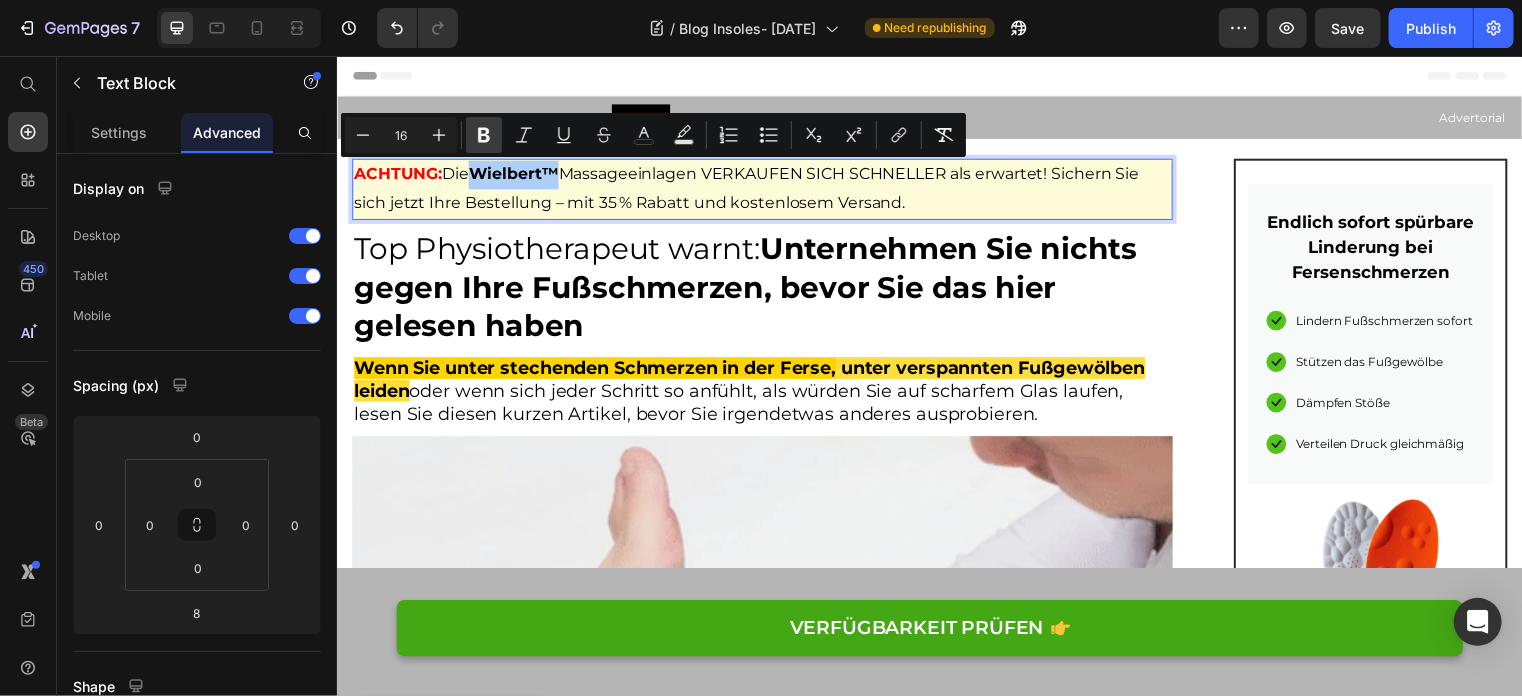 click 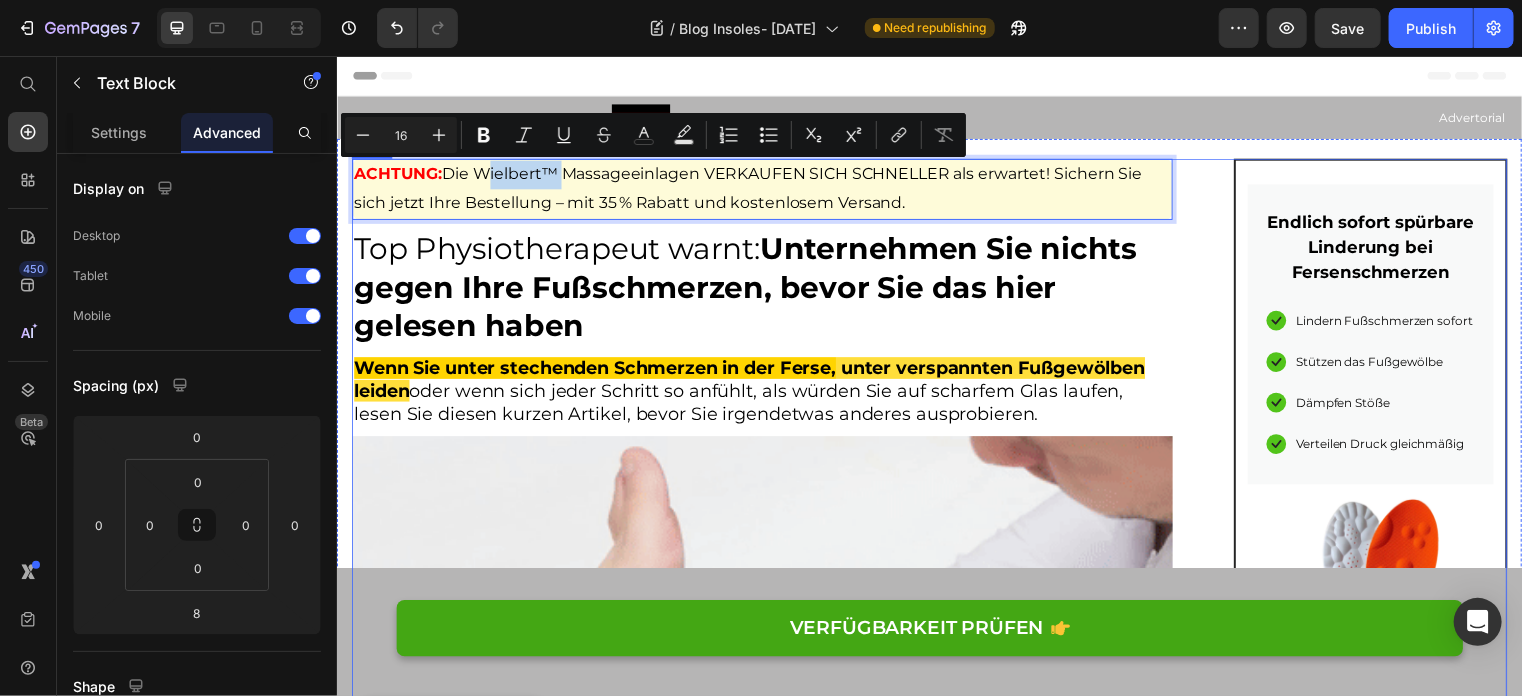 click on "ACHTUNG:  Die Wielbert™ Massageeinlagen VERKAUFEN SICH SCHNELLER als erwartet! Sichern Sie sich jetzt Ihre Bestellung – mit 35 % Rabatt und kostenlosem Versand.  Text Block   8 Top Physiotherapeut warnt:  Unternehmen Sie nichts gegen Ihre Fußschmerzen, bevor Sie das hier gelesen haben Heading Wenn Sie unter stechenden Schmerzen in der Ferse,   unter verspannten Fußgewölben leiden  oder wenn sich jeder Schritt so anfühlt, als würden Sie auf scharfem Glas laufen, lesen Sie diesen kurzen Artikel, bevor Sie irgendetwas anderes ausprobieren. Heading Image Geschrieben von  [PERSON_NAME]   Text block veröffentlich  [DATE] Text block Row Hallo, ich bin [PERSON_NAME], Physiotherapeut aus [GEOGRAPHIC_DATA].    Mit 25 Jahren Berufserfahrung und über 30.000 Behandlungsstunden habe ich bereits mehr als 1.100 Patienten mit den unterschiedlichsten Fußproblemen erfolgreich therapiert: Text block
Plantarfasziitis (Fersenschmerzen)
Neuropathie
Heading" at bounding box center (936, 8917) 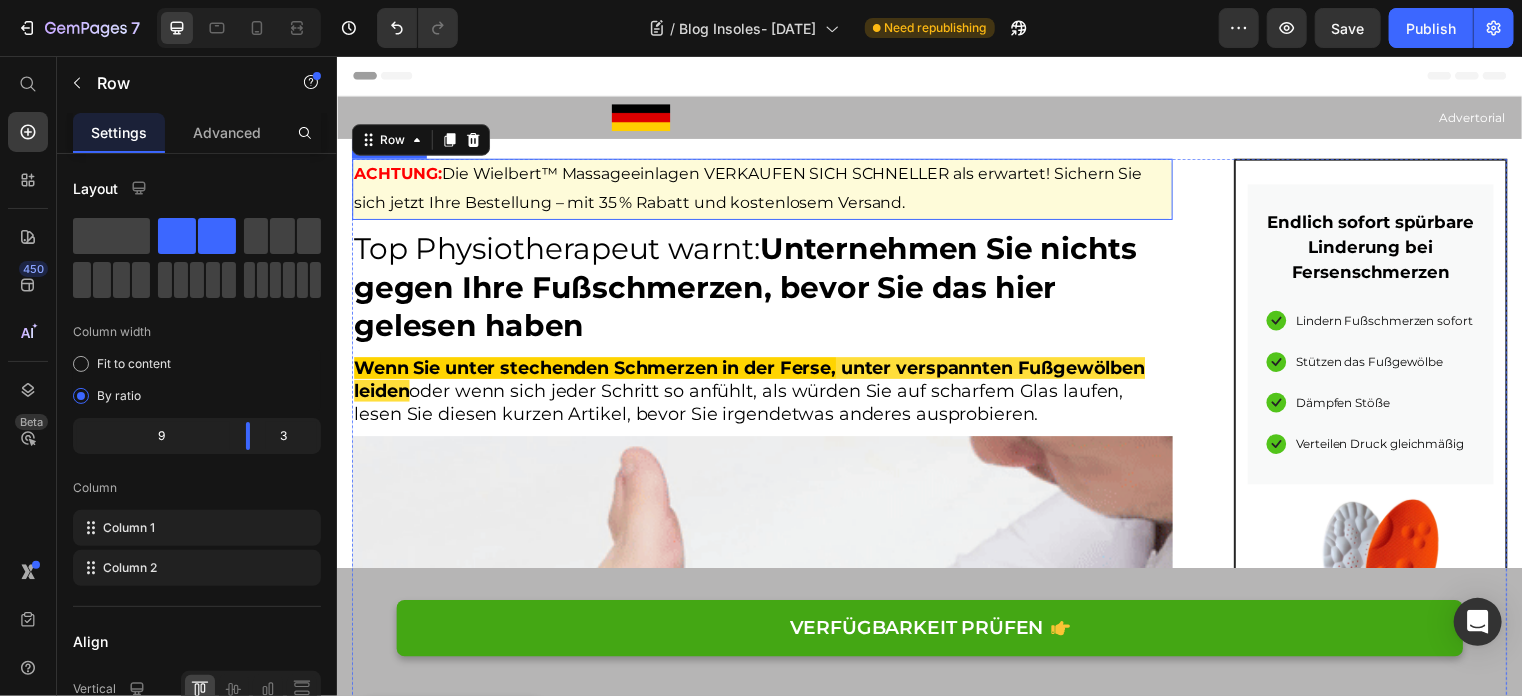 click on "ACHTUNG:  Die Wielbert™ Massageeinlagen VERKAUFEN SICH SCHNELLER als erwartet! Sichern Sie sich jetzt Ihre Bestellung – mit 35 % Rabatt und kostenlosem Versand." at bounding box center (766, 190) 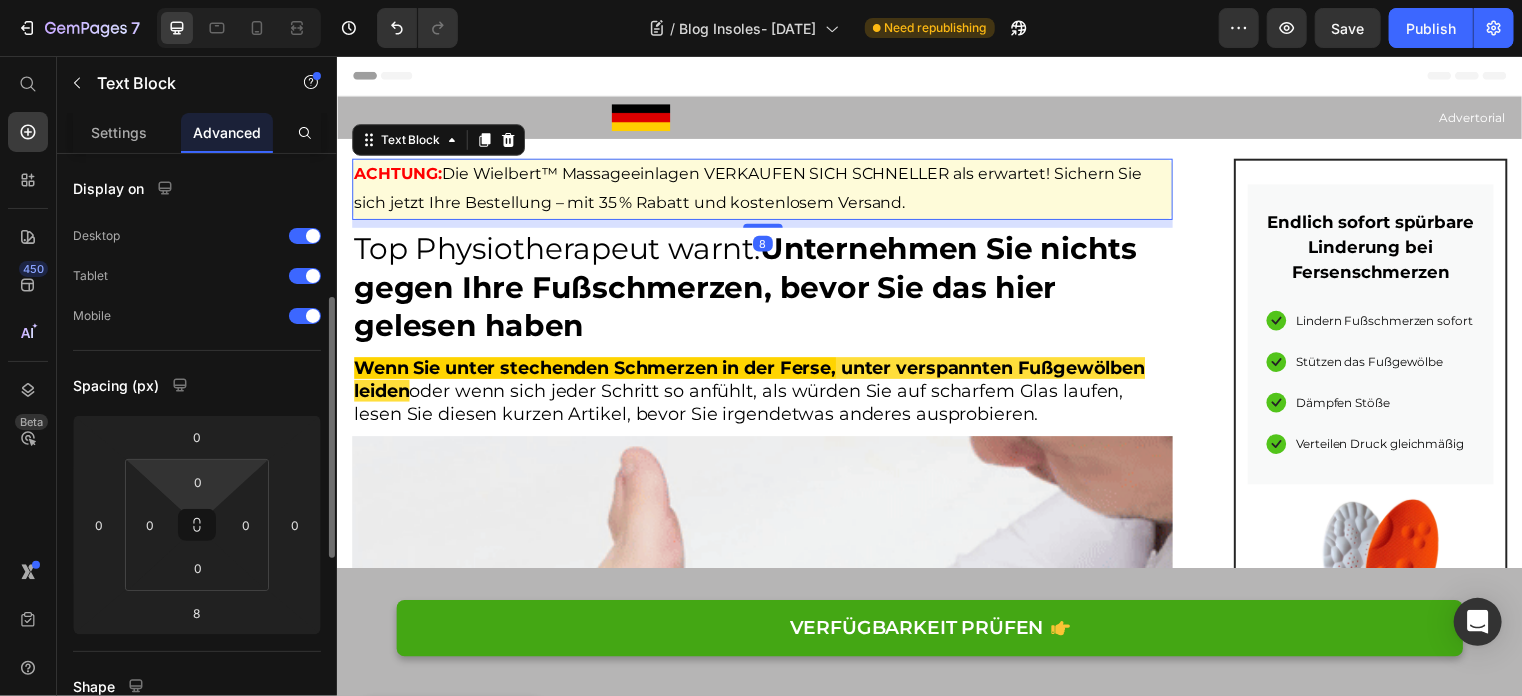 scroll, scrollTop: 300, scrollLeft: 0, axis: vertical 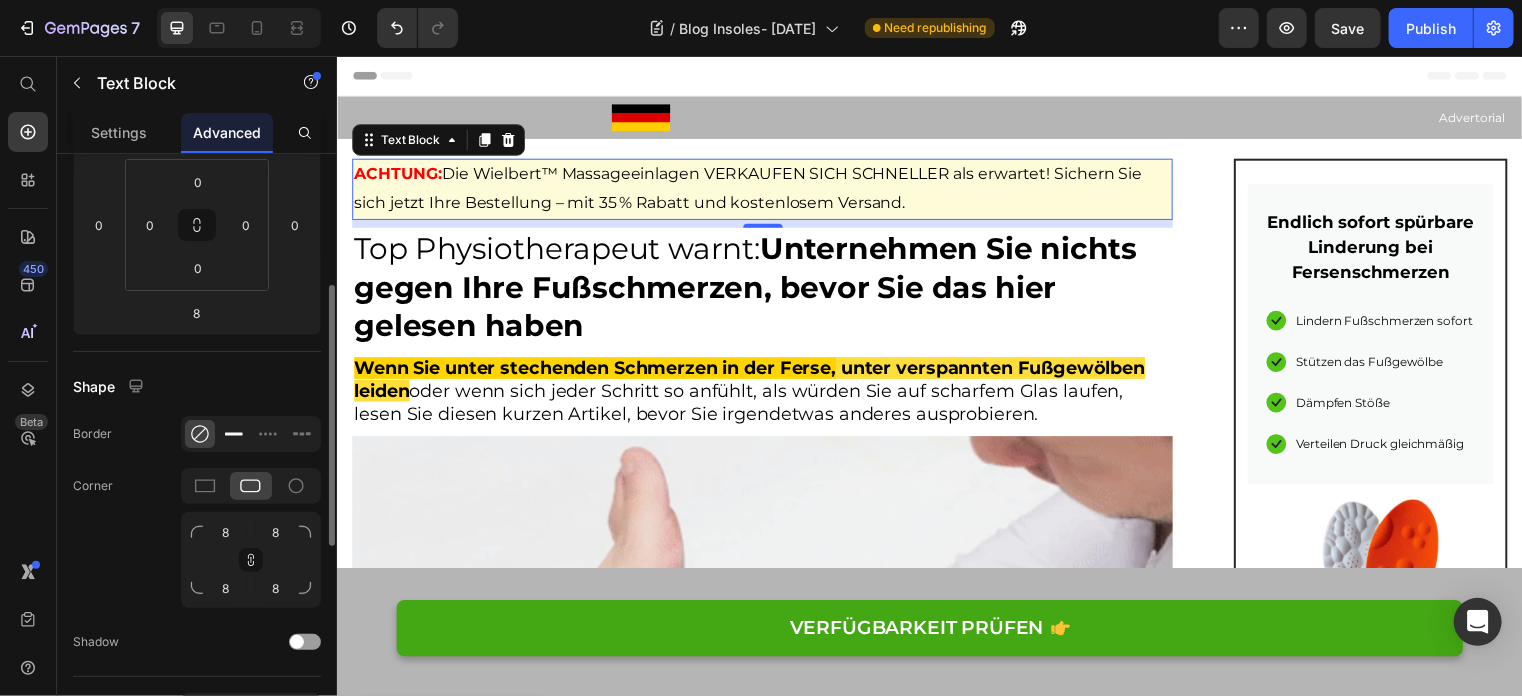 click 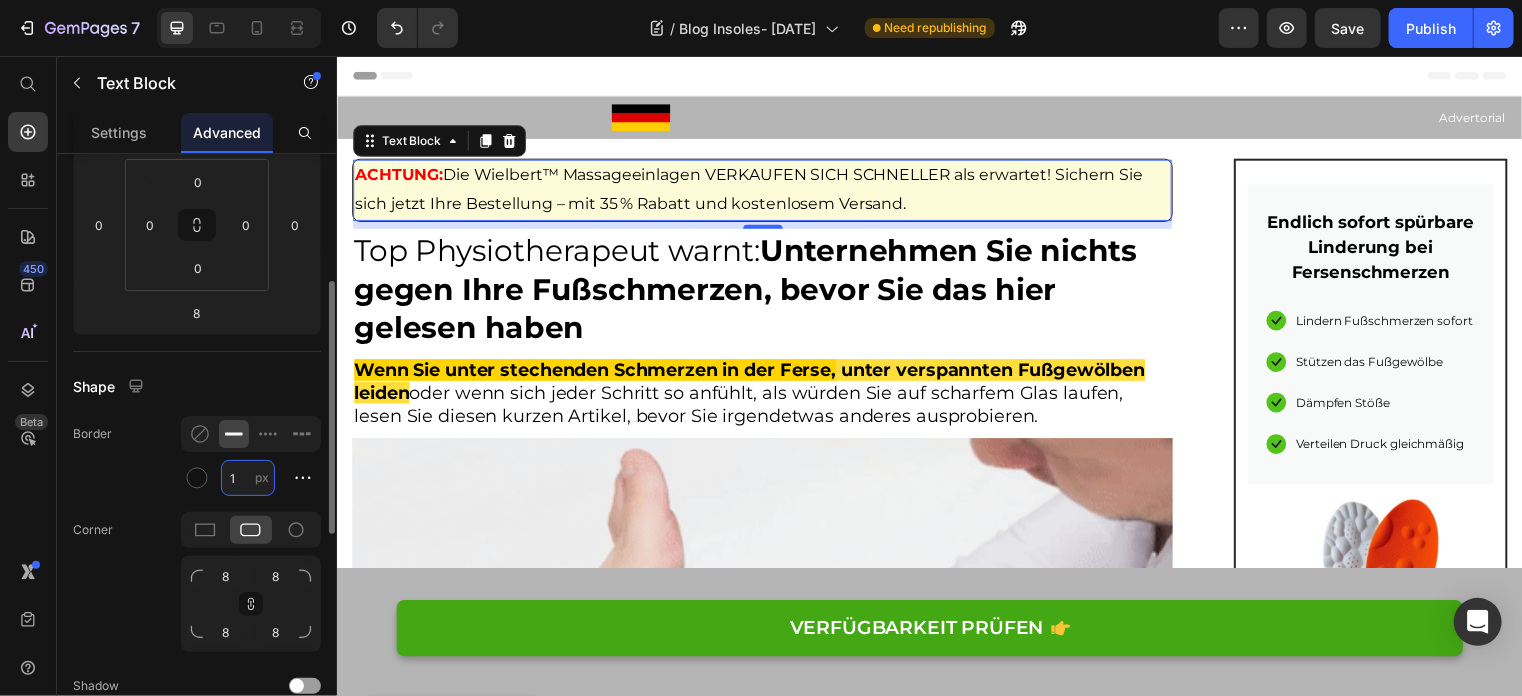 click on "1" at bounding box center (248, 478) 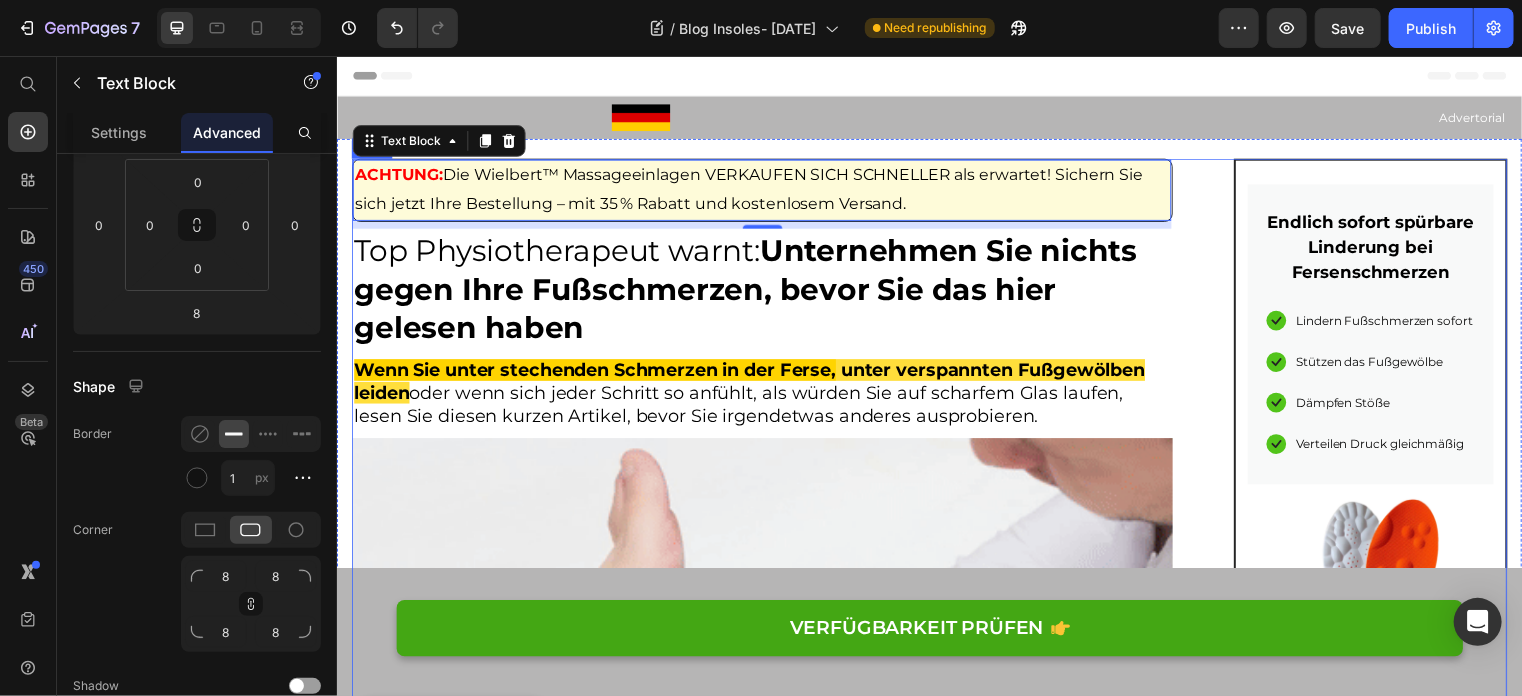 click on "ACHTUNG:  Die Wielbert™ Massageeinlagen VERKAUFEN SICH SCHNELLER als erwartet! Sichern Sie sich jetzt Ihre Bestellung – mit 35 % Rabatt und kostenlosem Versand.  Text Block   8 Top Physiotherapeut warnt:  Unternehmen Sie nichts gegen Ihre Fußschmerzen, bevor Sie das hier gelesen haben Heading Wenn Sie unter stechenden Schmerzen in der Ferse,   unter verspannten Fußgewölben leiden  oder wenn sich jeder Schritt so anfühlt, als würden Sie auf scharfem Glas laufen, lesen Sie diesen kurzen Artikel, bevor Sie irgendetwas anderes ausprobieren. Heading Image Geschrieben von  [PERSON_NAME]   Text block veröffentlich  [DATE] Text block Row Hallo, ich bin [PERSON_NAME], Physiotherapeut aus [GEOGRAPHIC_DATA].    Mit 25 Jahren Berufserfahrung und über 30.000 Behandlungsstunden habe ich bereits mehr als 1.100 Patienten mit den unterschiedlichsten Fußproblemen erfolgreich therapiert: Text block
Plantarfasziitis (Fersenschmerzen)
Neuropathie
Heading" at bounding box center [936, 8918] 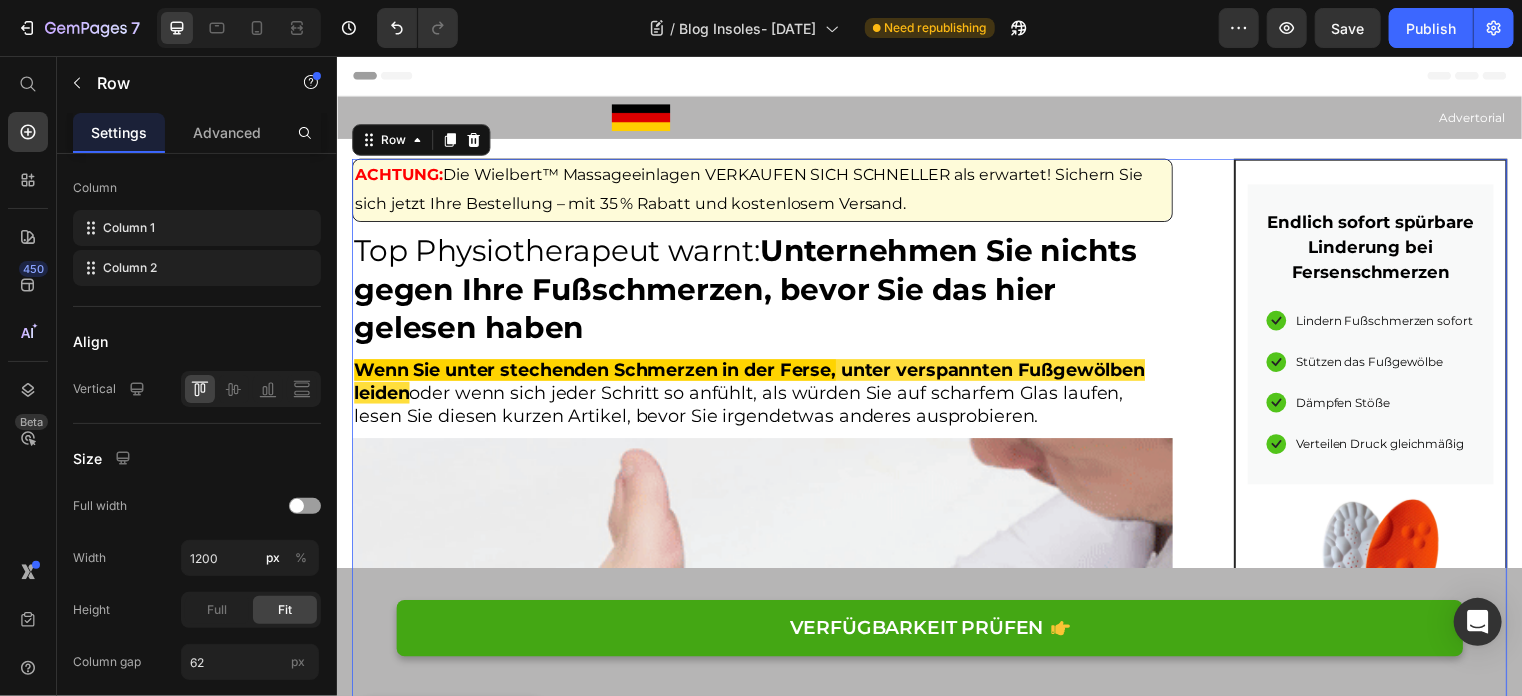 click on "ACHTUNG:  Die Wielbert™ Massageeinlagen VERKAUFEN SICH SCHNELLER als erwartet! Sichern Sie sich jetzt Ihre Bestellung – mit 35 % Rabatt und kostenlosem Versand.  Text Block Top Physiotherapeut warnt:  Unternehmen Sie nichts gegen Ihre Fußschmerzen, bevor Sie das hier gelesen haben Heading Wenn Sie unter stechenden Schmerzen in der Ferse,   unter verspannten Fußgewölben leiden  oder wenn sich jeder Schritt so anfühlt, als würden Sie auf scharfem Glas laufen, lesen Sie diesen kurzen Artikel, bevor Sie irgendetwas anderes ausprobieren. Heading Image Geschrieben von  [PERSON_NAME]   Text block veröffentlich  [DATE] Text block Row Hallo, ich bin [PERSON_NAME], Physiotherapeut aus [GEOGRAPHIC_DATA].    Mit 25 Jahren Berufserfahrung und über 30.000 Behandlungsstunden habe ich bereits mehr als 1.100 Patienten mit den unterschiedlichsten Fußproblemen erfolgreich therapiert: Text block
Plantarfasziitis (Fersenschmerzen)
Neuropathie
Fersensporn" at bounding box center [936, 8918] 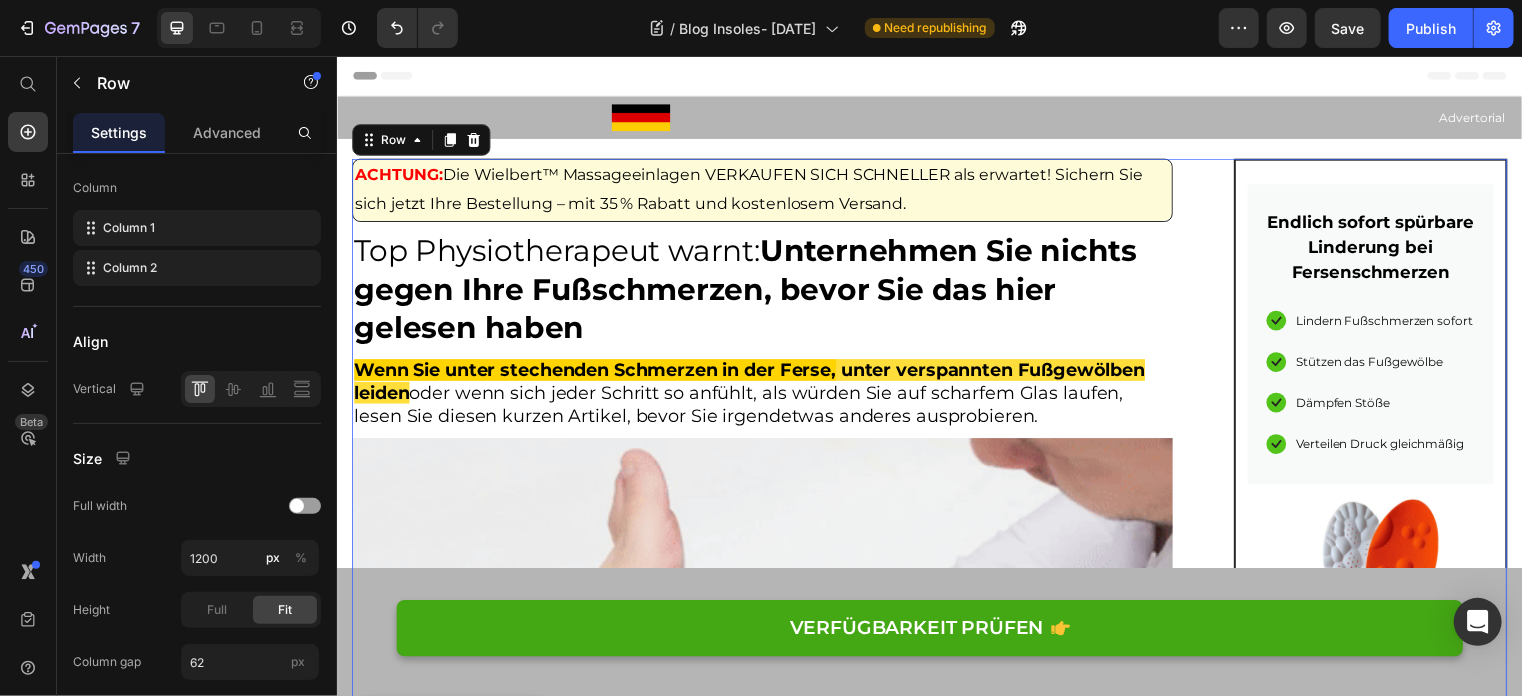 scroll, scrollTop: 0, scrollLeft: 0, axis: both 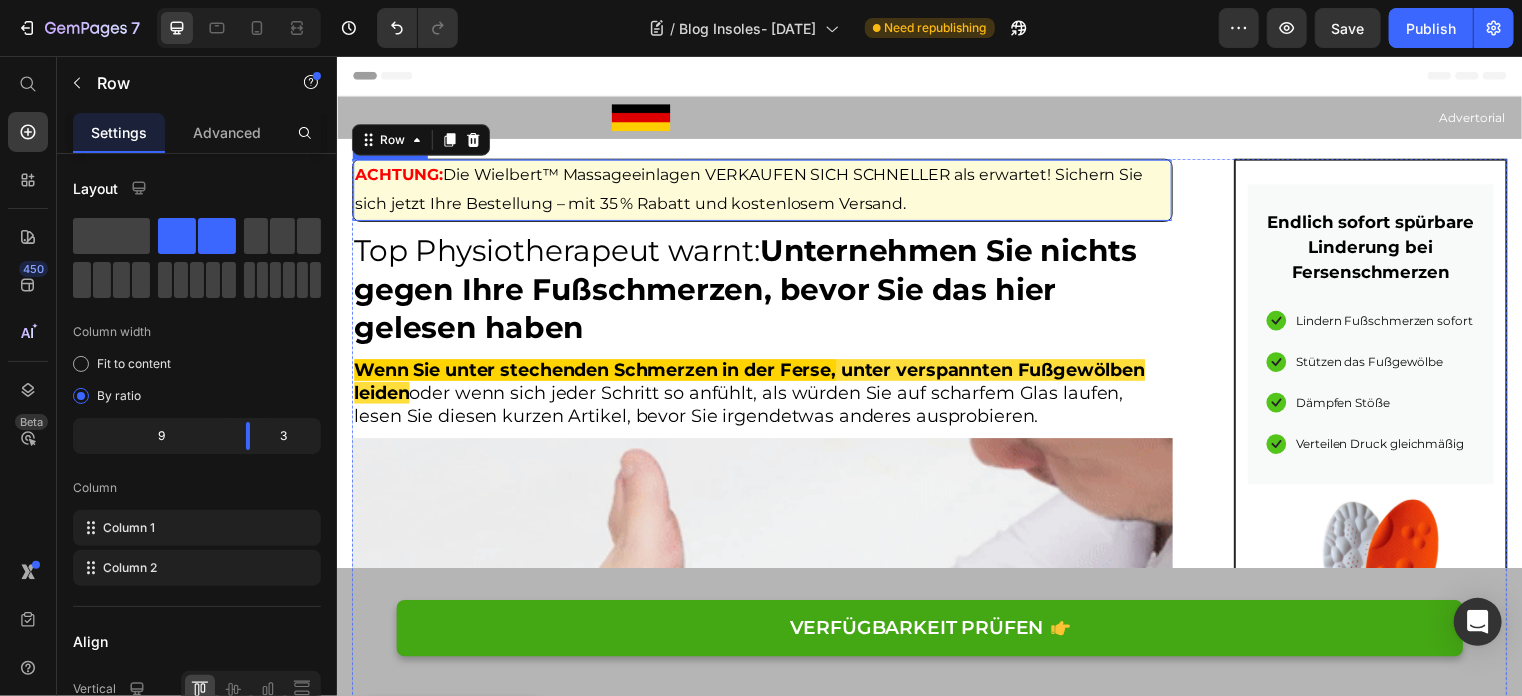 click on "ACHTUNG:  Die Wielbert™ Massageeinlagen VERKAUFEN SICH SCHNELLER als erwartet! Sichern Sie sich jetzt Ihre Bestellung – mit 35 % Rabatt und kostenlosem Versand." at bounding box center (766, 191) 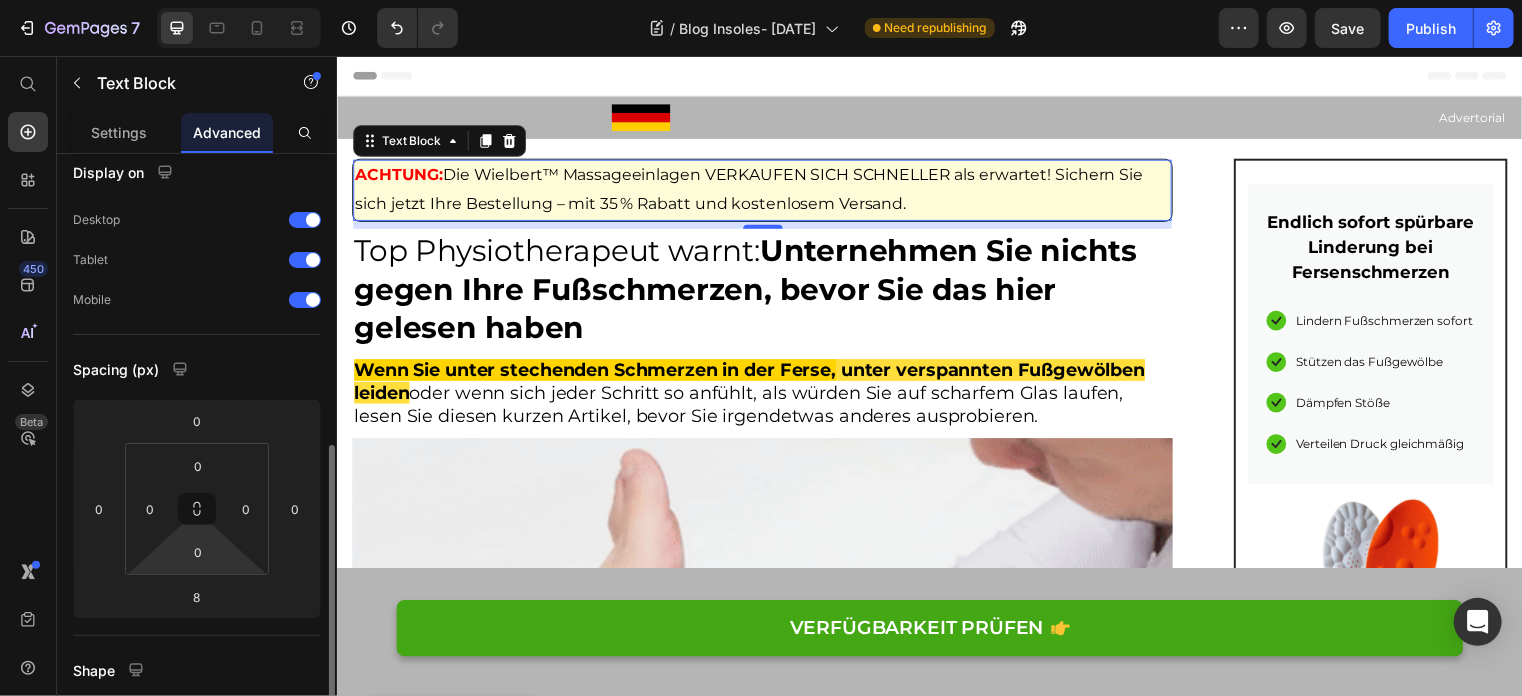 scroll, scrollTop: 316, scrollLeft: 0, axis: vertical 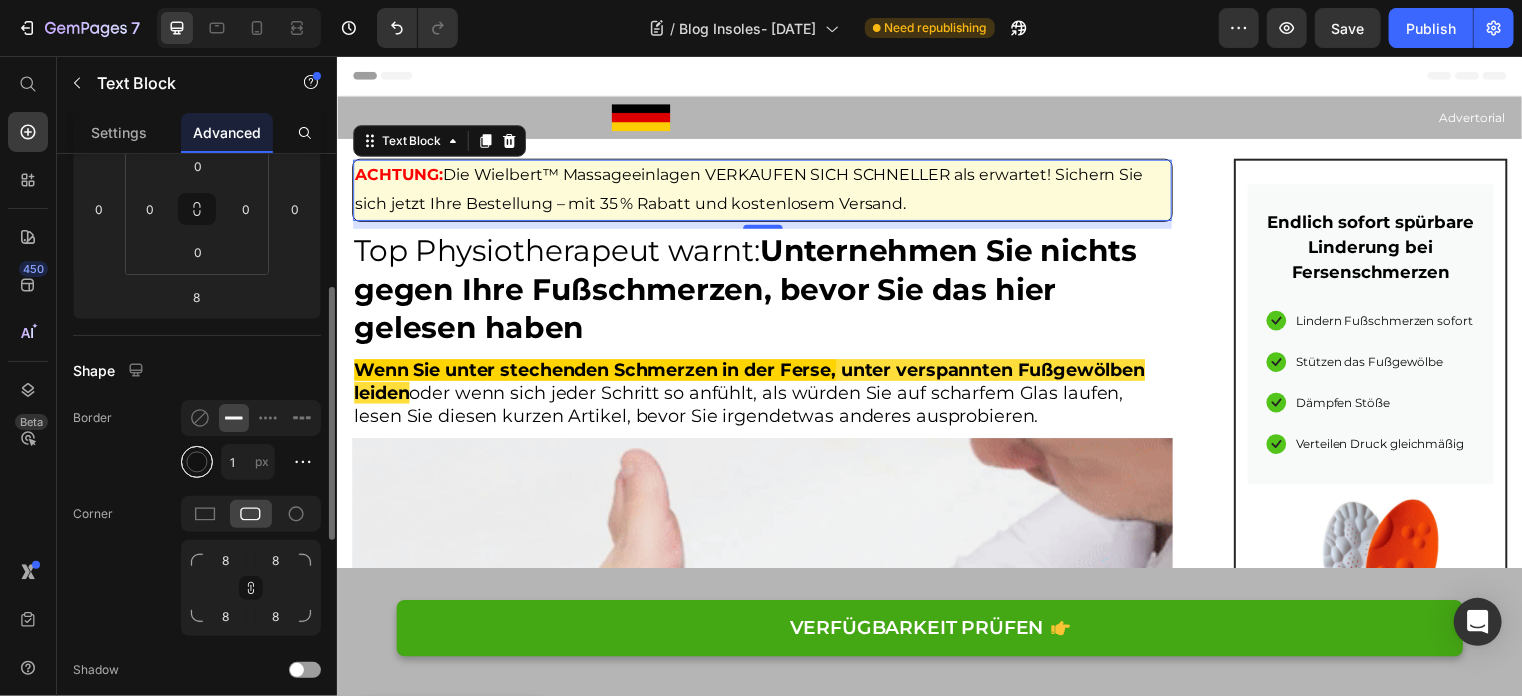 click at bounding box center (197, 462) 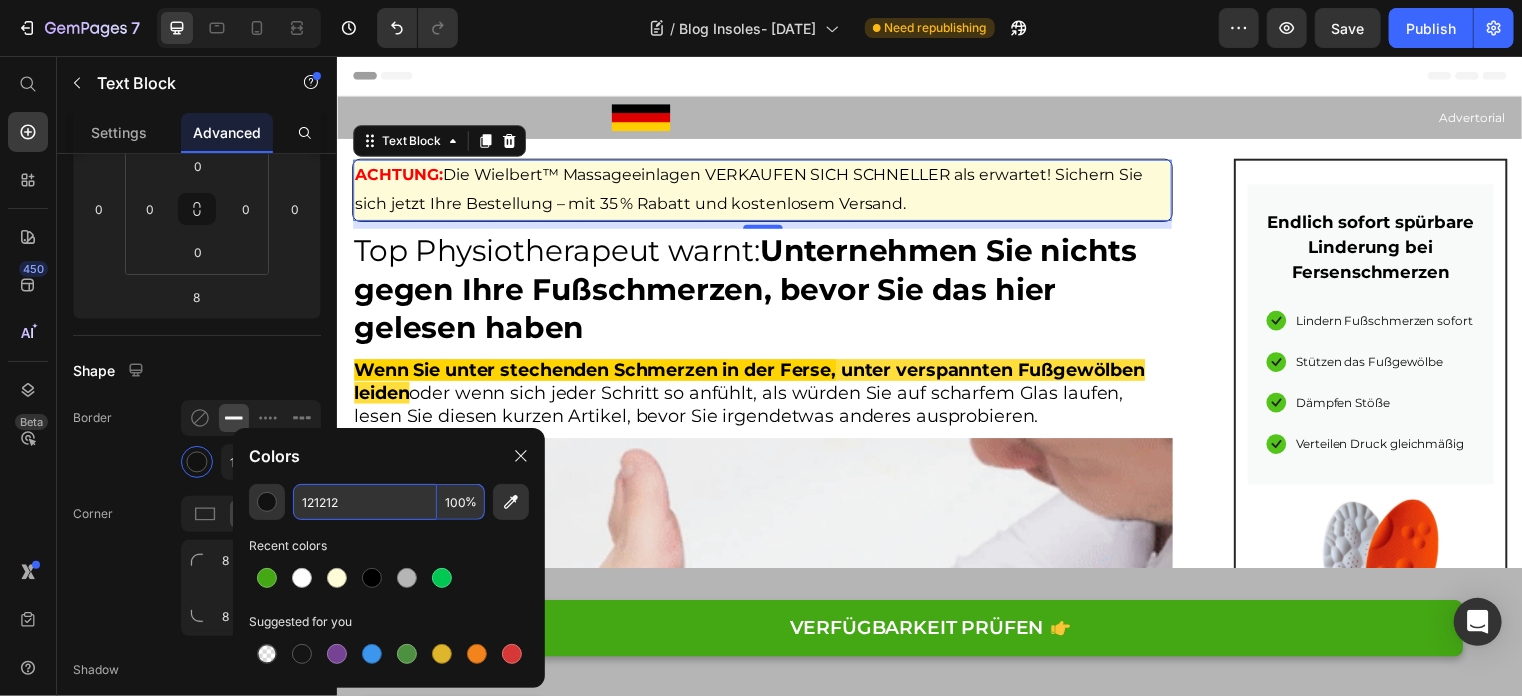 click on "121212" at bounding box center (365, 502) 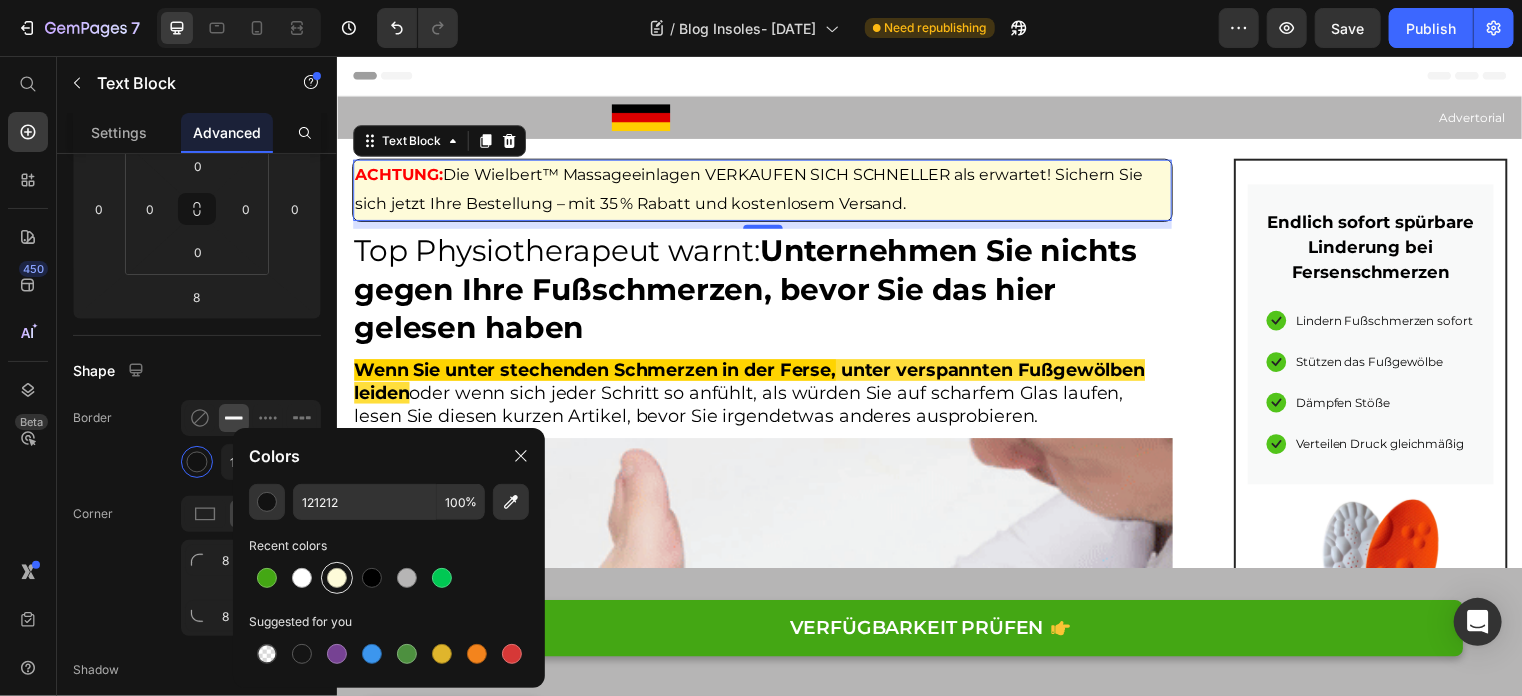 click at bounding box center [337, 578] 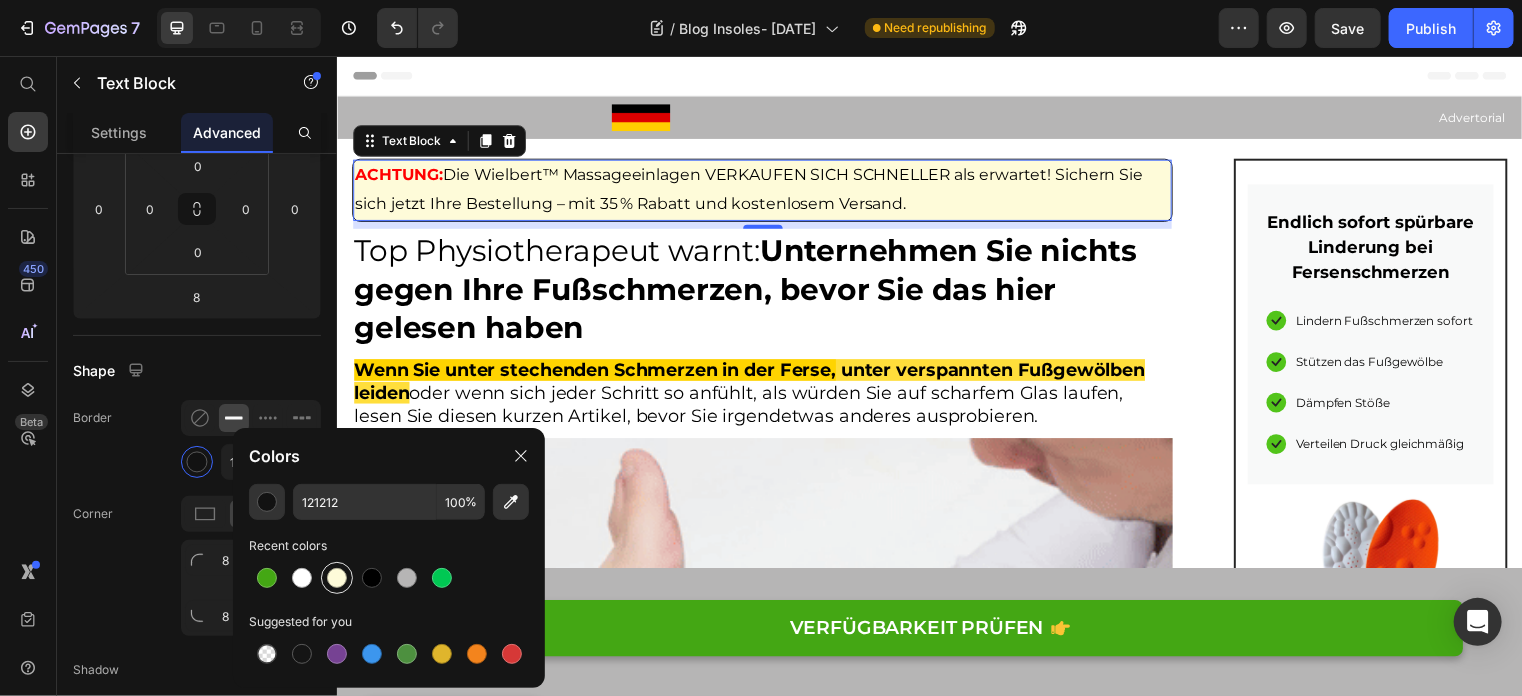 type on "FEFBD9" 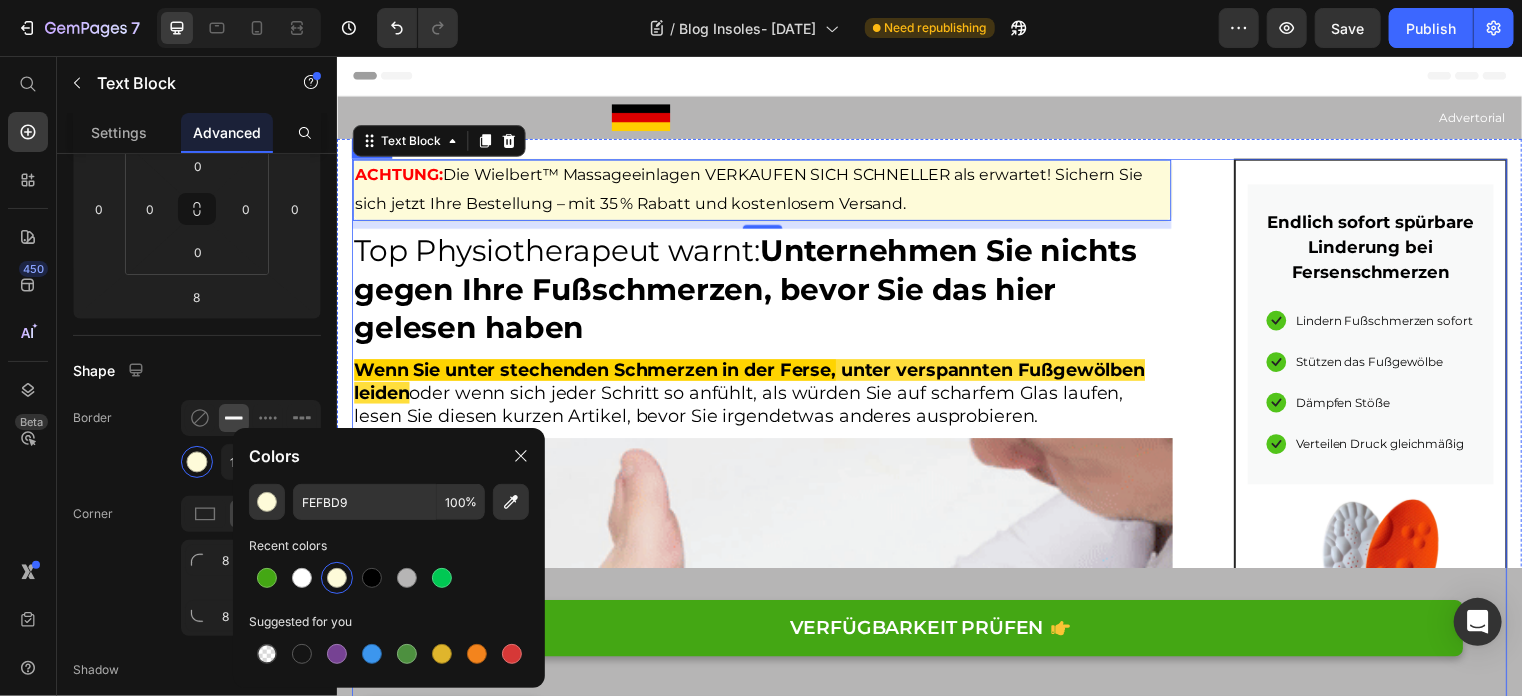 click on "ACHTUNG:  Die Wielbert™ Massageeinlagen VERKAUFEN SICH SCHNELLER als erwartet! Sichern Sie sich jetzt Ihre Bestellung – mit 35 % Rabatt und kostenlosem Versand.  Text Block   8 Top Physiotherapeut warnt:  Unternehmen Sie nichts gegen Ihre Fußschmerzen, bevor Sie das hier gelesen haben Heading Wenn Sie unter stechenden Schmerzen in der Ferse,   unter verspannten Fußgewölben leiden  oder wenn sich jeder Schritt so anfühlt, als würden Sie auf scharfem Glas laufen, lesen Sie diesen kurzen Artikel, bevor Sie irgendetwas anderes ausprobieren. Heading Image Geschrieben von  [PERSON_NAME]   Text block veröffentlich  [DATE] Text block Row Hallo, ich bin [PERSON_NAME], Physiotherapeut aus [GEOGRAPHIC_DATA].    Mit 25 Jahren Berufserfahrung und über 30.000 Behandlungsstunden habe ich bereits mehr als 1.100 Patienten mit den unterschiedlichsten Fußproblemen erfolgreich therapiert: Text block
Plantarfasziitis (Fersenschmerzen)
Neuropathie
Heading" at bounding box center (936, 8918) 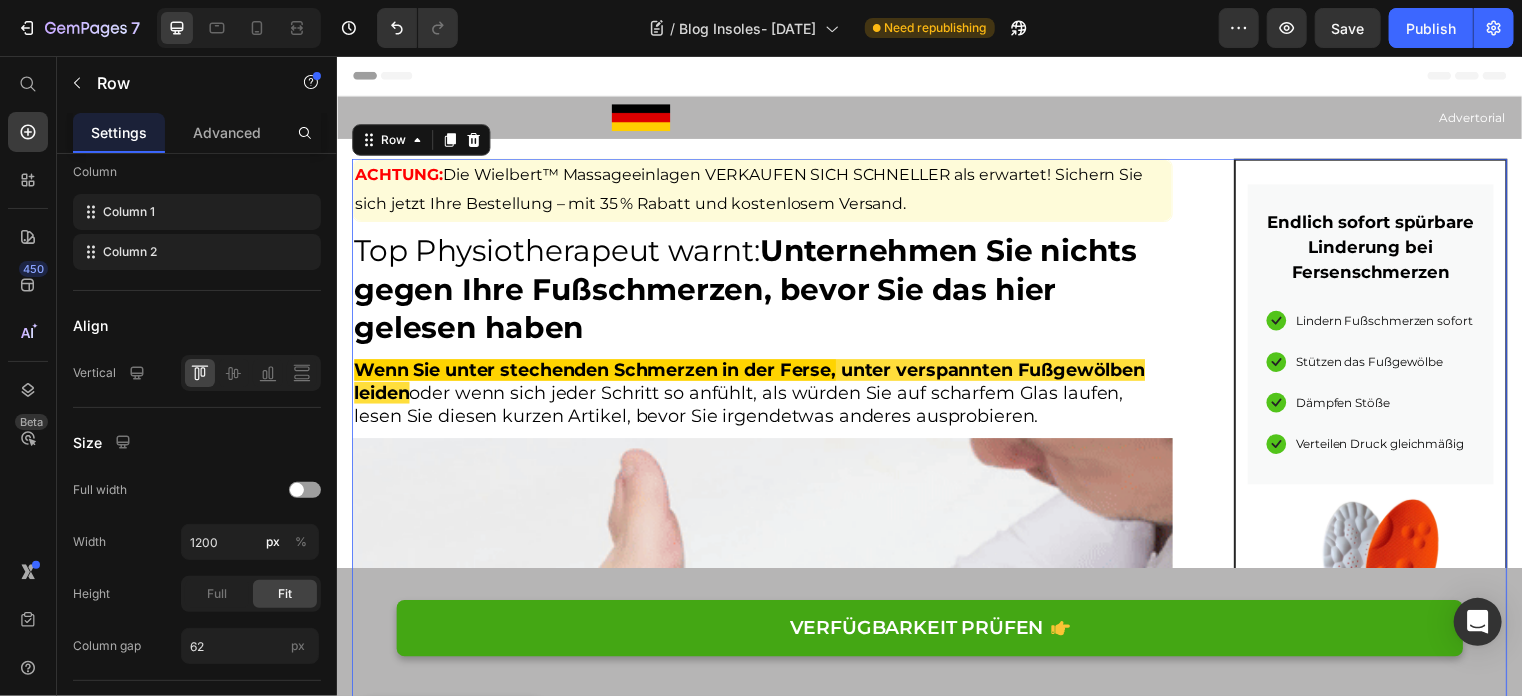 scroll, scrollTop: 0, scrollLeft: 0, axis: both 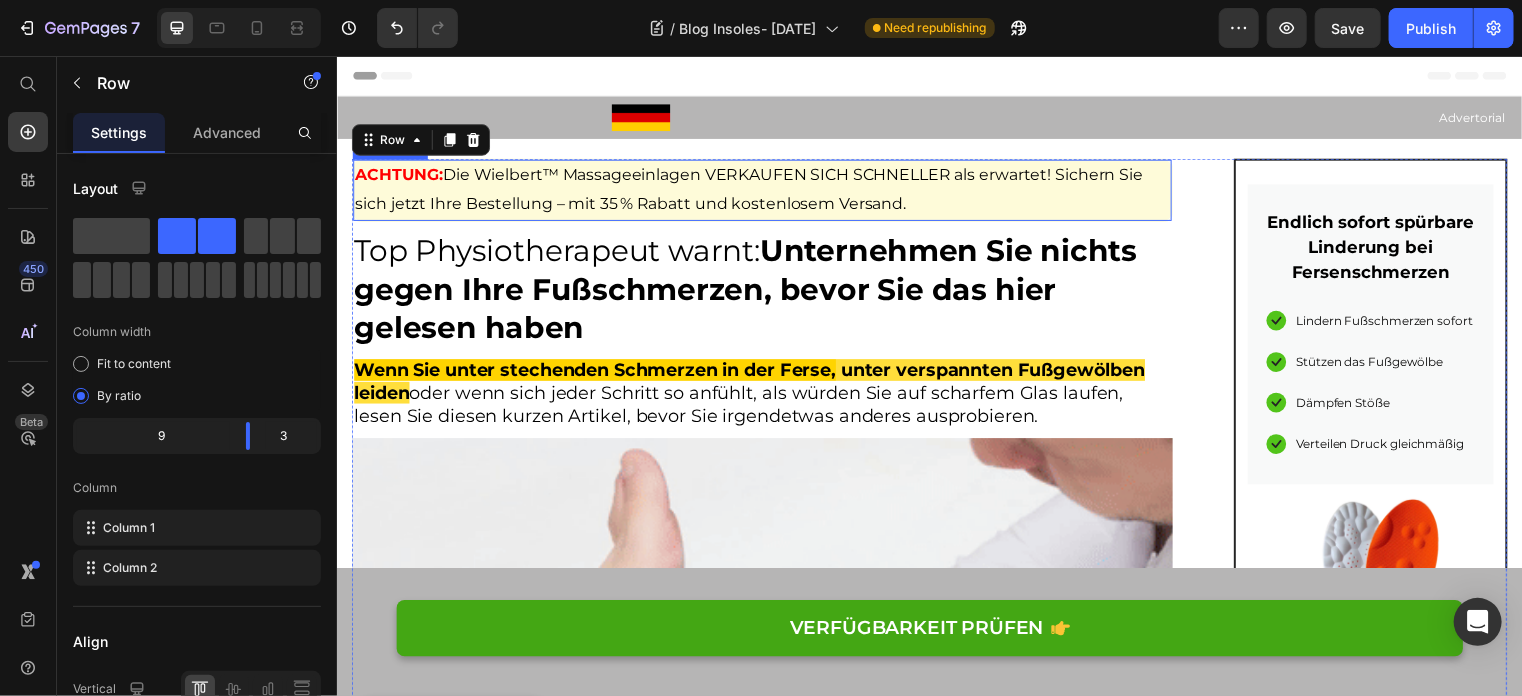 click on "ACHTUNG:  Die Wielbert™ Massageeinlagen VERKAUFEN SICH SCHNELLER als erwartet! Sichern Sie sich jetzt Ihre Bestellung – mit 35 % Rabatt und kostenlosem Versand." at bounding box center (766, 191) 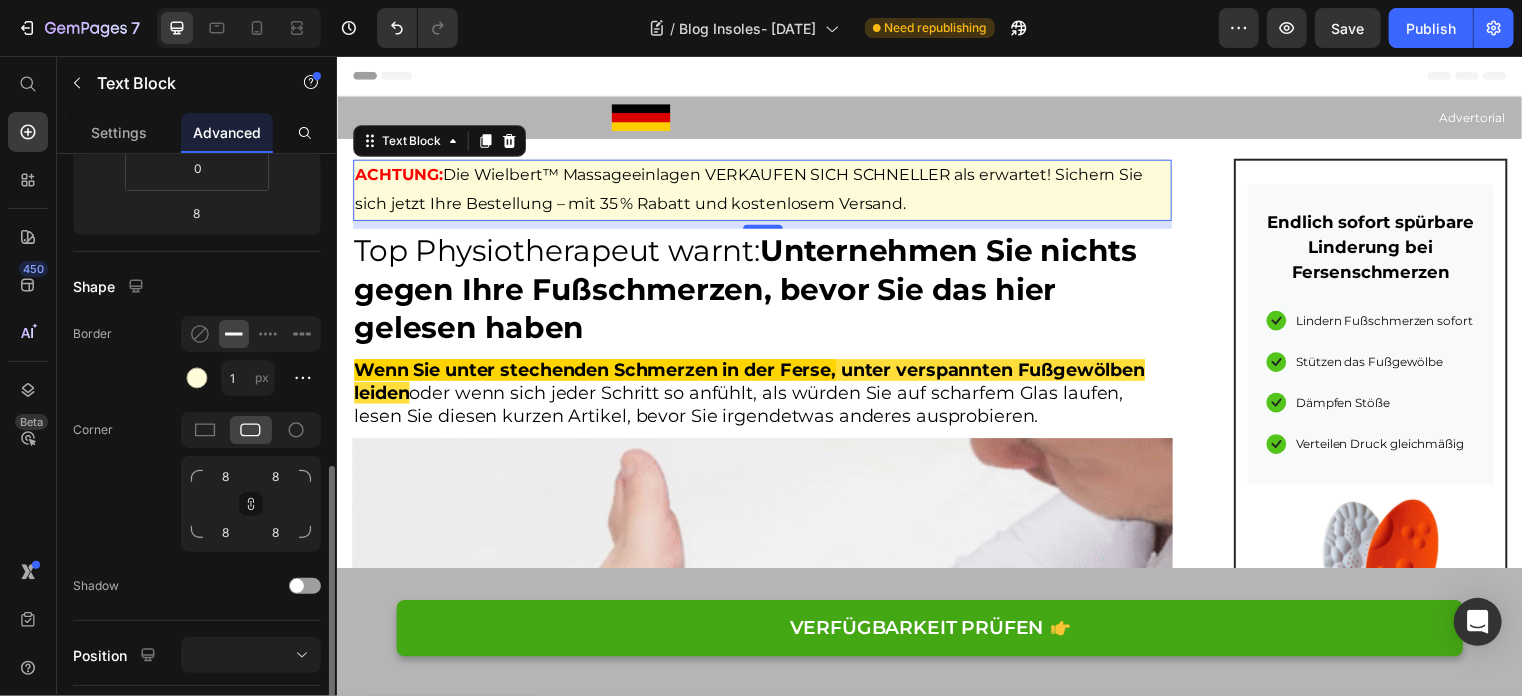 scroll, scrollTop: 500, scrollLeft: 0, axis: vertical 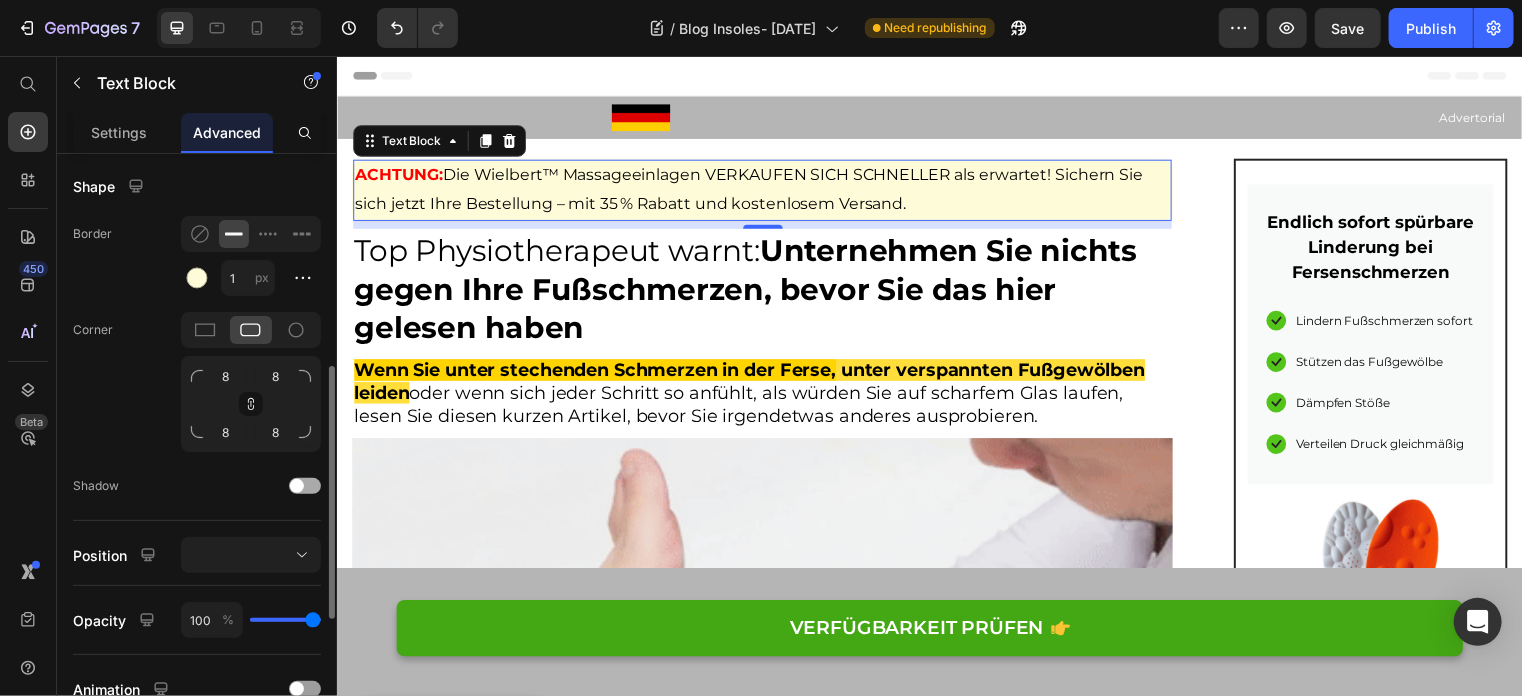 click at bounding box center [305, 486] 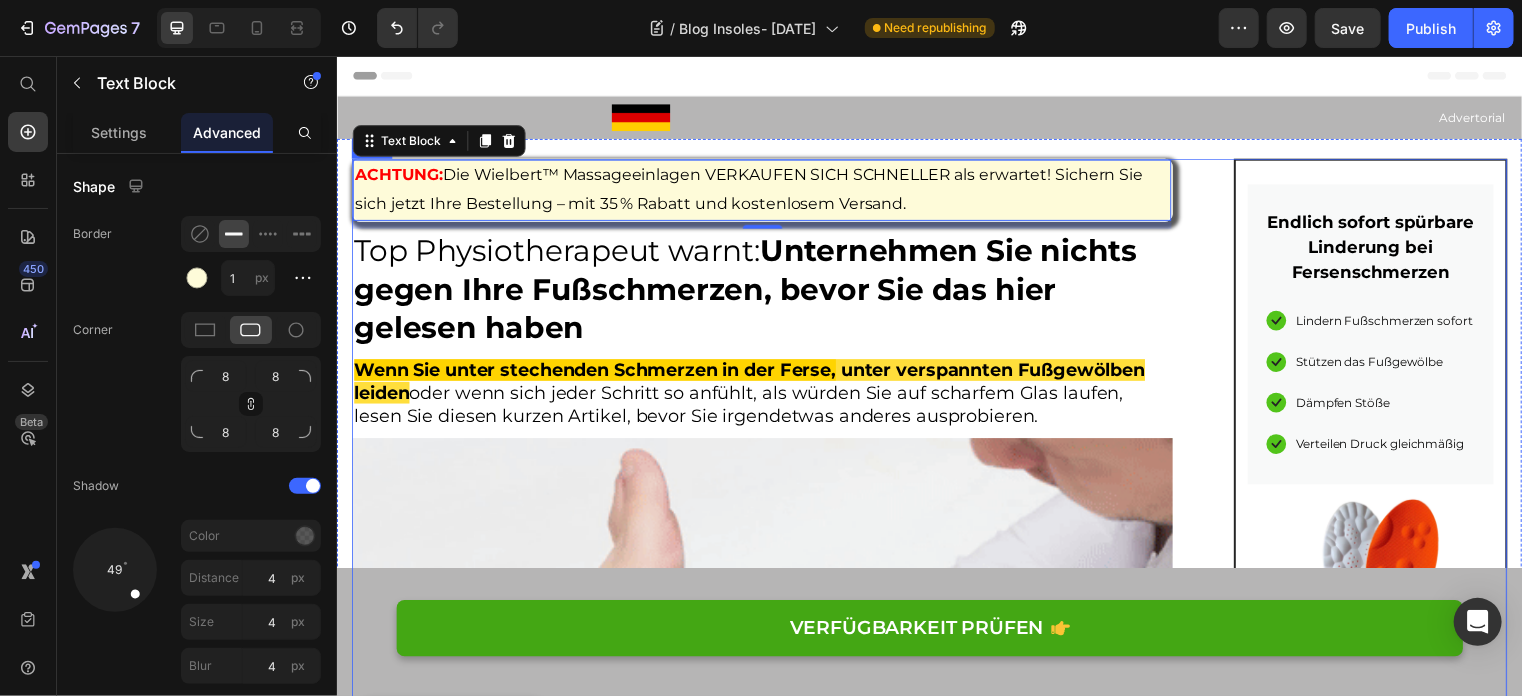click on "ACHTUNG:  Die Wielbert™ Massageeinlagen VERKAUFEN SICH SCHNELLER als erwartet! Sichern Sie sich jetzt Ihre Bestellung – mit 35 % Rabatt und kostenlosem Versand.  Text Block   8 Top Physiotherapeut warnt:  Unternehmen Sie nichts gegen Ihre Fußschmerzen, bevor Sie das hier gelesen haben Heading Wenn Sie unter stechenden Schmerzen in der Ferse,   unter verspannten Fußgewölben leiden  oder wenn sich jeder Schritt so anfühlt, als würden Sie auf scharfem Glas laufen, lesen Sie diesen kurzen Artikel, bevor Sie irgendetwas anderes ausprobieren. Heading Image Geschrieben von  [PERSON_NAME]   Text block veröffentlich  [DATE] Text block Row Hallo, ich bin [PERSON_NAME], Physiotherapeut aus [GEOGRAPHIC_DATA].    Mit 25 Jahren Berufserfahrung und über 30.000 Behandlungsstunden habe ich bereits mehr als 1.100 Patienten mit den unterschiedlichsten Fußproblemen erfolgreich therapiert: Text block
Plantarfasziitis (Fersenschmerzen)
Neuropathie
Heading" at bounding box center [936, 8918] 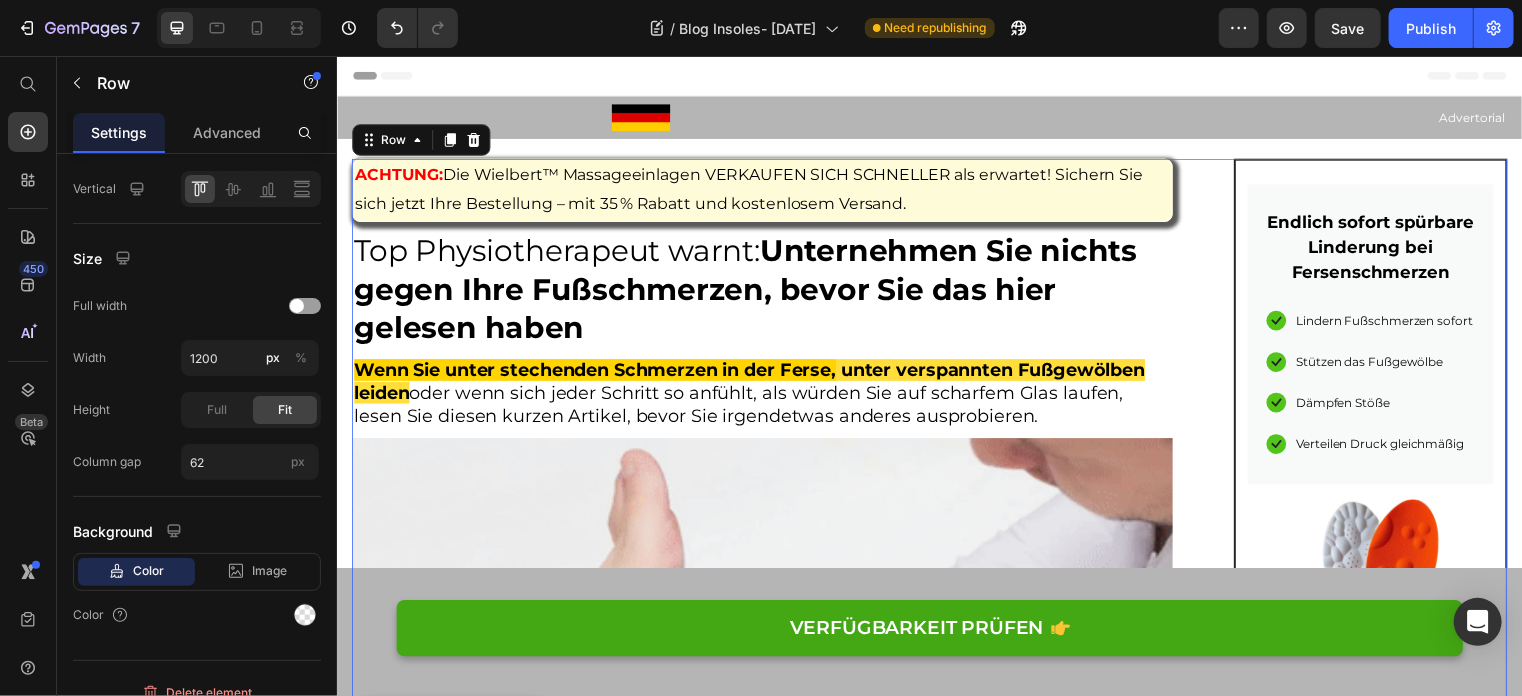 scroll, scrollTop: 0, scrollLeft: 0, axis: both 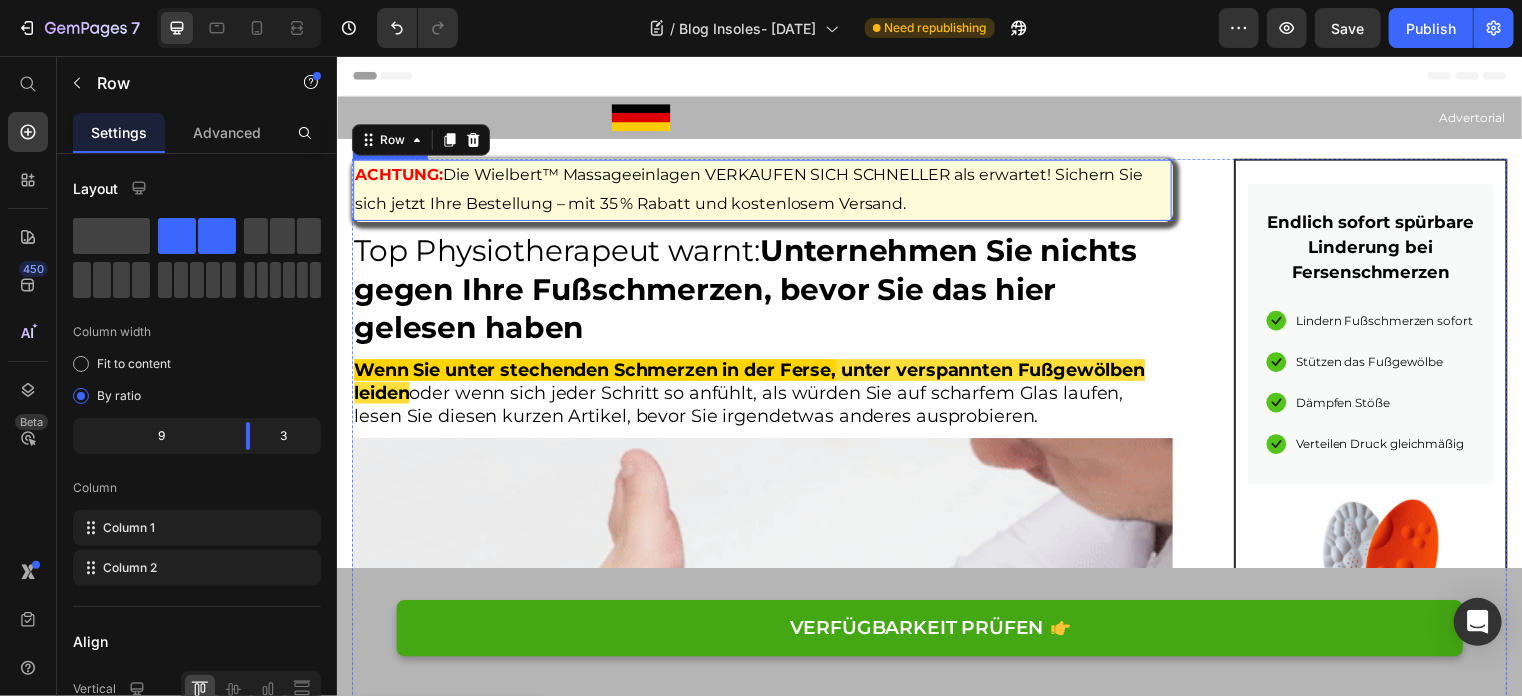 click on "ACHTUNG:  Die Wielbert™ Massageeinlagen VERKAUFEN SICH SCHNELLER als erwartet! Sichern Sie sich jetzt Ihre Bestellung – mit 35 % Rabatt und kostenlosem Versand." at bounding box center [766, 191] 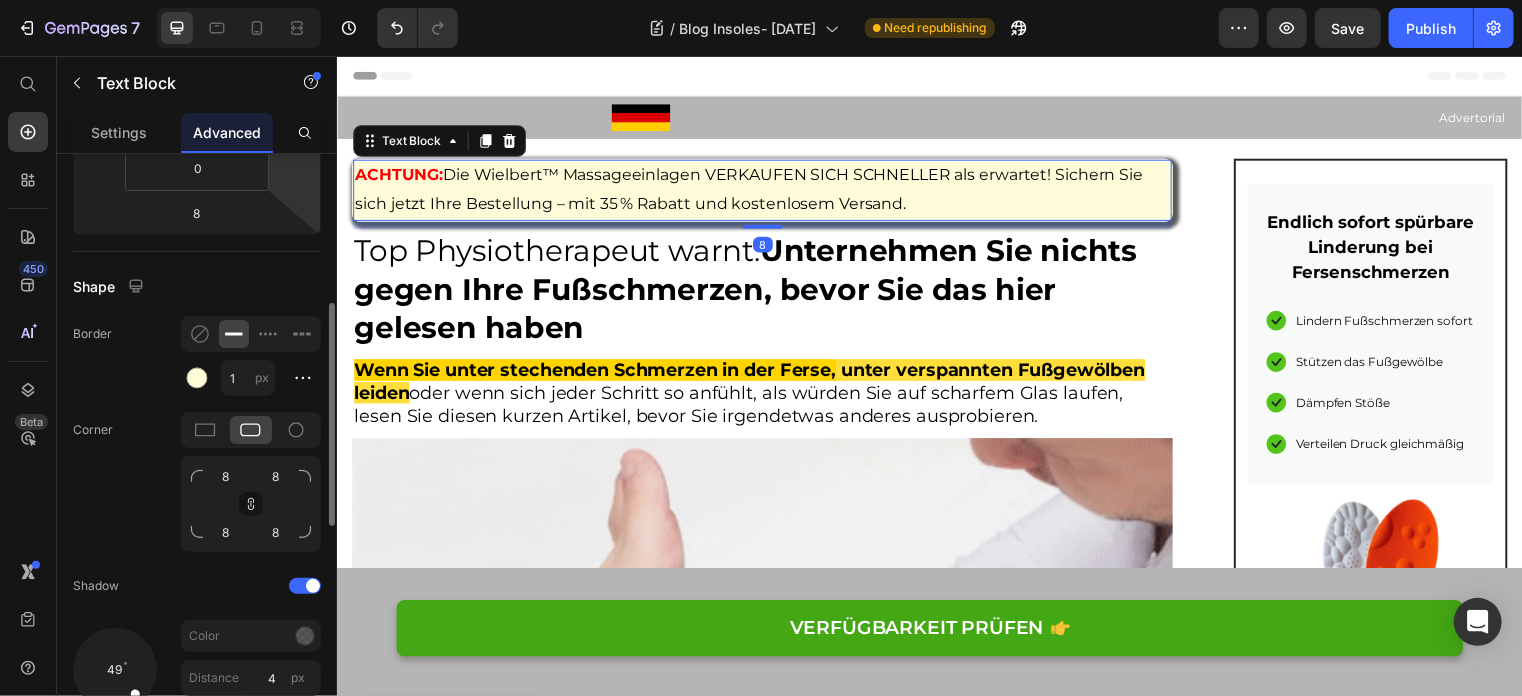 scroll, scrollTop: 500, scrollLeft: 0, axis: vertical 